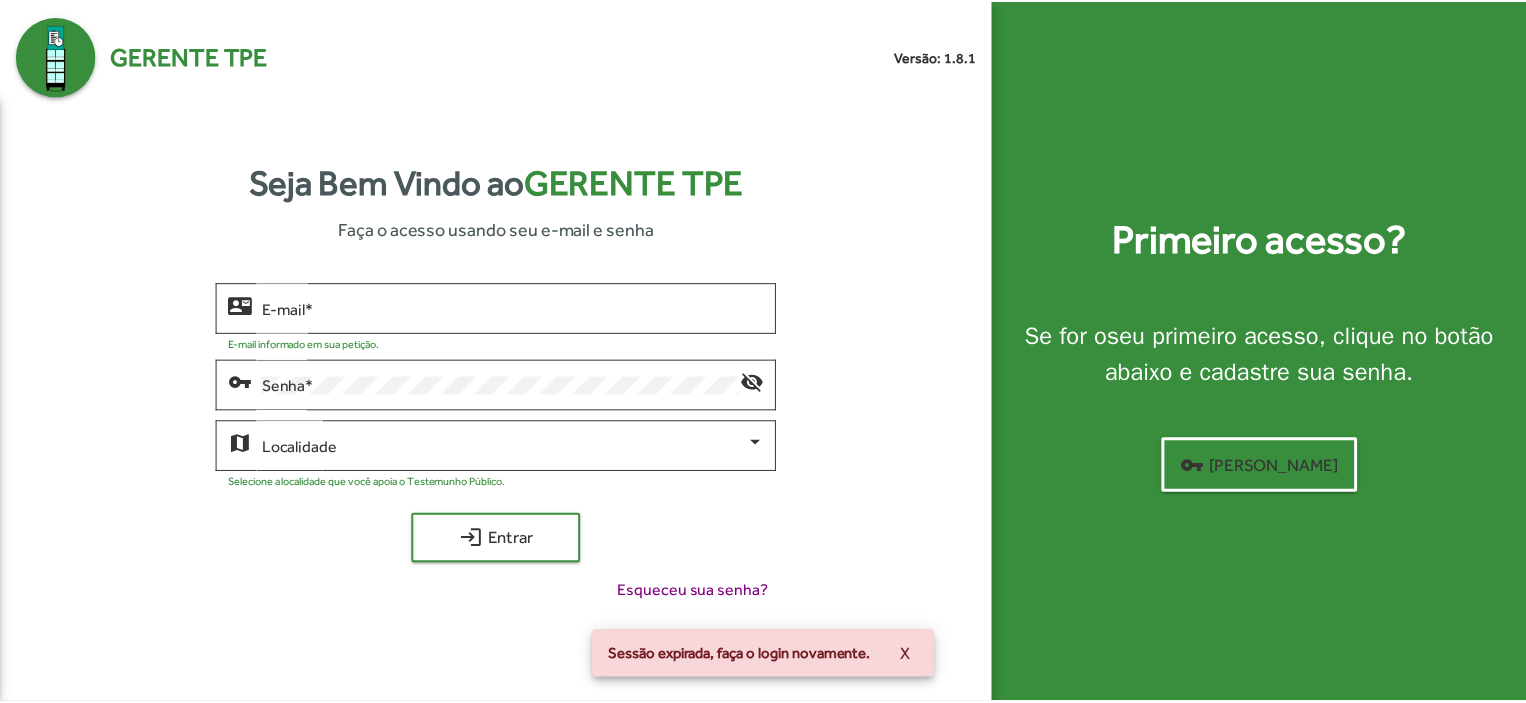 scroll, scrollTop: 0, scrollLeft: 0, axis: both 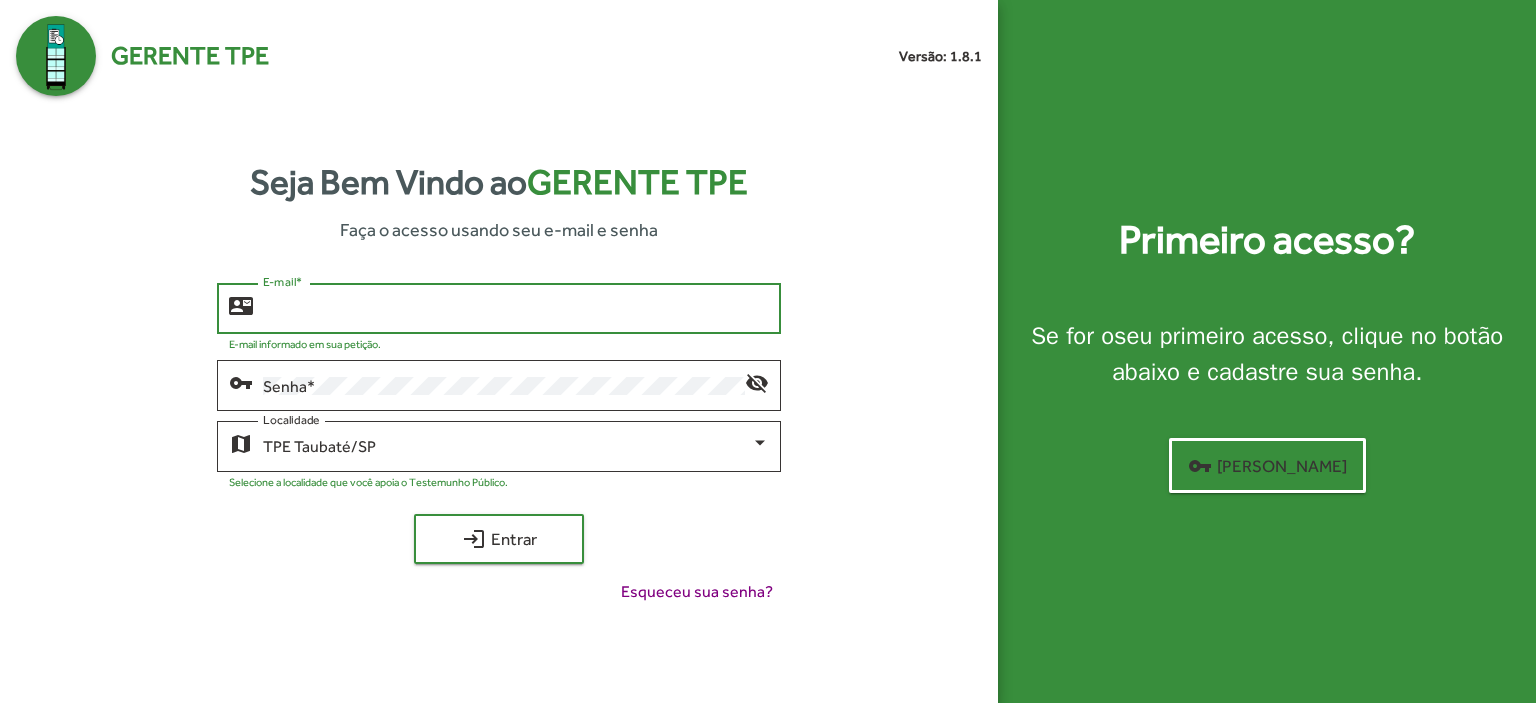 click on "E-mail   *" at bounding box center (516, 309) 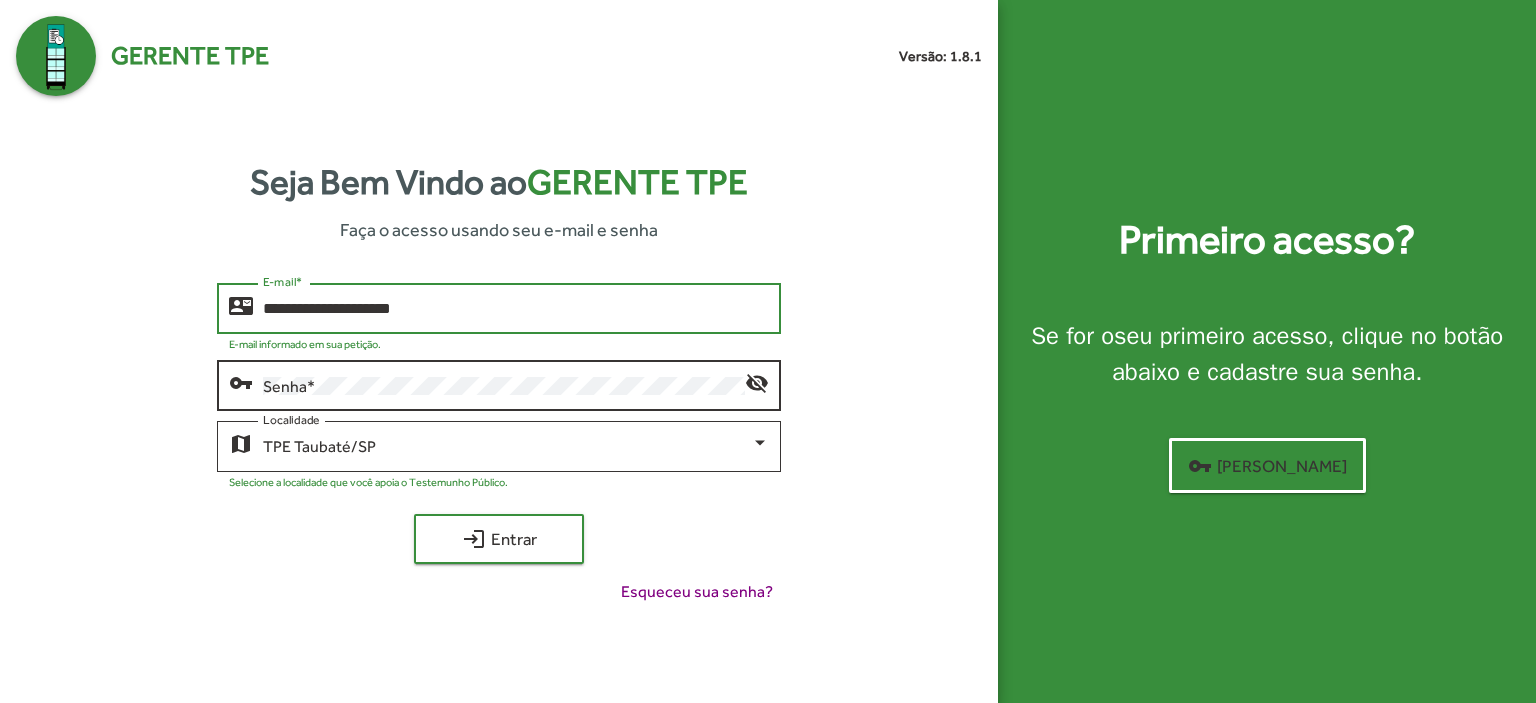 type on "**********" 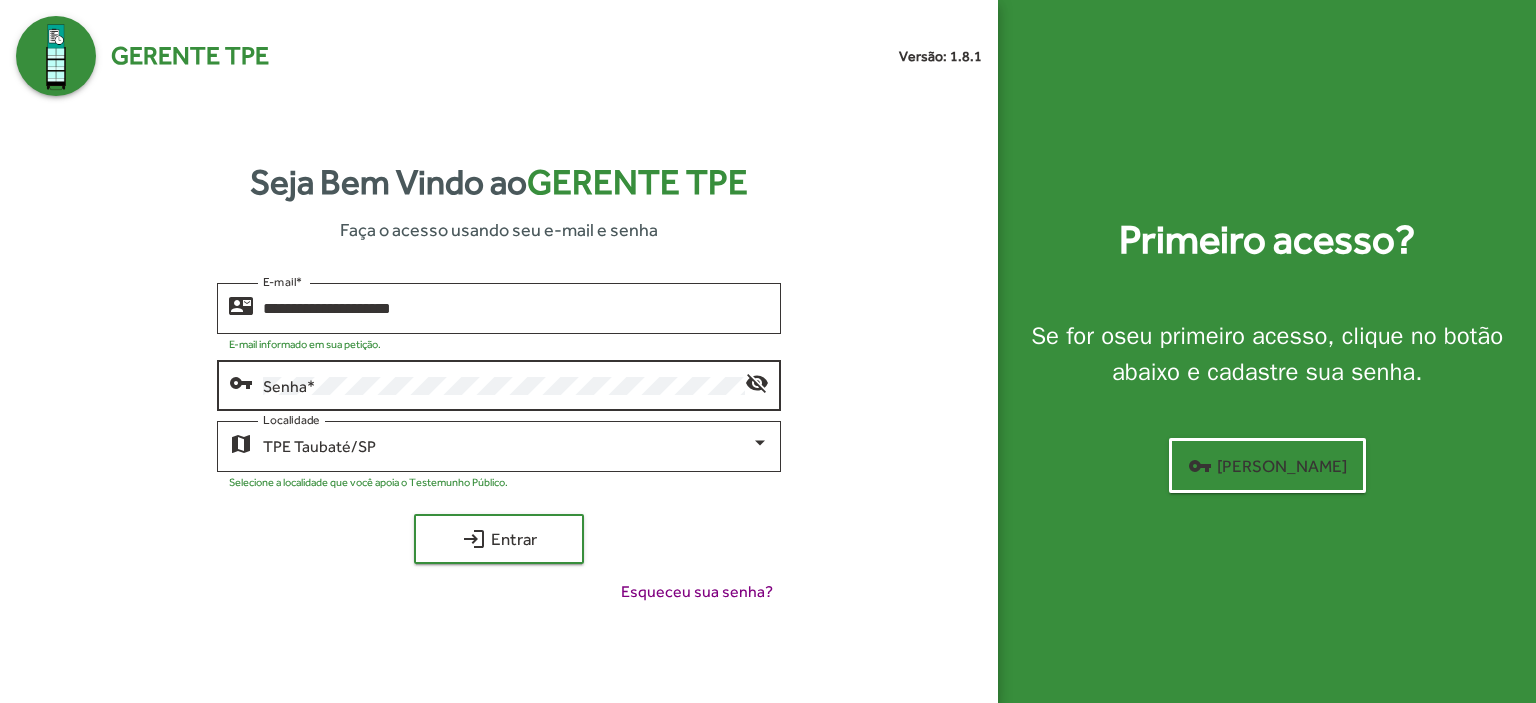 click on "Senha   *" 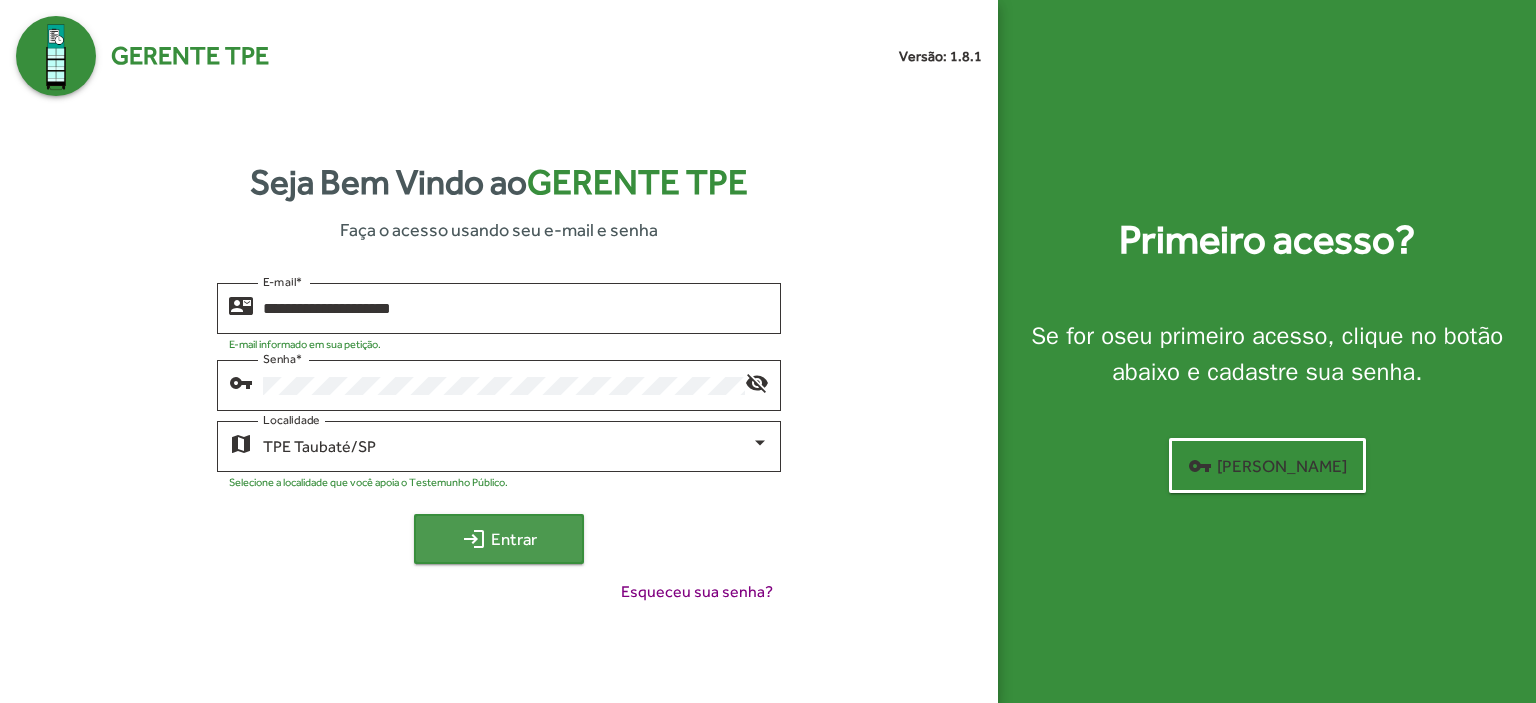 click on "login  Entrar" 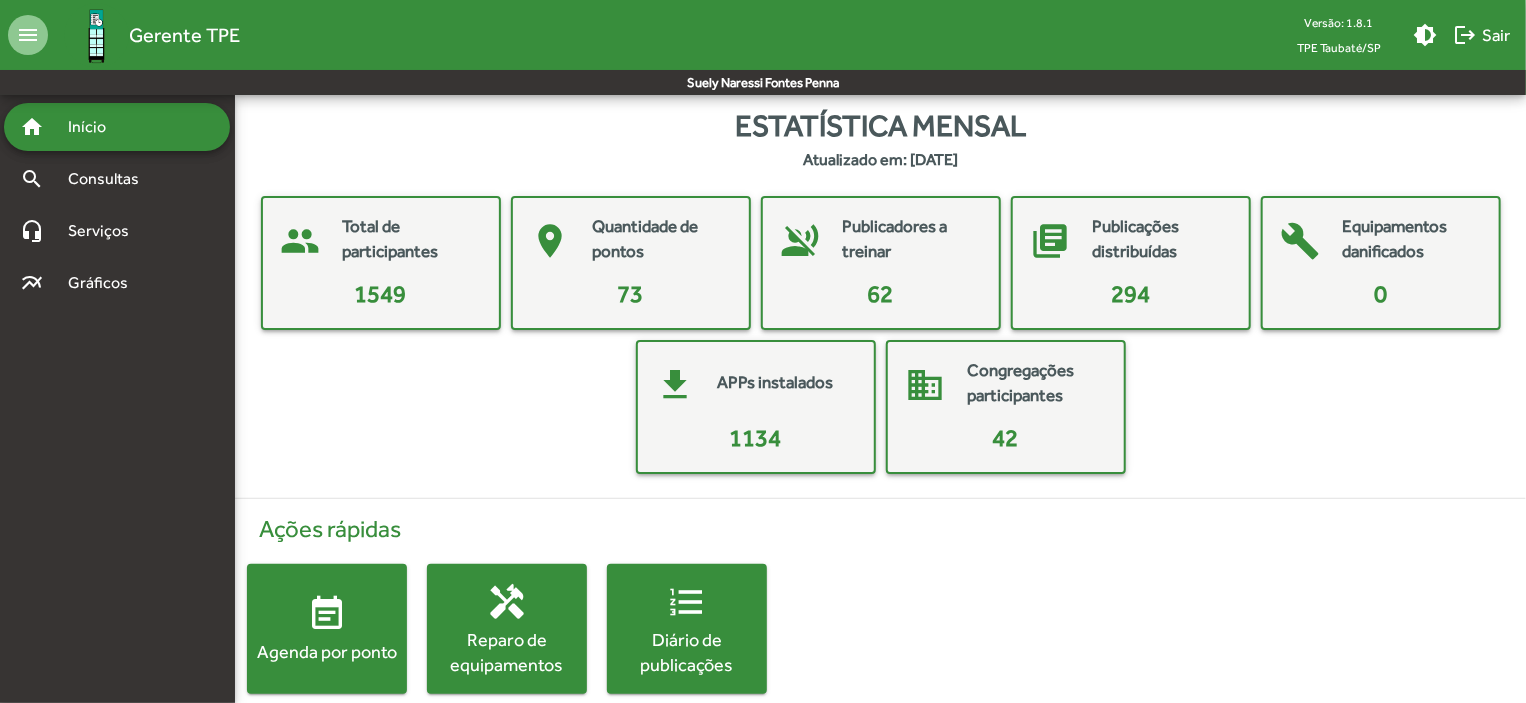 click on "Agenda por ponto" 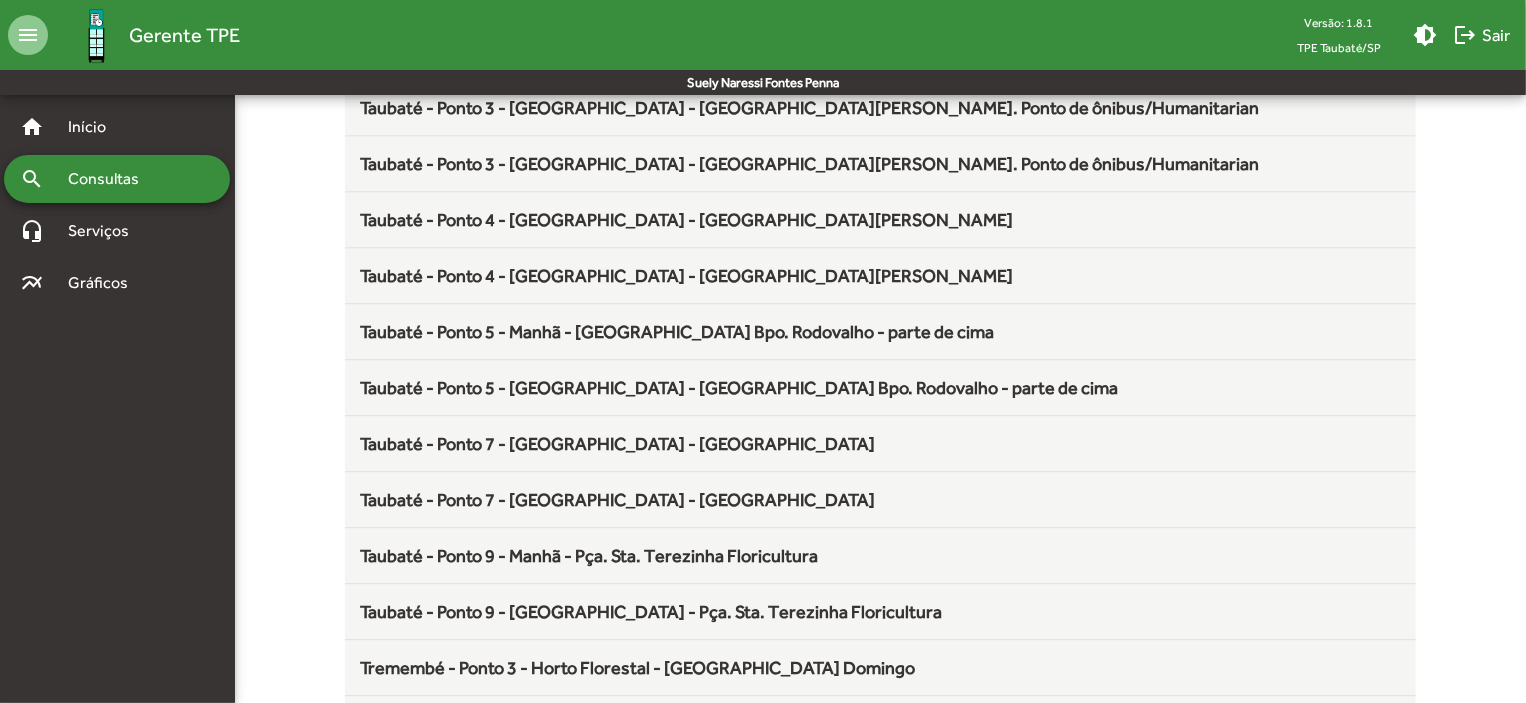 scroll, scrollTop: 2636, scrollLeft: 0, axis: vertical 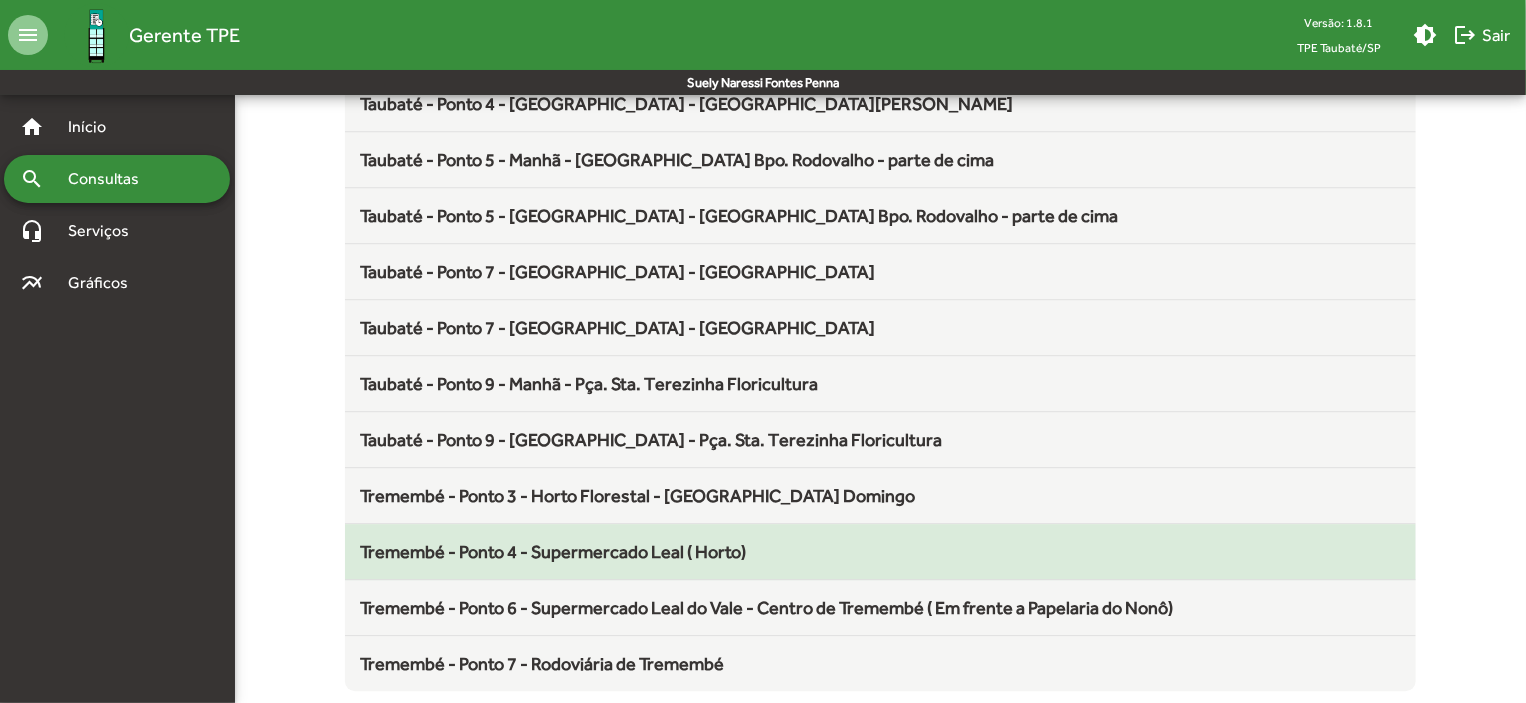 click on "Tremembé - Ponto 4 - Supermercado Leal ( Horto)" 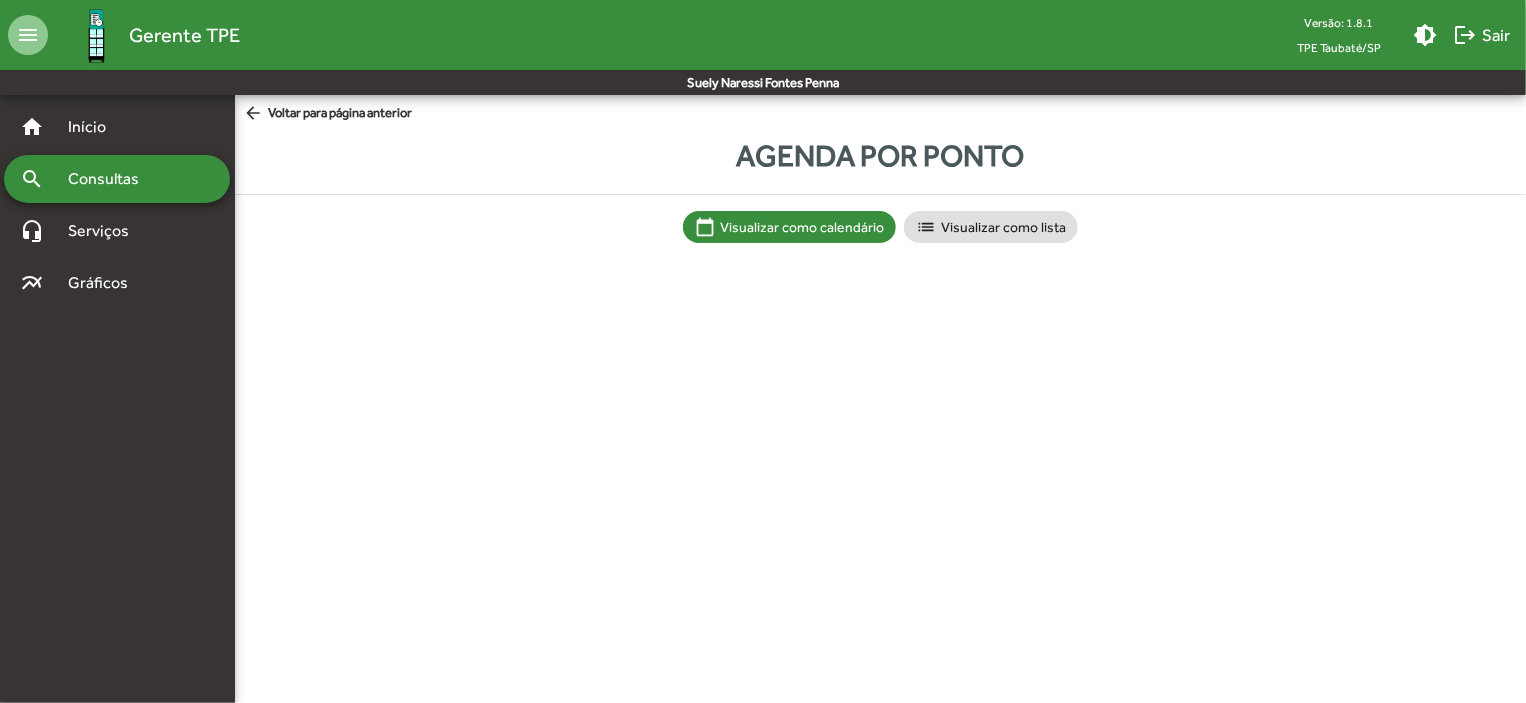 scroll, scrollTop: 0, scrollLeft: 0, axis: both 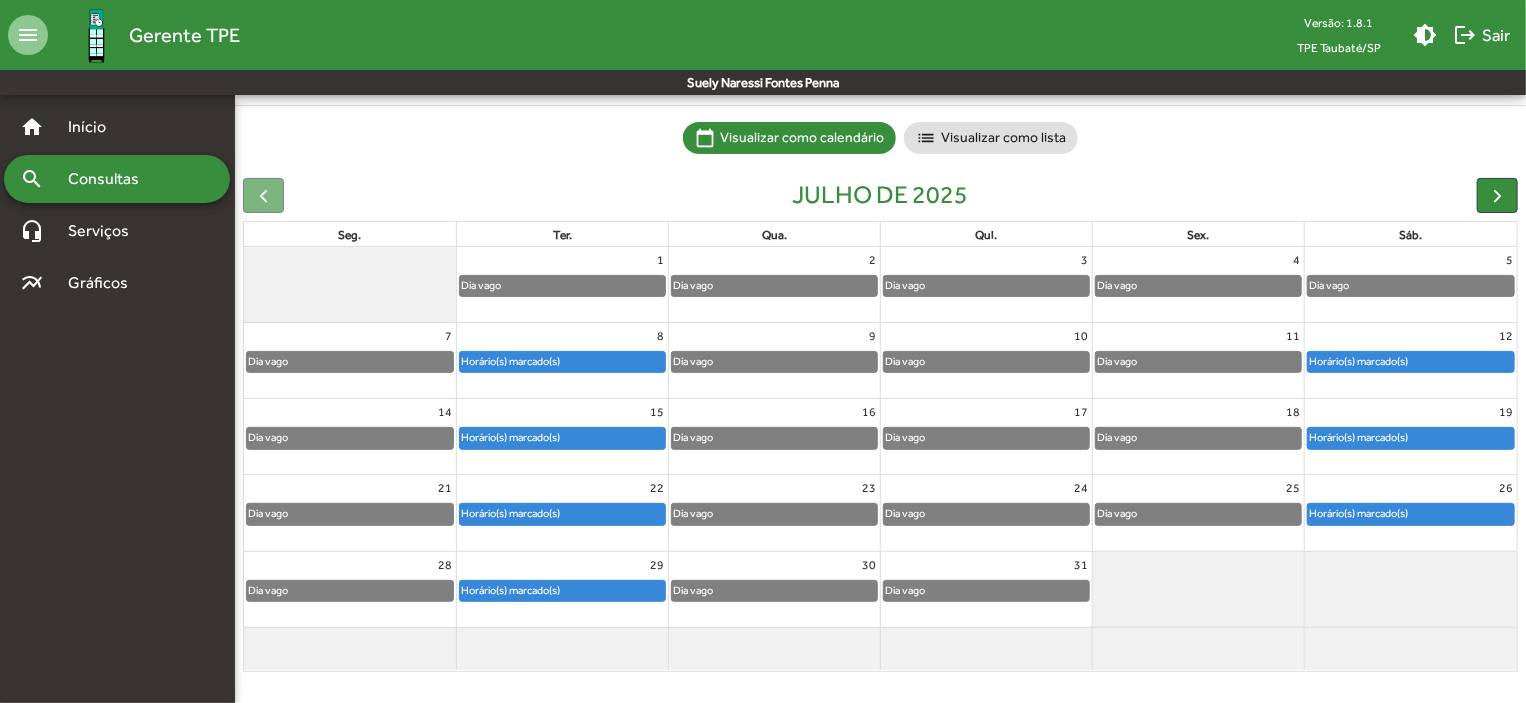 click on "Horário(s) marcado(s)" 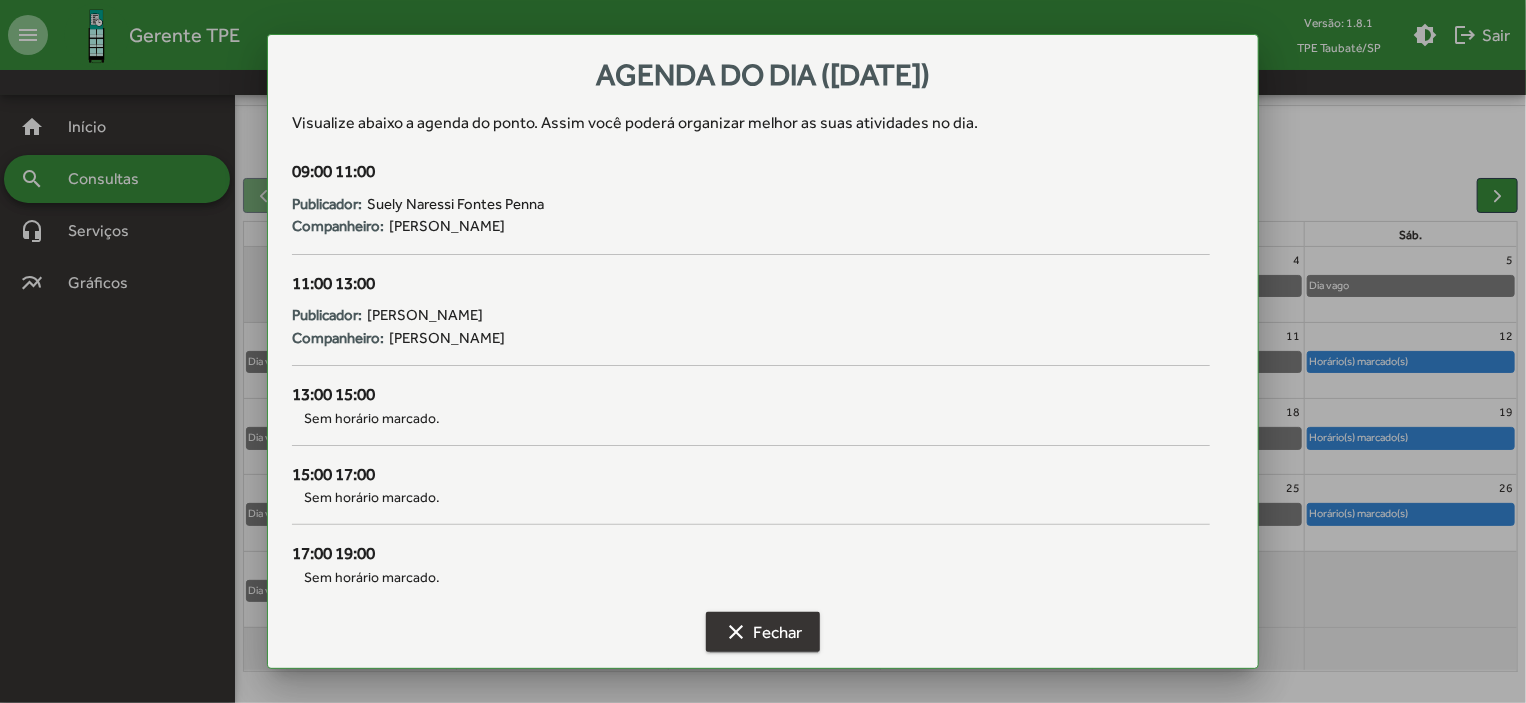 click on "clear  Fechar" at bounding box center (763, 632) 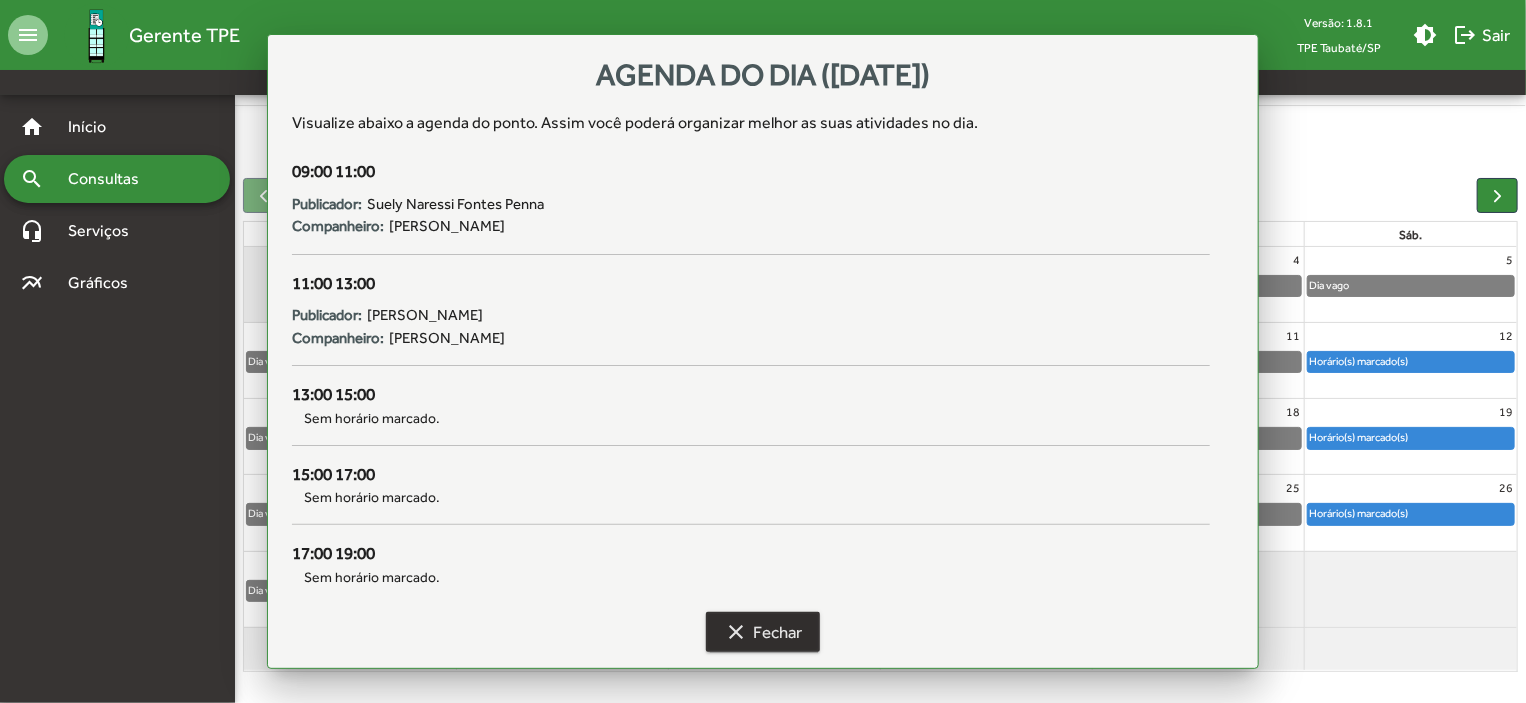 scroll, scrollTop: 124, scrollLeft: 0, axis: vertical 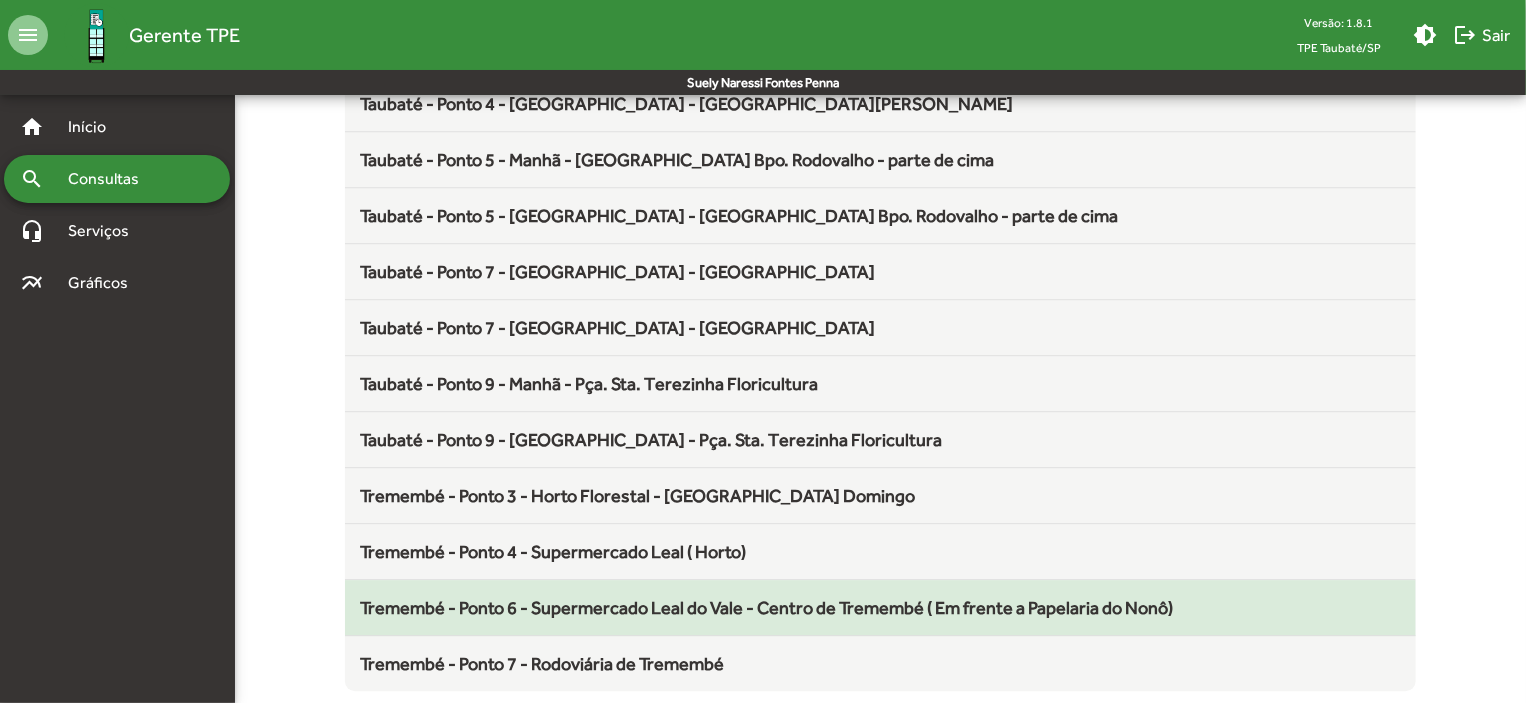 click on "Tremembé - Ponto 6 - Supermercado Leal do Vale - Centro de Tremembé ( Em frente a Papelaria do Nonô)" 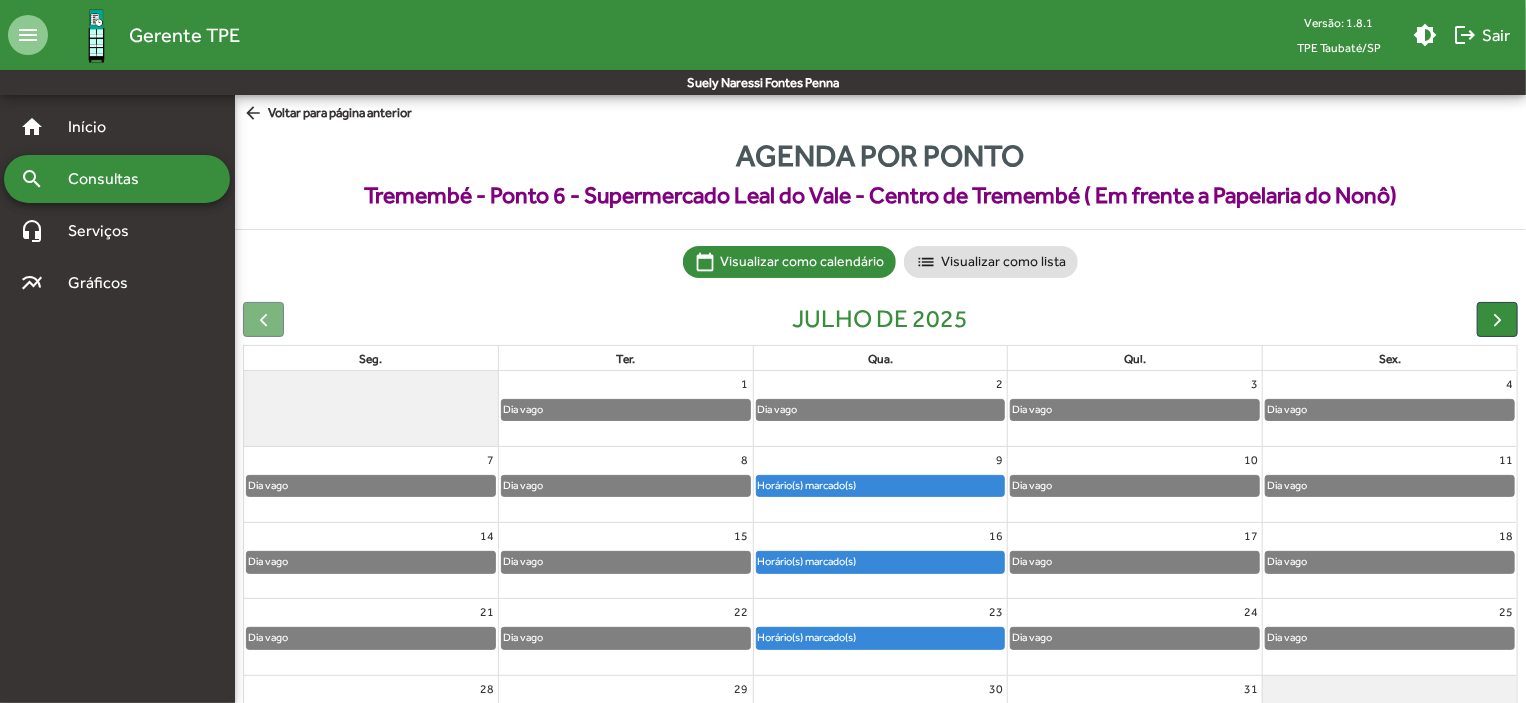 scroll, scrollTop: 124, scrollLeft: 0, axis: vertical 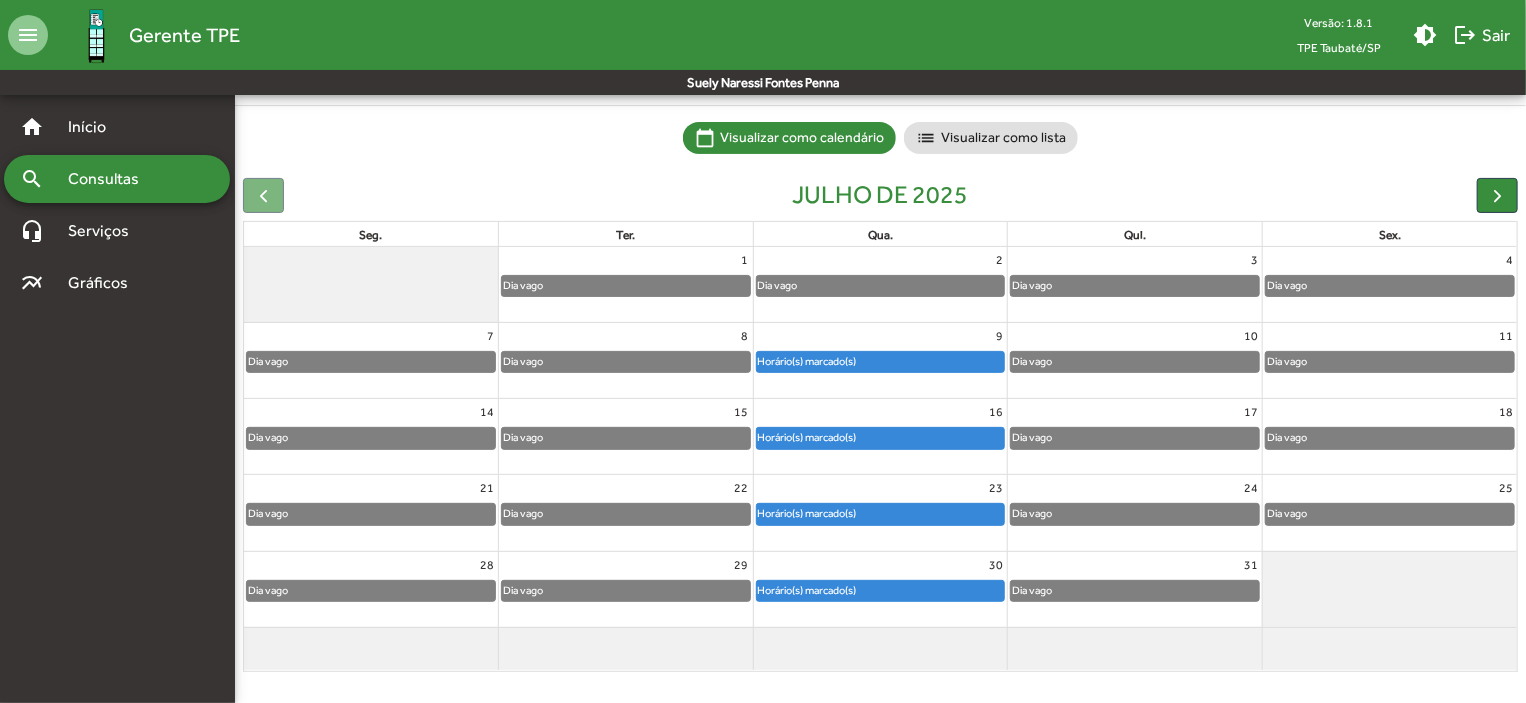 click on "Horário(s) marcado(s)" 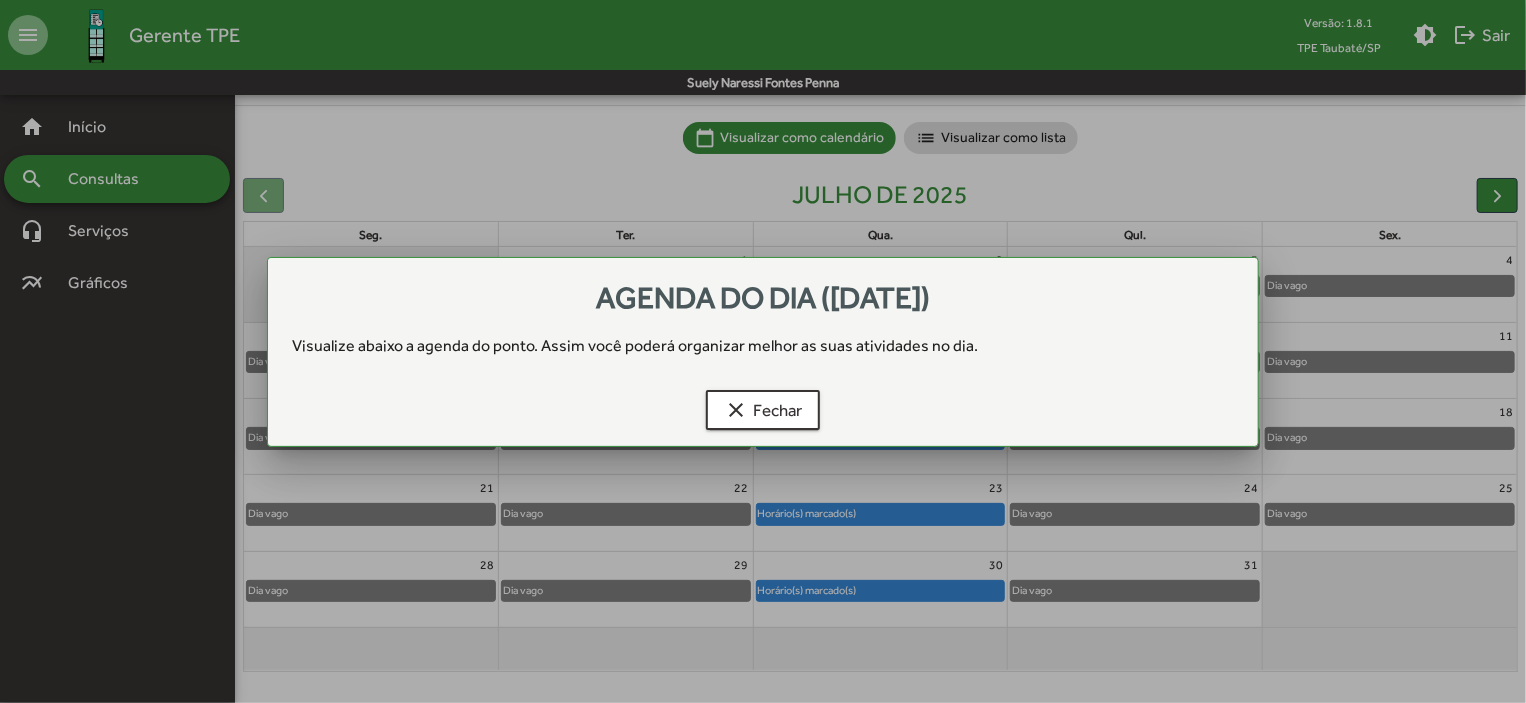 scroll, scrollTop: 0, scrollLeft: 0, axis: both 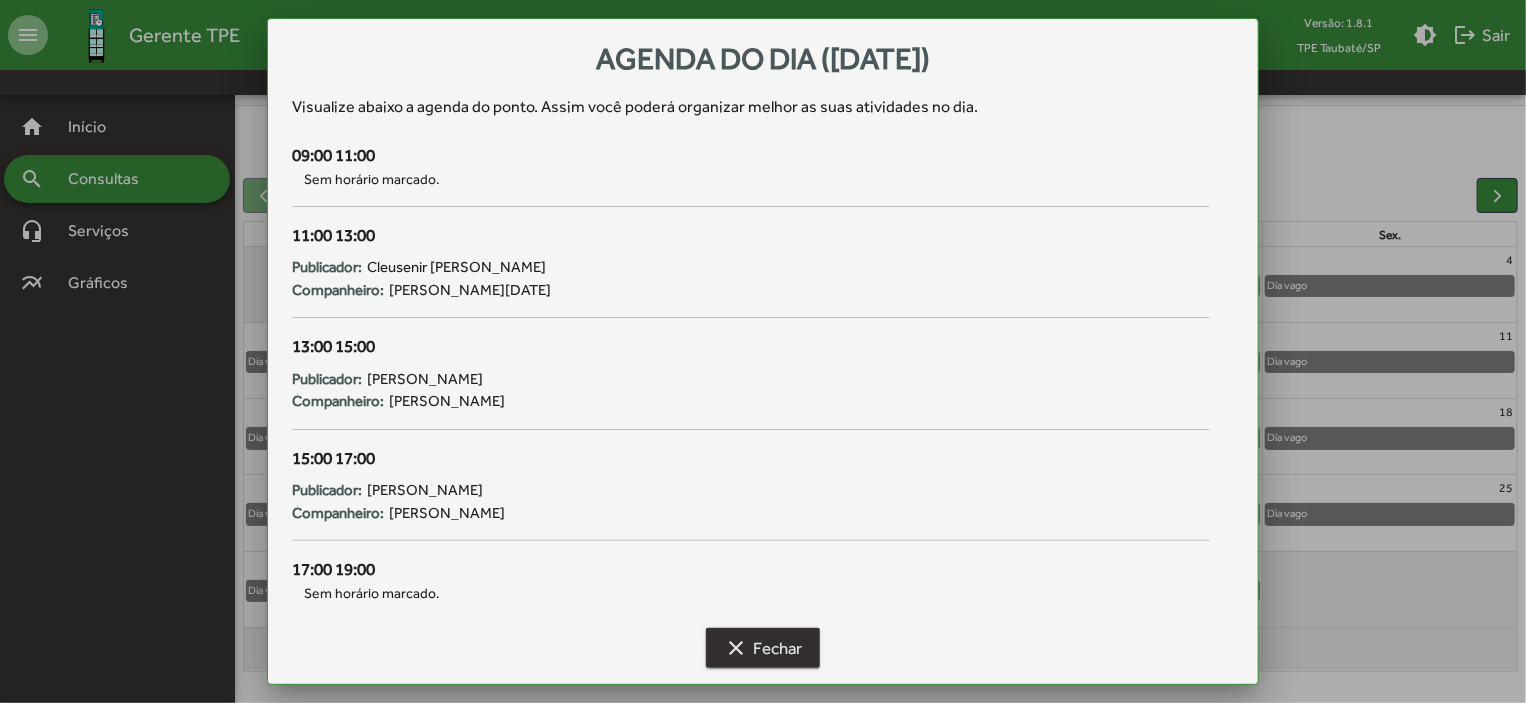 click on "clear" at bounding box center [736, 648] 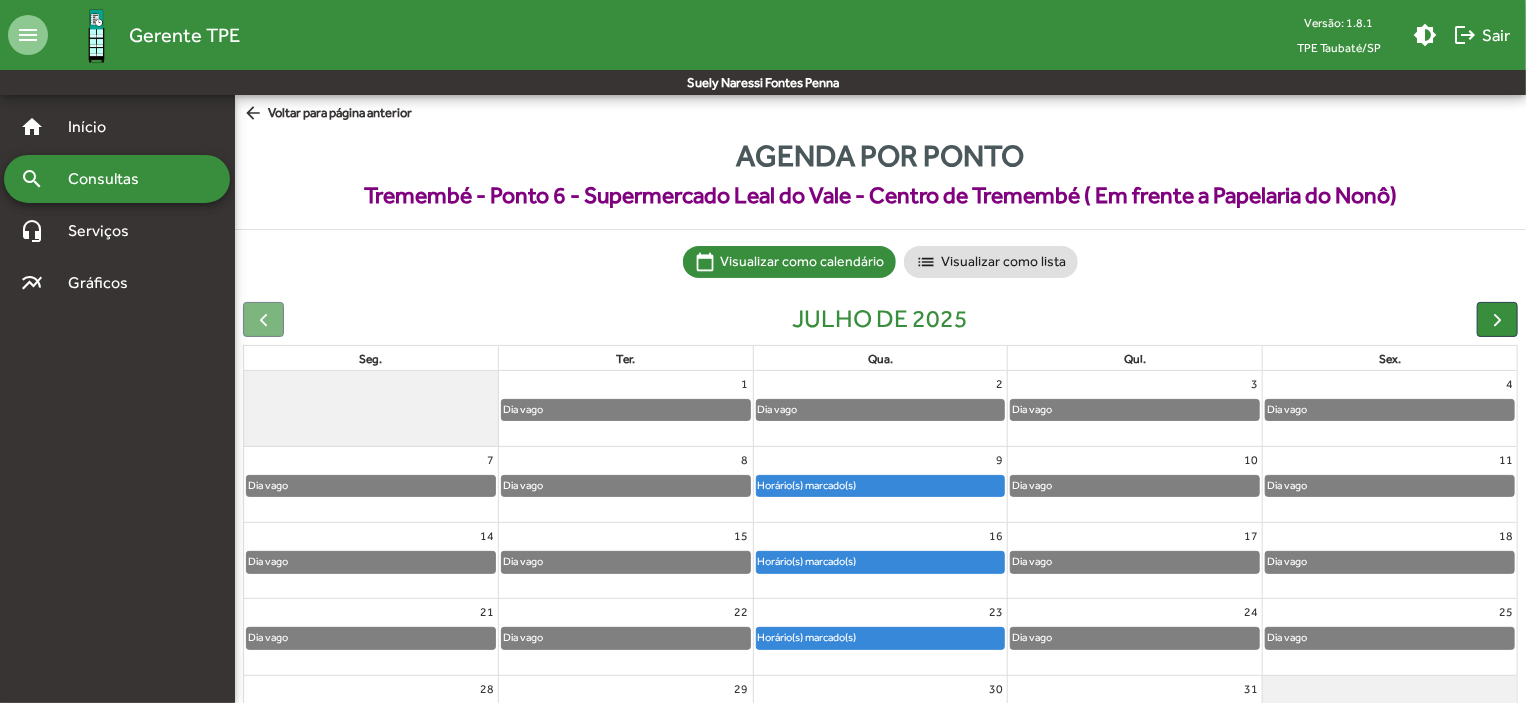 scroll, scrollTop: 124, scrollLeft: 0, axis: vertical 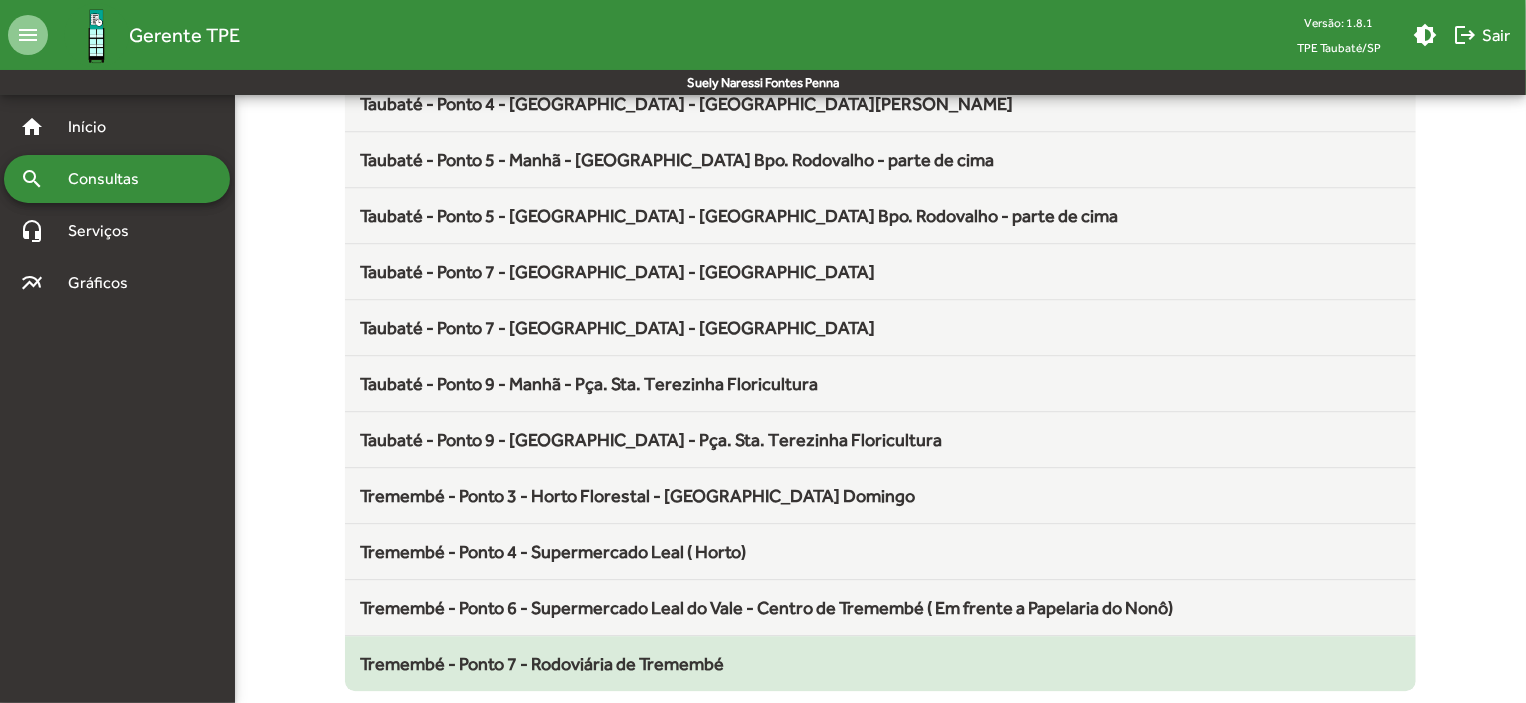 click on "Tremembé - Ponto 7 - Rodoviária de Tremembé" 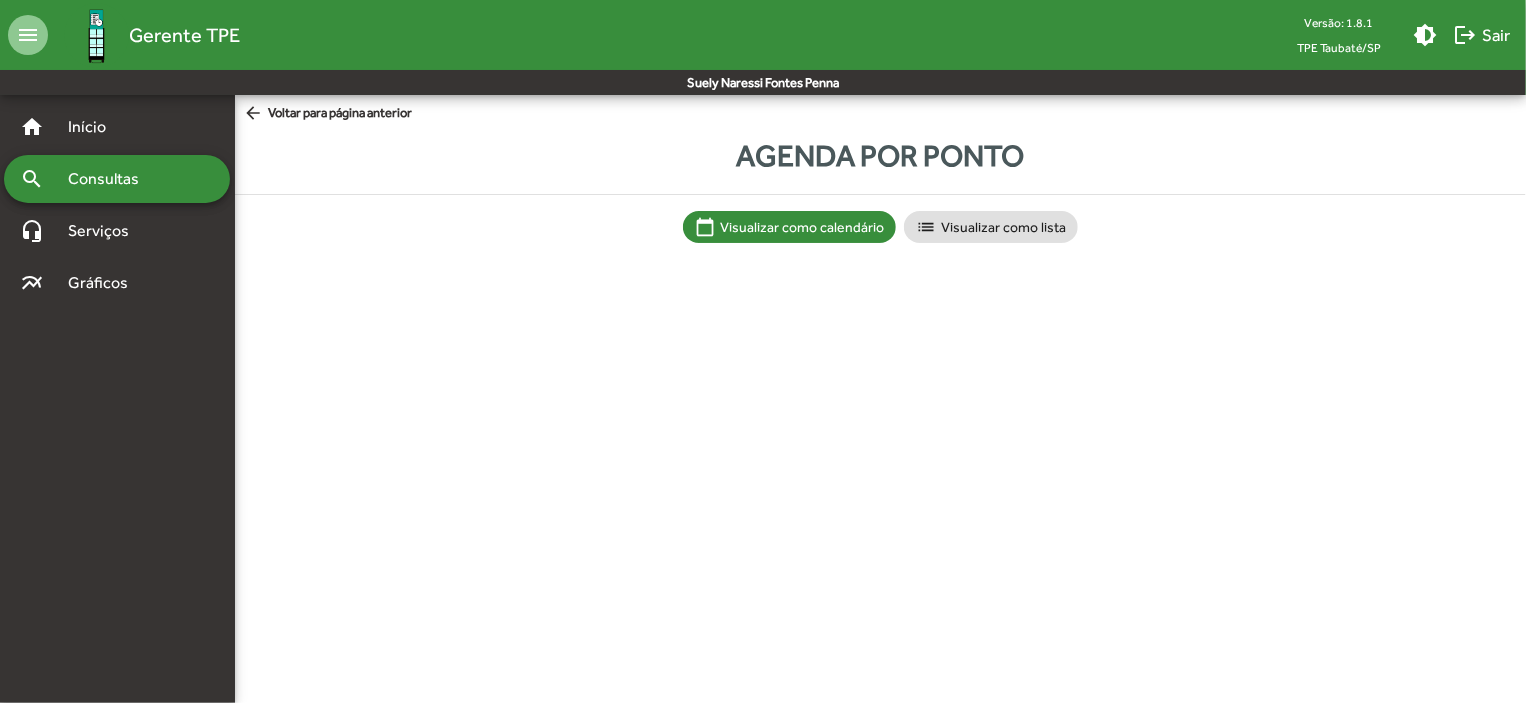 scroll, scrollTop: 0, scrollLeft: 0, axis: both 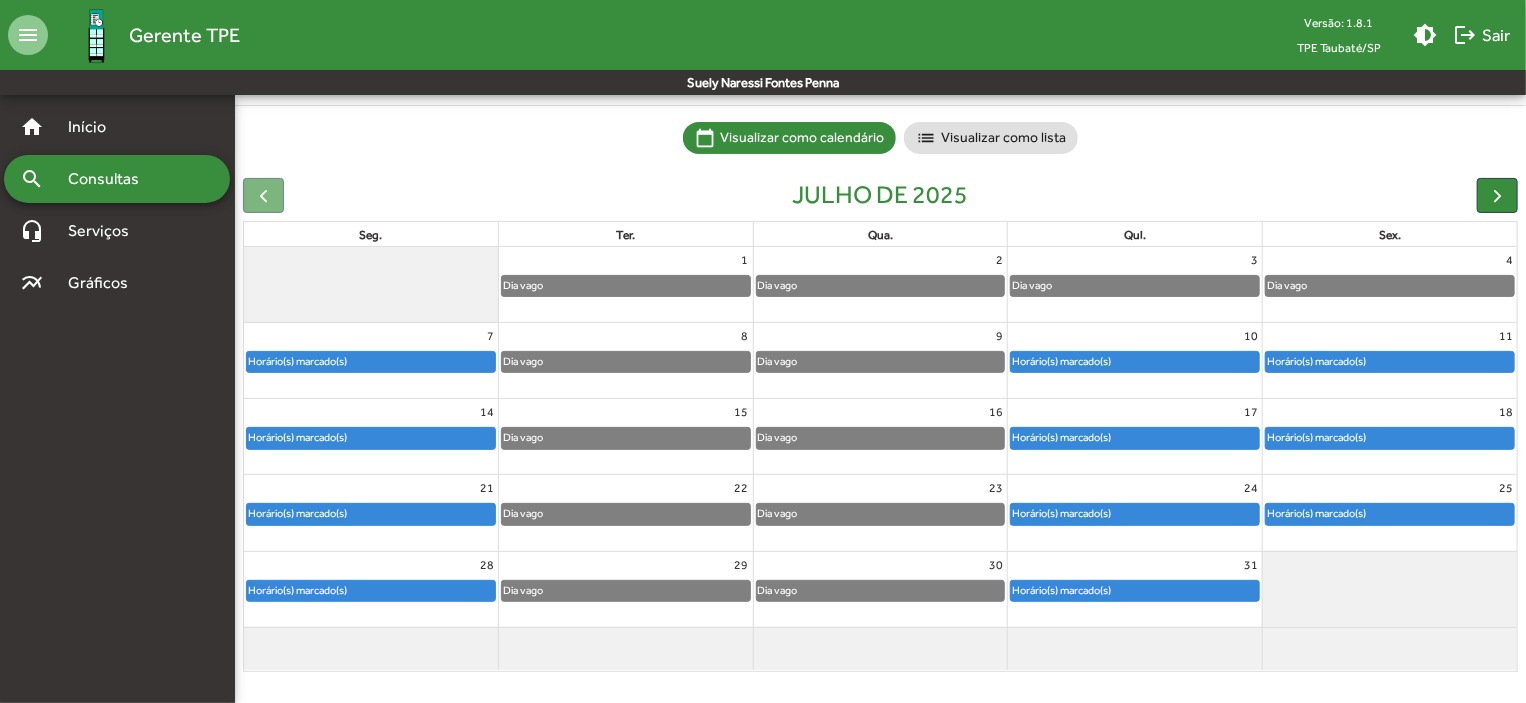 click on "Horário(s) marcado(s)" 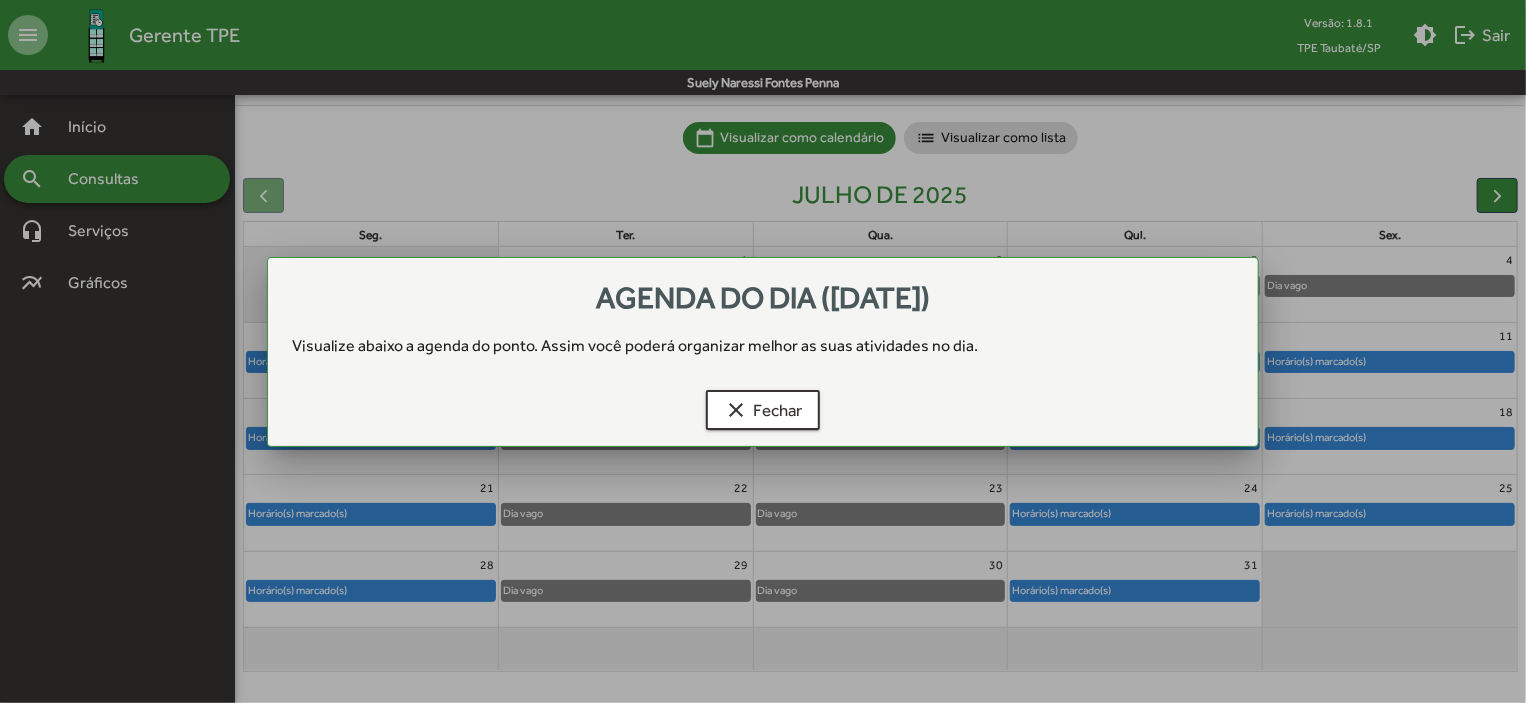 scroll, scrollTop: 0, scrollLeft: 0, axis: both 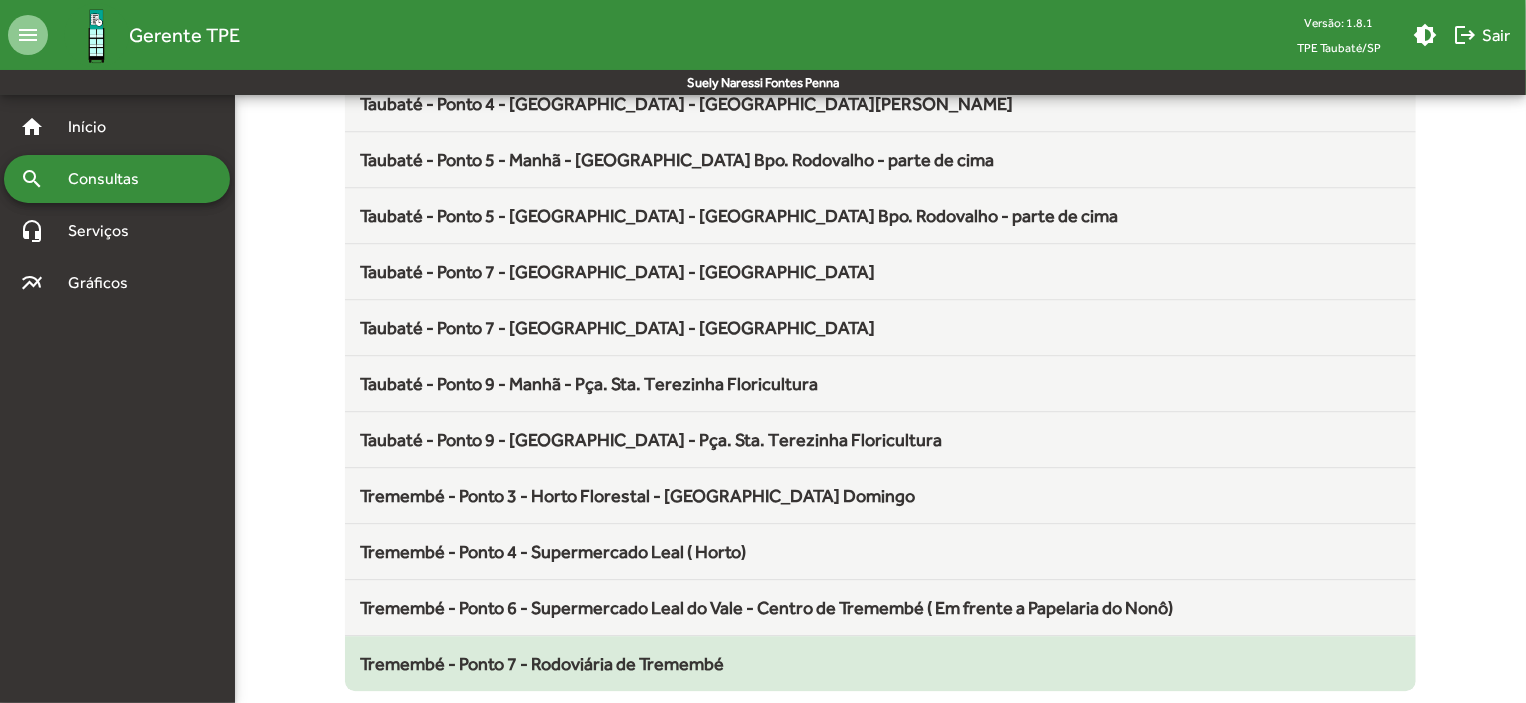 click on "Tremembé - Ponto 7 - Rodoviária de Tremembé" 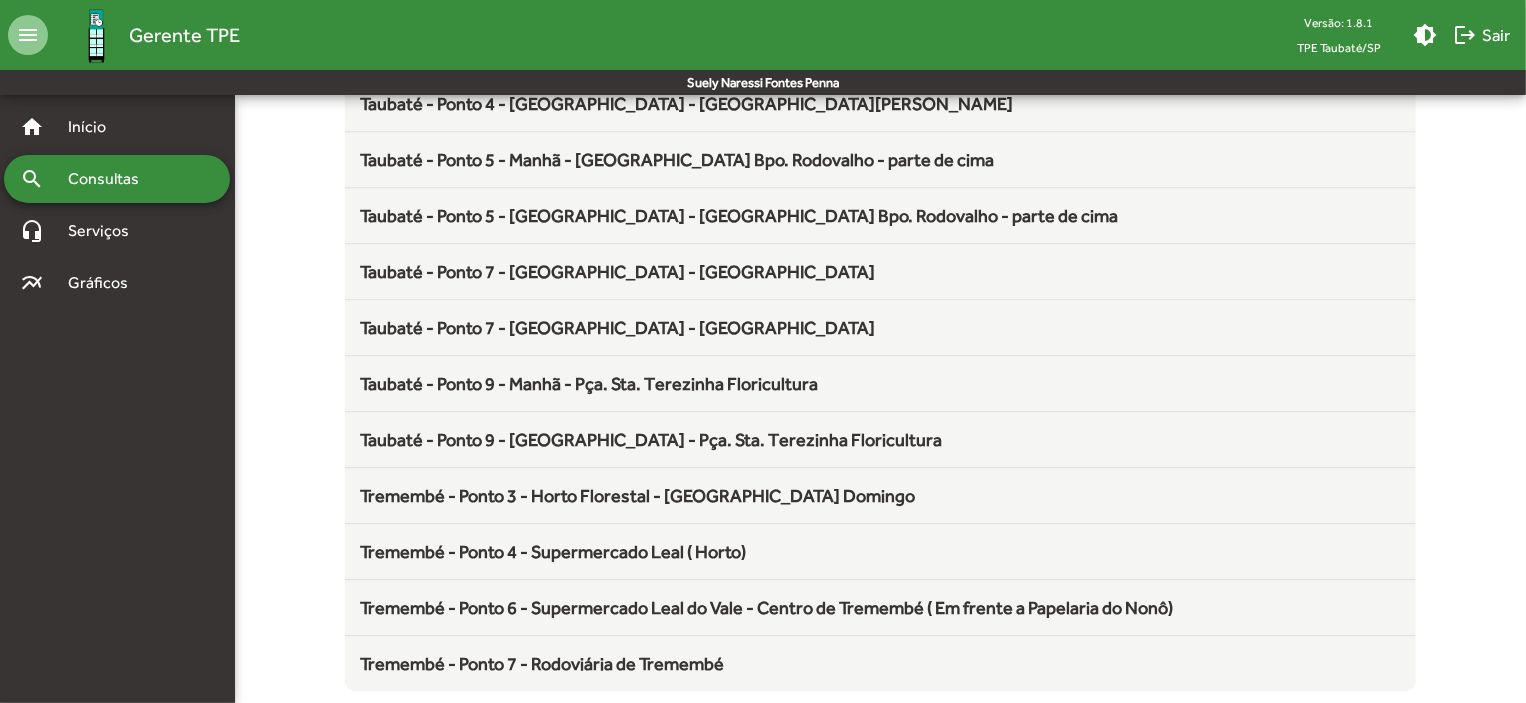 scroll, scrollTop: 0, scrollLeft: 0, axis: both 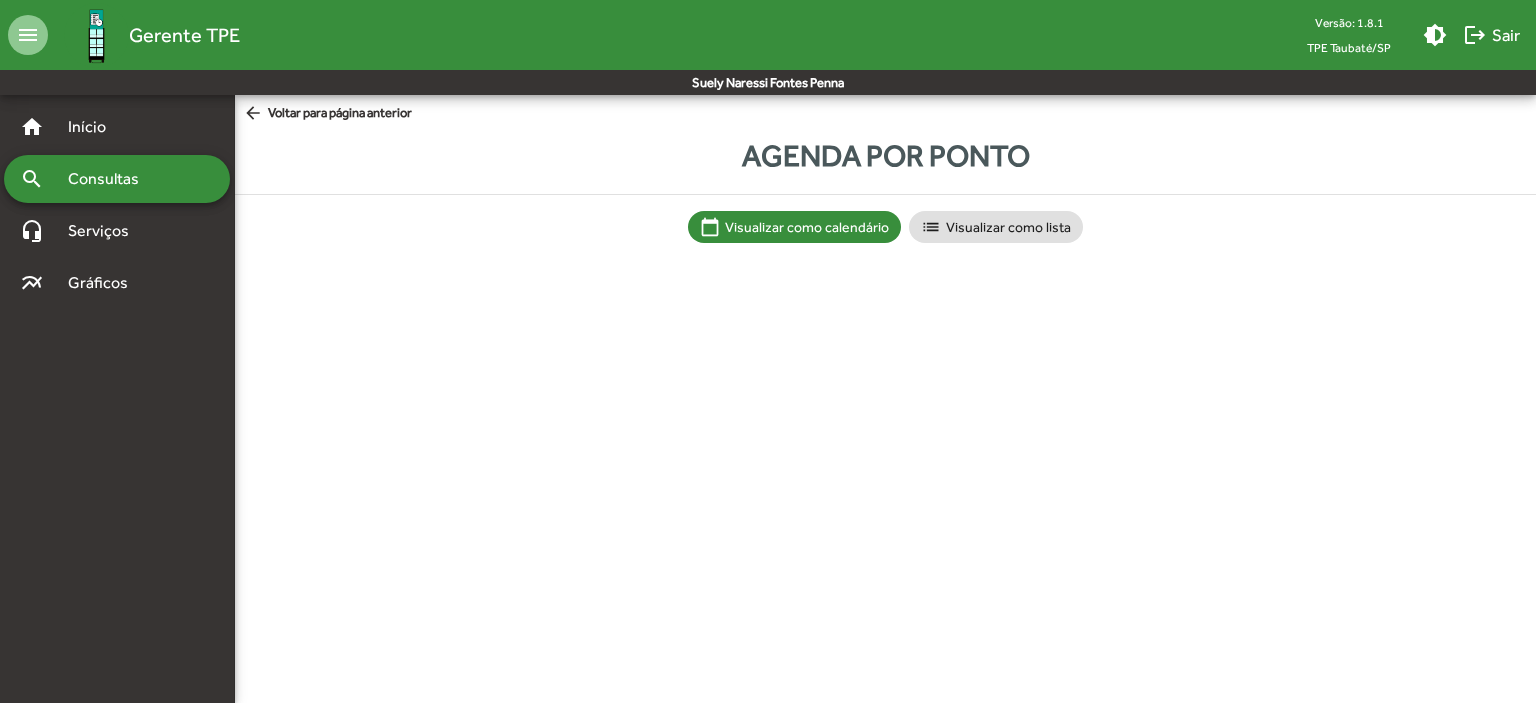 click on "menu Gerente TPE  Versão: 1.8.1   TPE Taubaté/SP  brightness_medium logout  Sair   Suely Naressi Fontes Penna  home Início search Consultas headset_mic Serviços multiline_chart Gráficos arrow_back  Voltar para página anterior   Agenda por ponto     calendar_today  Visualizar como calendário  list  Visualizar como lista
Alterar tema do sistema Menu de Ações Sair do Gerente TPE" at bounding box center [768, 141] 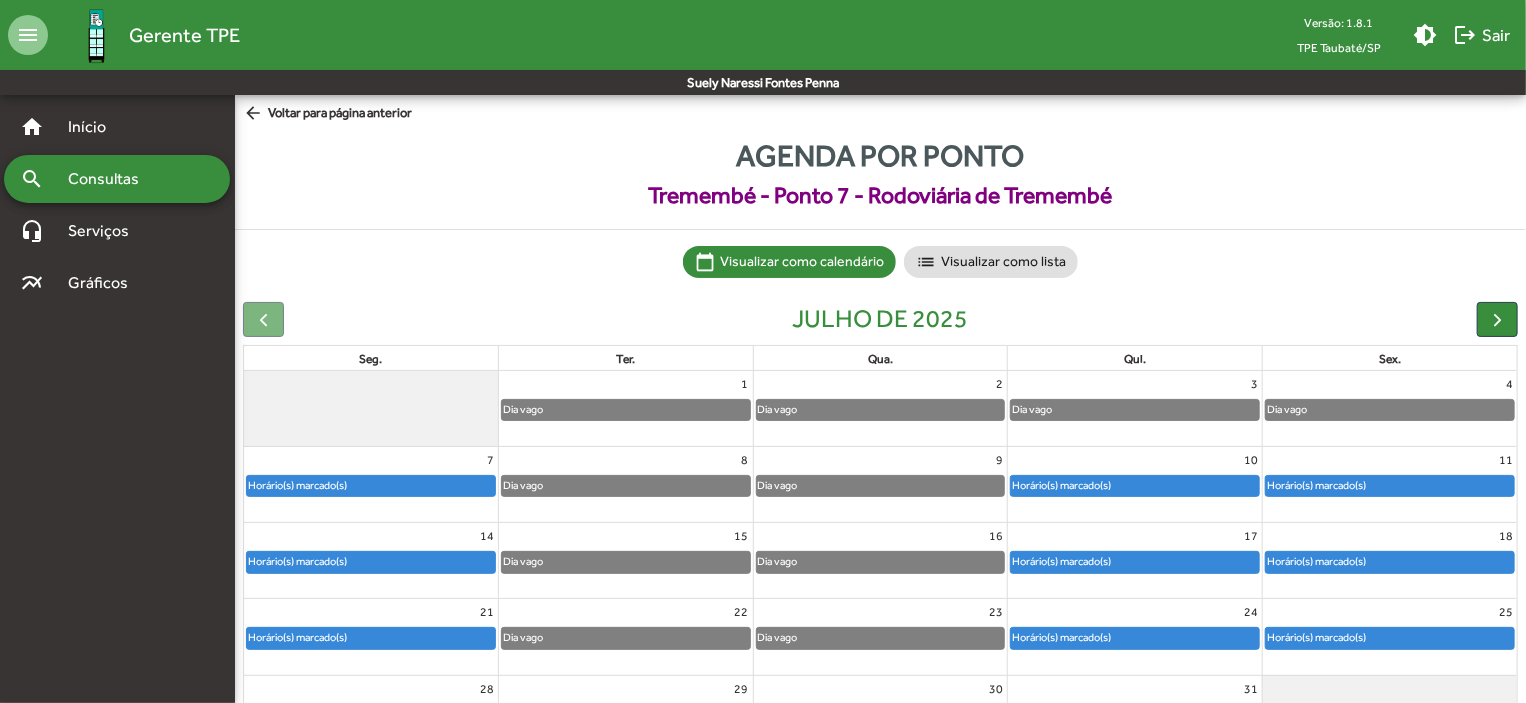 scroll, scrollTop: 124, scrollLeft: 0, axis: vertical 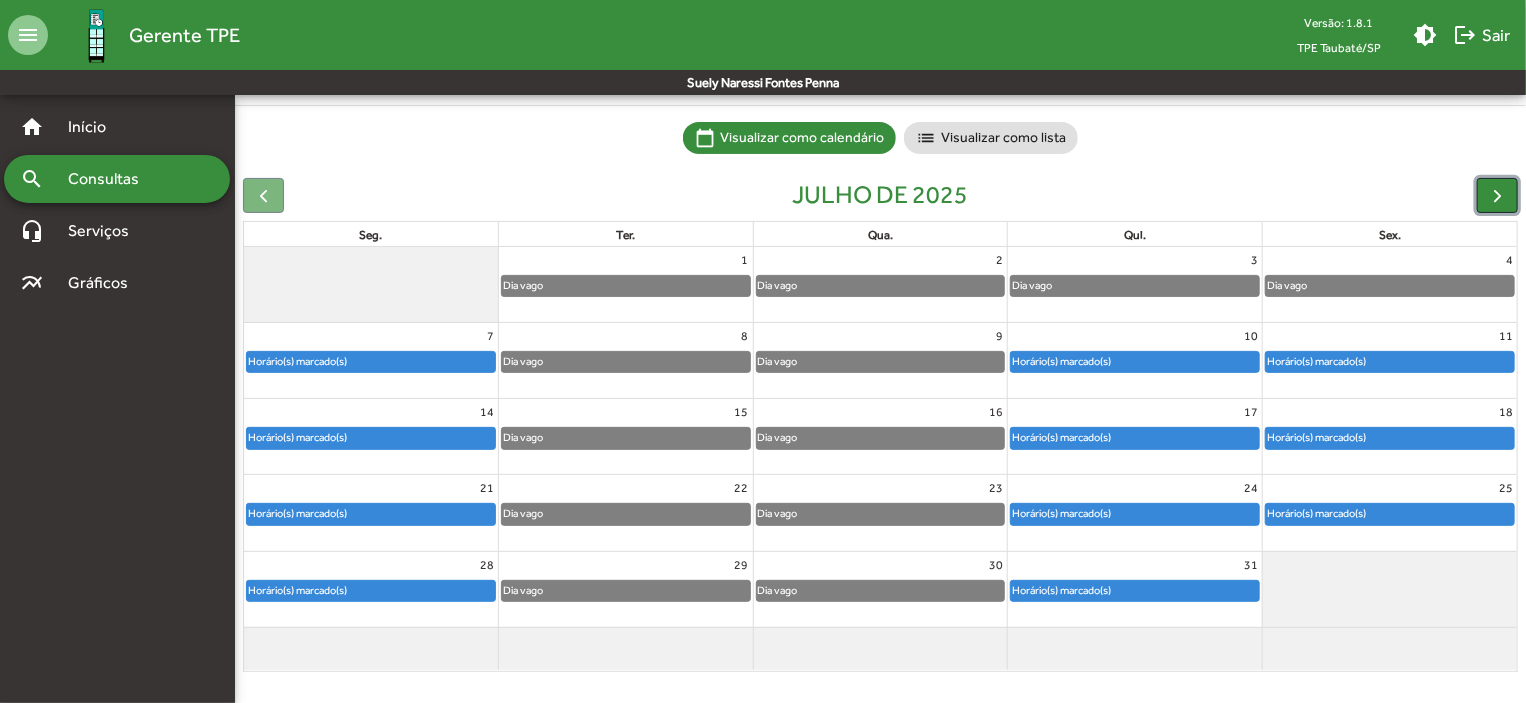 click 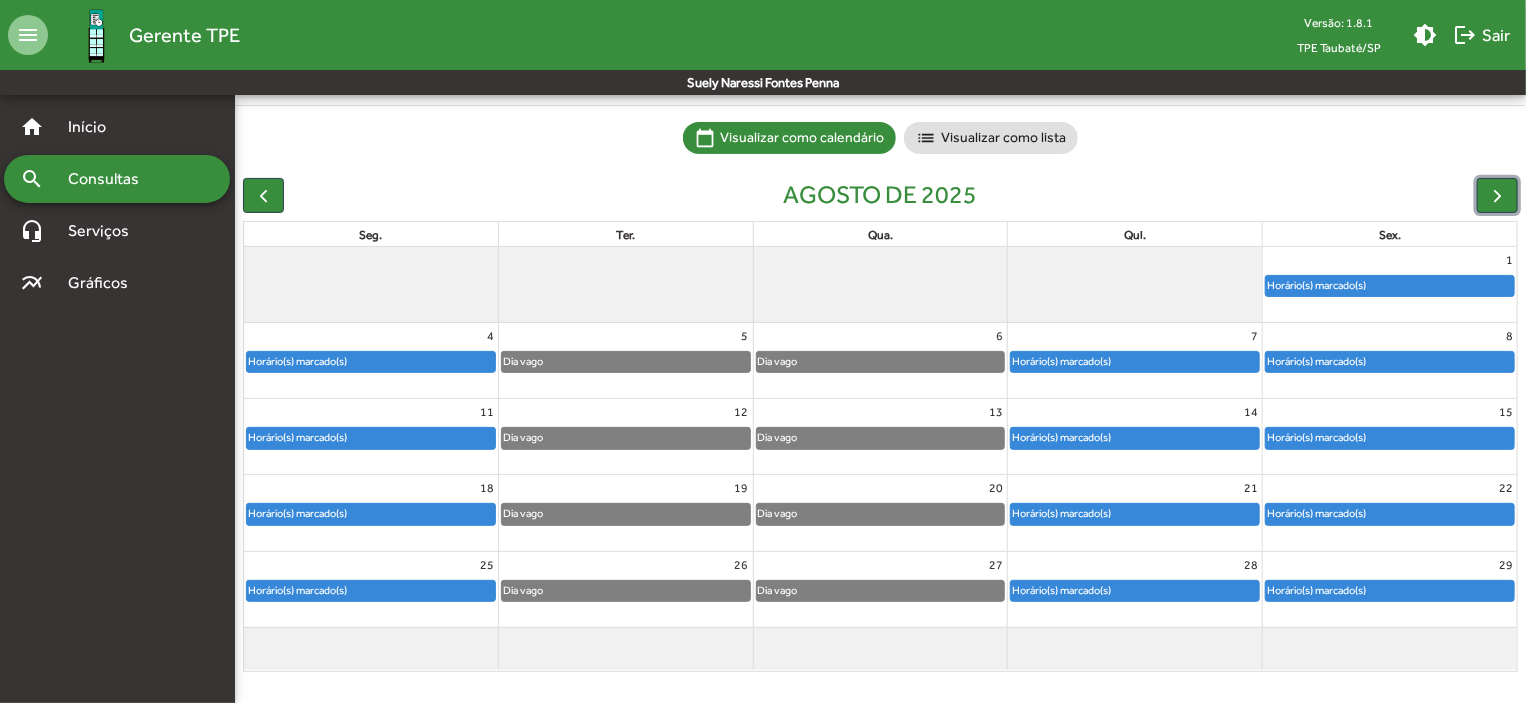 click on "Horário(s) marcado(s)" 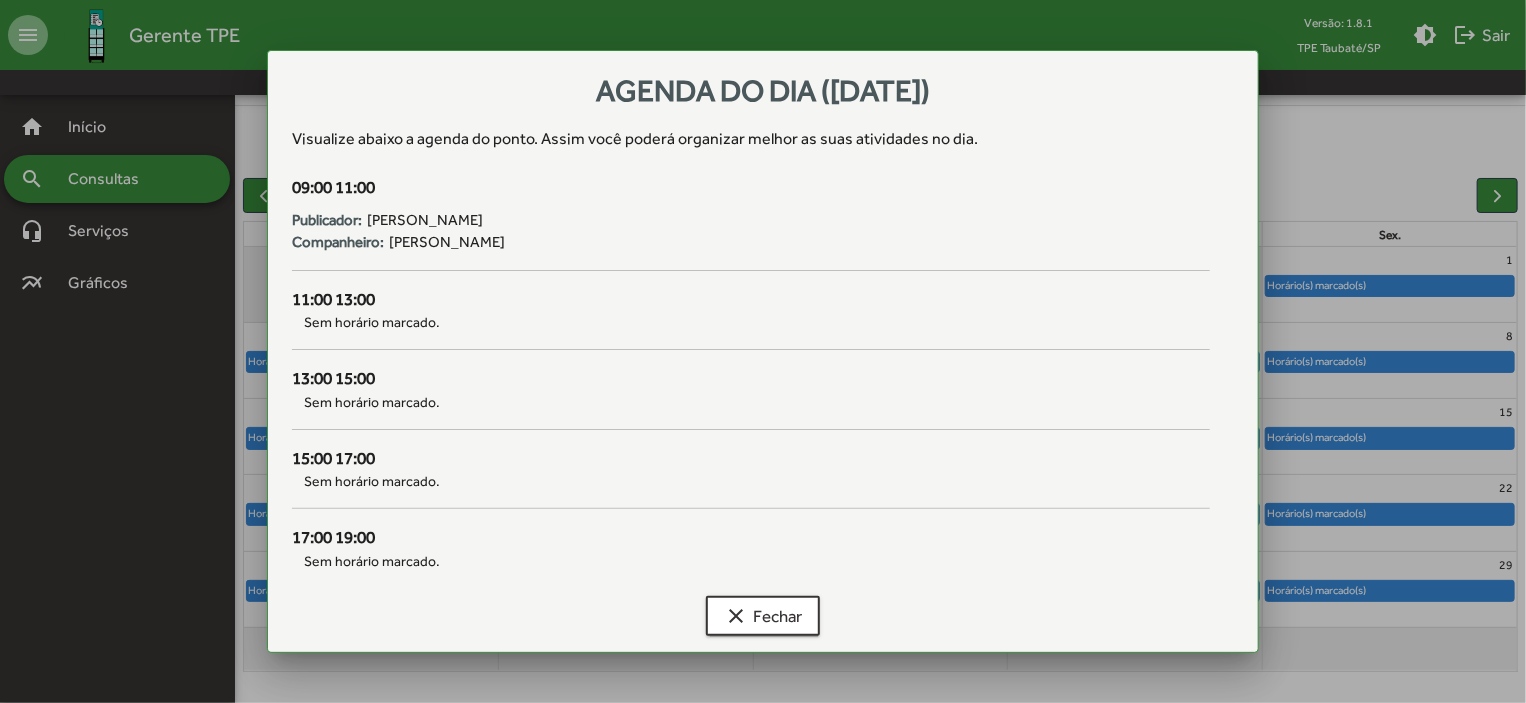 scroll, scrollTop: 0, scrollLeft: 0, axis: both 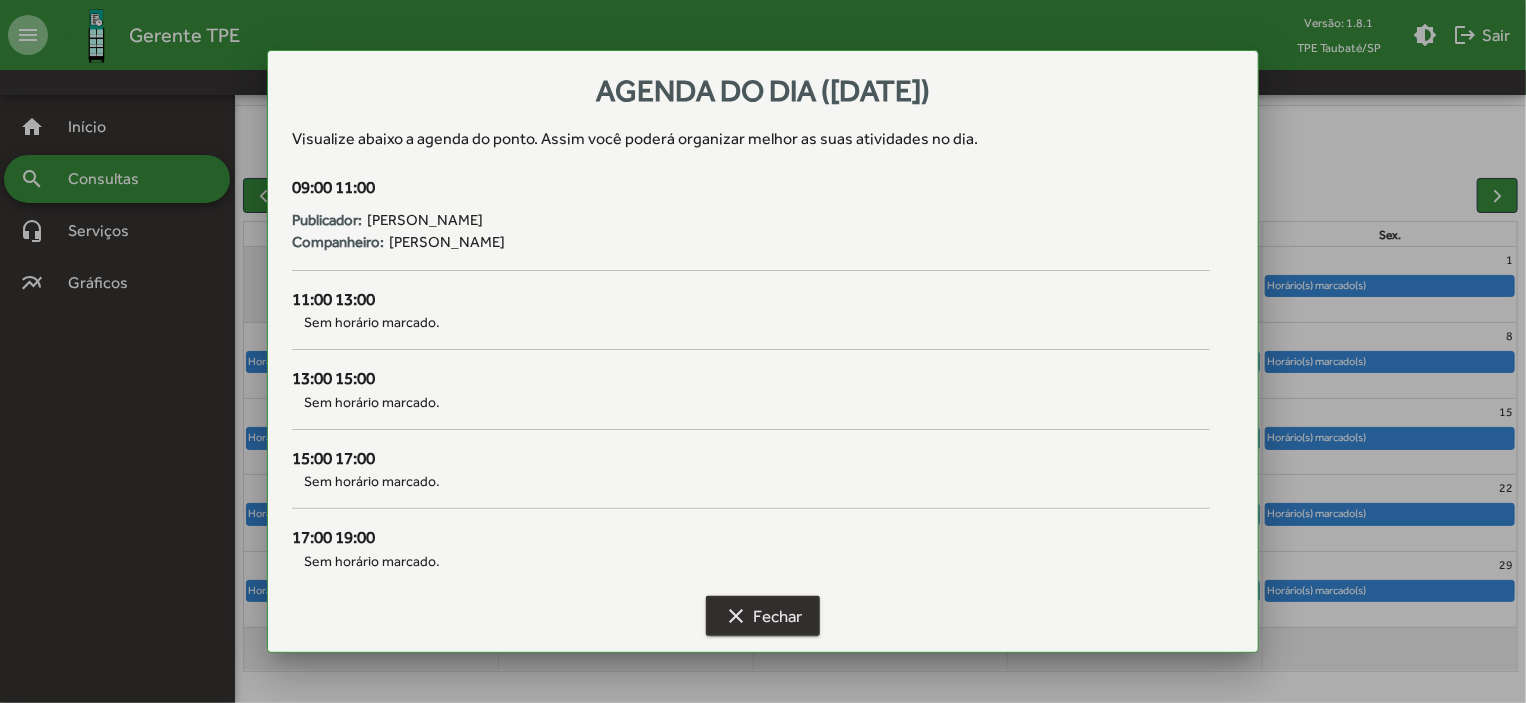 click on "clear  Fechar" at bounding box center [763, 616] 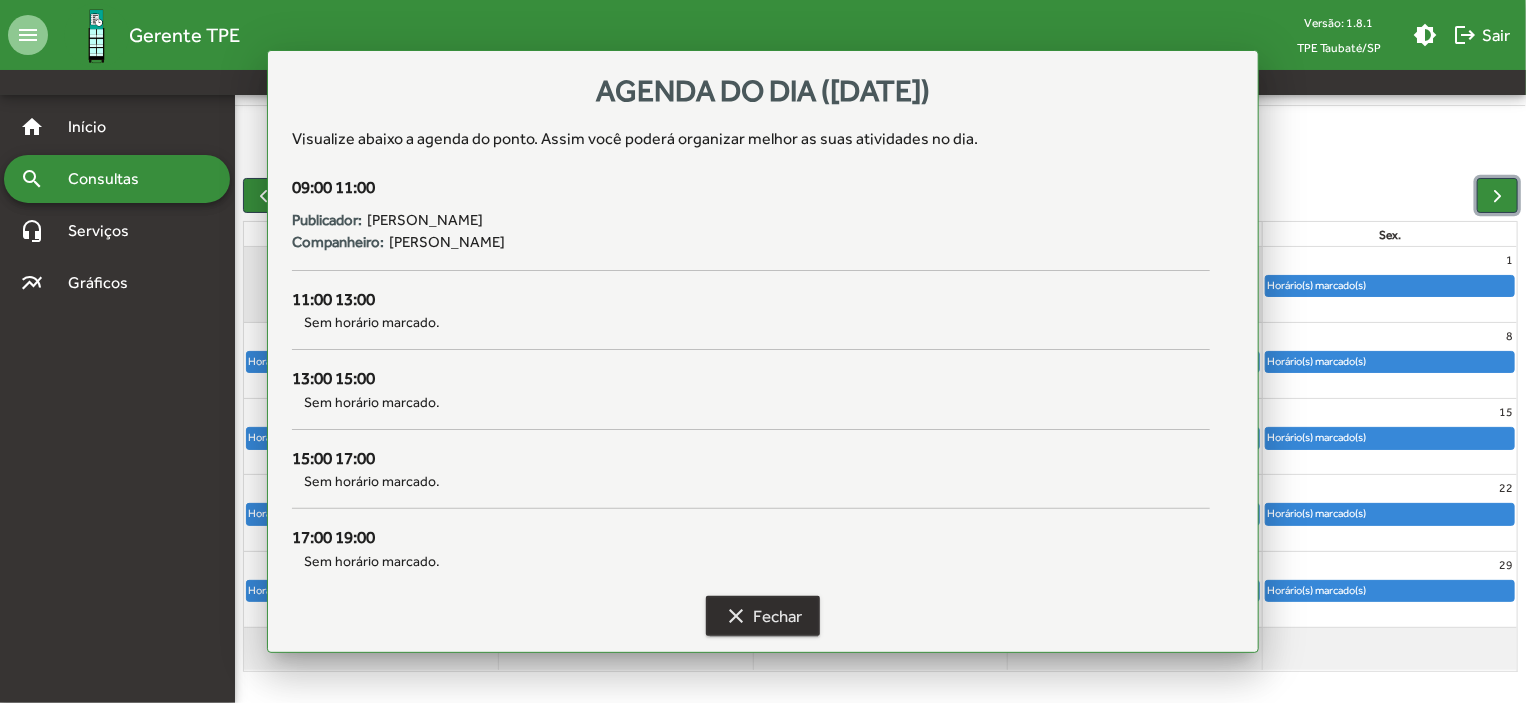 scroll, scrollTop: 124, scrollLeft: 0, axis: vertical 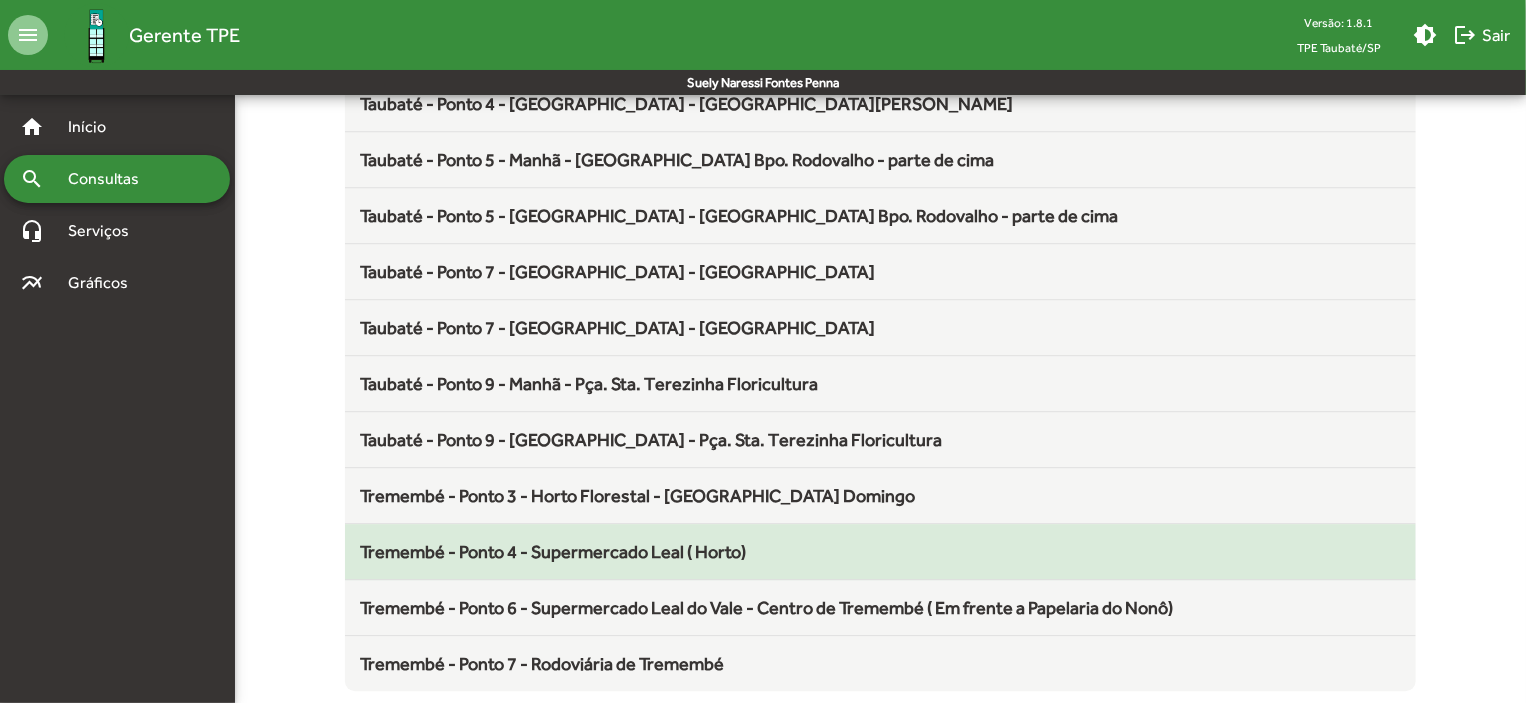 click on "Tremembé - Ponto 4 - Supermercado Leal ( Horto)" 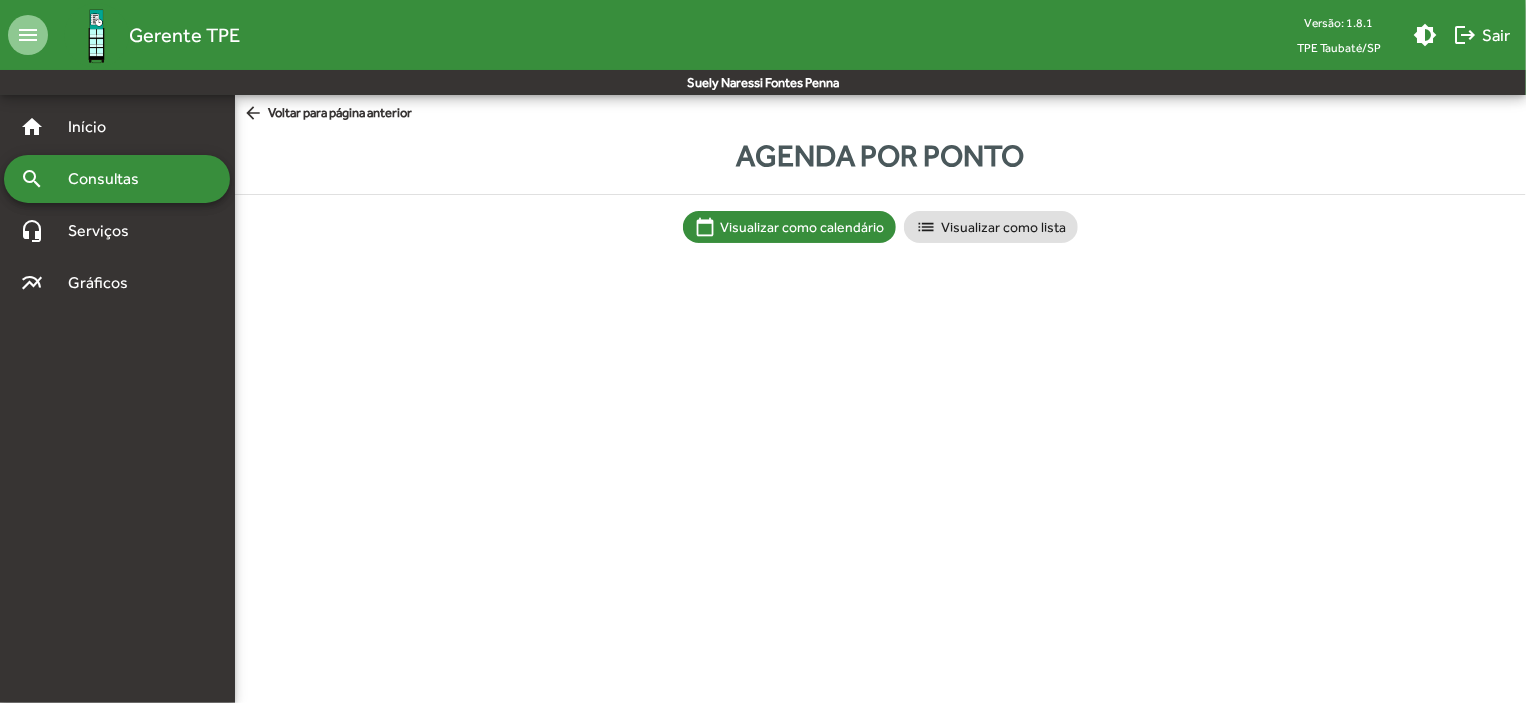 scroll, scrollTop: 0, scrollLeft: 0, axis: both 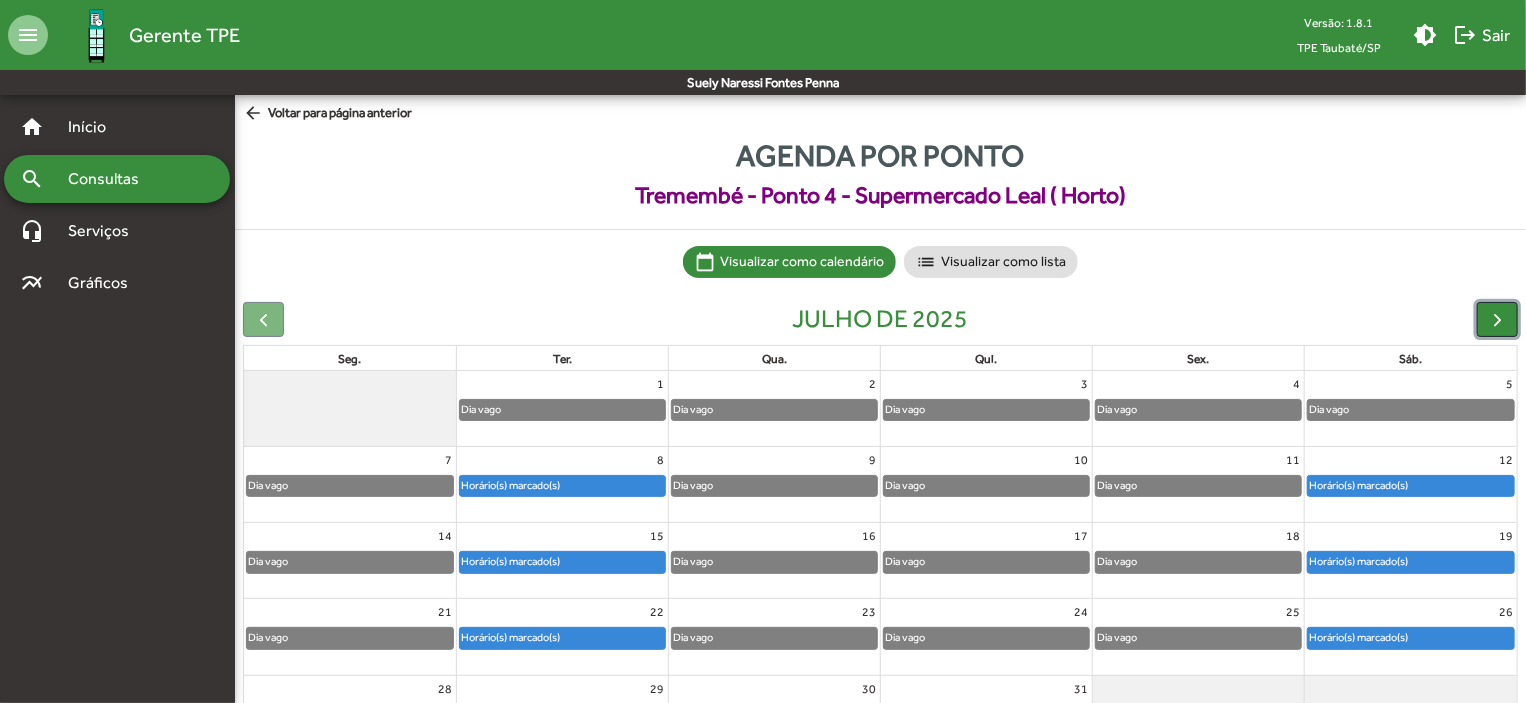 click 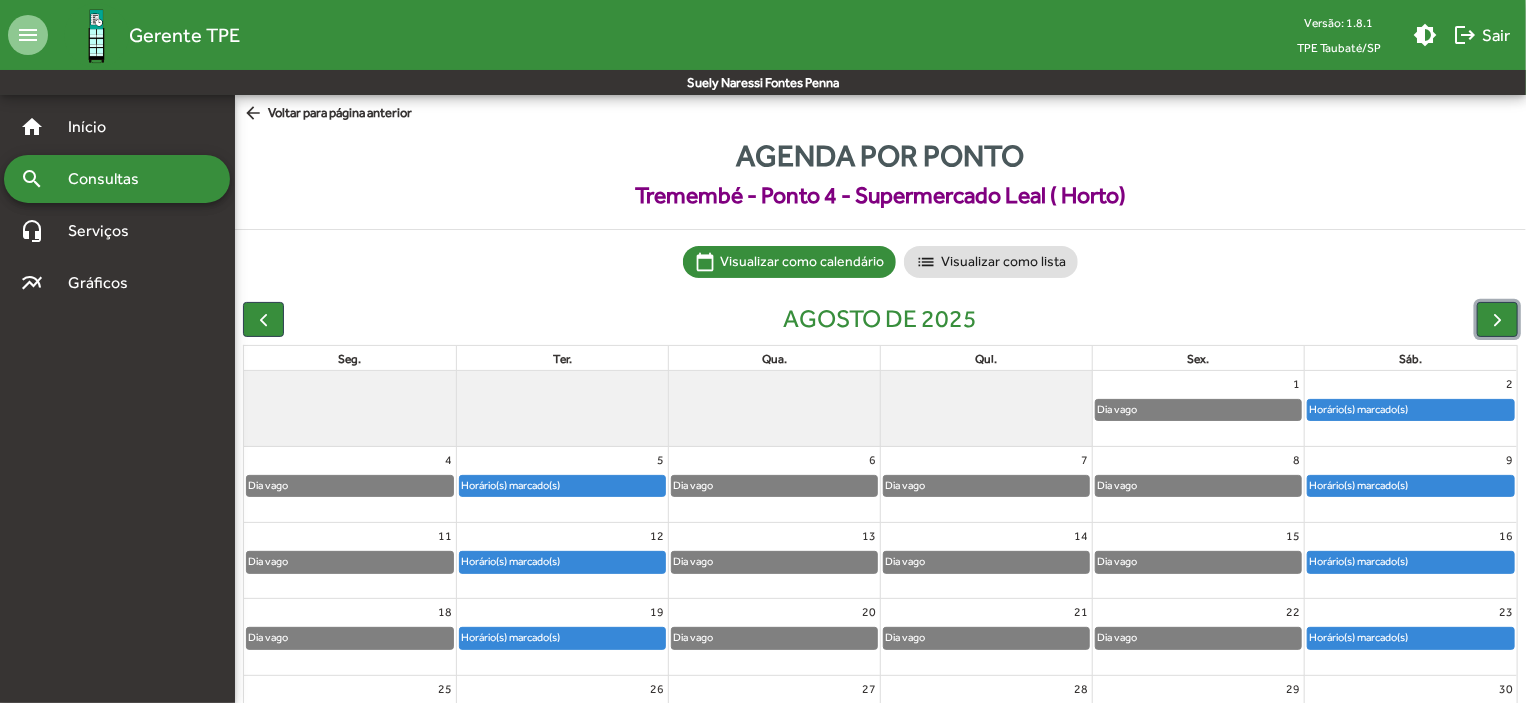 click on "Horário(s) marcado(s)" 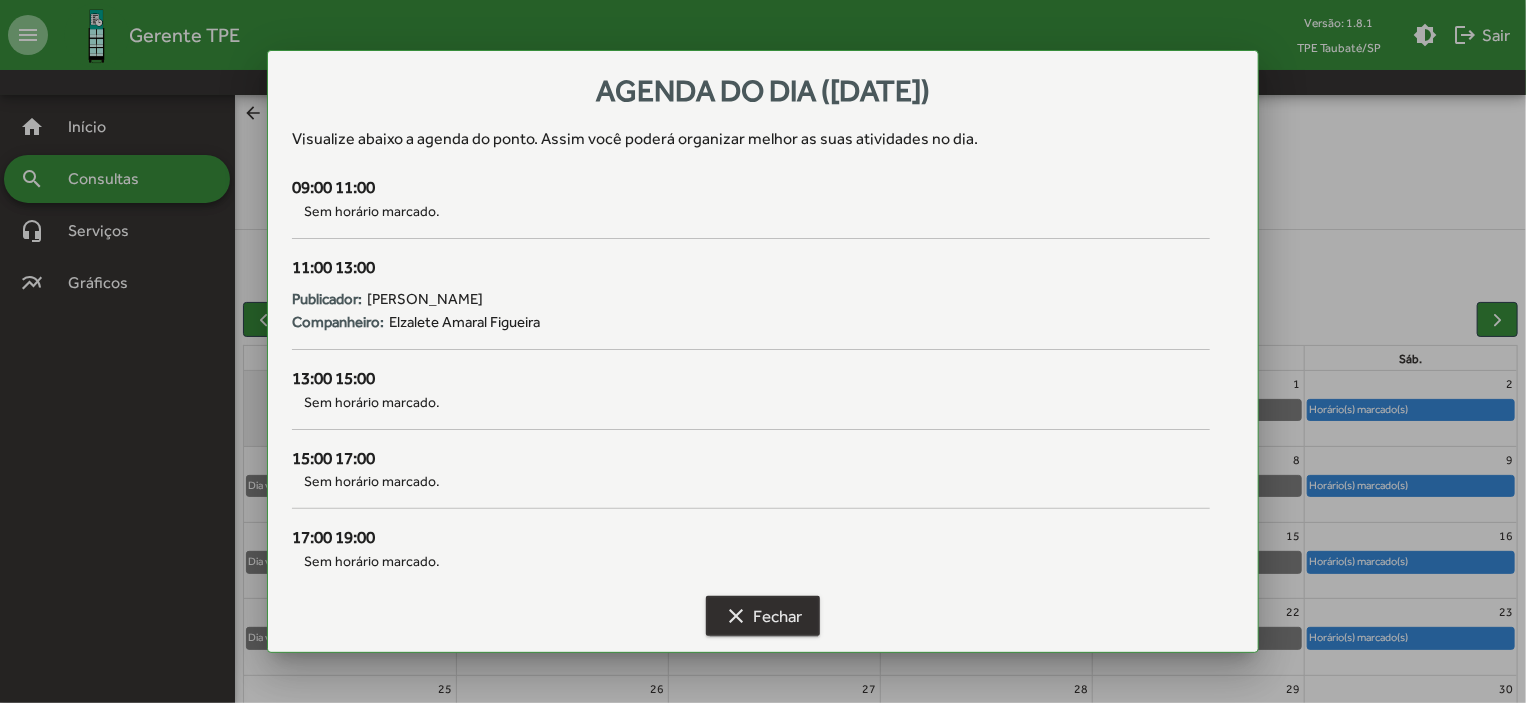 click on "clear  Fechar" at bounding box center [763, 616] 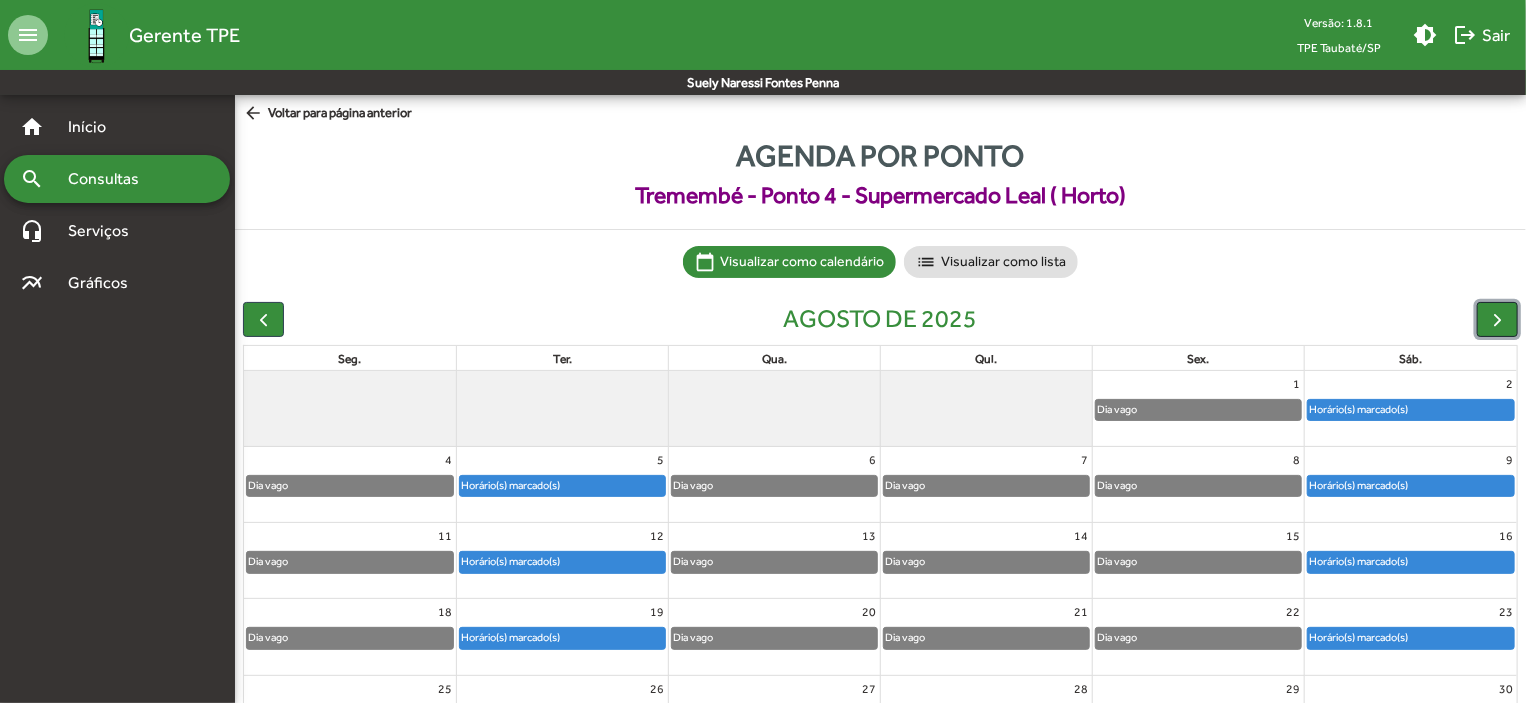 click 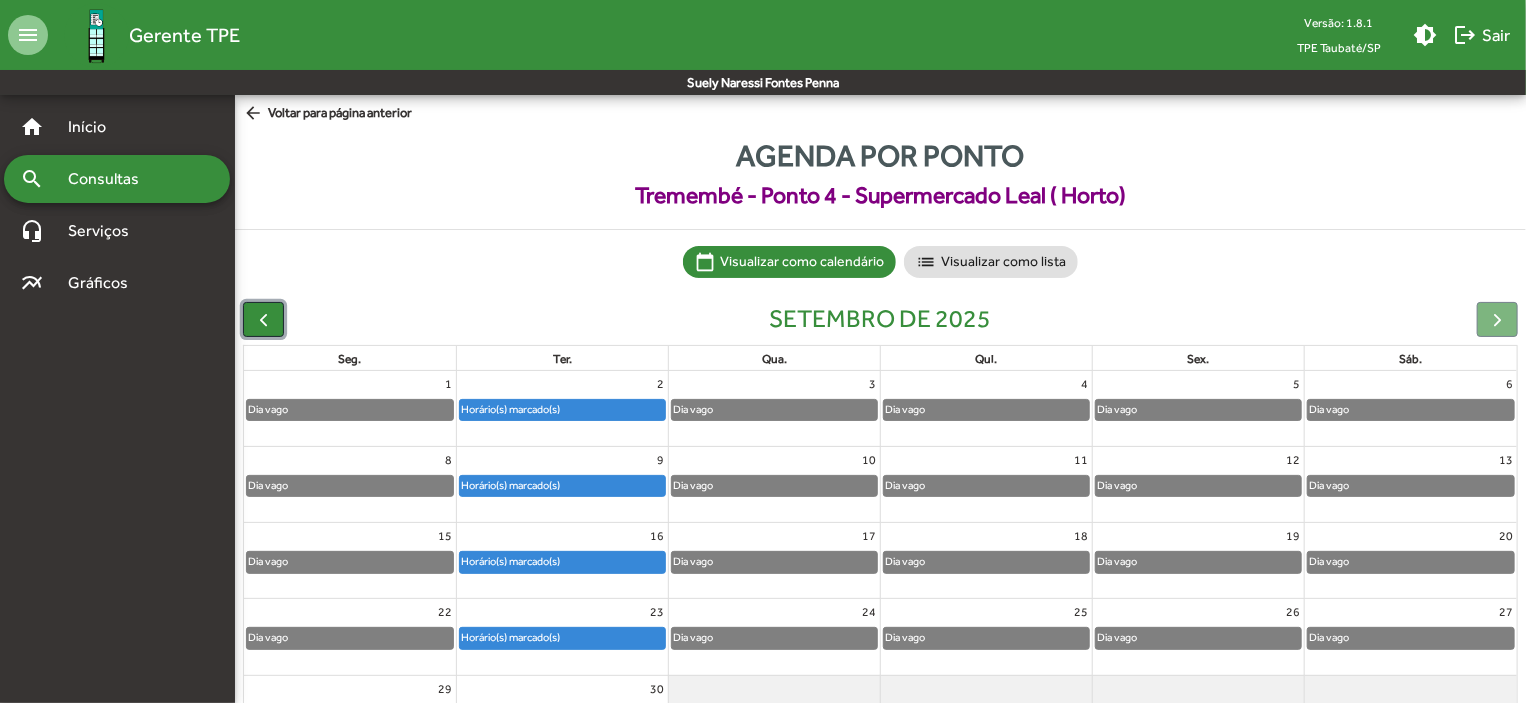 click 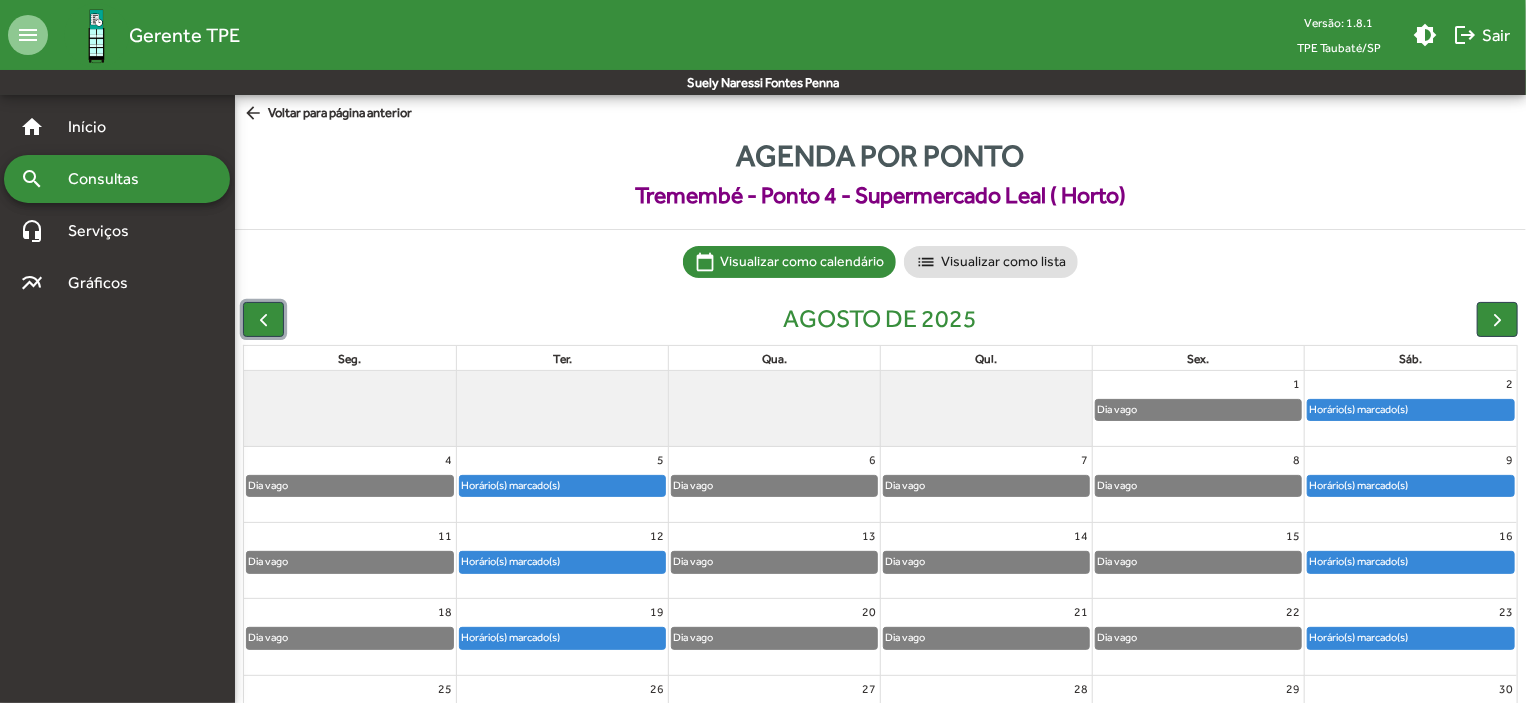 click on "Horário(s) marcado(s)" 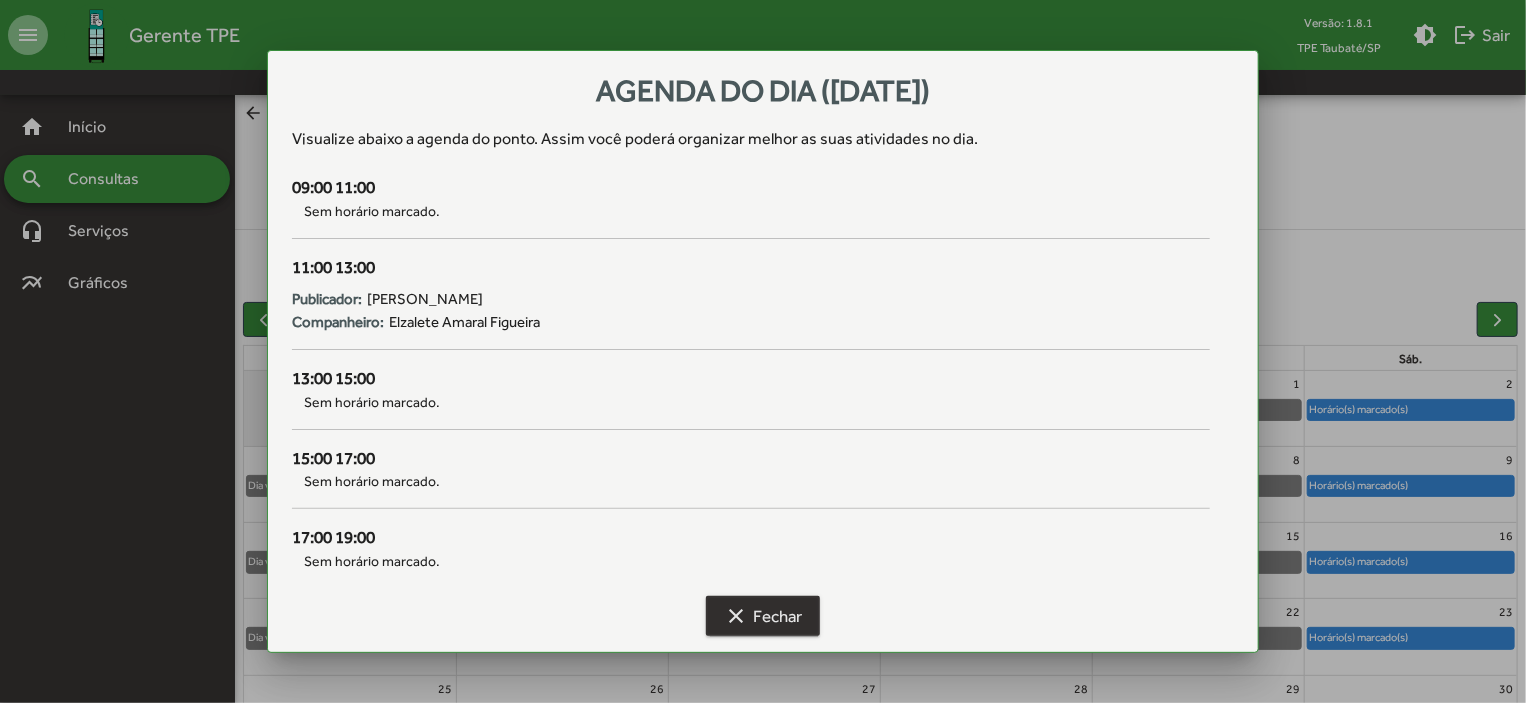 click on "clear  Fechar" at bounding box center (763, 616) 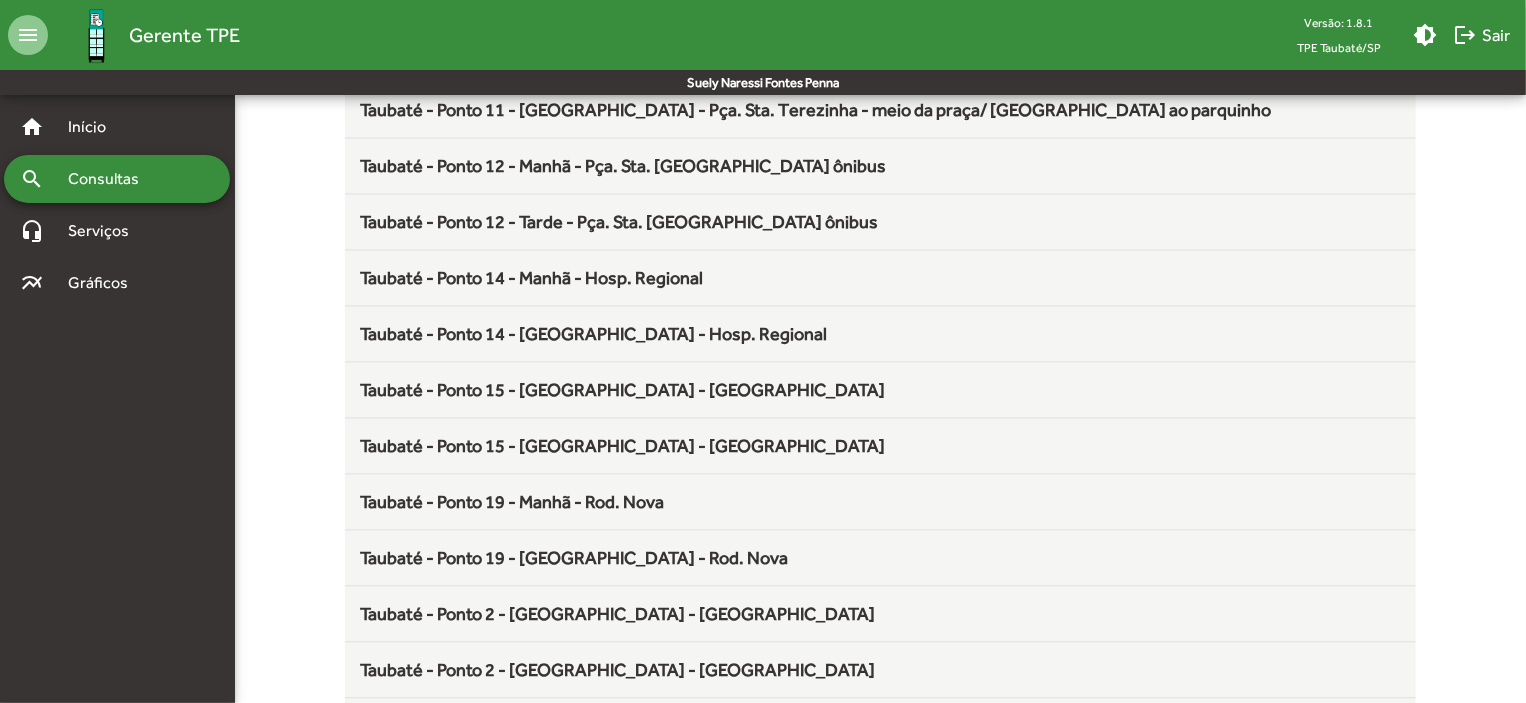 scroll, scrollTop: 2461, scrollLeft: 0, axis: vertical 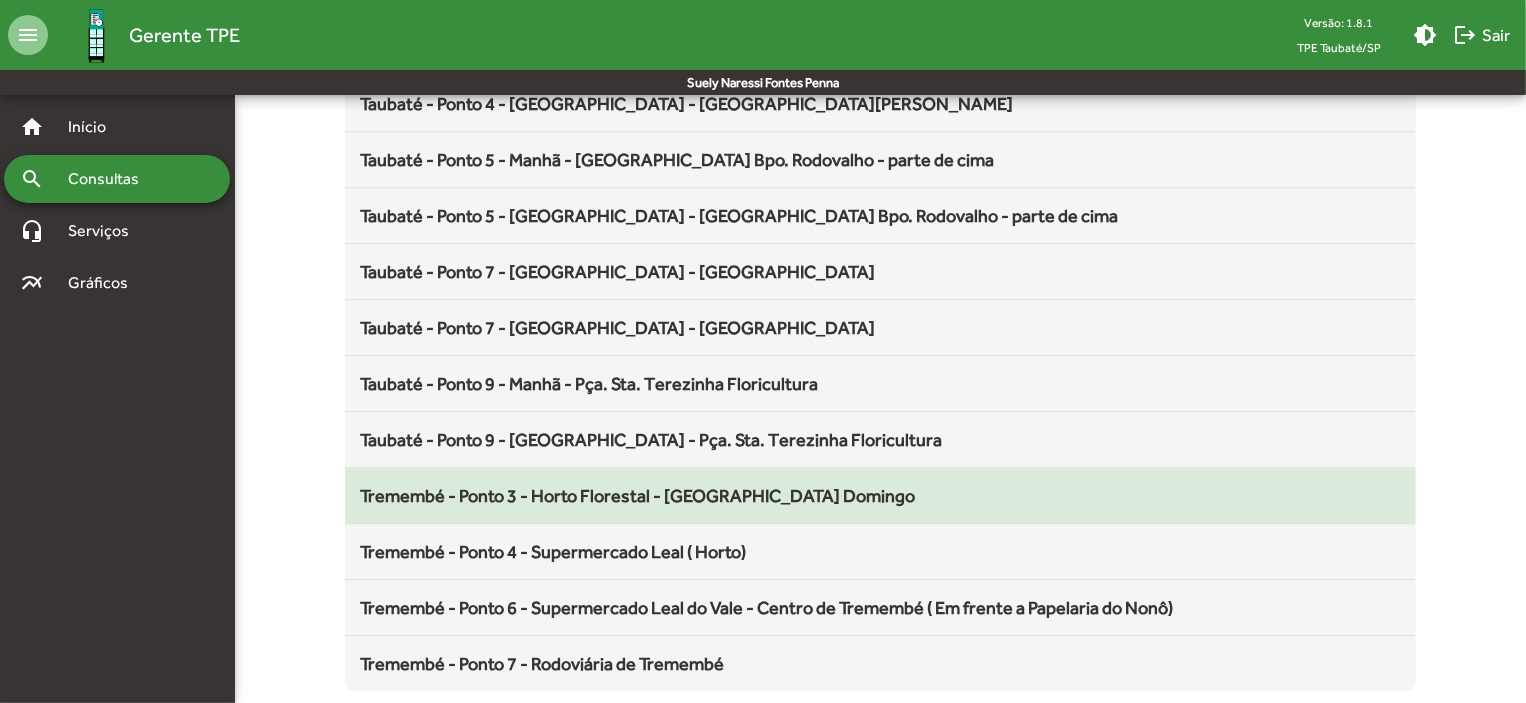 click on "Tremembé - Ponto 3 - Horto Florestal - [GEOGRAPHIC_DATA] Domingo" 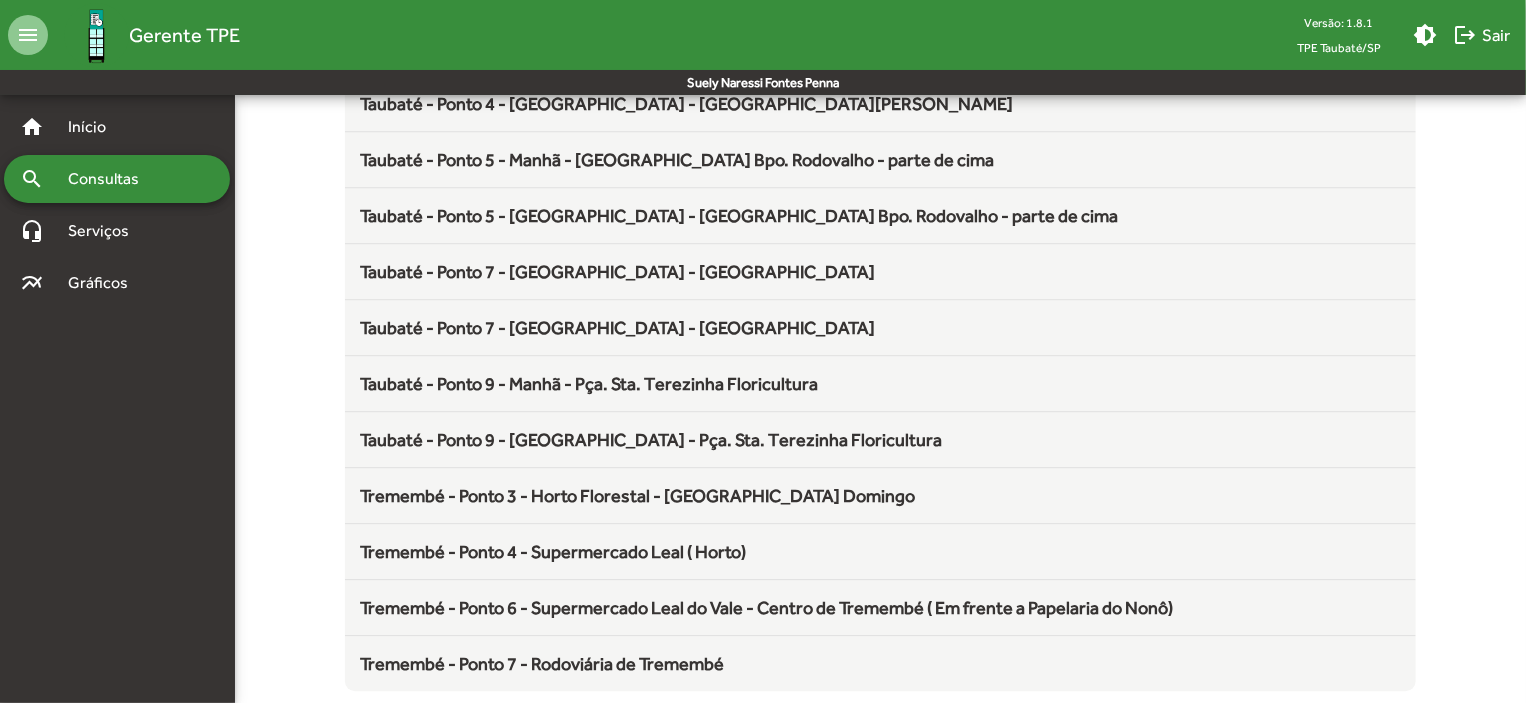 scroll, scrollTop: 0, scrollLeft: 0, axis: both 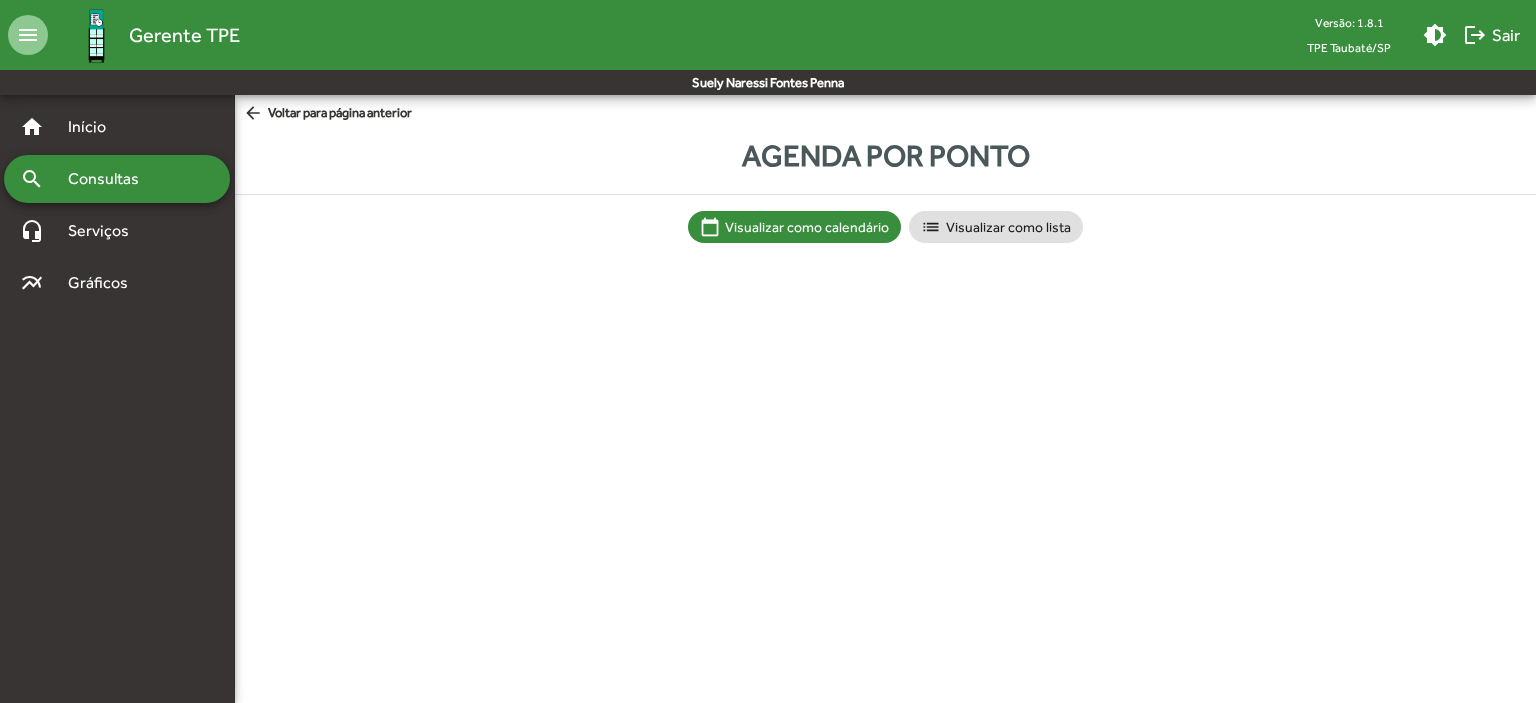 click on "menu Gerente TPE  Versão: 1.8.1   TPE Taubaté/SP  brightness_medium logout  Sair   Suely Naressi Fontes Penna  home Início search Consultas headset_mic Serviços multiline_chart Gráficos arrow_back  Voltar para página anterior   Agenda por ponto     calendar_today  Visualizar como calendário  list  Visualizar como lista
Alterar tema do sistema Menu de Ações Sair do Gerente TPE" at bounding box center (768, 141) 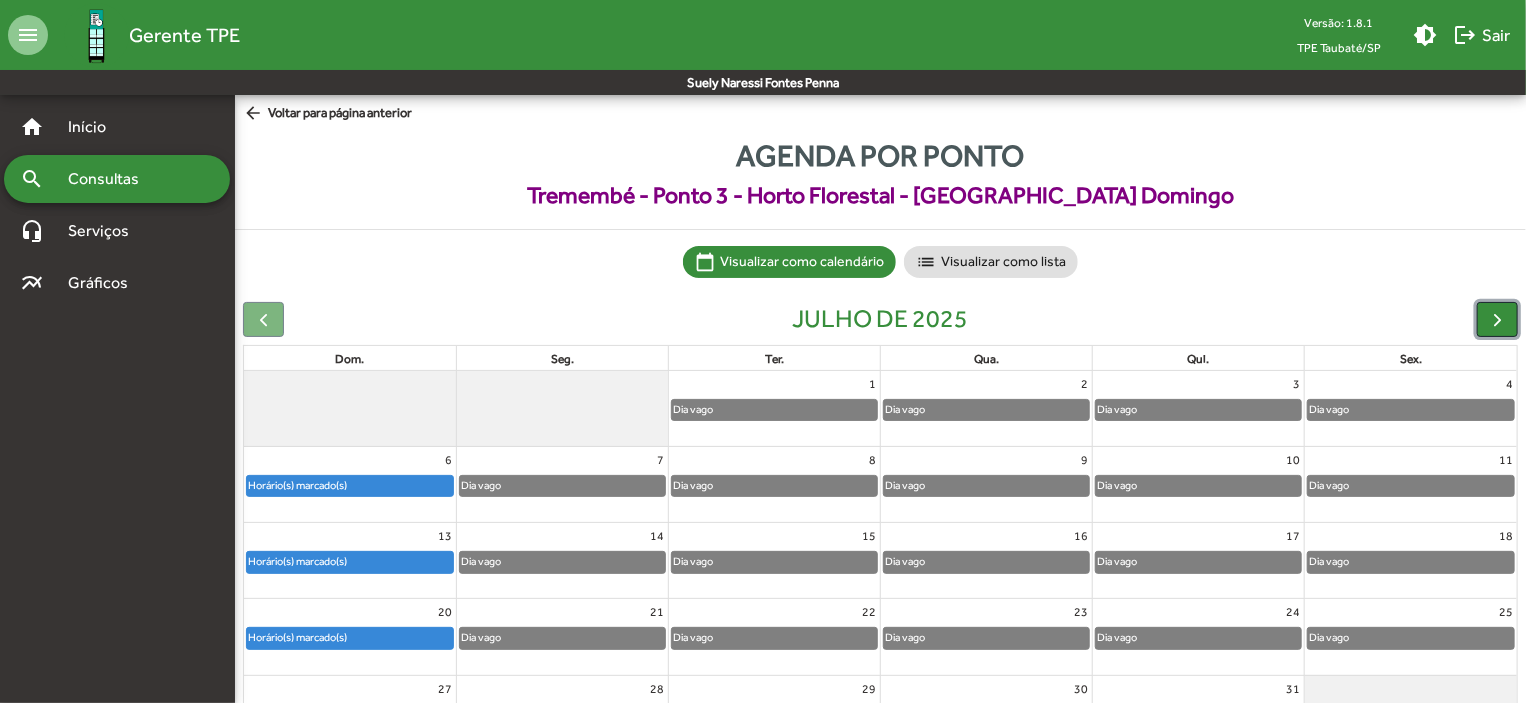 click 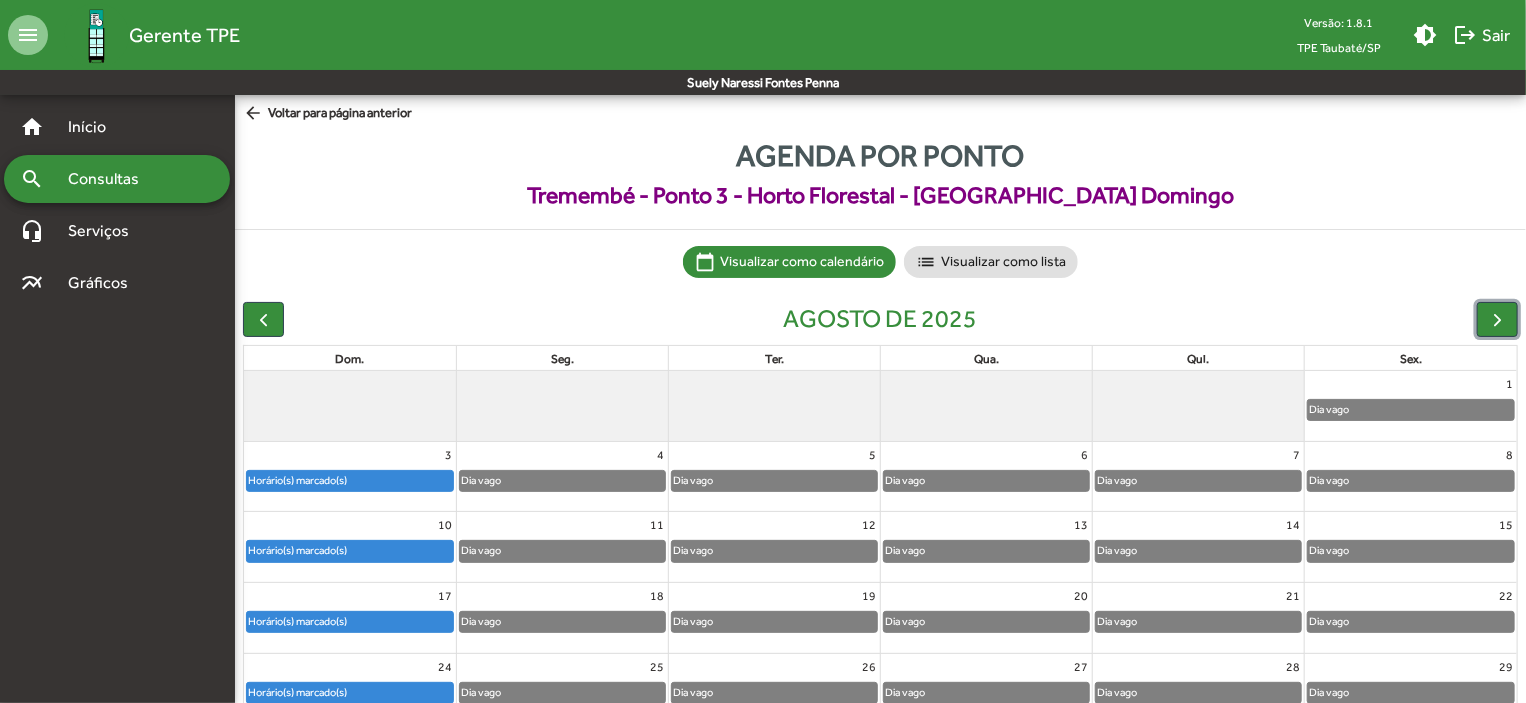 click on "Horário(s) marcado(s)" 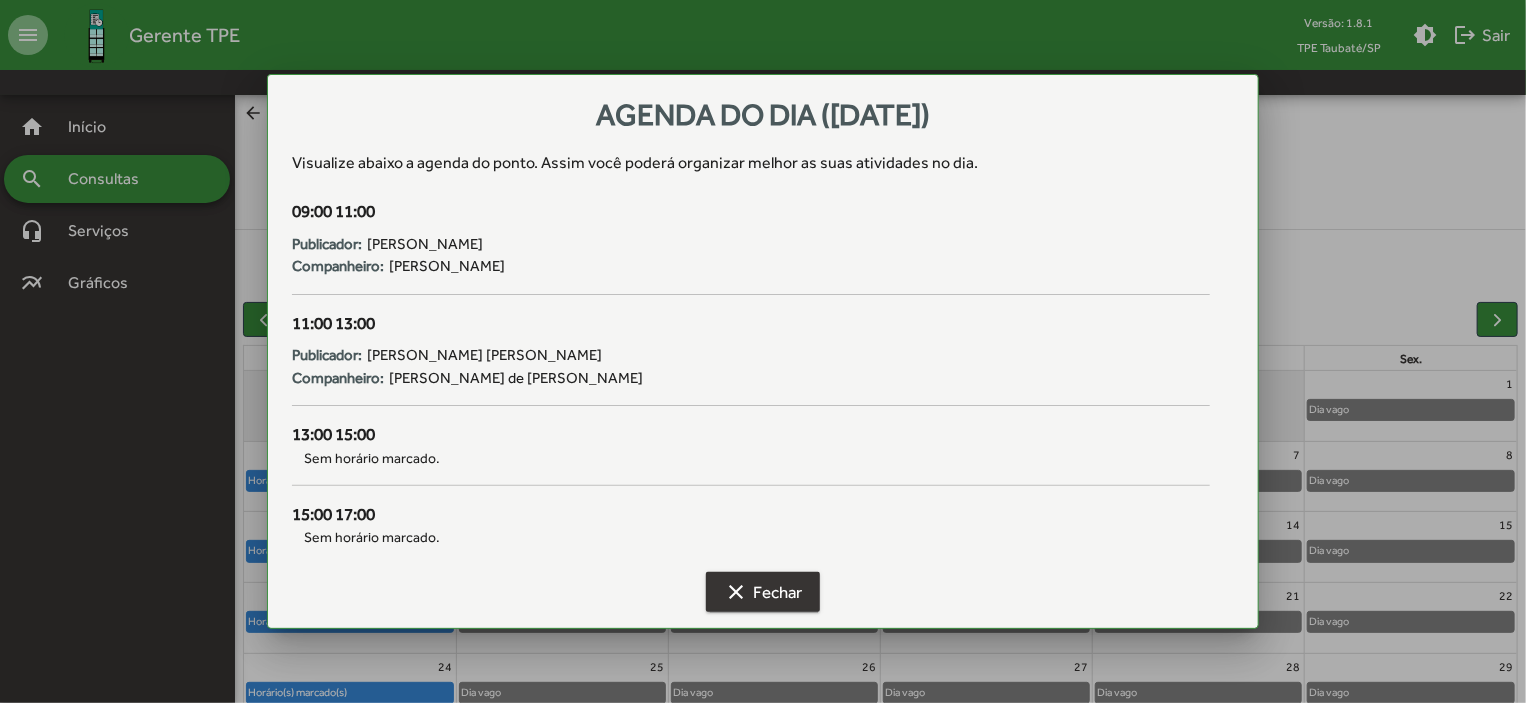 click on "clear  Fechar" at bounding box center (763, 592) 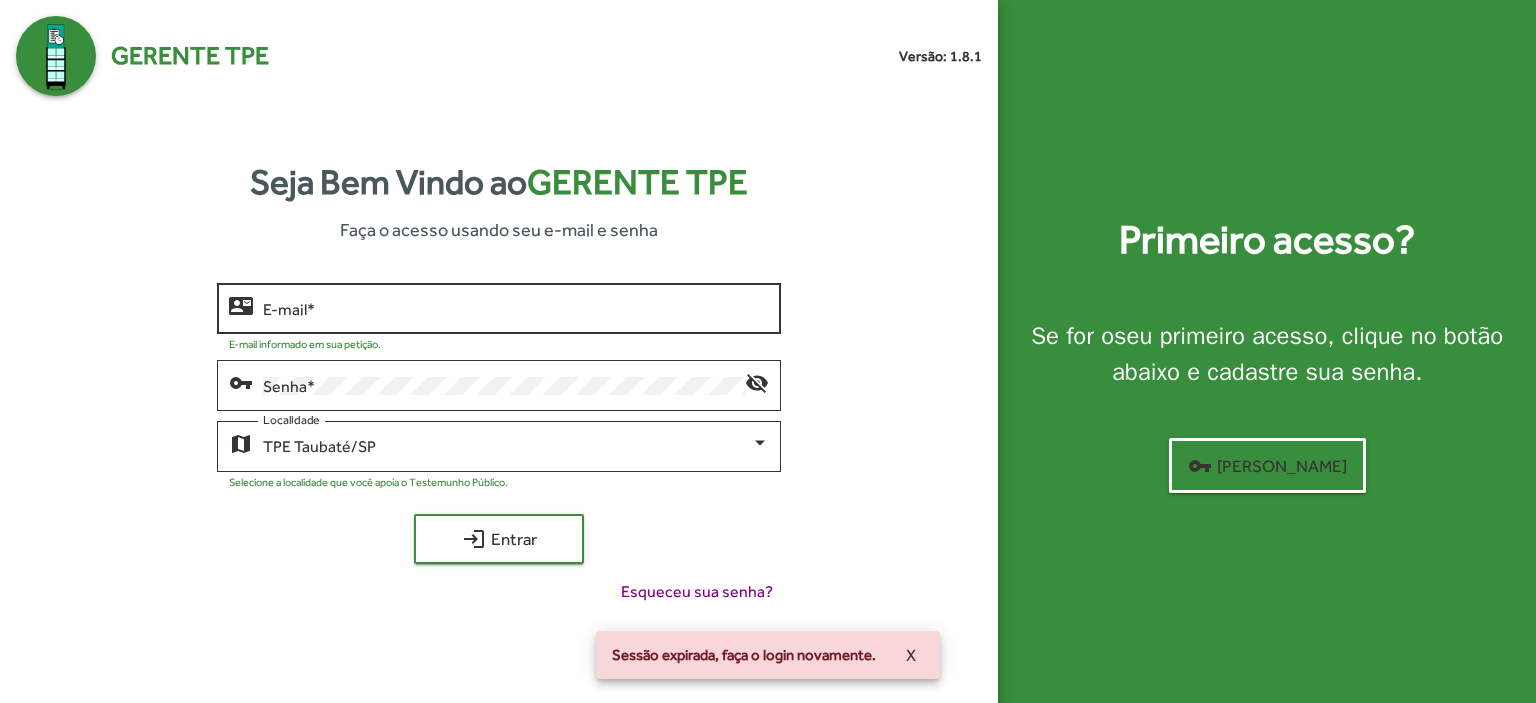 click on "E-mail   *" at bounding box center [516, 309] 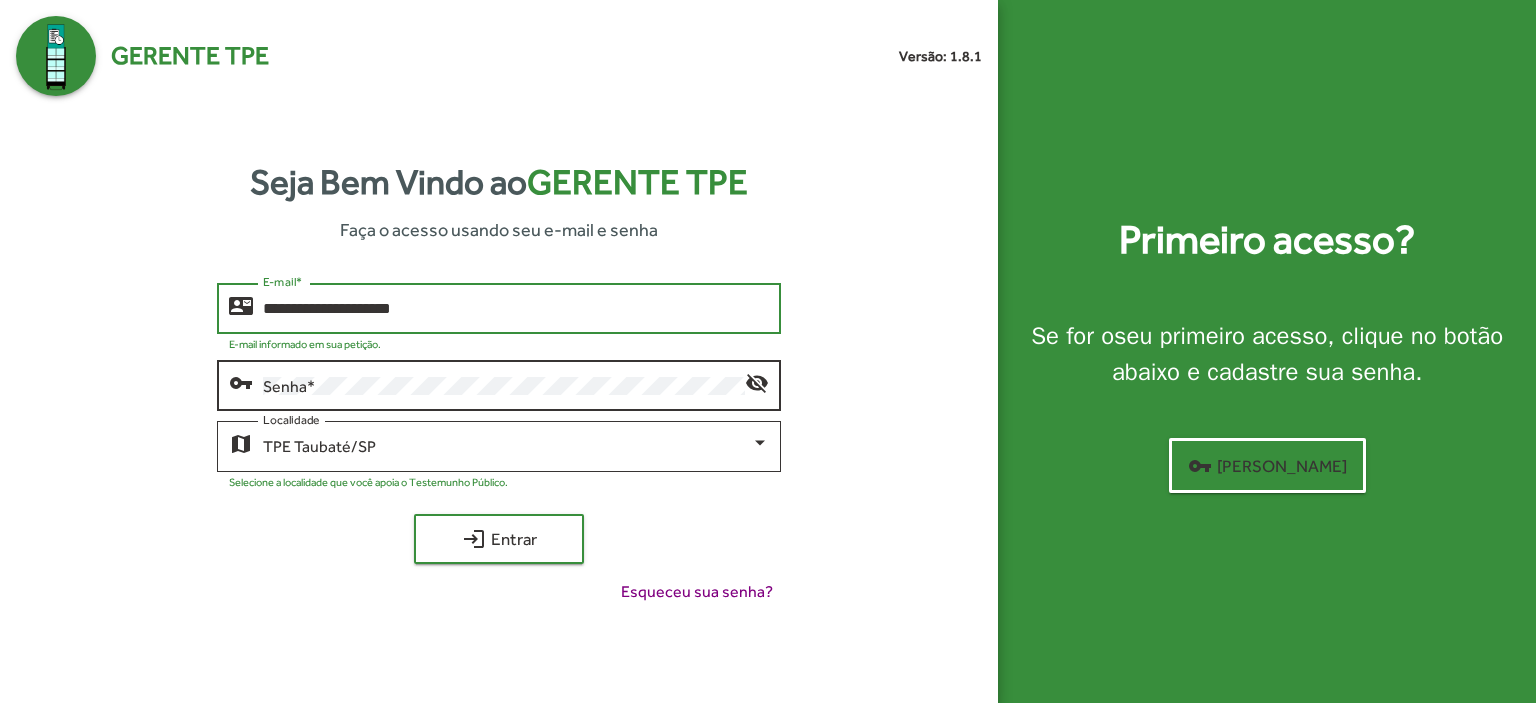 type on "**********" 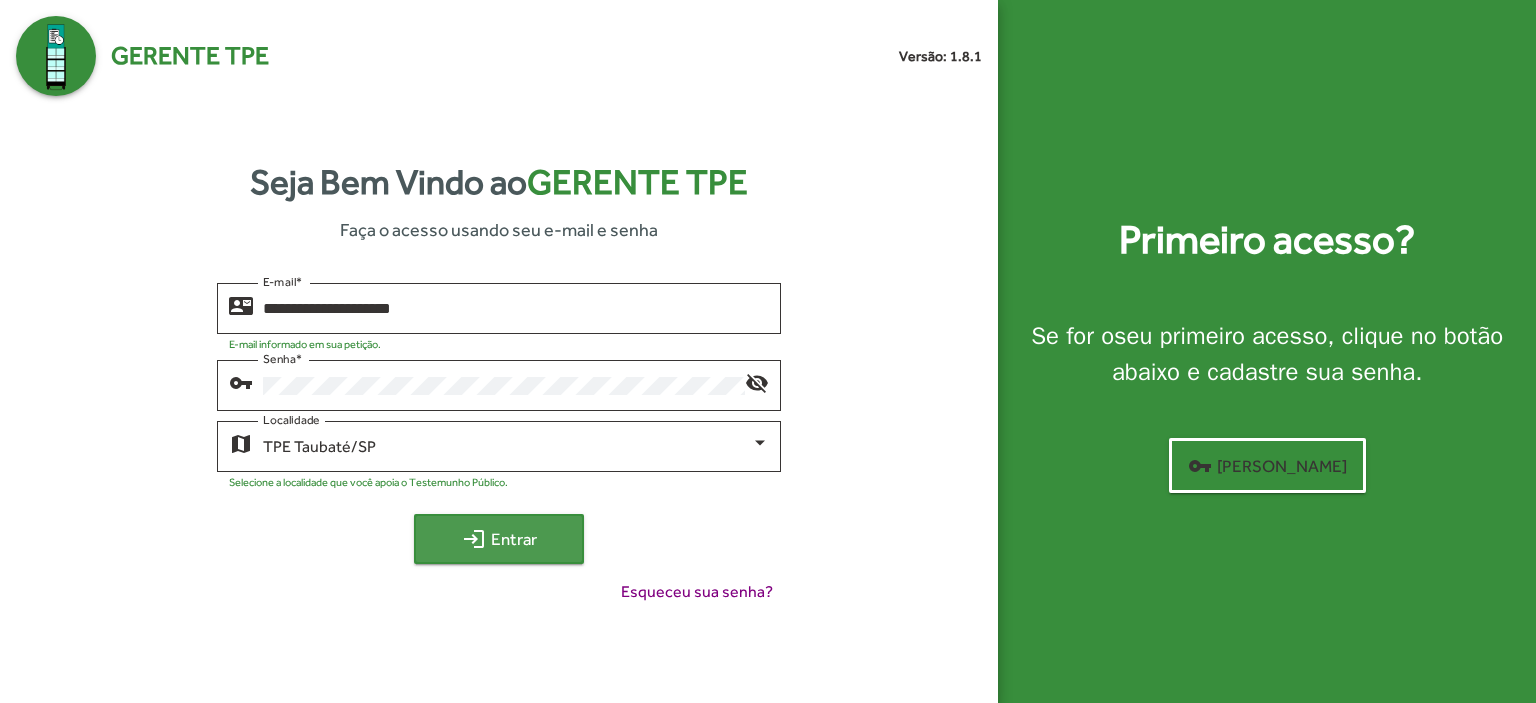 click on "login  Entrar" 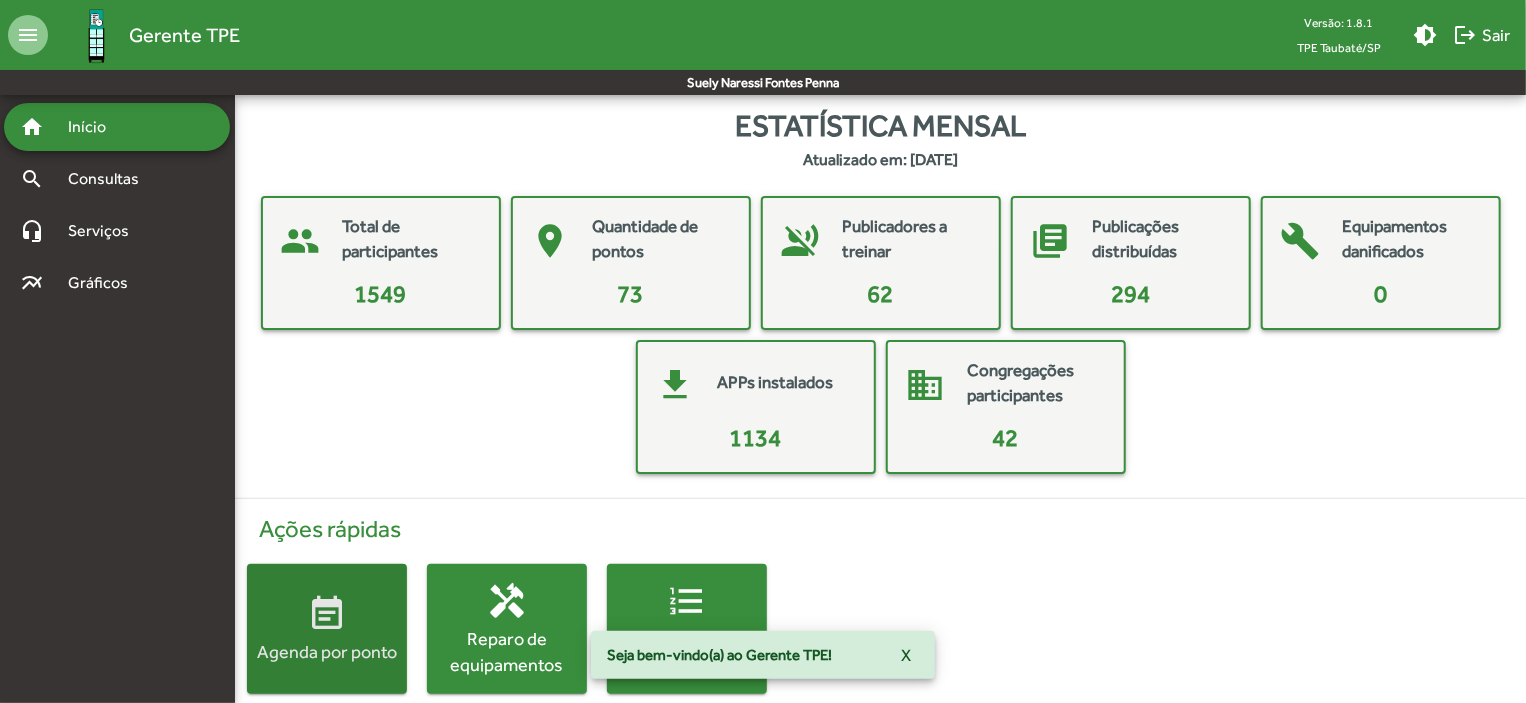 click on "Agenda por ponto" 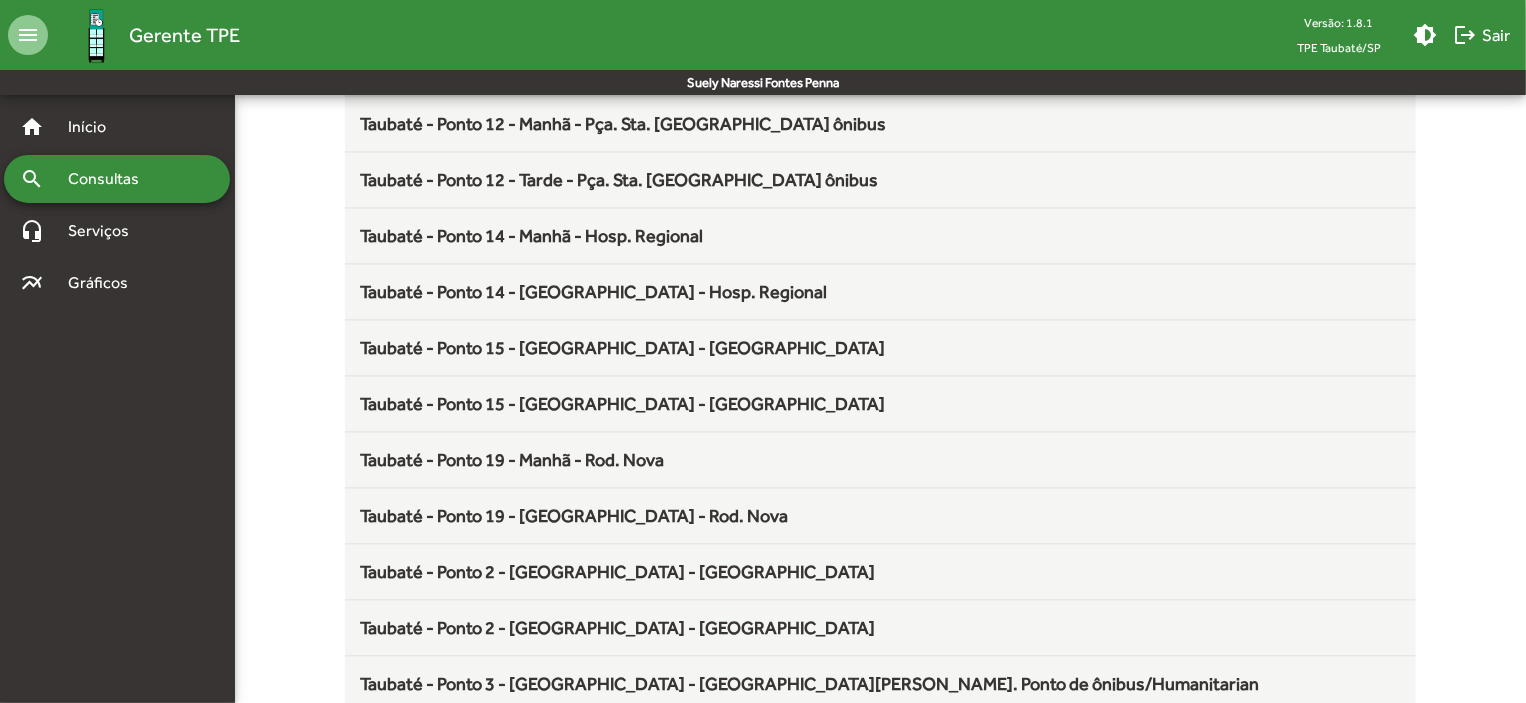 scroll, scrollTop: 2461, scrollLeft: 0, axis: vertical 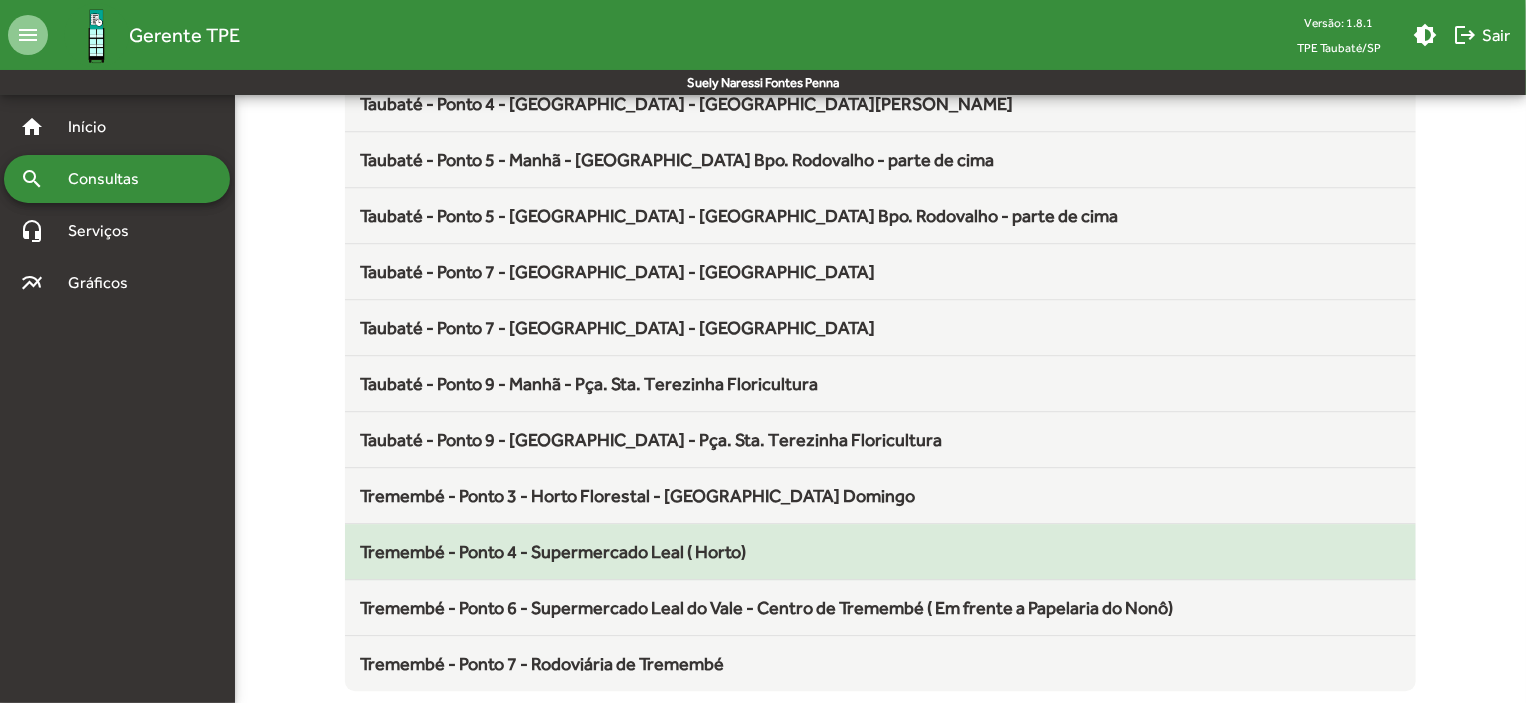 click on "Tremembé - Ponto 4 - Supermercado Leal ( Horto)" 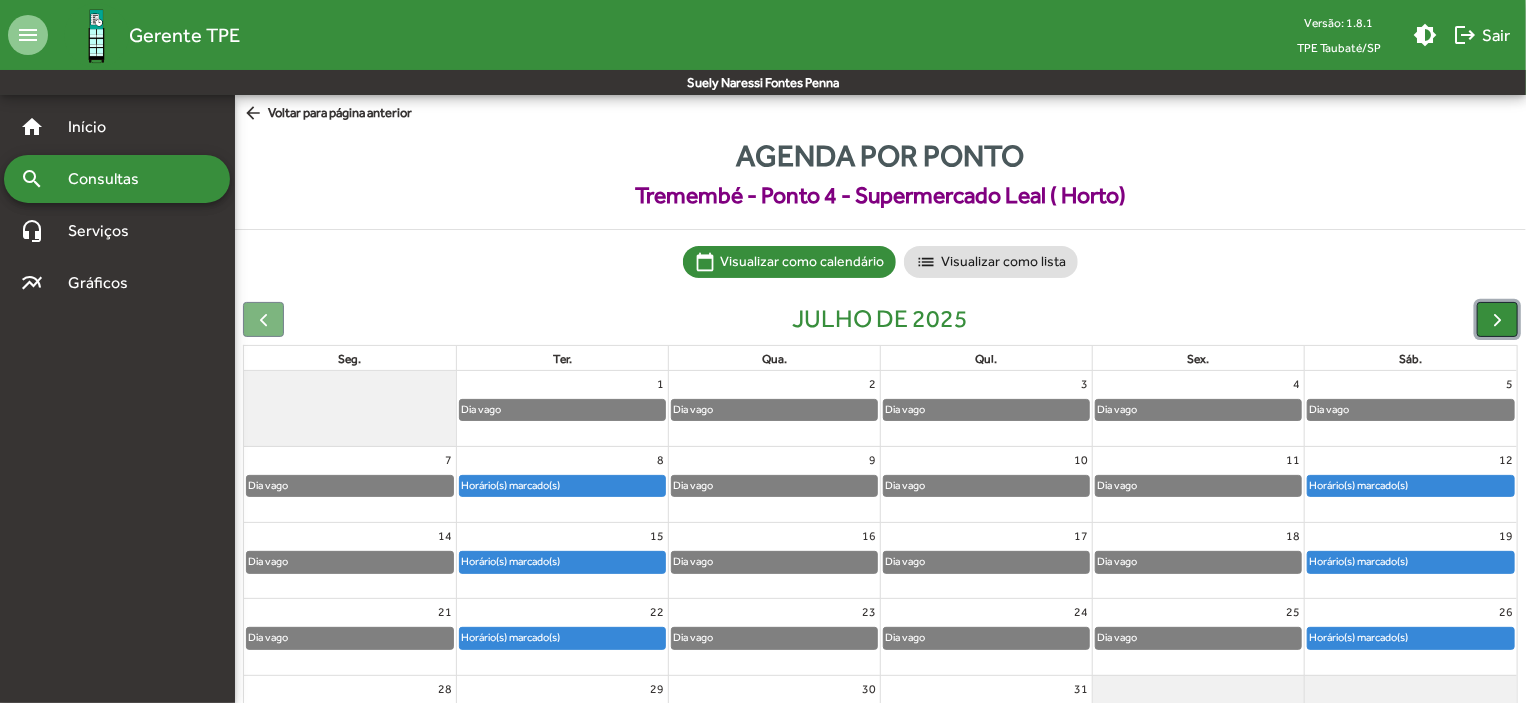 click 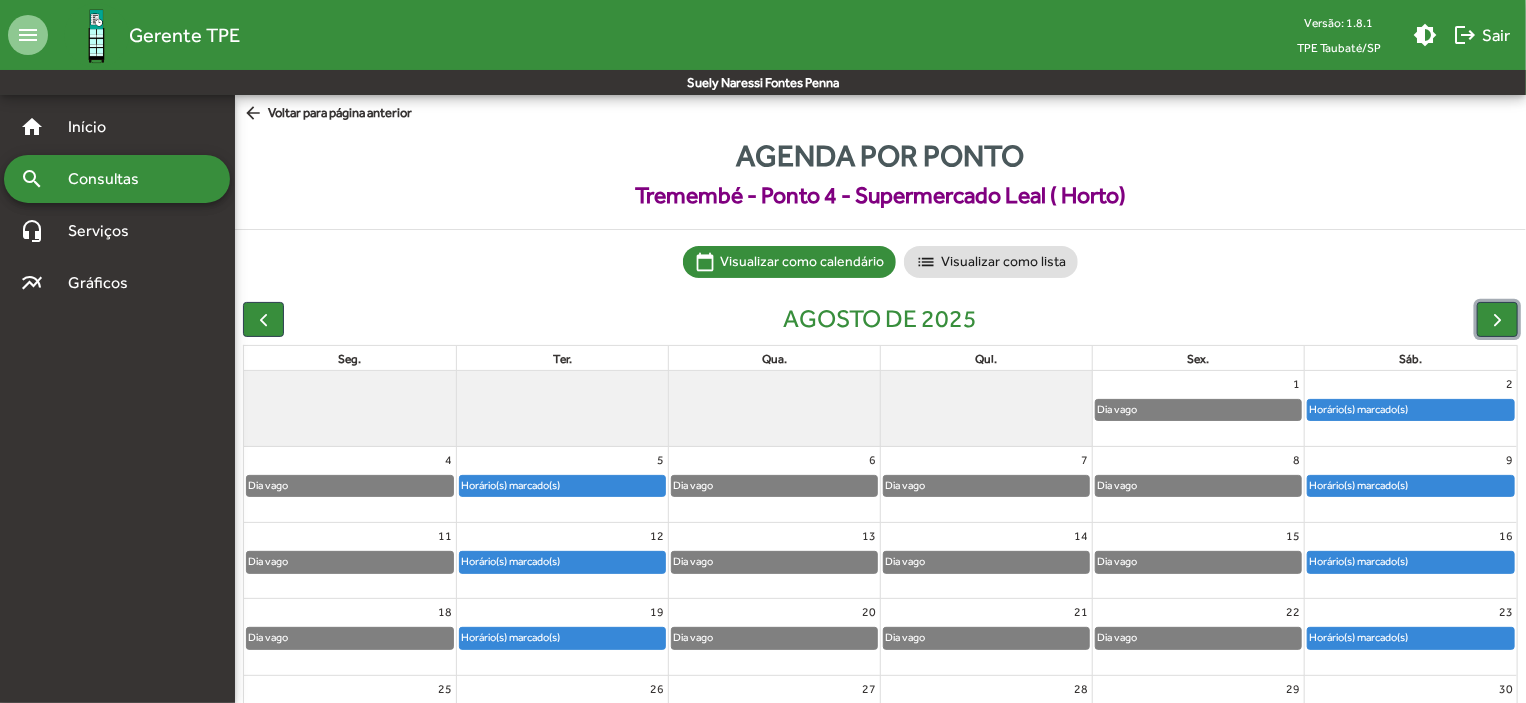 click on "Horário(s) marcado(s)" 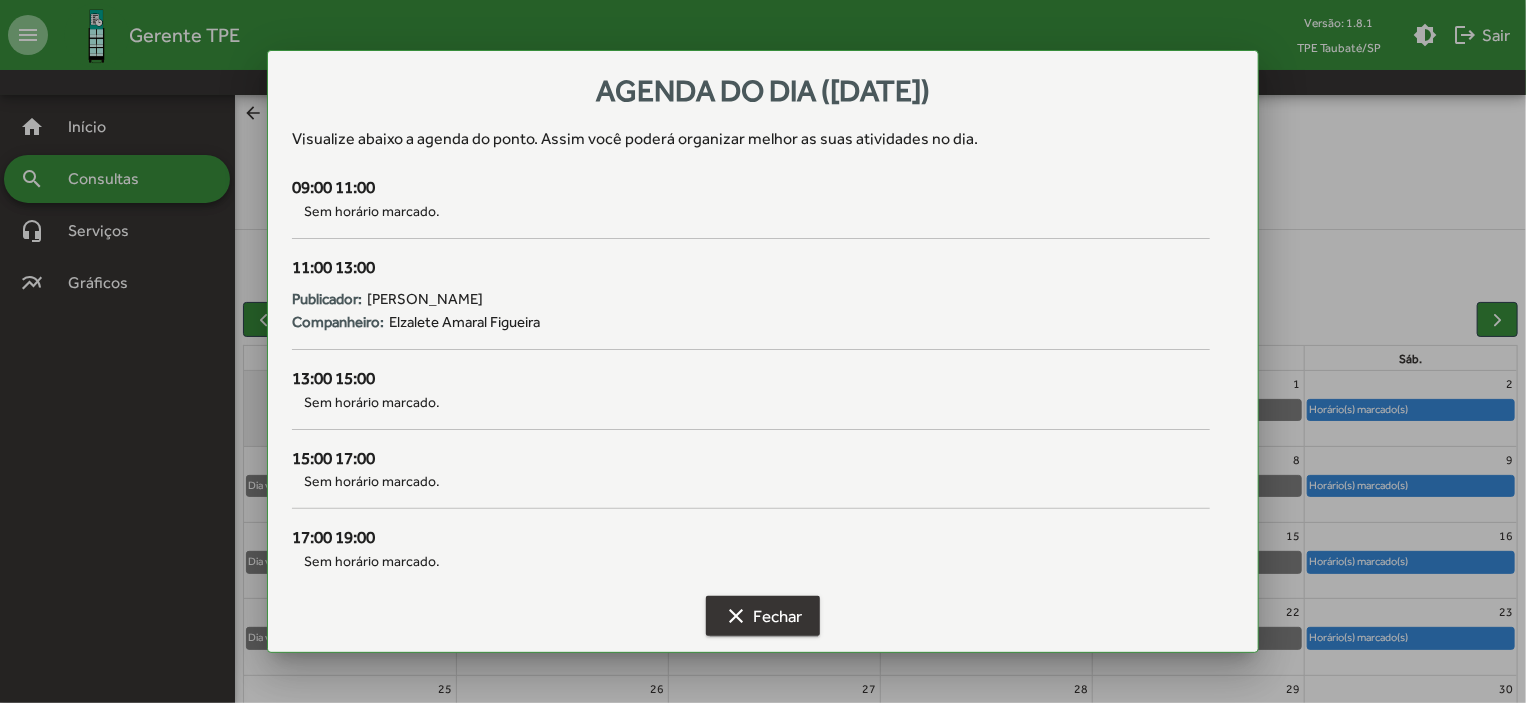 click on "clear  Fechar" at bounding box center (763, 616) 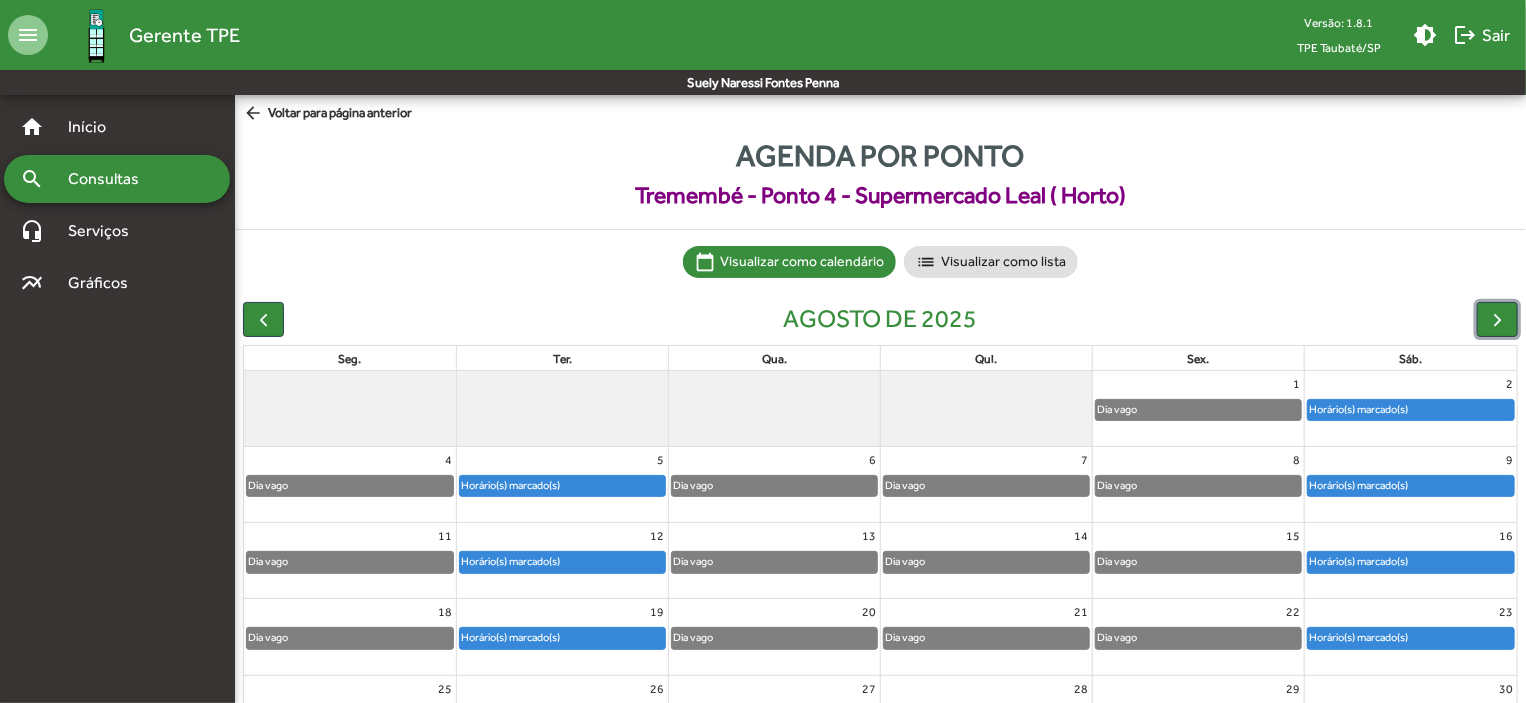 click on "Horário(s) marcado(s)" 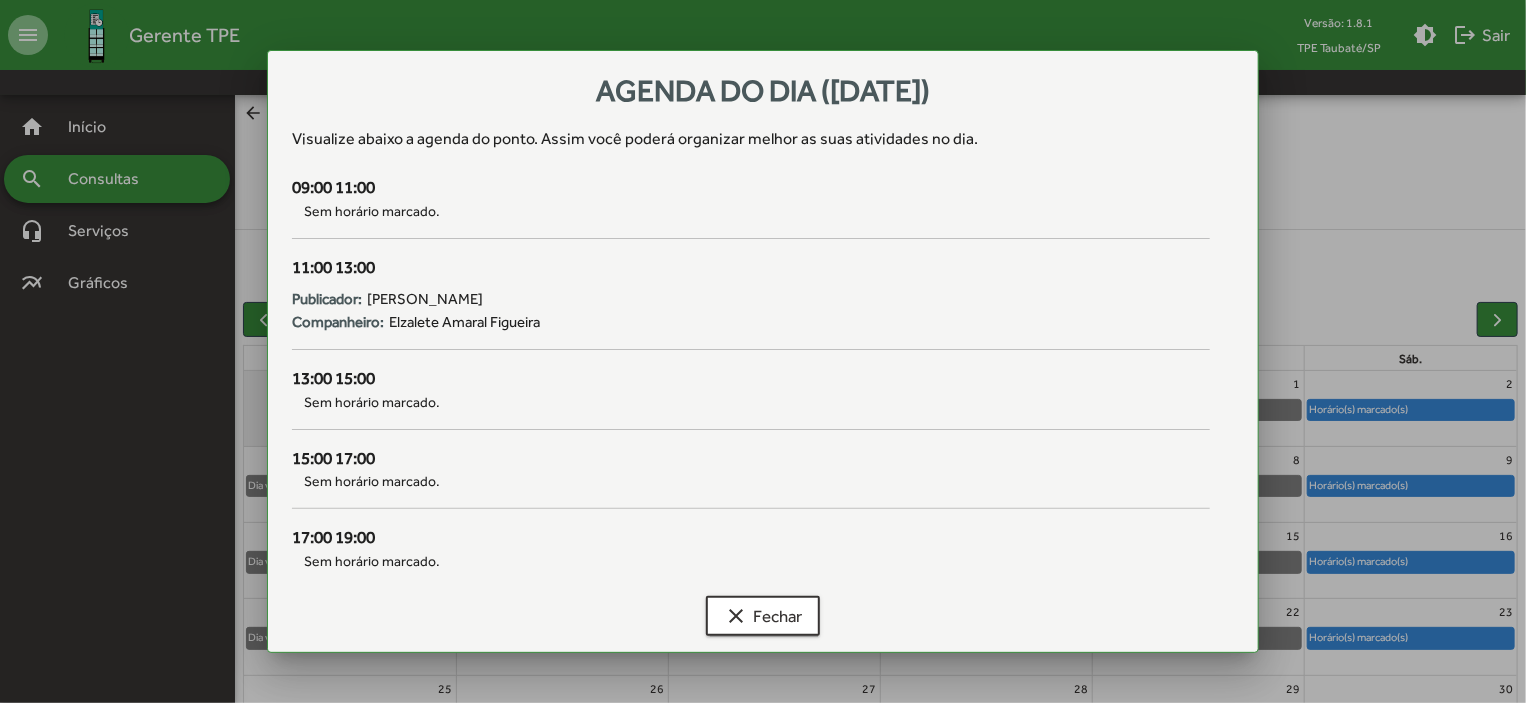 click at bounding box center [763, 351] 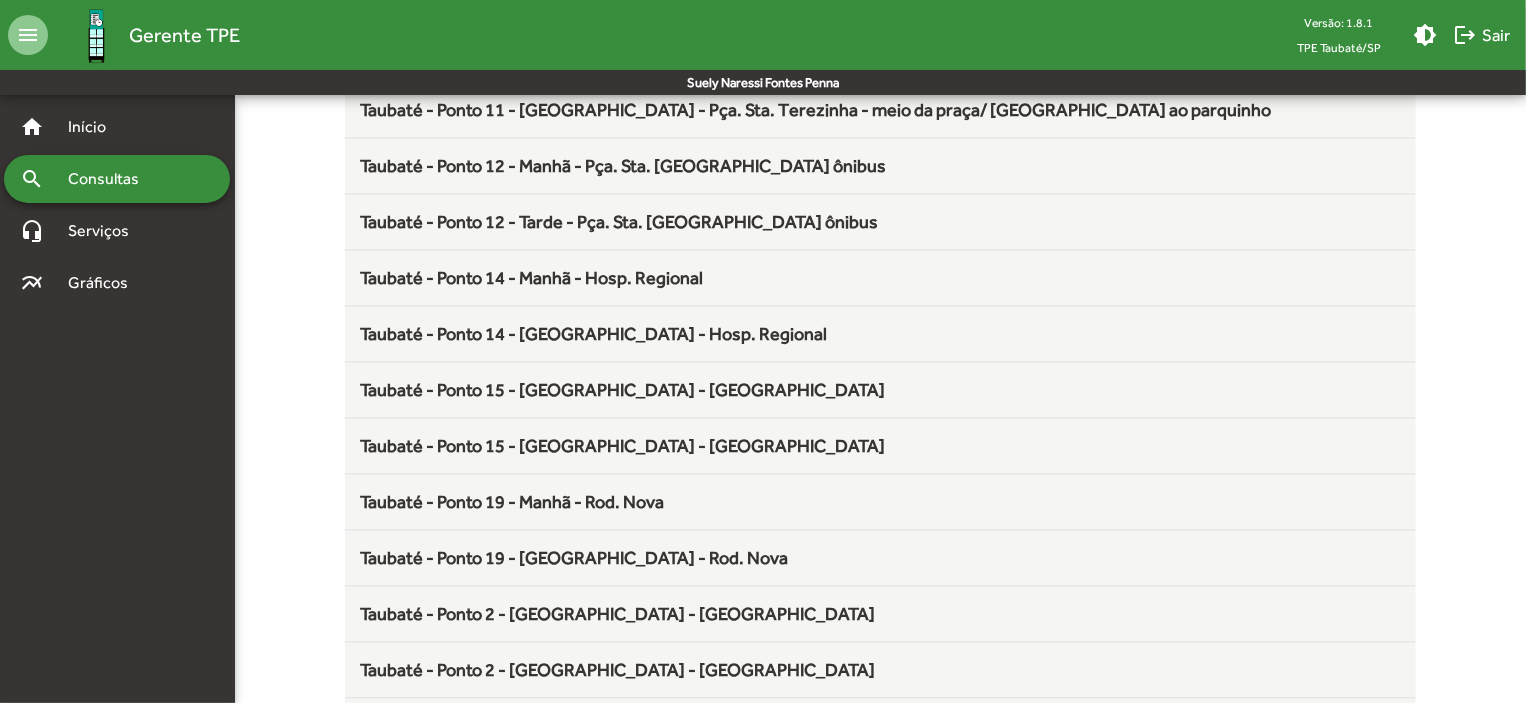 scroll, scrollTop: 2461, scrollLeft: 0, axis: vertical 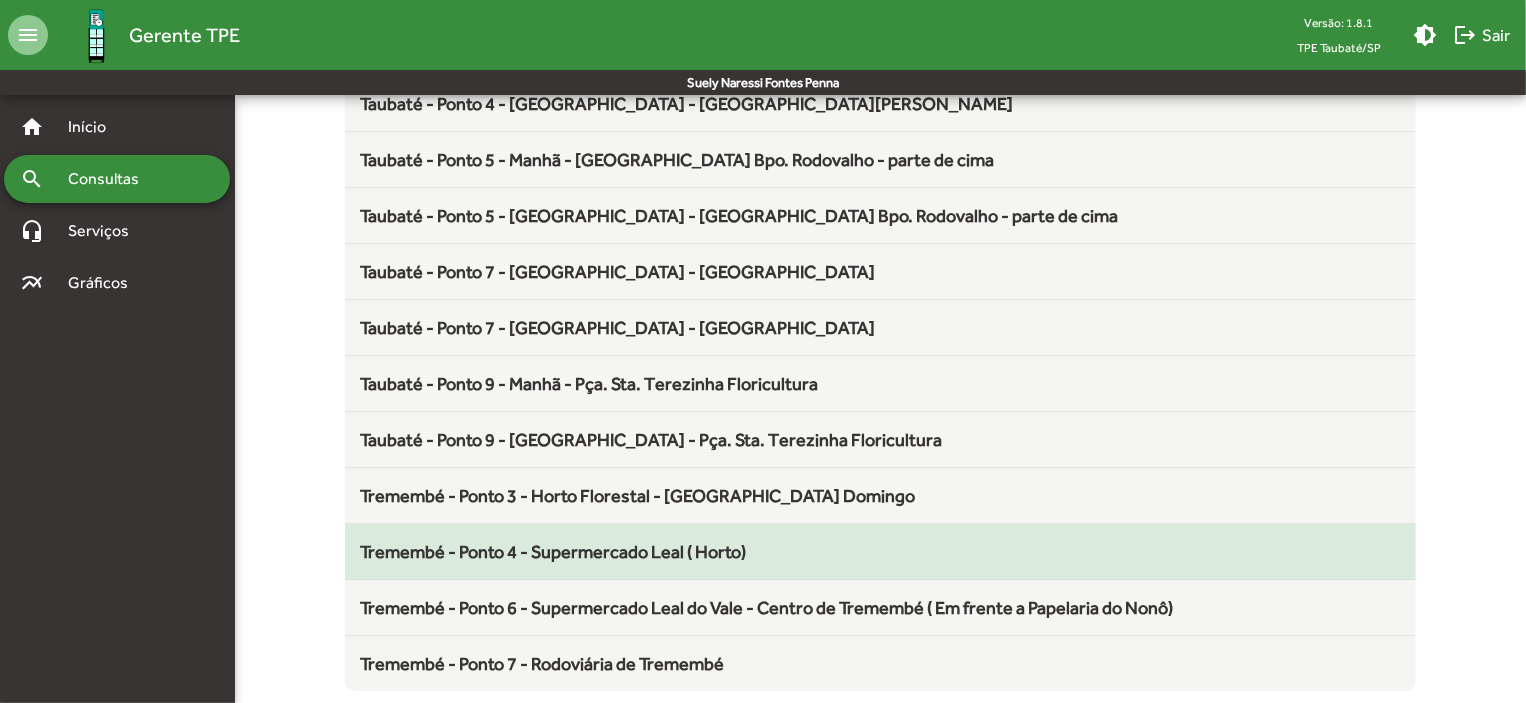 click on "Tremembé - Ponto 4 - Supermercado Leal ( Horto)" 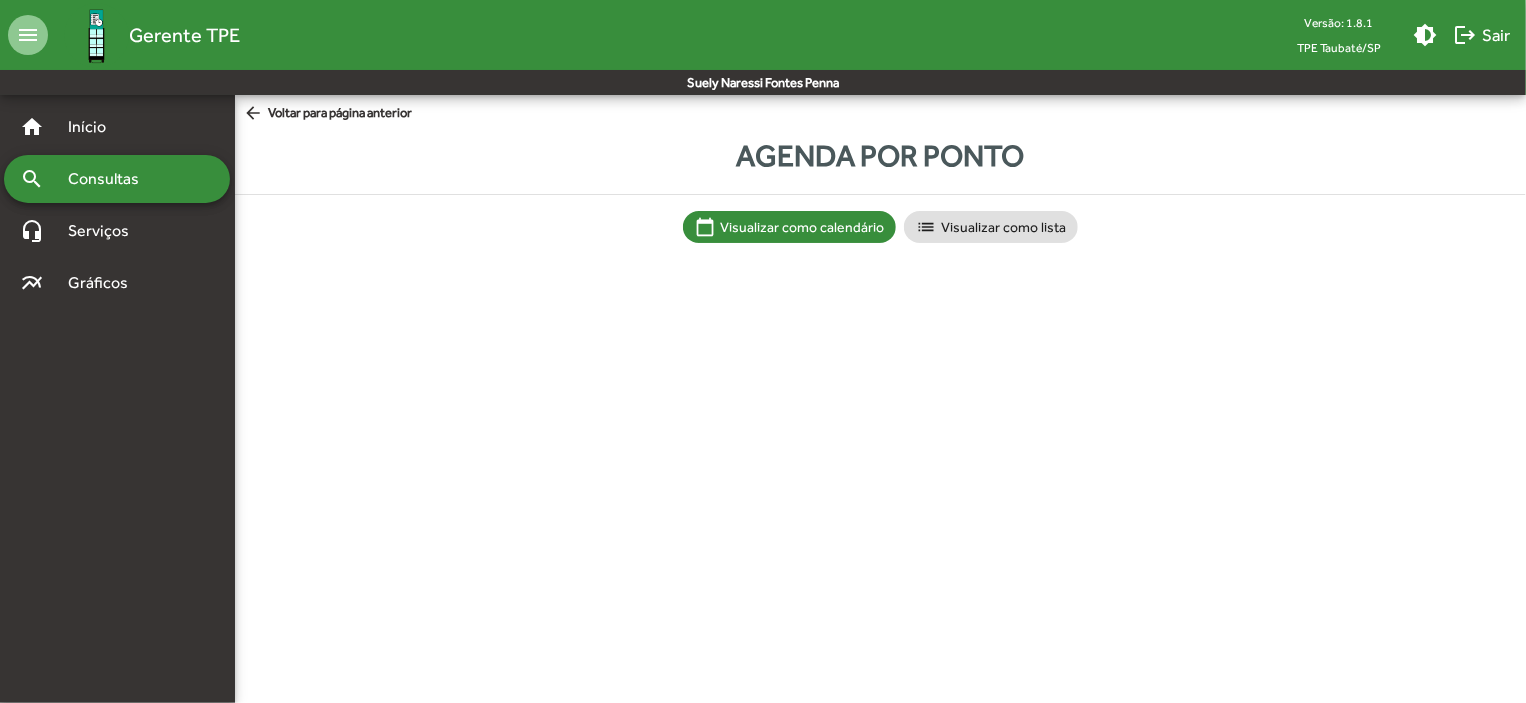 scroll, scrollTop: 0, scrollLeft: 0, axis: both 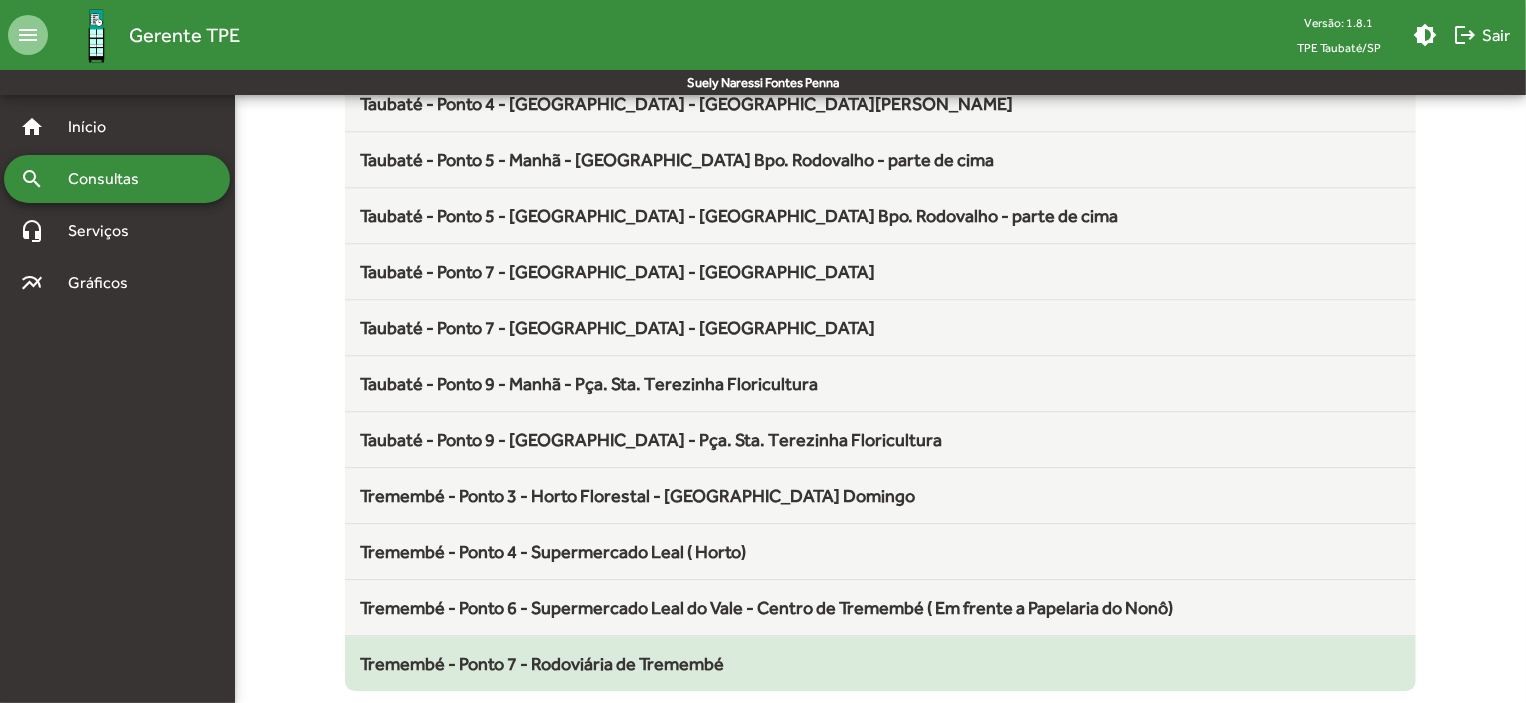 click on "Tremembé - Ponto 7 - Rodoviária de Tremembé" 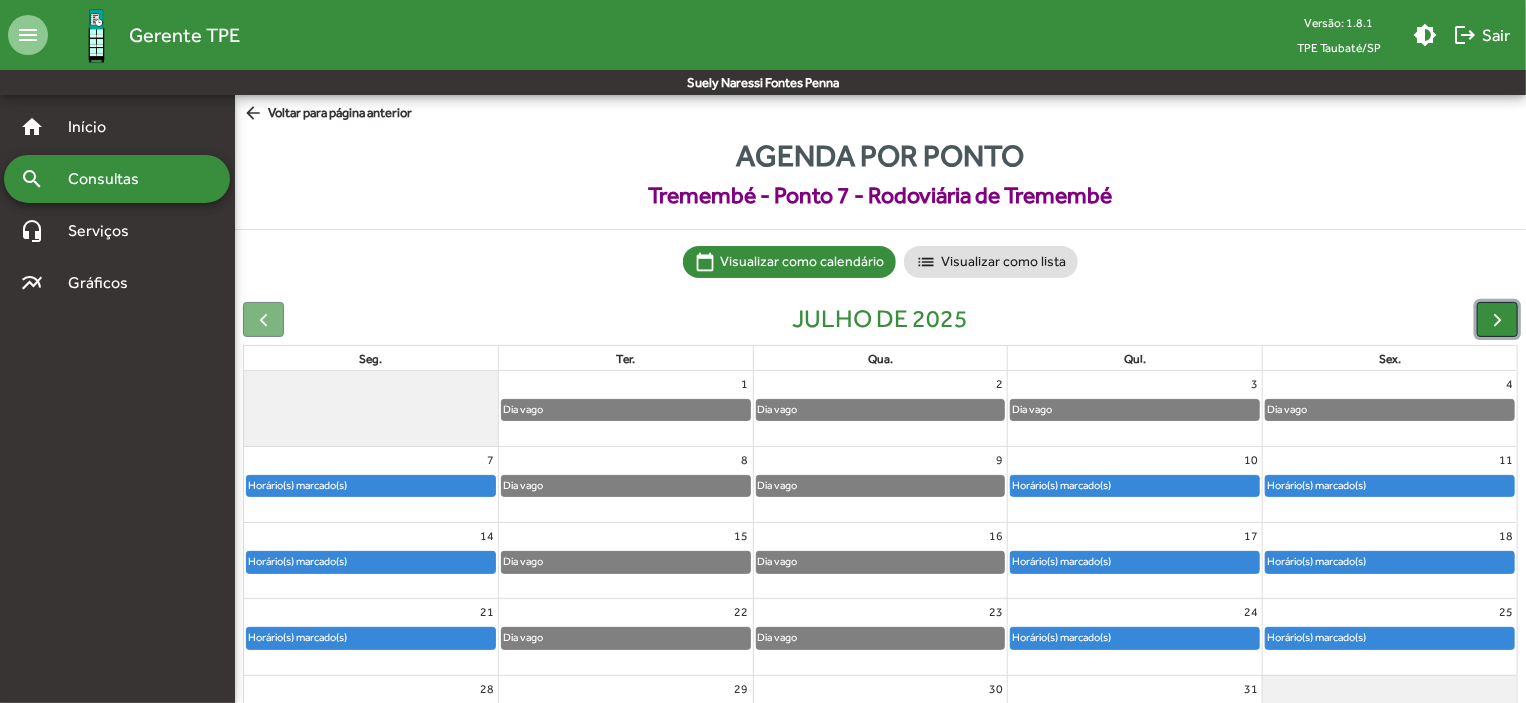 click 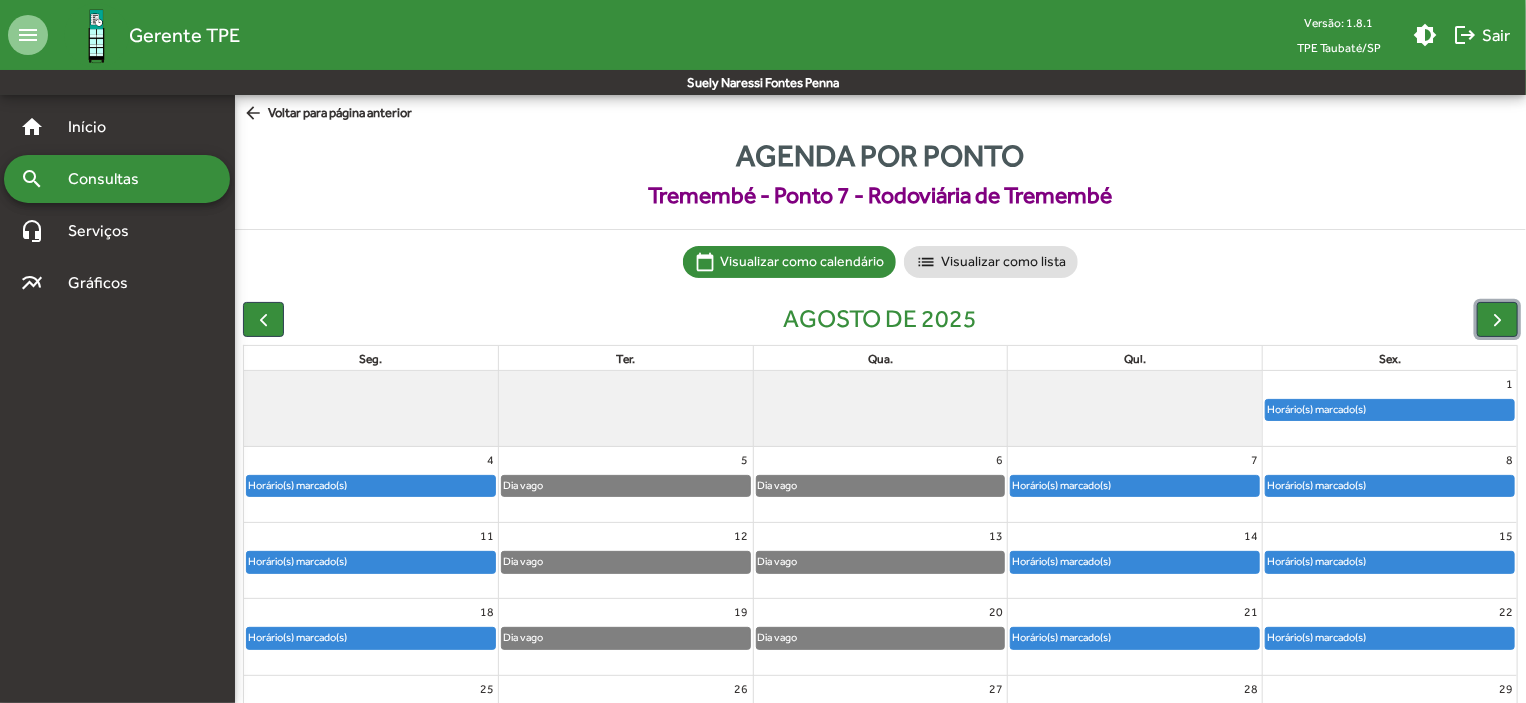 click on "Horário(s) marcado(s)" 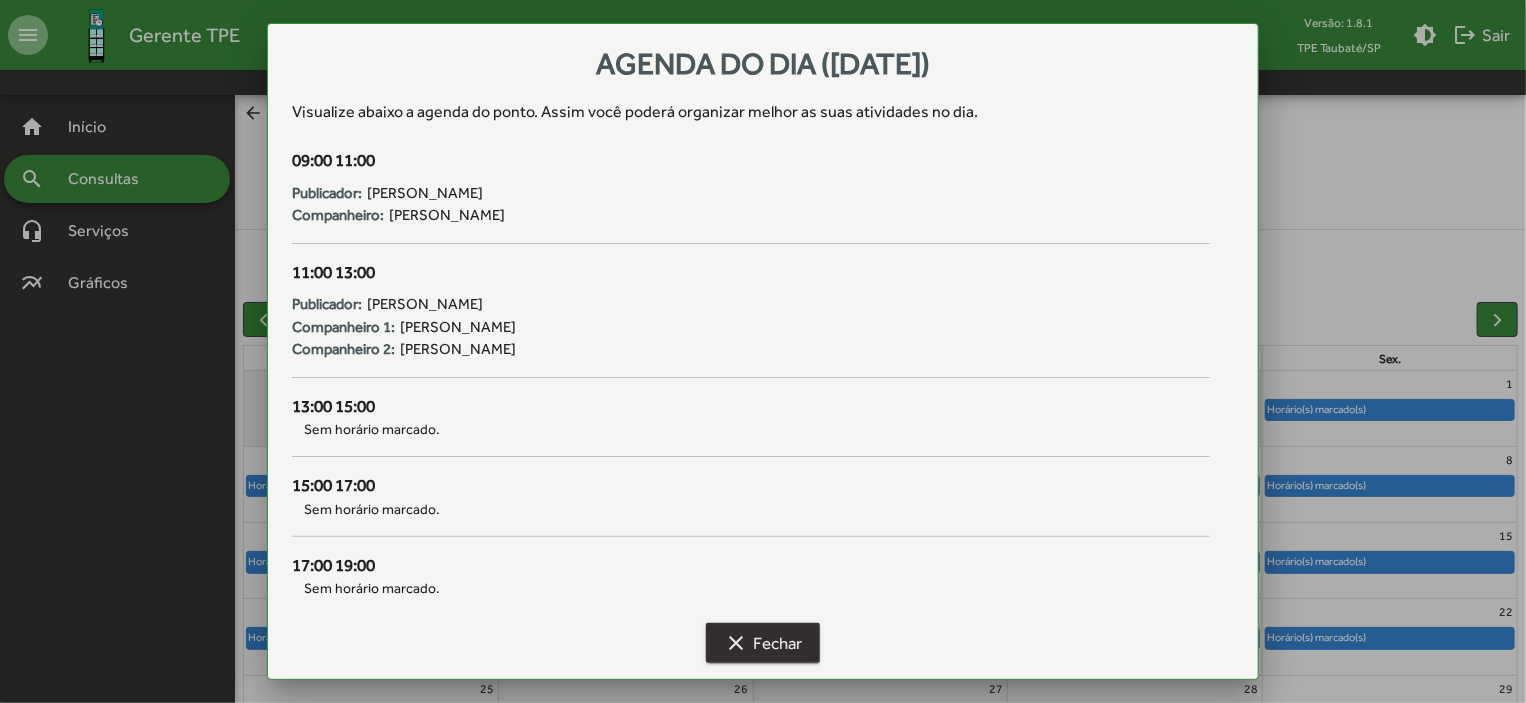 click on "clear  Fechar" at bounding box center [763, 643] 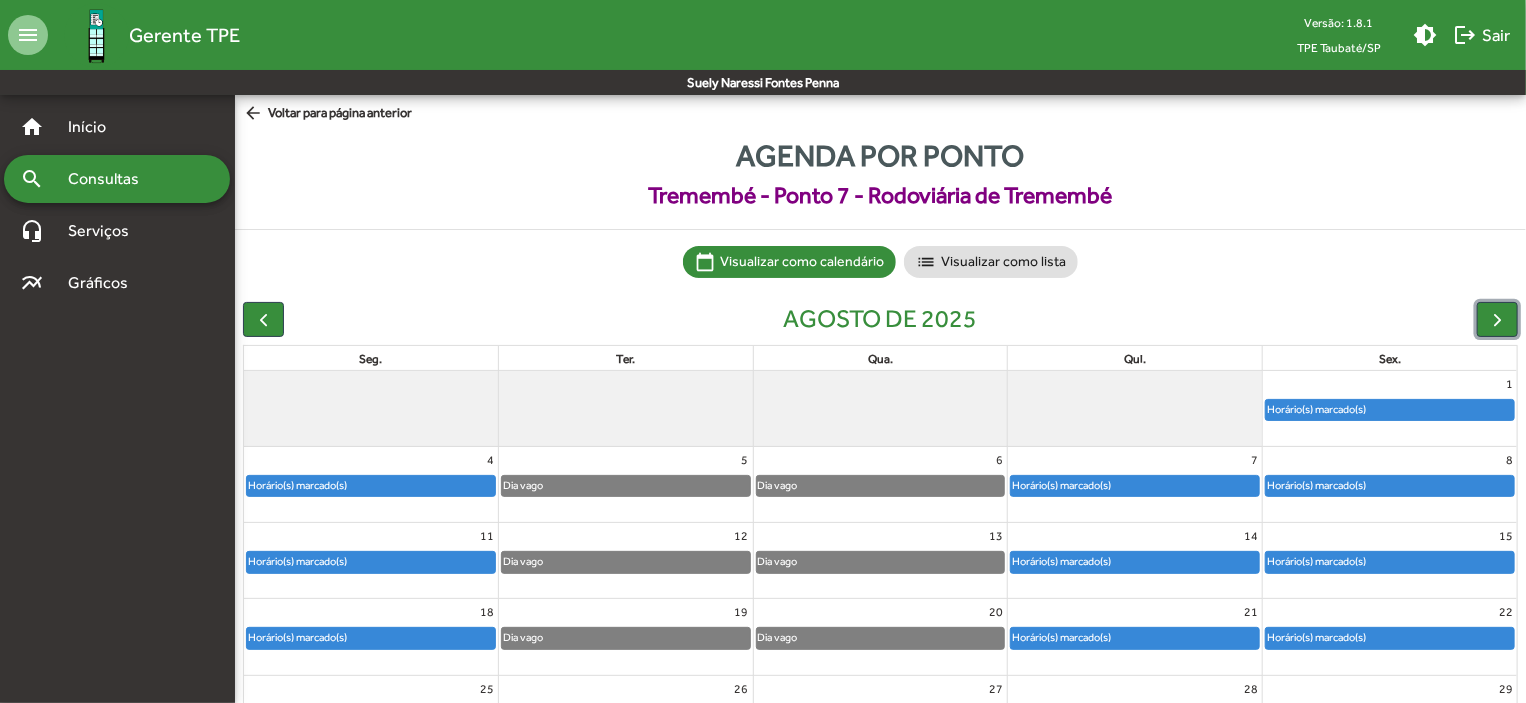 click on "Horário(s) marcado(s)" 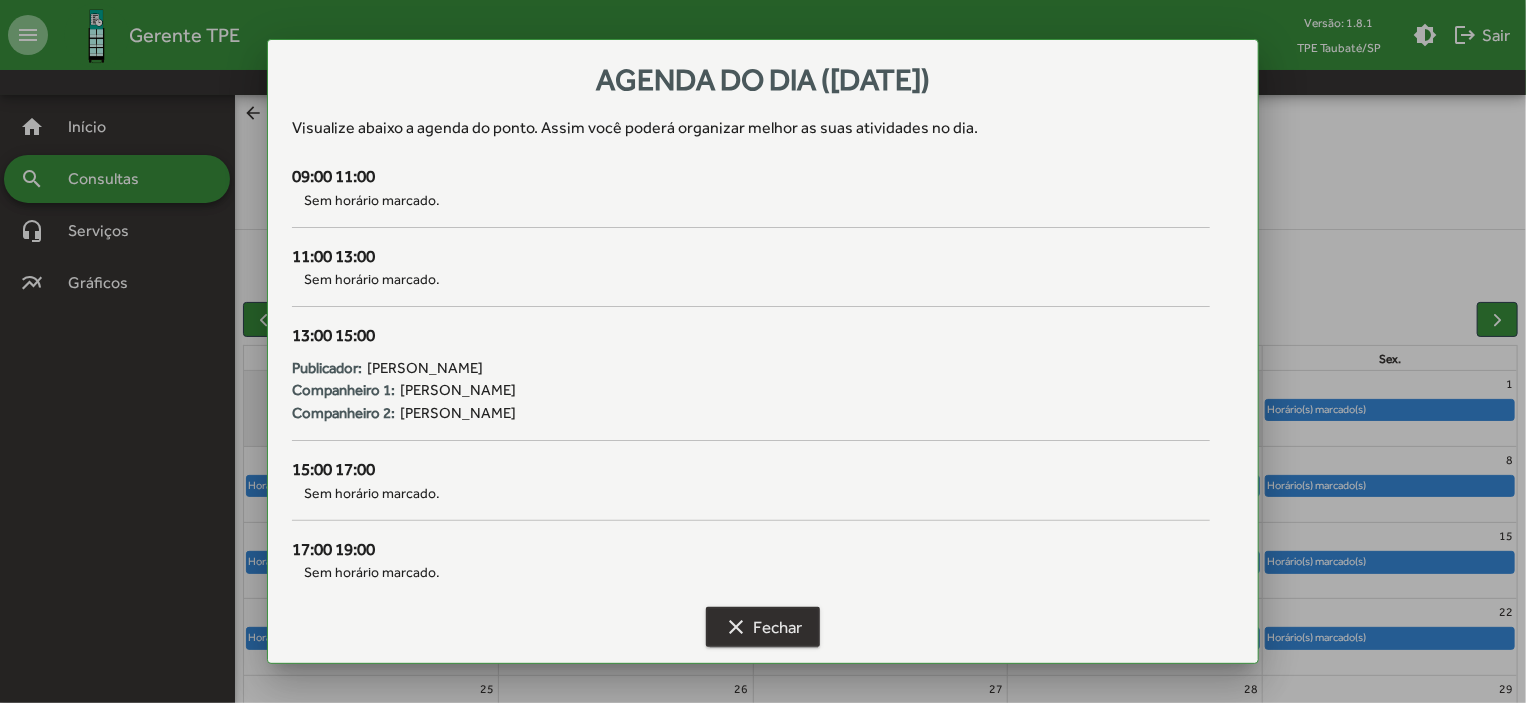 click on "clear  Fechar" at bounding box center [763, 627] 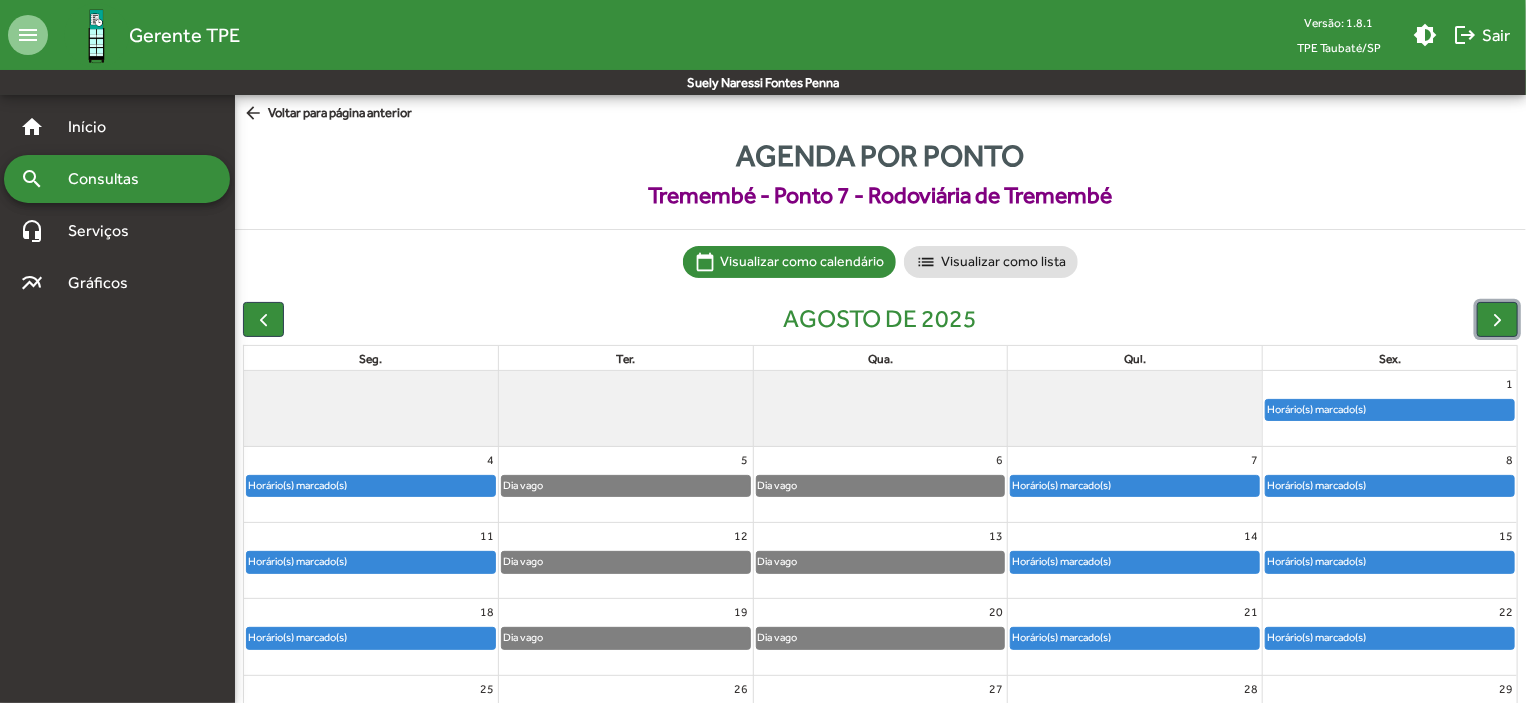 click on "Horário(s) marcado(s)" 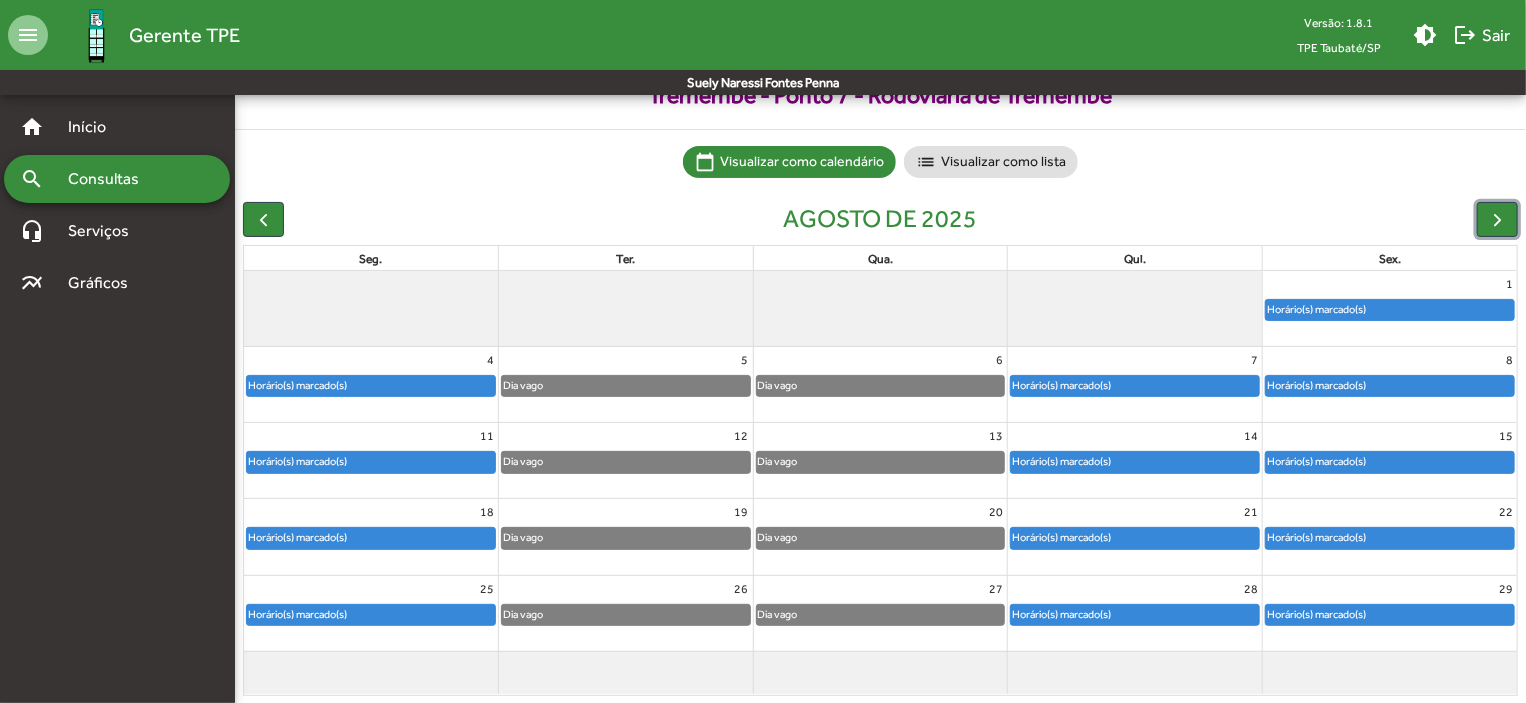 scroll, scrollTop: 124, scrollLeft: 0, axis: vertical 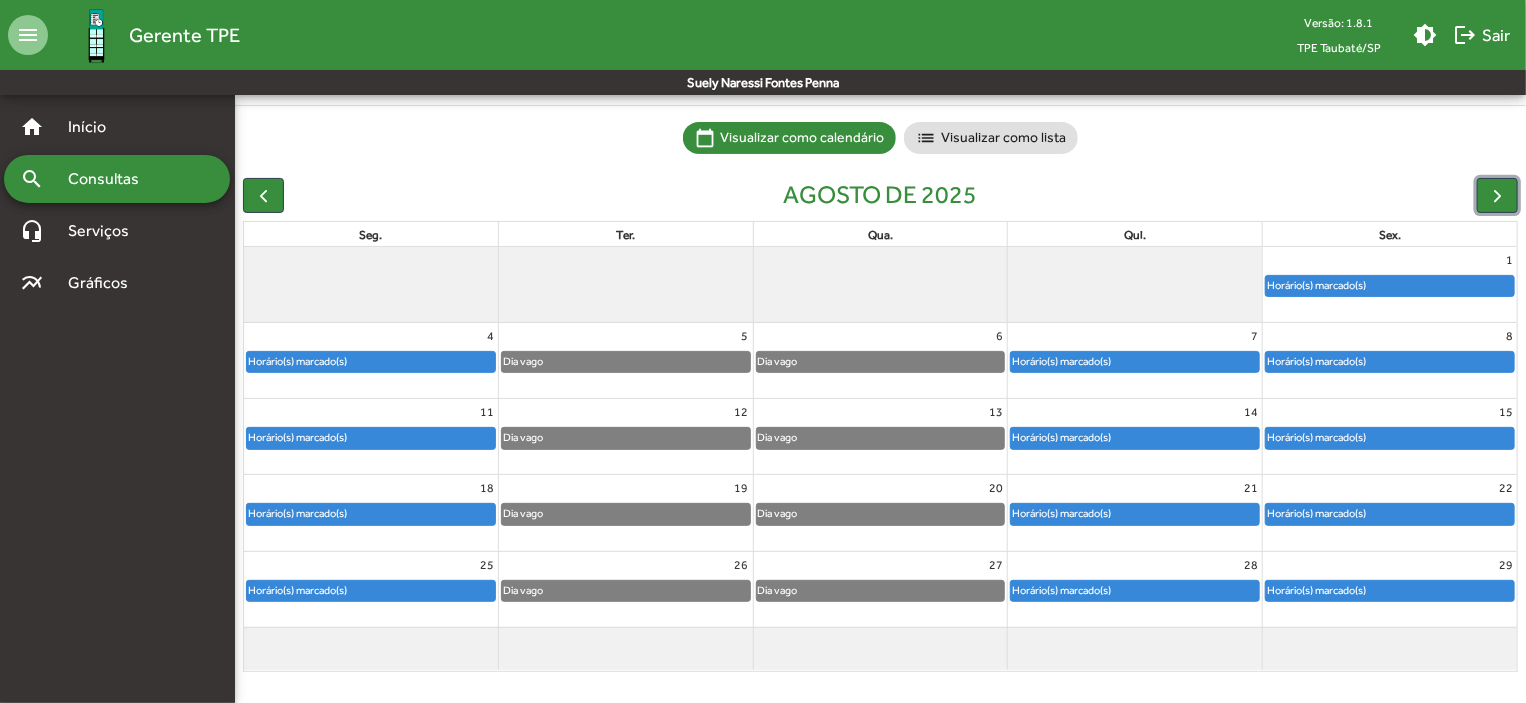 click on "Horário(s) marcado(s)" 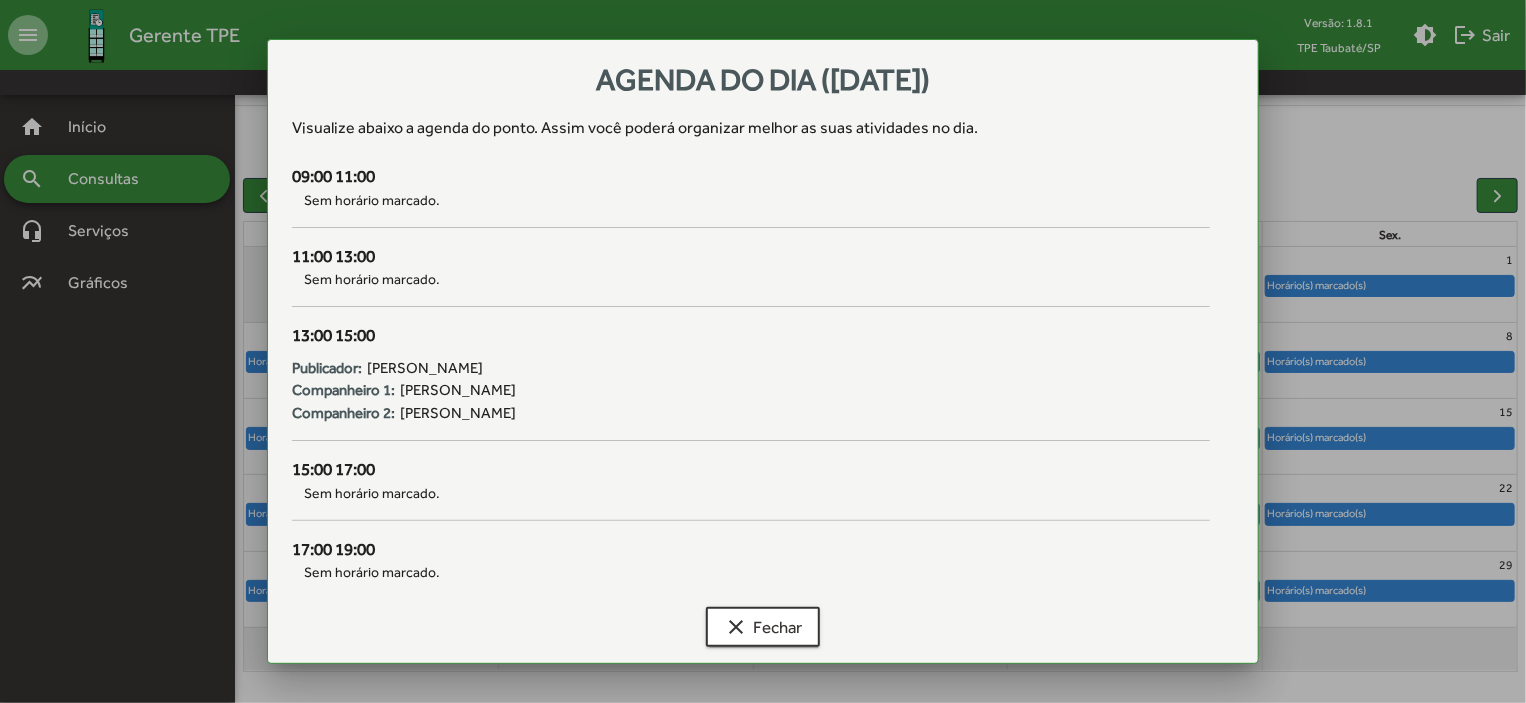 scroll, scrollTop: 0, scrollLeft: 0, axis: both 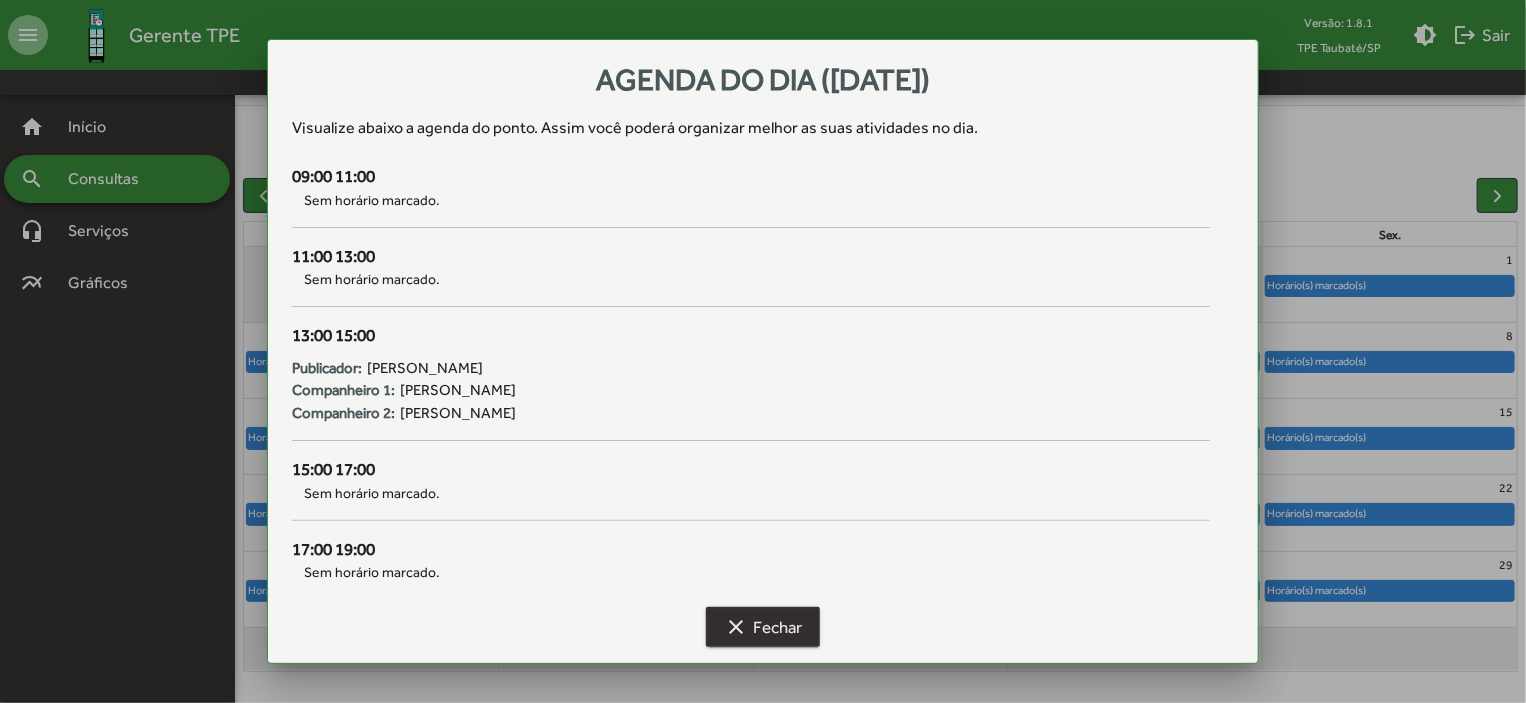 click on "clear  Fechar" at bounding box center (763, 627) 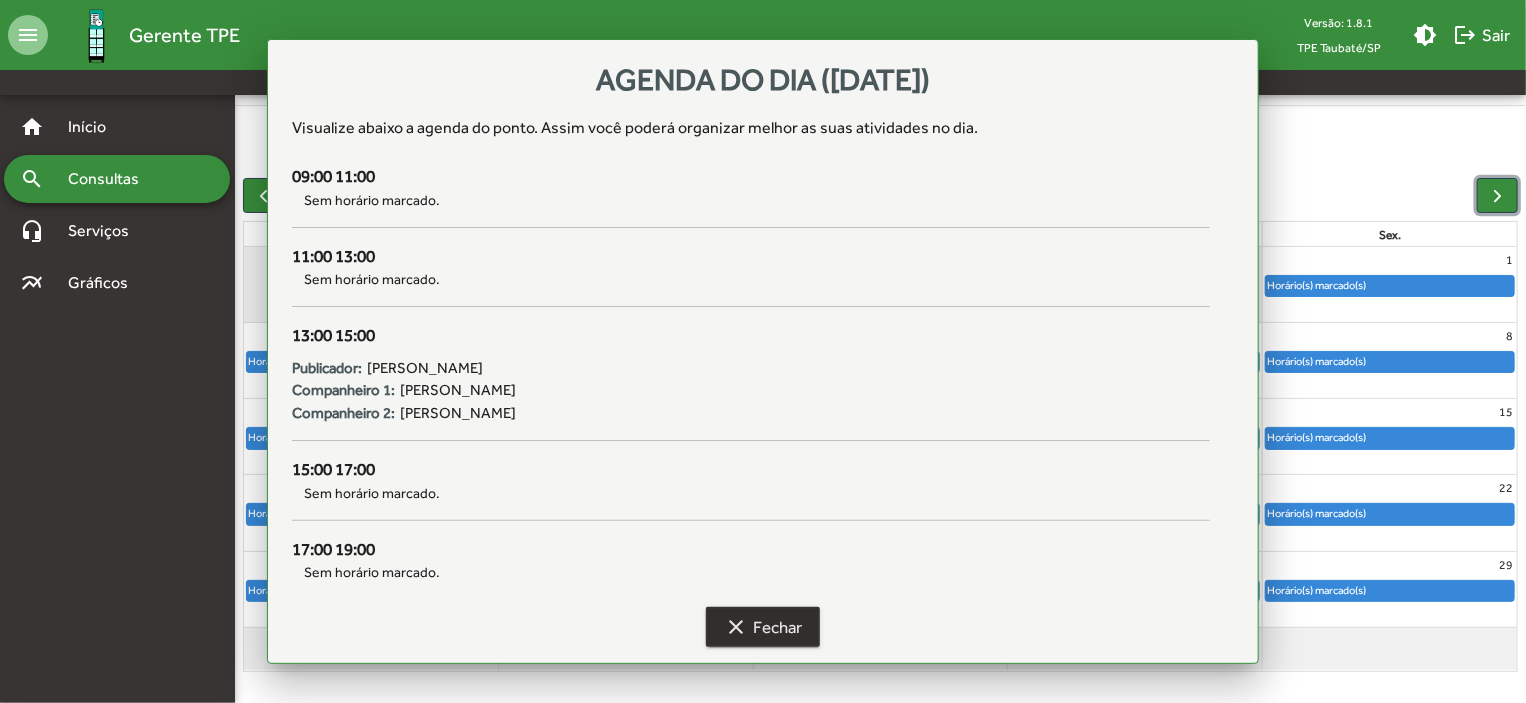 scroll, scrollTop: 124, scrollLeft: 0, axis: vertical 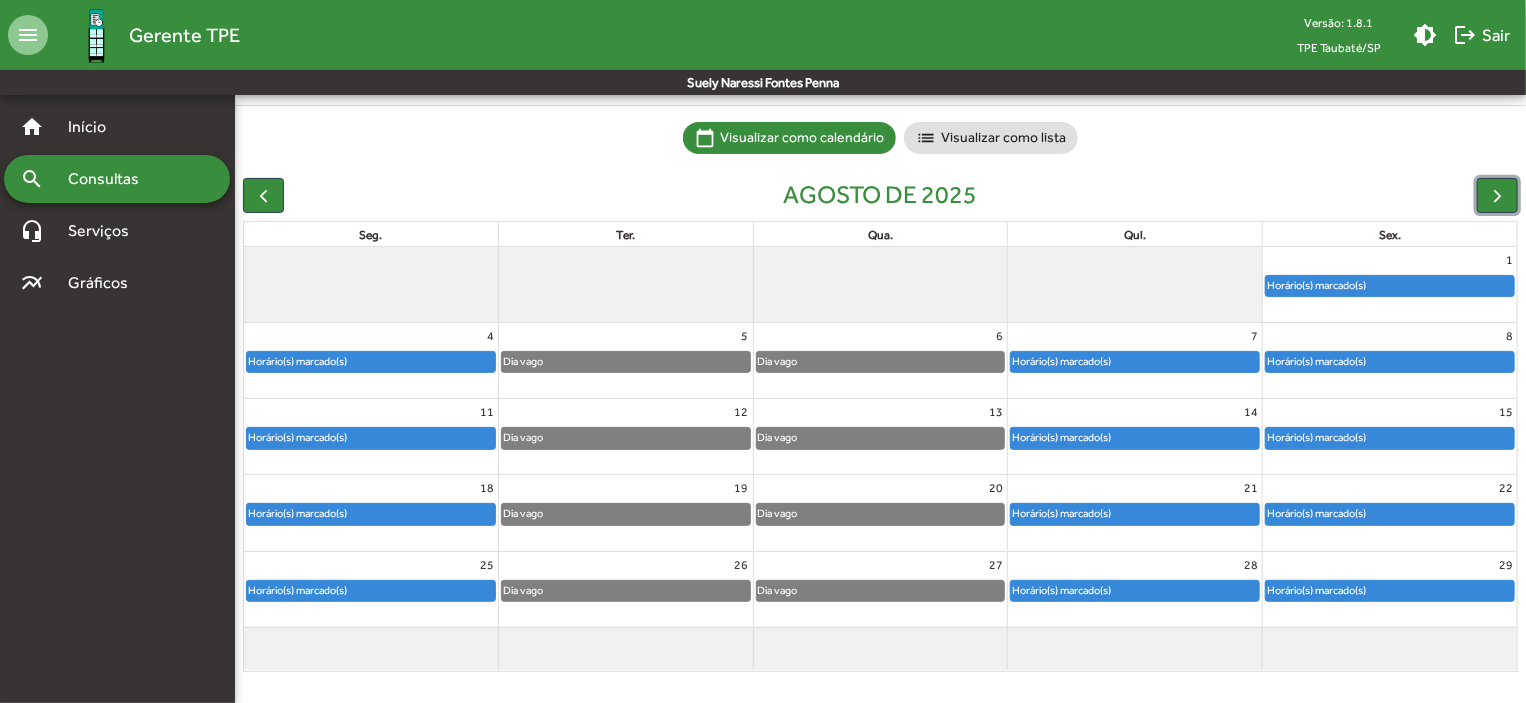 click on "Horário(s) marcado(s)" 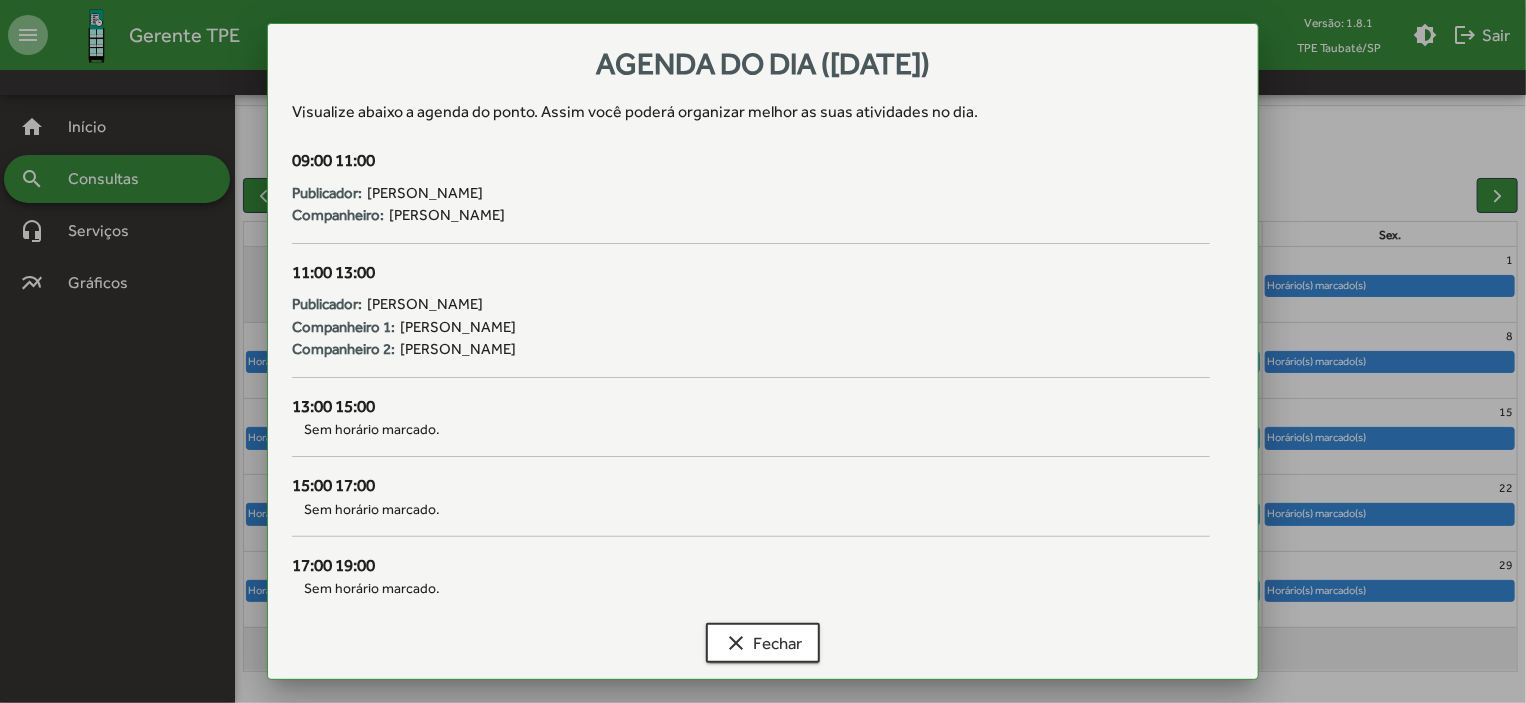 scroll, scrollTop: 0, scrollLeft: 0, axis: both 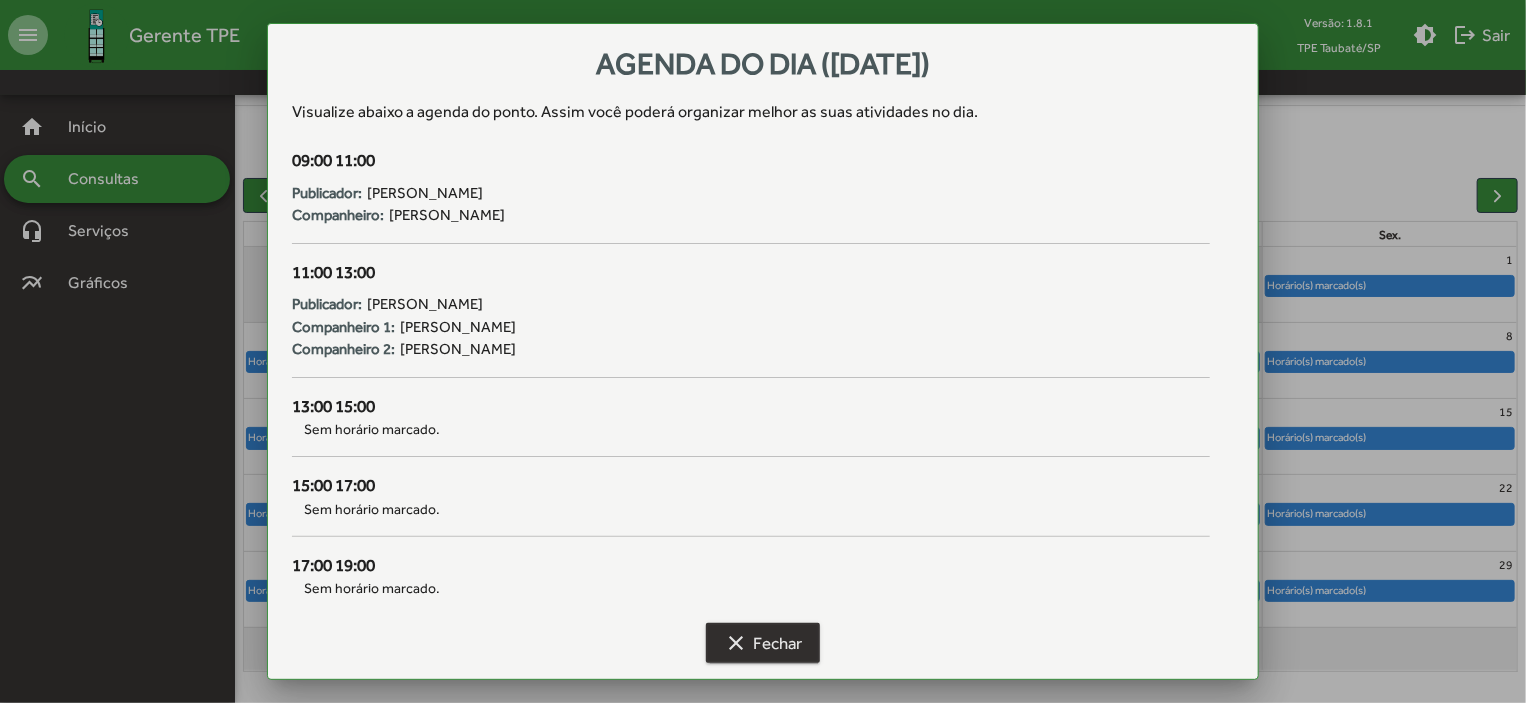 click on "clear  Fechar" at bounding box center (763, 643) 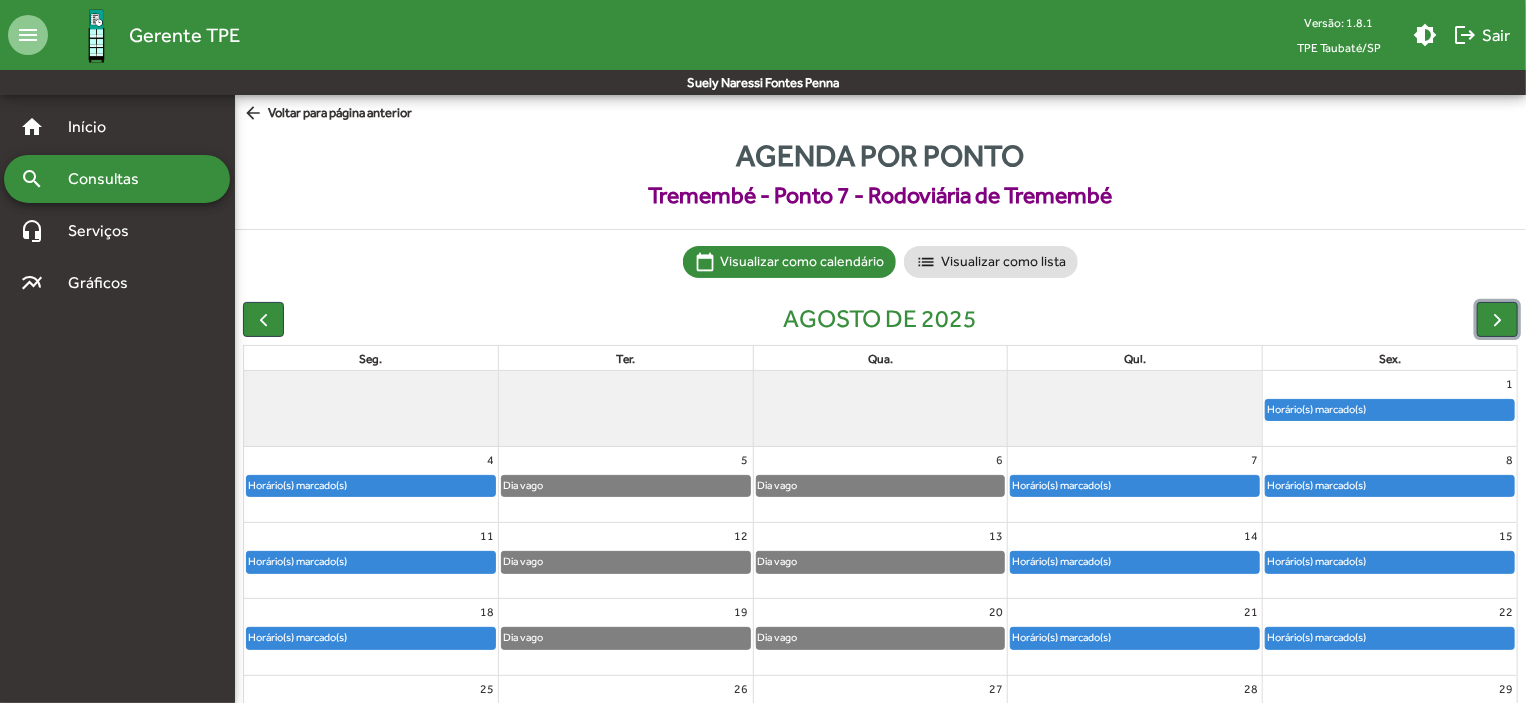scroll, scrollTop: 124, scrollLeft: 0, axis: vertical 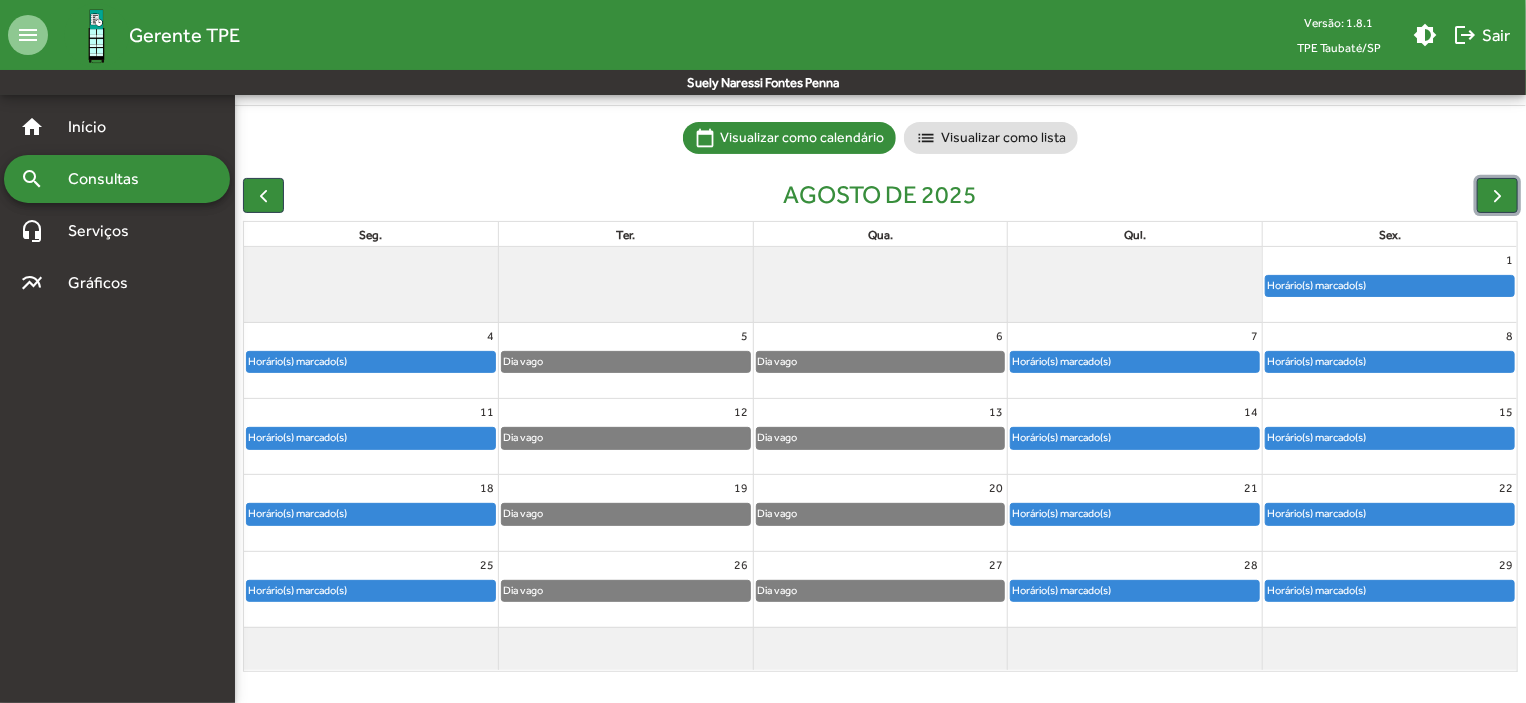click on "Horário(s) marcado(s)" 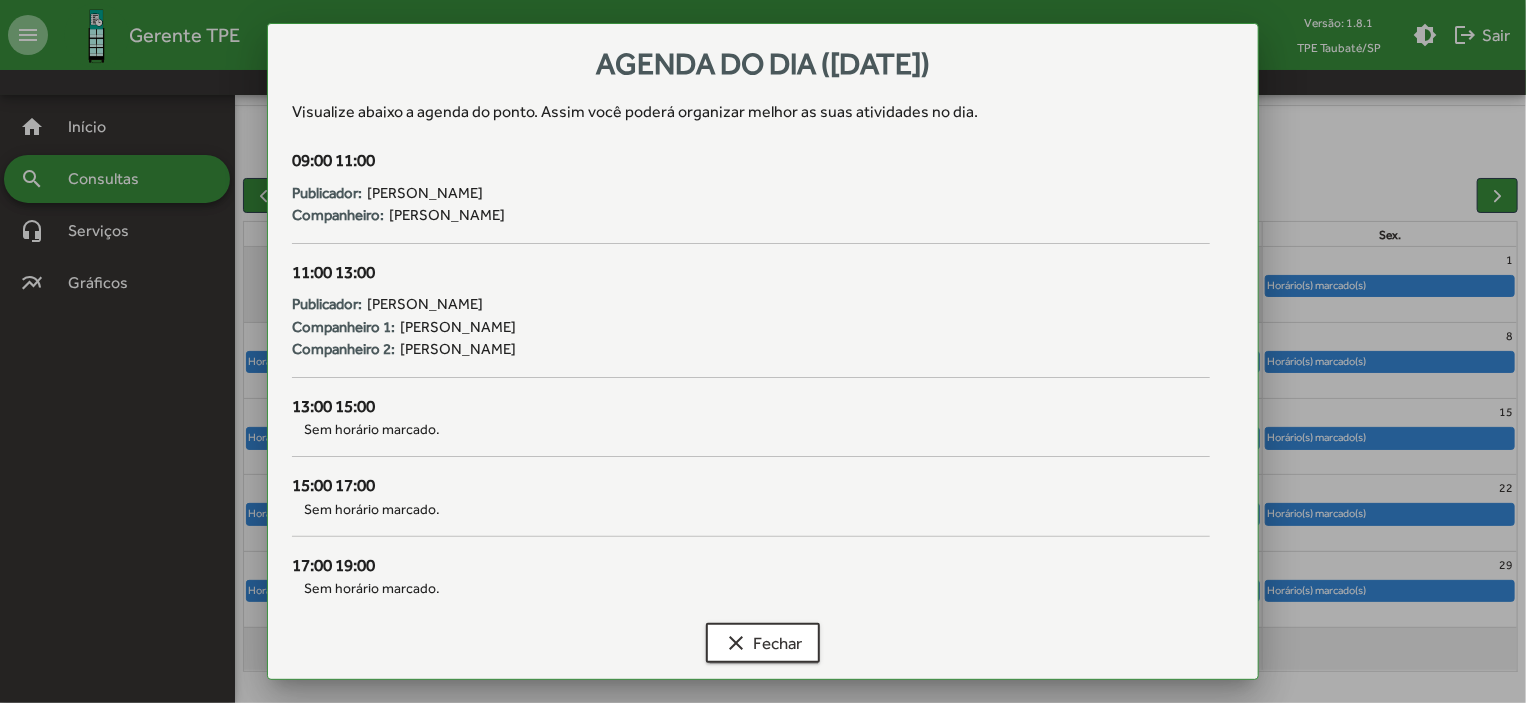 scroll, scrollTop: 0, scrollLeft: 0, axis: both 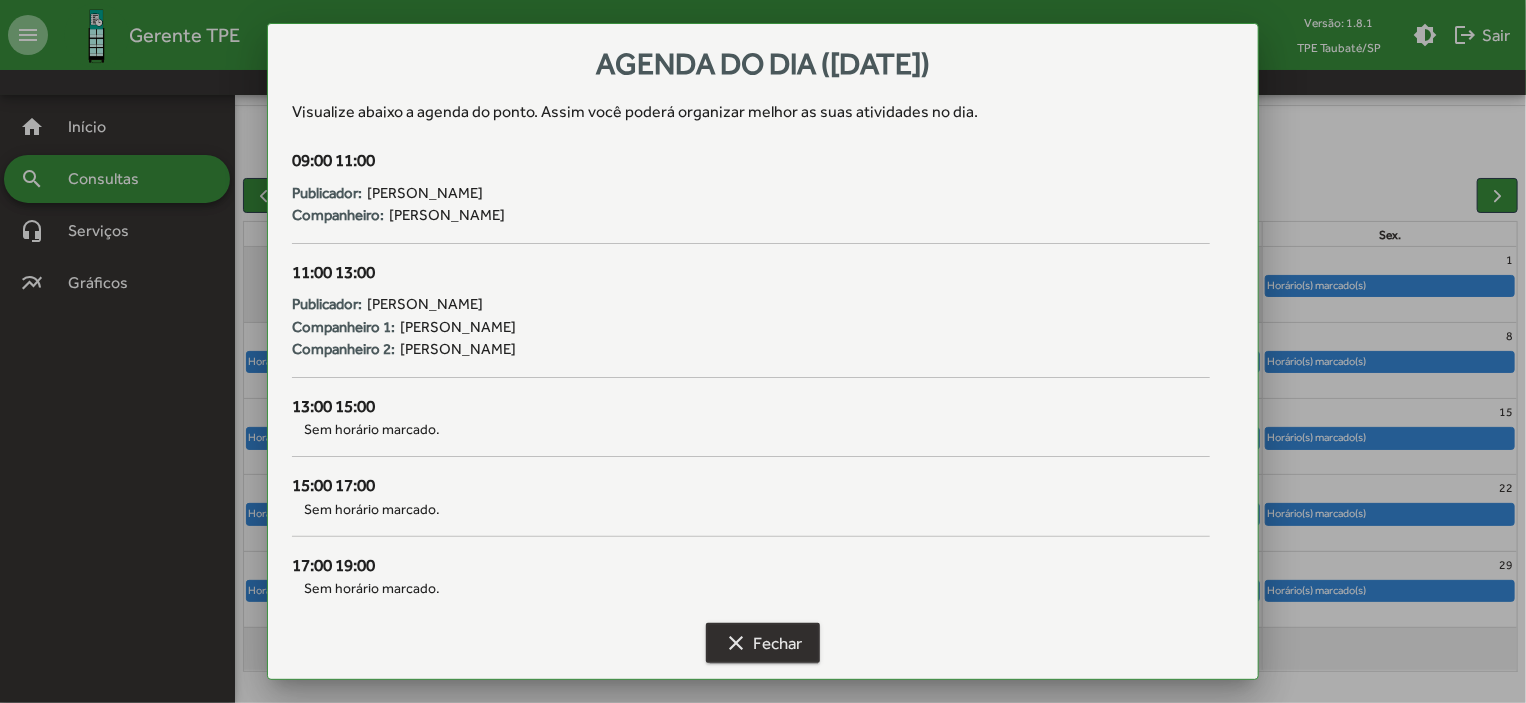 click on "clear  Fechar" at bounding box center [763, 643] 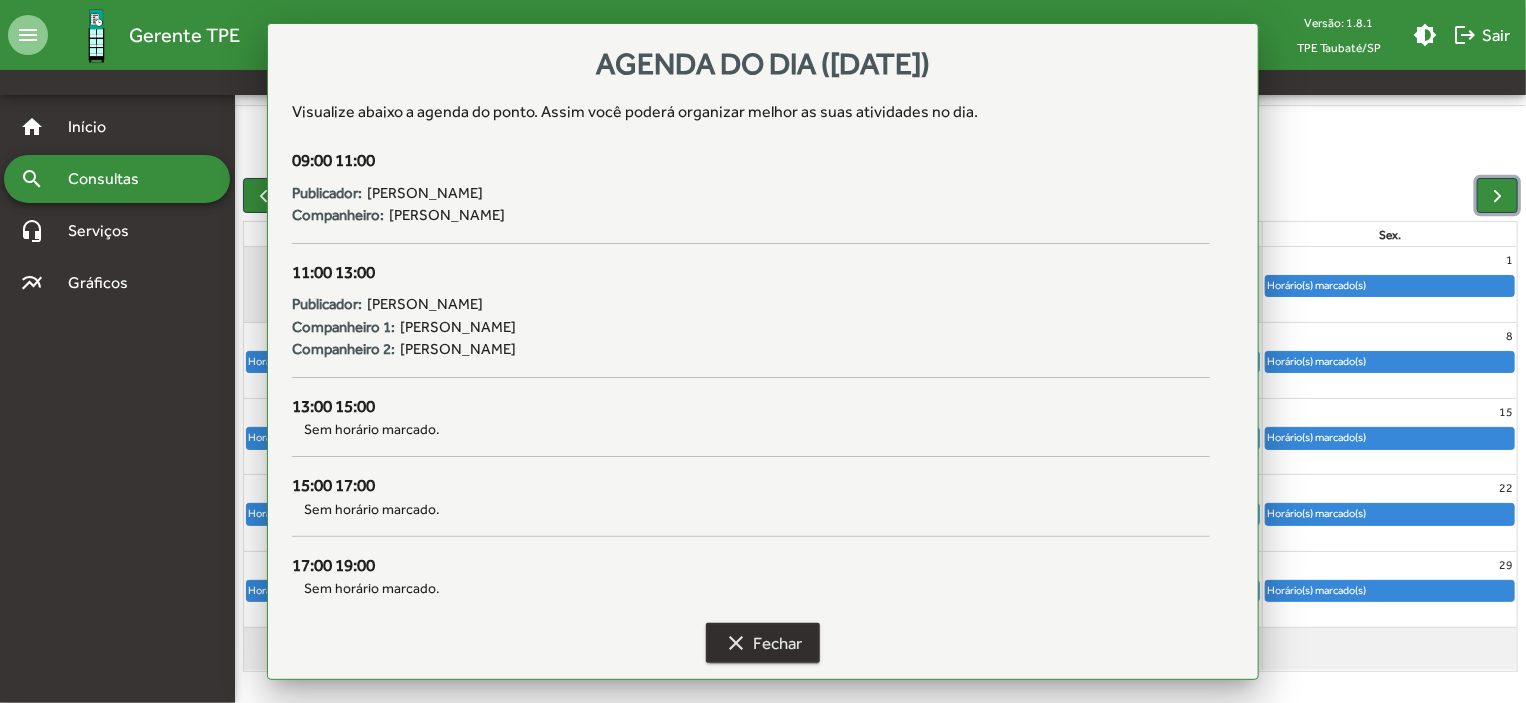 scroll, scrollTop: 124, scrollLeft: 0, axis: vertical 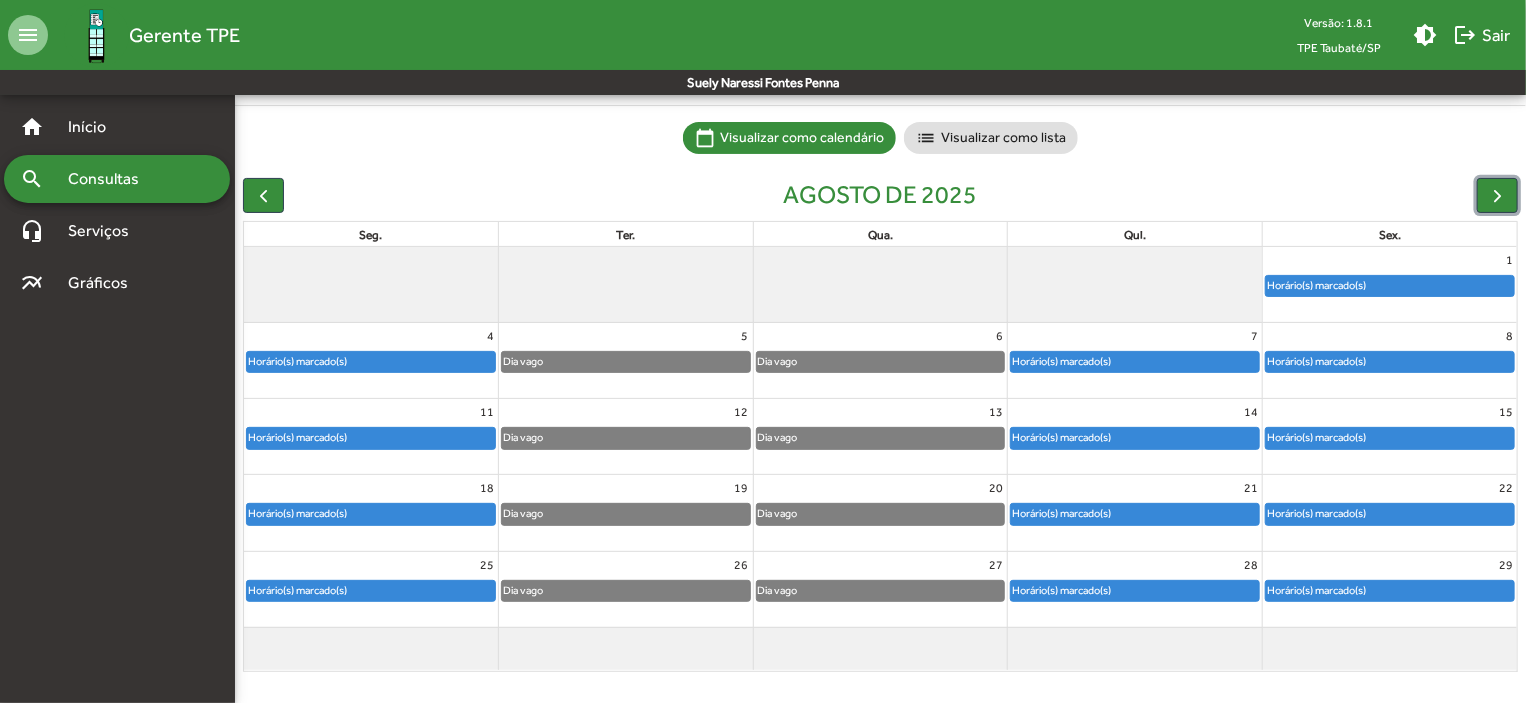 click on "Horário(s) marcado(s)" 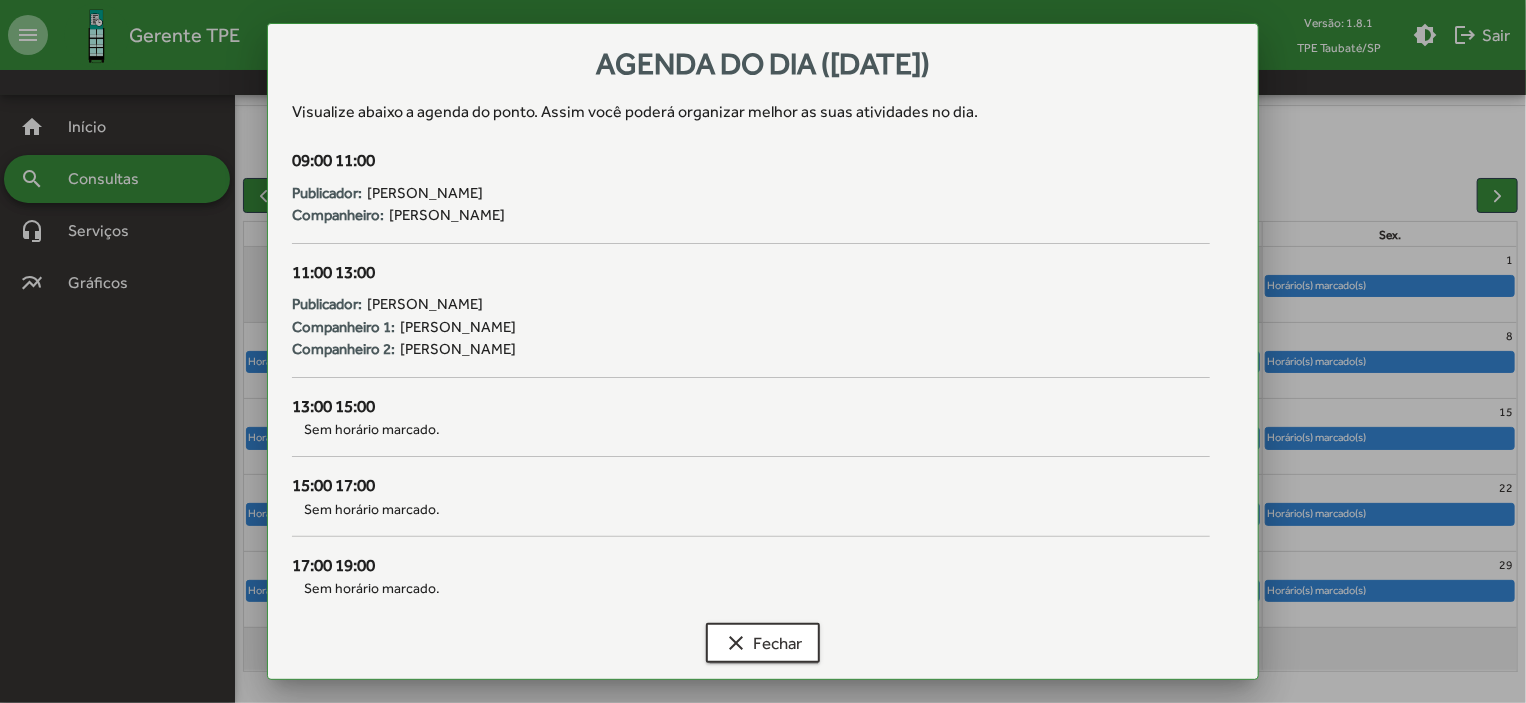 scroll, scrollTop: 0, scrollLeft: 0, axis: both 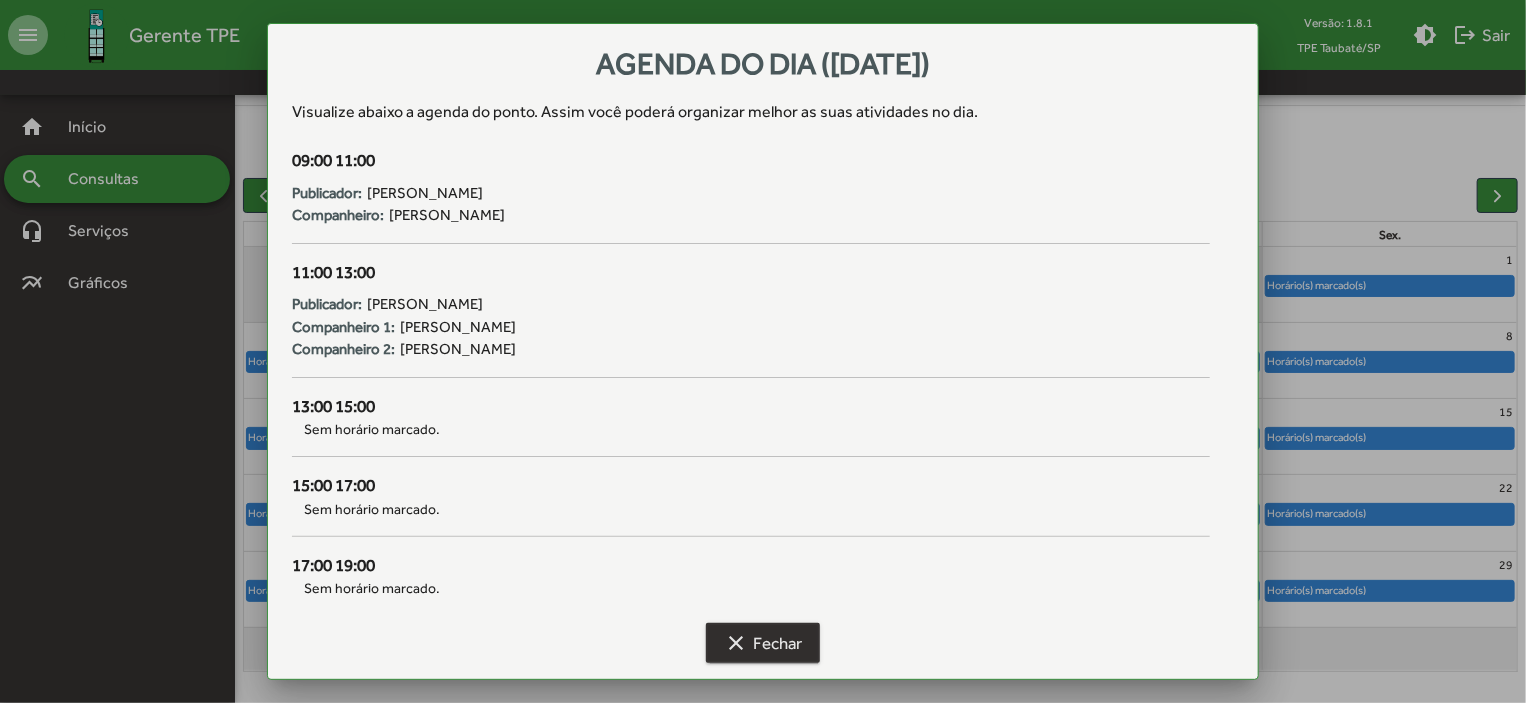 click on "clear  Fechar" at bounding box center (763, 643) 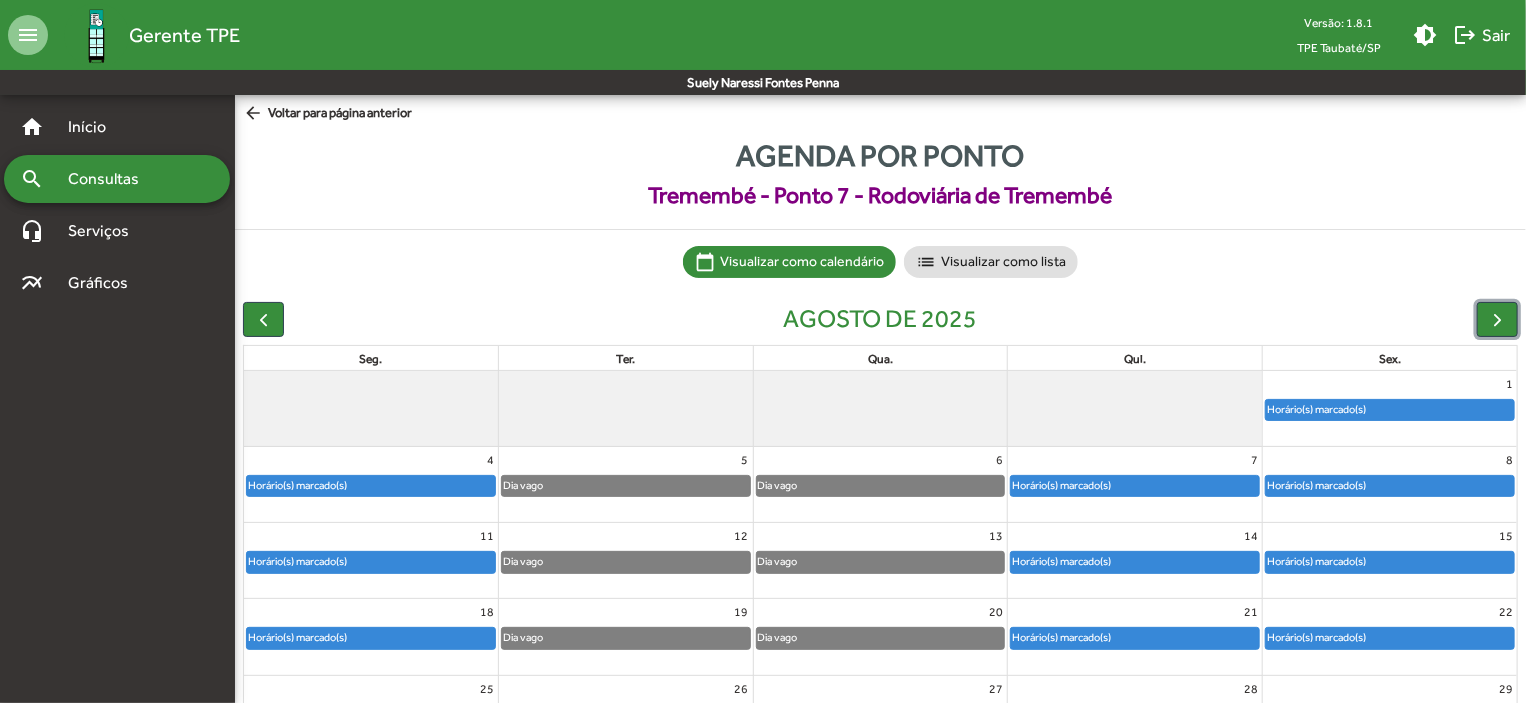 scroll, scrollTop: 124, scrollLeft: 0, axis: vertical 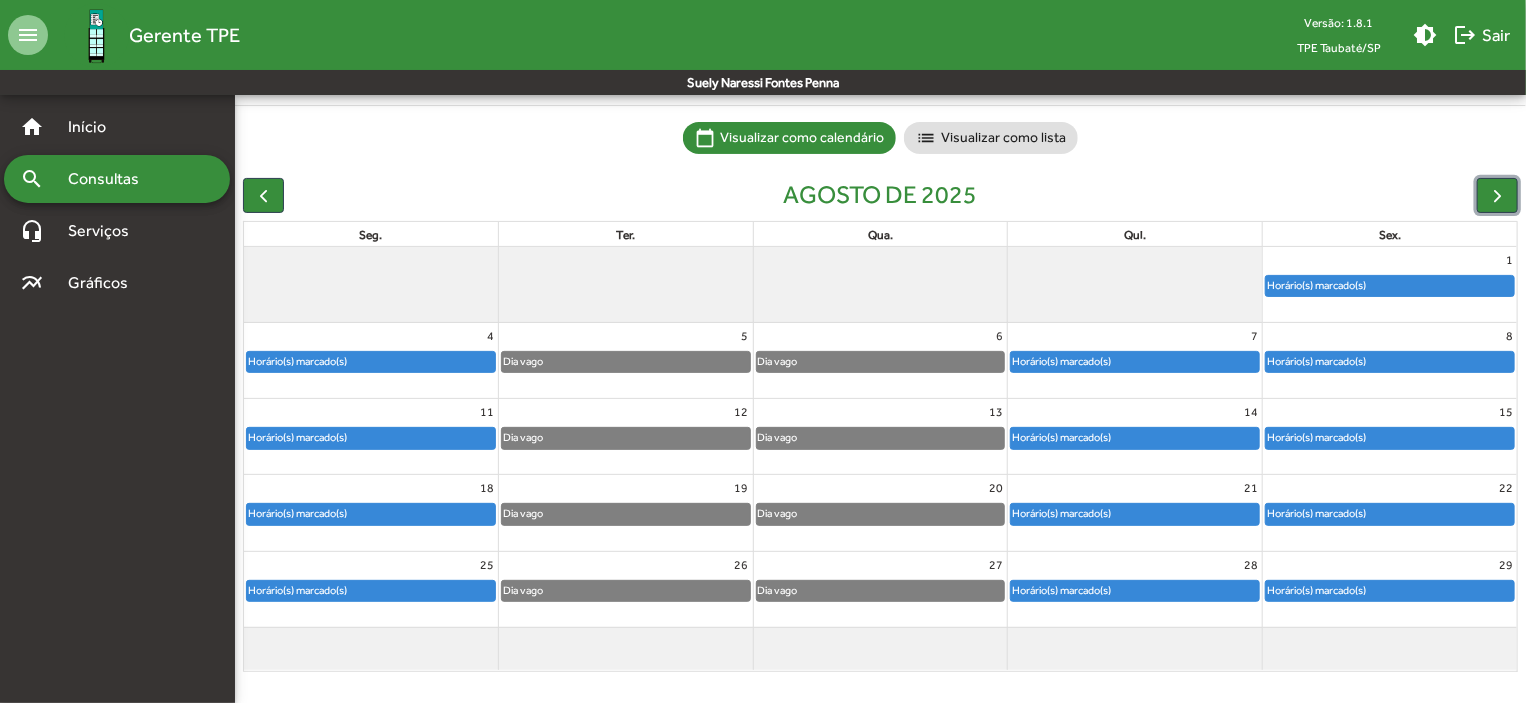 click on "Horário(s) marcado(s)" 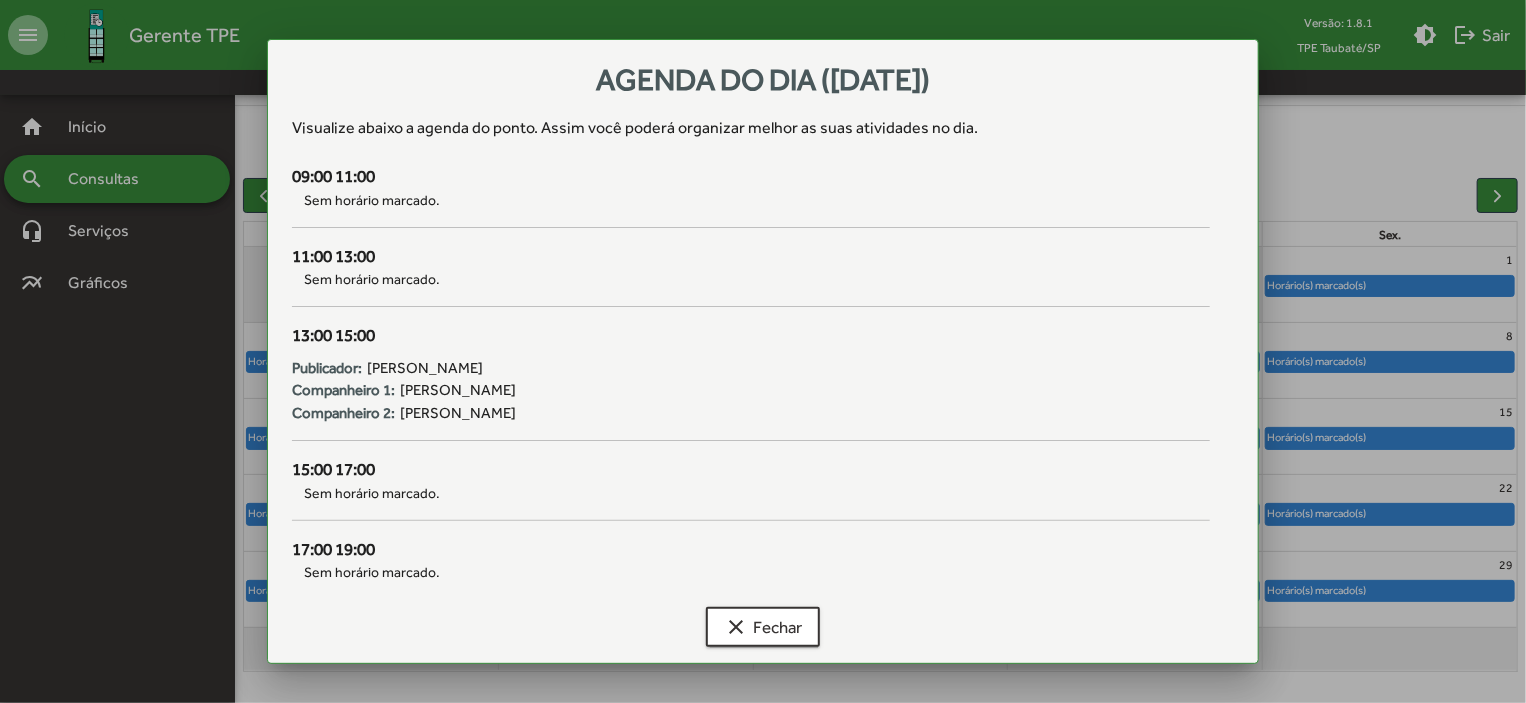 scroll, scrollTop: 0, scrollLeft: 0, axis: both 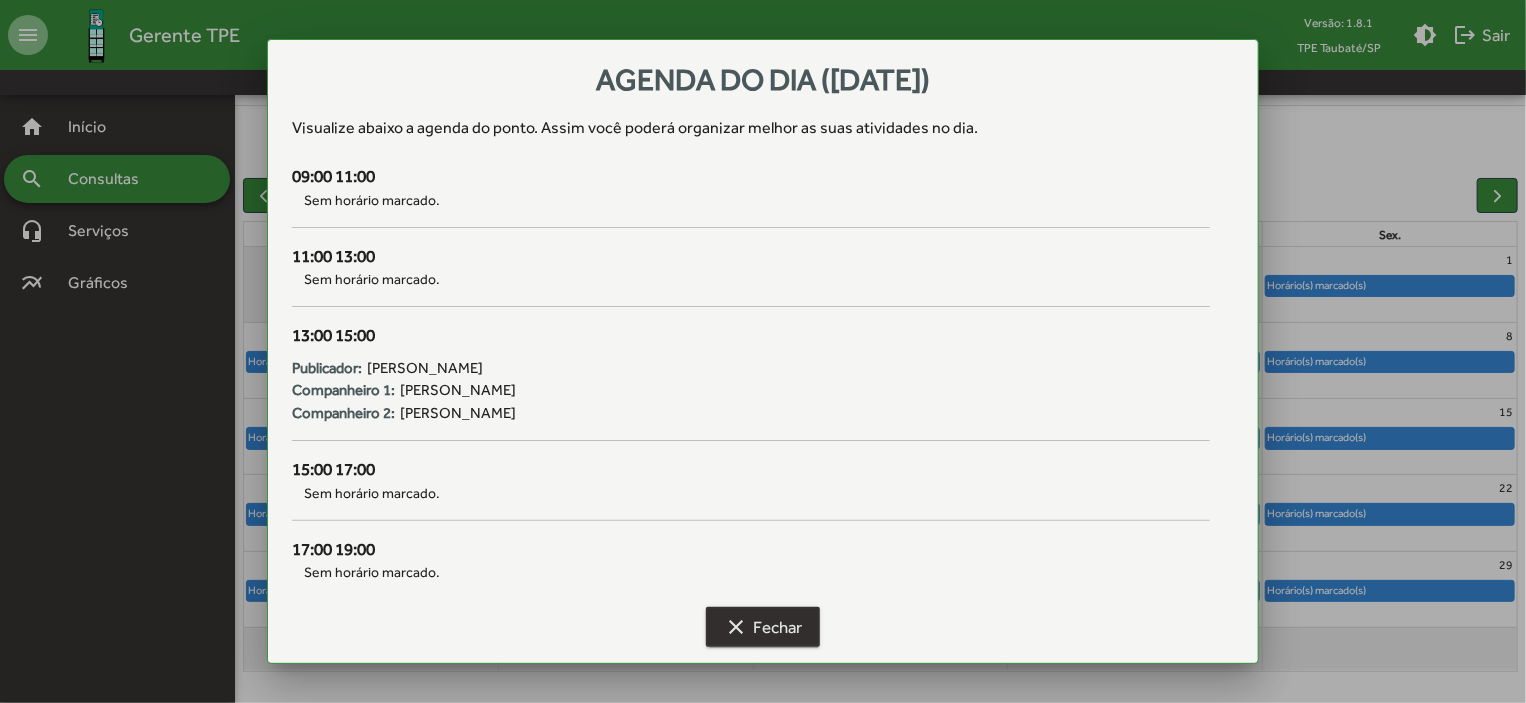 click on "clear  Fechar" at bounding box center (763, 627) 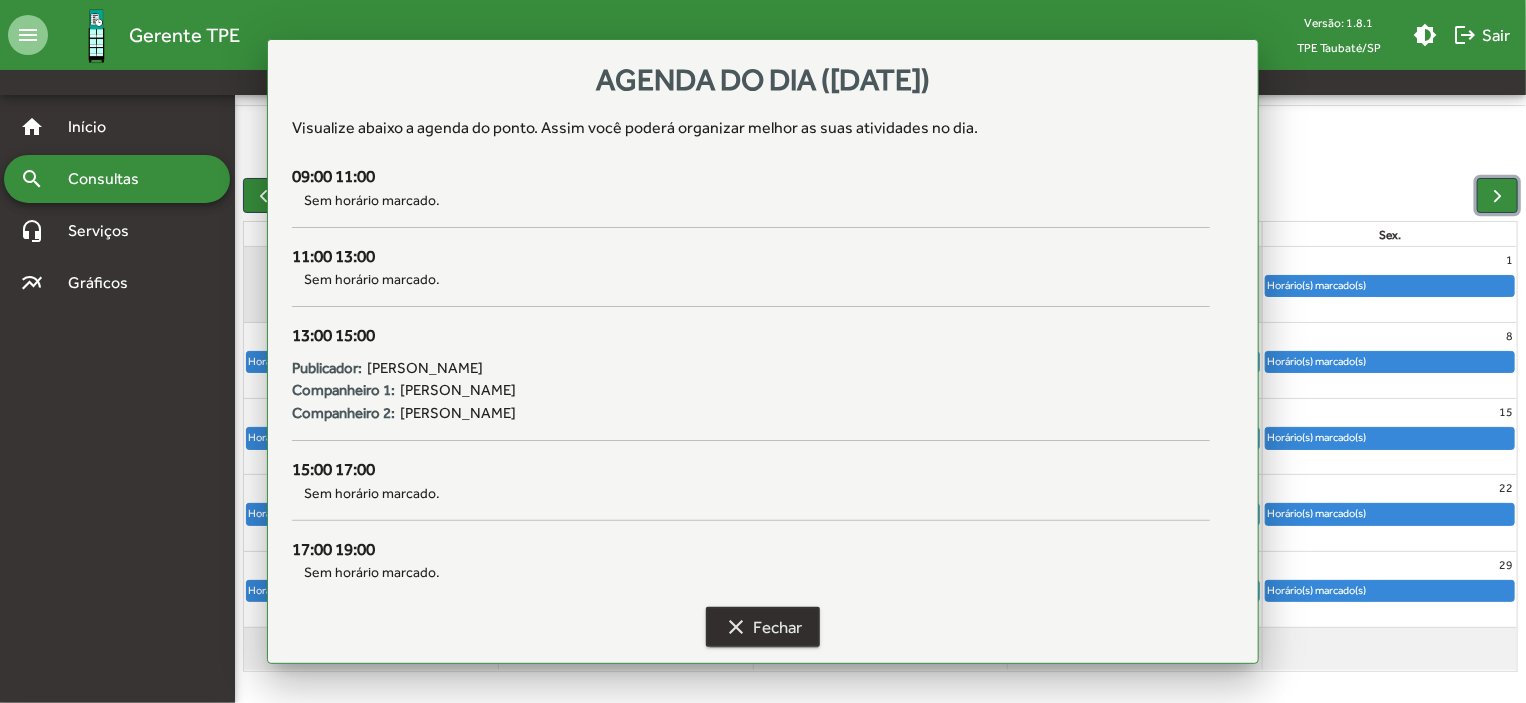 scroll, scrollTop: 124, scrollLeft: 0, axis: vertical 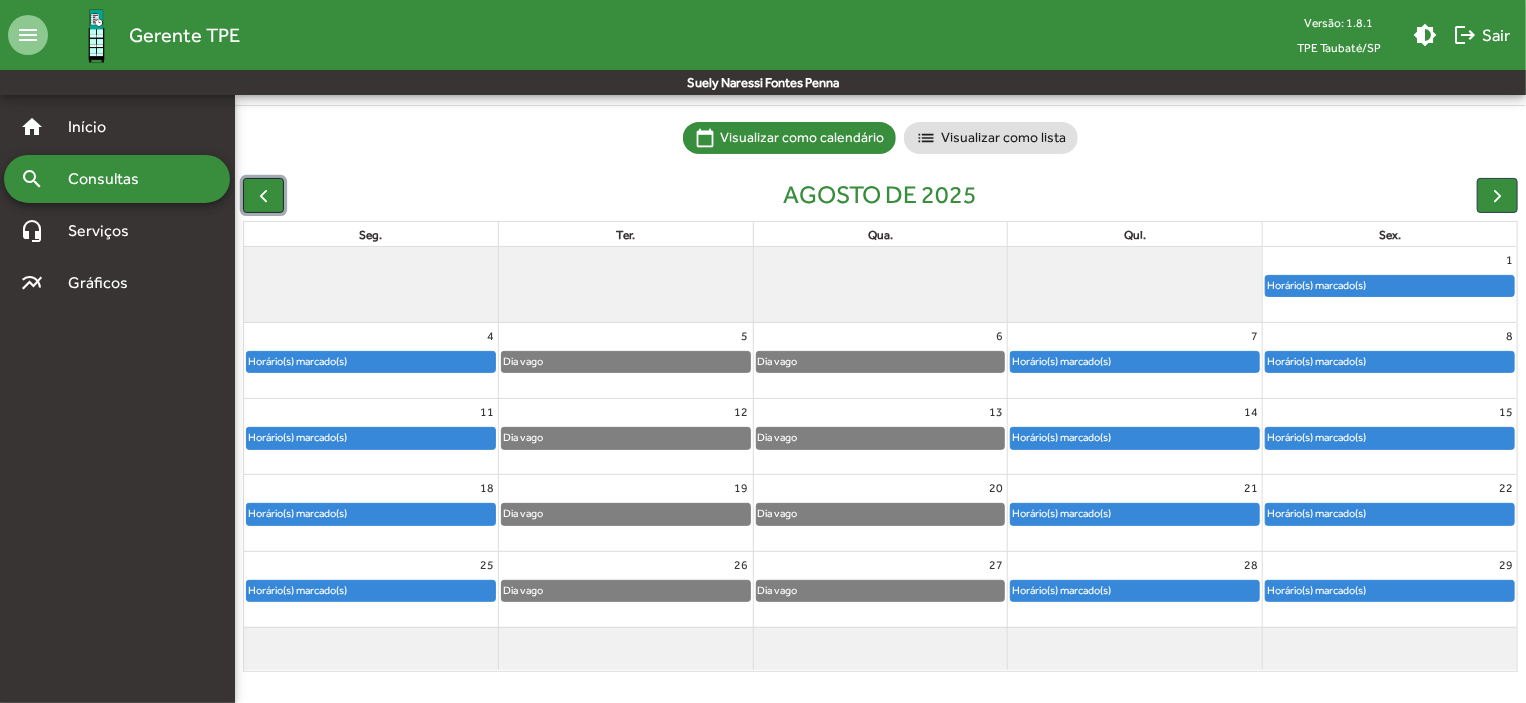 click 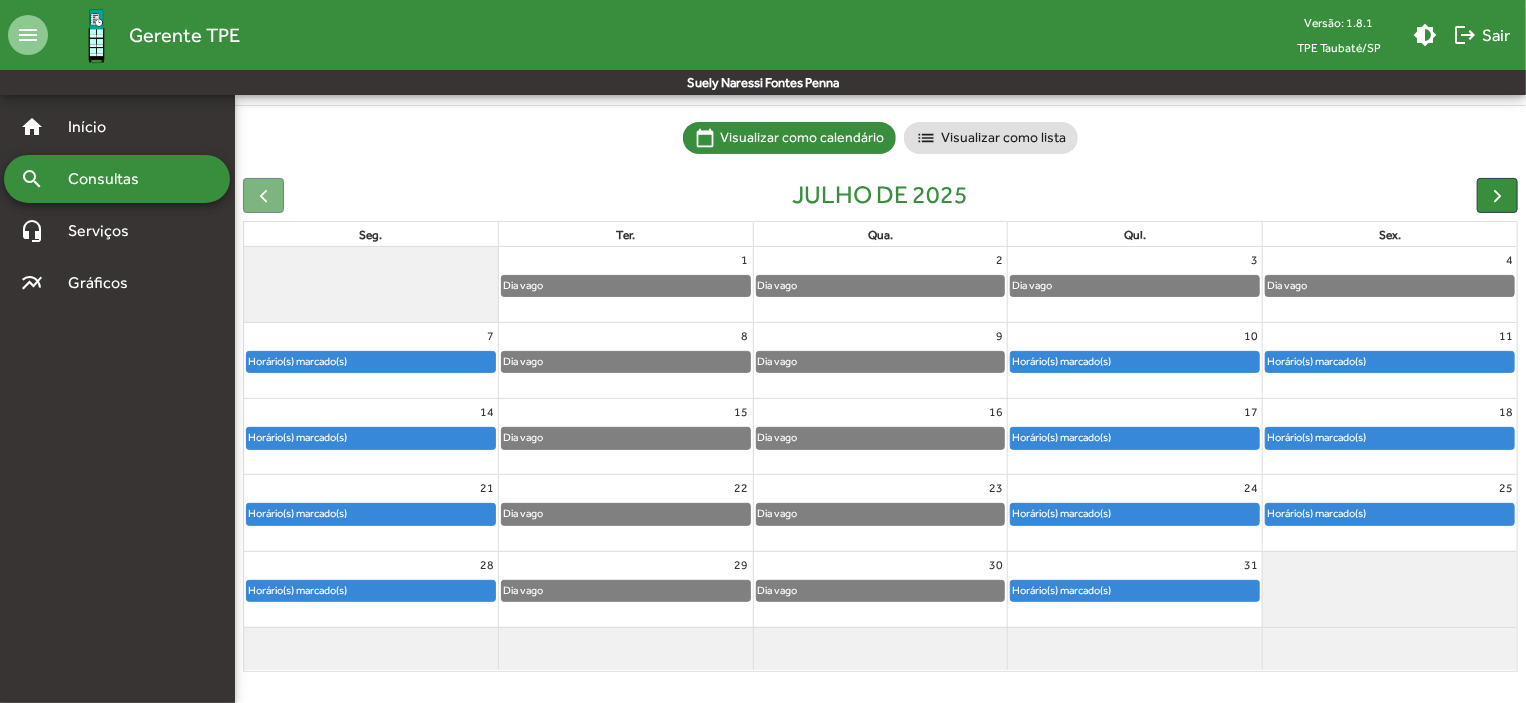 click on "Horário(s) marcado(s)" 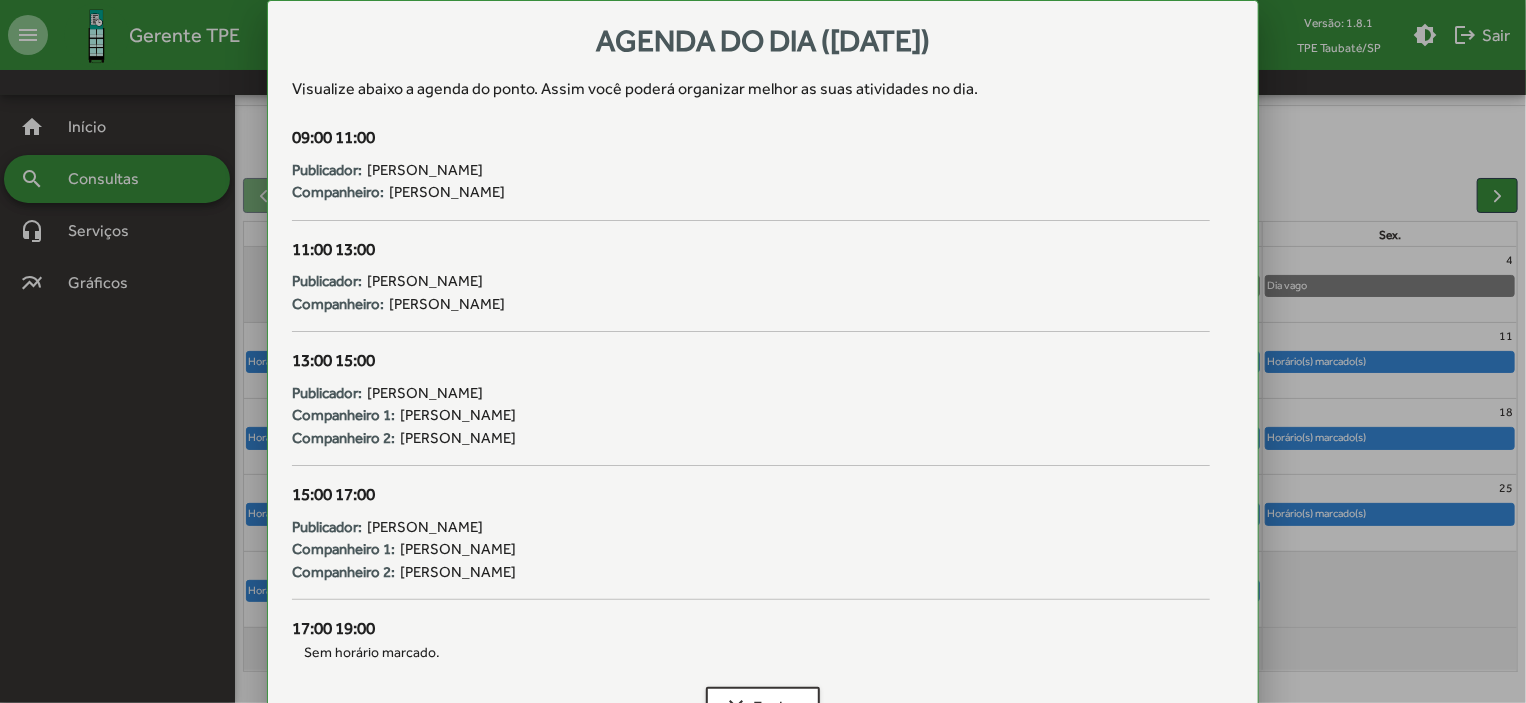 scroll, scrollTop: 0, scrollLeft: 0, axis: both 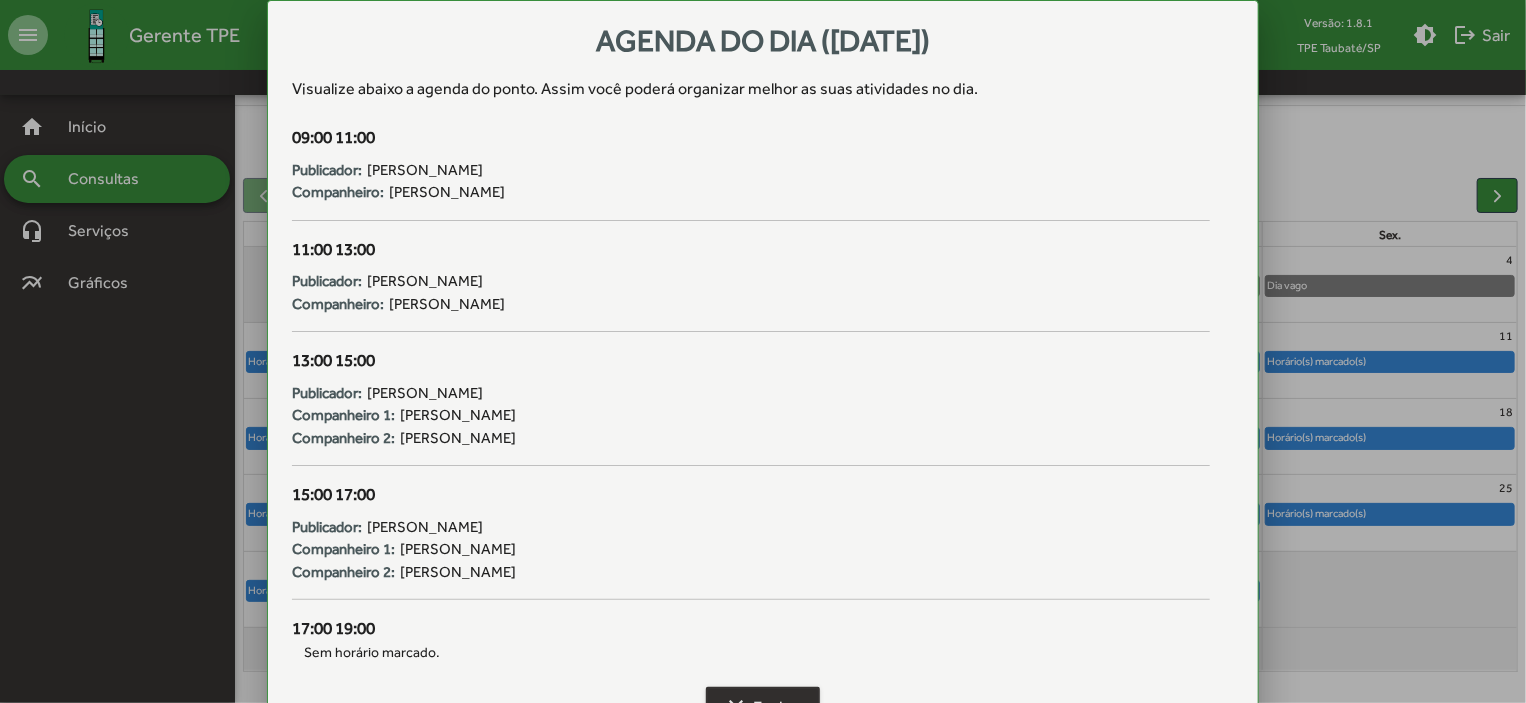 click on "clear  Fechar" at bounding box center [763, 707] 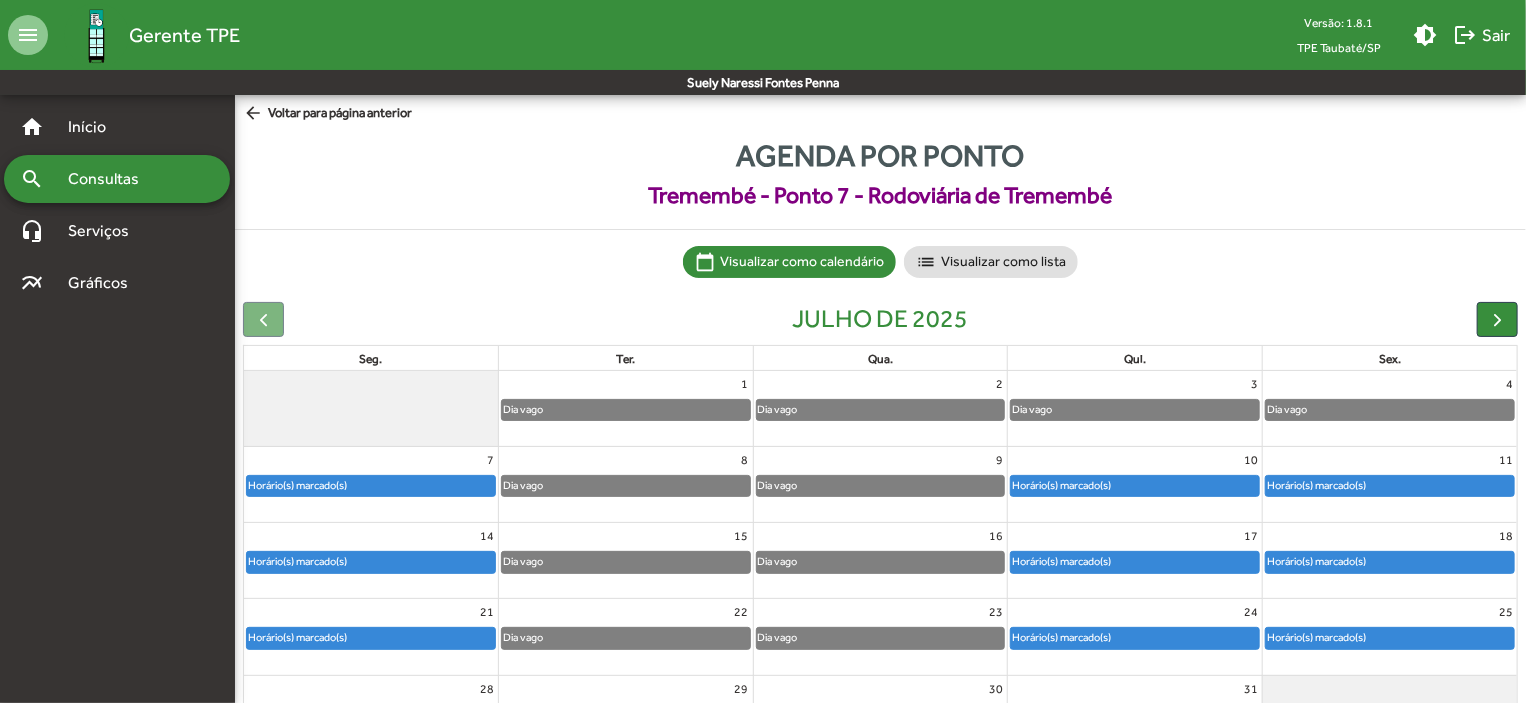 scroll, scrollTop: 124, scrollLeft: 0, axis: vertical 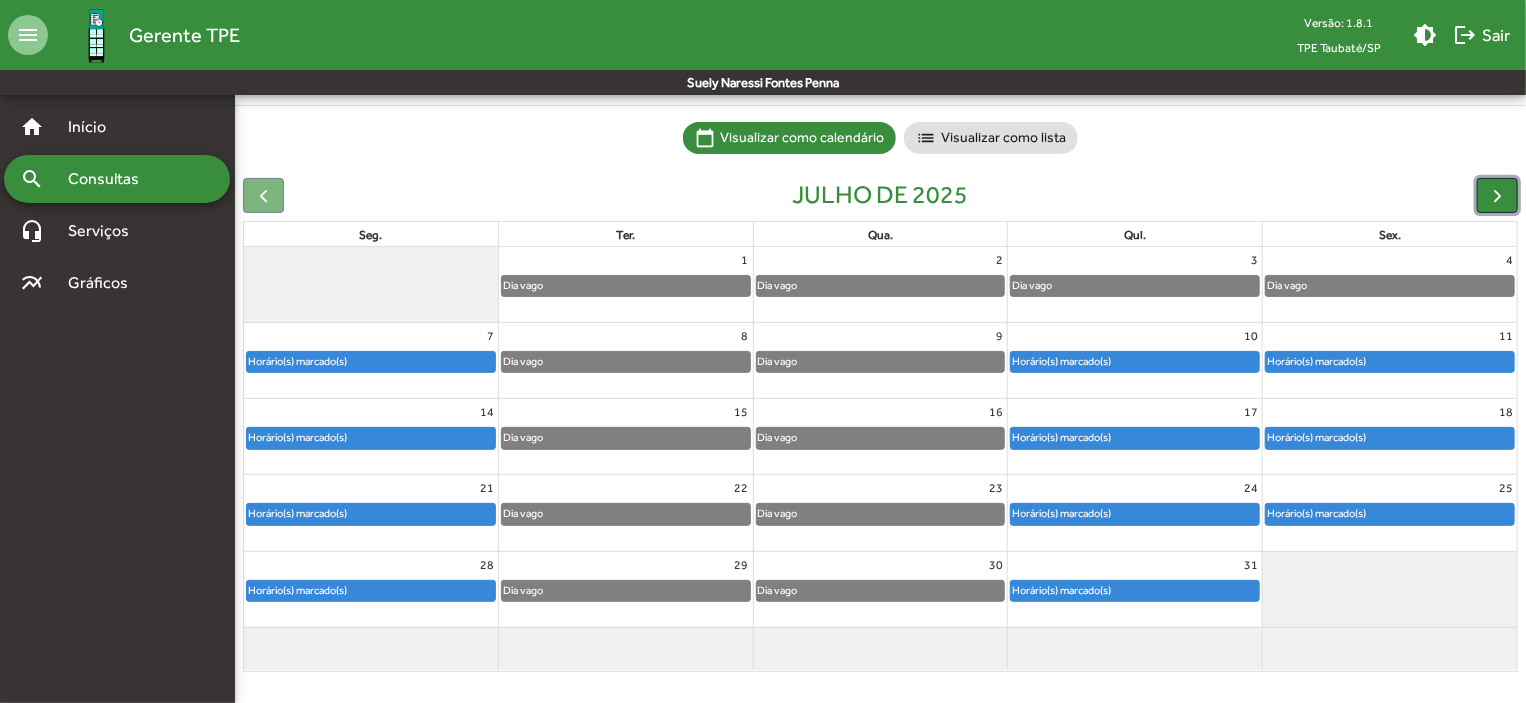 click 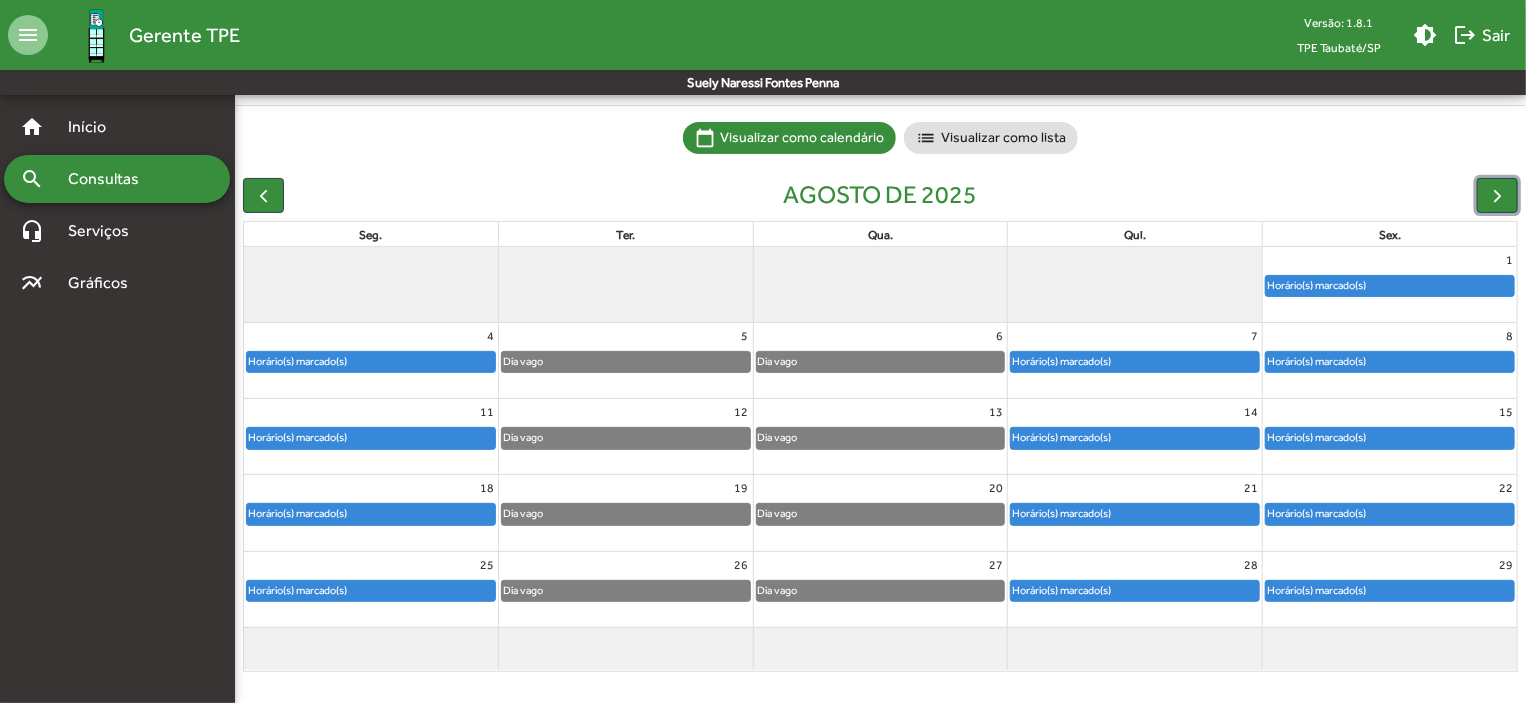 click on "Horário(s) marcado(s)" 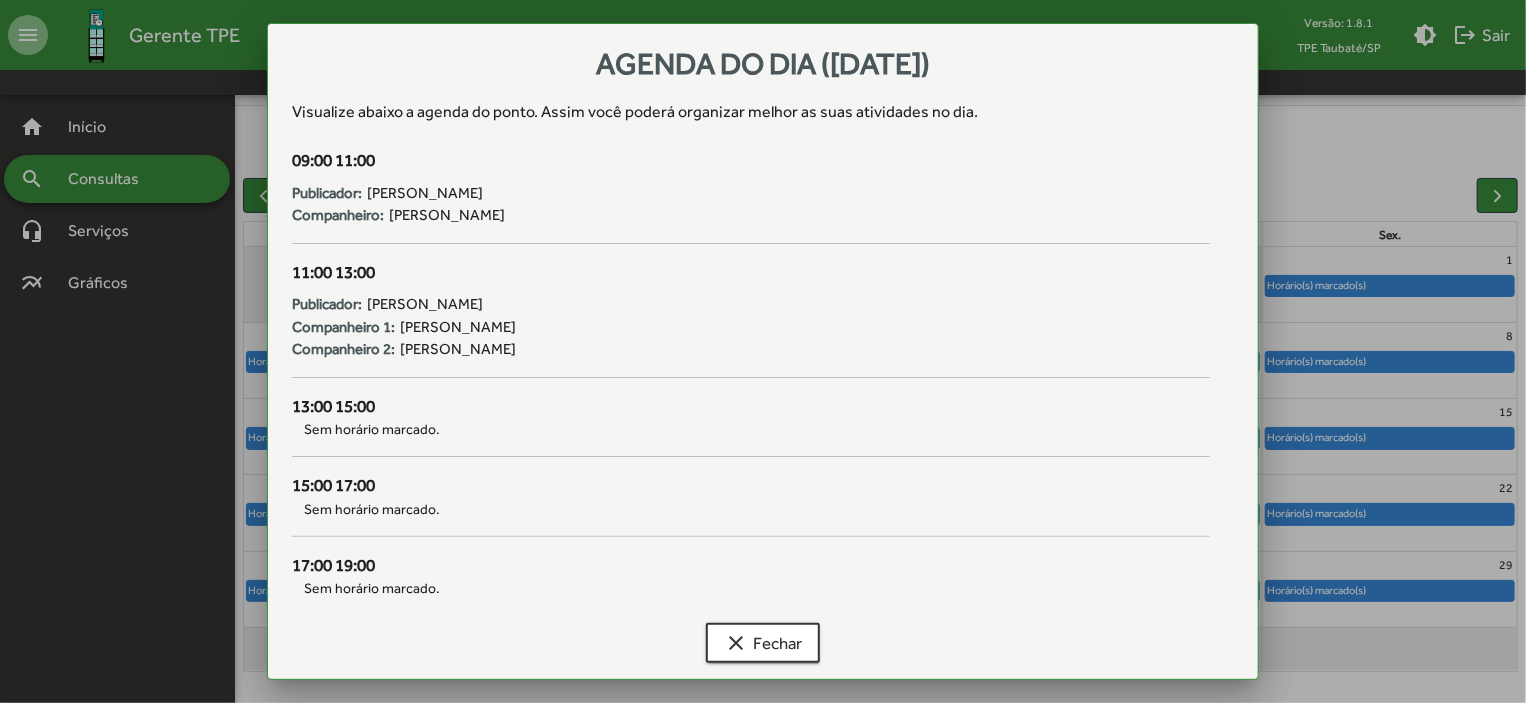 scroll, scrollTop: 0, scrollLeft: 0, axis: both 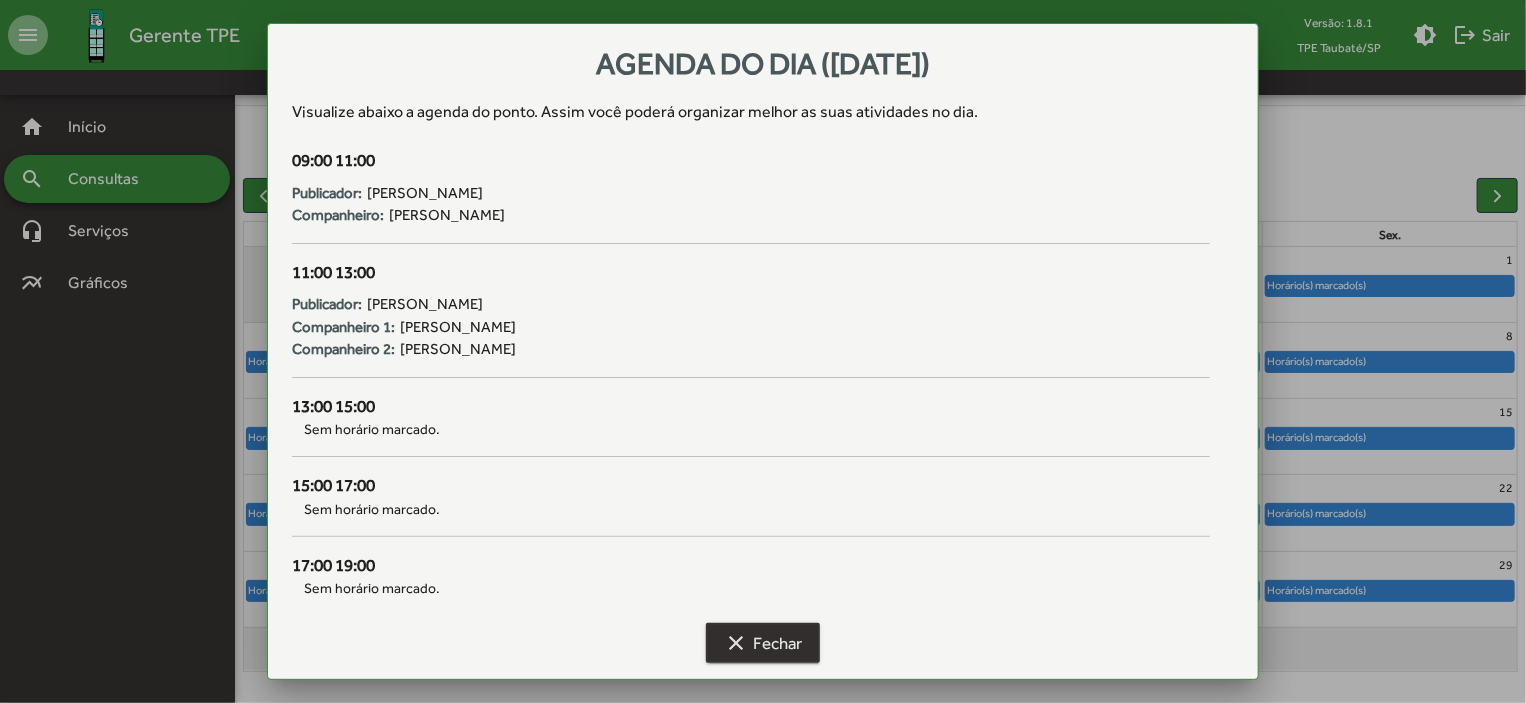 click on "clear  Fechar" at bounding box center [763, 643] 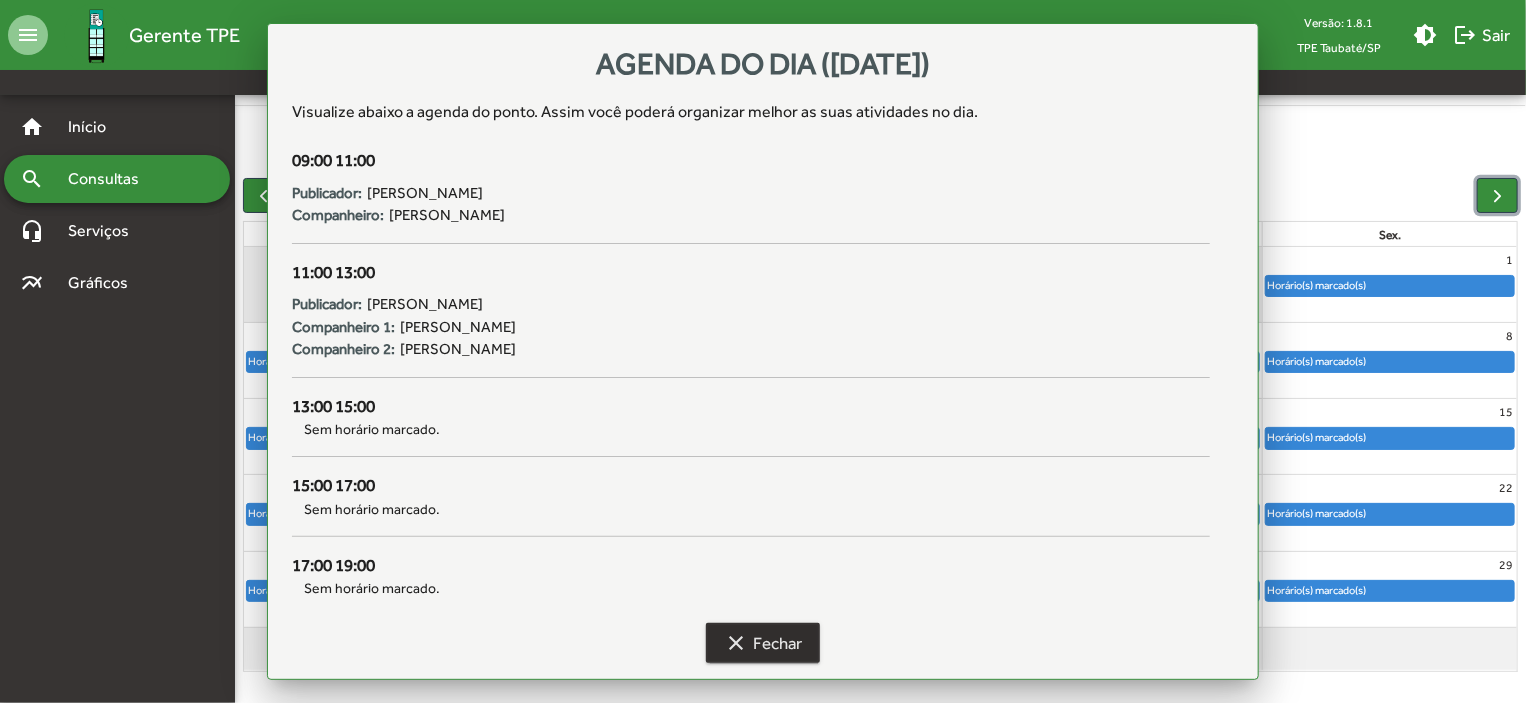 scroll, scrollTop: 124, scrollLeft: 0, axis: vertical 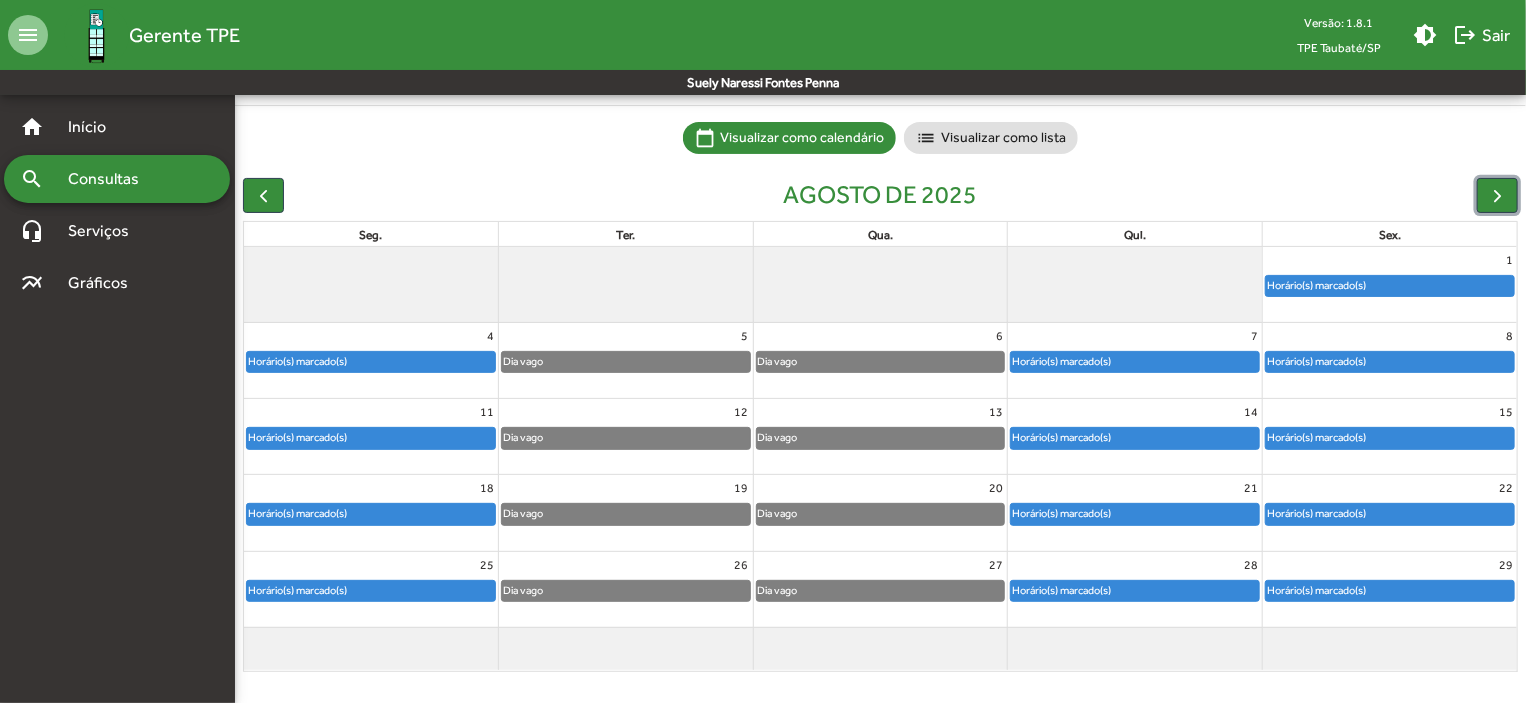 click on "Horário(s) marcado(s)" 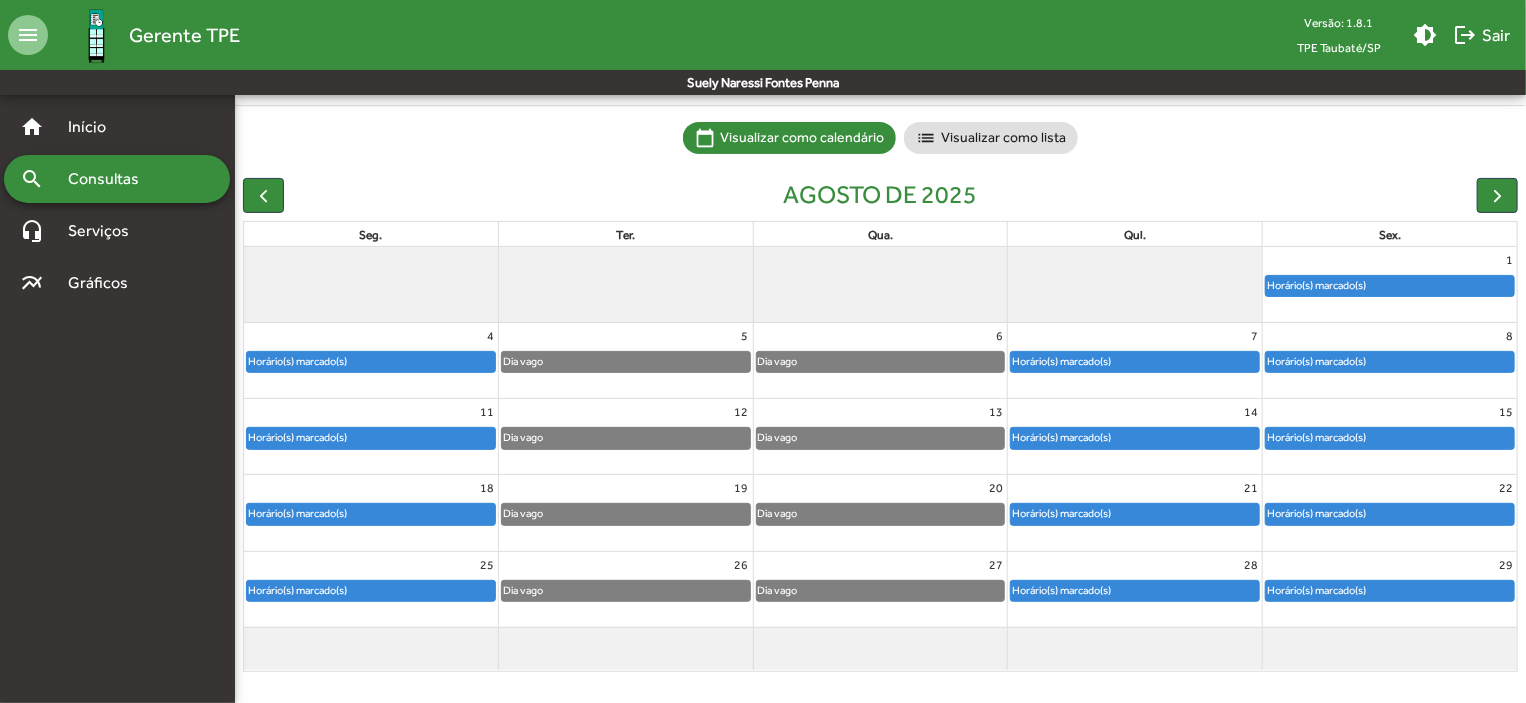 scroll, scrollTop: 0, scrollLeft: 0, axis: both 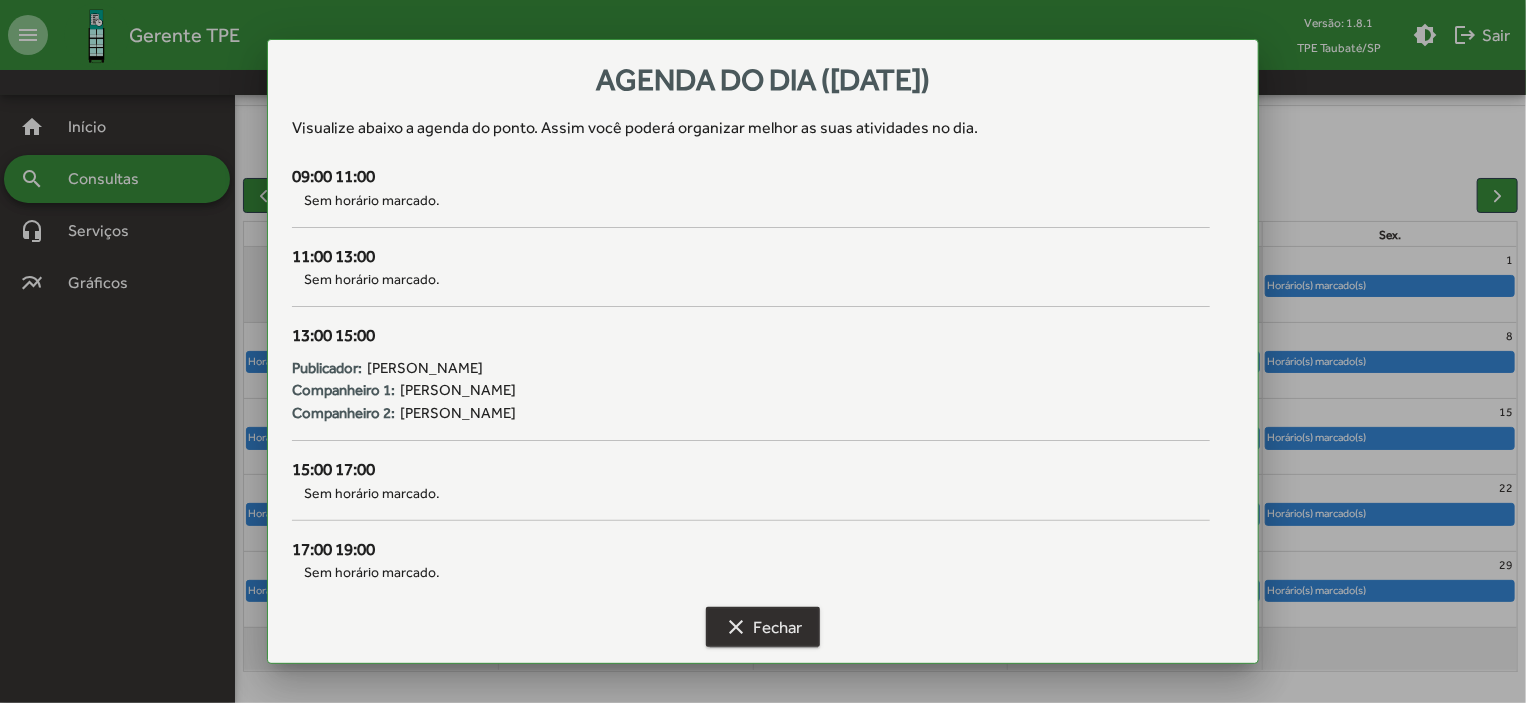 click on "clear  Fechar" at bounding box center [763, 627] 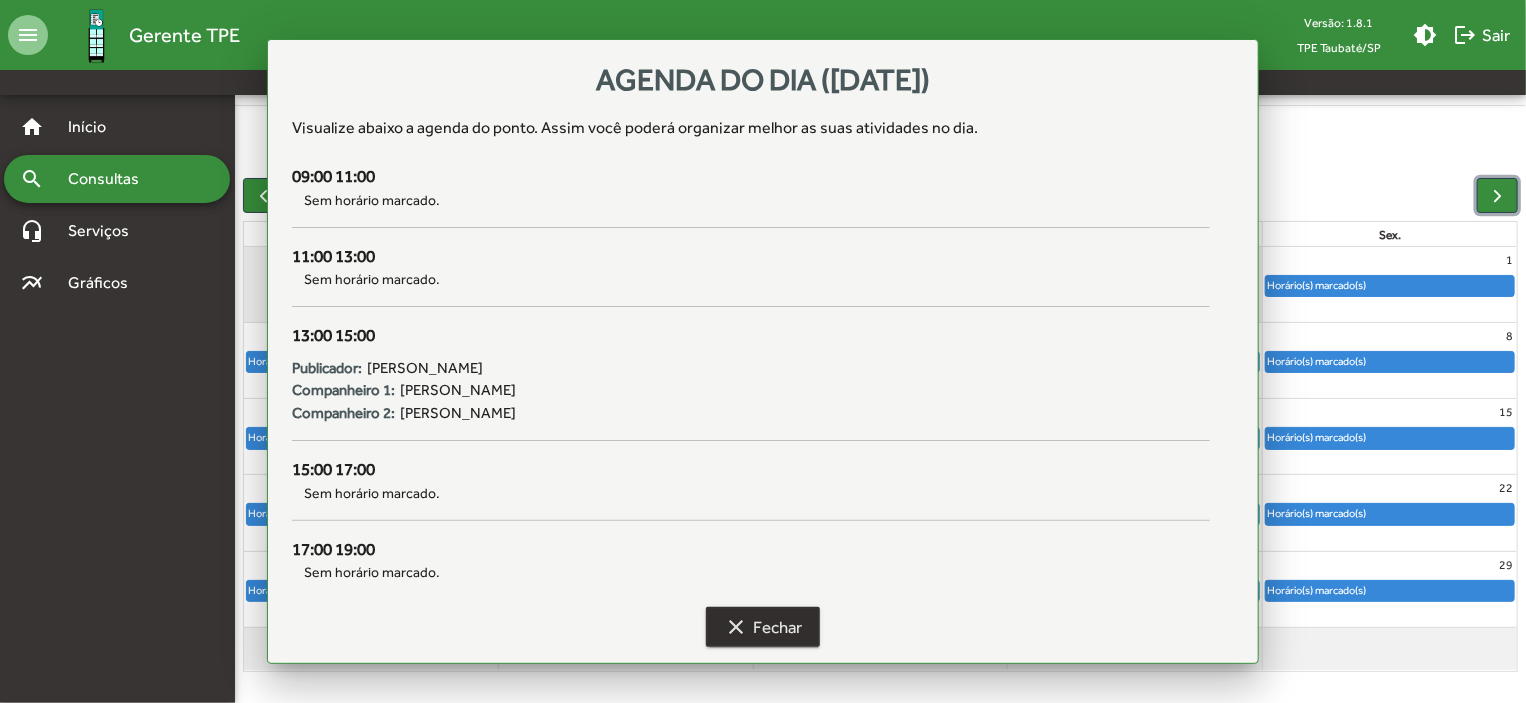 scroll, scrollTop: 124, scrollLeft: 0, axis: vertical 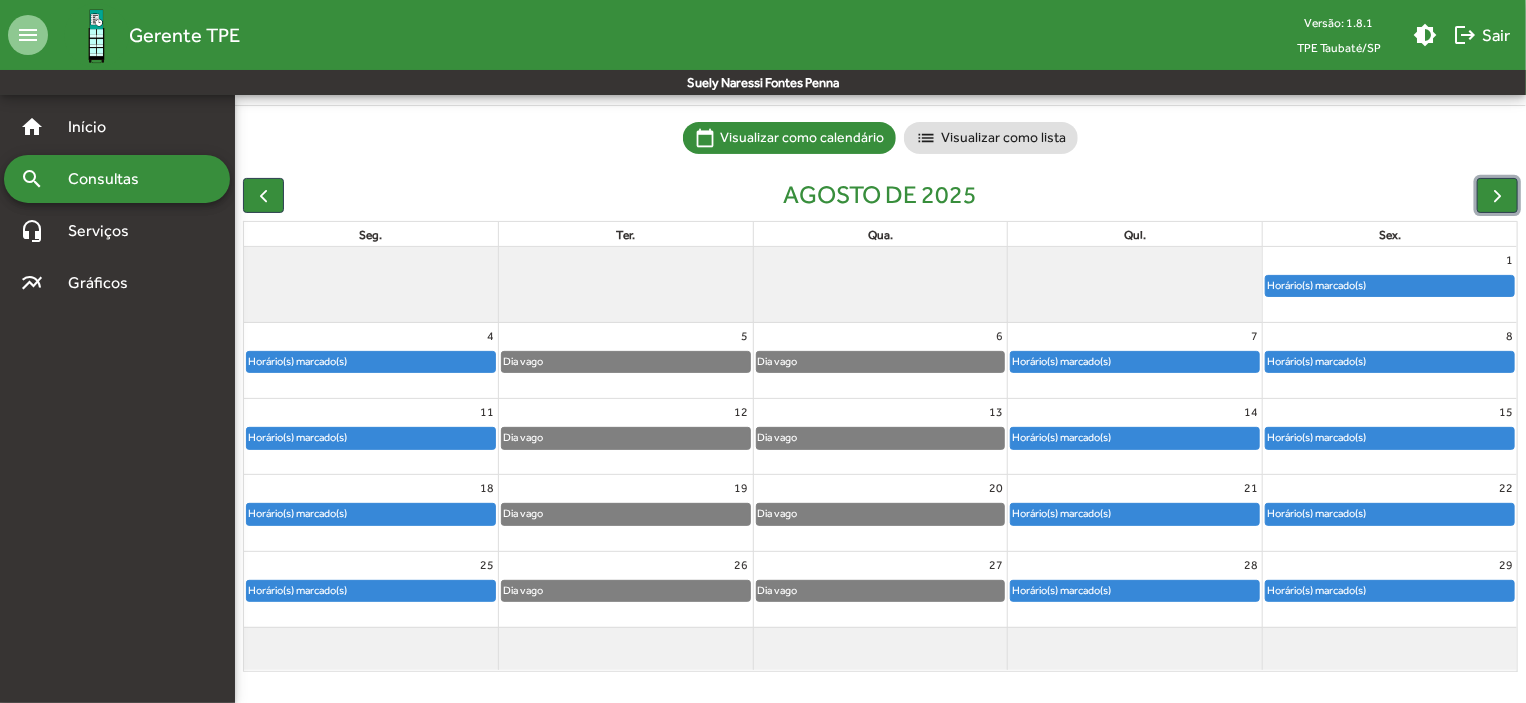 click on "Horário(s) marcado(s)" 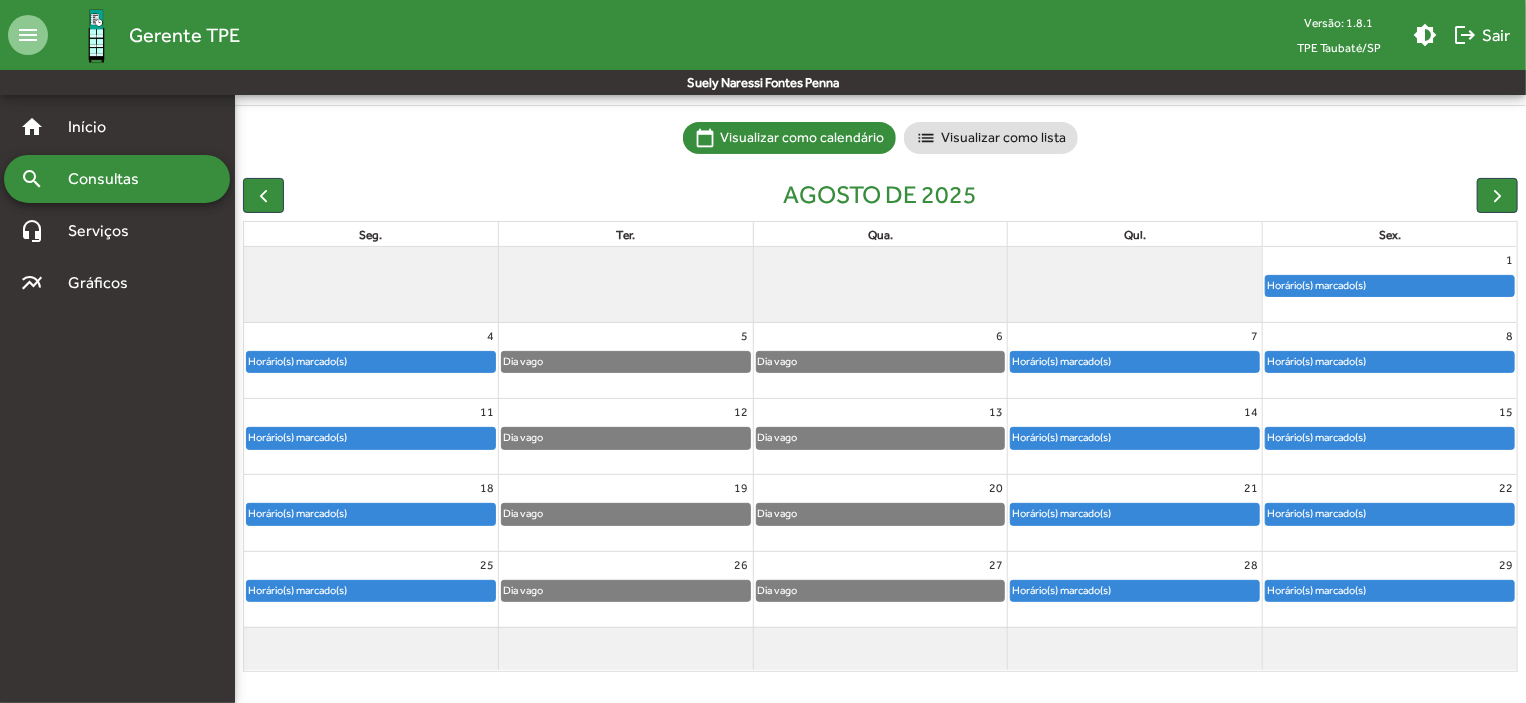 scroll, scrollTop: 0, scrollLeft: 0, axis: both 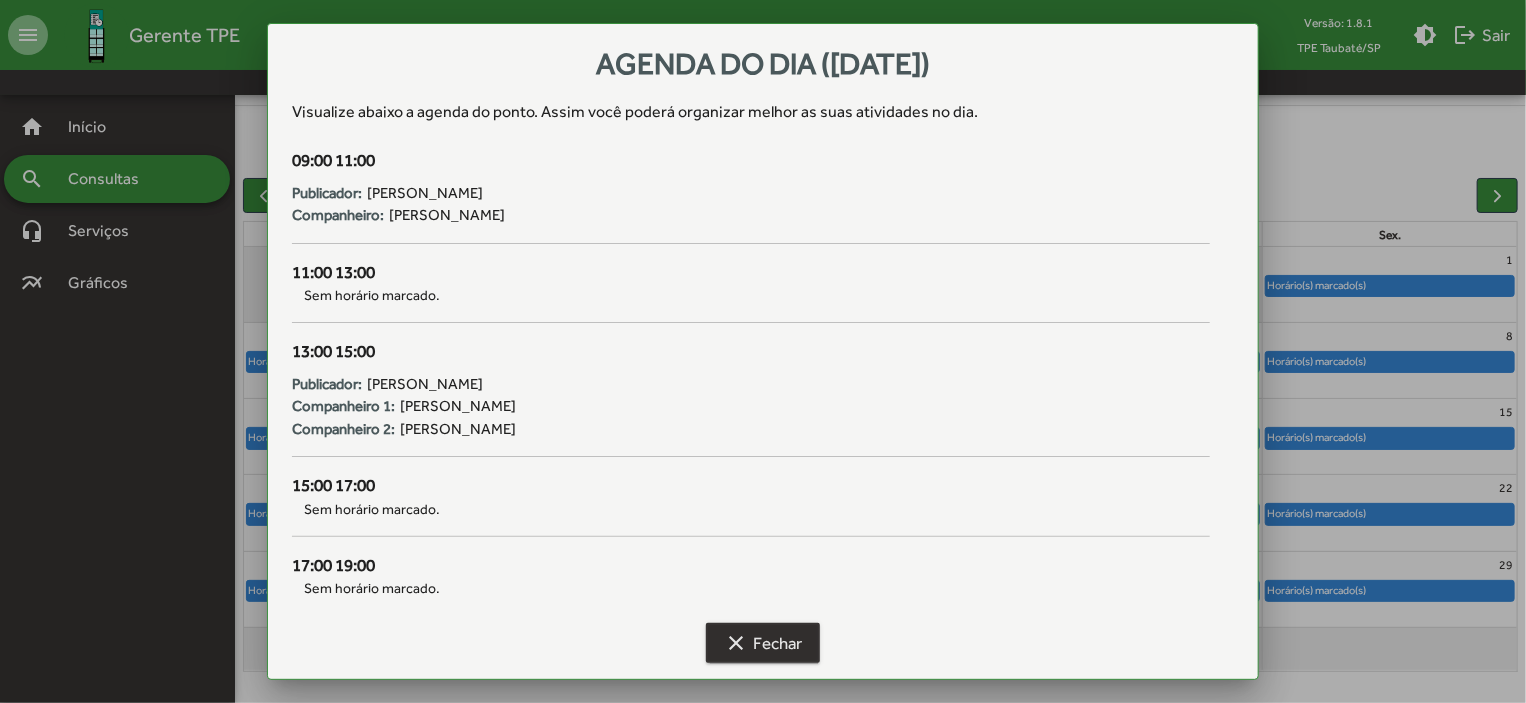 click on "clear  Fechar" at bounding box center (763, 643) 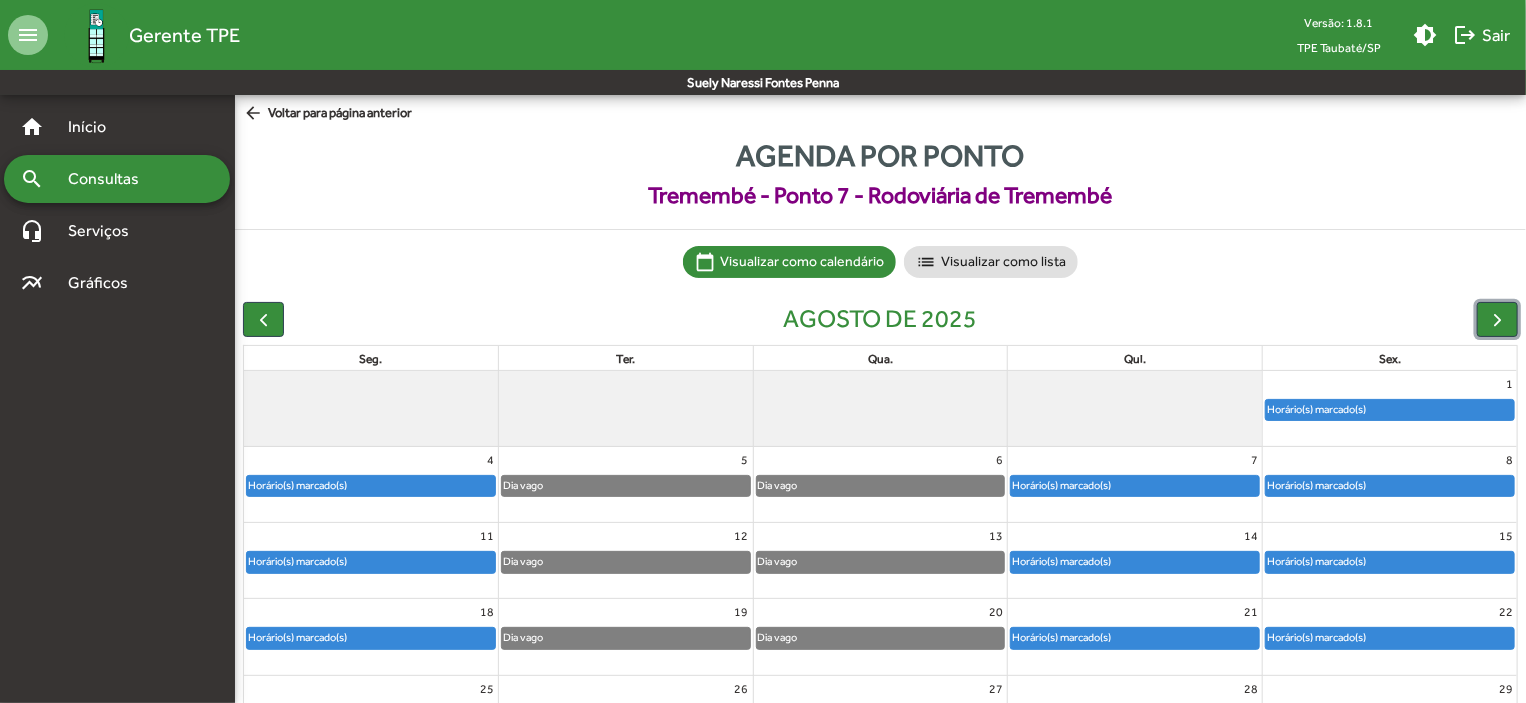 scroll, scrollTop: 124, scrollLeft: 0, axis: vertical 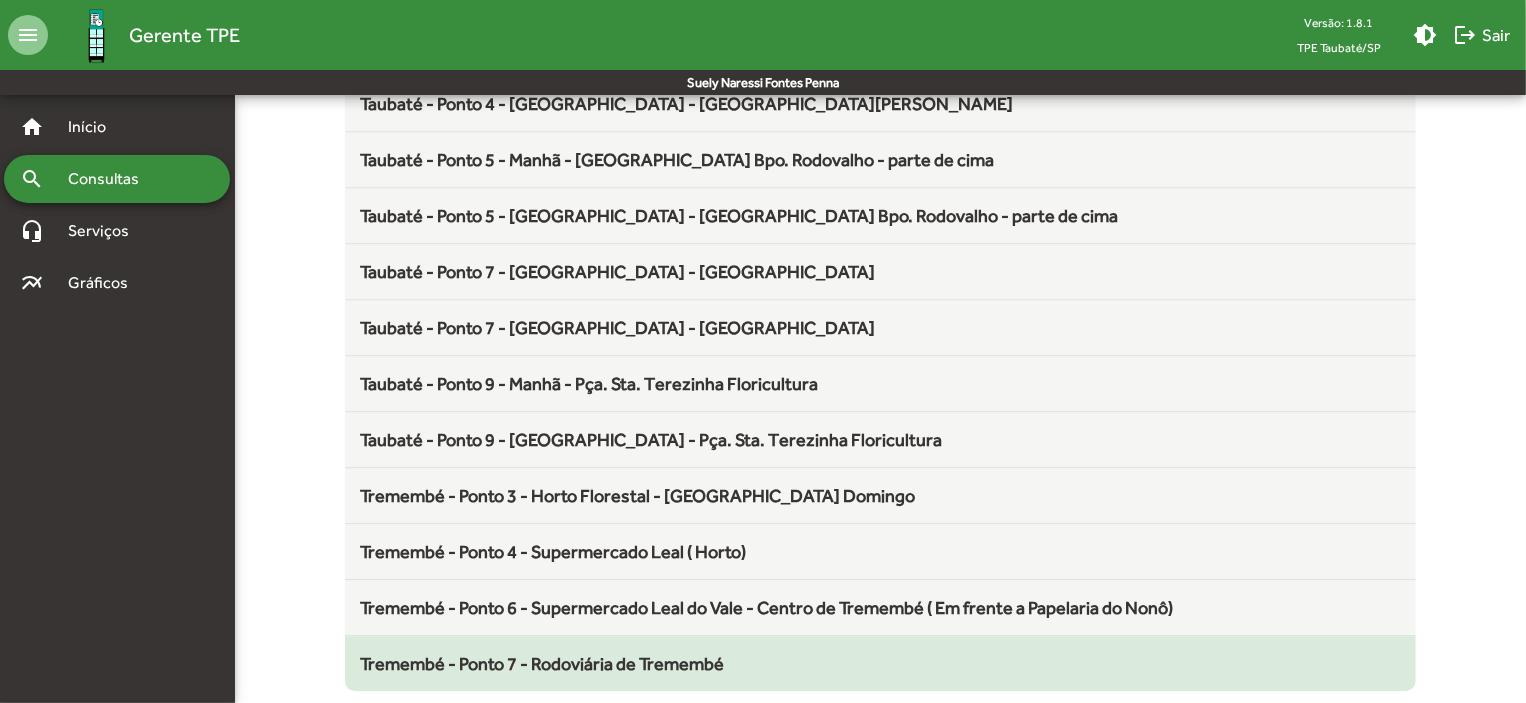 click on "Tremembé - Ponto 7 - Rodoviária de Tremembé" 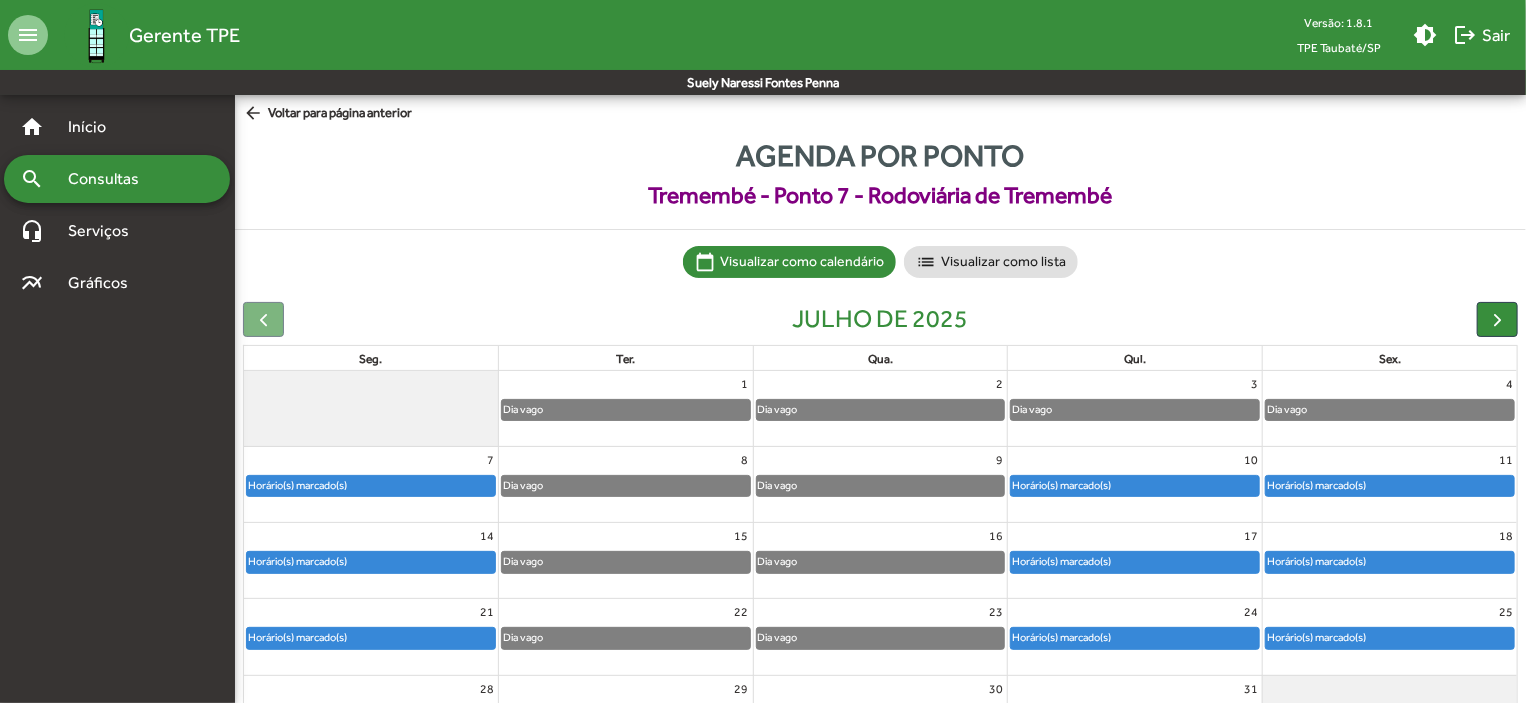 click on "Horário(s) marcado(s)" 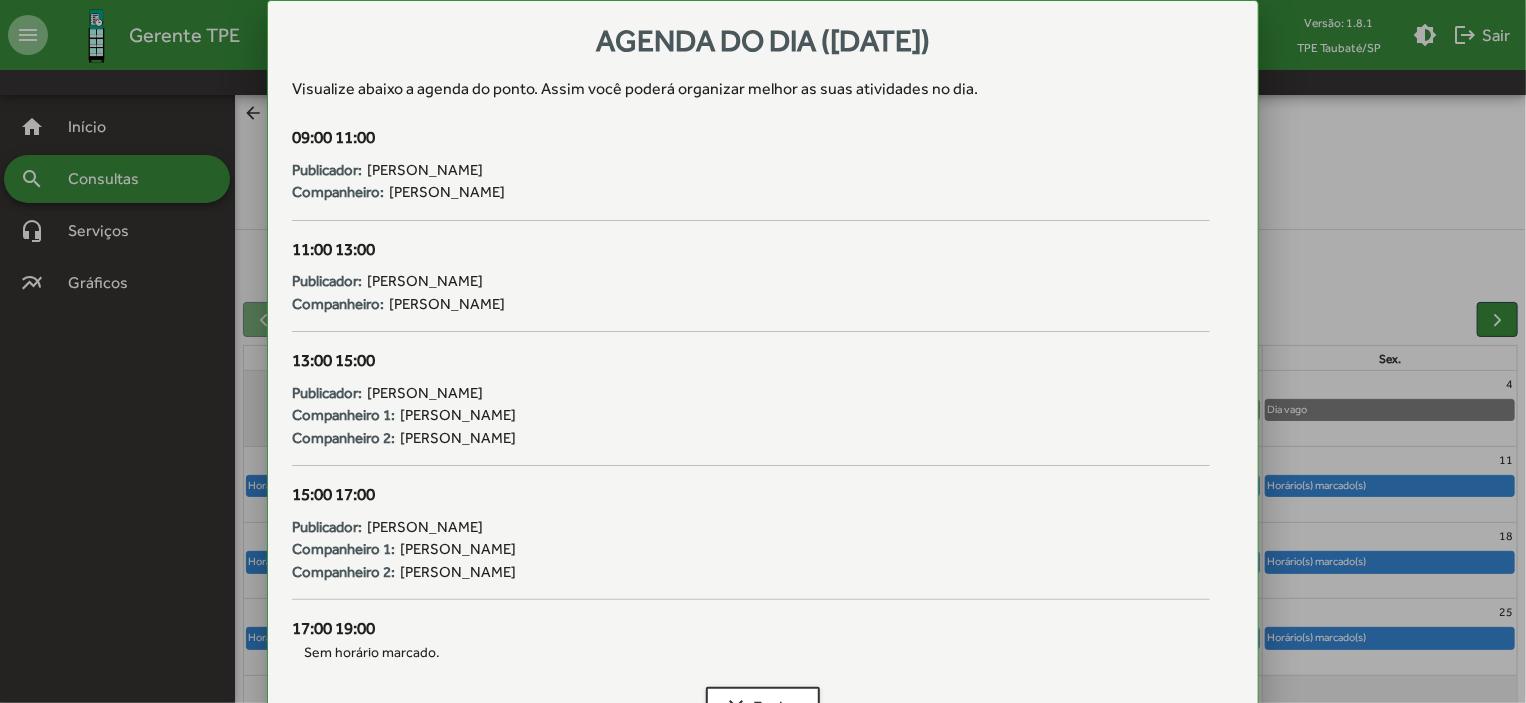 click at bounding box center [763, 351] 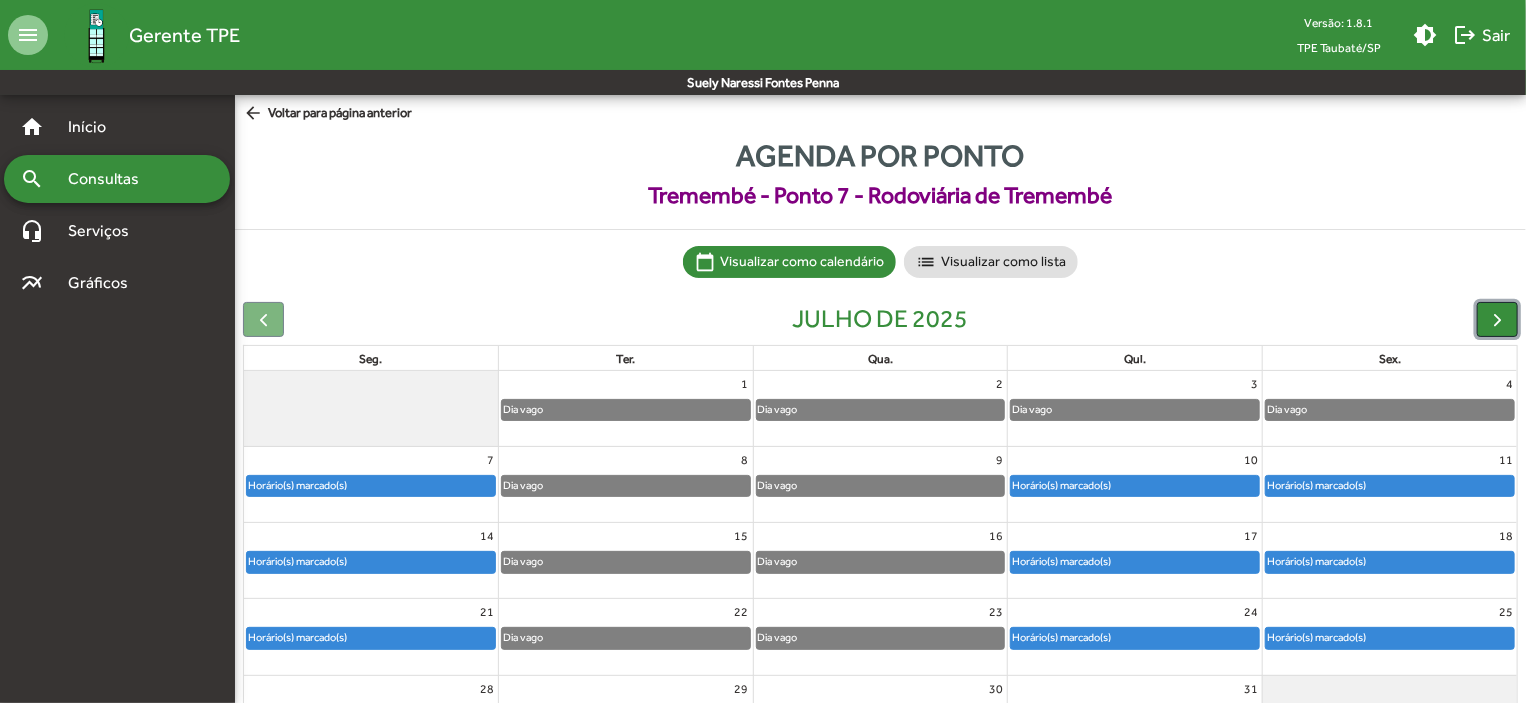 click 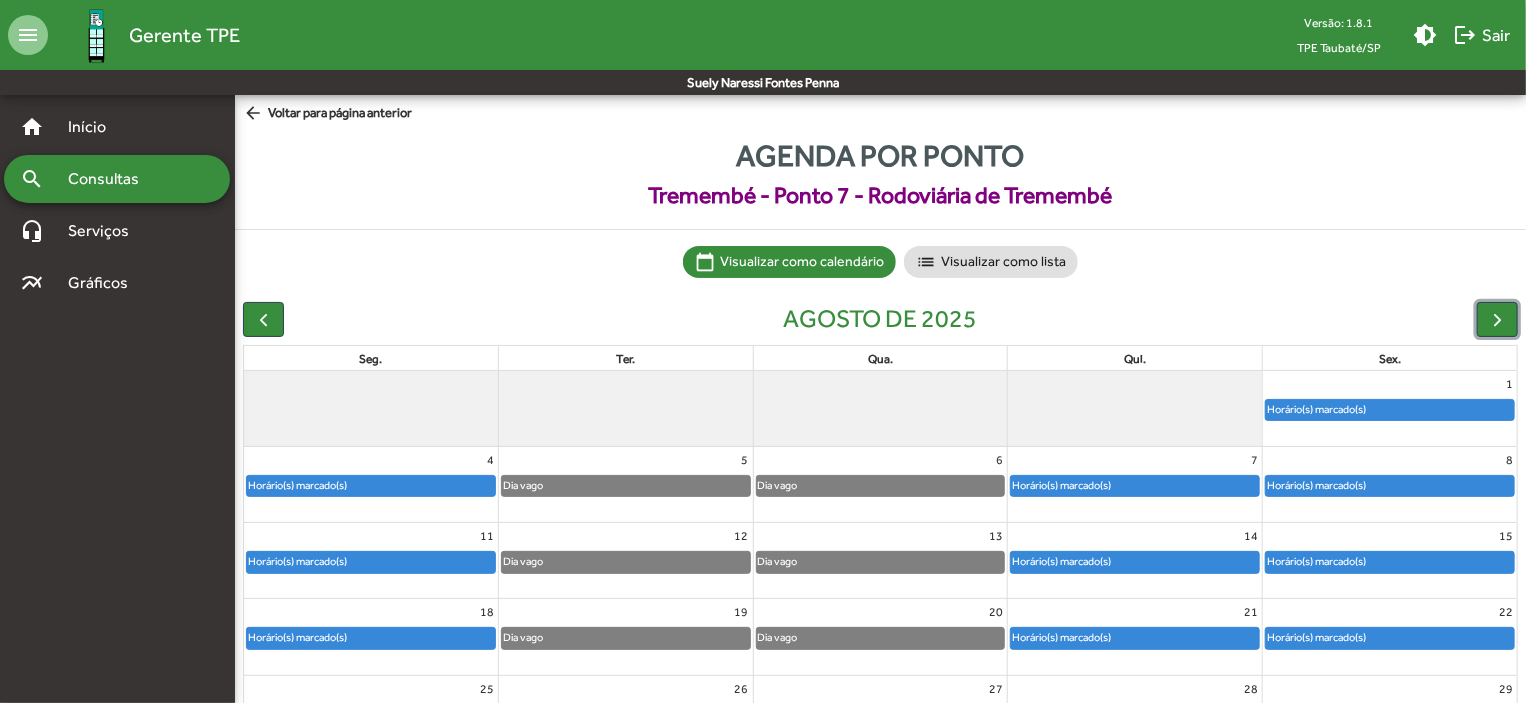 click on "Horário(s) marcado(s)" 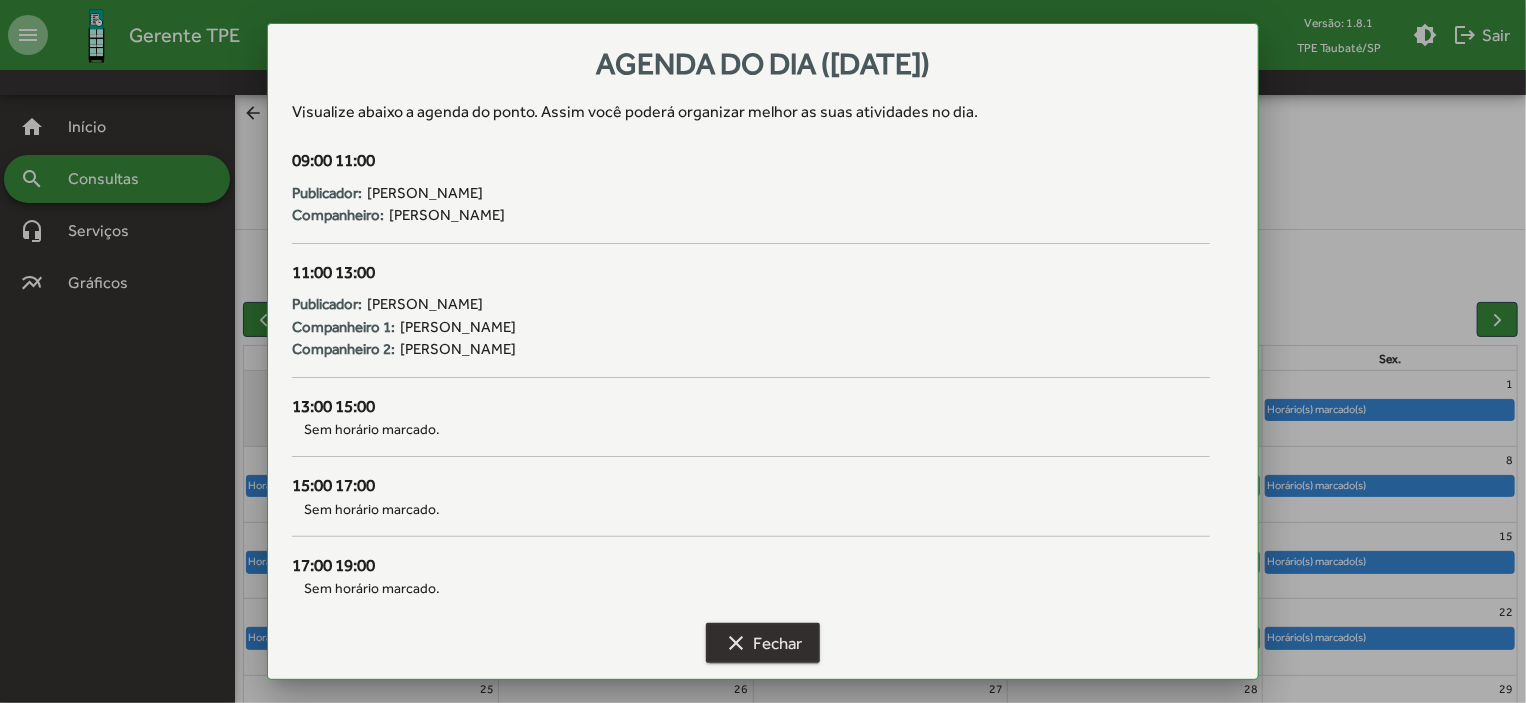 click on "clear  Fechar" at bounding box center [763, 643] 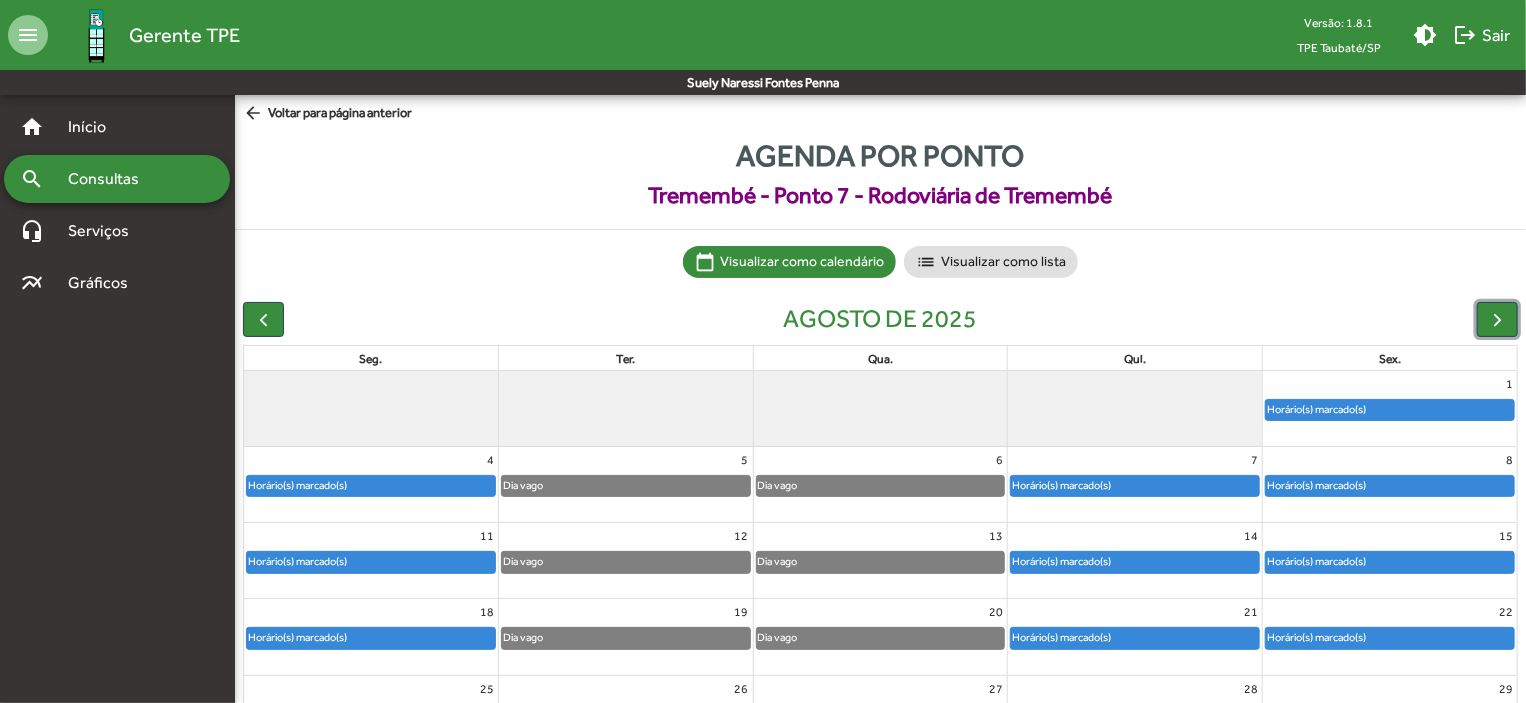 click on "Horário(s) marcado(s)" 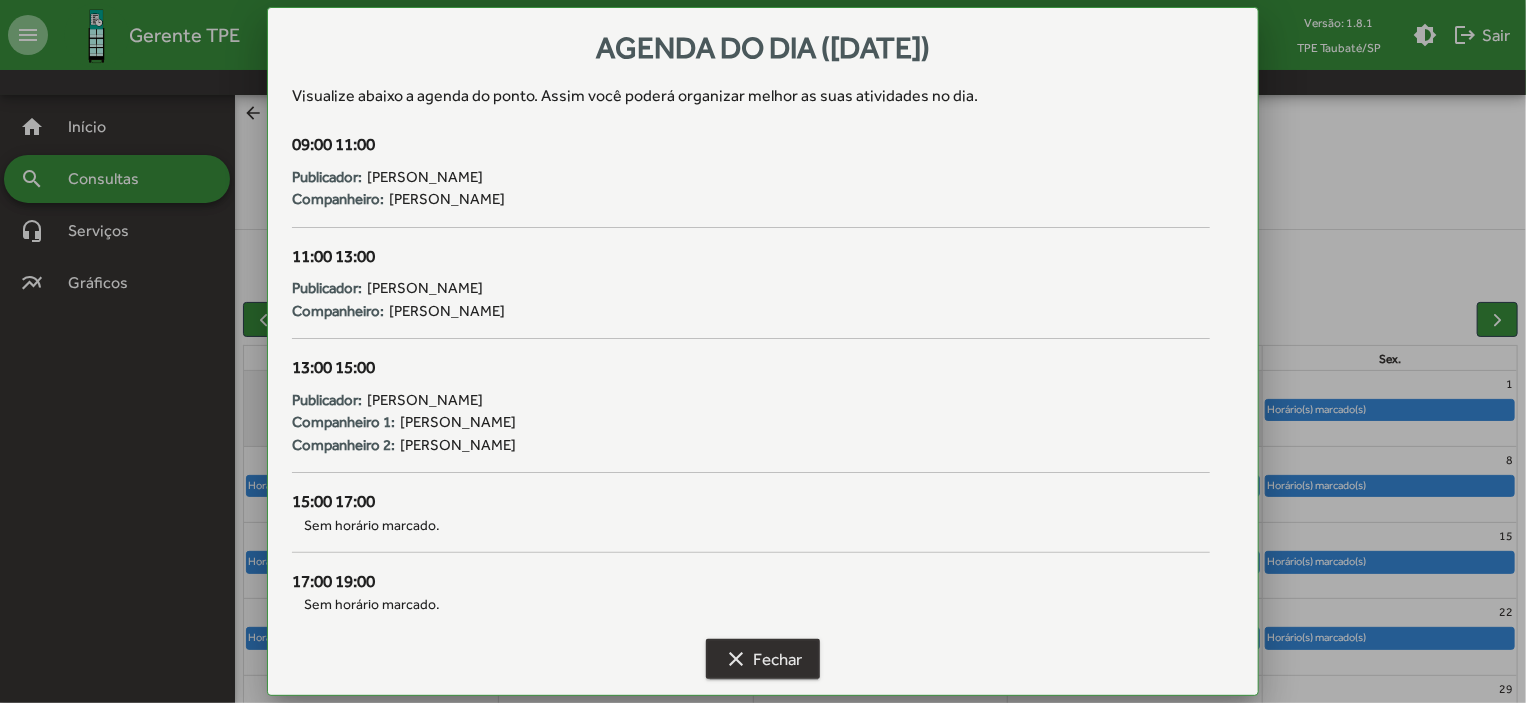 click on "clear  Fechar" at bounding box center (763, 659) 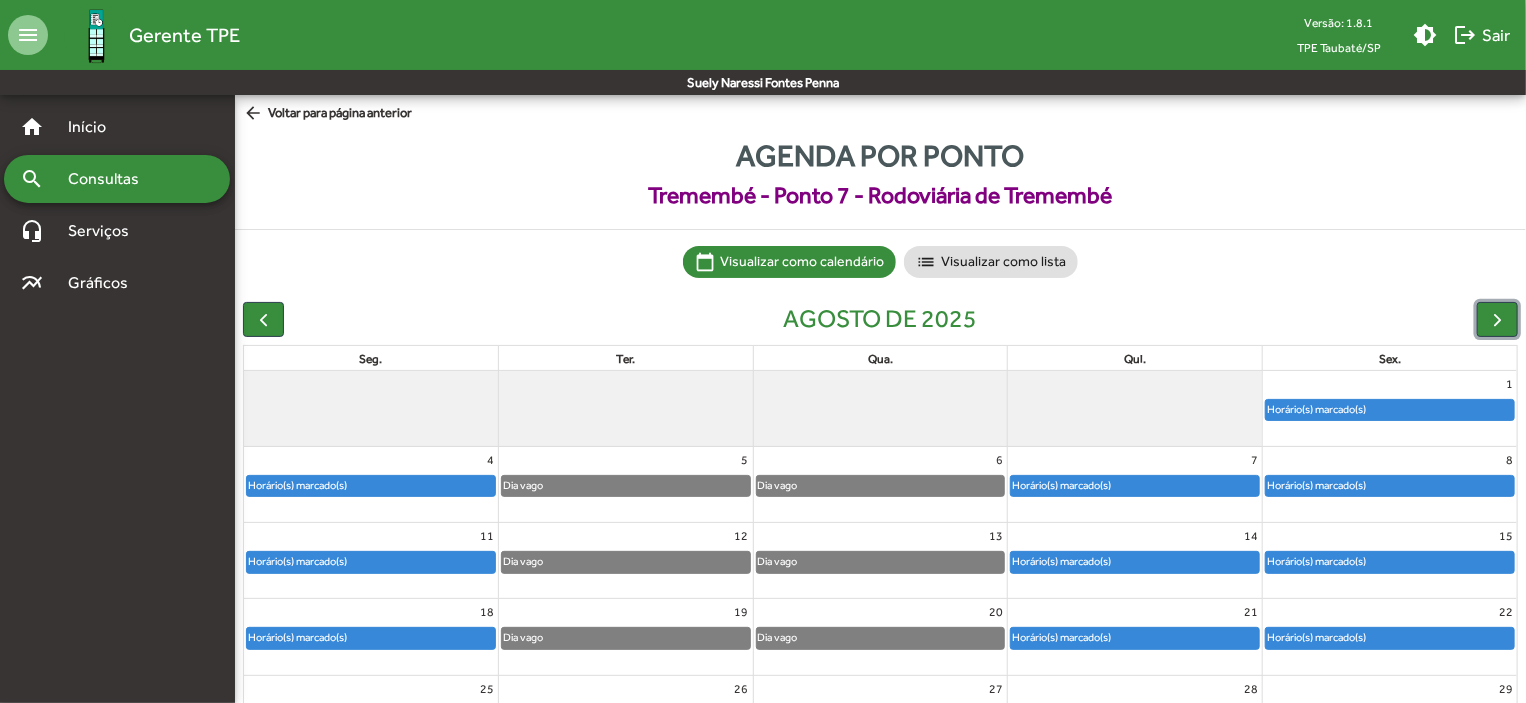 click on "Horário(s) marcado(s)" 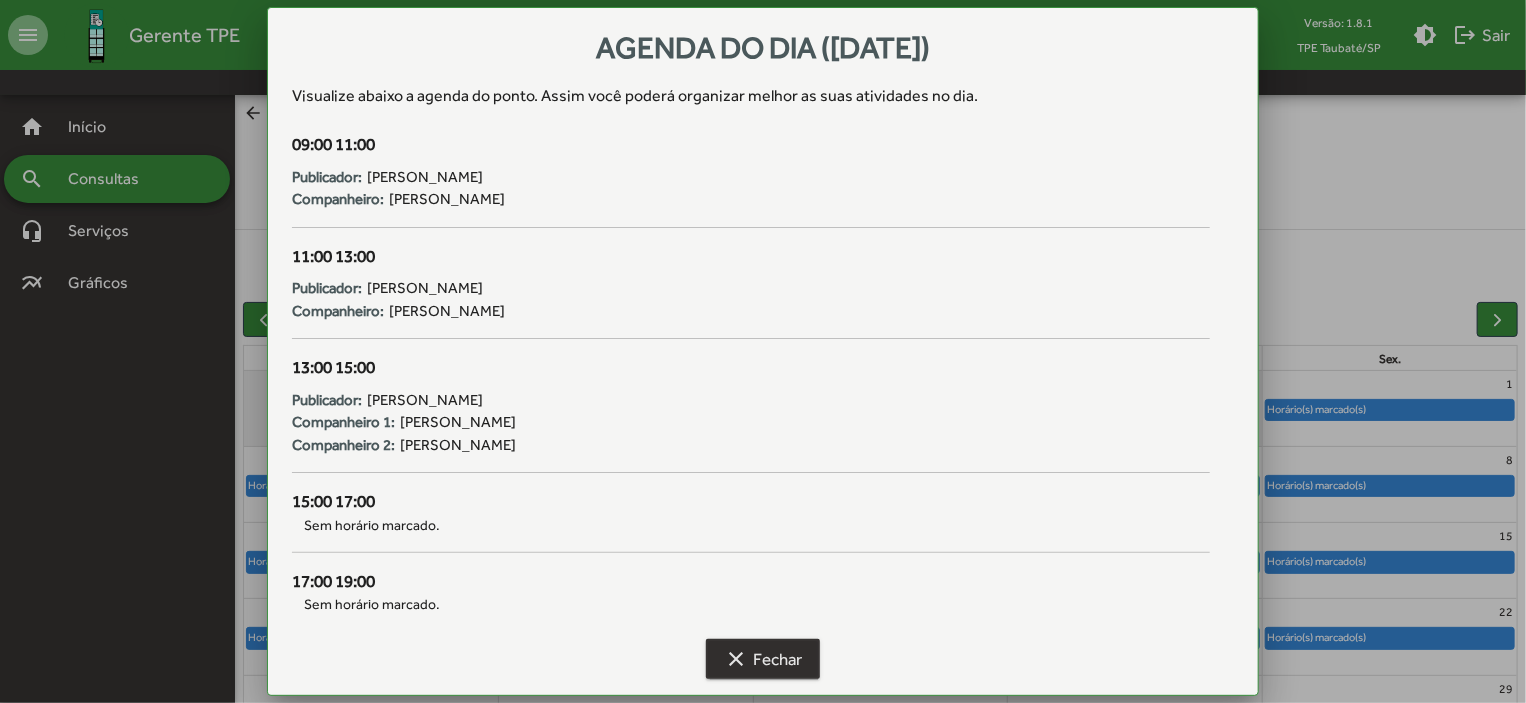 click on "clear  Fechar" at bounding box center [763, 659] 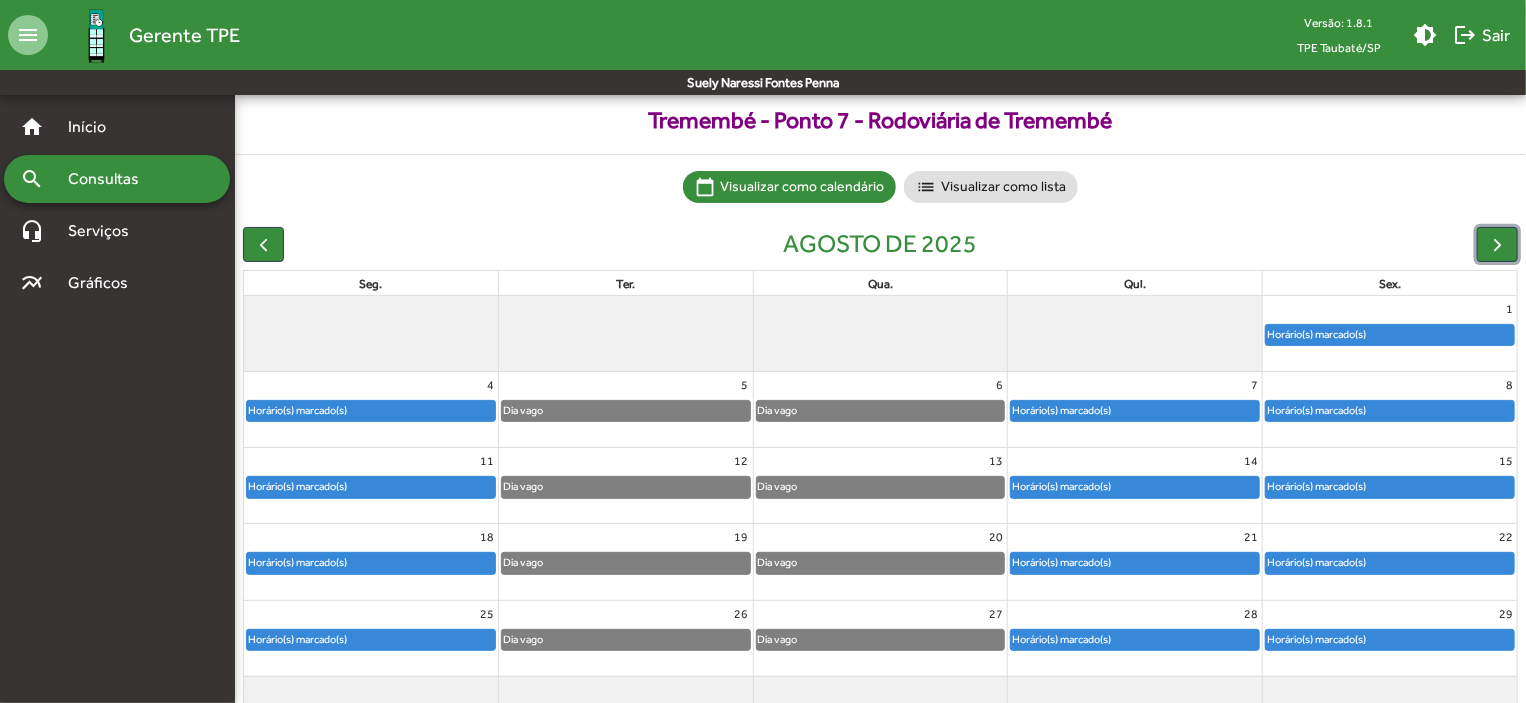 scroll, scrollTop: 124, scrollLeft: 0, axis: vertical 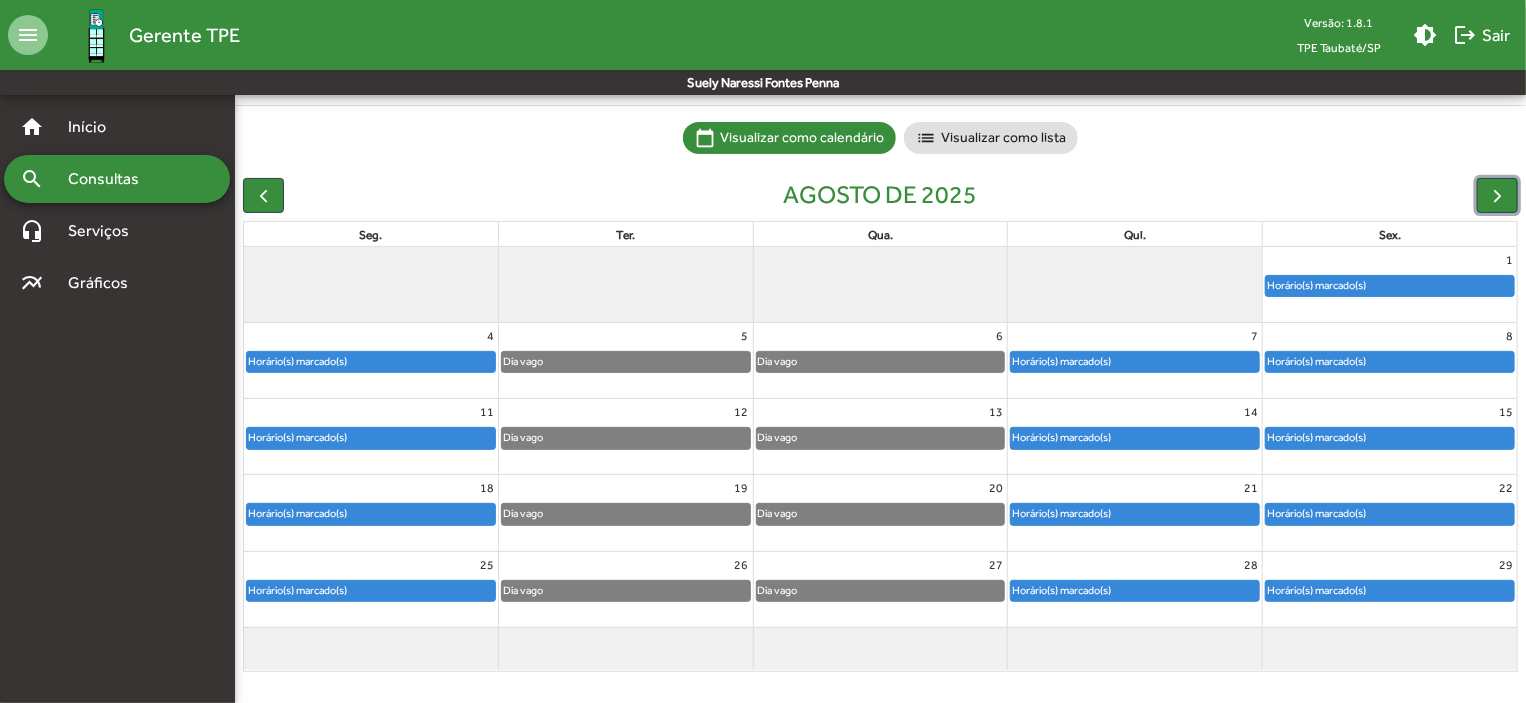 click on "Horário(s) marcado(s)" 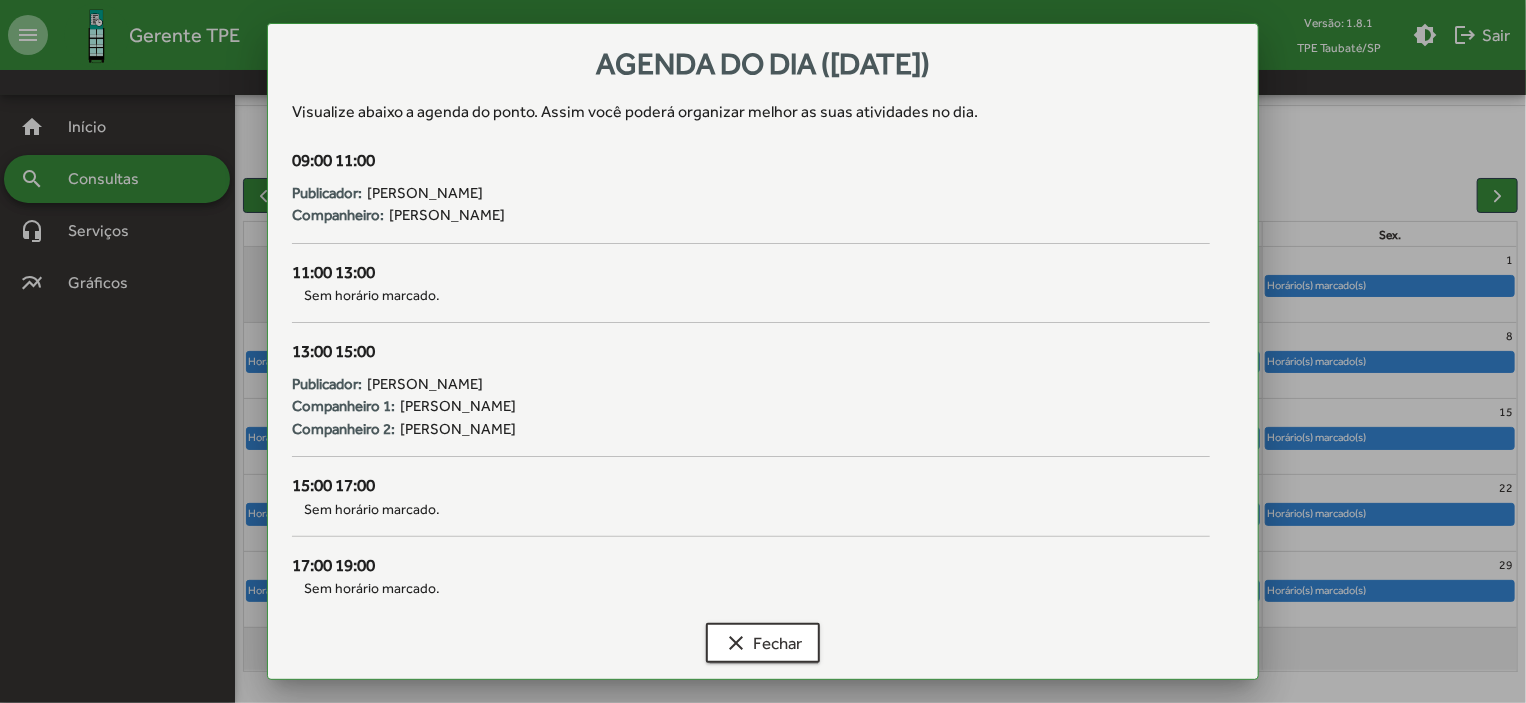 scroll, scrollTop: 0, scrollLeft: 0, axis: both 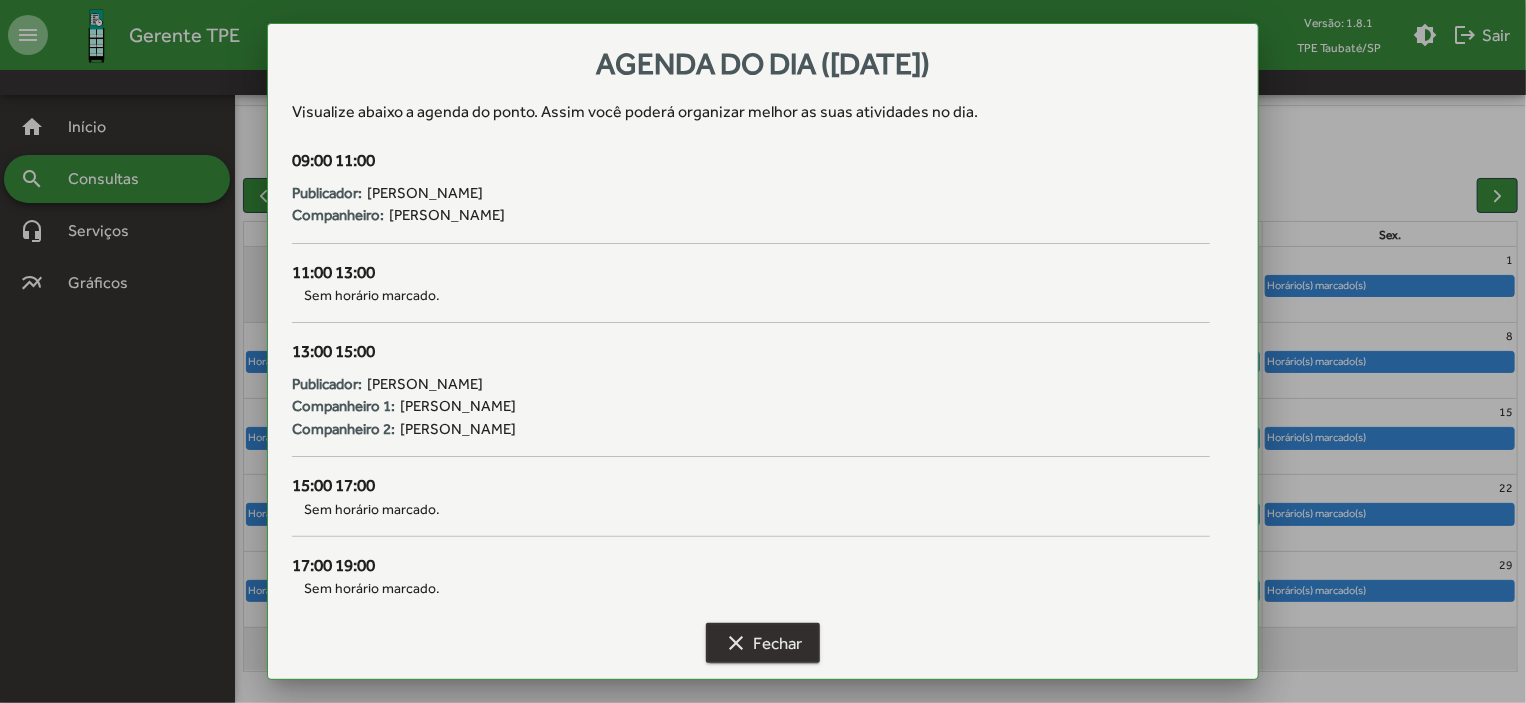 click on "clear  Fechar" at bounding box center [763, 643] 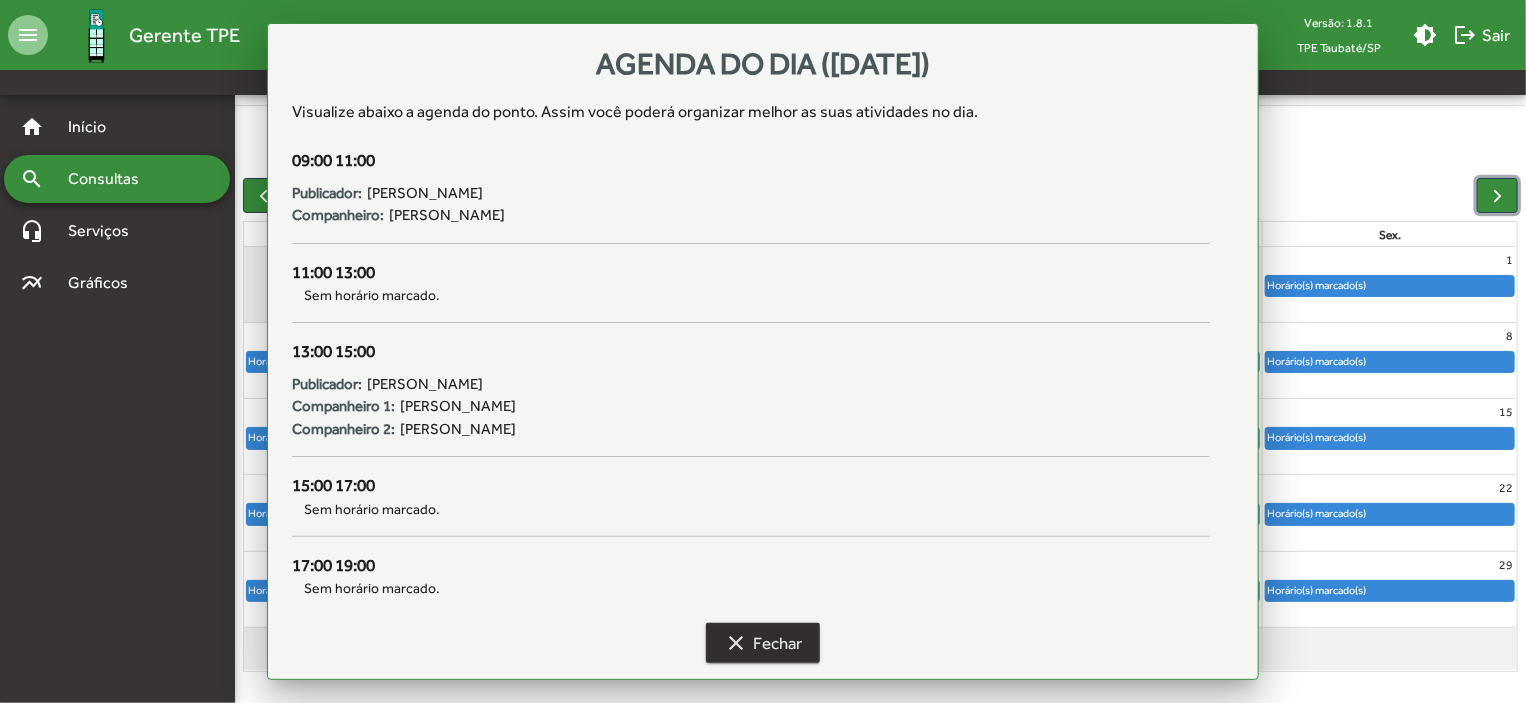 scroll, scrollTop: 124, scrollLeft: 0, axis: vertical 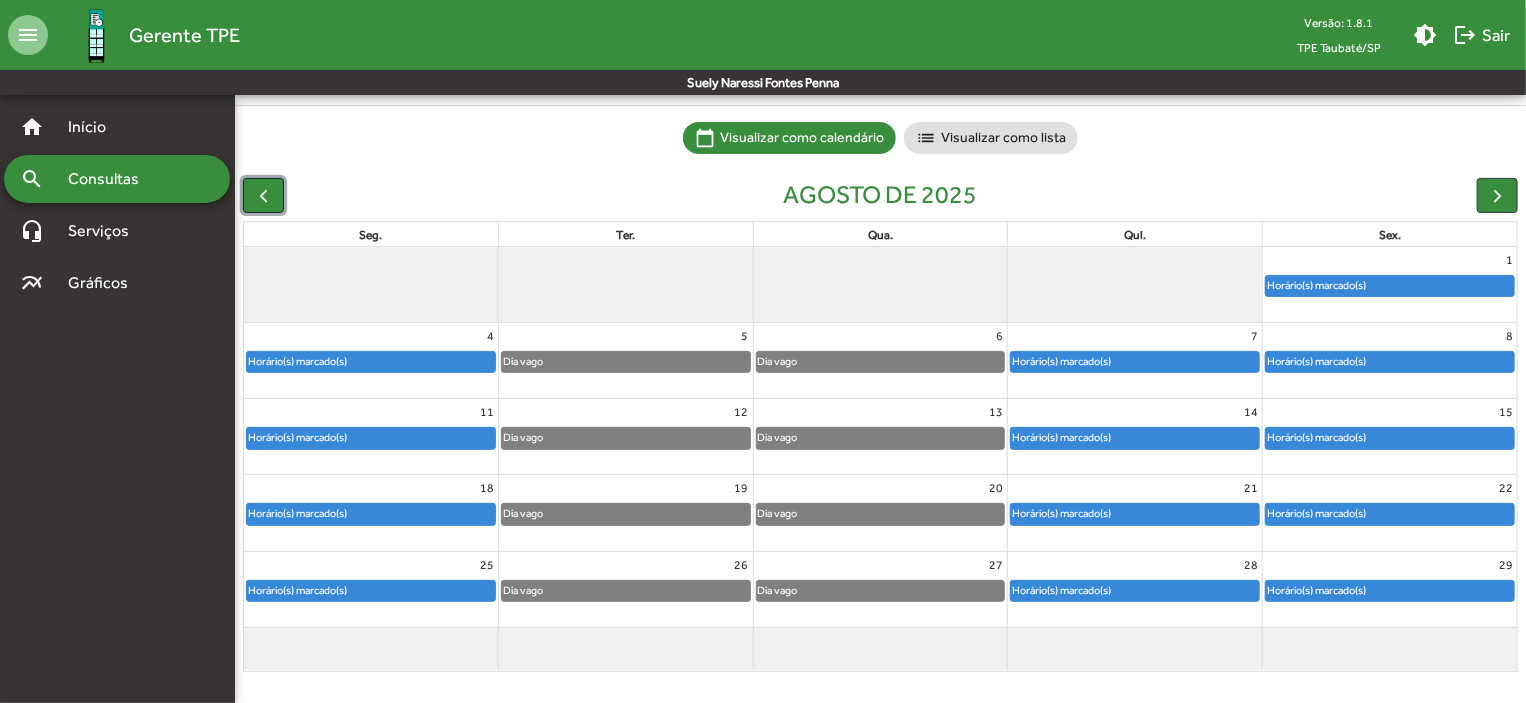 click 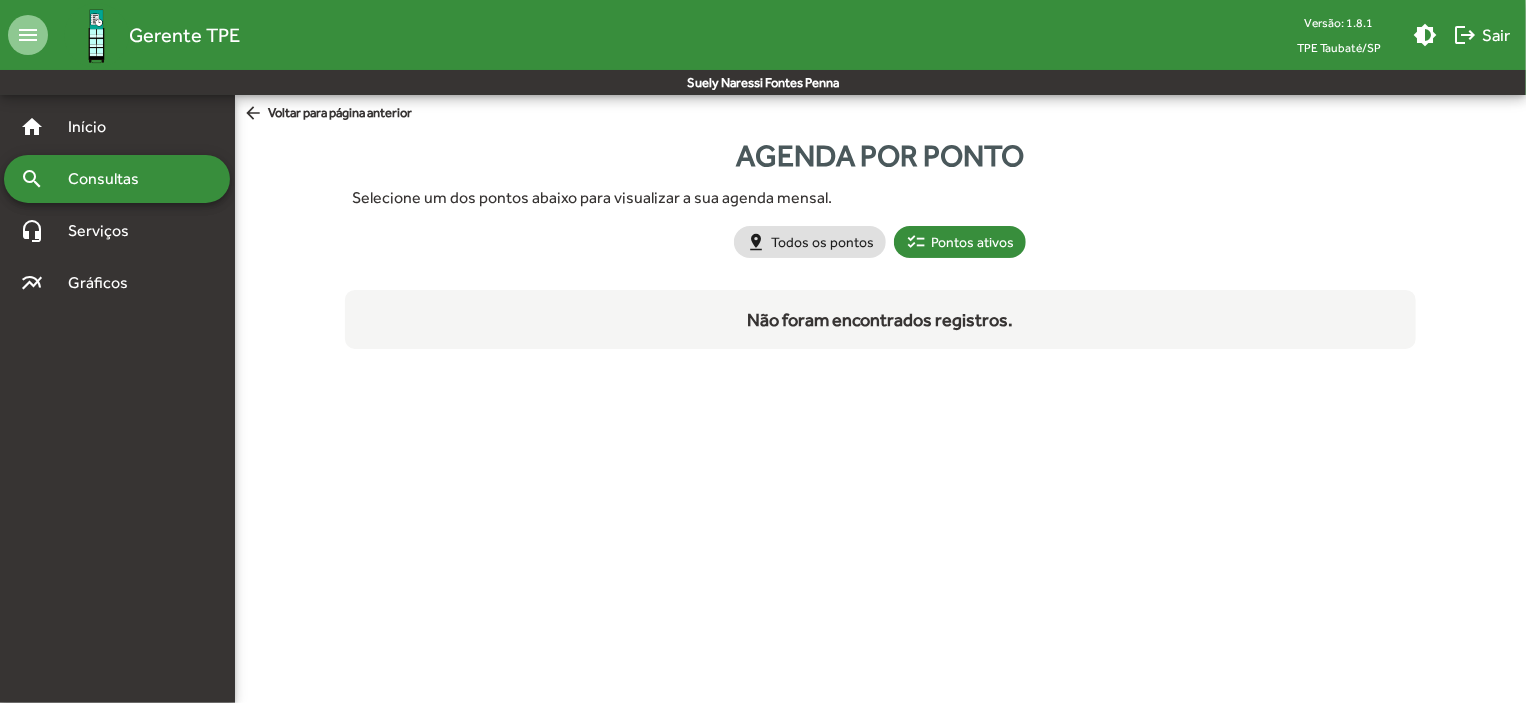 scroll, scrollTop: 0, scrollLeft: 0, axis: both 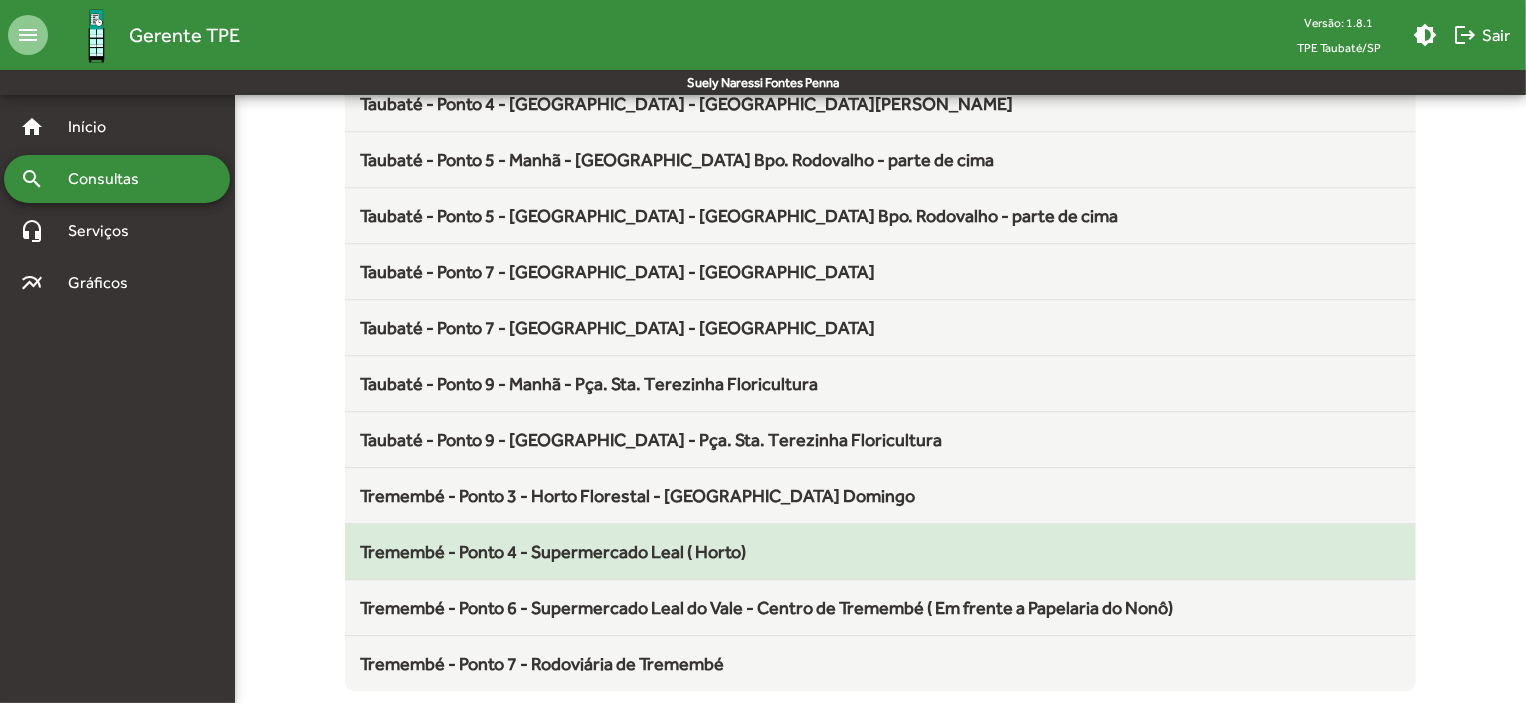 click on "Tremembé - Ponto 4 - Supermercado Leal ( Horto)" 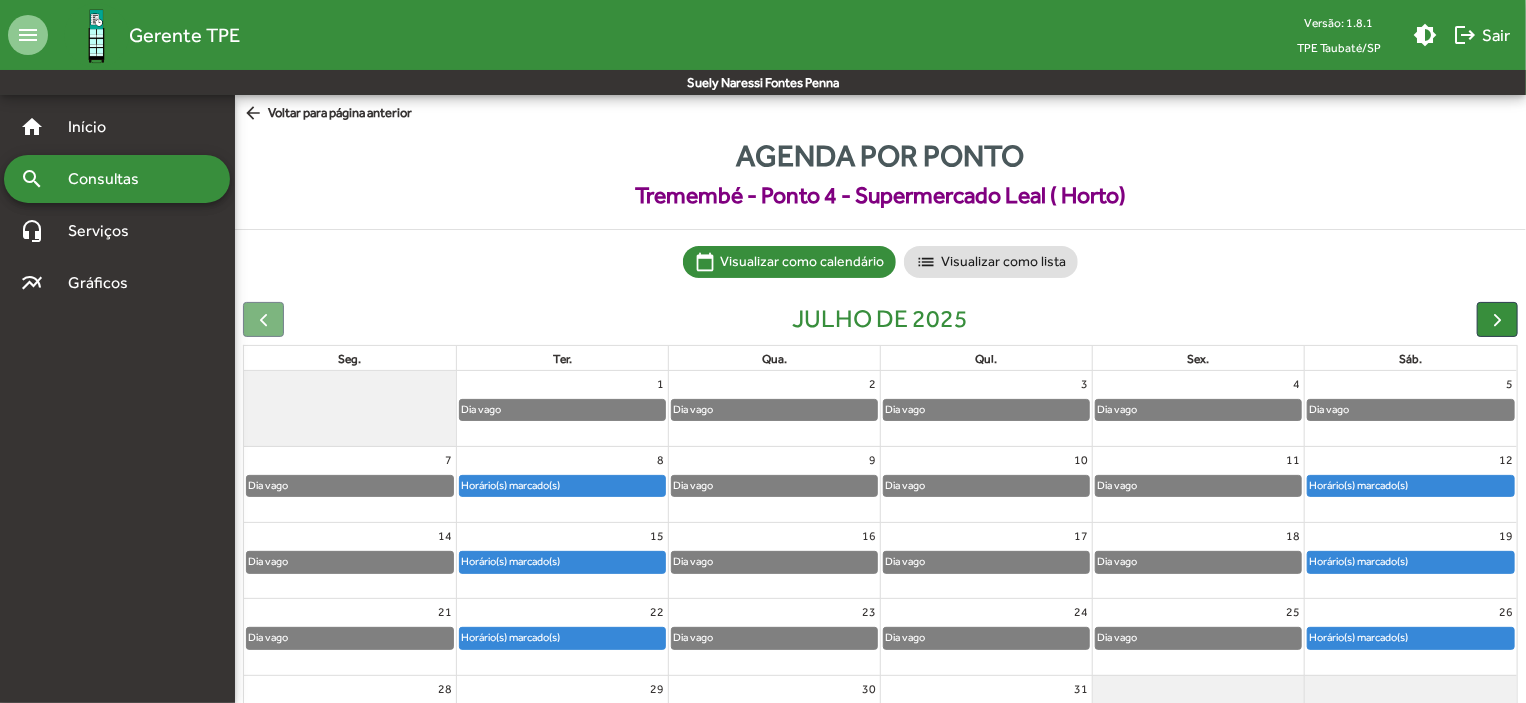 scroll, scrollTop: 124, scrollLeft: 0, axis: vertical 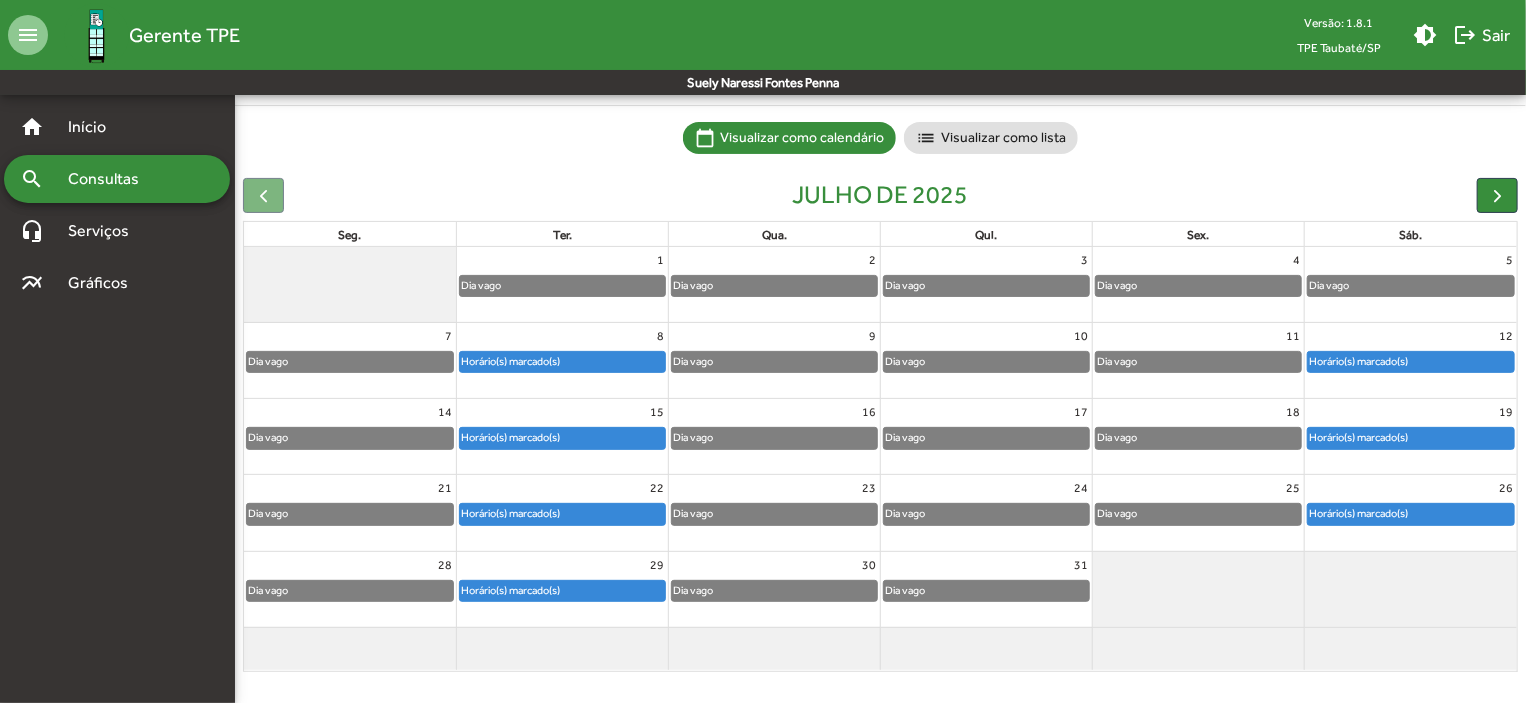 click on "Horário(s) marcado(s)" 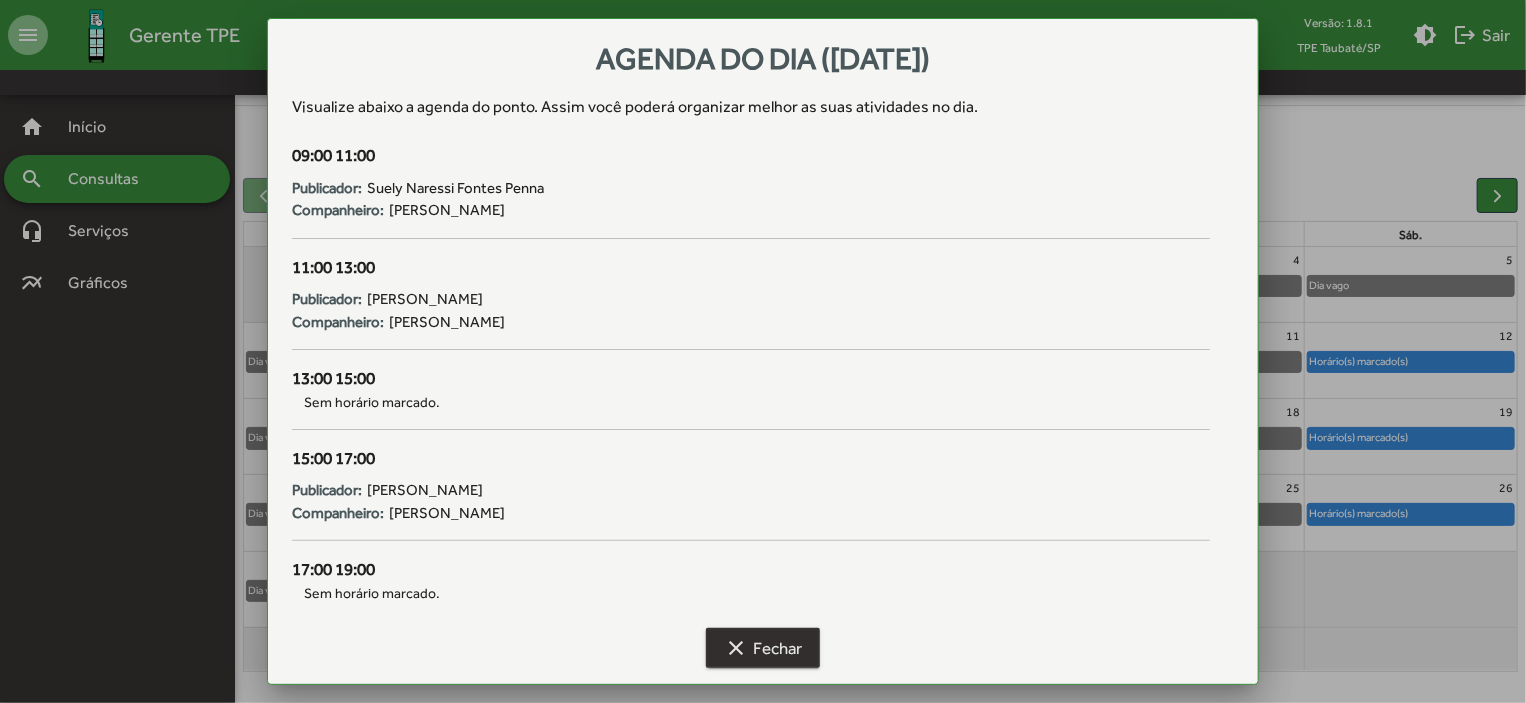 click on "clear  Fechar" at bounding box center [763, 648] 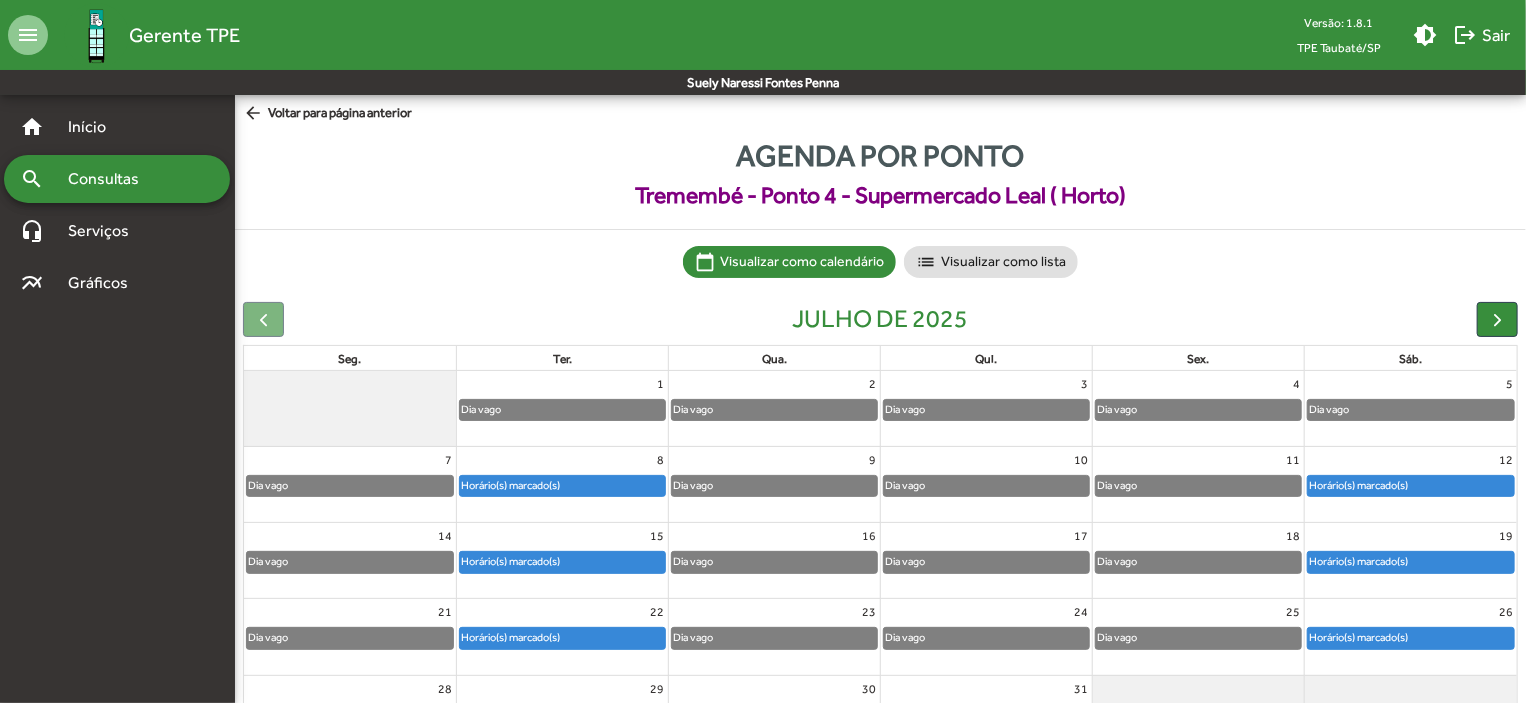 scroll, scrollTop: 124, scrollLeft: 0, axis: vertical 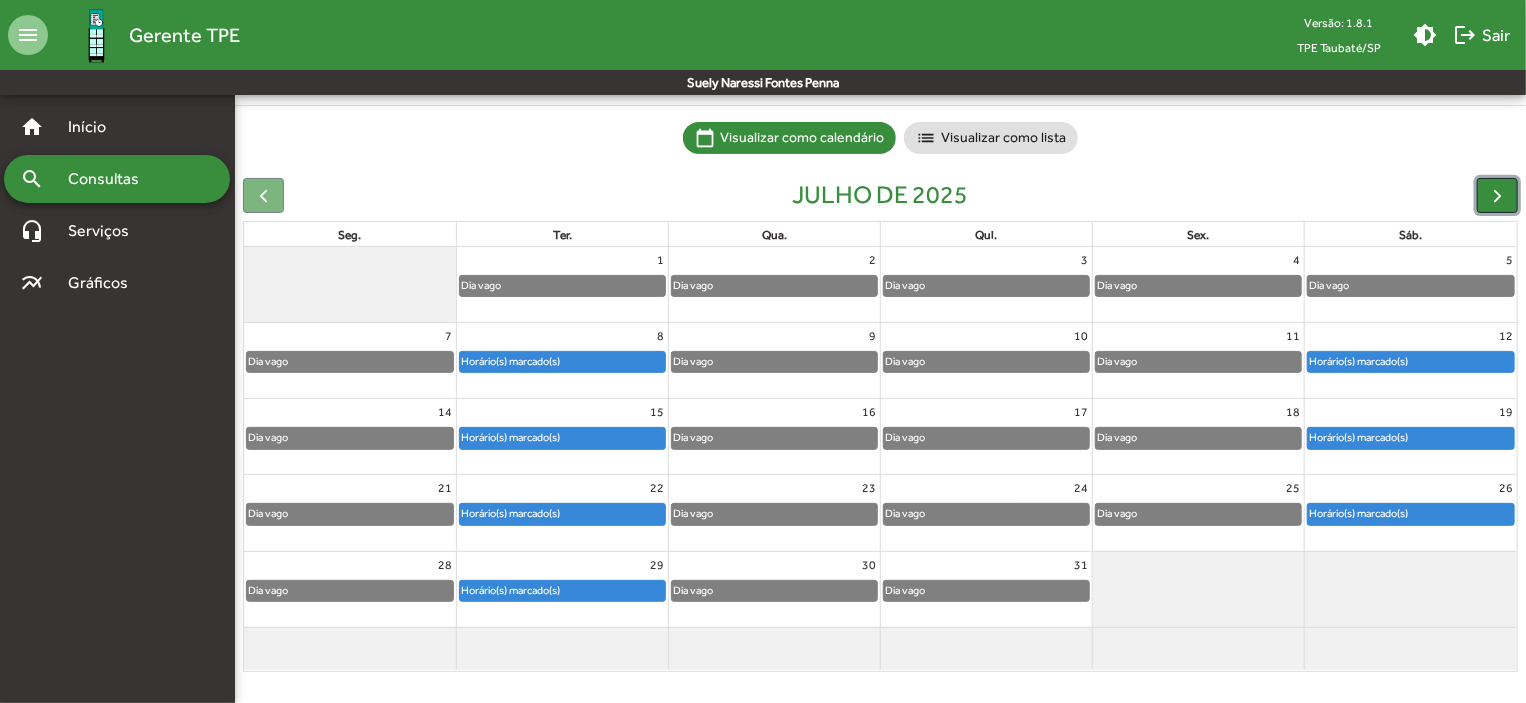 click 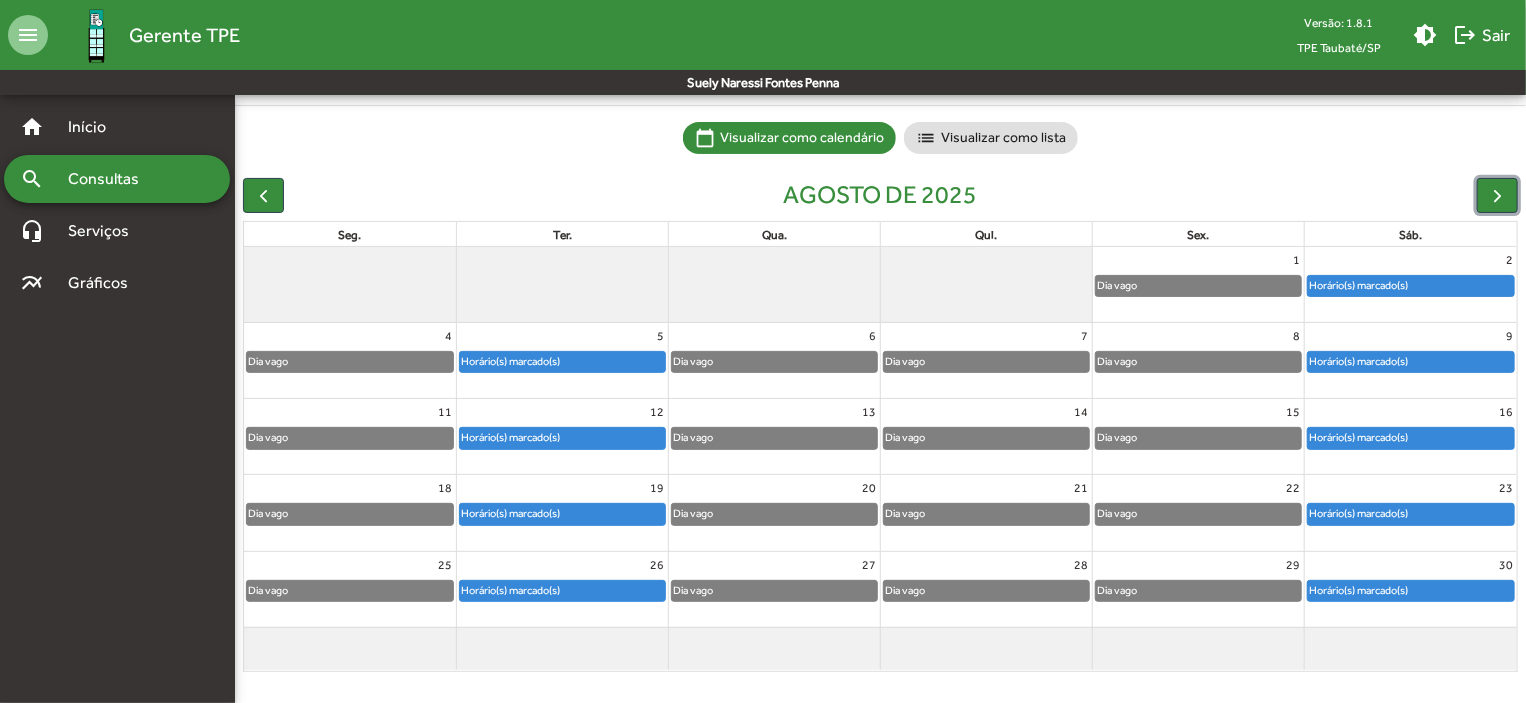 click on "Horário(s) marcado(s)" 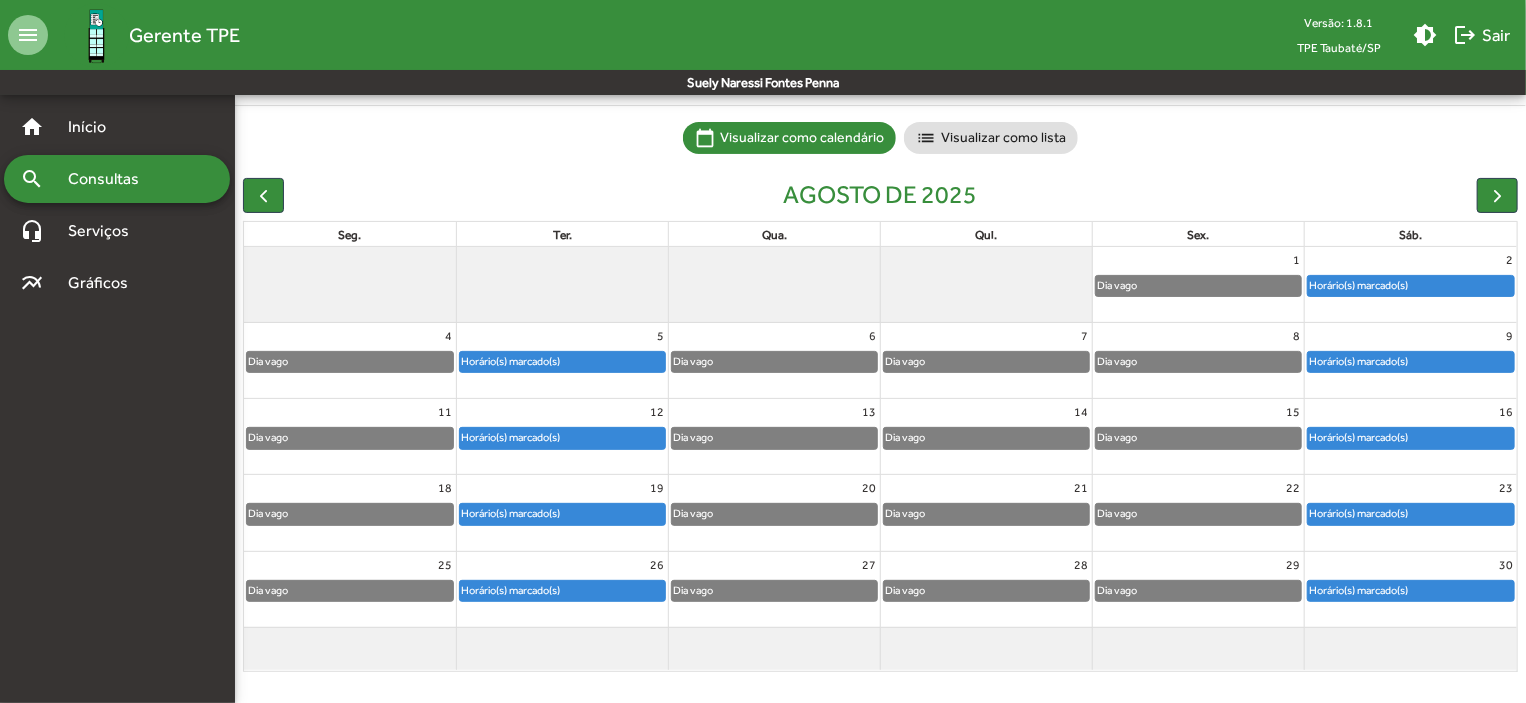 scroll, scrollTop: 0, scrollLeft: 0, axis: both 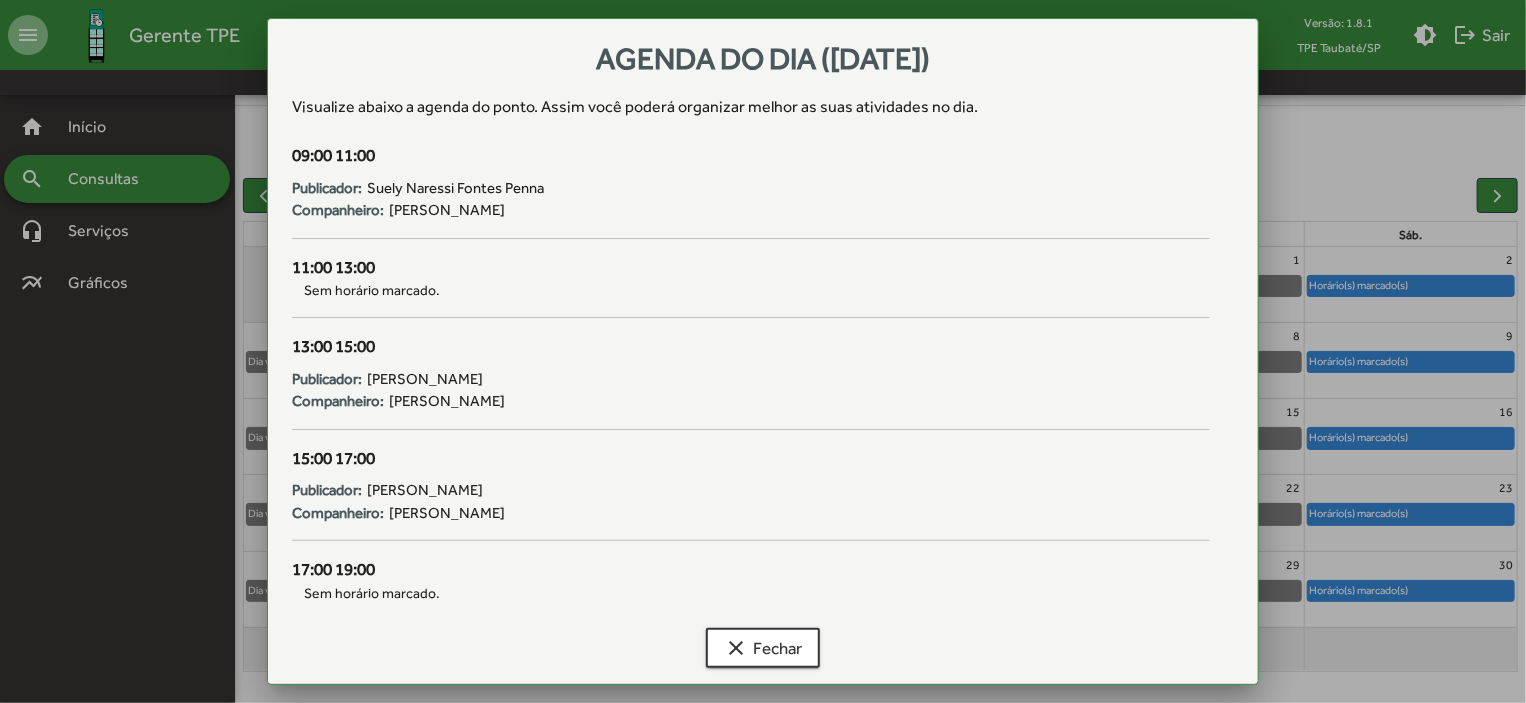 click on "Publicador: Bruna Cristina Toledo Lino Companheiro: Maria da Penha Reis da Silva" at bounding box center (751, 386) 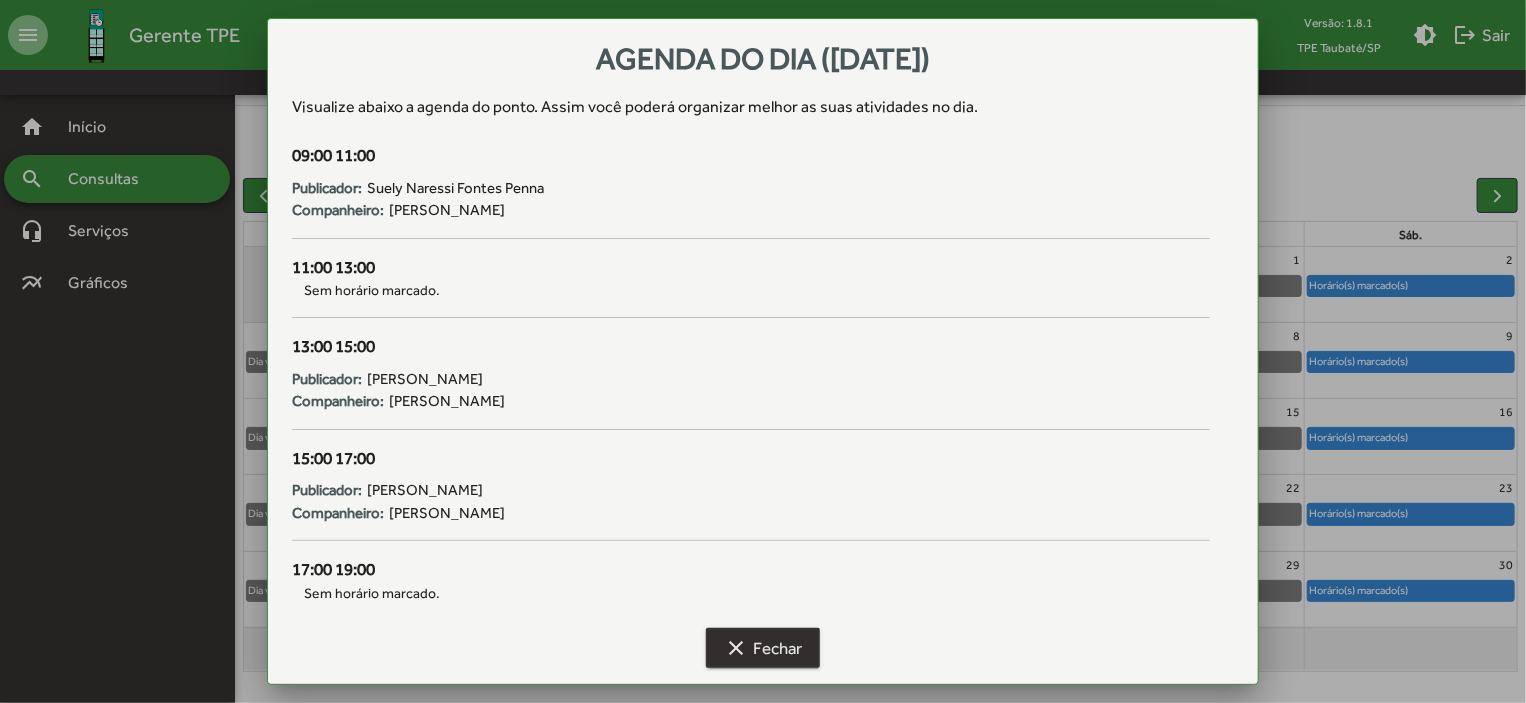 click on "clear  Fechar" at bounding box center [763, 648] 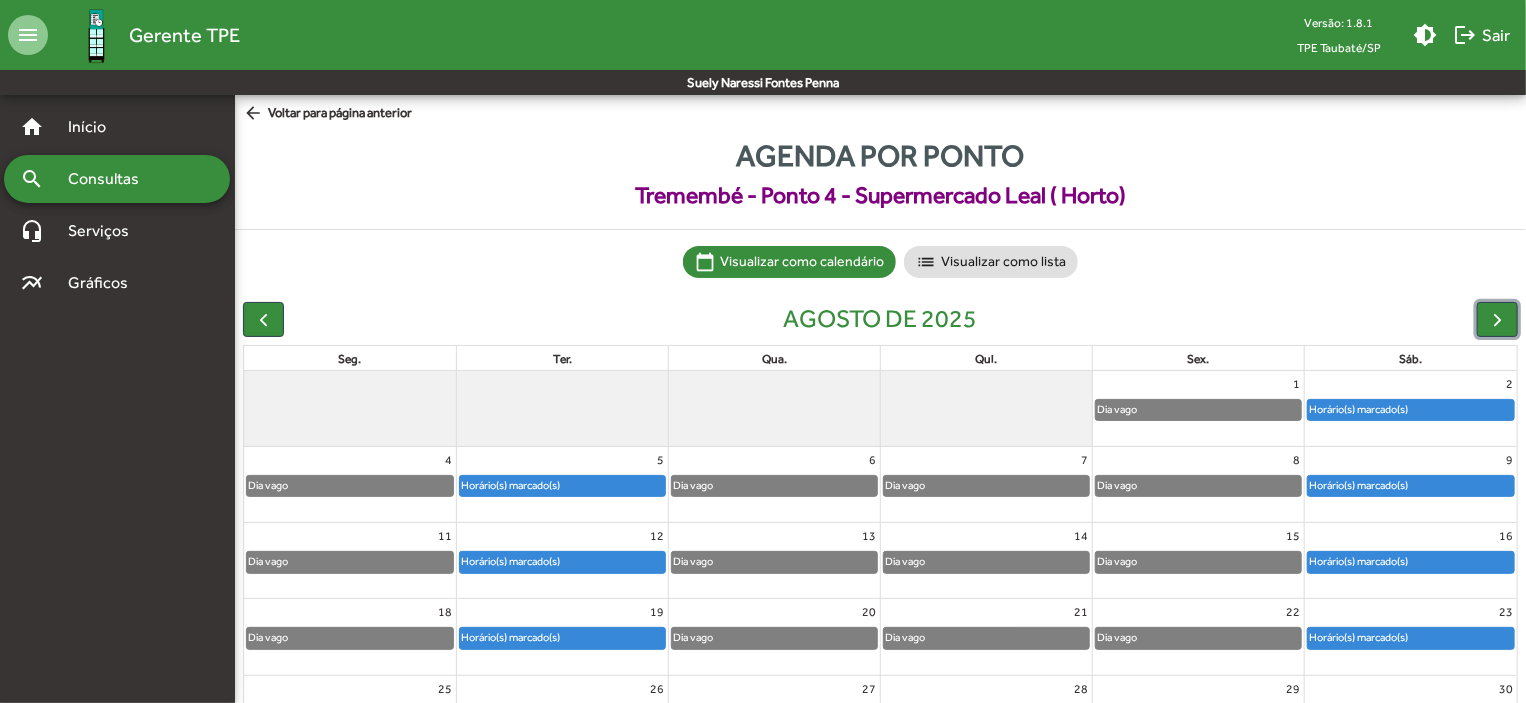scroll, scrollTop: 124, scrollLeft: 0, axis: vertical 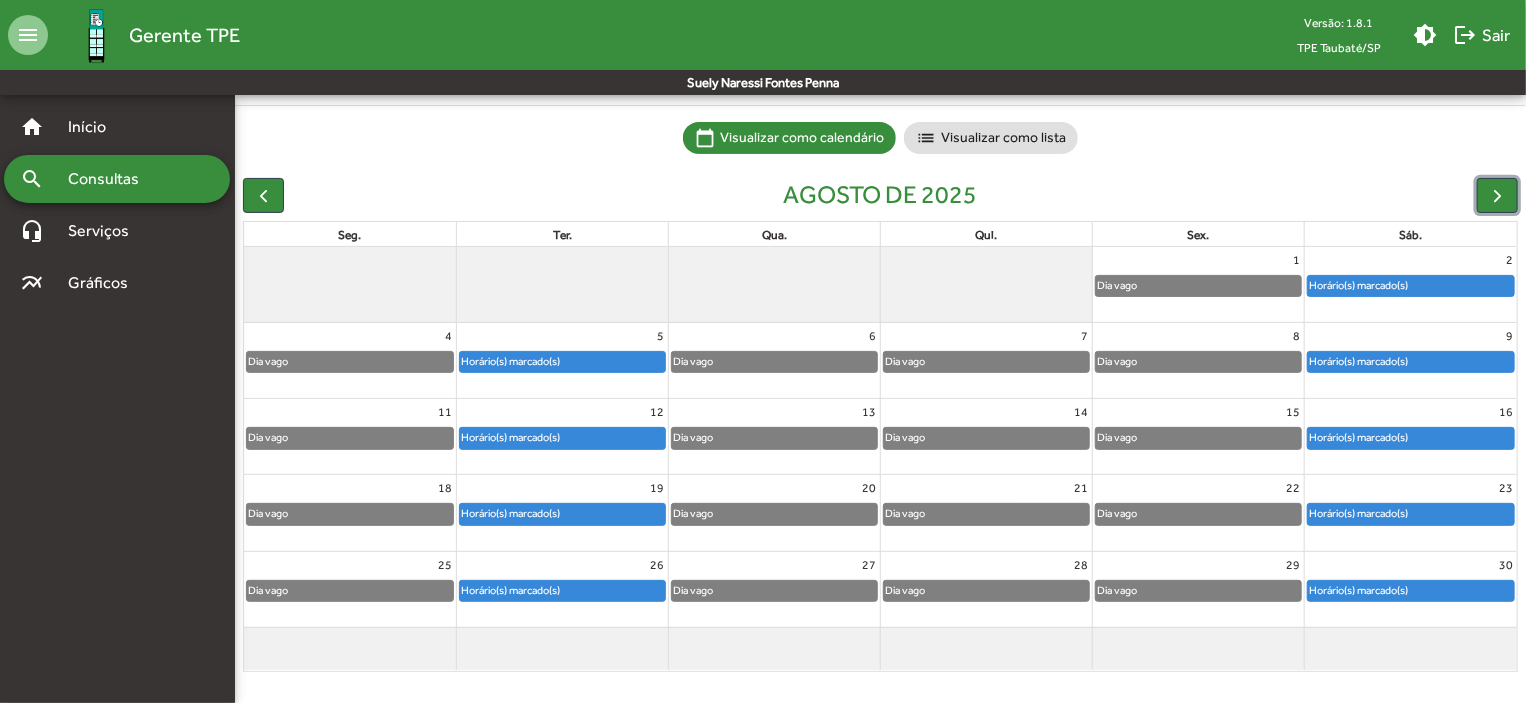 click on "Horário(s) marcado(s)" 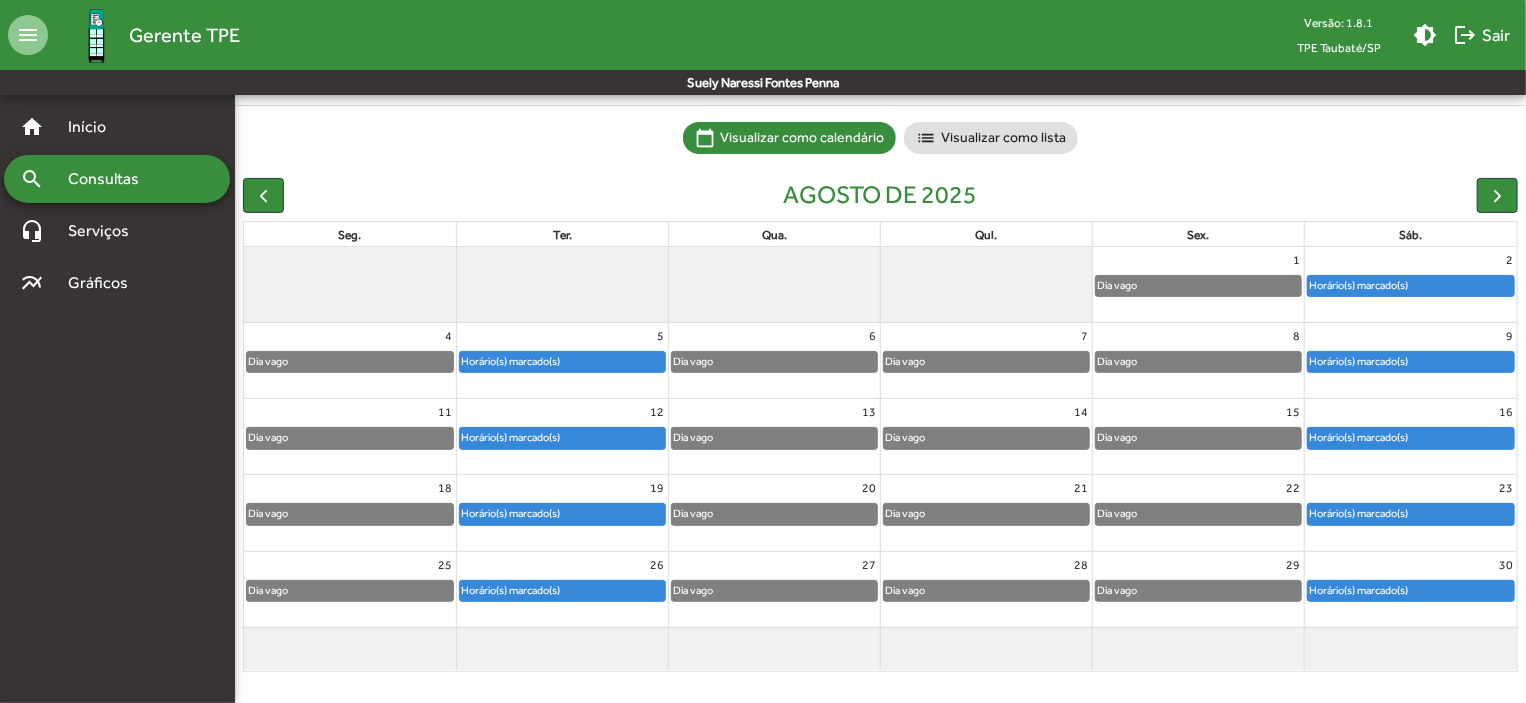 scroll, scrollTop: 0, scrollLeft: 0, axis: both 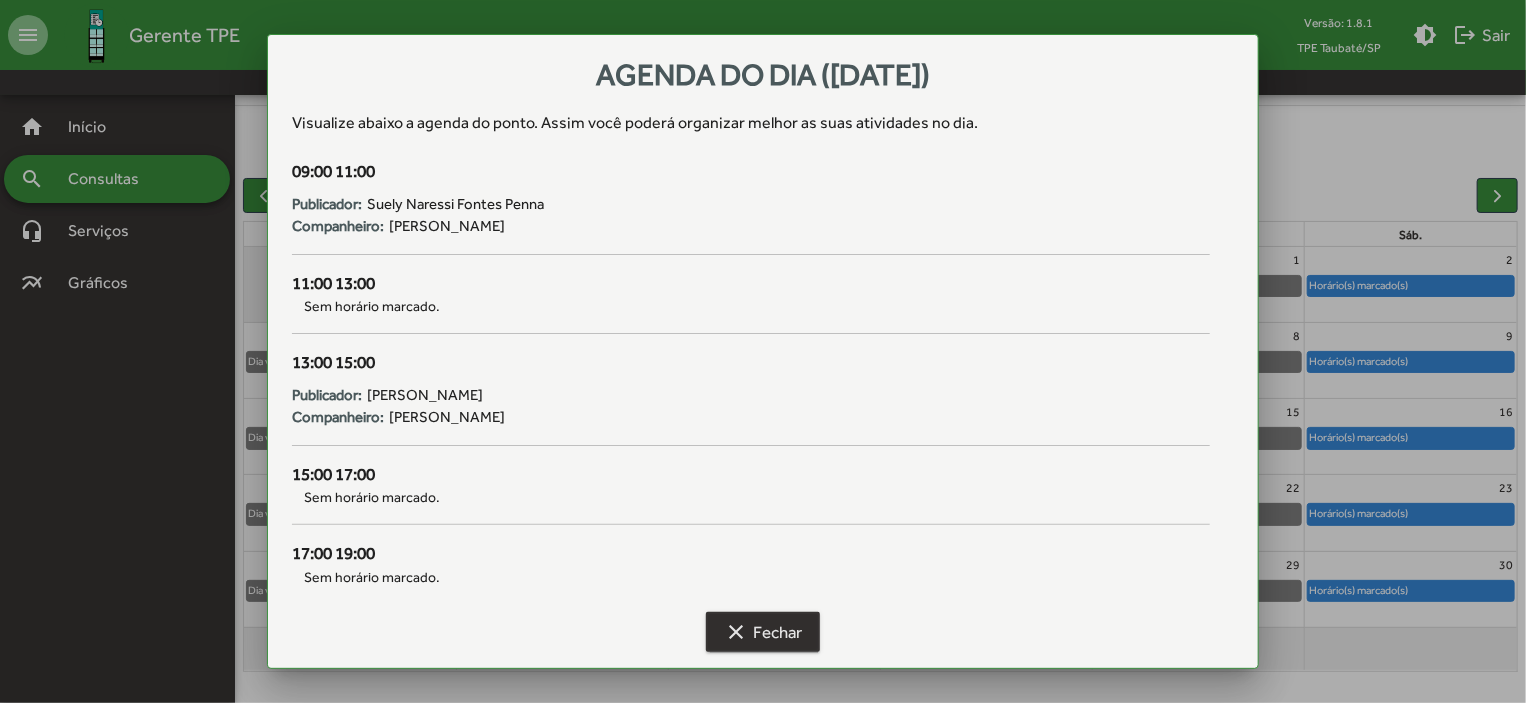 click on "clear  Fechar" at bounding box center (763, 632) 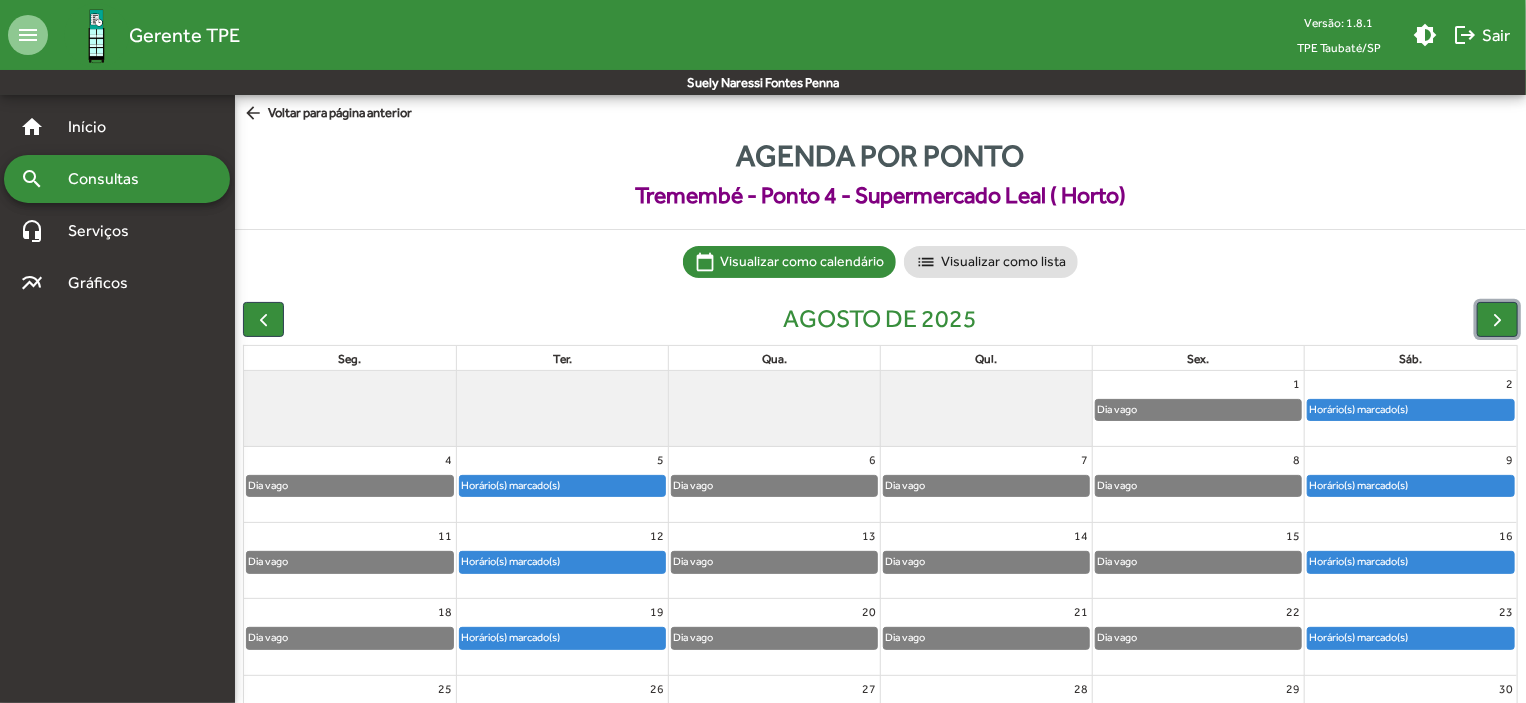 scroll, scrollTop: 124, scrollLeft: 0, axis: vertical 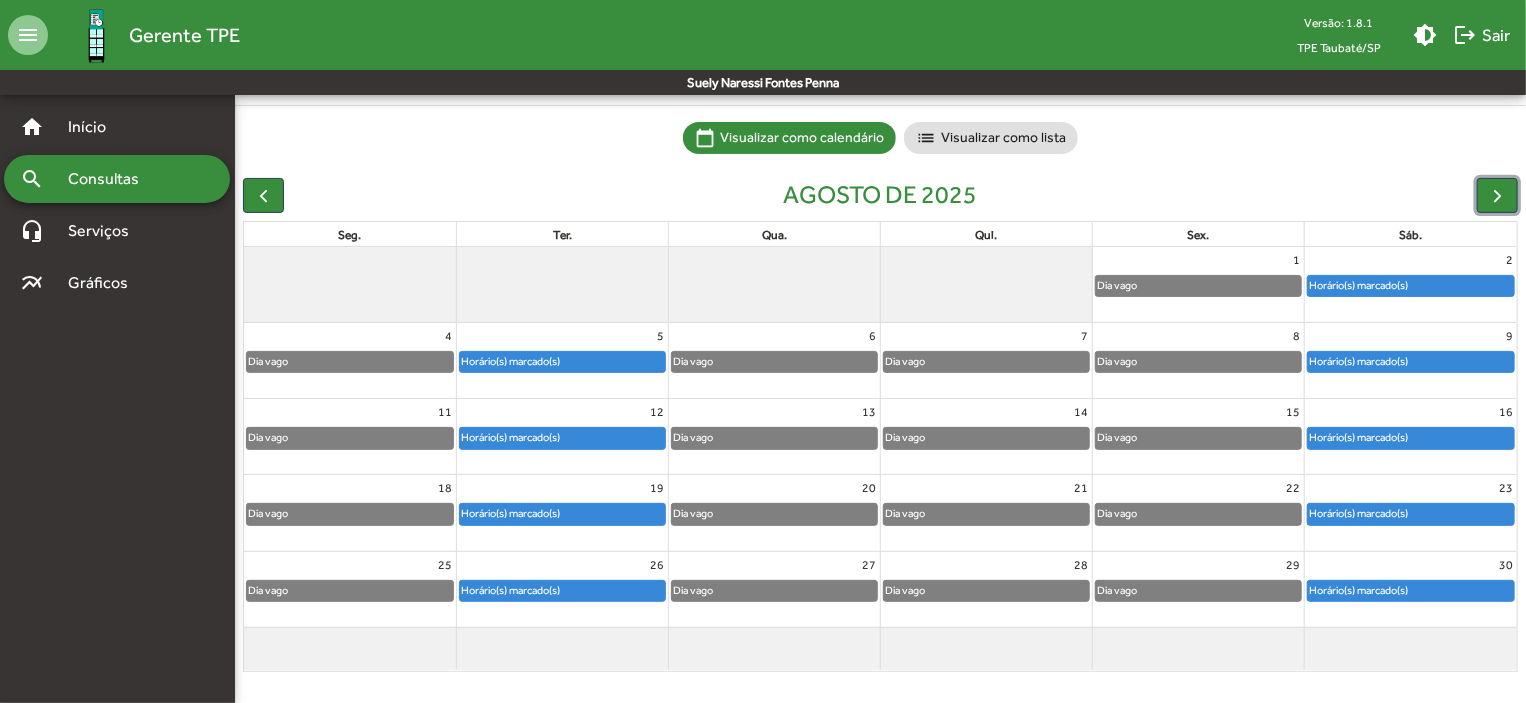 click on "Horário(s) marcado(s)" 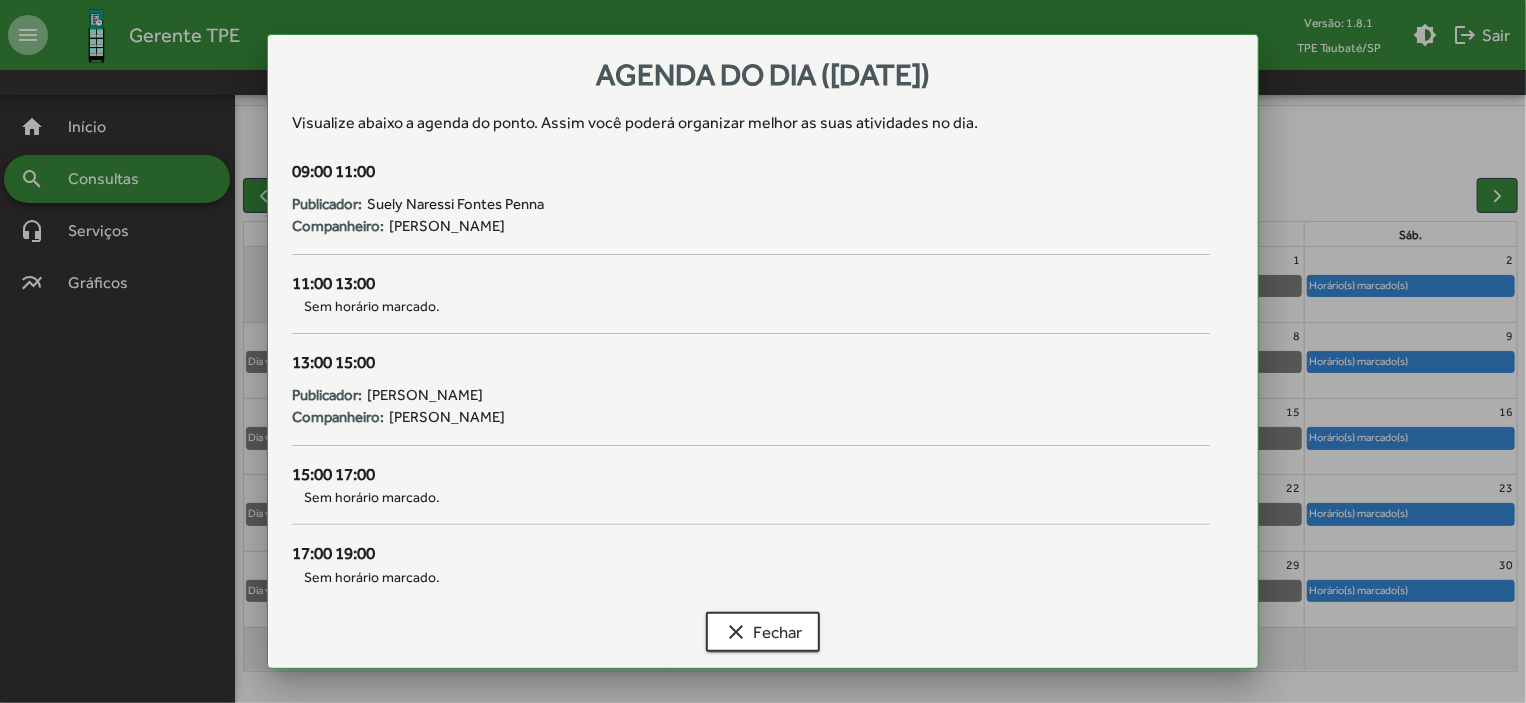 scroll, scrollTop: 0, scrollLeft: 0, axis: both 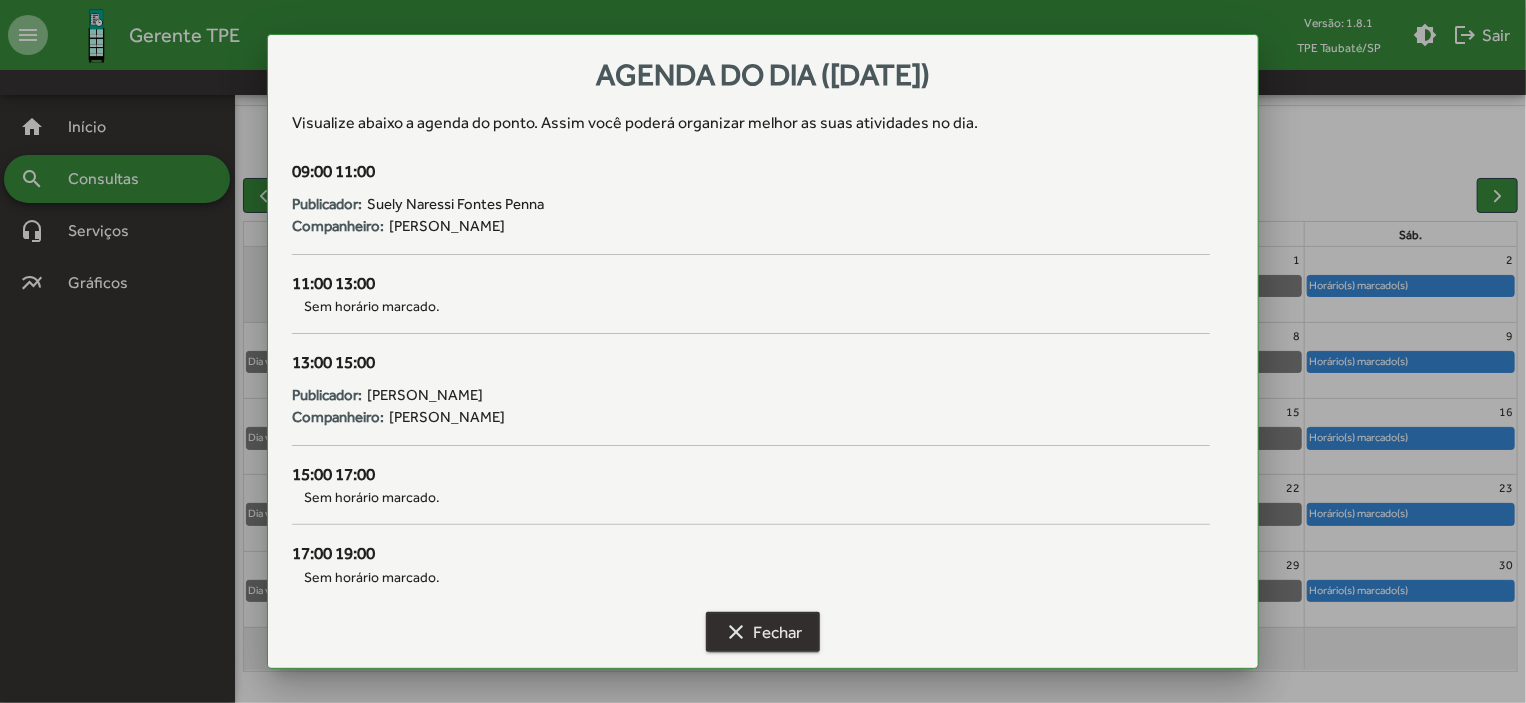 click on "clear  Fechar" at bounding box center [763, 632] 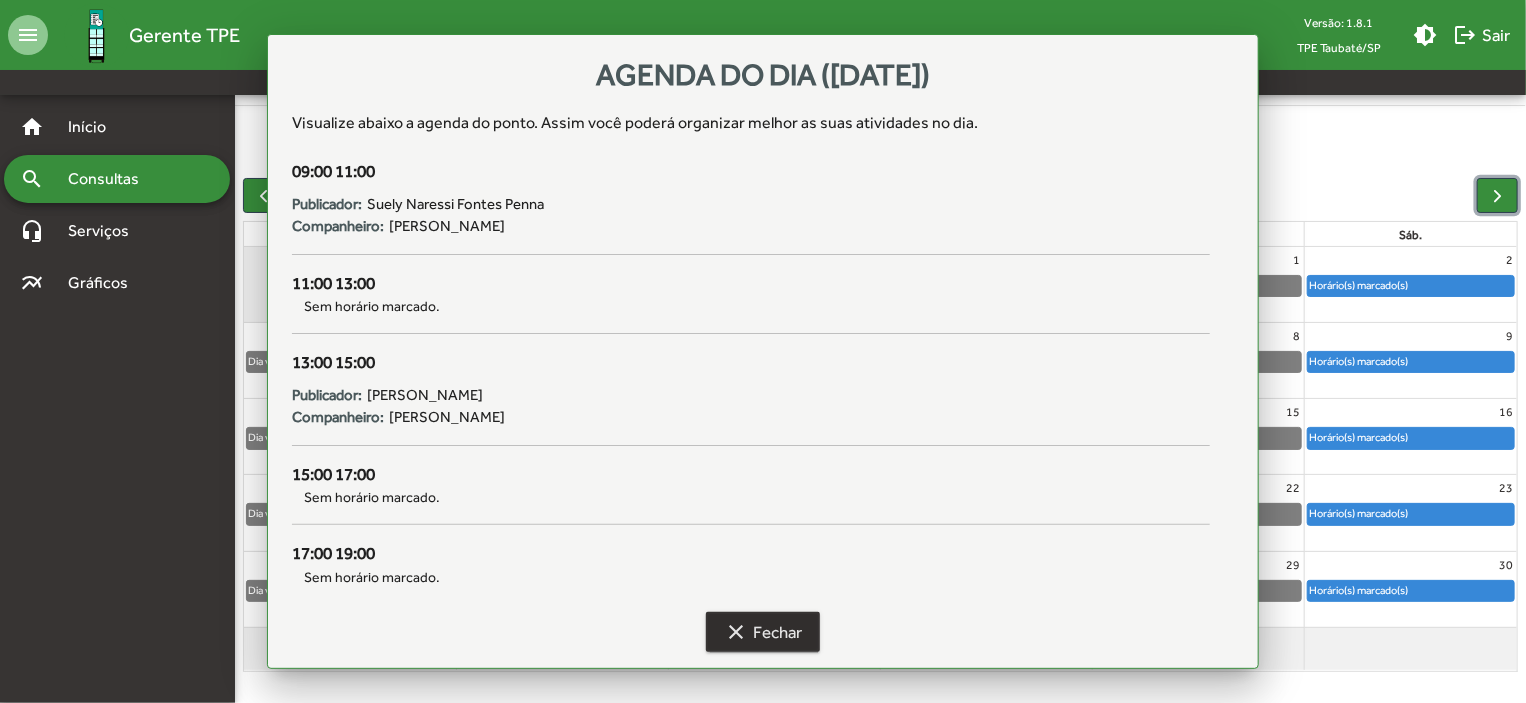 scroll, scrollTop: 124, scrollLeft: 0, axis: vertical 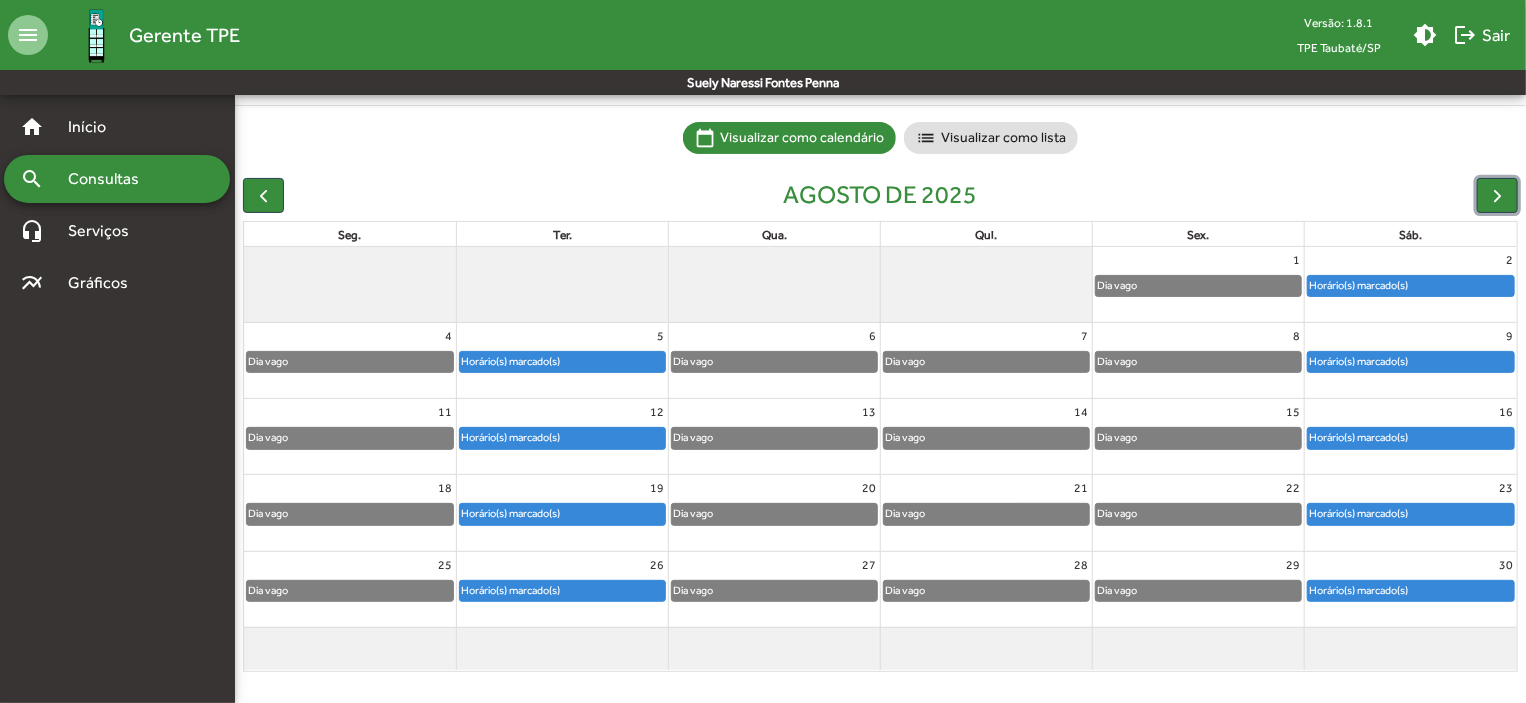 click on "Horário(s) marcado(s)" 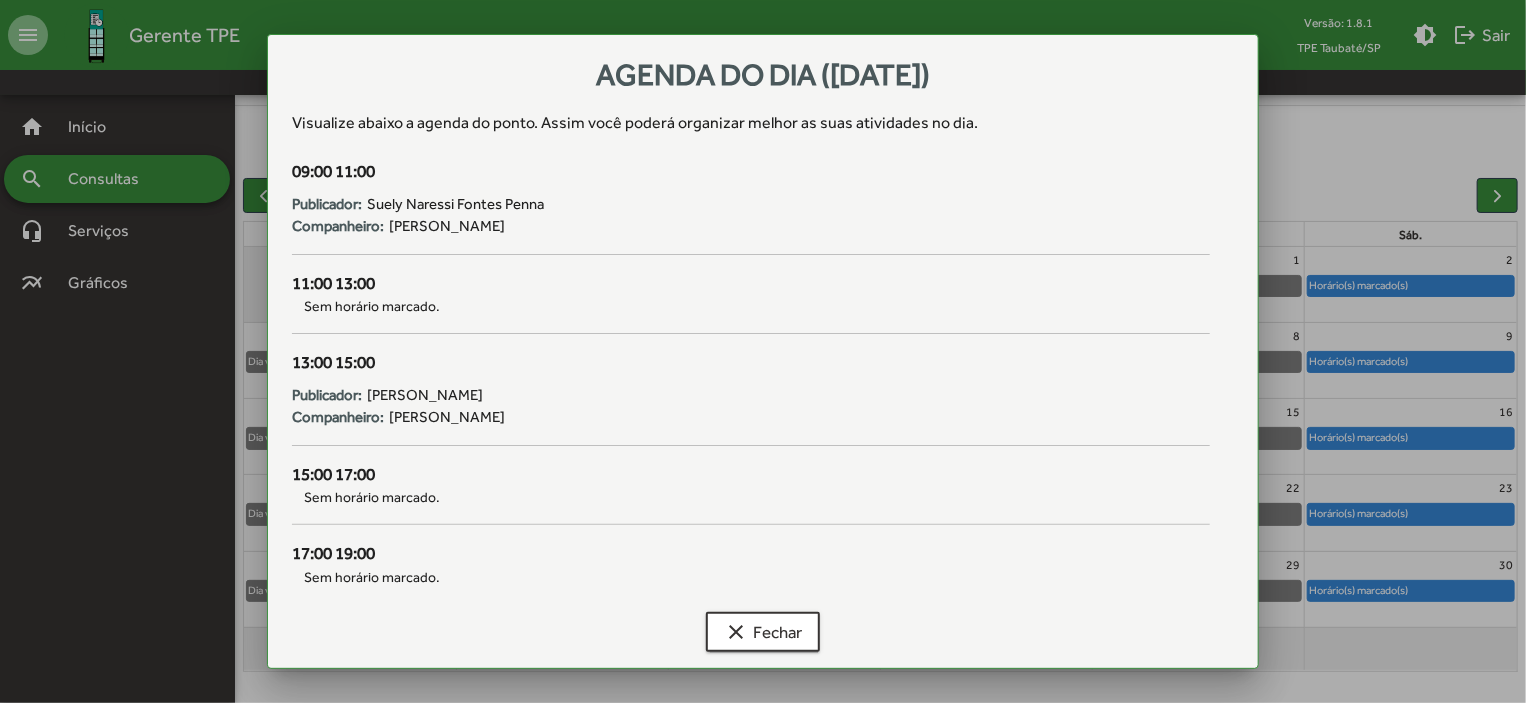 scroll, scrollTop: 0, scrollLeft: 0, axis: both 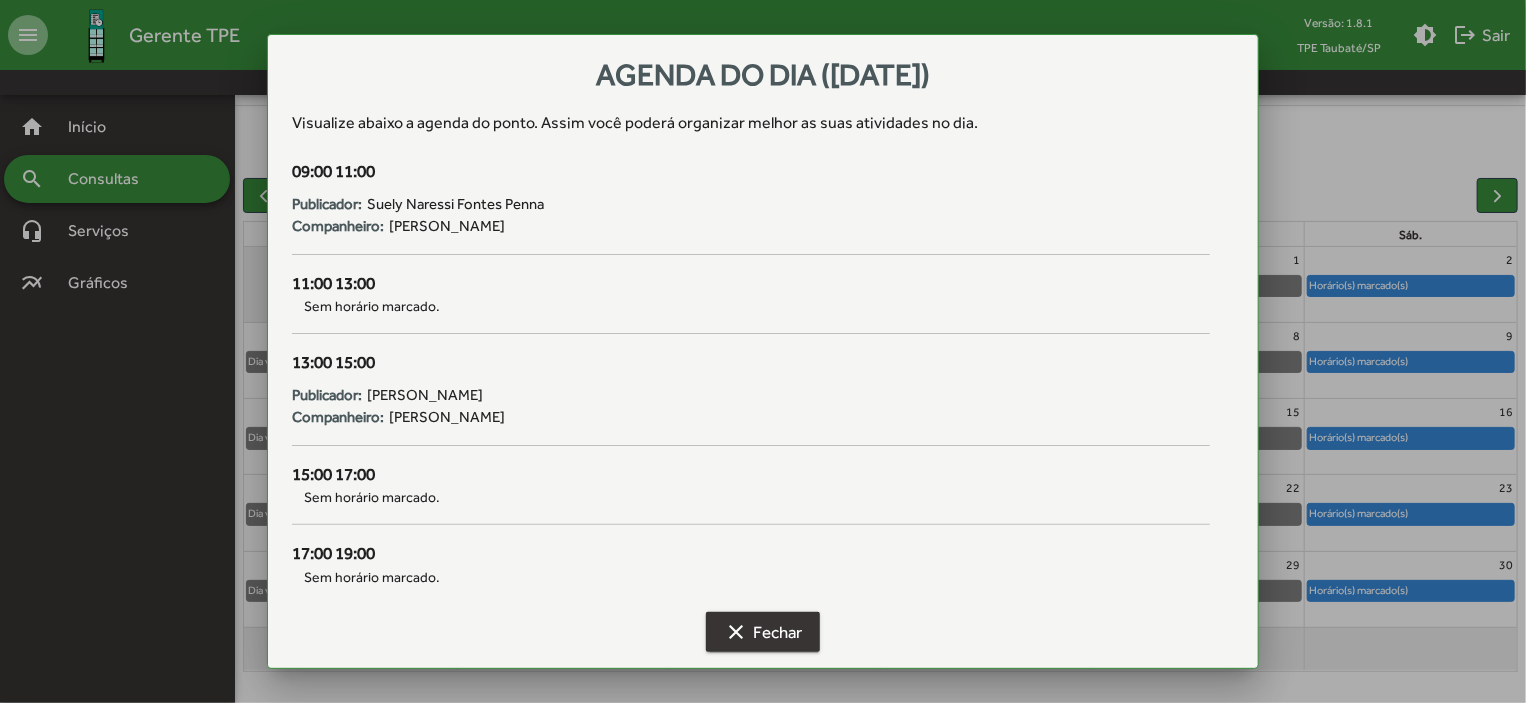 click on "clear  Fechar" at bounding box center [763, 632] 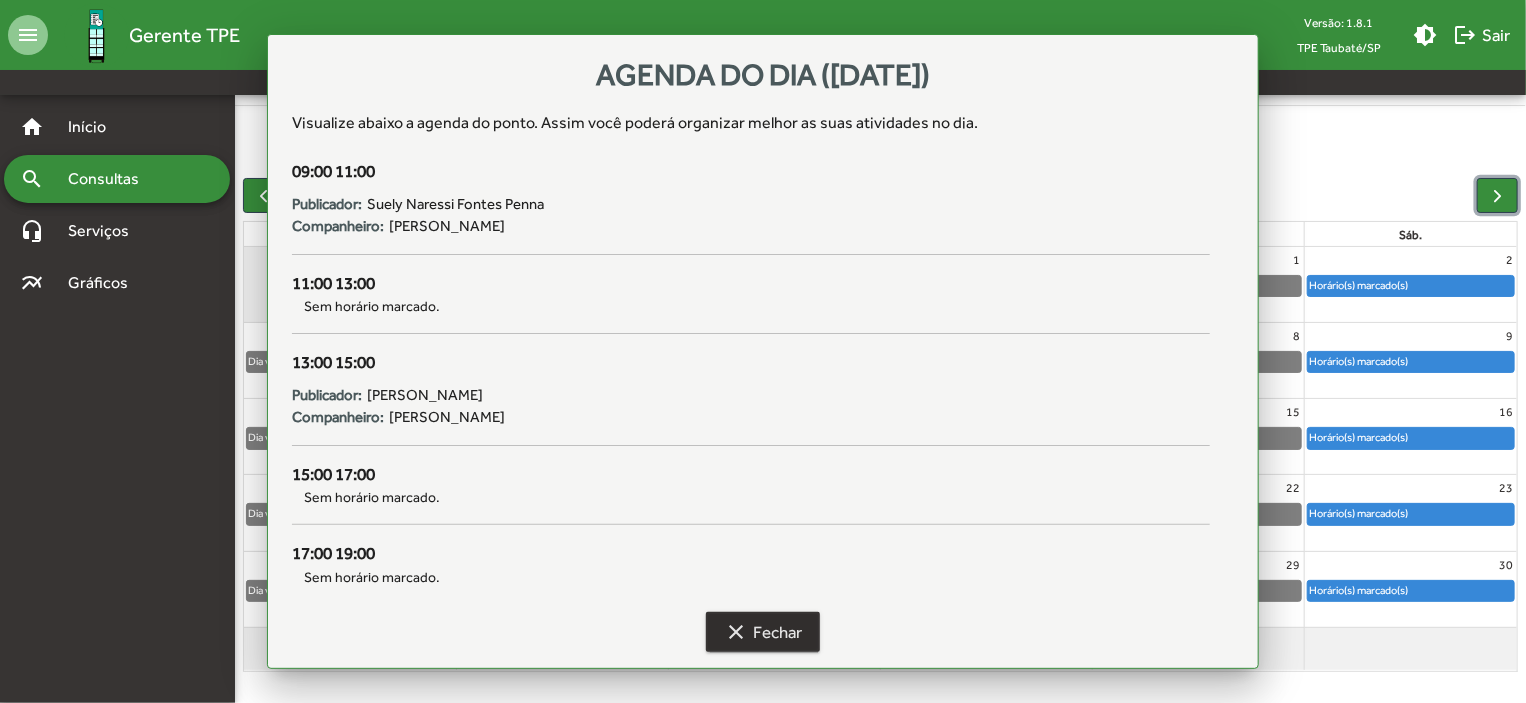 scroll, scrollTop: 124, scrollLeft: 0, axis: vertical 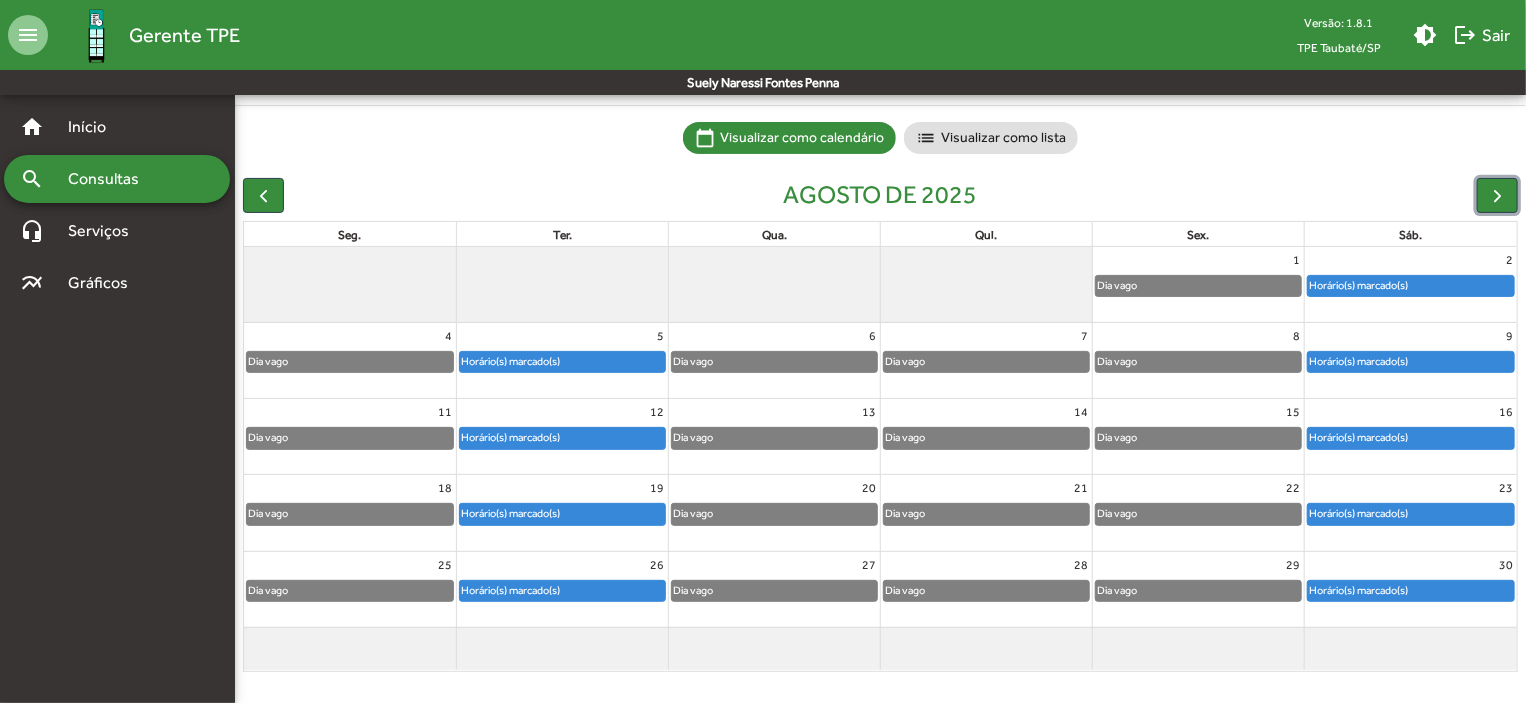 click on "Horário(s) marcado(s)" 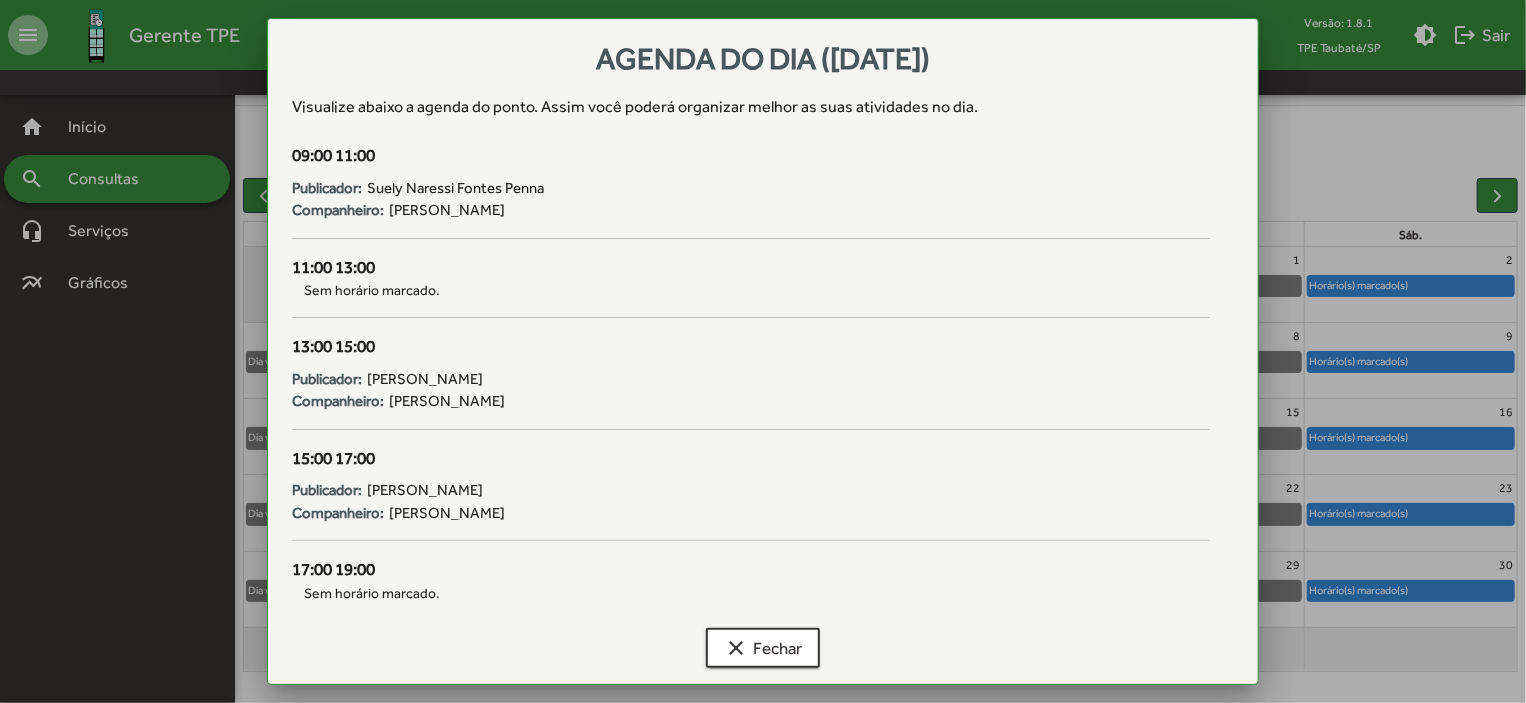 scroll, scrollTop: 0, scrollLeft: 0, axis: both 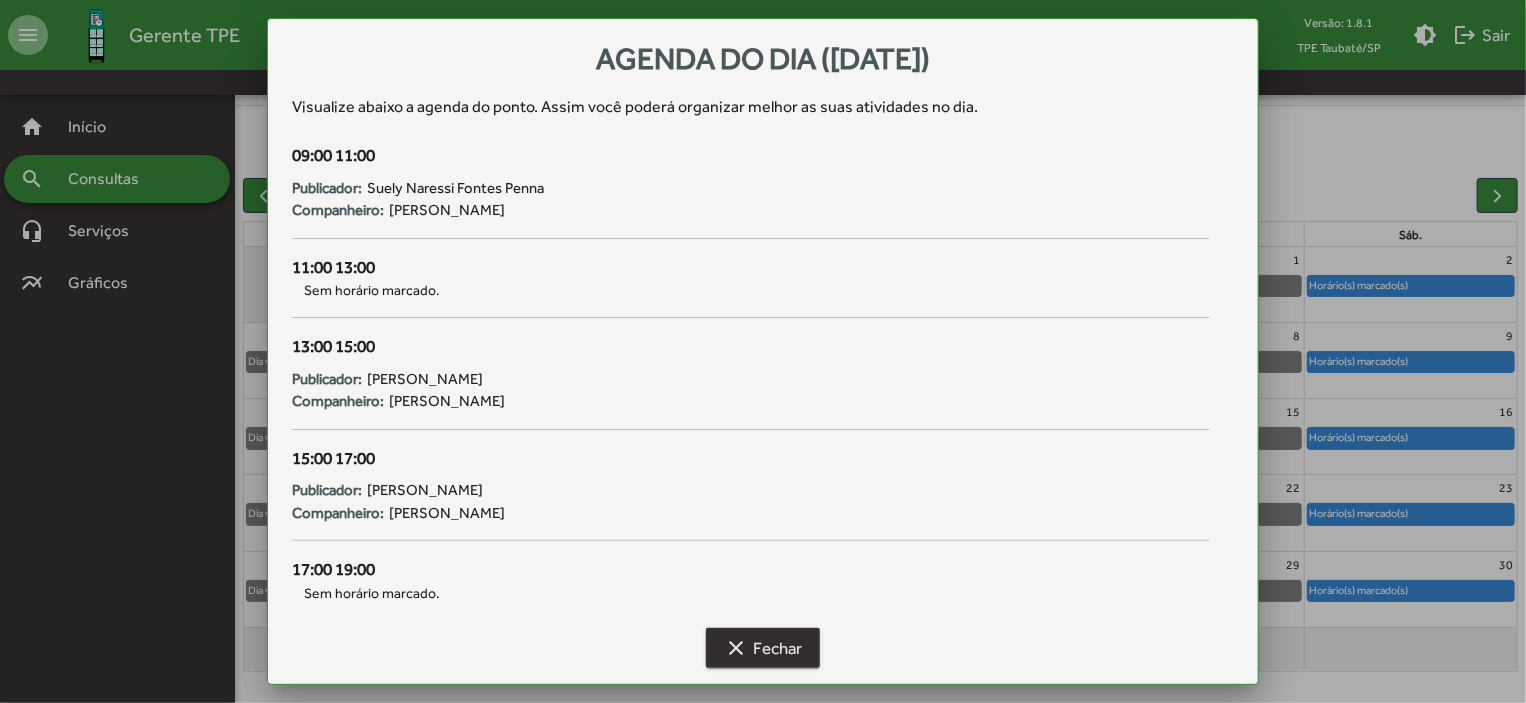 click on "clear  Fechar" at bounding box center (763, 648) 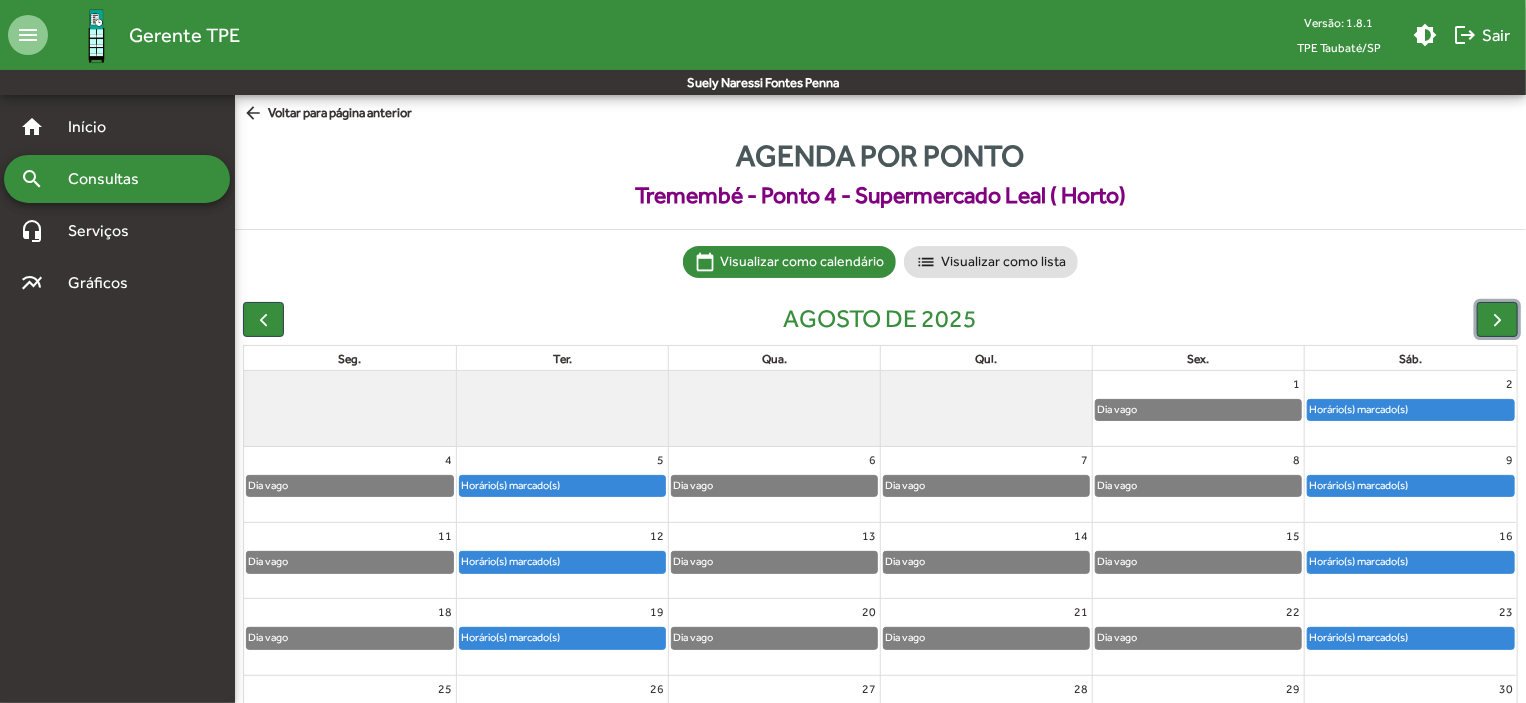 scroll, scrollTop: 124, scrollLeft: 0, axis: vertical 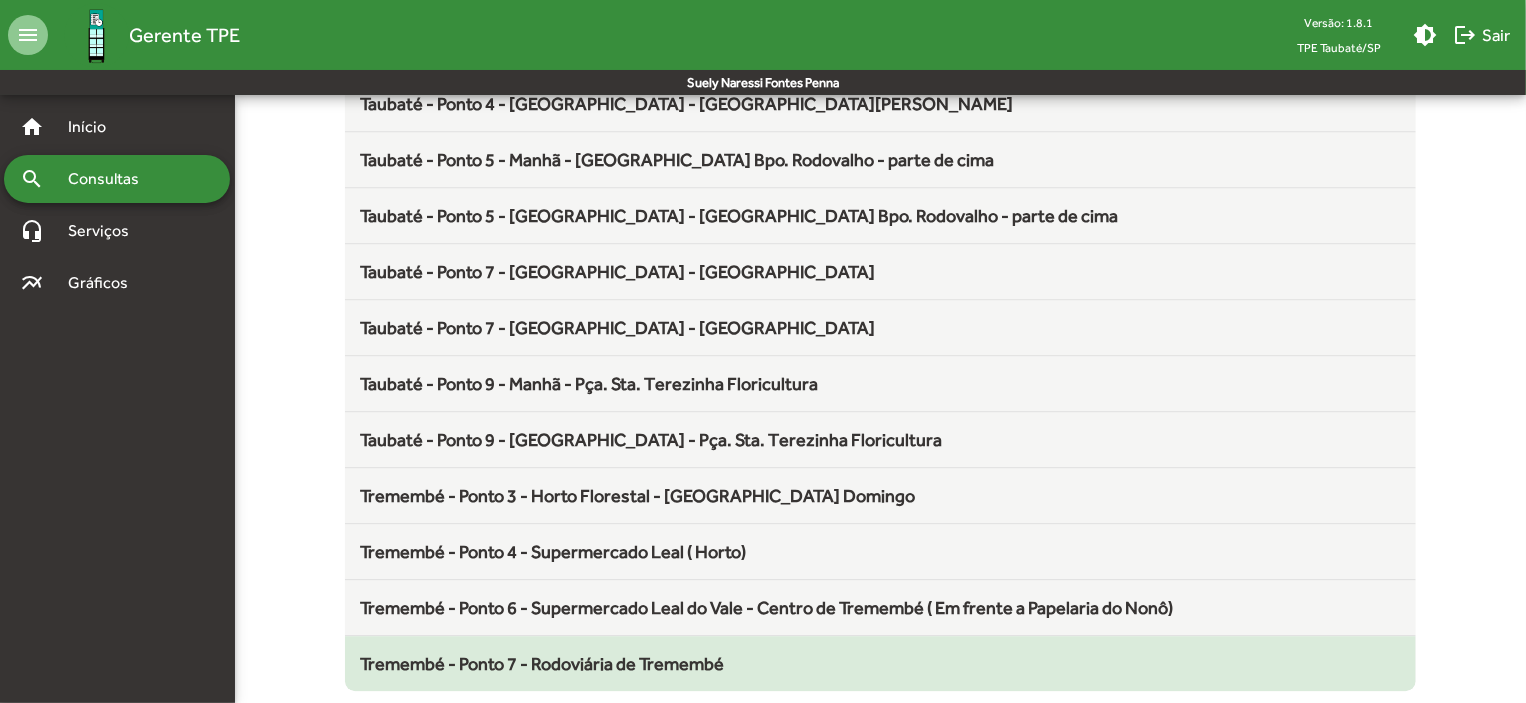 click on "Tremembé - Ponto 7 - Rodoviária de Tremembé" 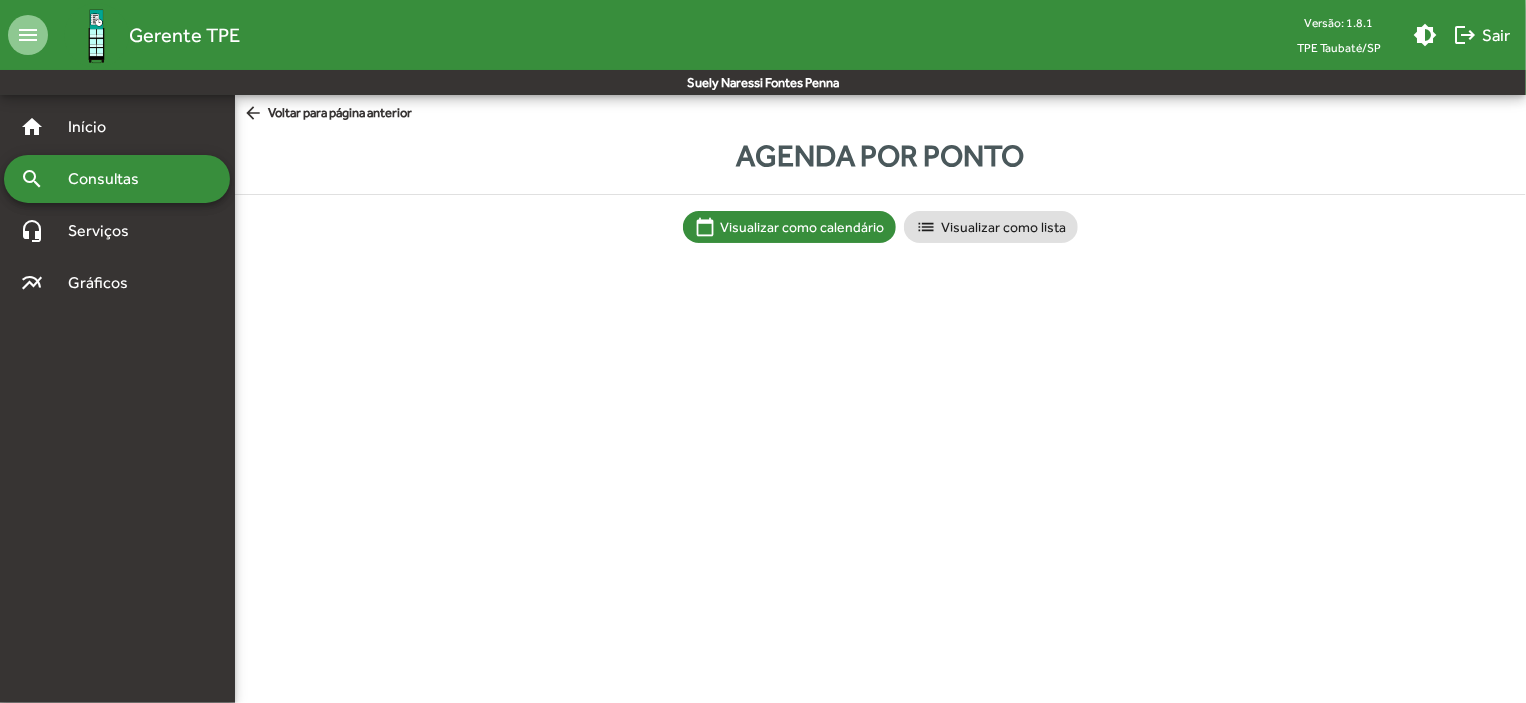 scroll, scrollTop: 0, scrollLeft: 0, axis: both 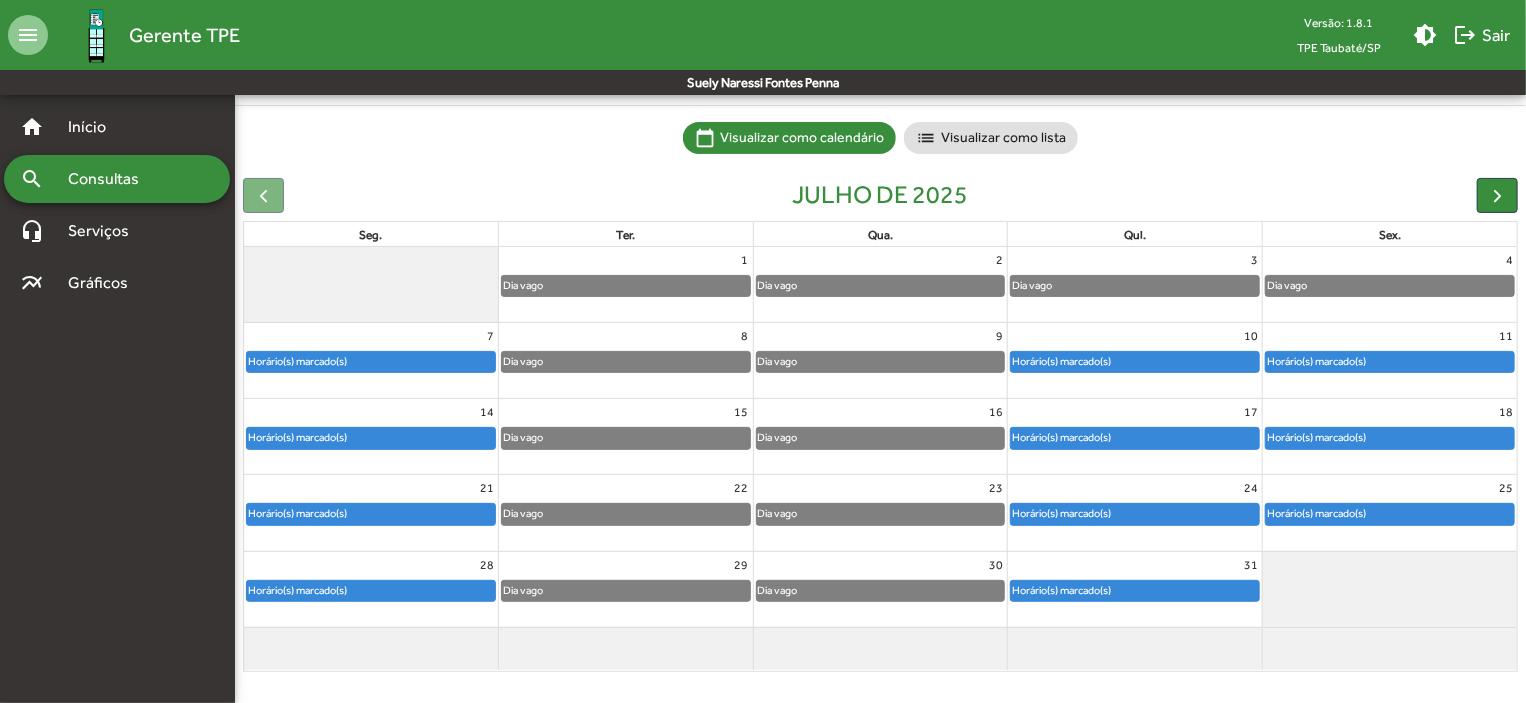 click on "Horário(s) marcado(s)" 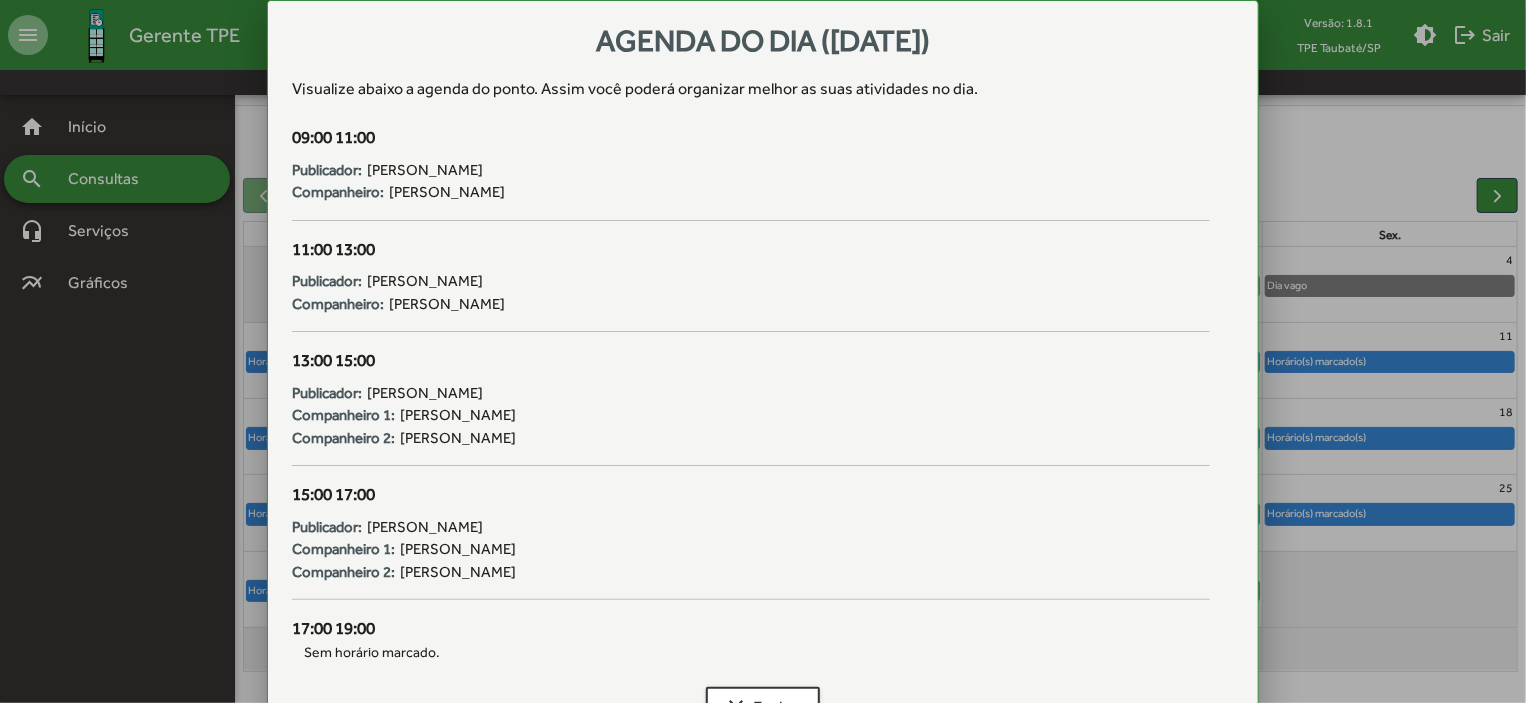 scroll, scrollTop: 0, scrollLeft: 0, axis: both 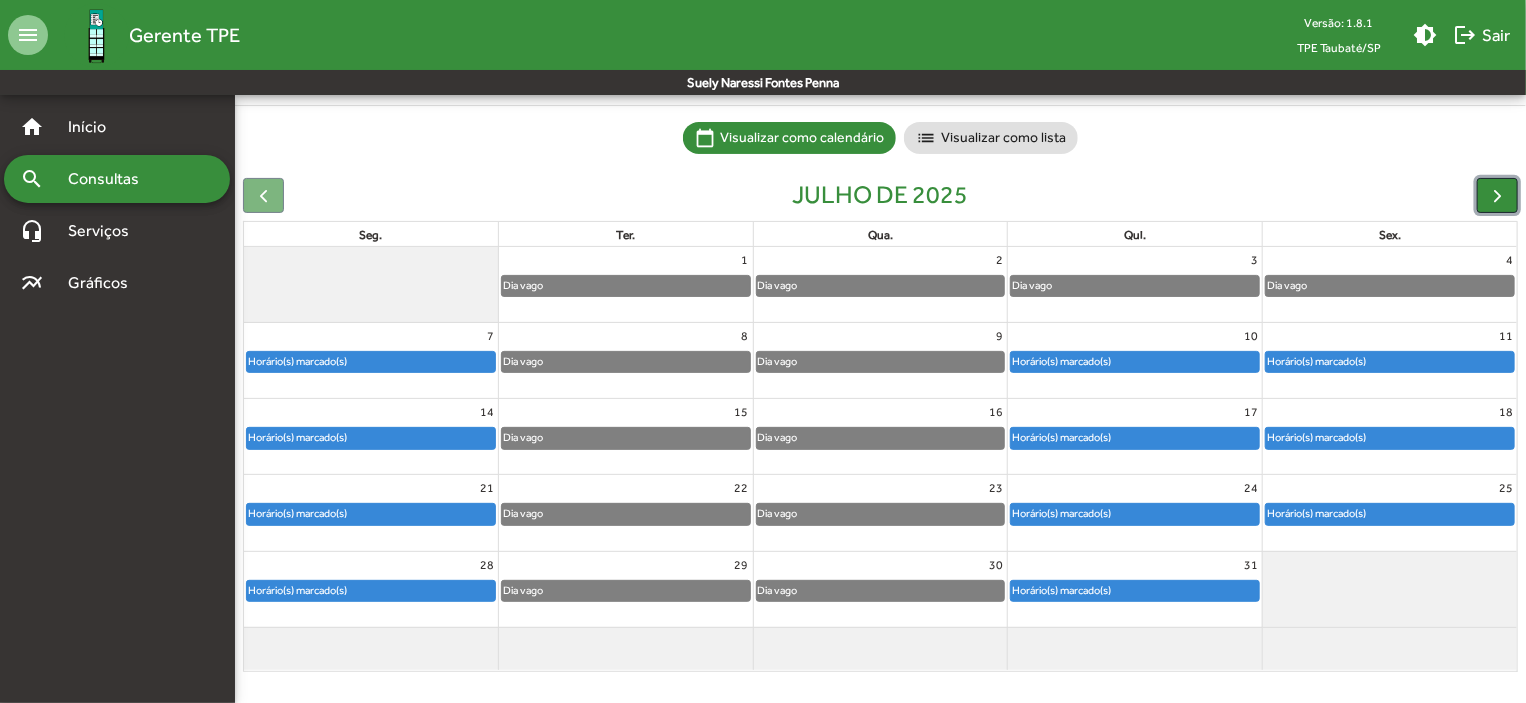 click 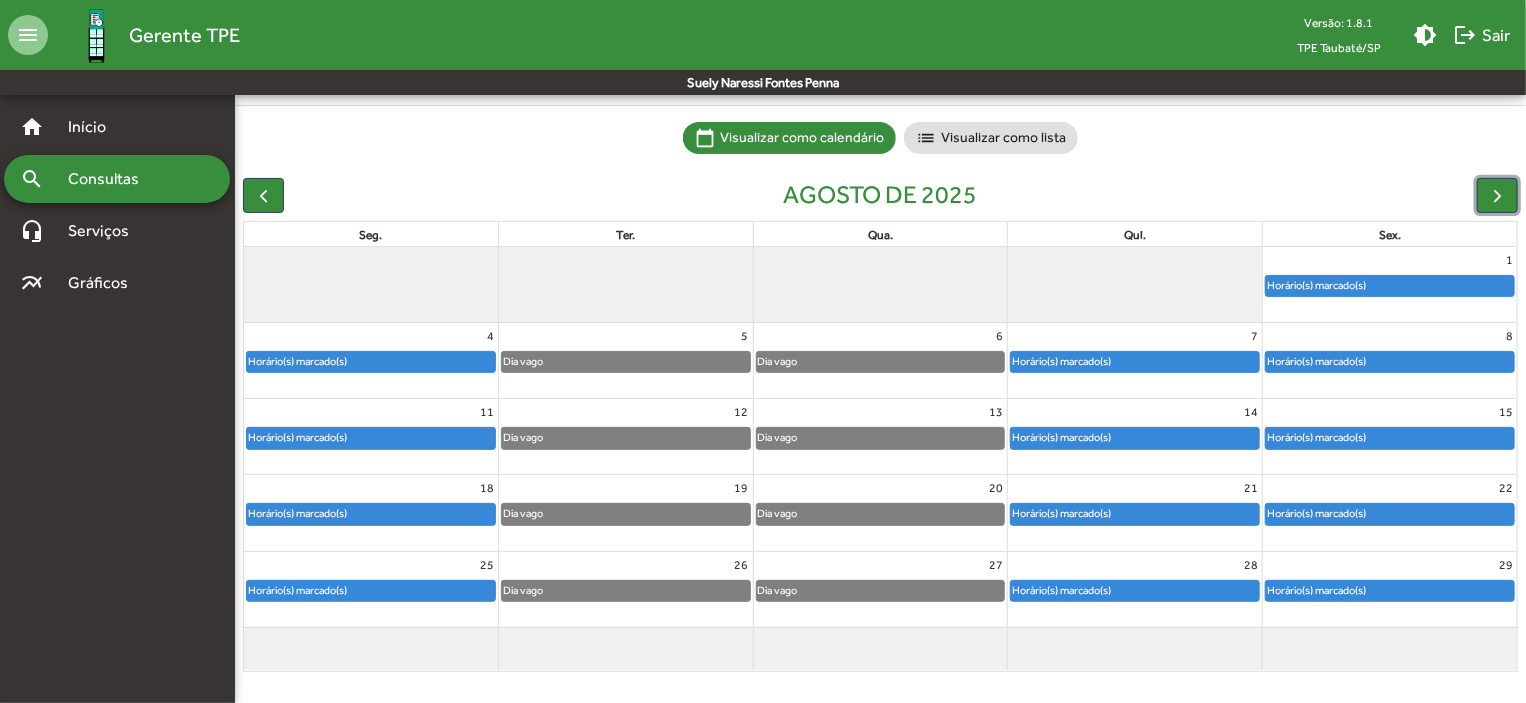 click on "Horário(s) marcado(s)" 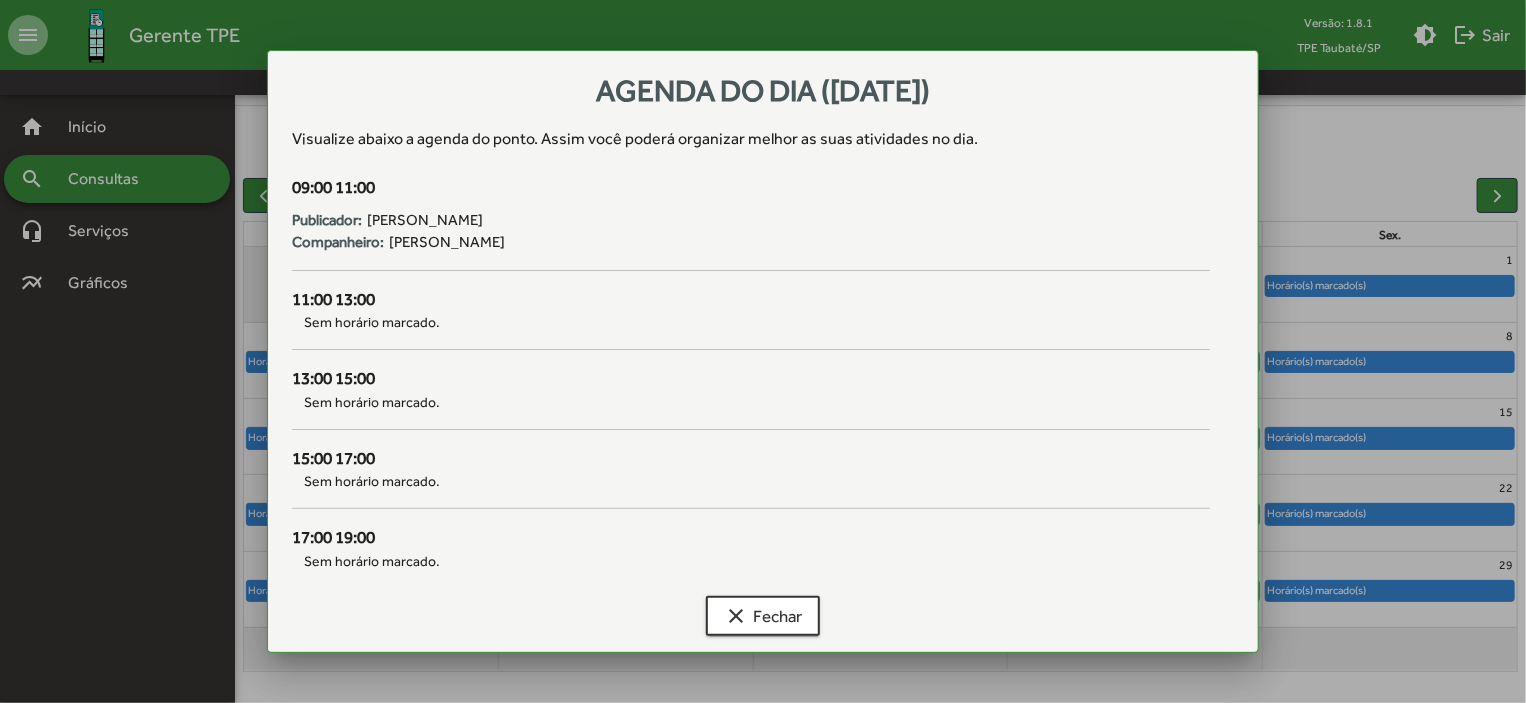 scroll, scrollTop: 0, scrollLeft: 0, axis: both 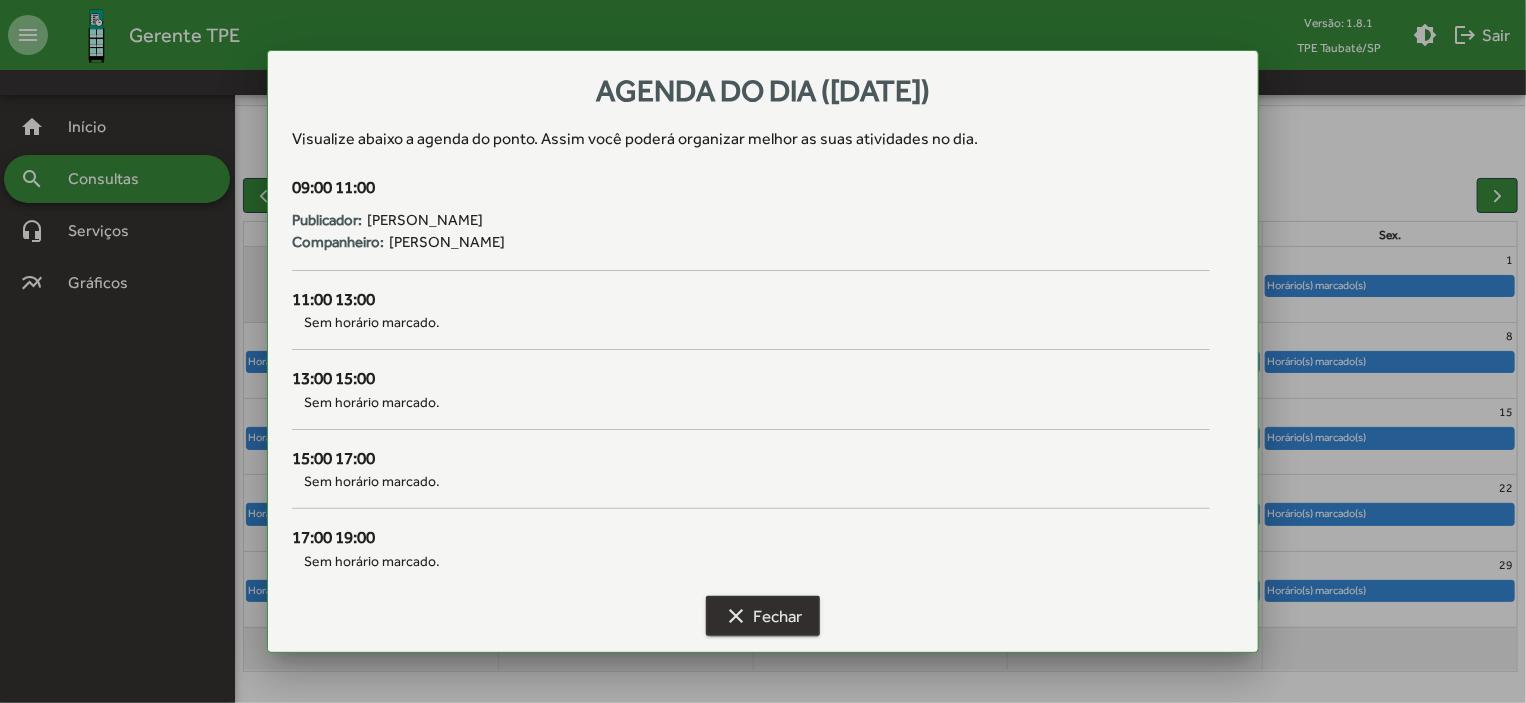 click on "clear  Fechar" at bounding box center [763, 616] 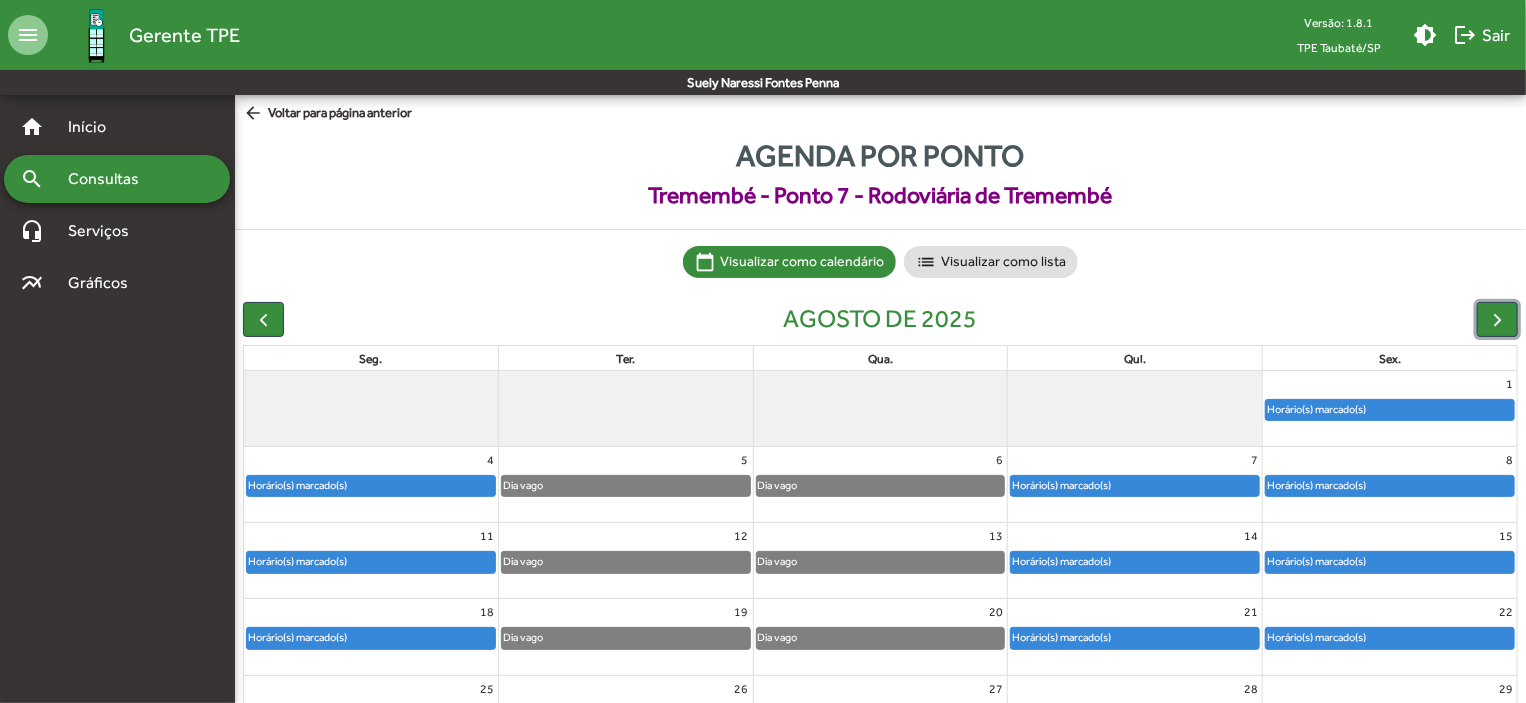 scroll, scrollTop: 124, scrollLeft: 0, axis: vertical 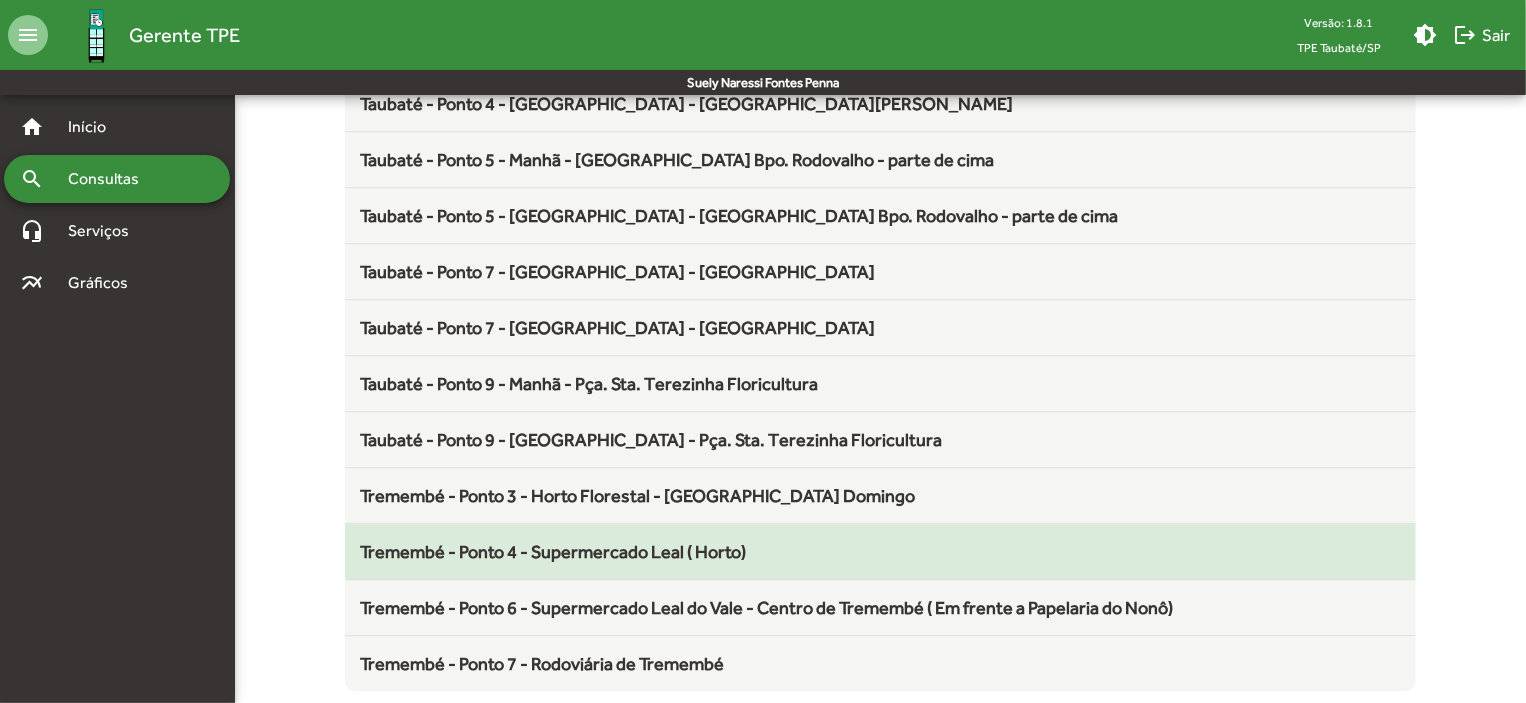click on "Tremembé - Ponto 4 - Supermercado Leal ( Horto)" 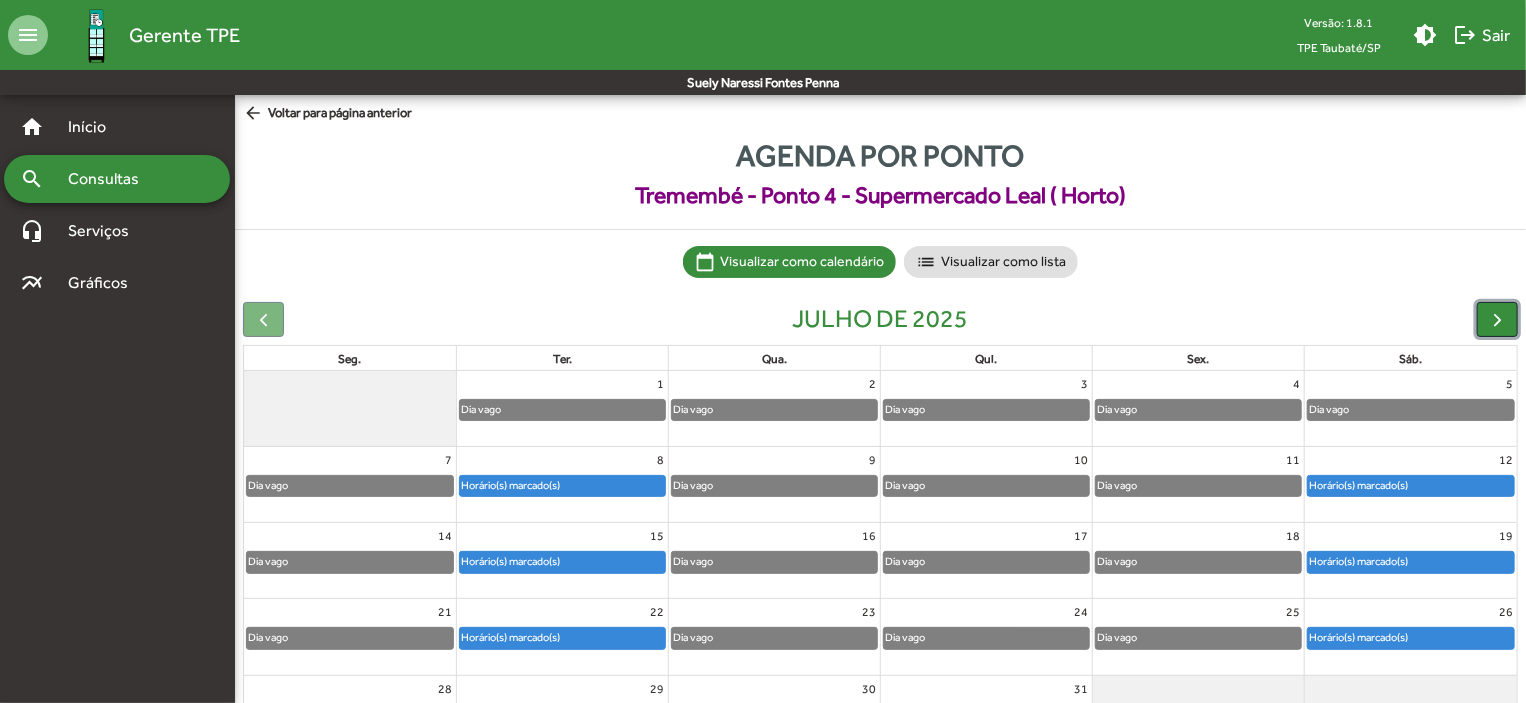 click 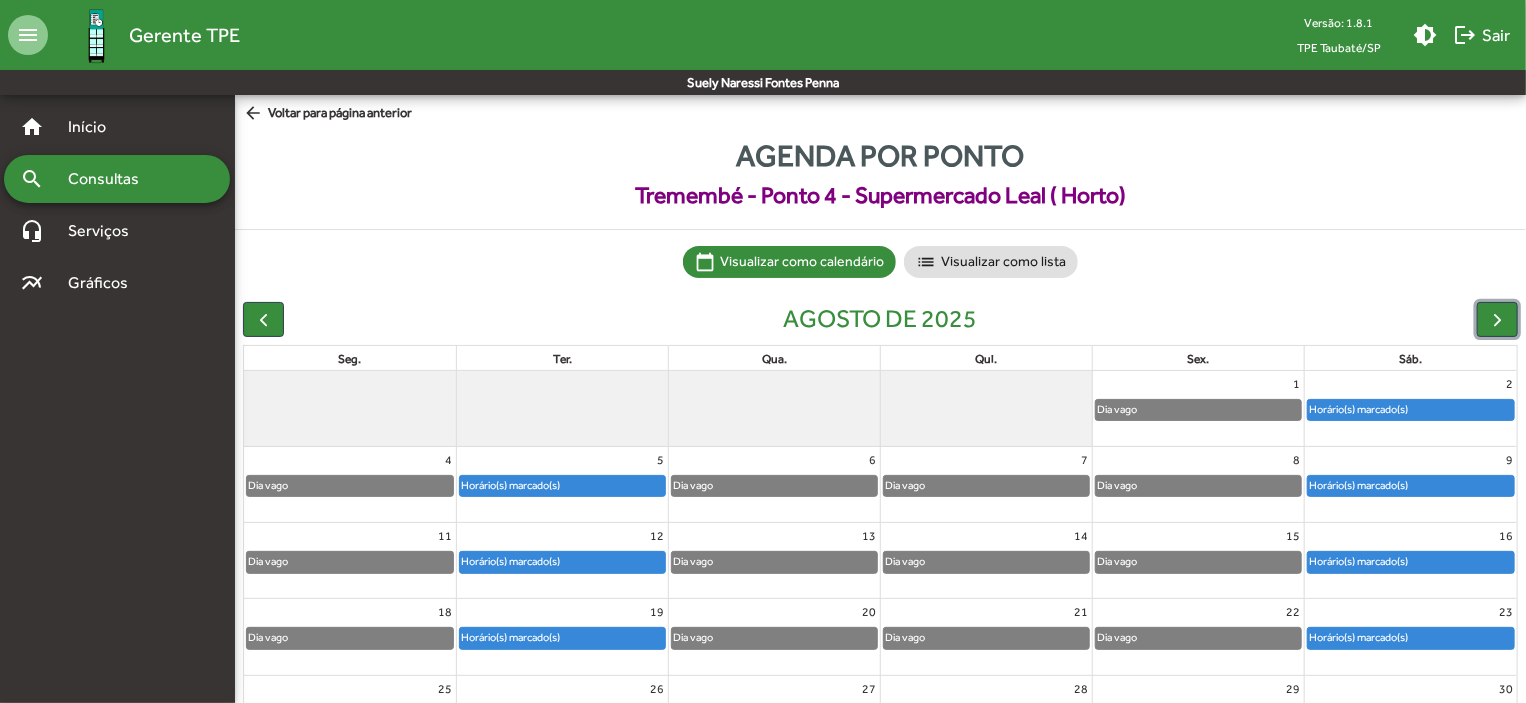 click on "Horário(s) marcado(s)" 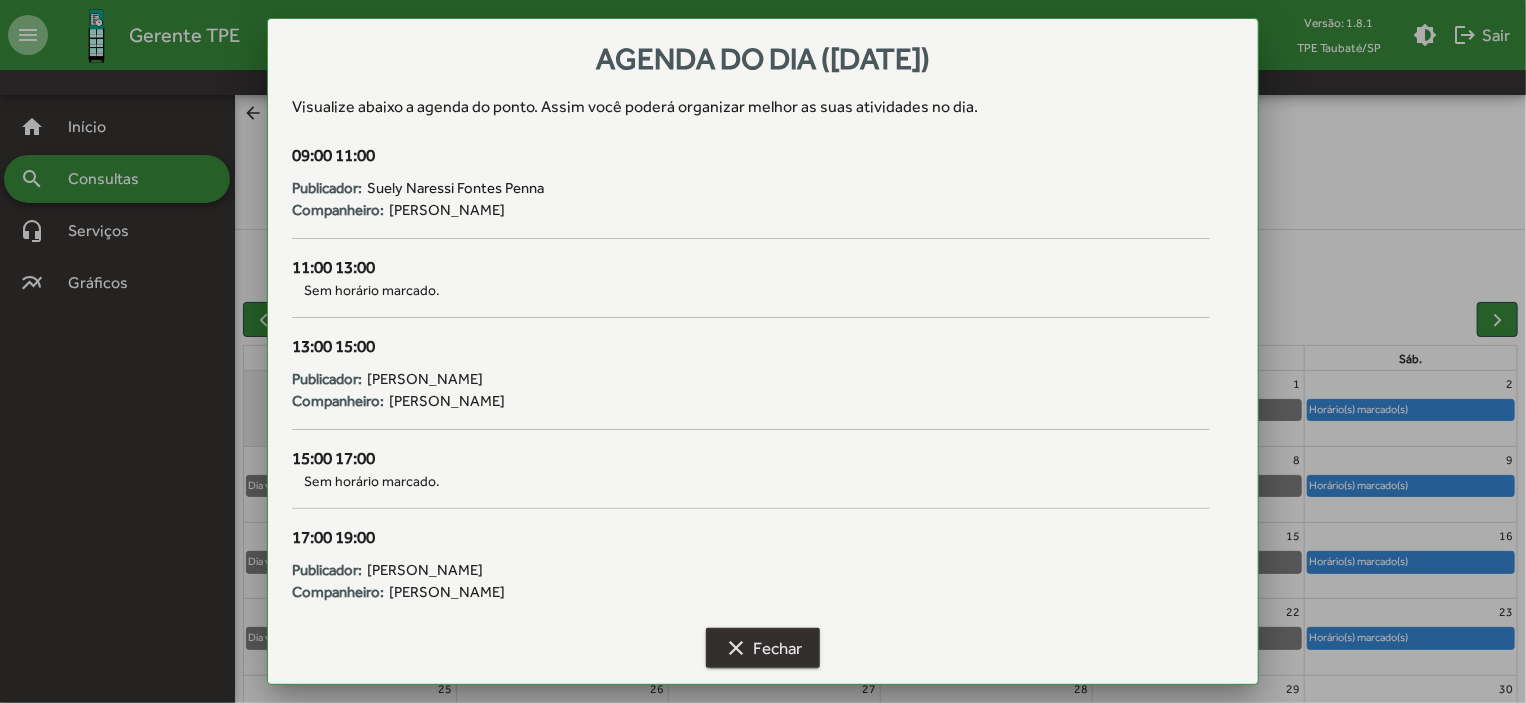 click on "clear  Fechar" at bounding box center [763, 648] 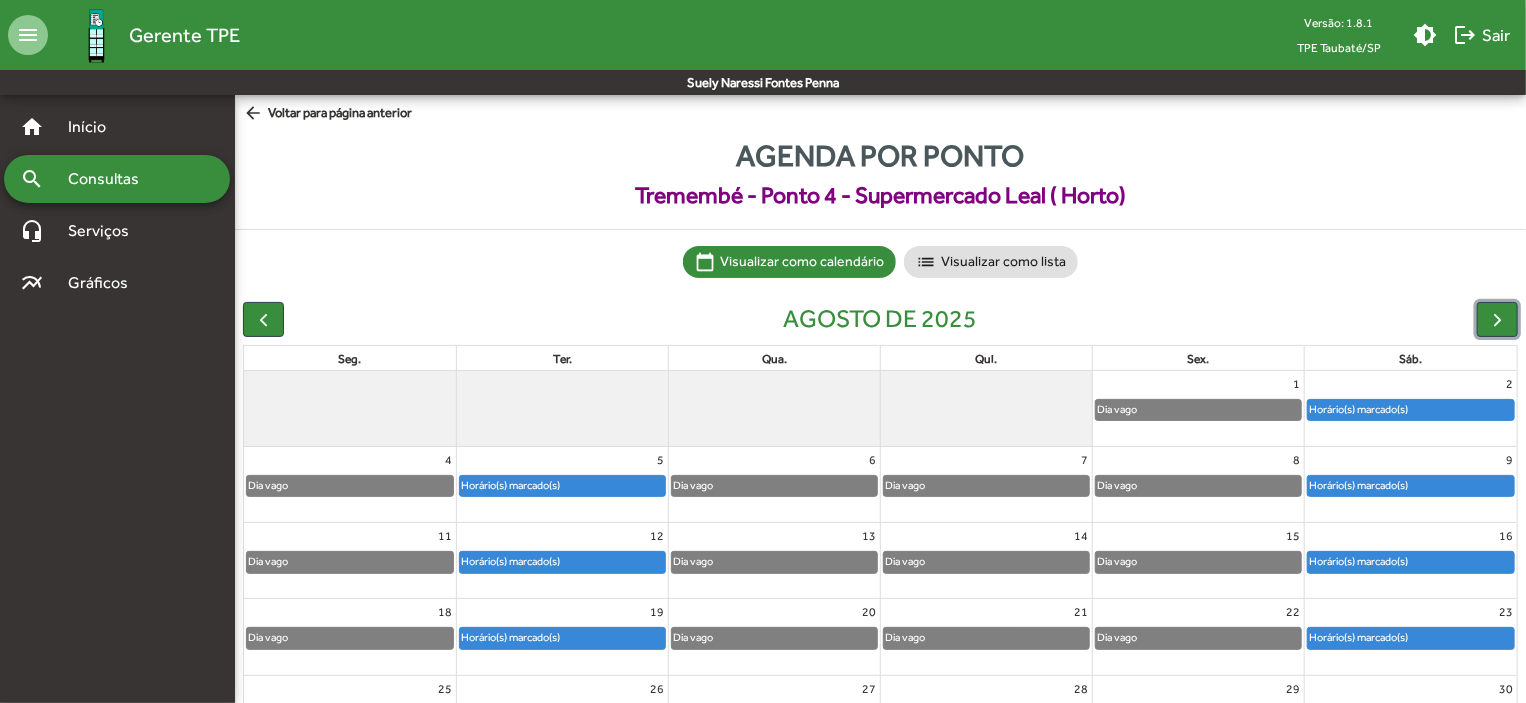 click on "Horário(s) marcado(s)" 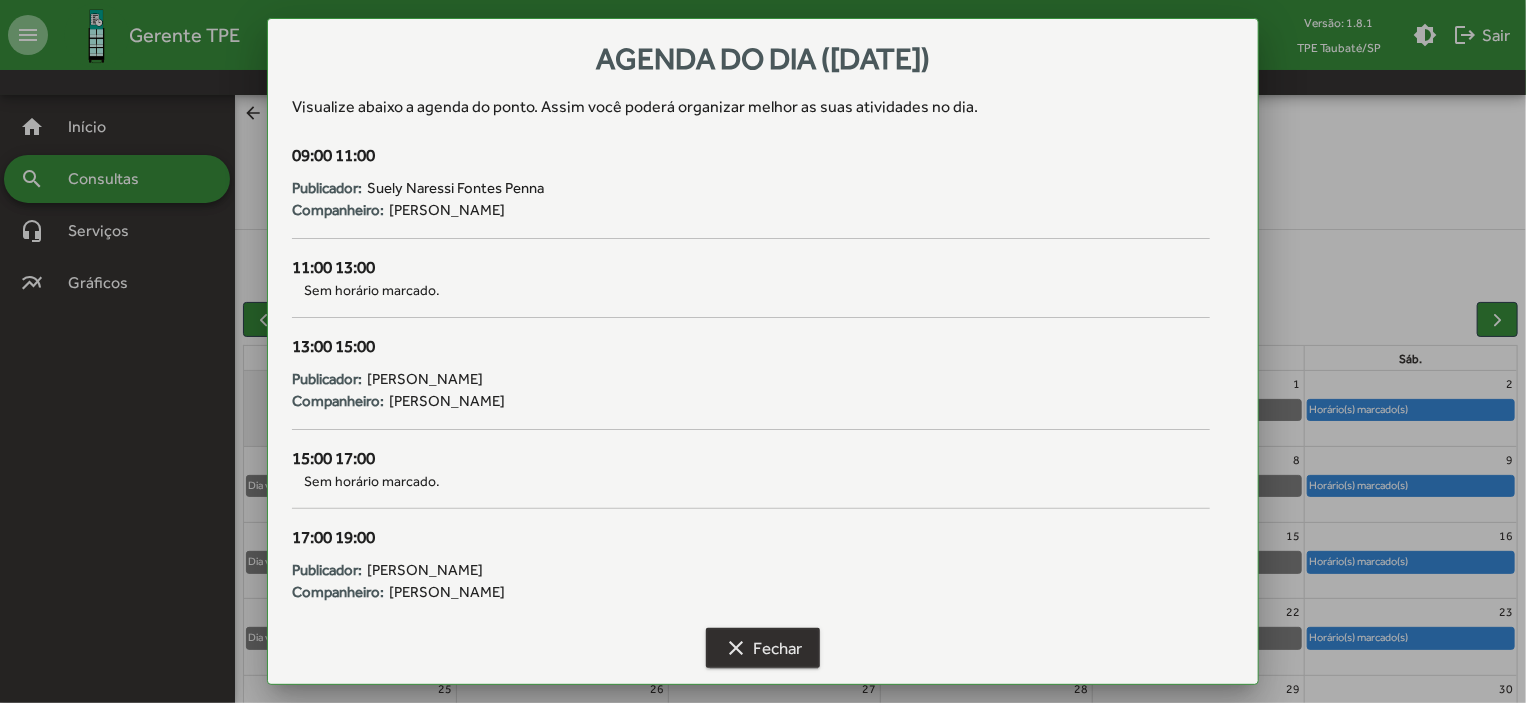 click on "clear  Fechar" at bounding box center [763, 648] 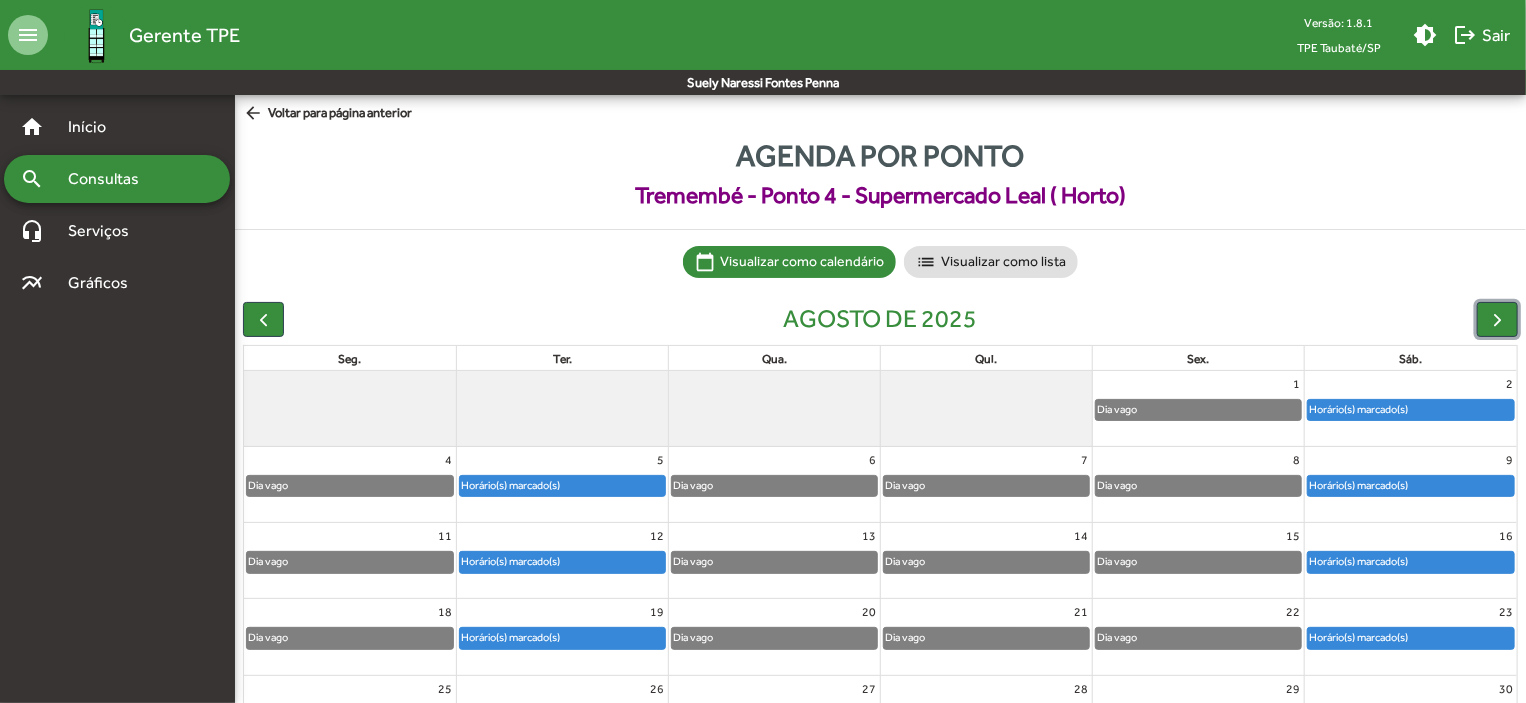 click on "Horário(s) marcado(s)" 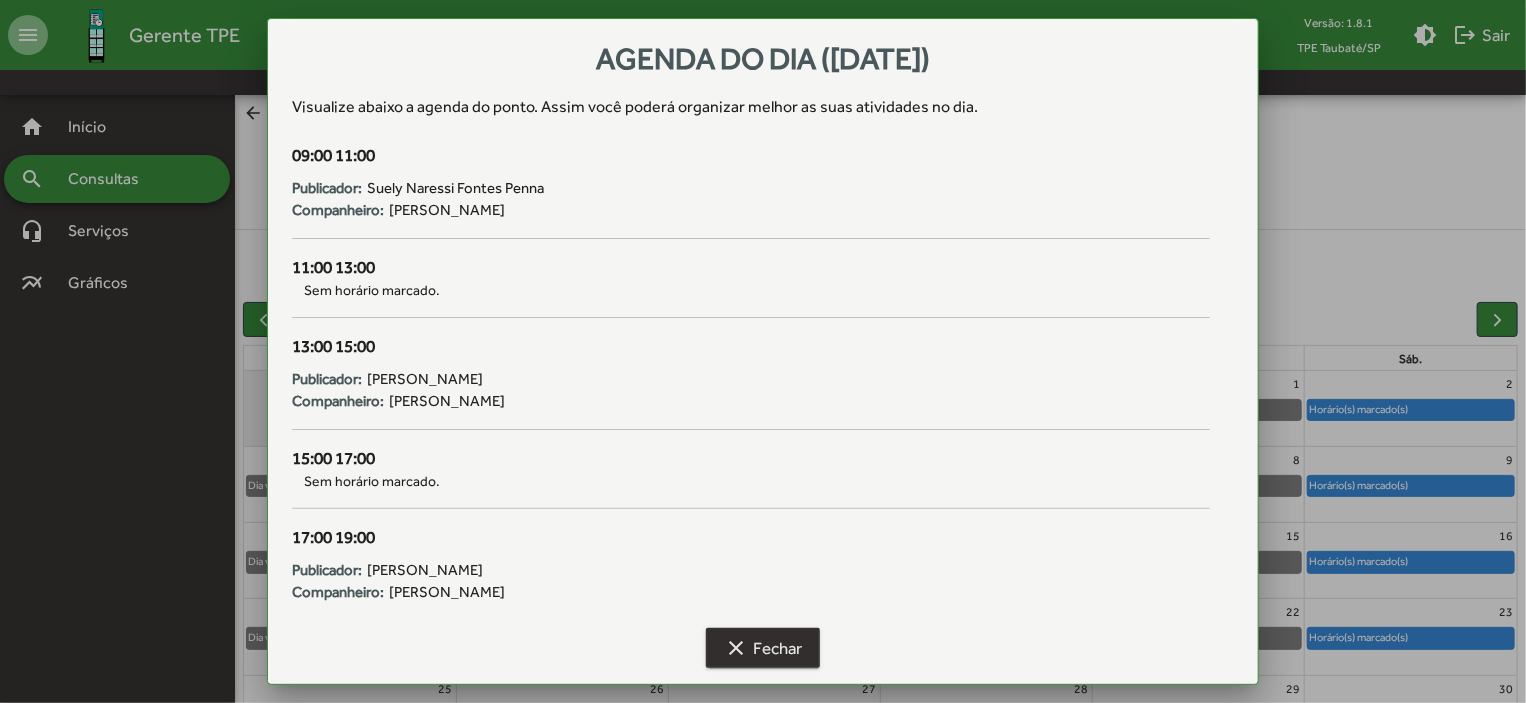 click on "clear  Fechar" at bounding box center [763, 648] 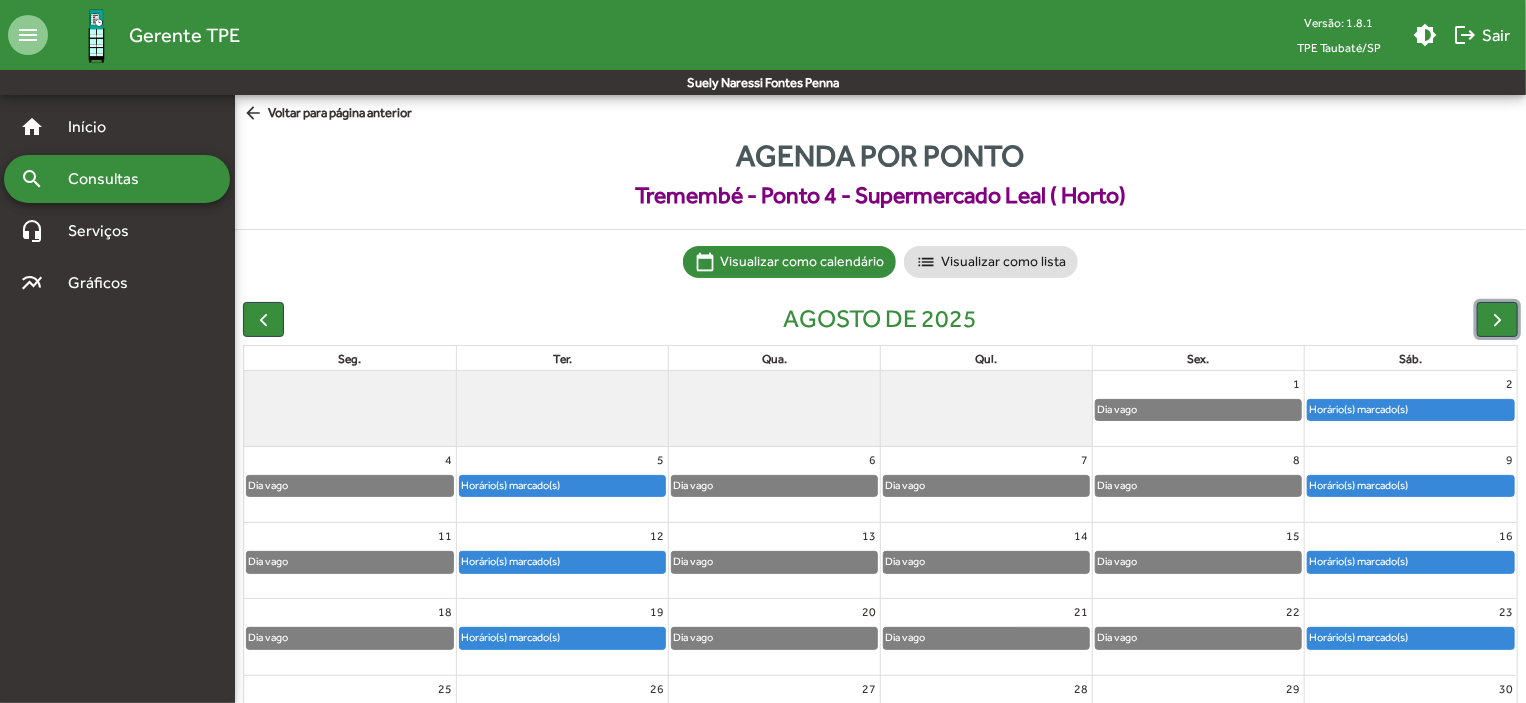 scroll, scrollTop: 124, scrollLeft: 0, axis: vertical 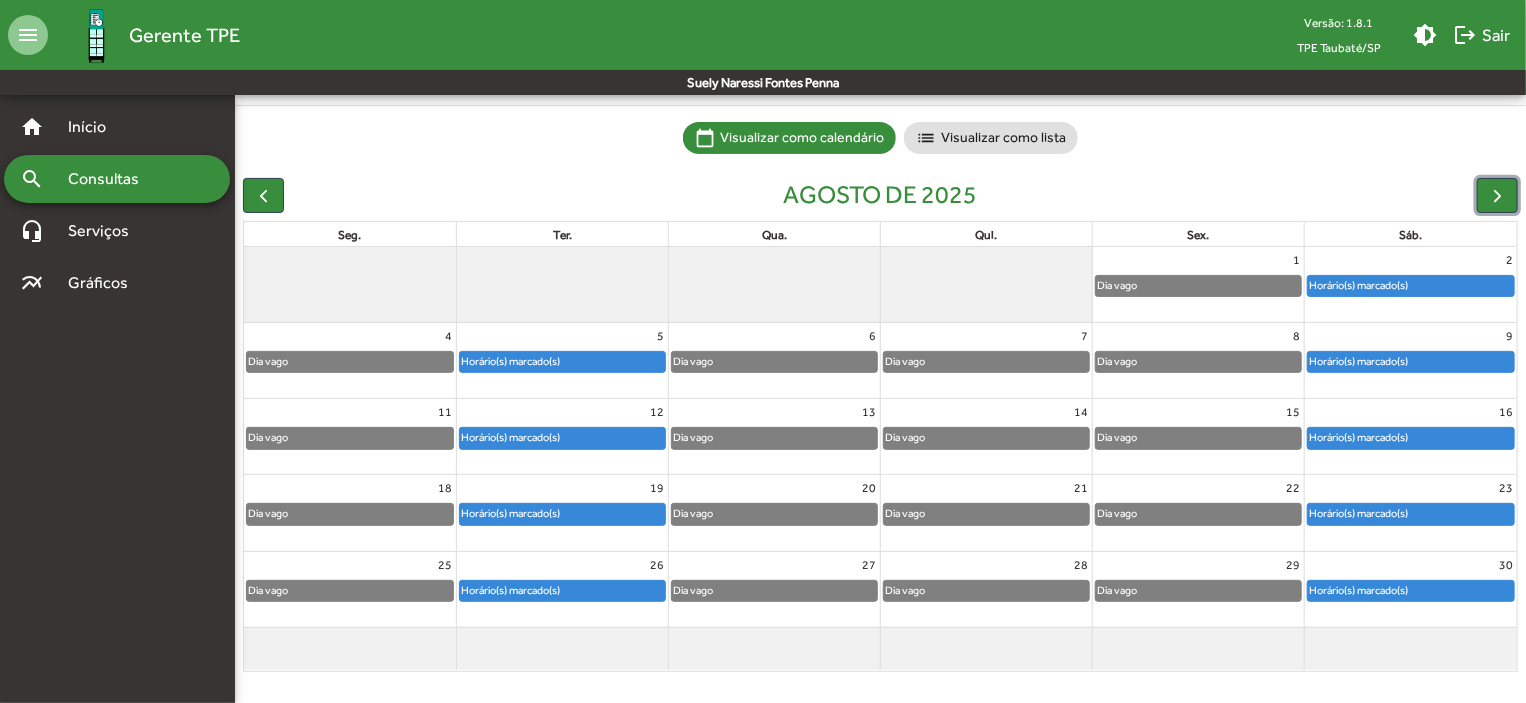 click on "Horário(s) marcado(s)" 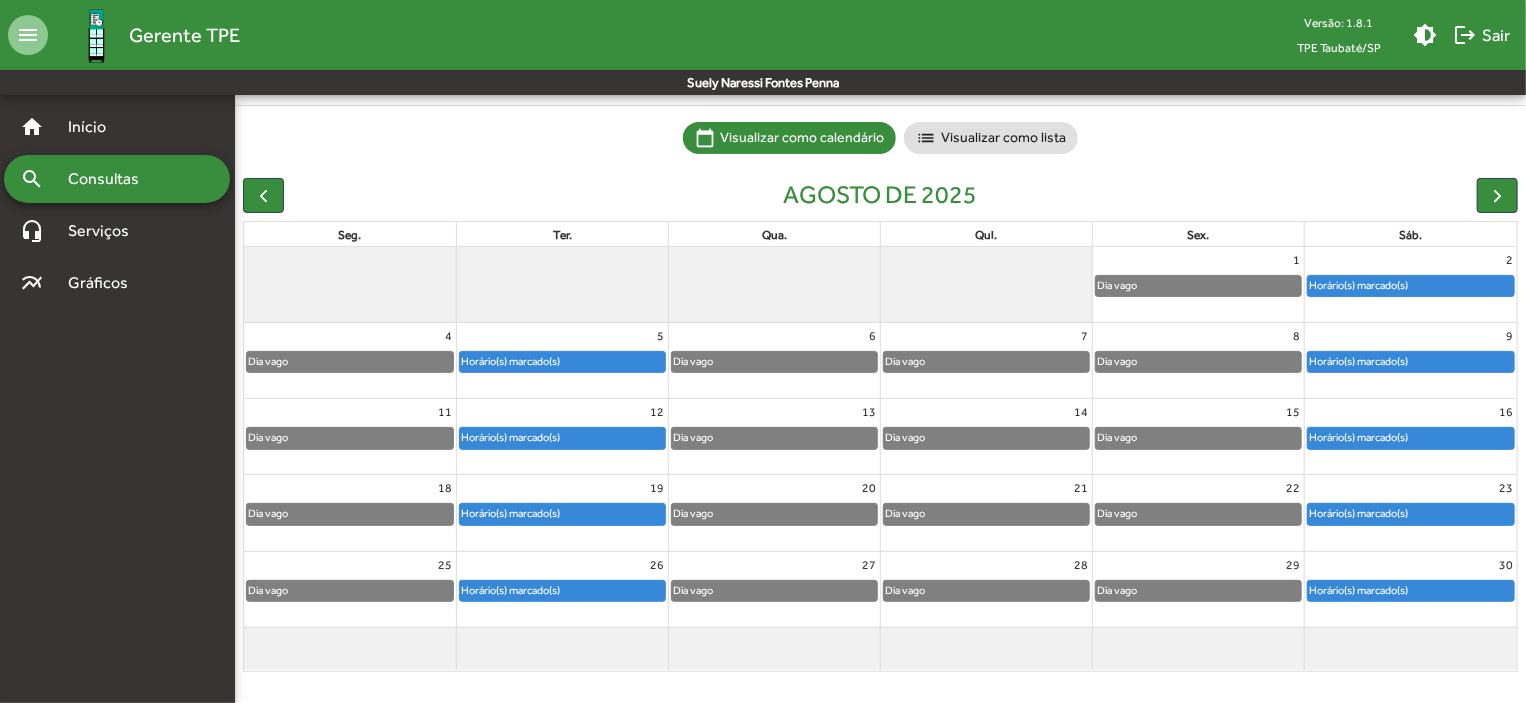 scroll, scrollTop: 0, scrollLeft: 0, axis: both 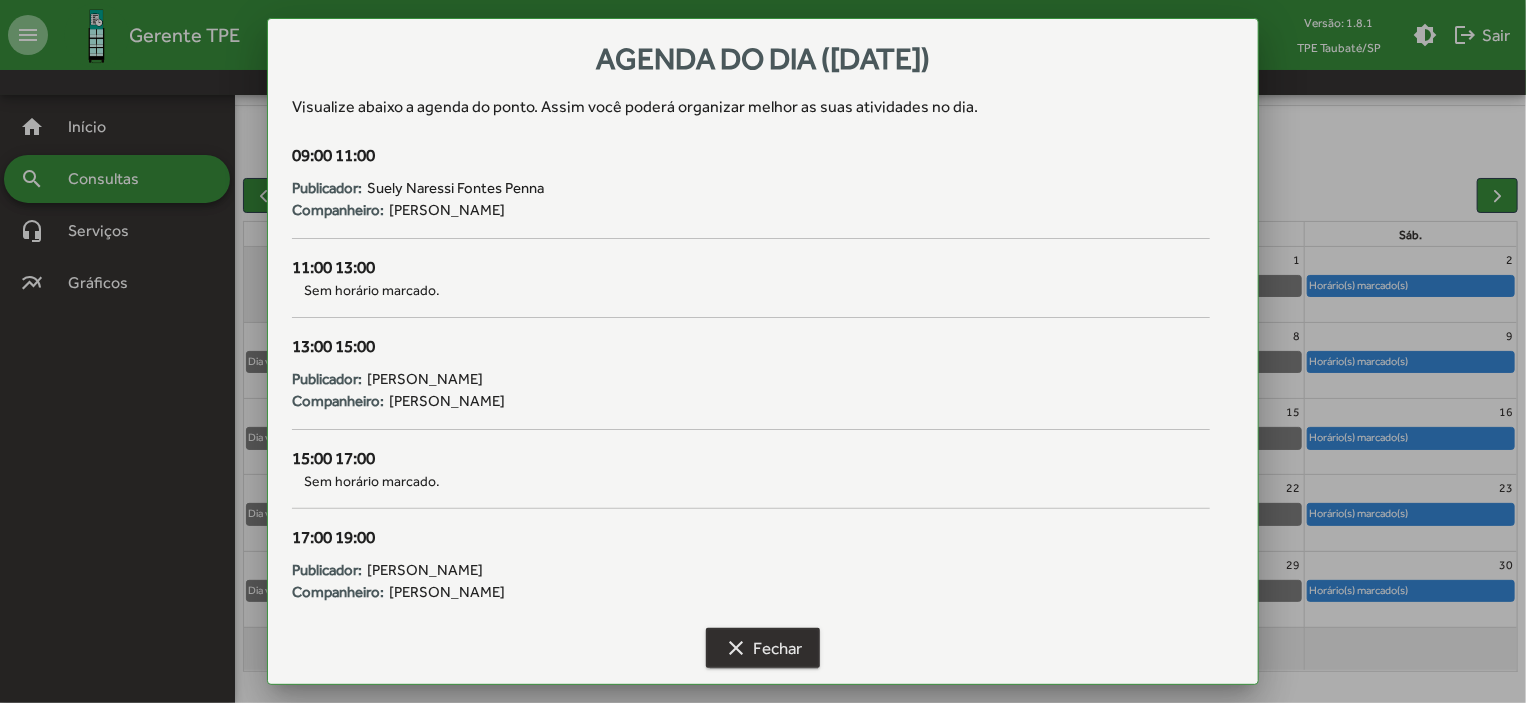 click on "clear  Fechar" at bounding box center (763, 648) 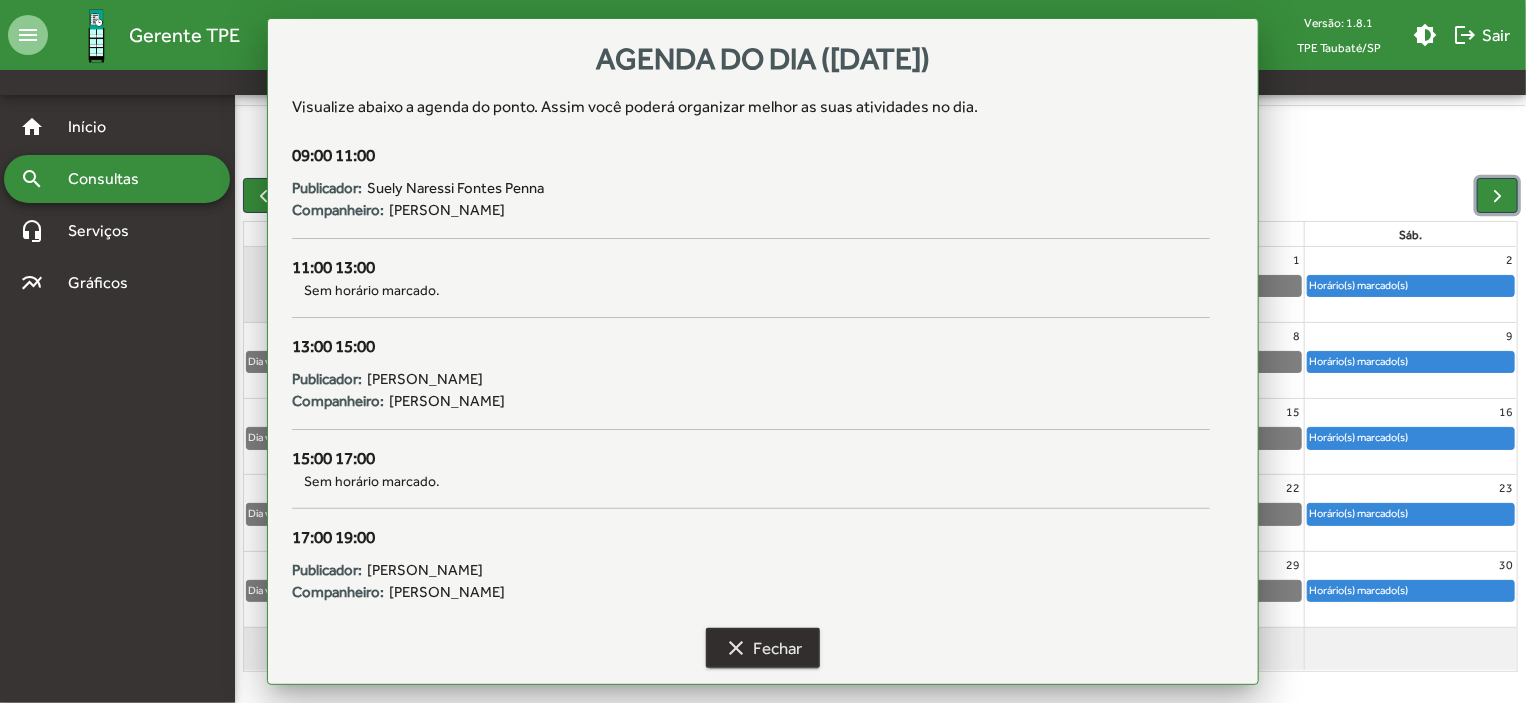 scroll, scrollTop: 124, scrollLeft: 0, axis: vertical 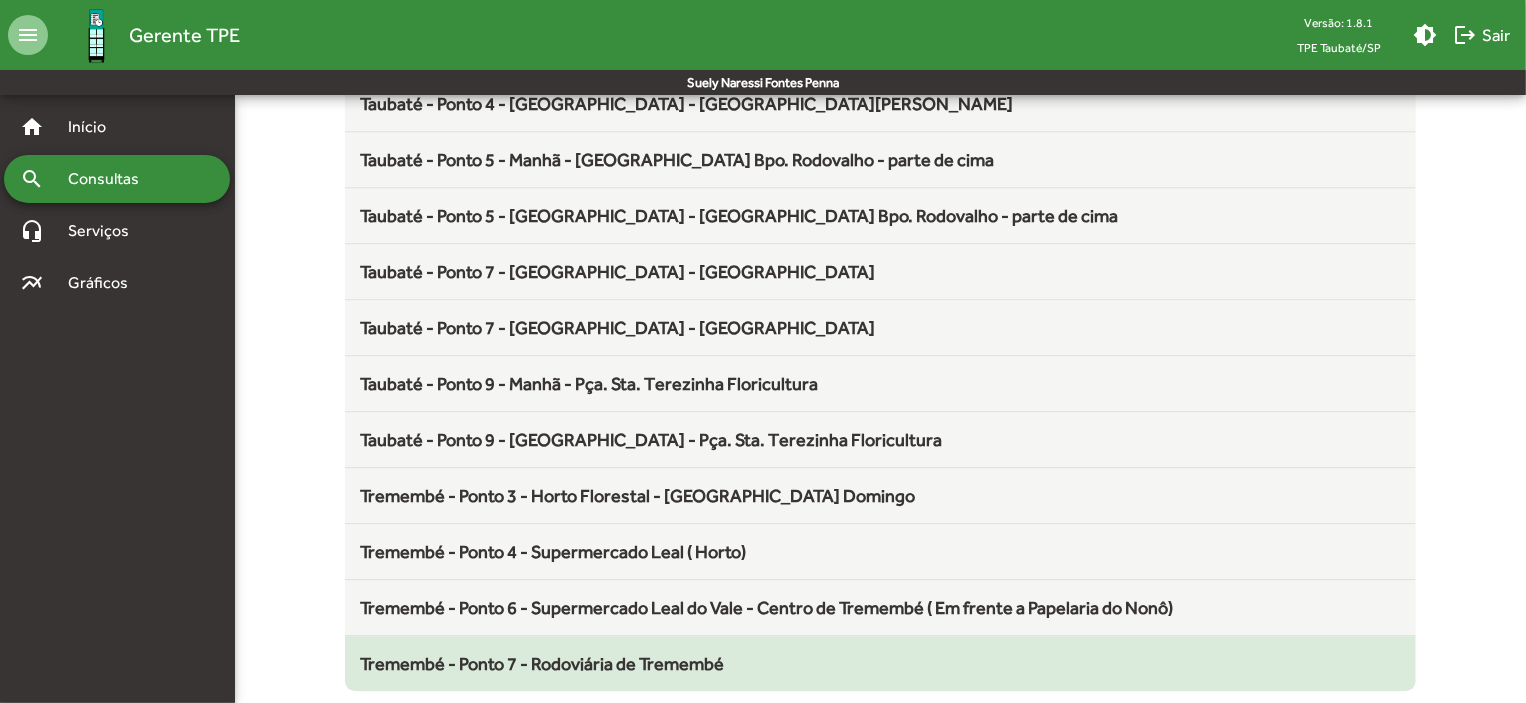 click on "Tremembé - Ponto 7 - Rodoviária de Tremembé" 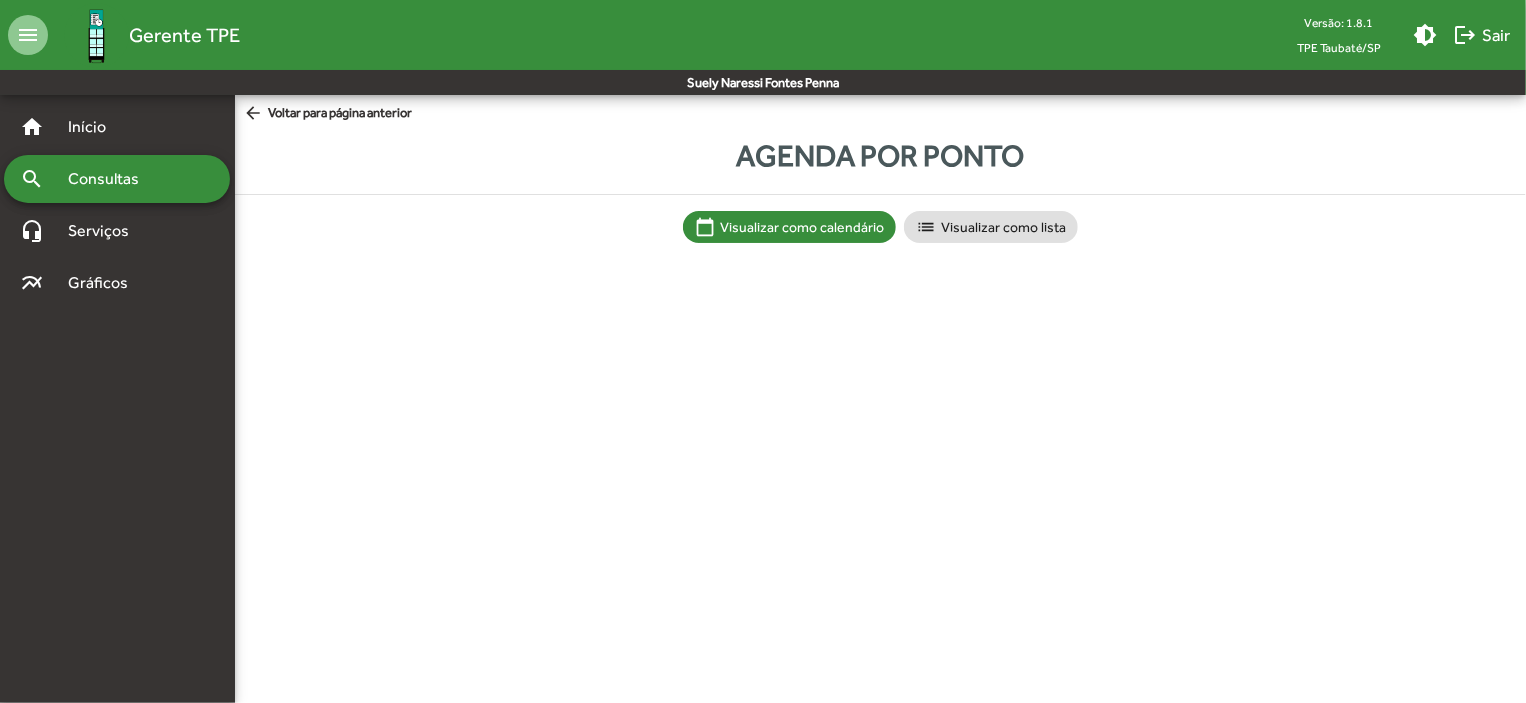 scroll, scrollTop: 0, scrollLeft: 0, axis: both 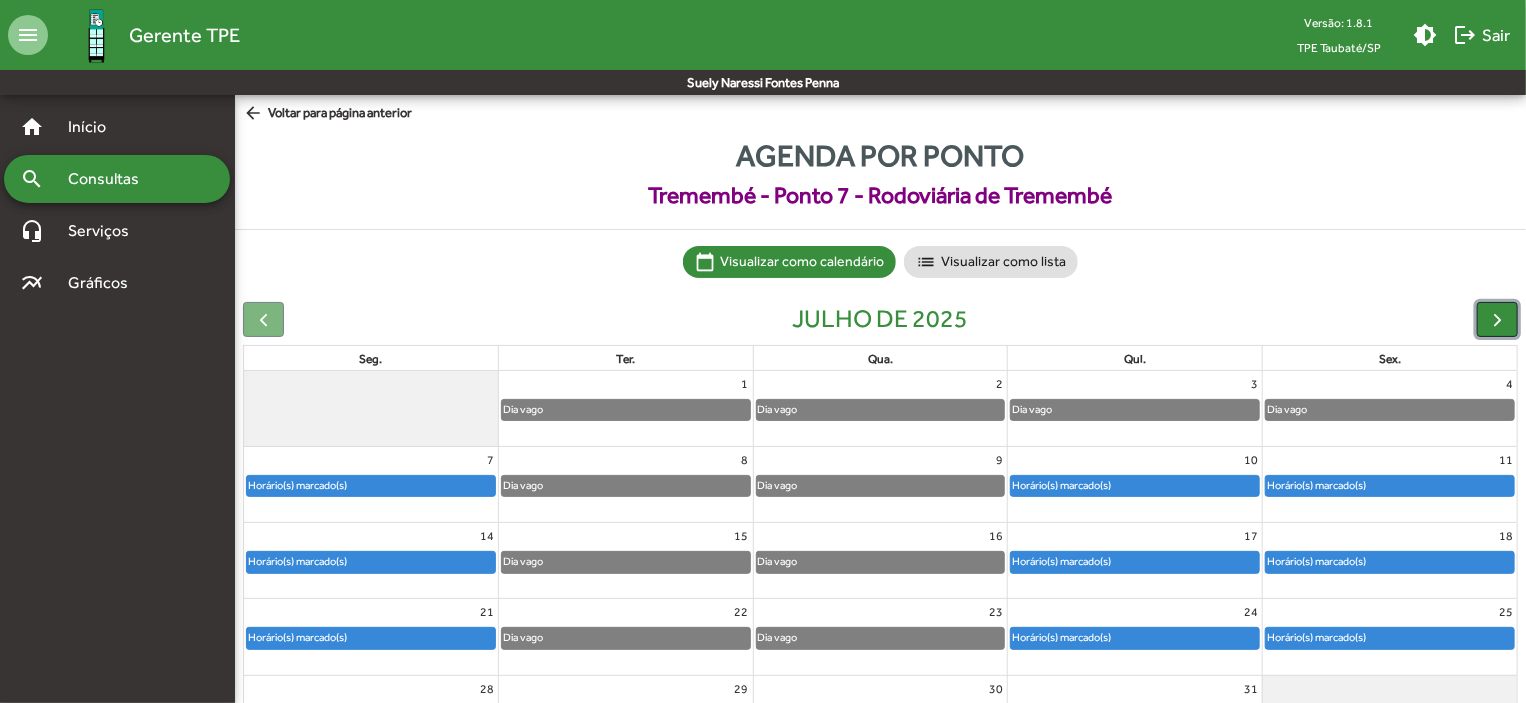 click 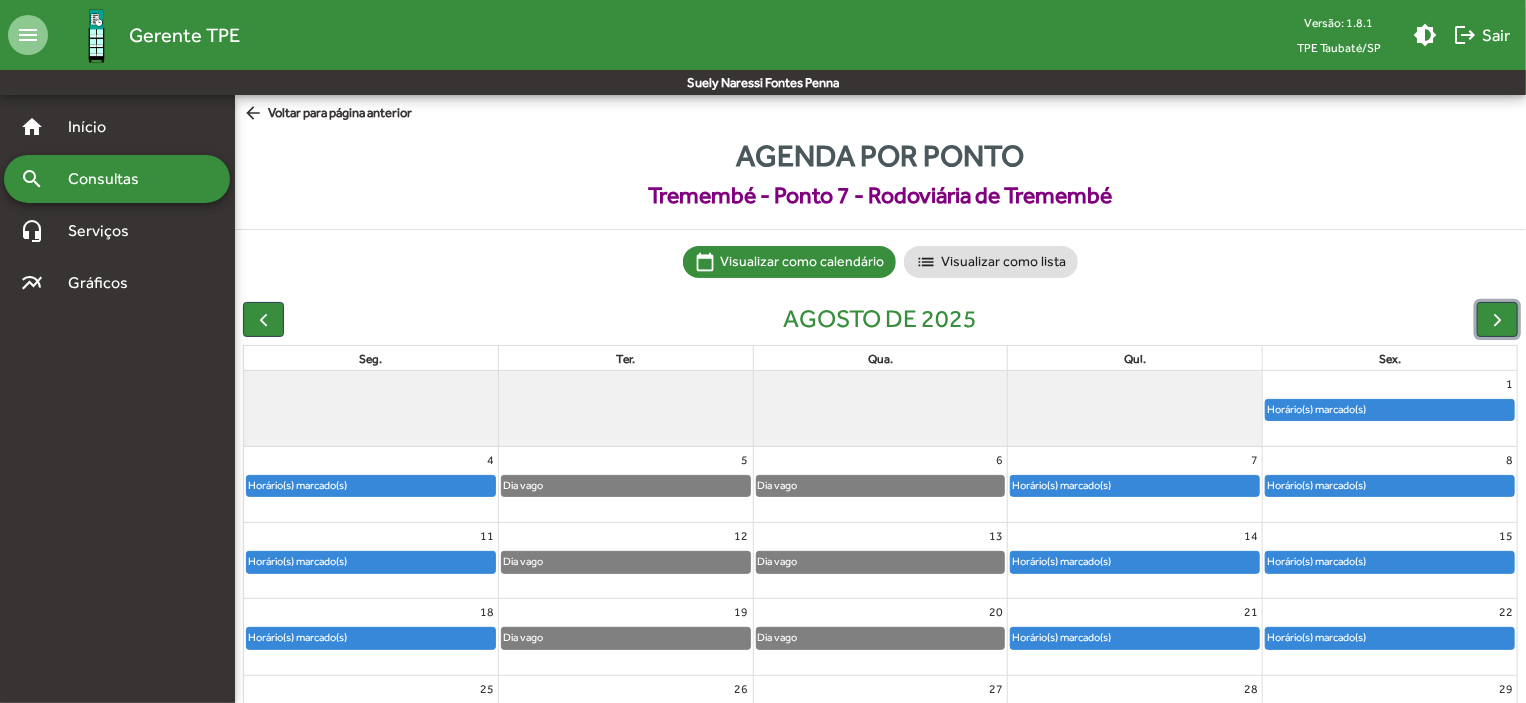 click on "Horário(s) marcado(s)" 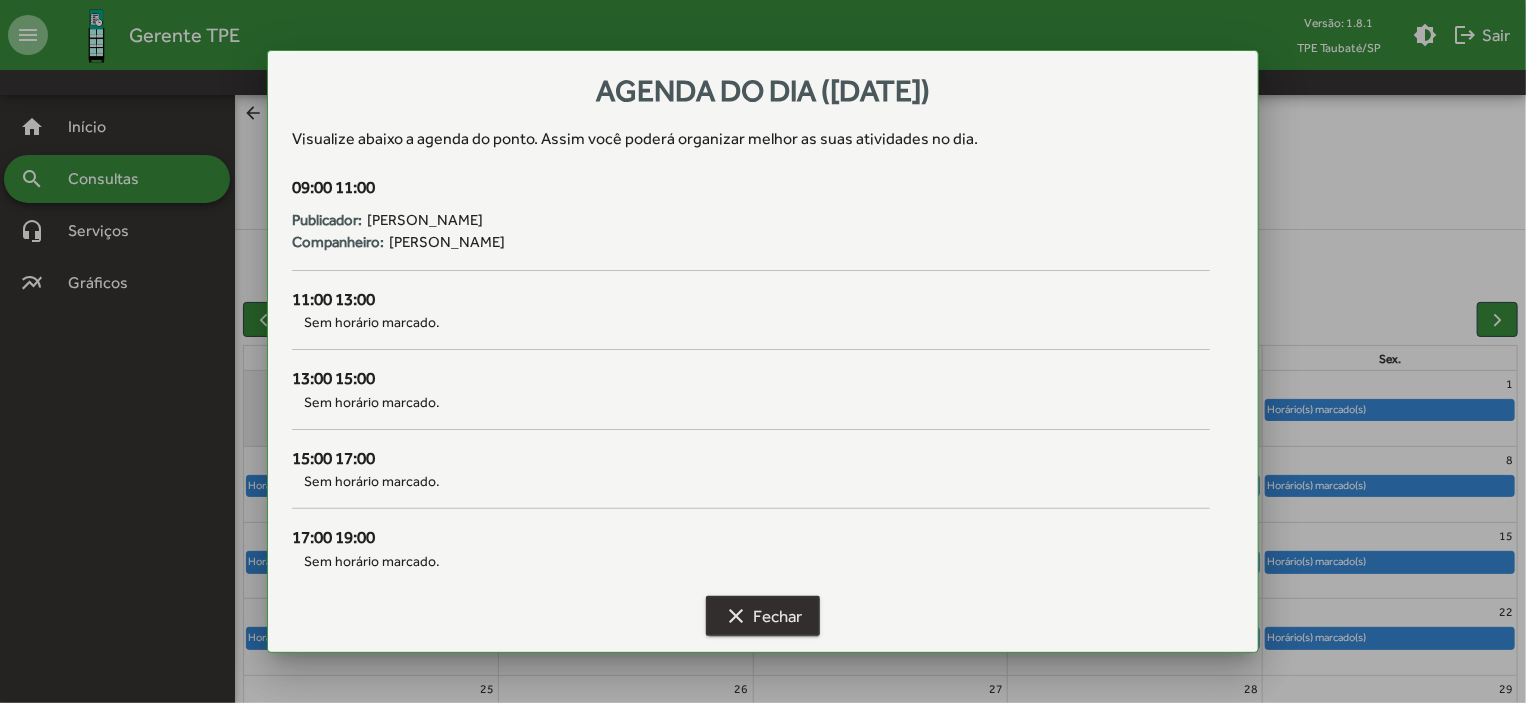 click on "clear  Fechar" at bounding box center [763, 616] 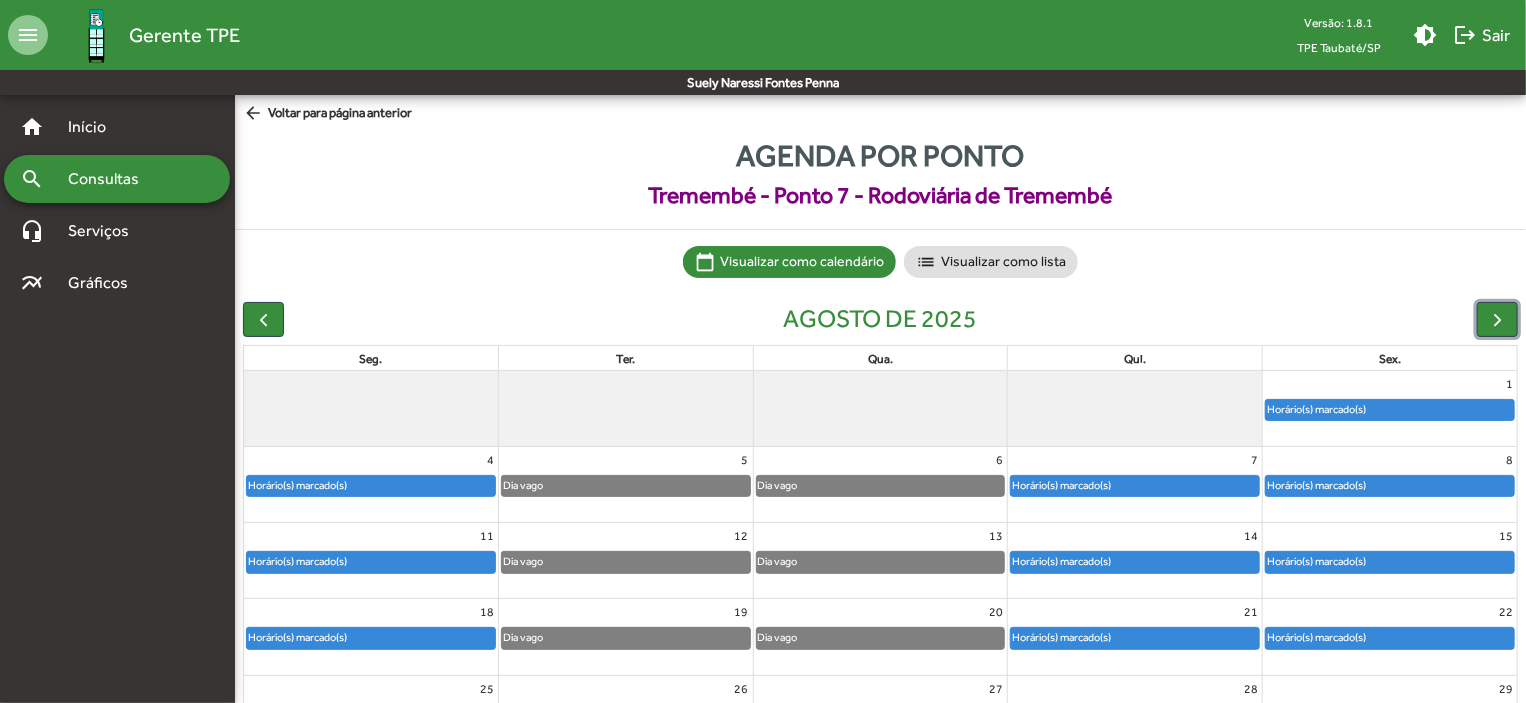 click on "Horário(s) marcado(s)" 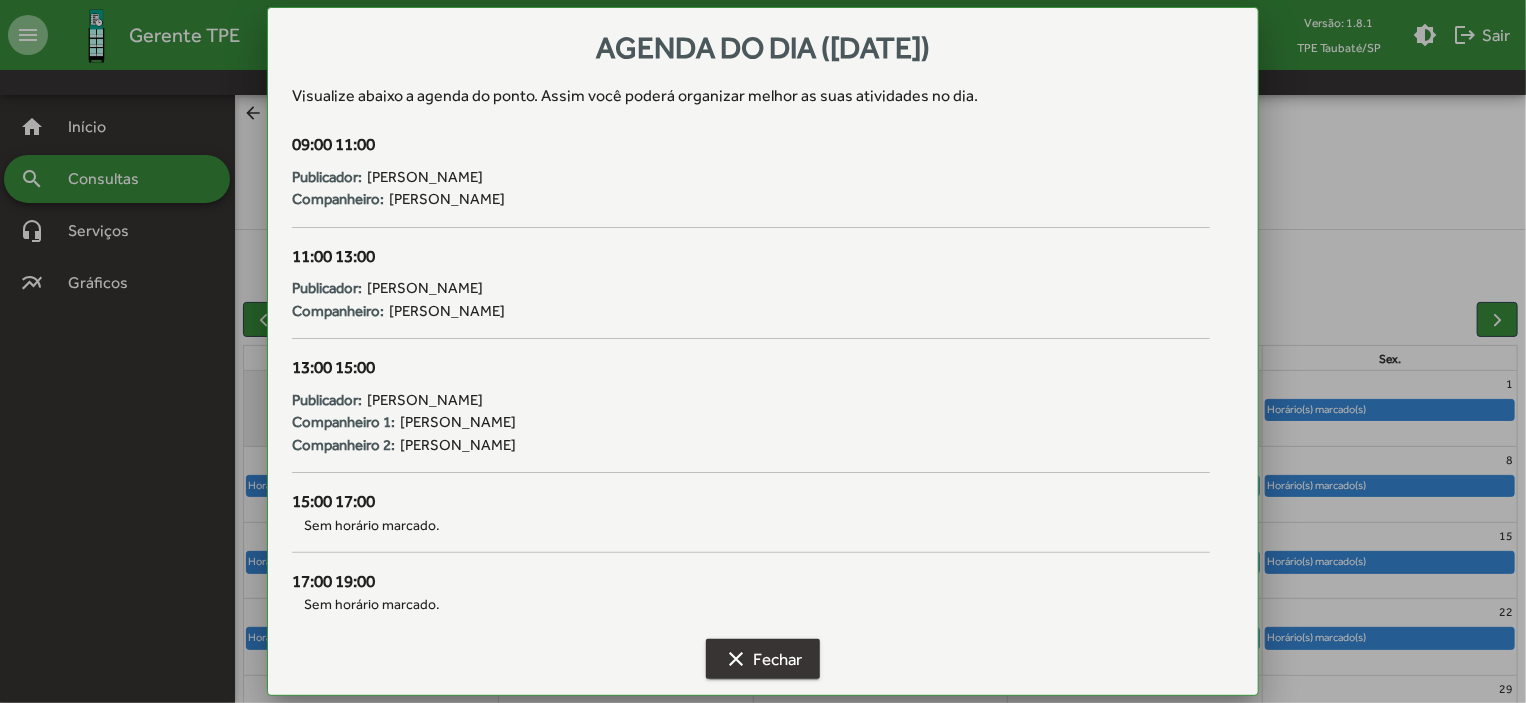 click on "clear  Fechar" at bounding box center [763, 659] 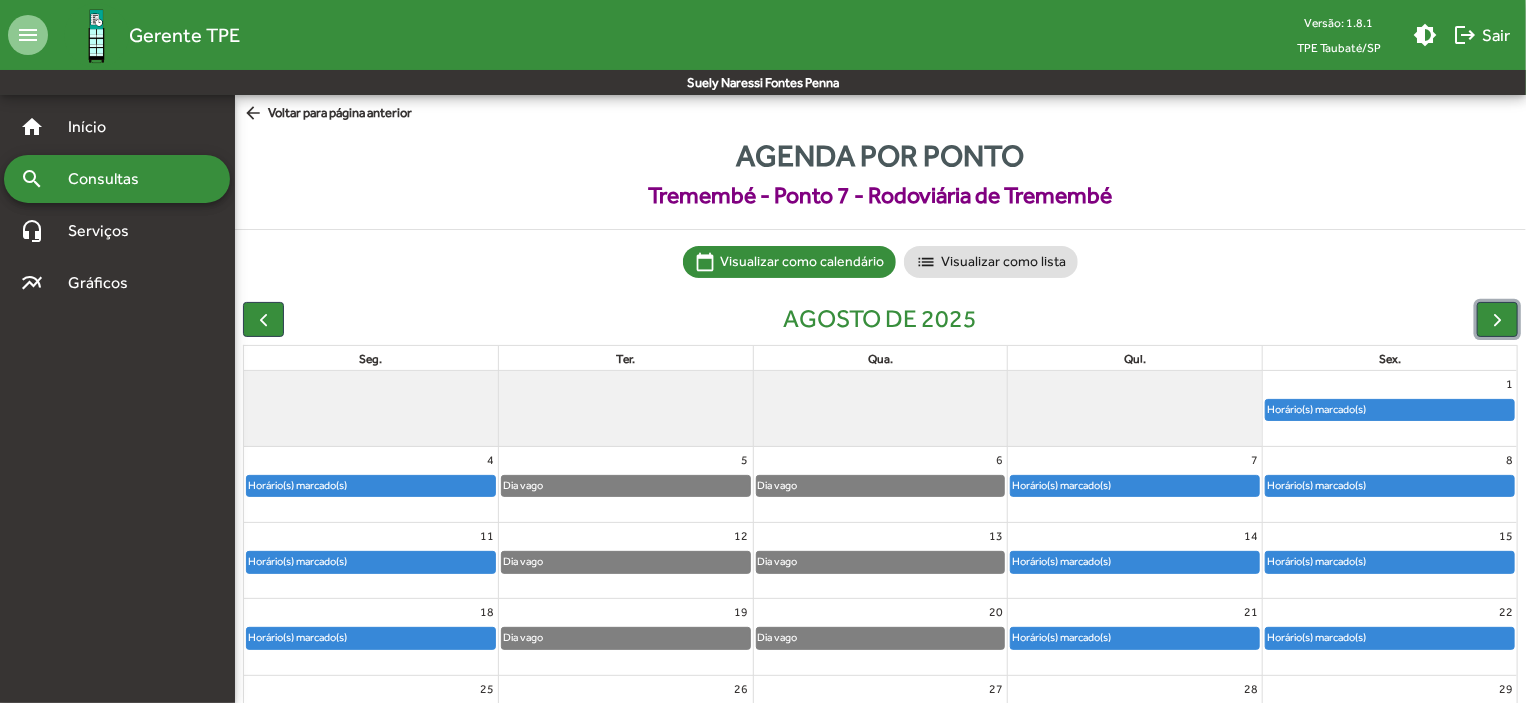 click on "Horário(s) marcado(s)" 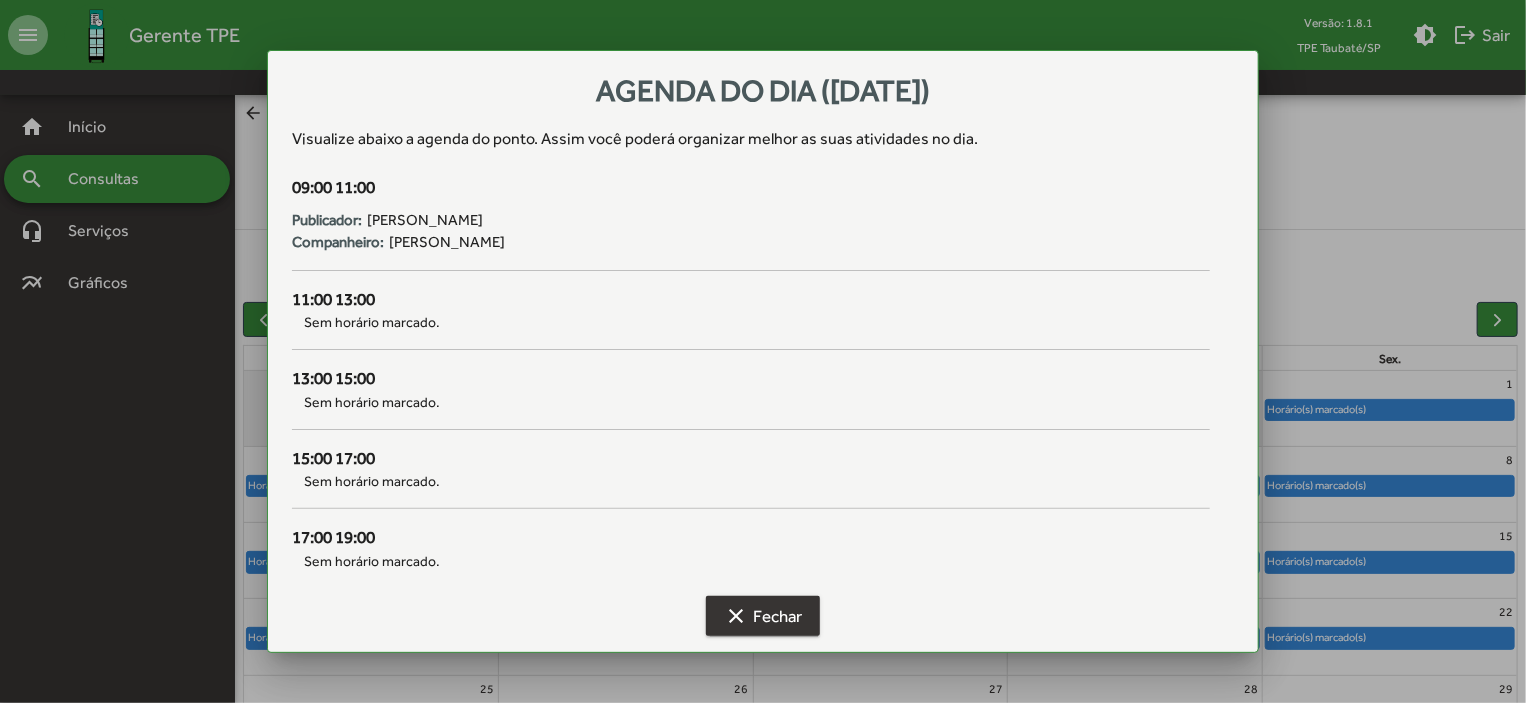 click on "clear  Fechar" at bounding box center (763, 616) 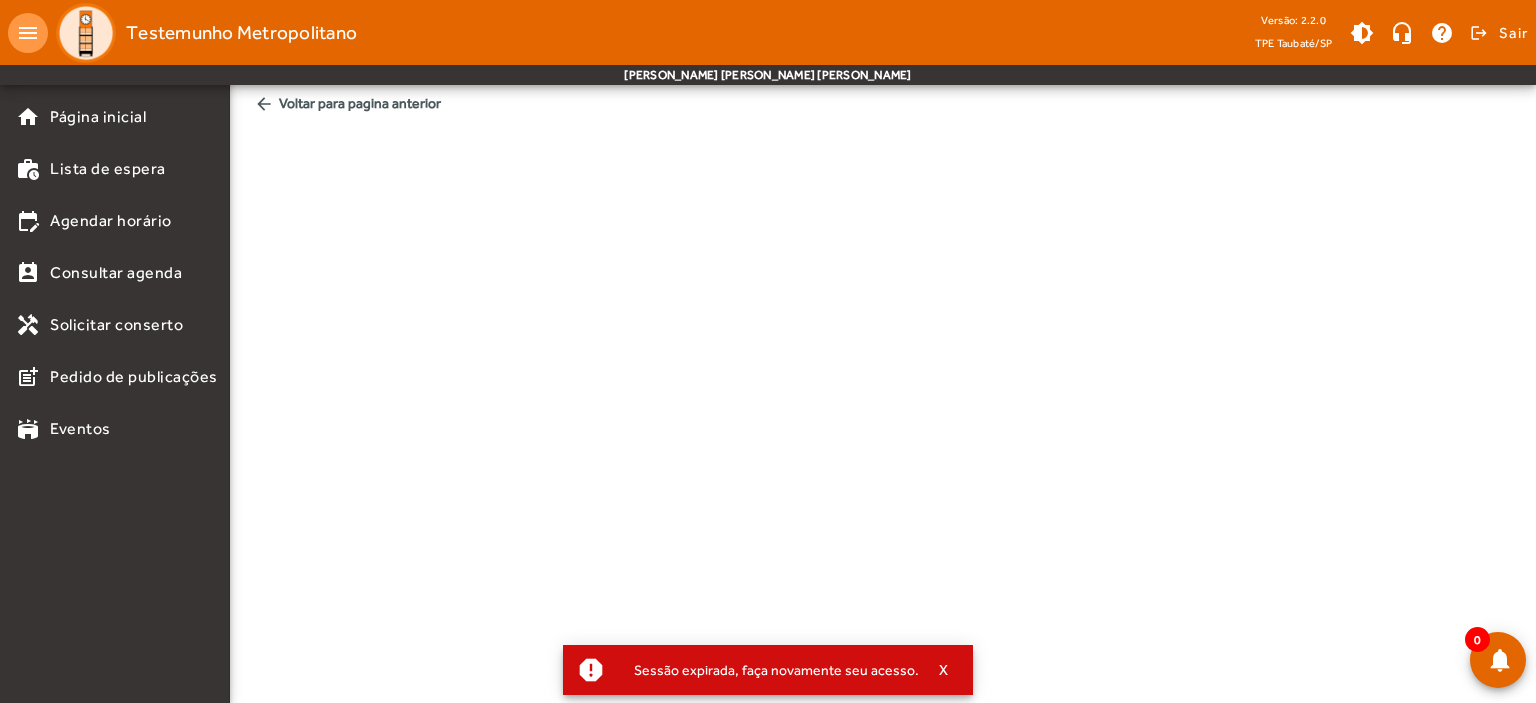 scroll, scrollTop: 0, scrollLeft: 0, axis: both 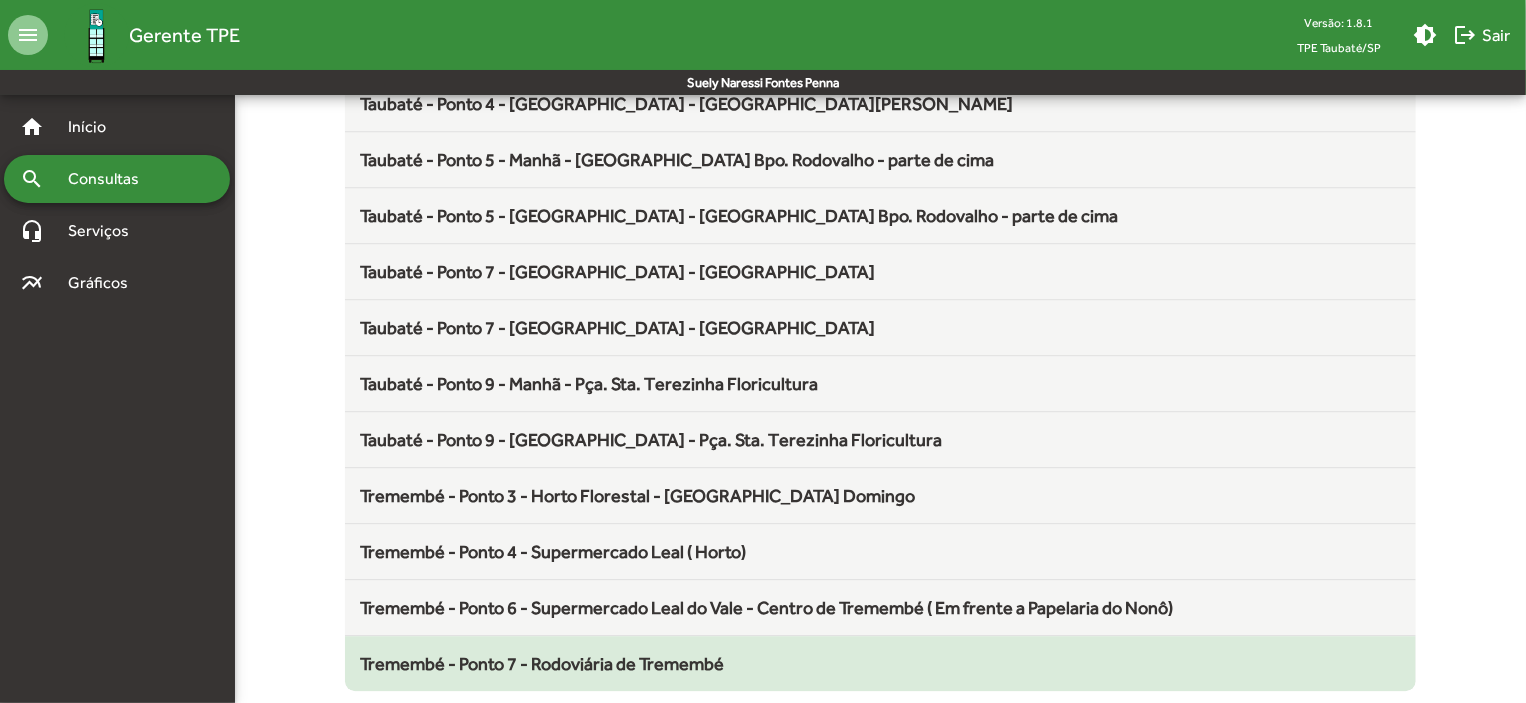 click on "Tremembé - Ponto 7 - Rodoviária de Tremembé" 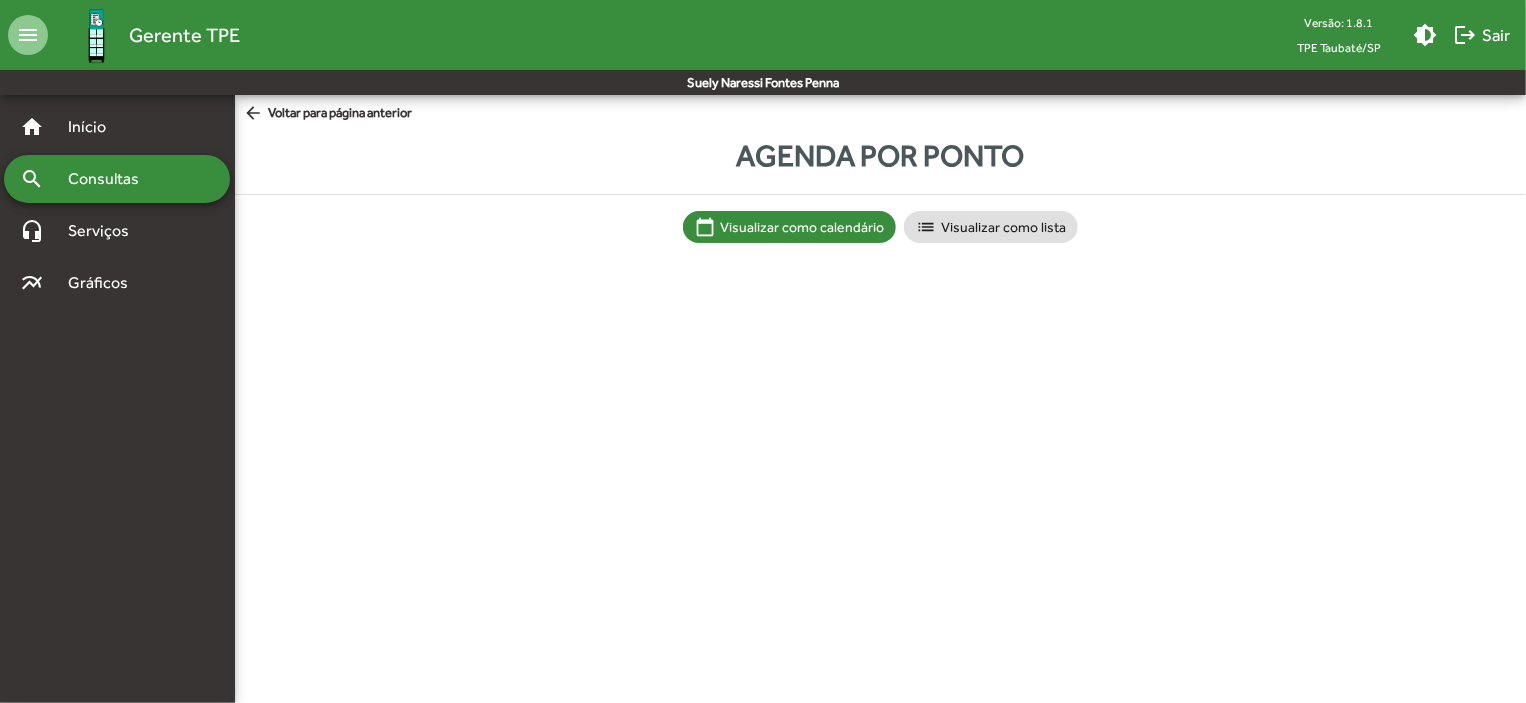 scroll, scrollTop: 0, scrollLeft: 0, axis: both 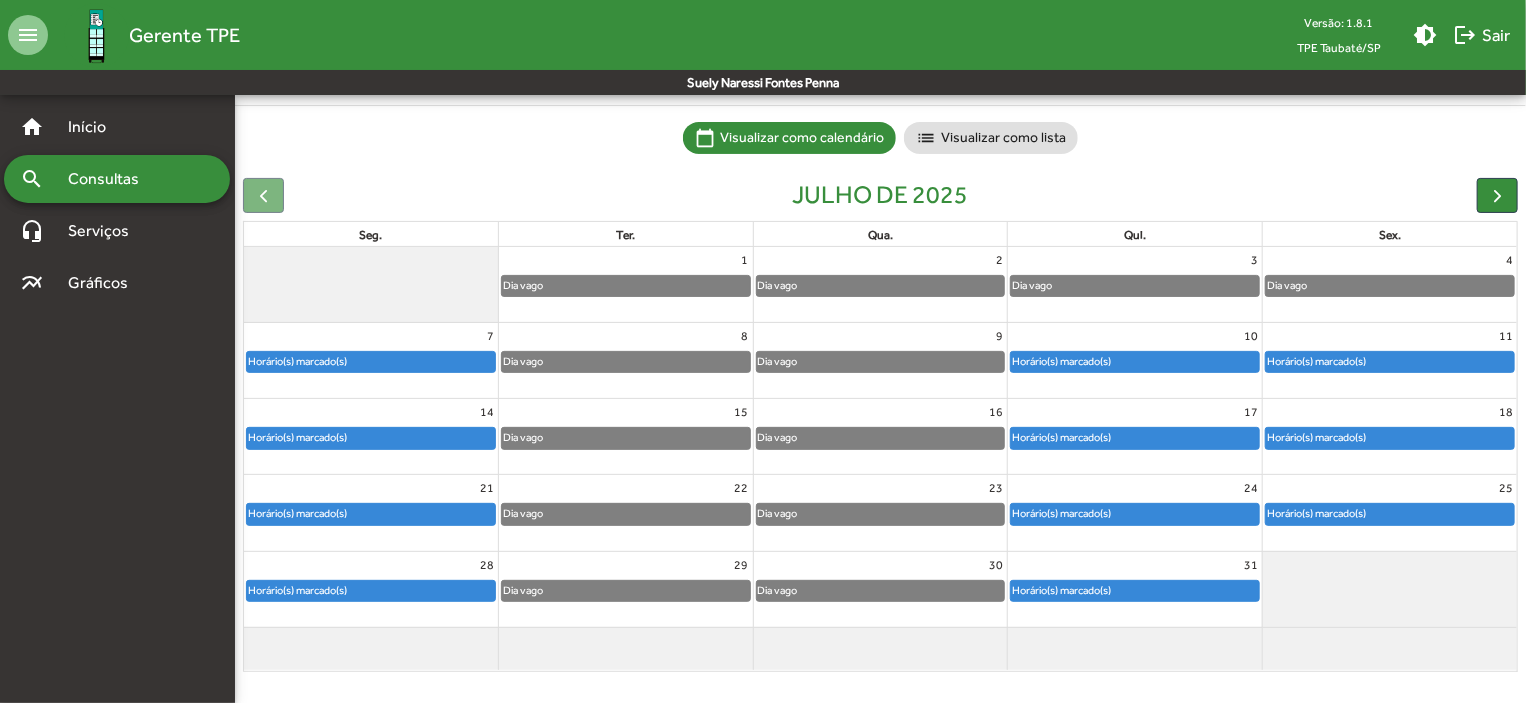 click on "Horário(s) marcado(s)" 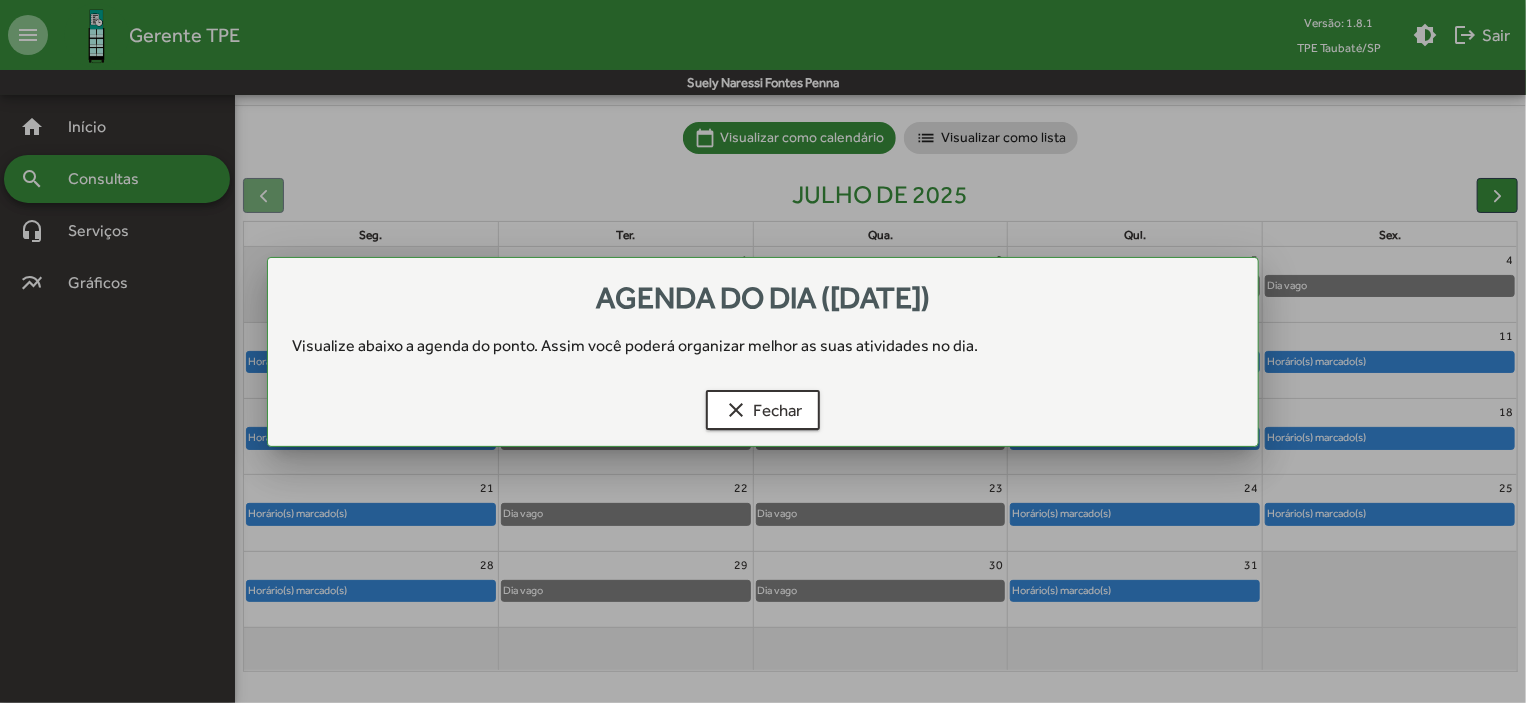 scroll, scrollTop: 0, scrollLeft: 0, axis: both 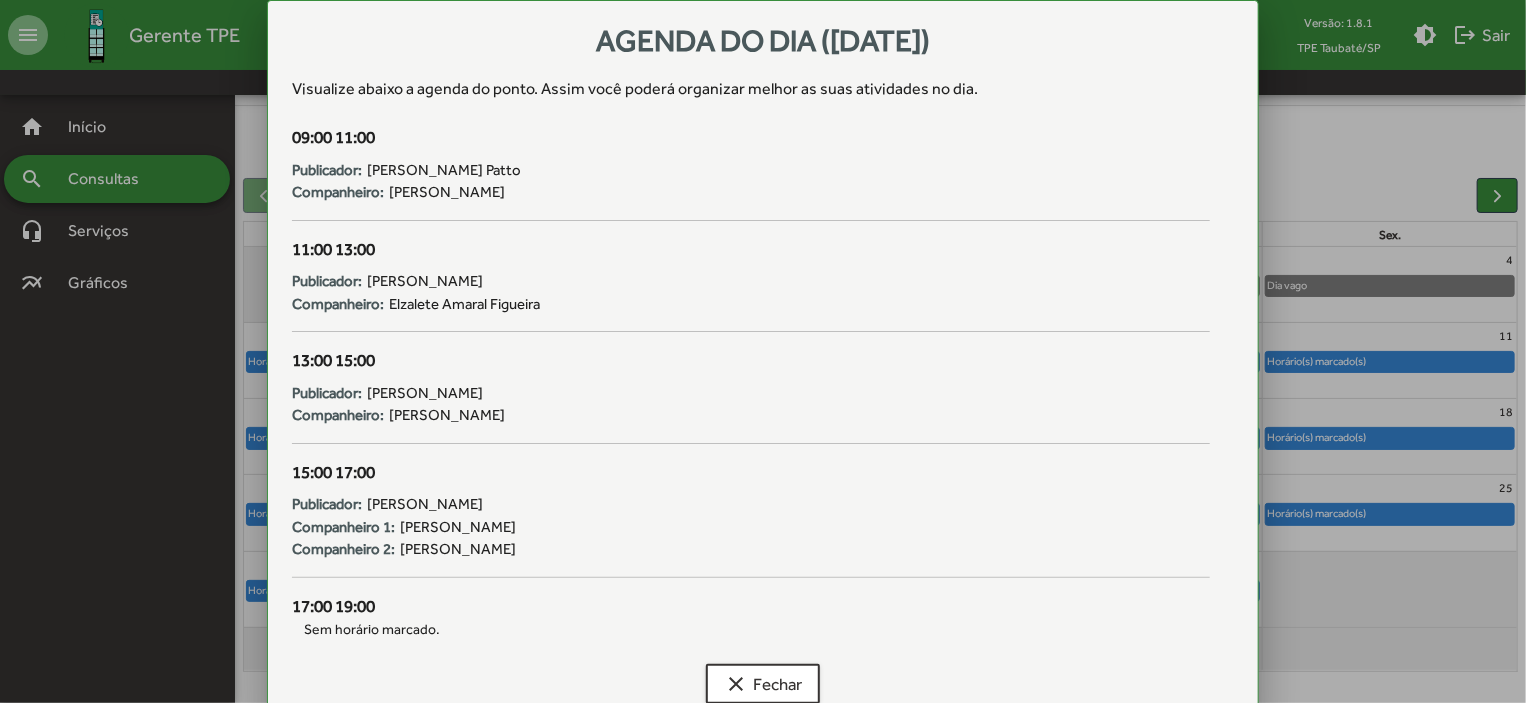 click at bounding box center [763, 351] 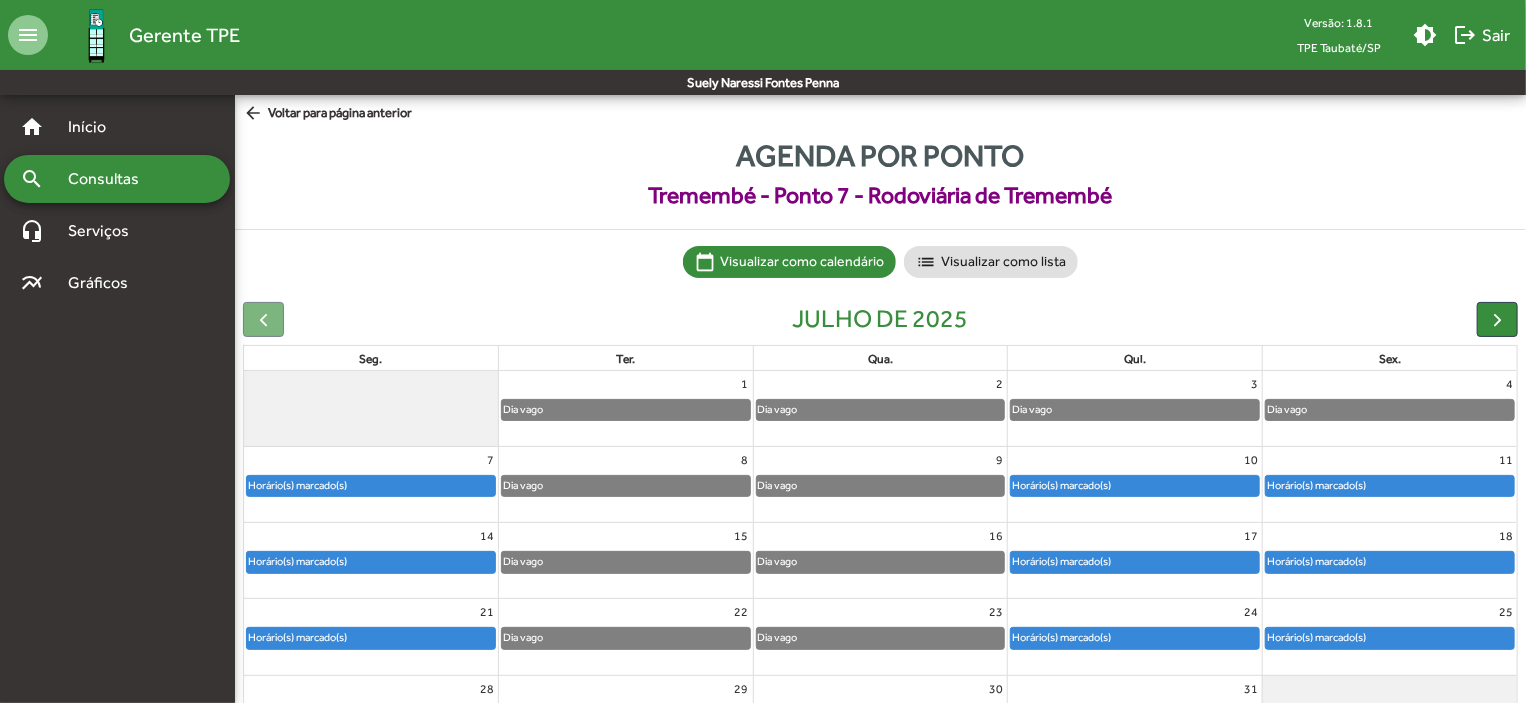 scroll, scrollTop: 124, scrollLeft: 0, axis: vertical 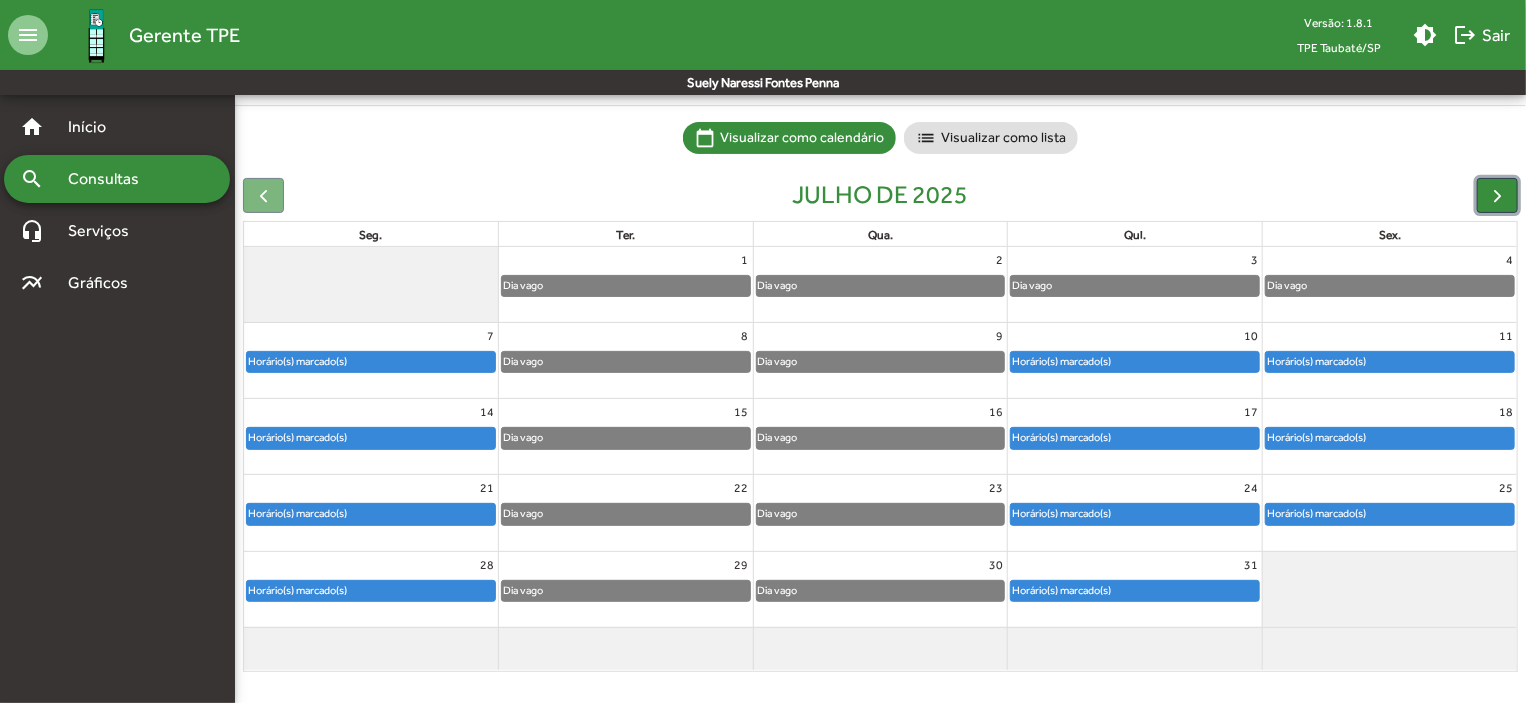 click 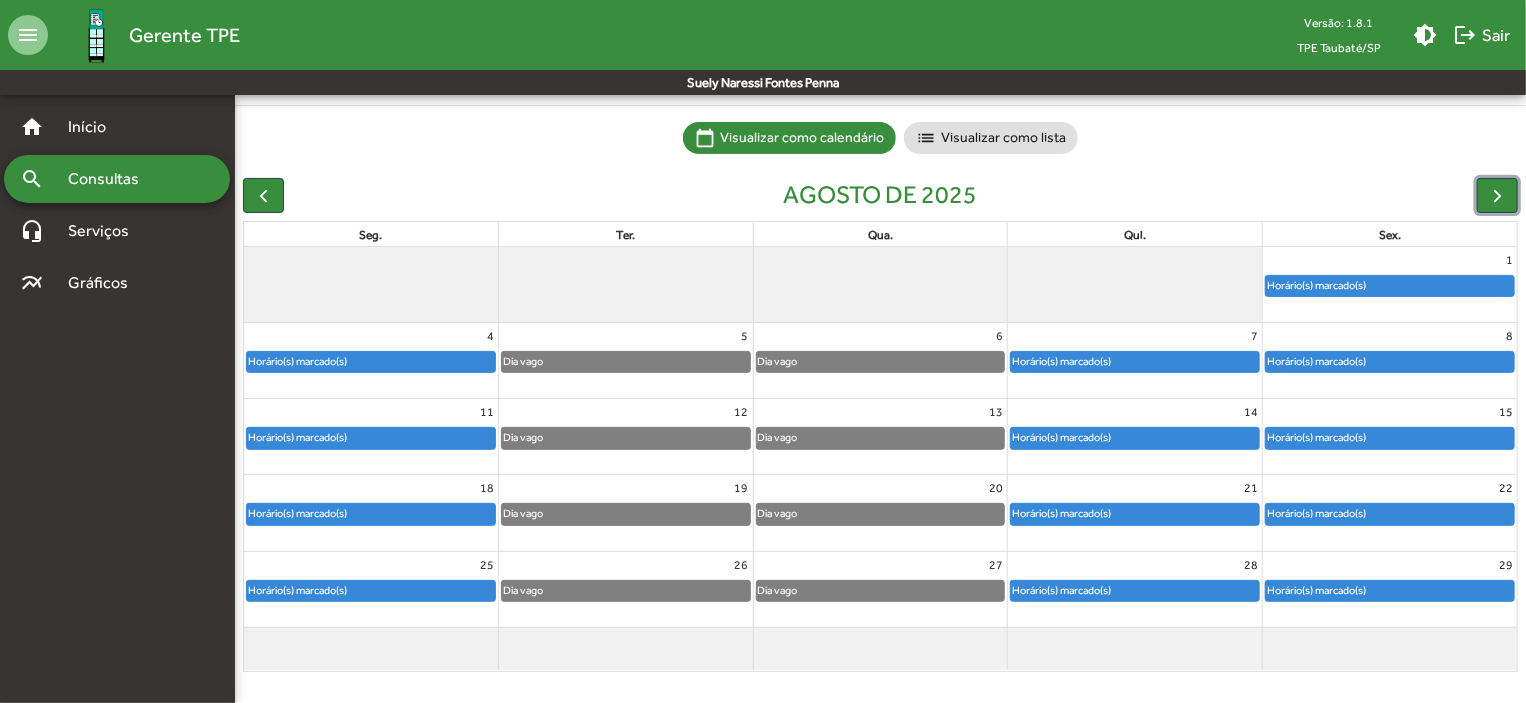 click on "Horário(s) marcado(s)" 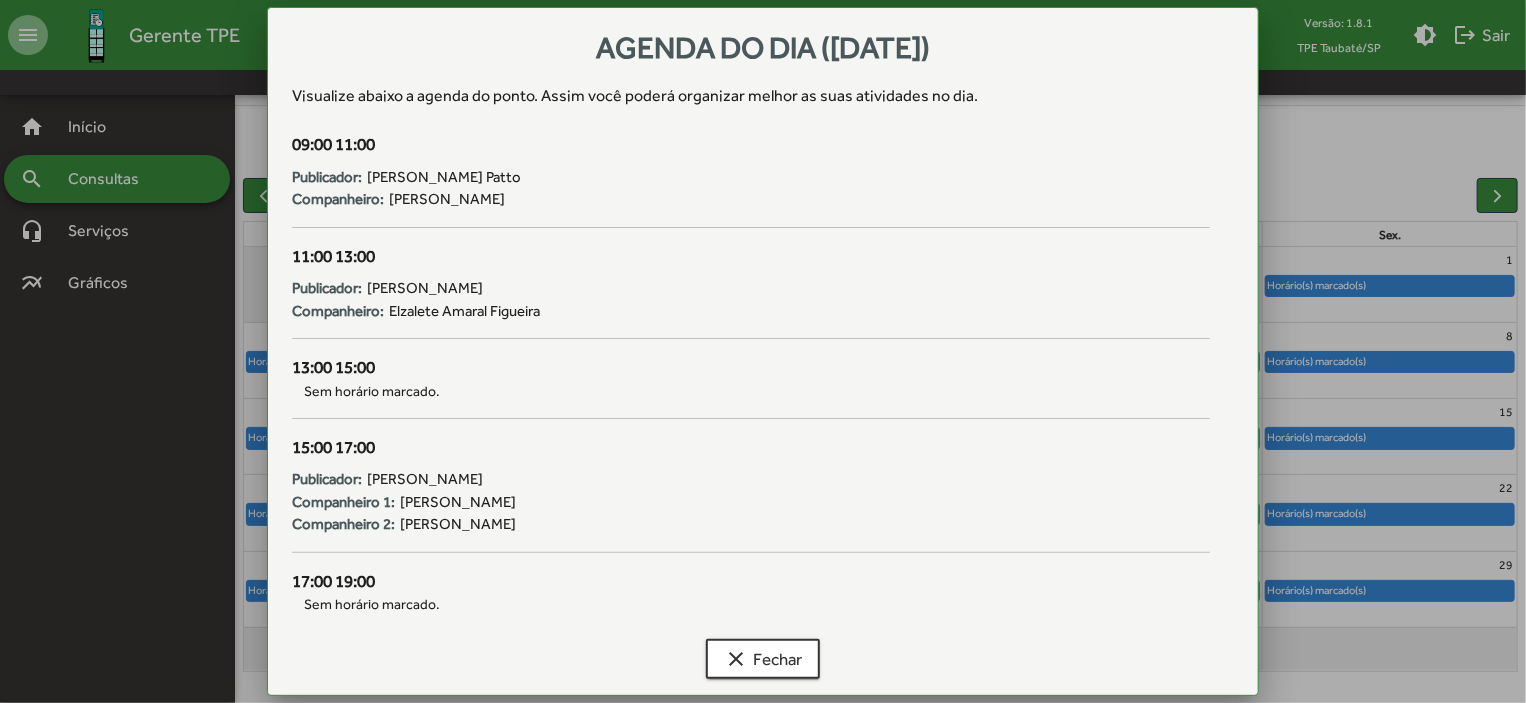 scroll, scrollTop: 0, scrollLeft: 0, axis: both 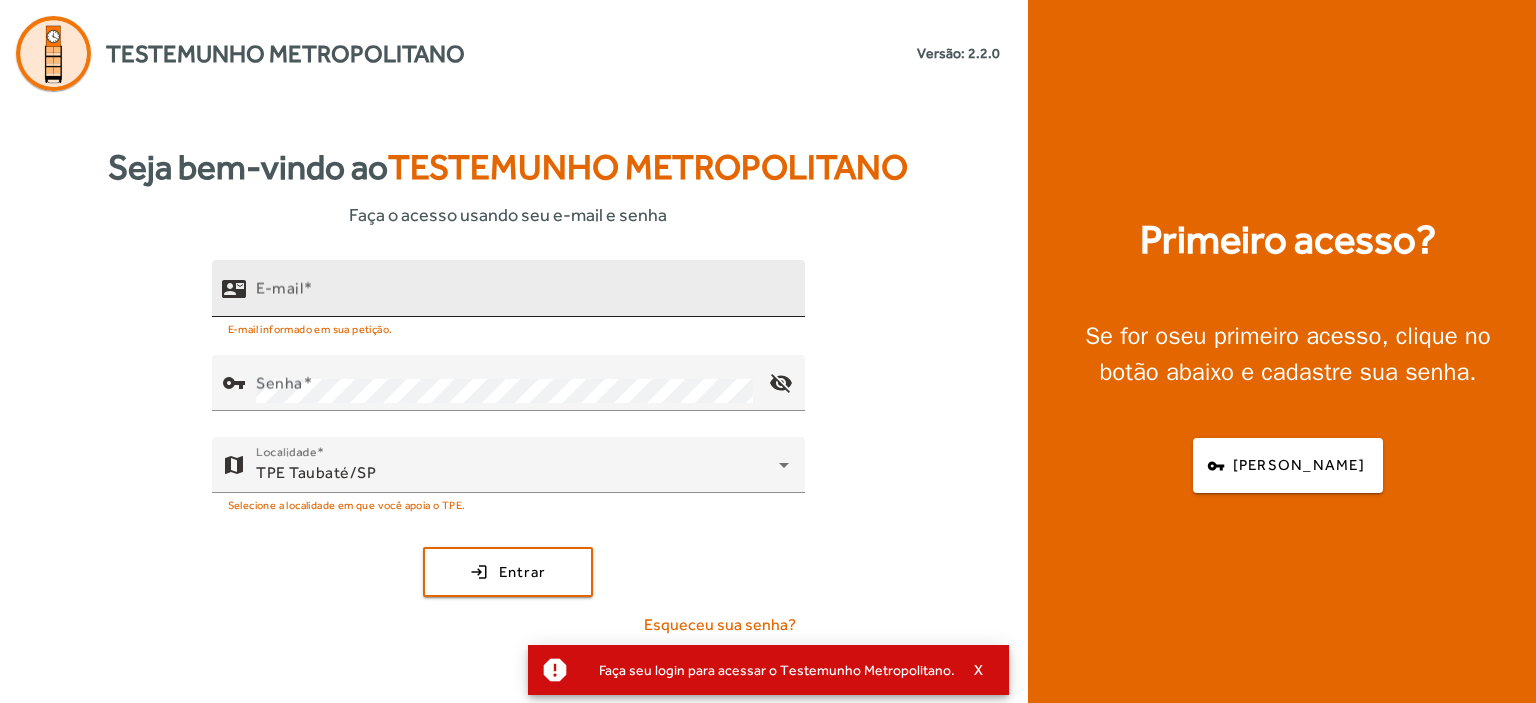 click on "E-mail" at bounding box center [279, 288] 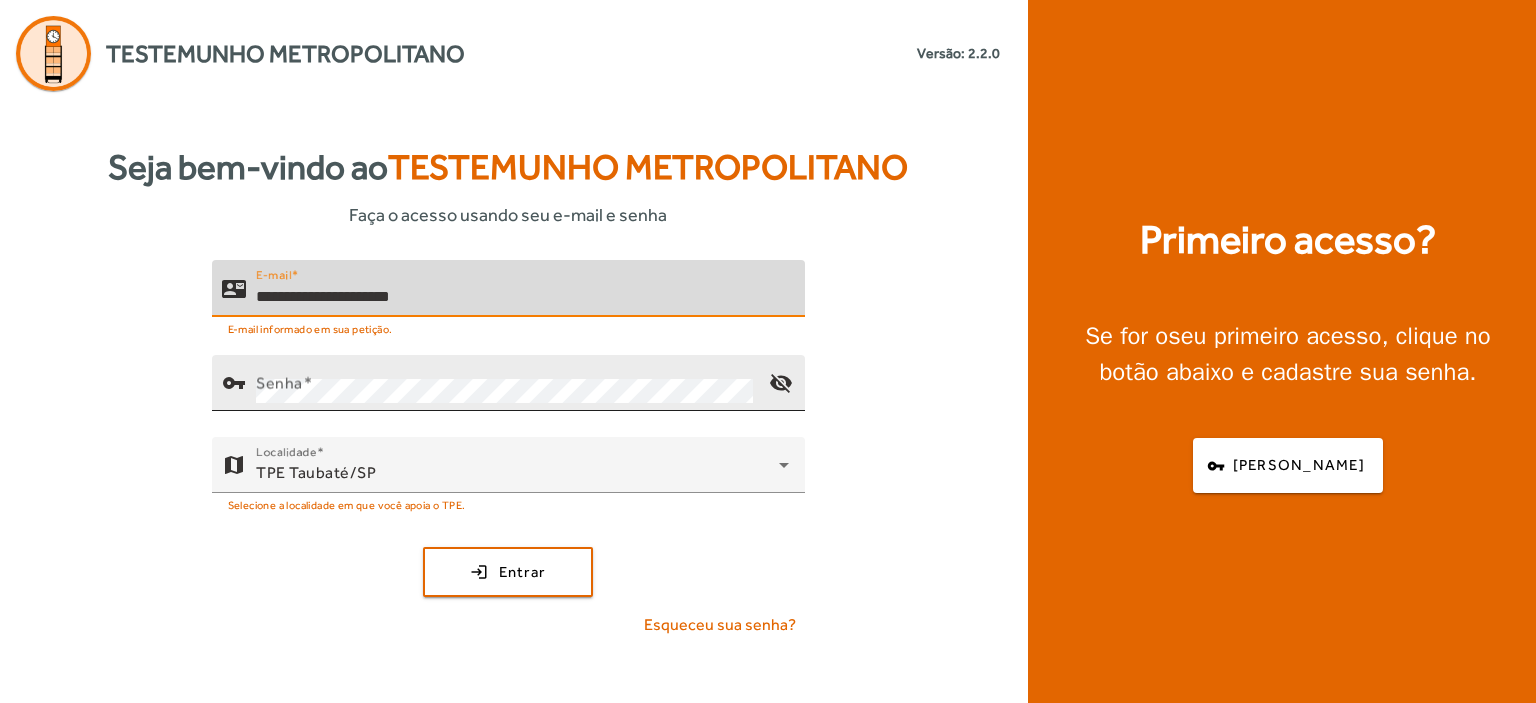type on "**********" 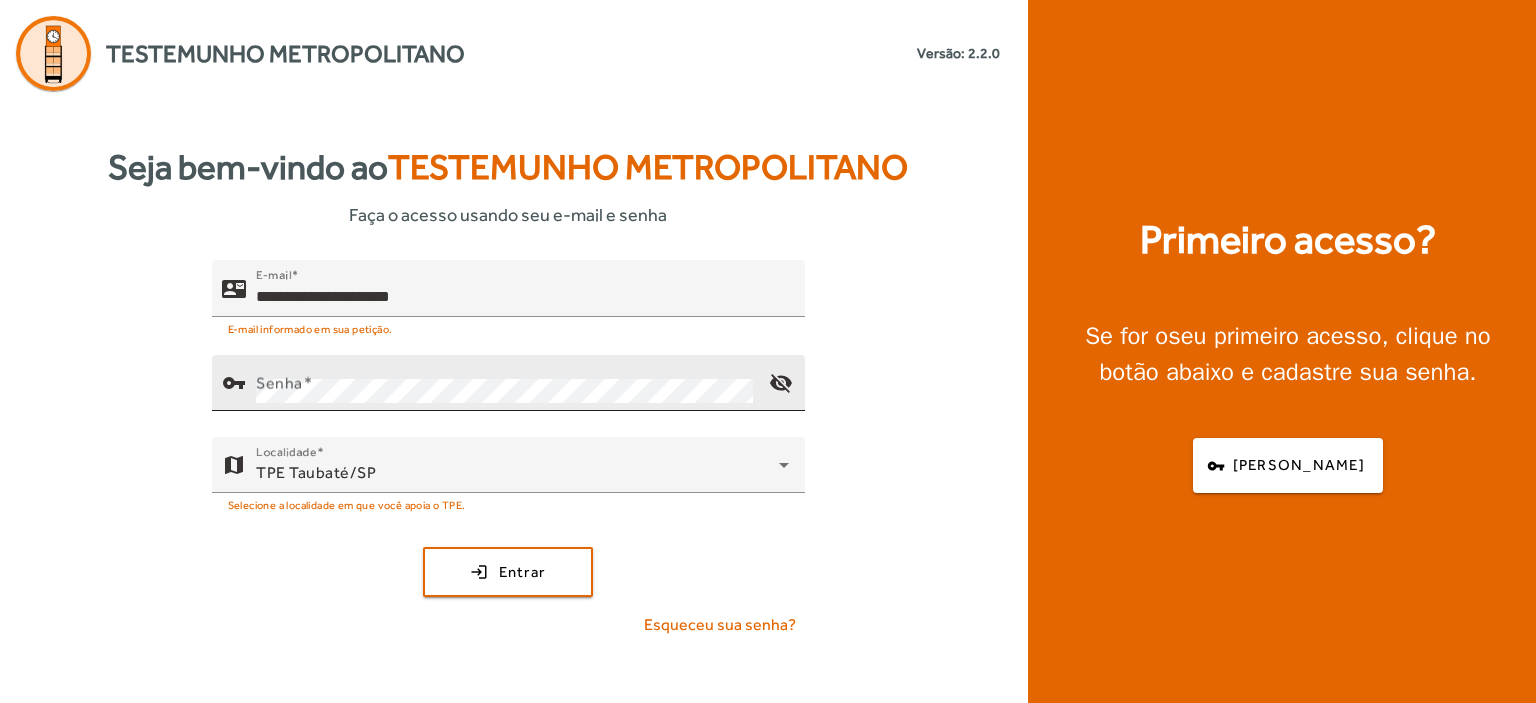click on "Senha" at bounding box center [279, 383] 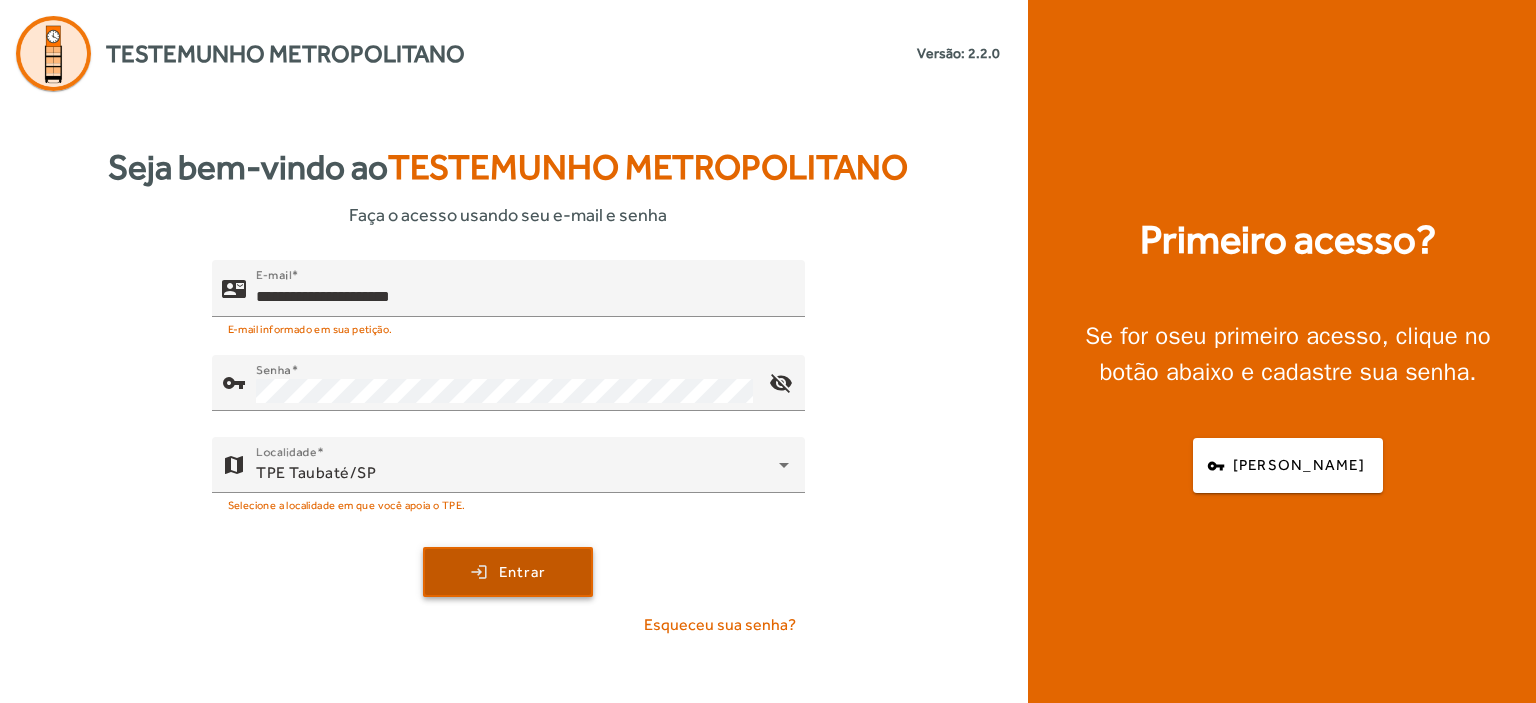 click on "Entrar" 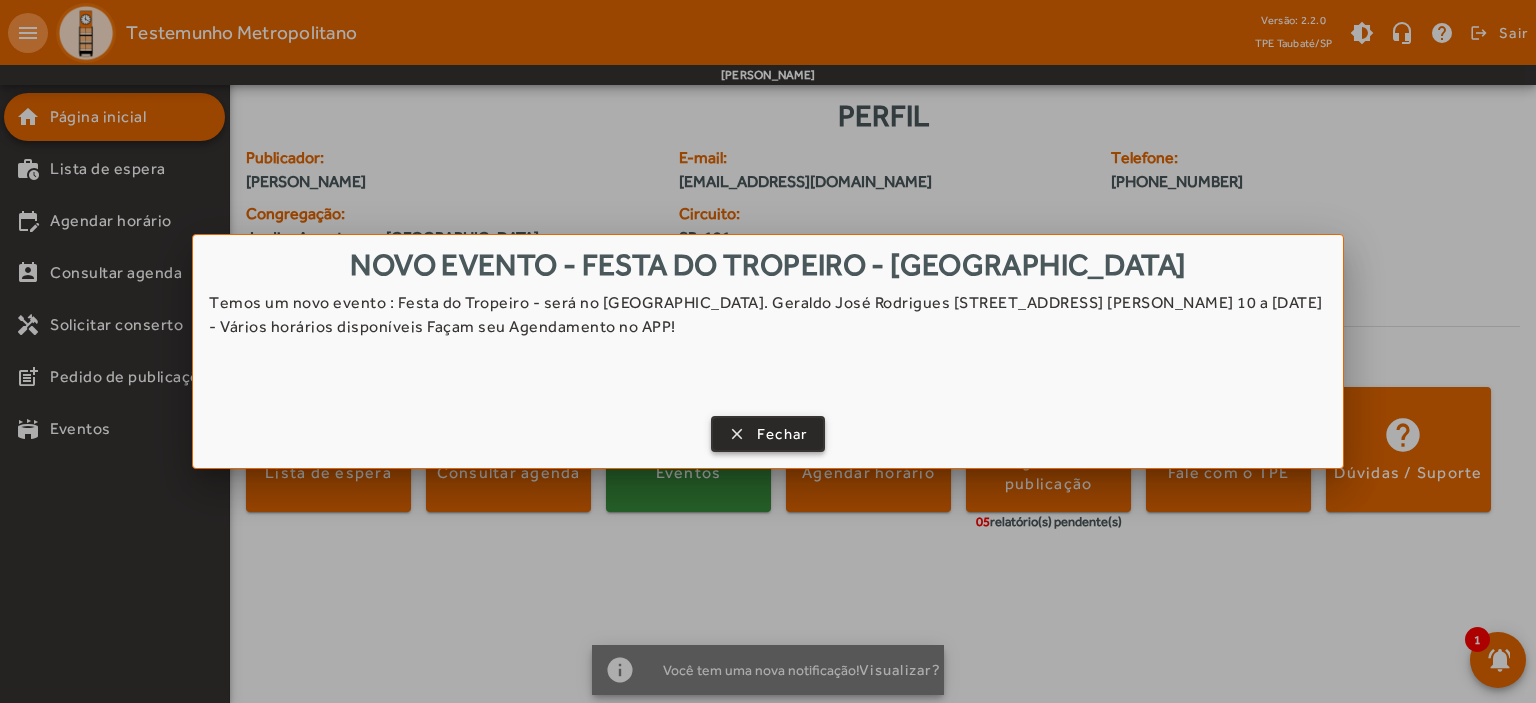 click on "Fechar" at bounding box center [782, 434] 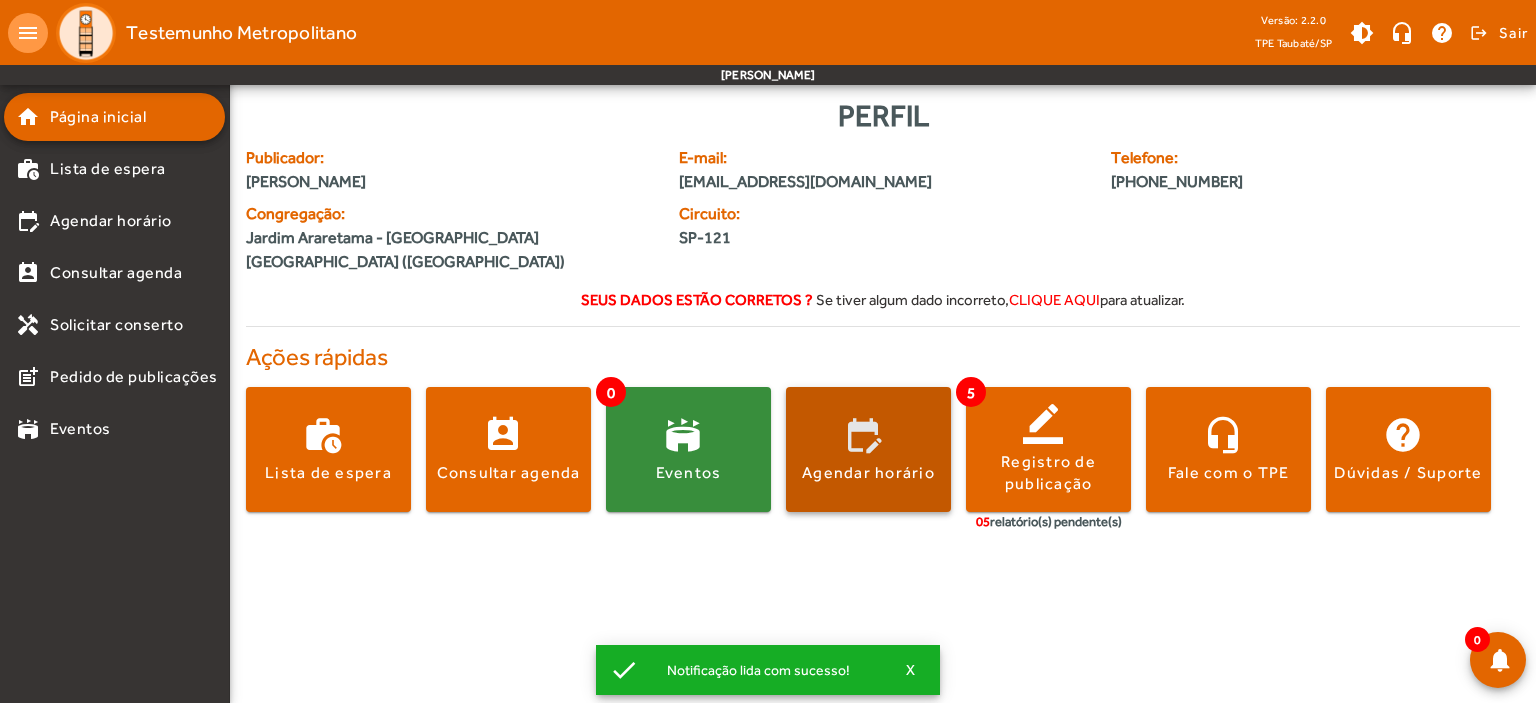 click 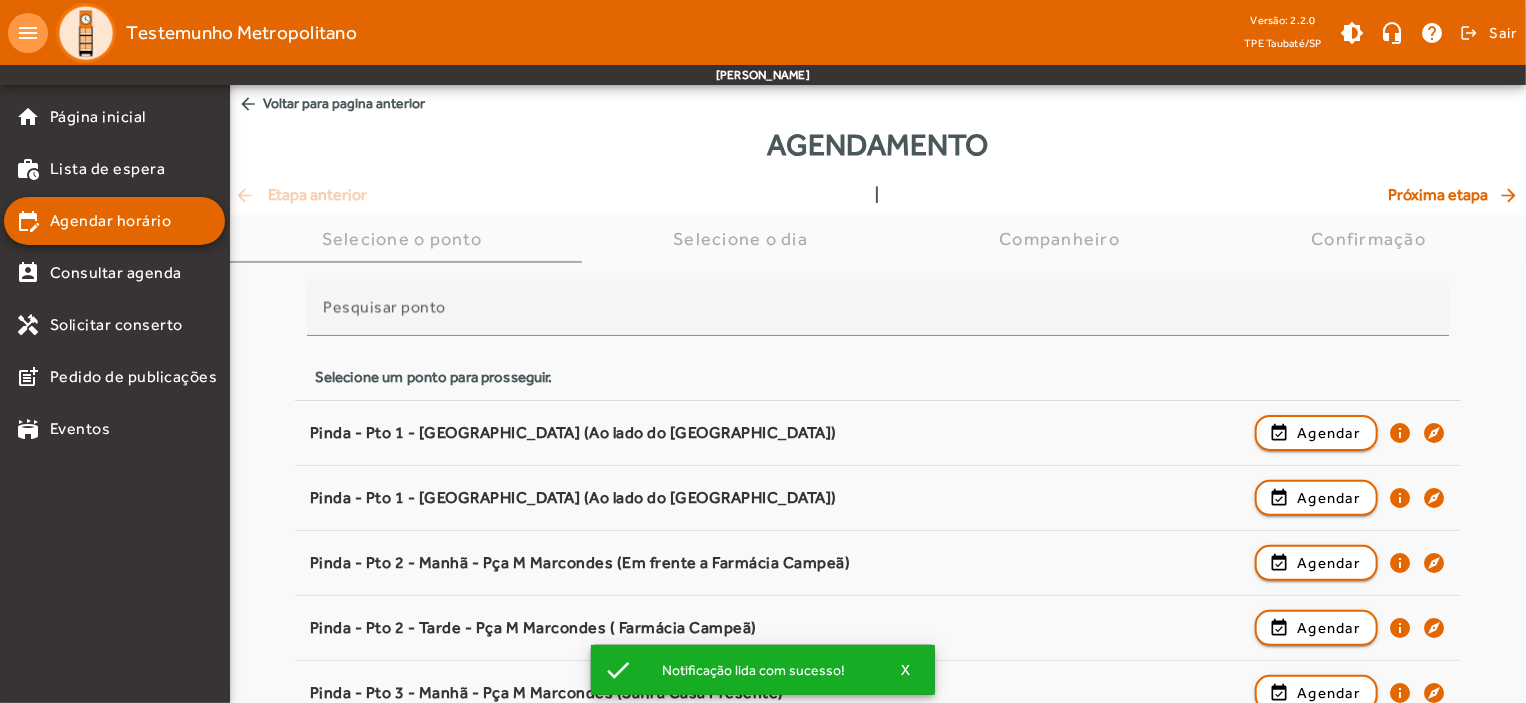 click on "Pesquisar ponto  Selecione um ponto para prosseguir.   Pinda - Pto 1 - Manhã - Boulevard (Ao lado do Vest Casa)   event_available   Agendar   info  explore  Pinda - Pto 1 - Tarde - Boulevard (Ao lado do Vest Casa)    event_available   Agendar   info  explore  Pinda - Pto 2 - Manhã - Pça M Marcondes (Em frente a Farmácia Campeã)   event_available   Agendar   info  explore  Pinda - Pto 2 - Tarde - Pça M Marcondes ( Farmácia Campeã)    event_available   Agendar   info  explore  Pinda - Pto 3 - Manhã - Pça M Marcondes (Safira Casa Presente)   event_available   Agendar   info  explore  Pinda - Pto 3 - Tarde - Pça M Marcondes (Safira Casa  Presente)   event_available   Agendar   info  explore  Pinda - Pto 4  - Manhã -  Pça M Marcondes (Em frente ao B B)    event_available   Agendar   info  explore  Pinda - Pto 4 - Tarde - Pça M Marcondes (em frente ao B B)    event_available   Agendar   info  explore  Pinda - Pto 5 - Manhã - Pça 7 Setembro (Em frente a Cães & Cia)    event_available   Agendar" at bounding box center [878, 2054] 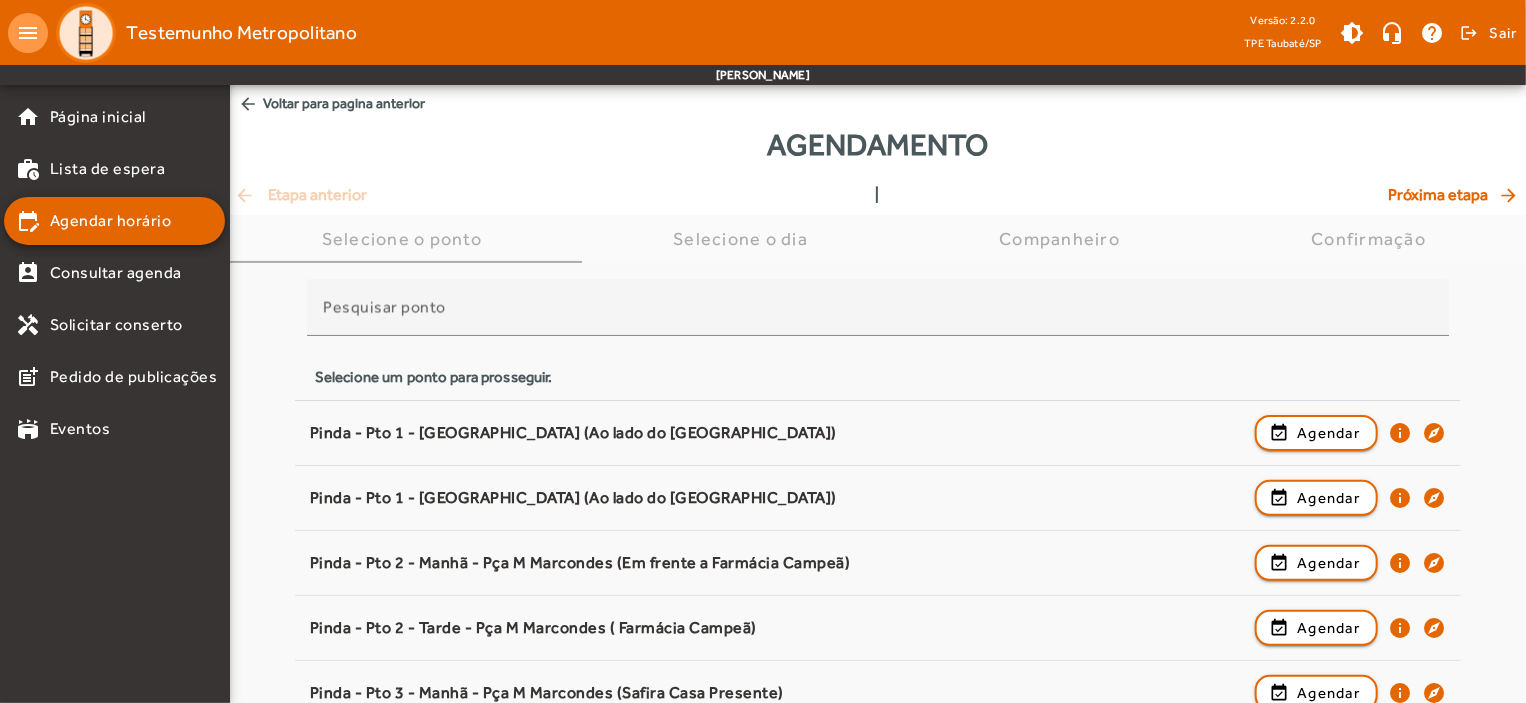 drag, startPoint x: 1525, startPoint y: 620, endPoint x: 1530, endPoint y: 629, distance: 10.29563 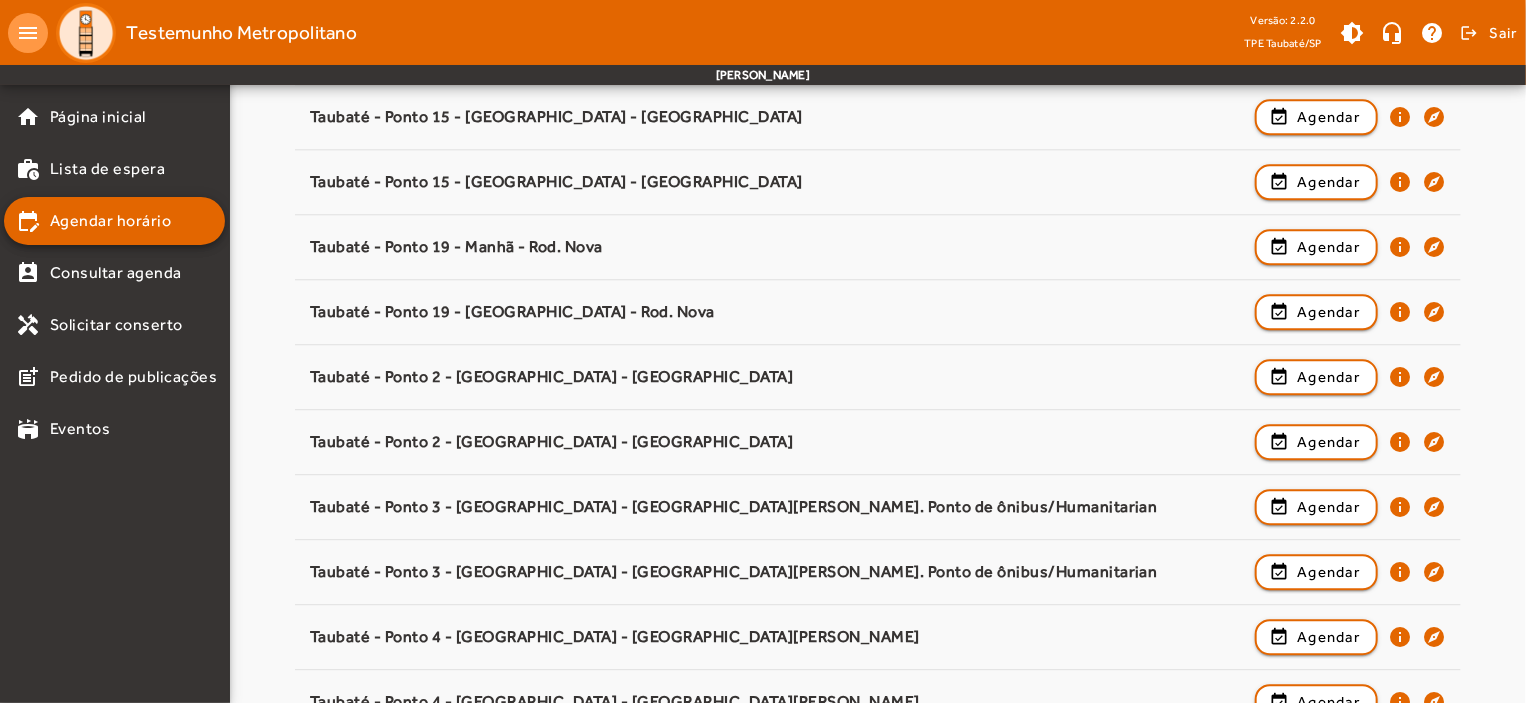 scroll, scrollTop: 3076, scrollLeft: 0, axis: vertical 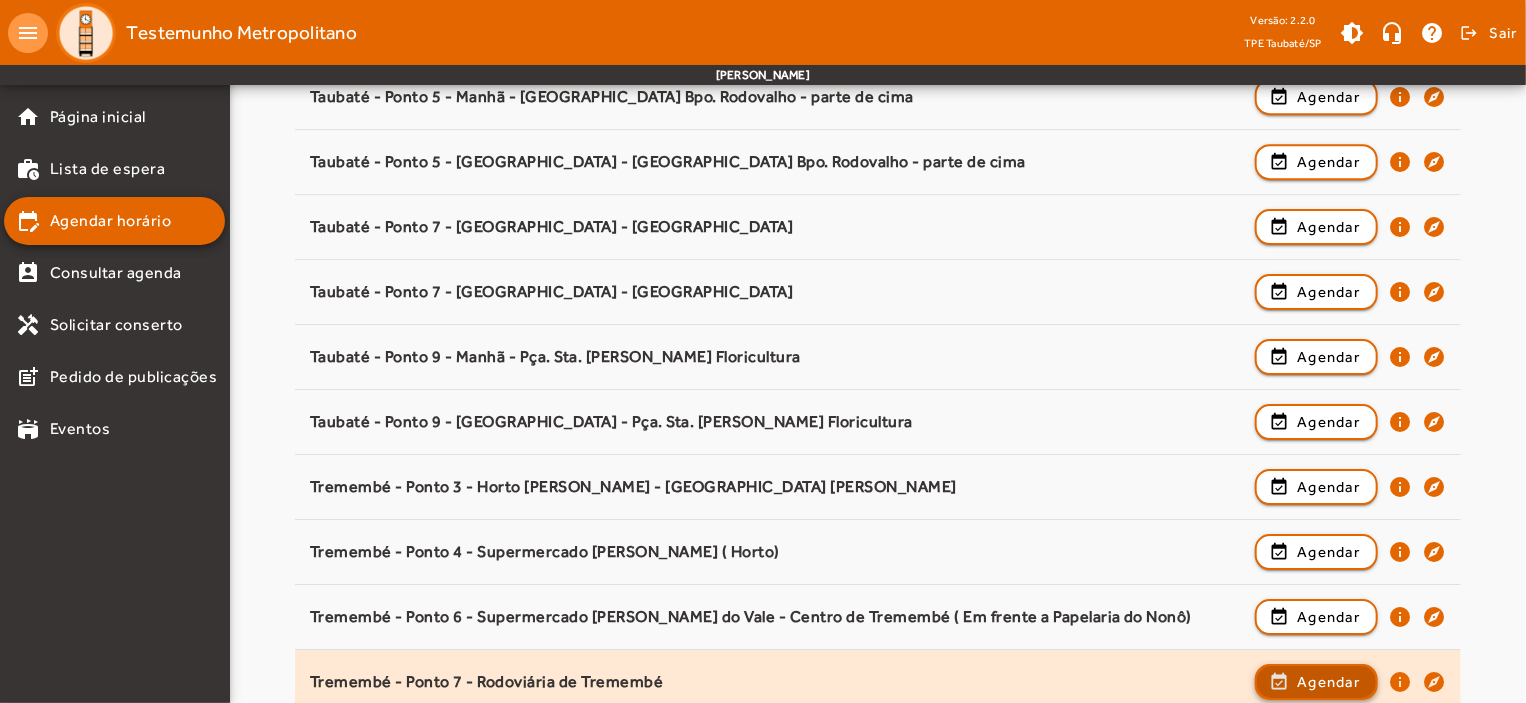 click on "Agendar" 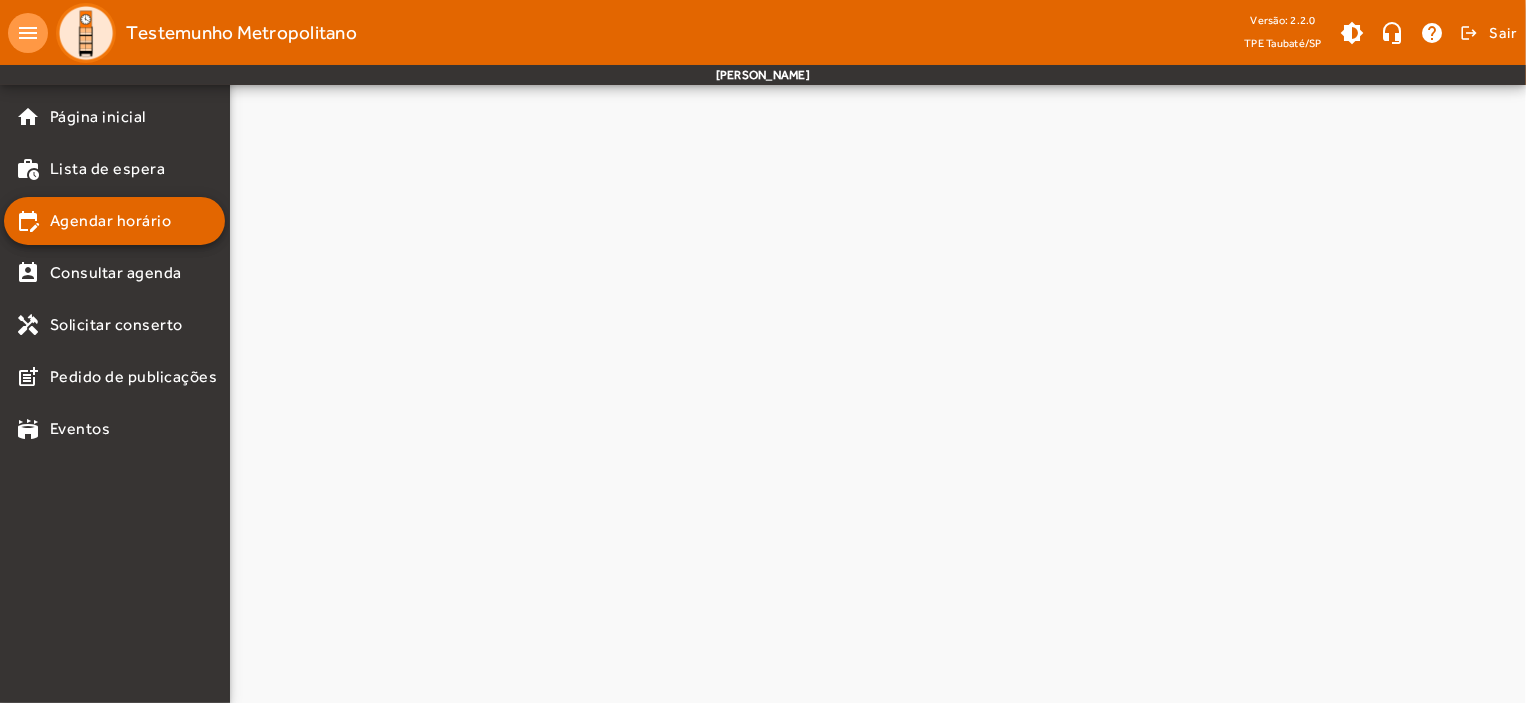 scroll, scrollTop: 0, scrollLeft: 0, axis: both 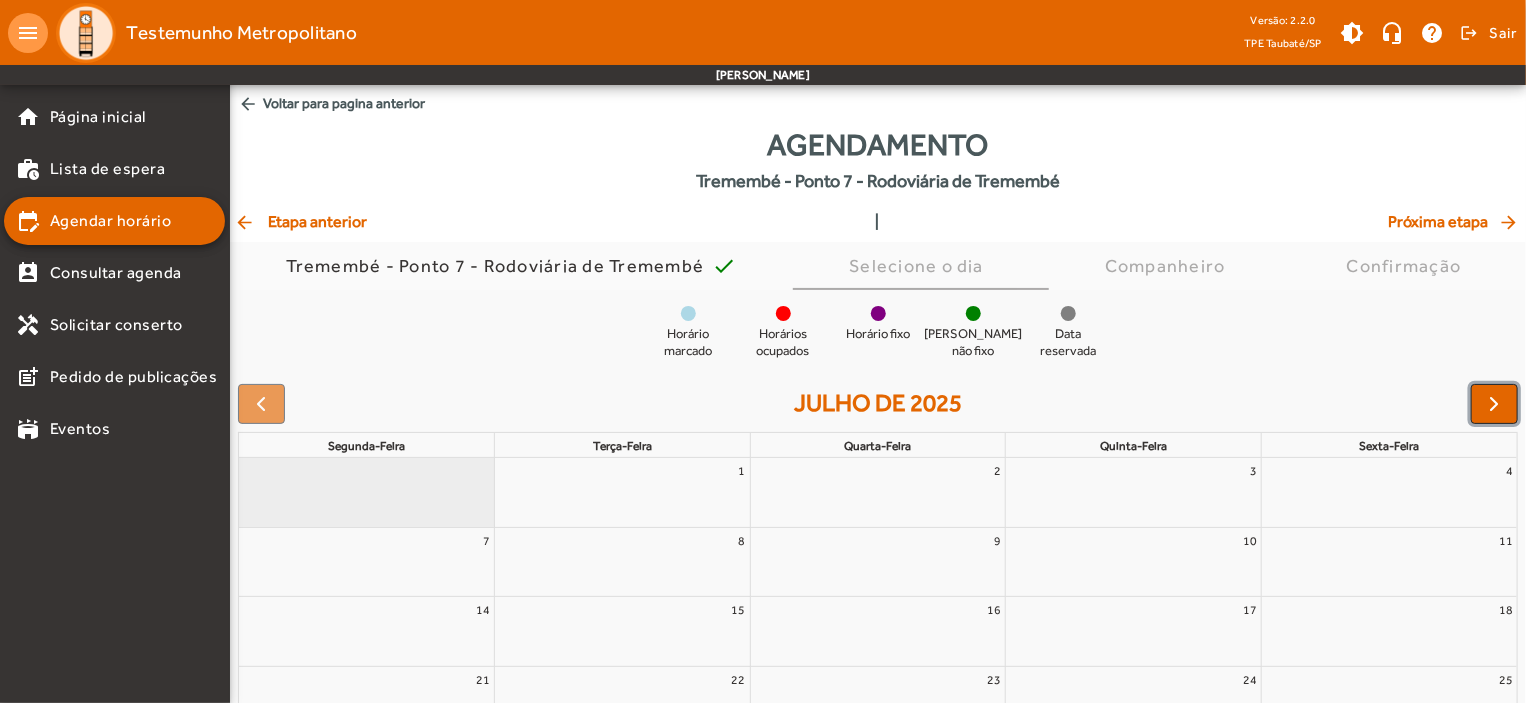 click at bounding box center [1495, 404] 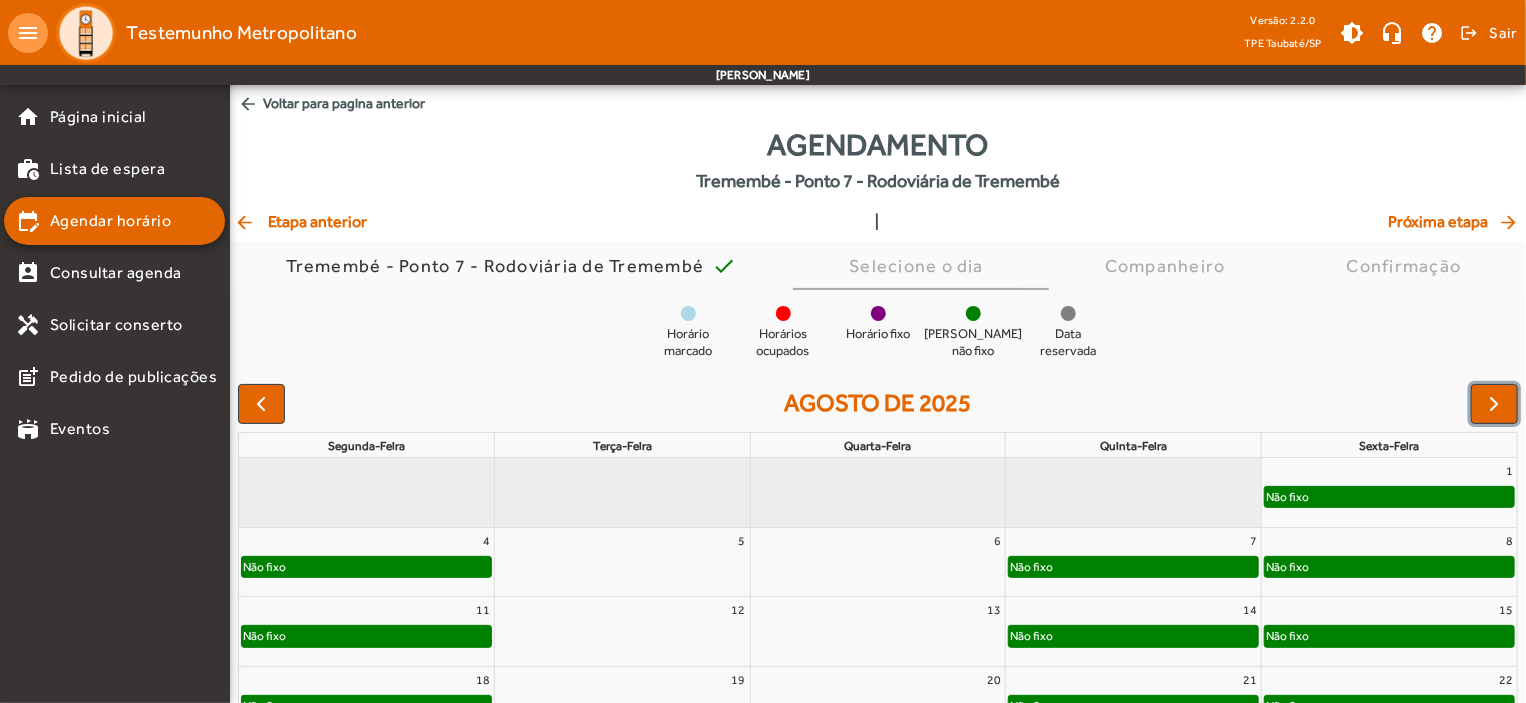 click on "Não fixo" 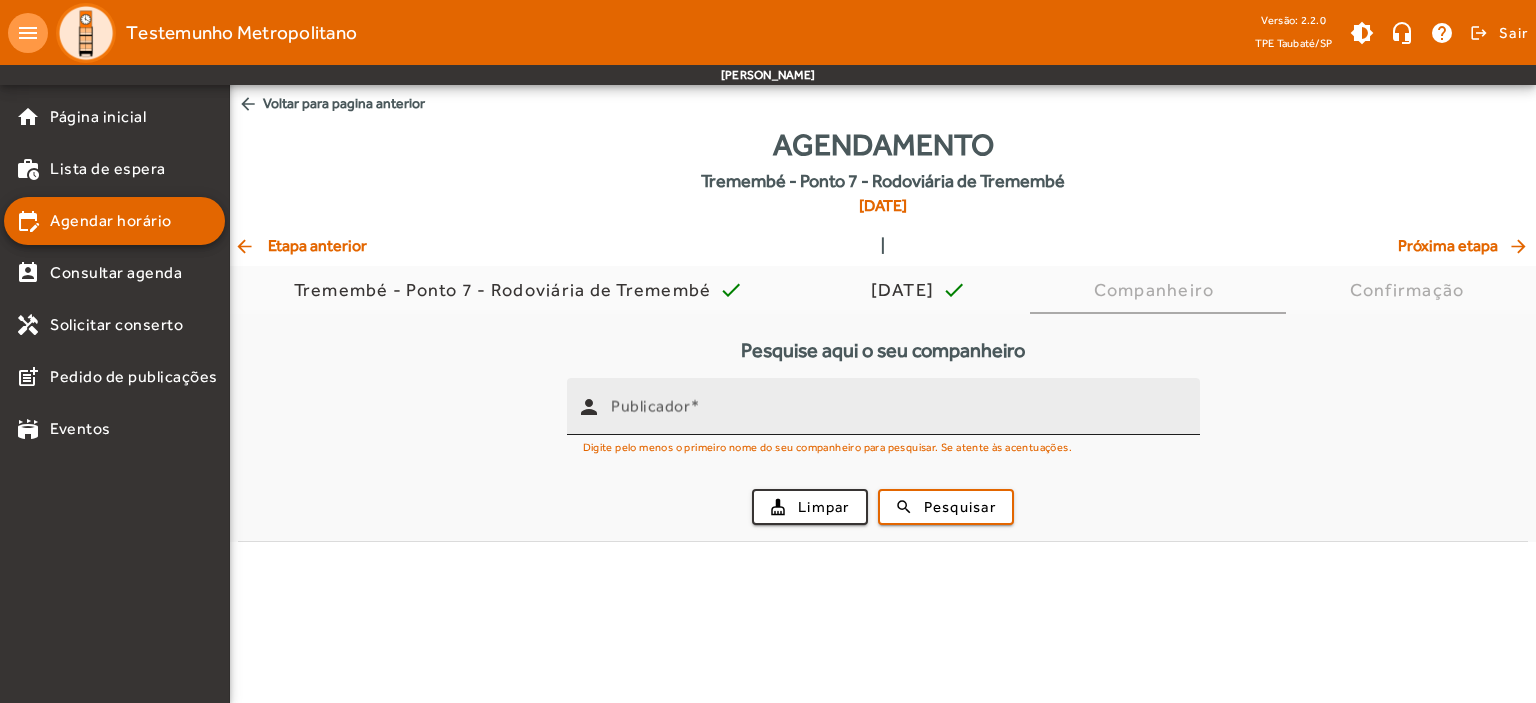 click on "Publicador" at bounding box center [650, 406] 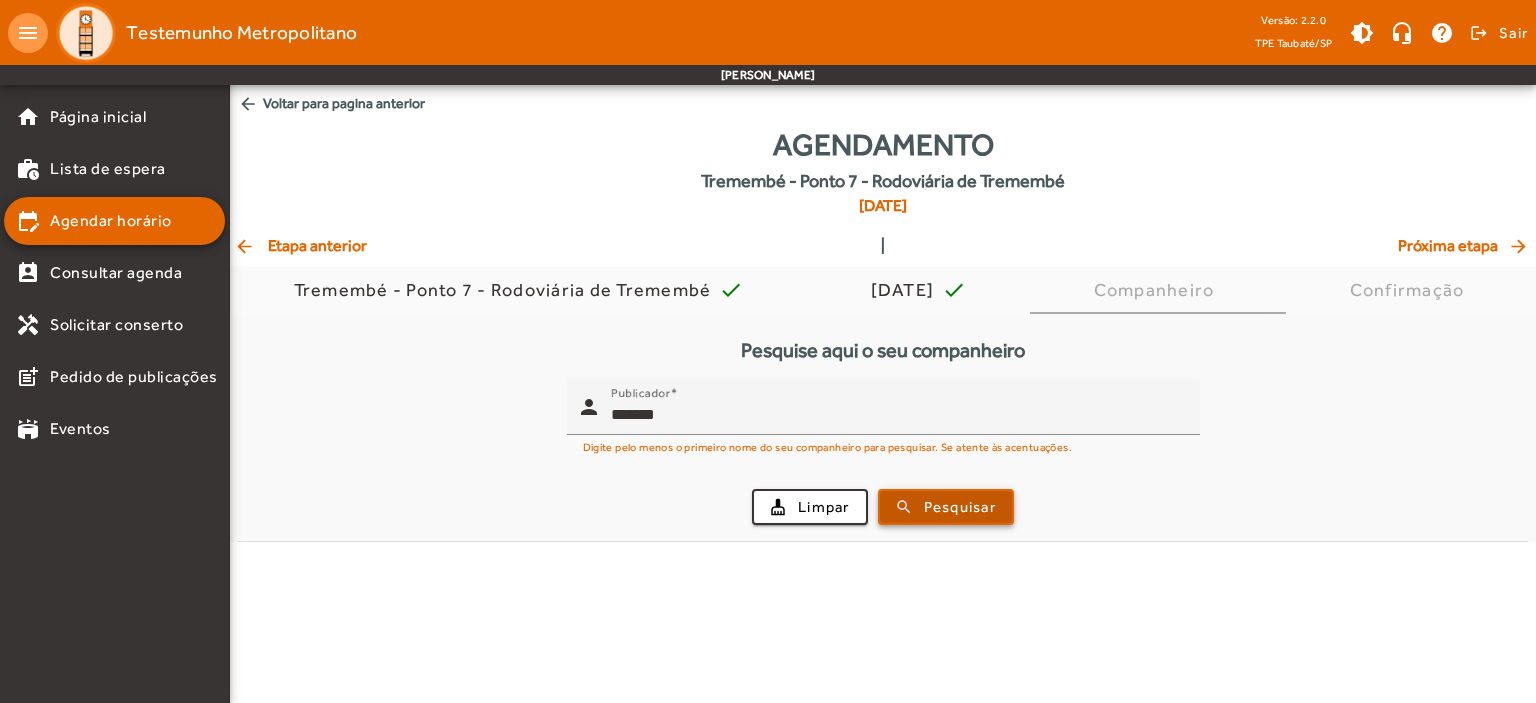 click on "Pesquisar" at bounding box center [960, 507] 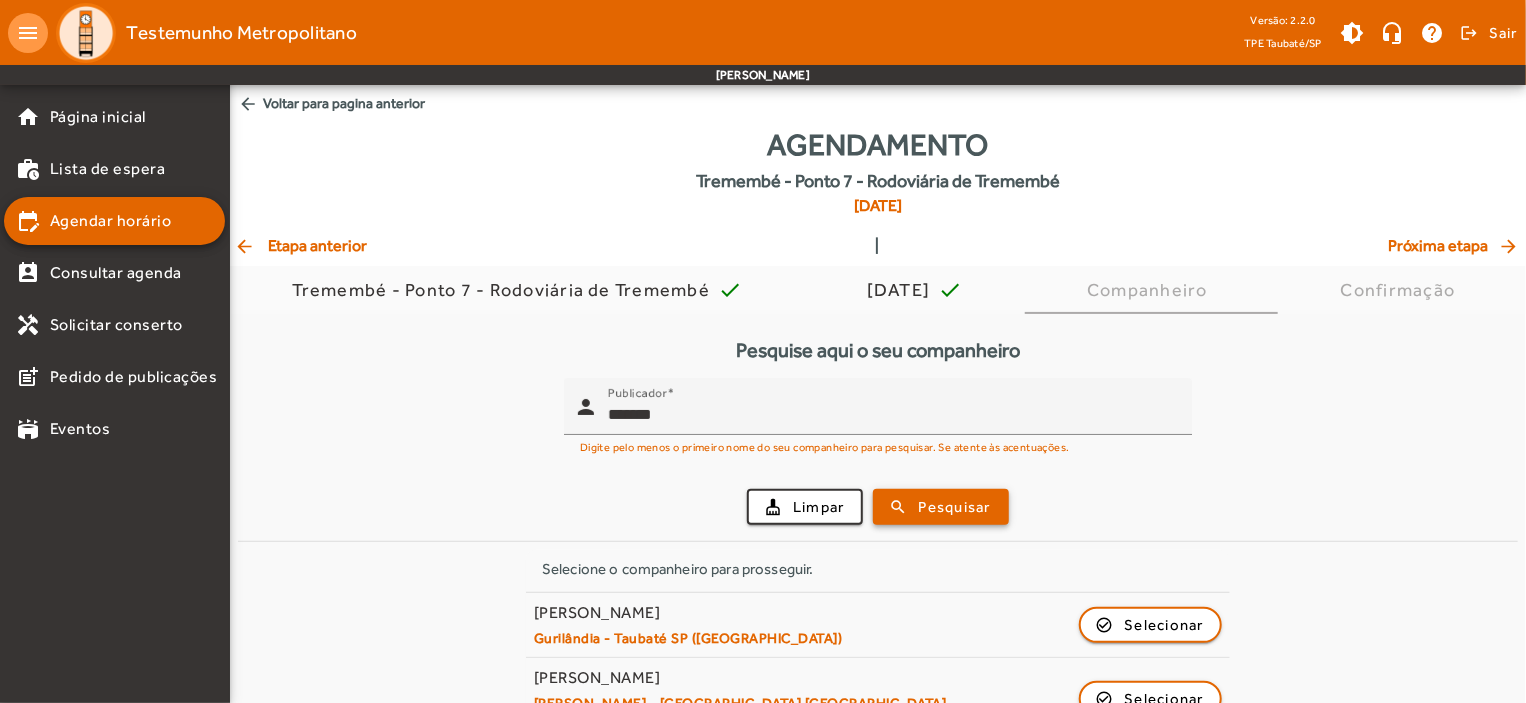 scroll, scrollTop: 34, scrollLeft: 0, axis: vertical 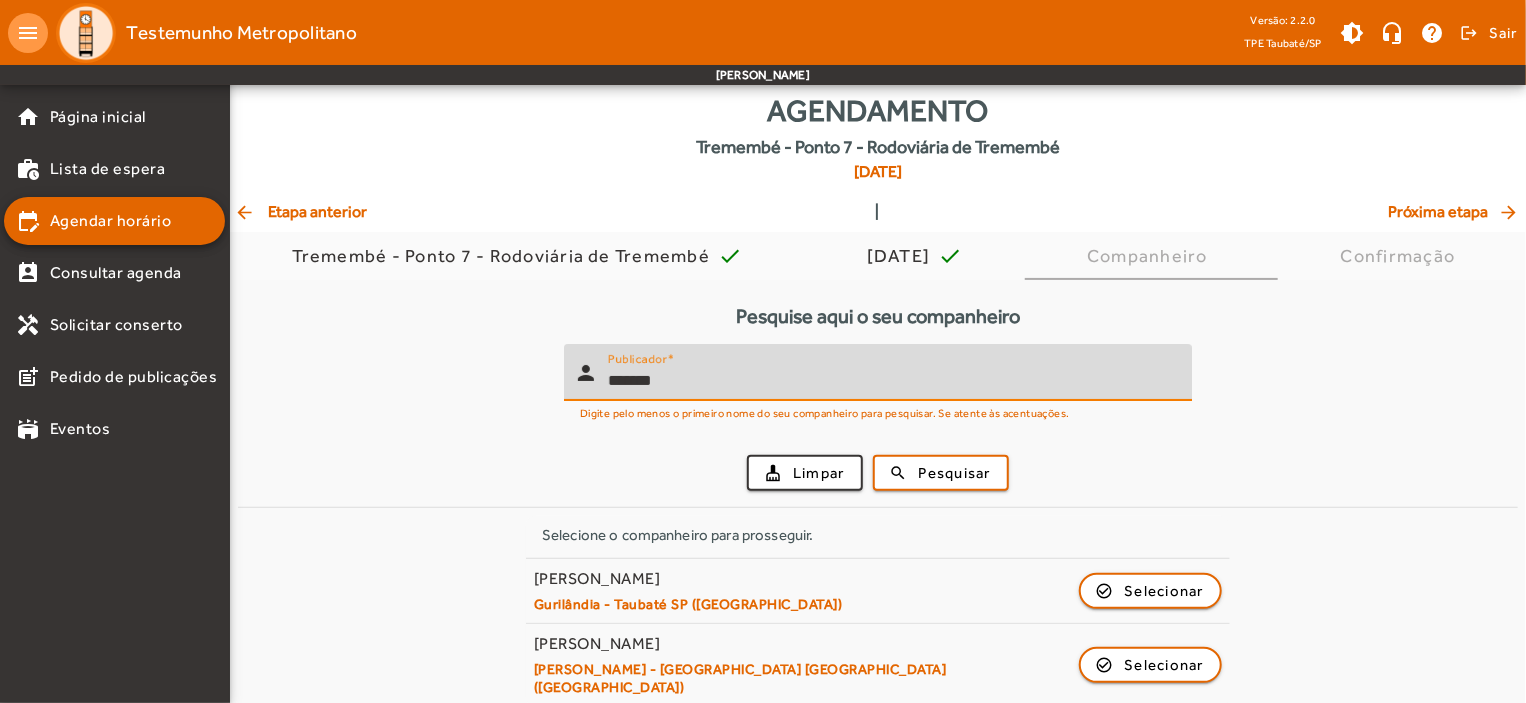 click on "*******" at bounding box center [892, 381] 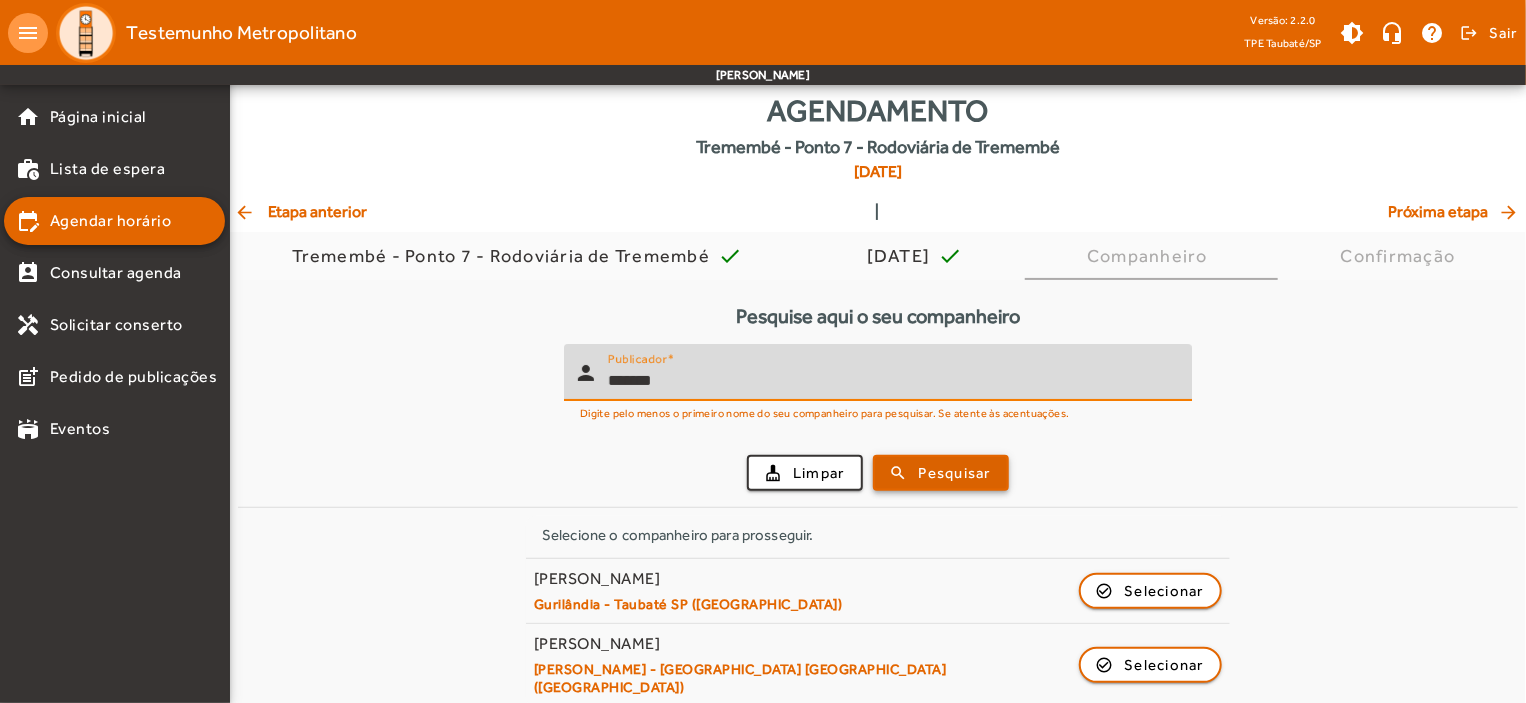 type on "*******" 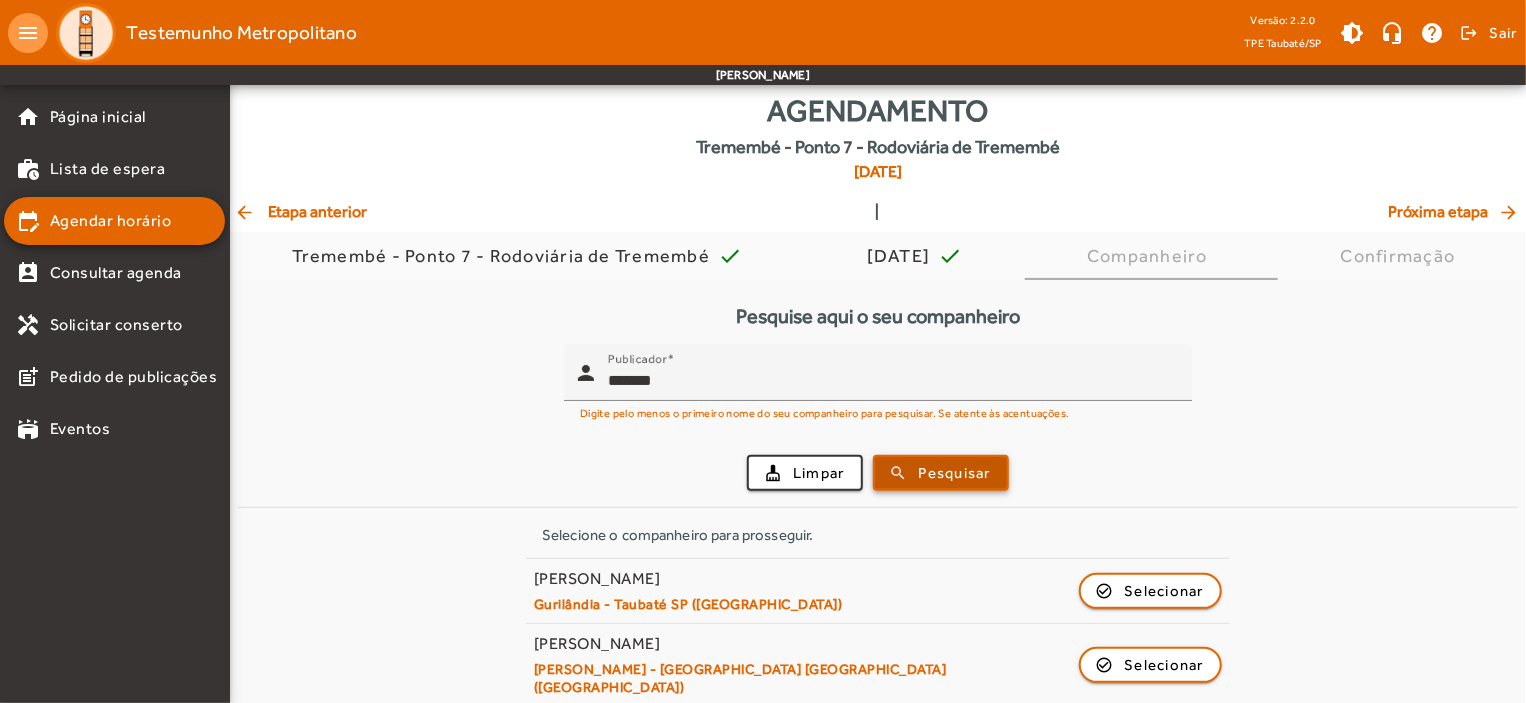 click on "Pesquisar" at bounding box center (955, 473) 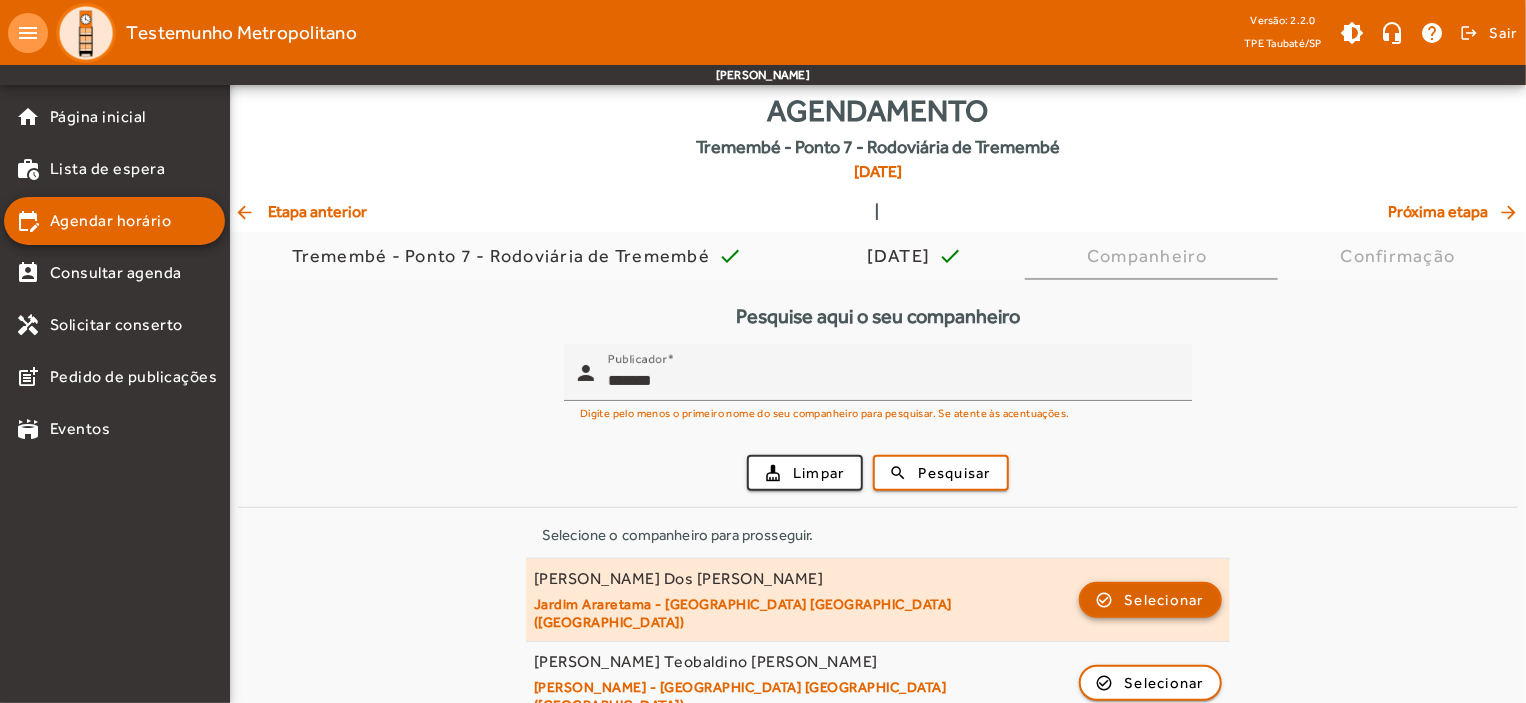 click on "Selecionar" at bounding box center [1165, 683] 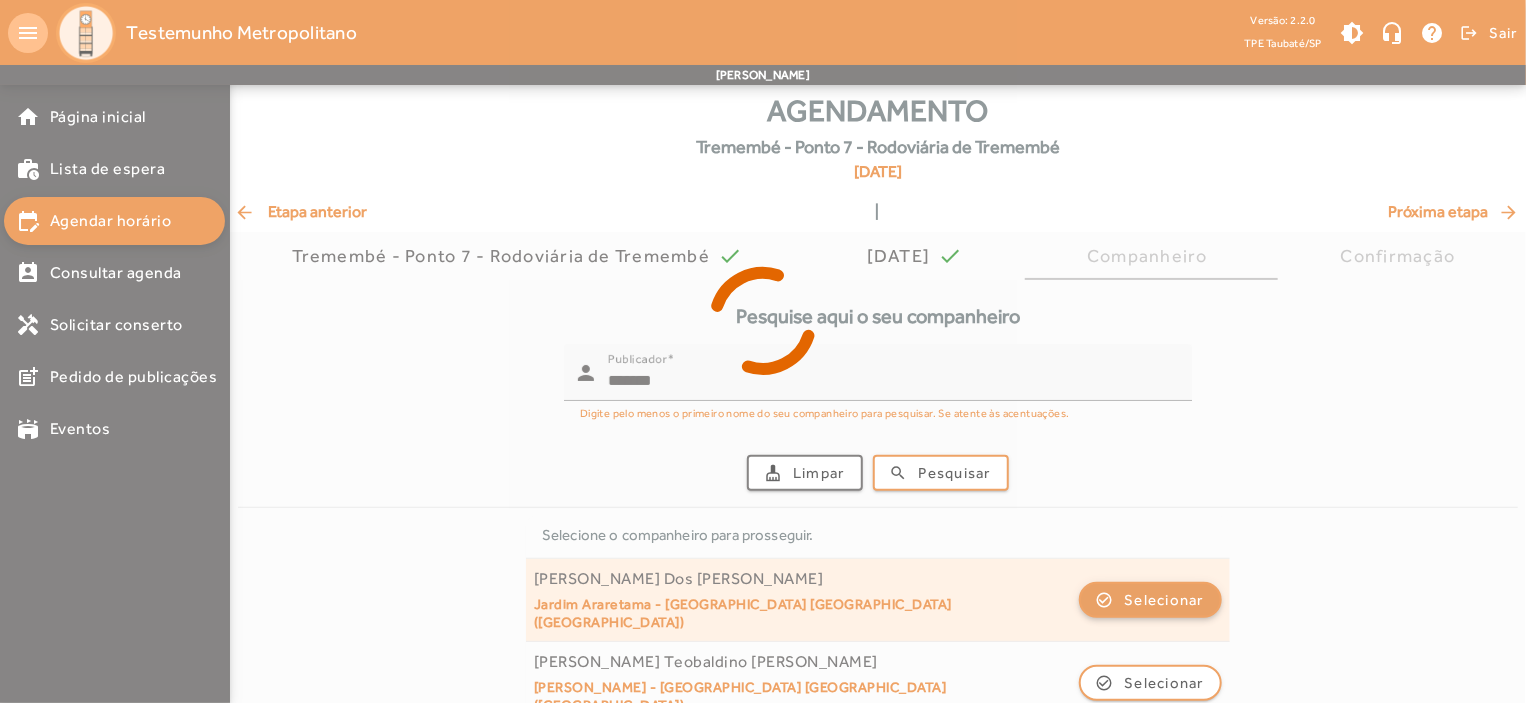 scroll, scrollTop: 0, scrollLeft: 0, axis: both 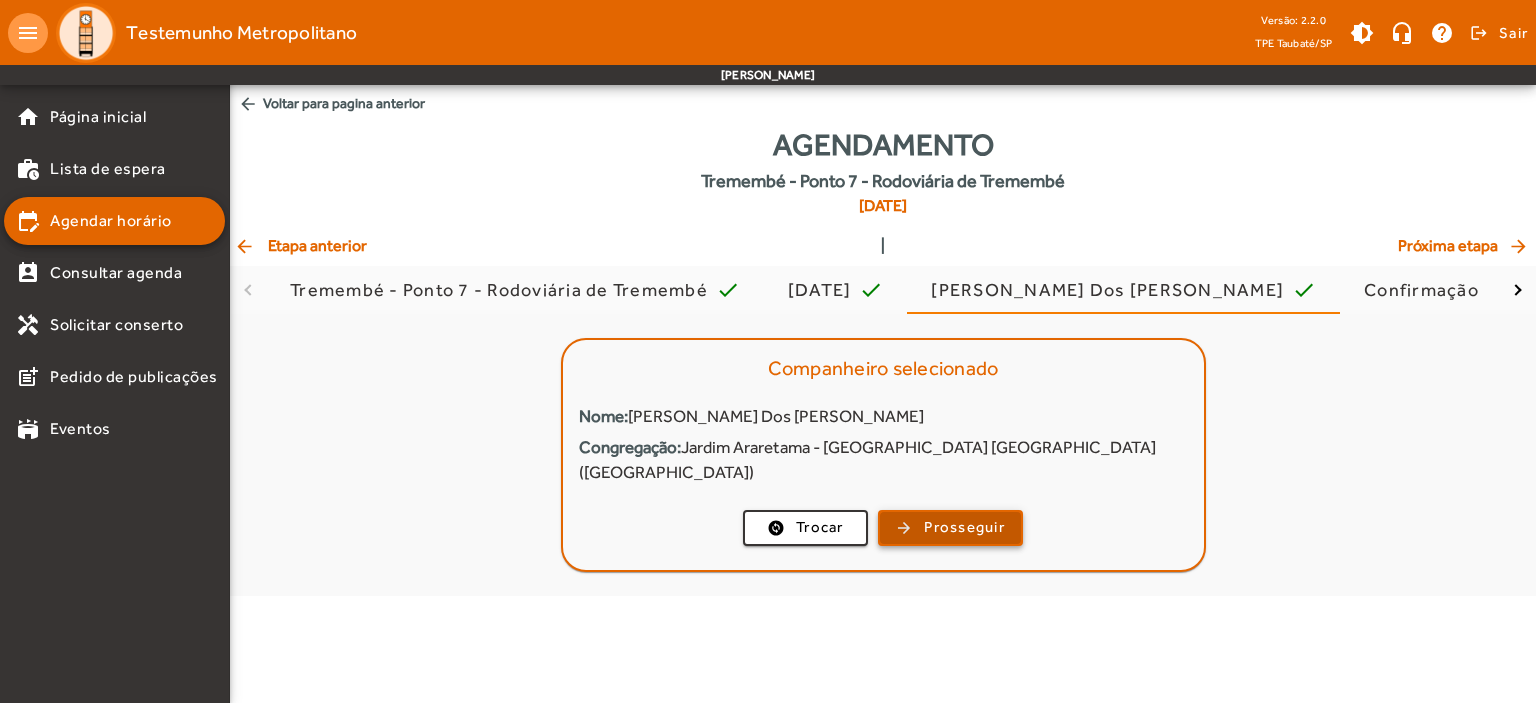 click on "Prosseguir" 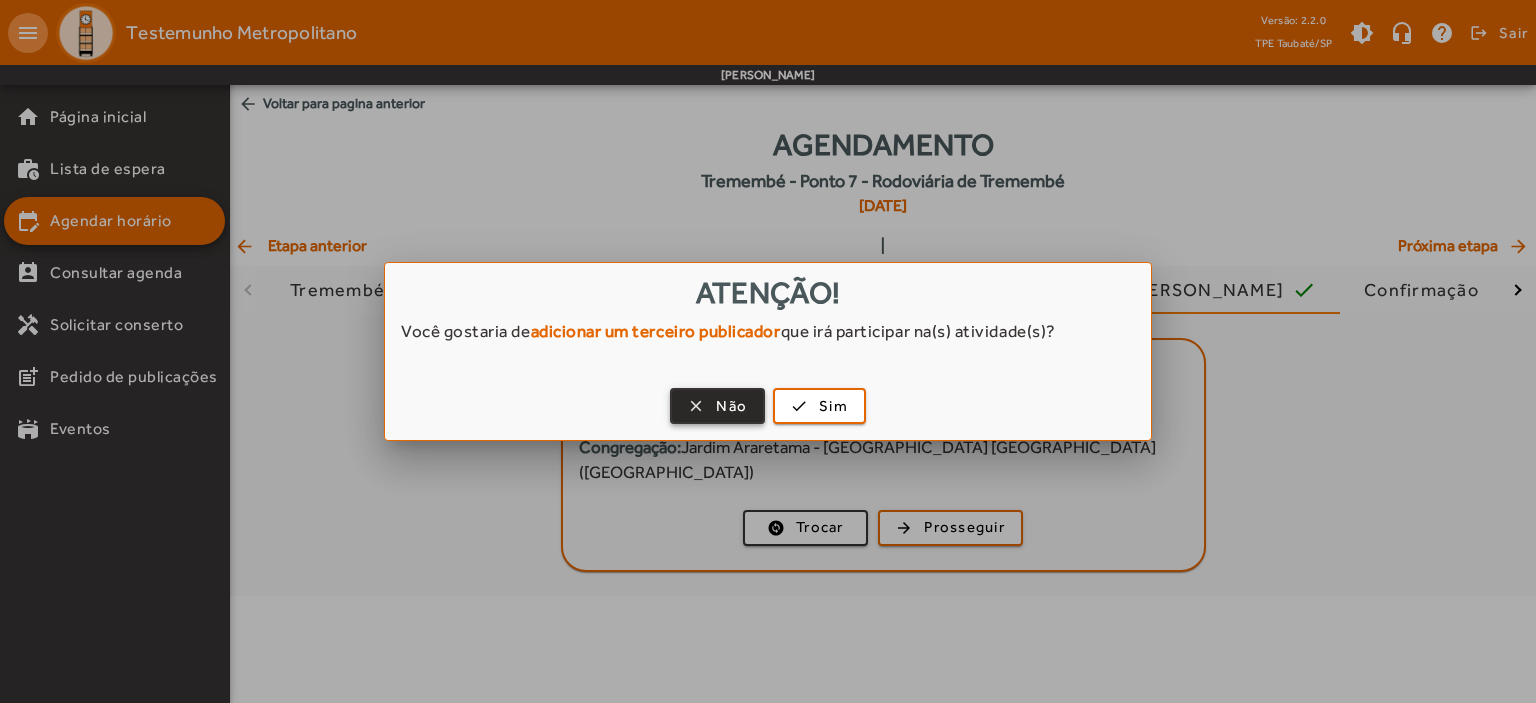 click on "clear  Não" at bounding box center (717, 406) 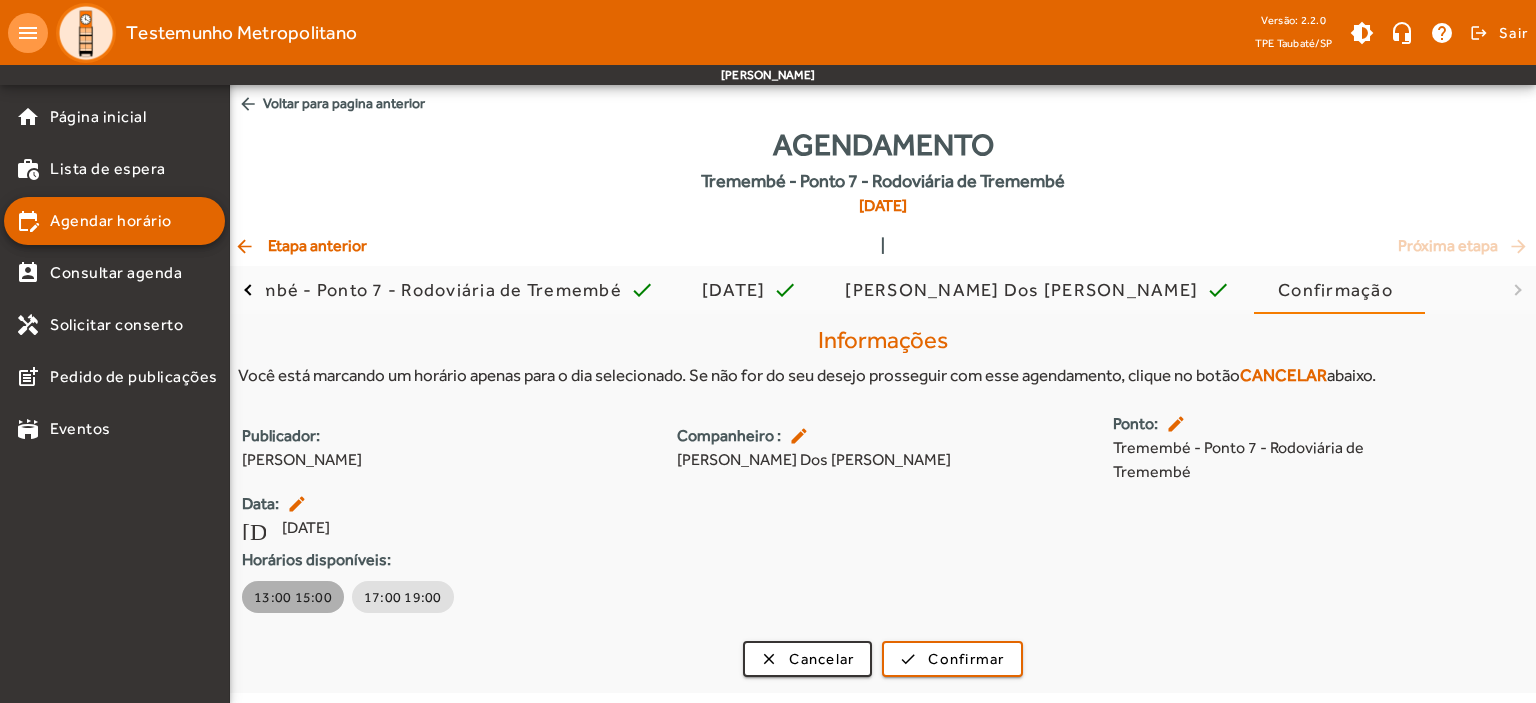click on "13:00 15:00" at bounding box center (293, 597) 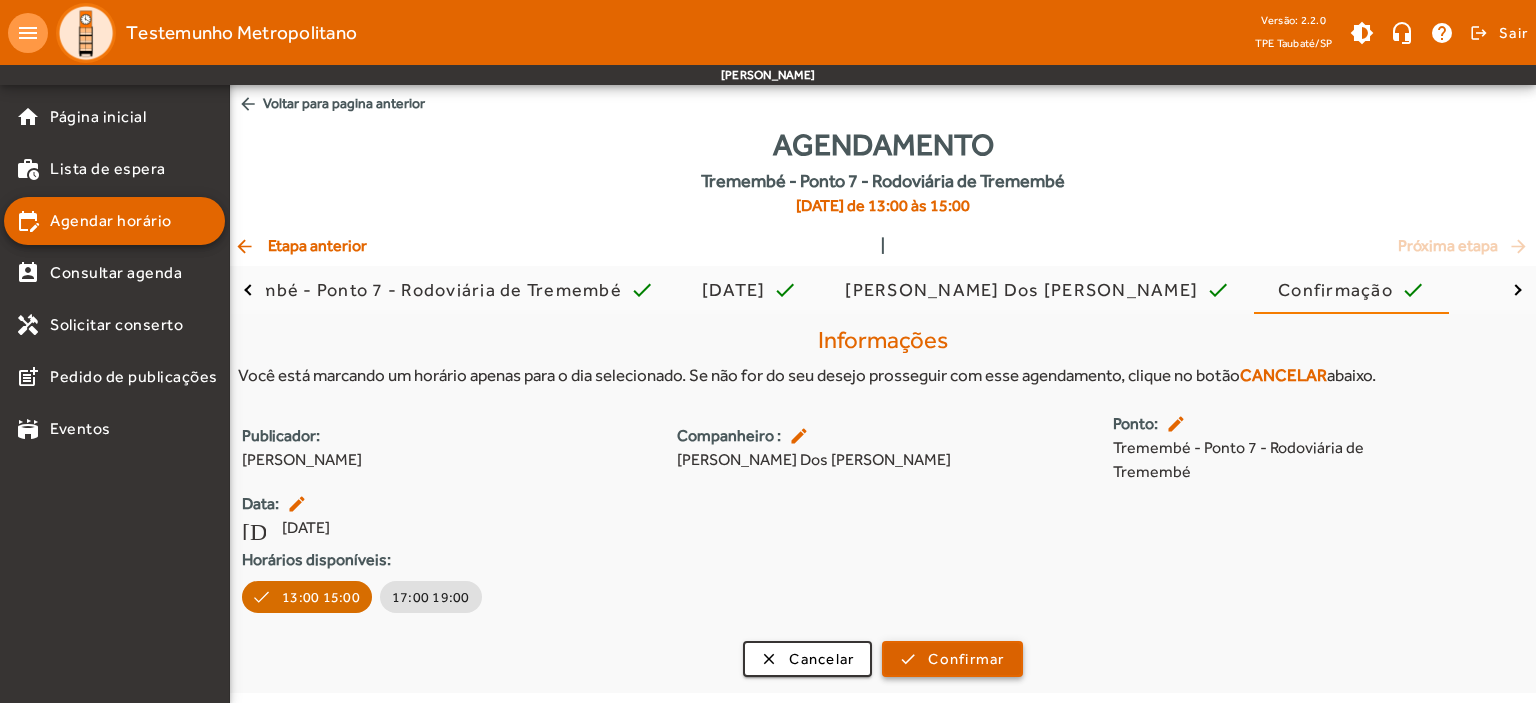 click on "Confirmar" at bounding box center [966, 659] 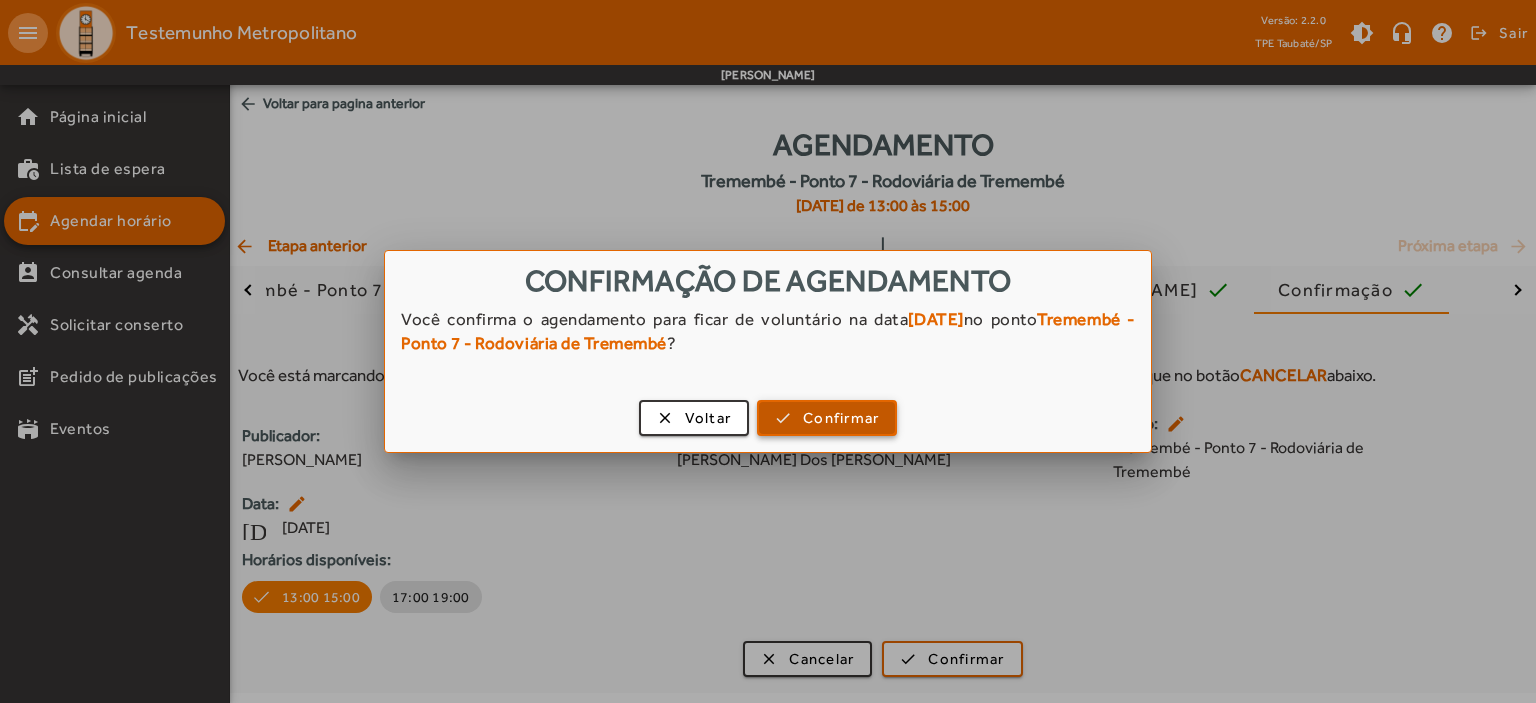 click on "Confirmar" at bounding box center (841, 418) 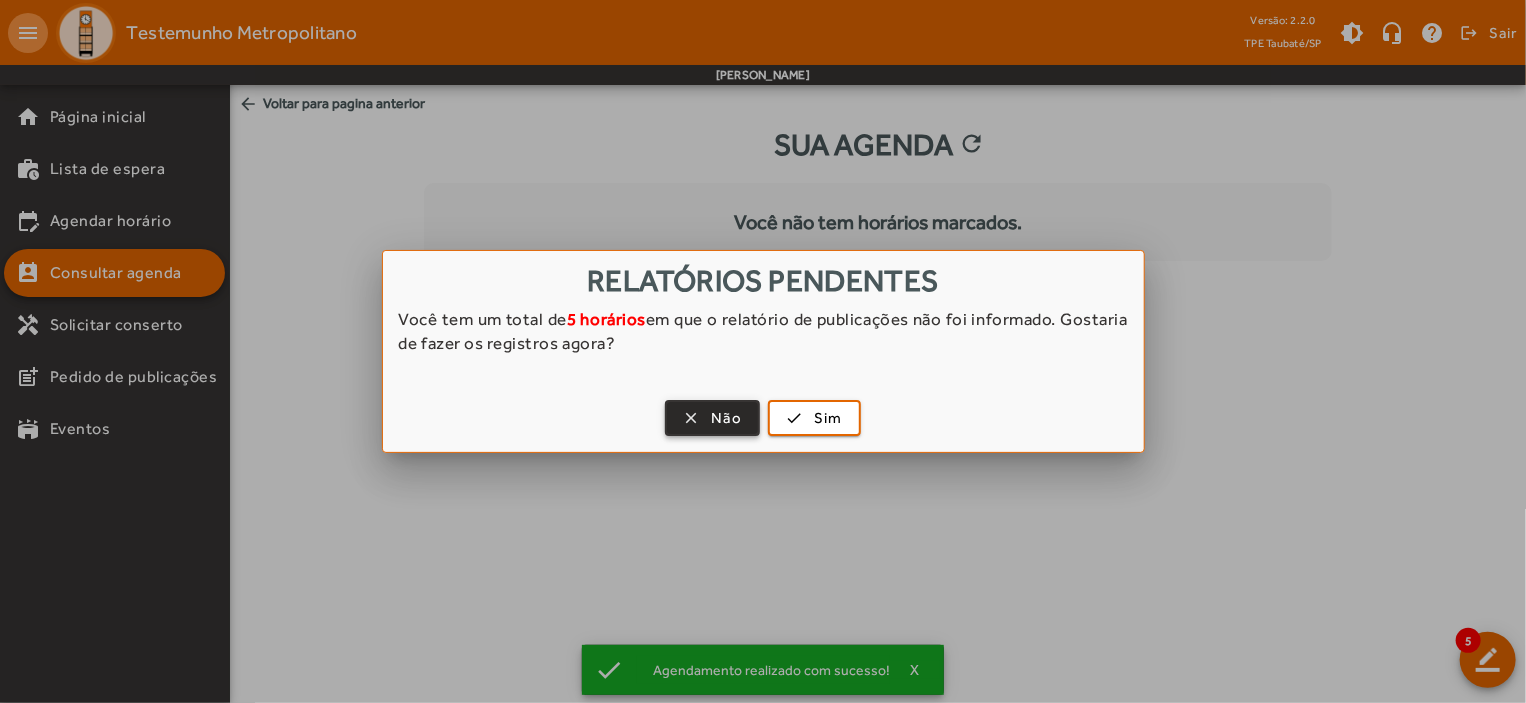 click on "Não" at bounding box center [726, 418] 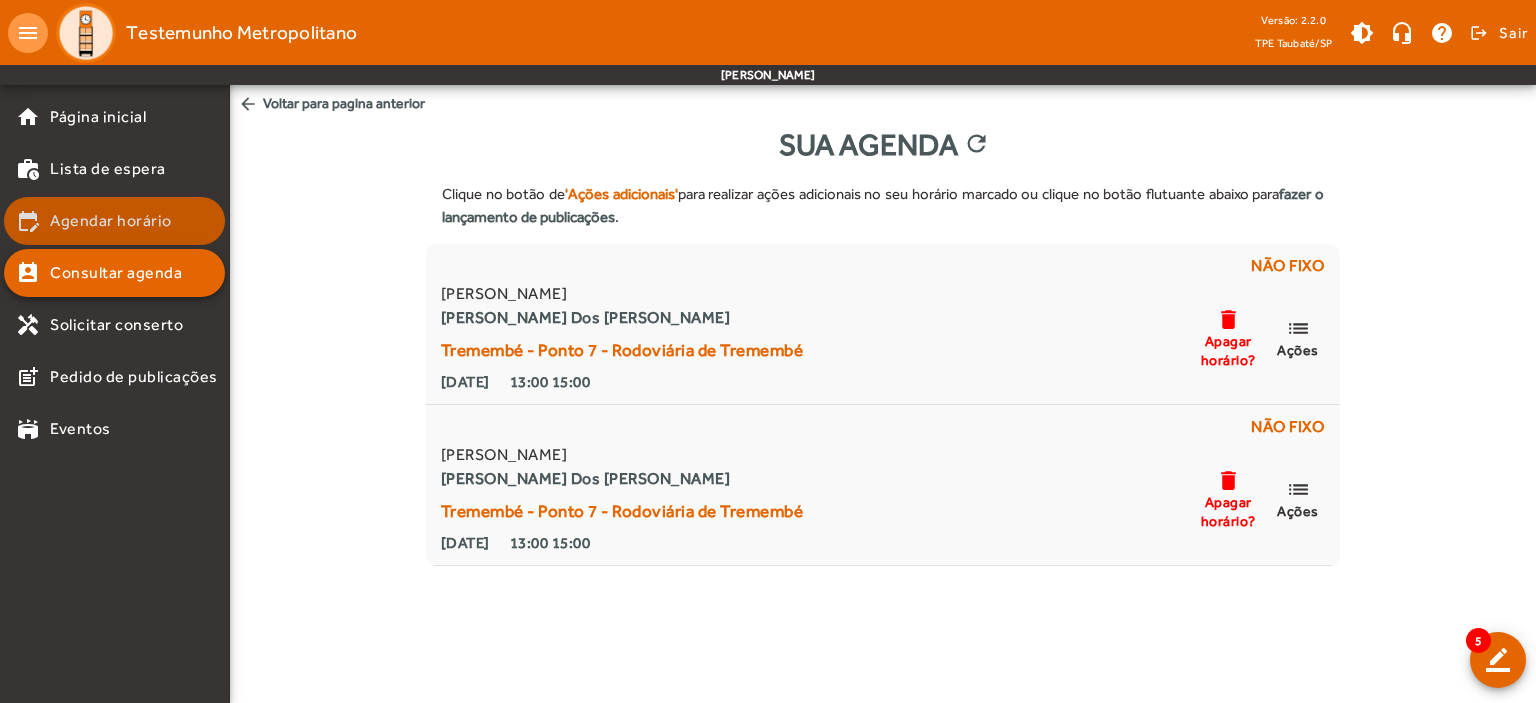 click on "Agendar horário" 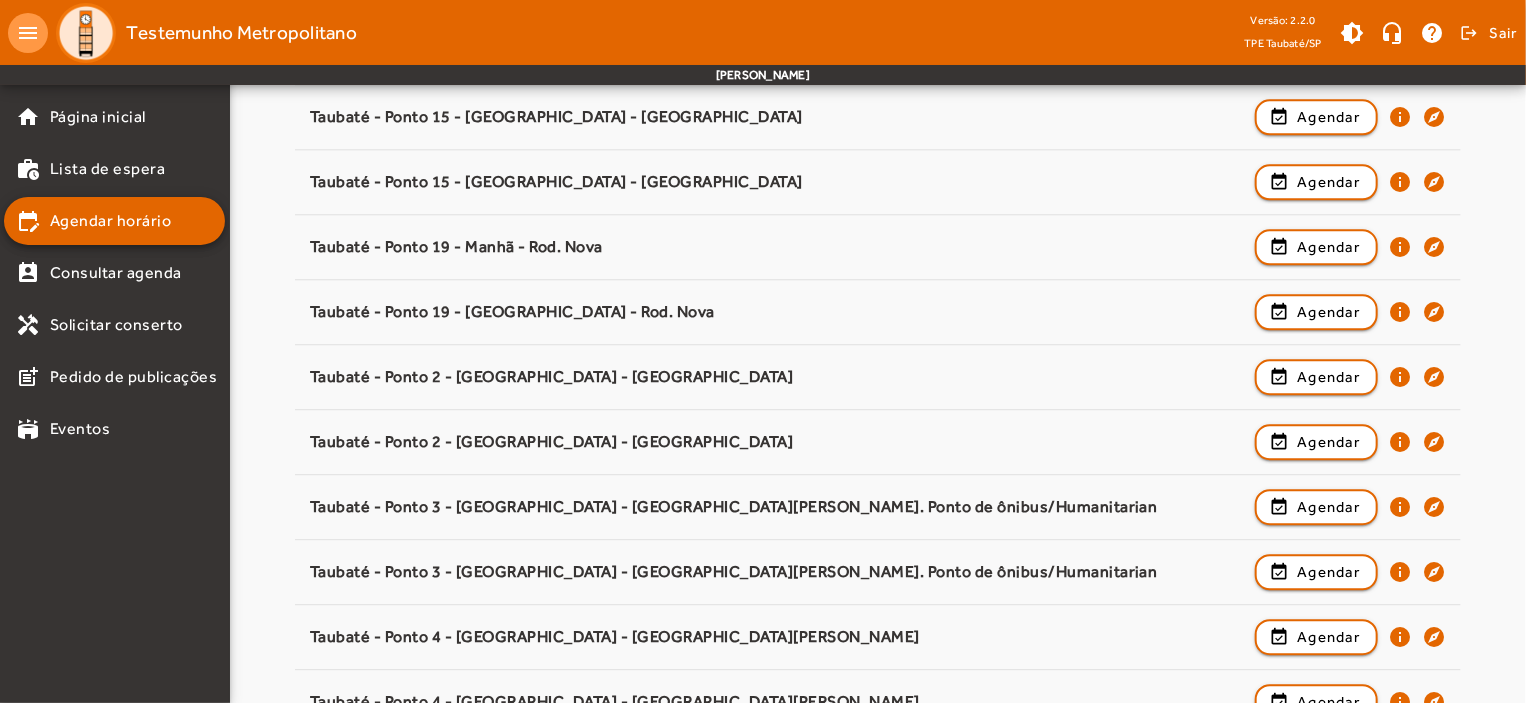 scroll, scrollTop: 3076, scrollLeft: 0, axis: vertical 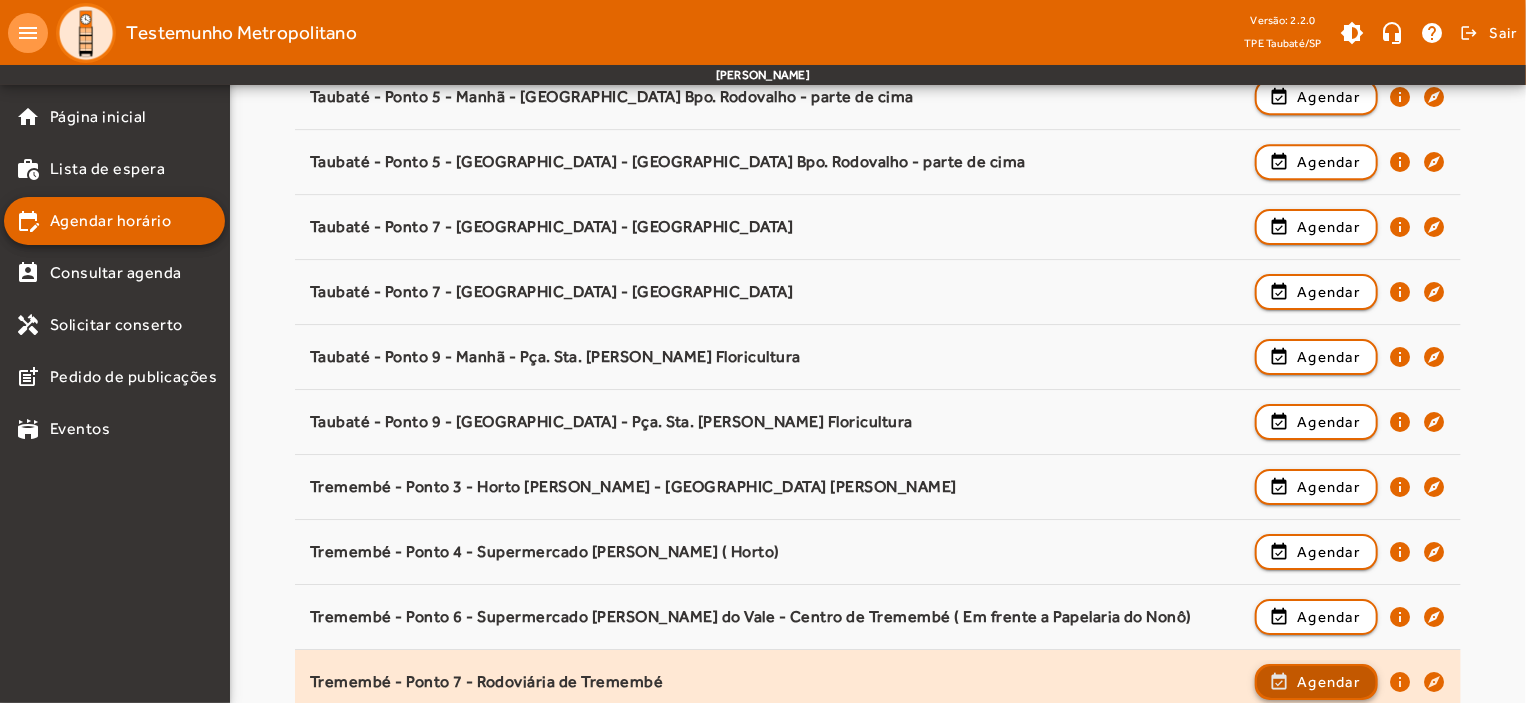 click on "Agendar" 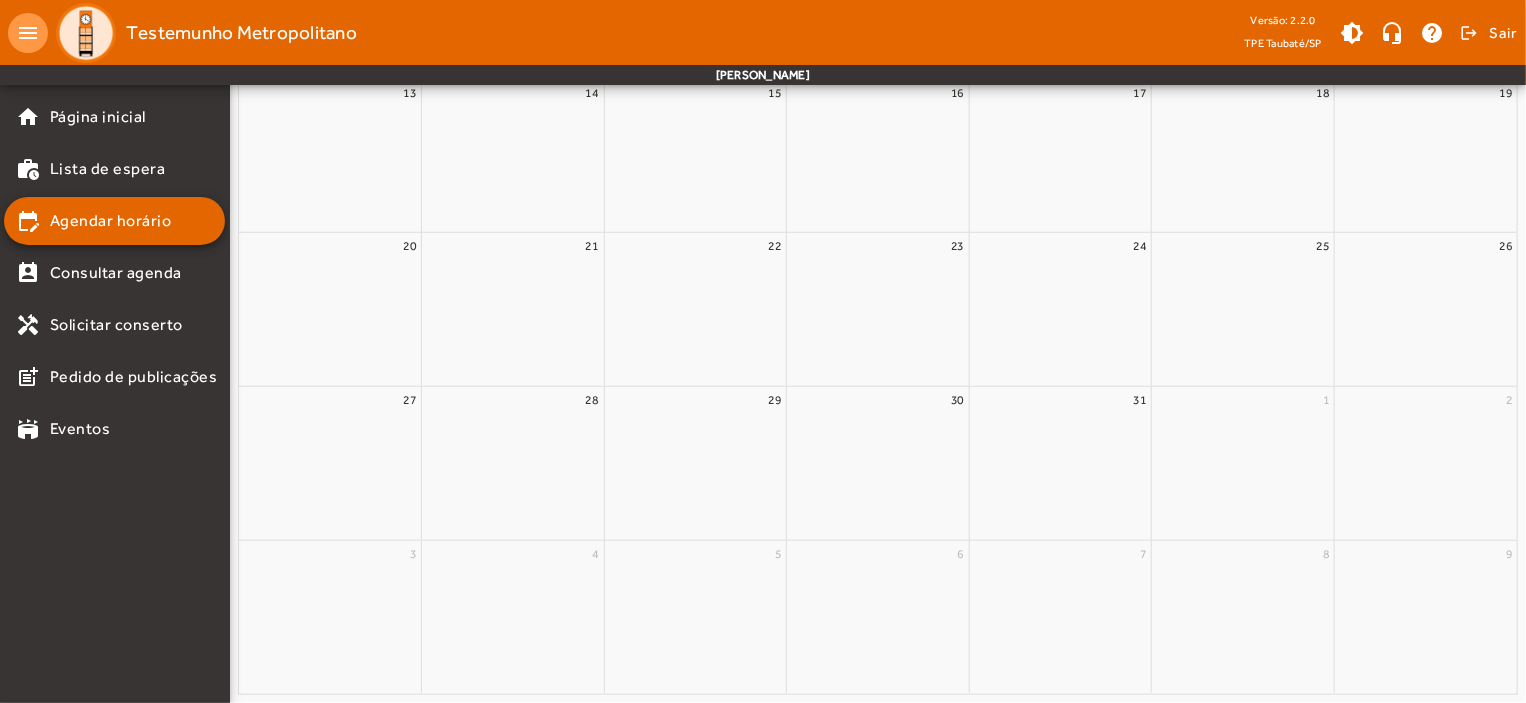 scroll, scrollTop: 0, scrollLeft: 0, axis: both 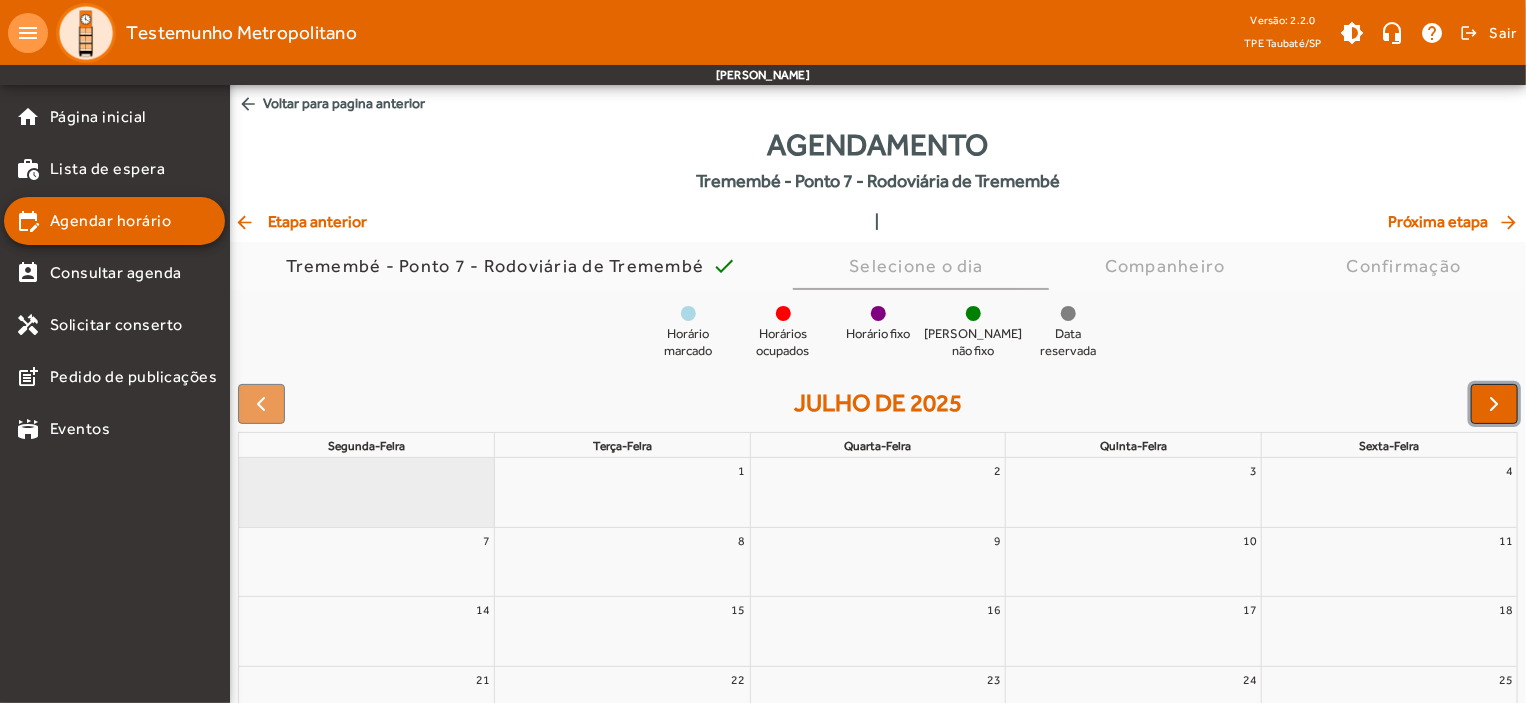 click at bounding box center [1495, 404] 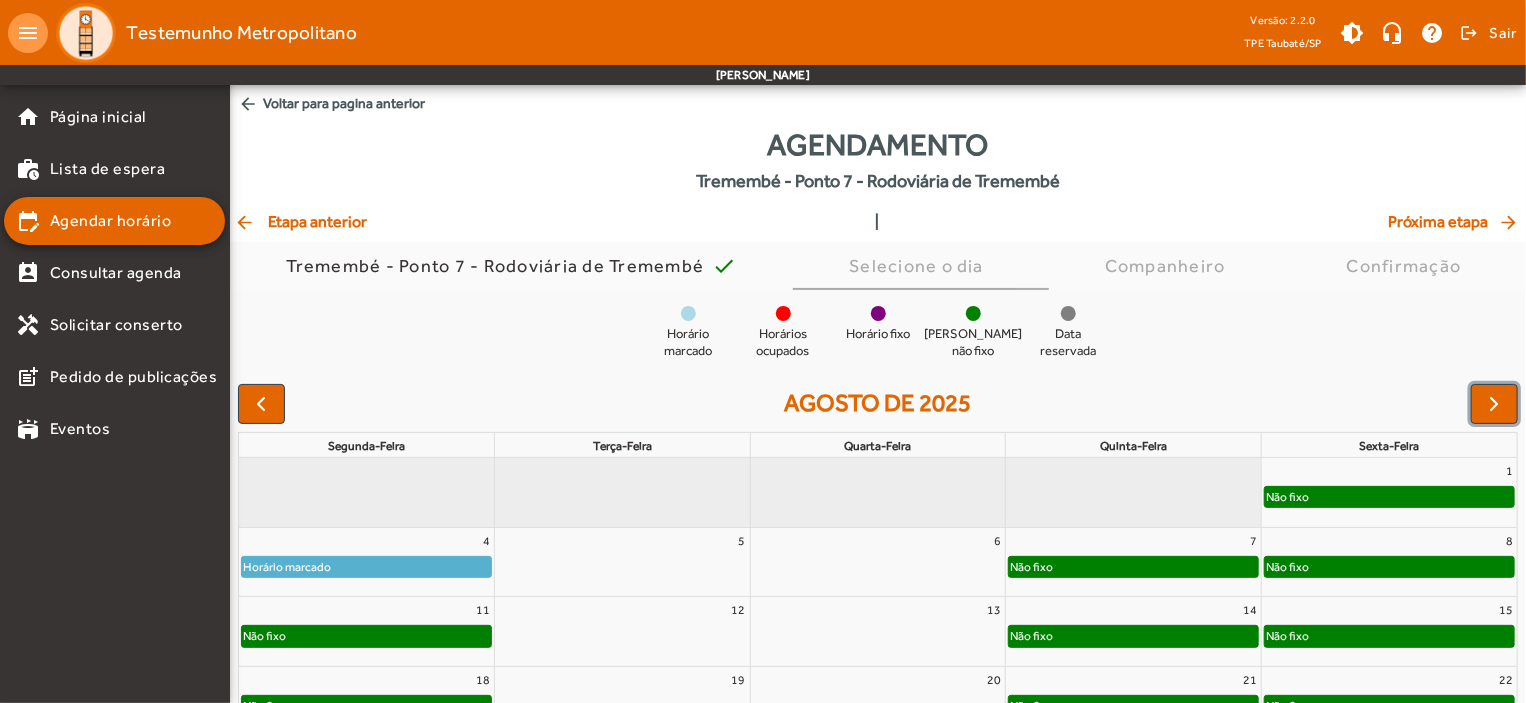 click on "Não fixo" 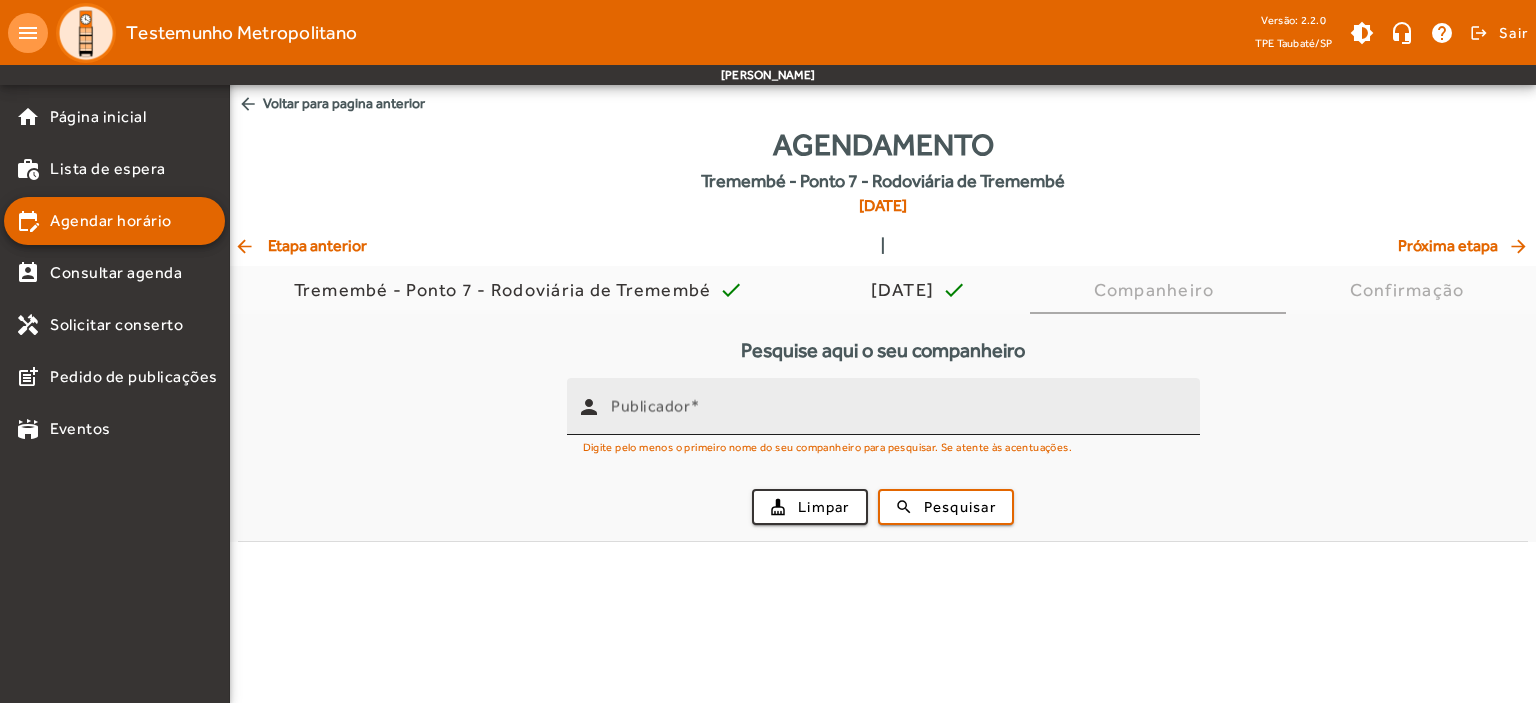 click on "Publicador" at bounding box center (650, 406) 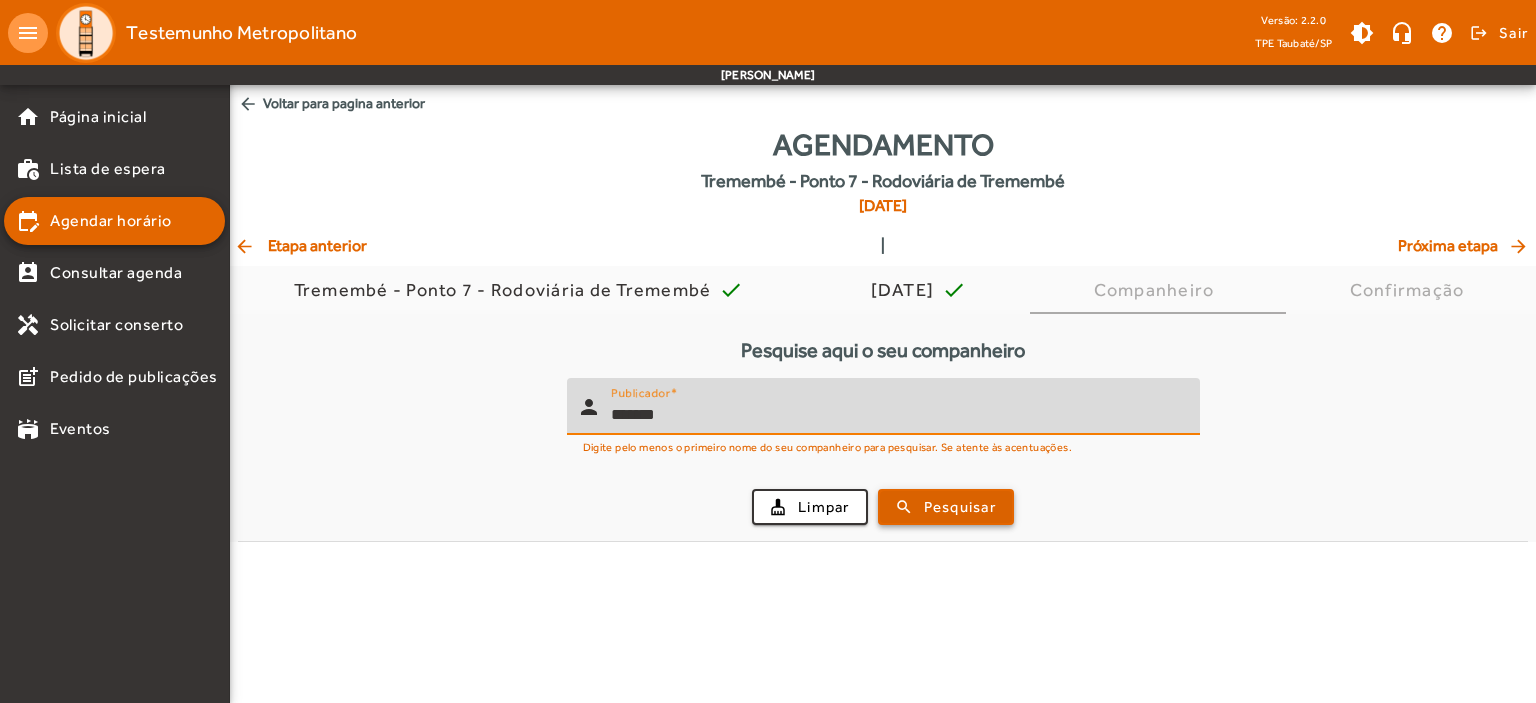 type on "*******" 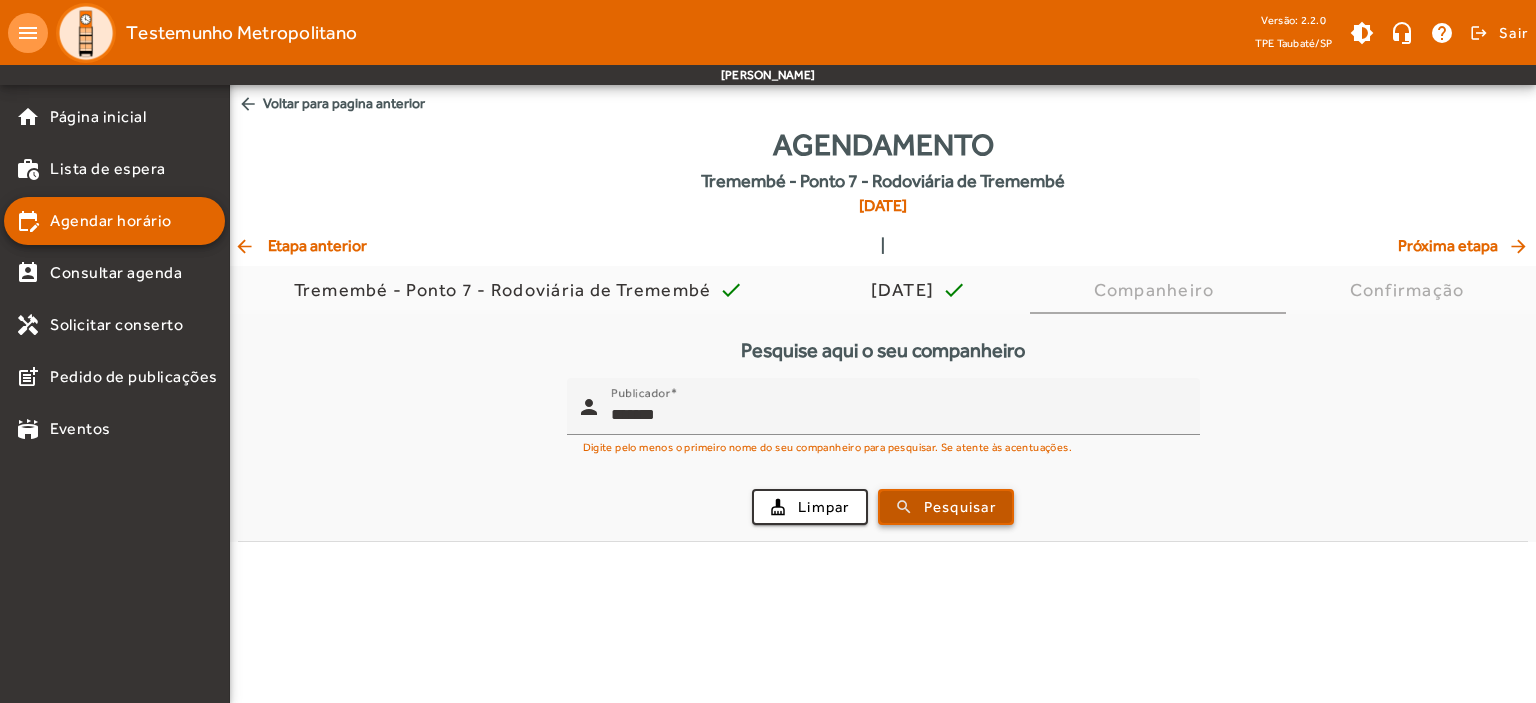 click on "Pesquisar" at bounding box center [960, 507] 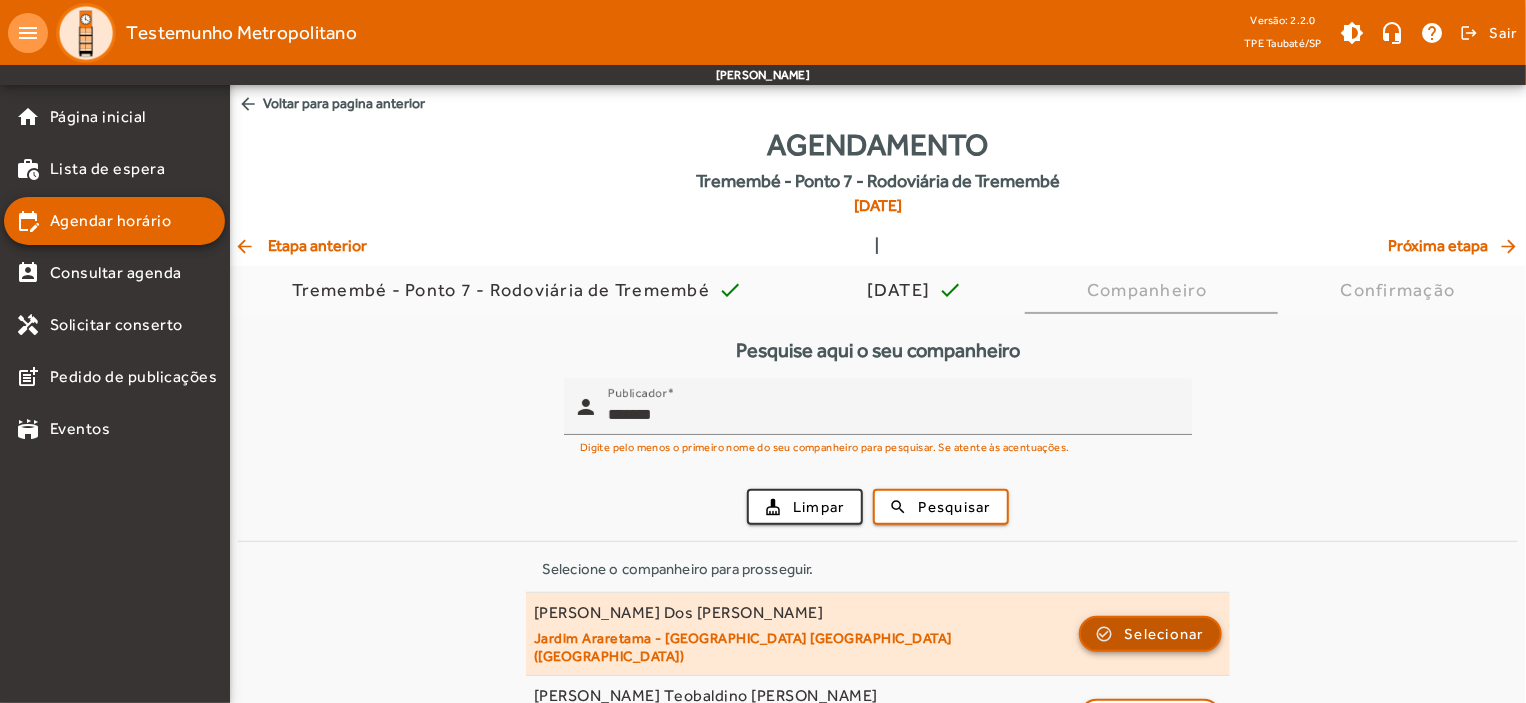 click on "Selecionar" 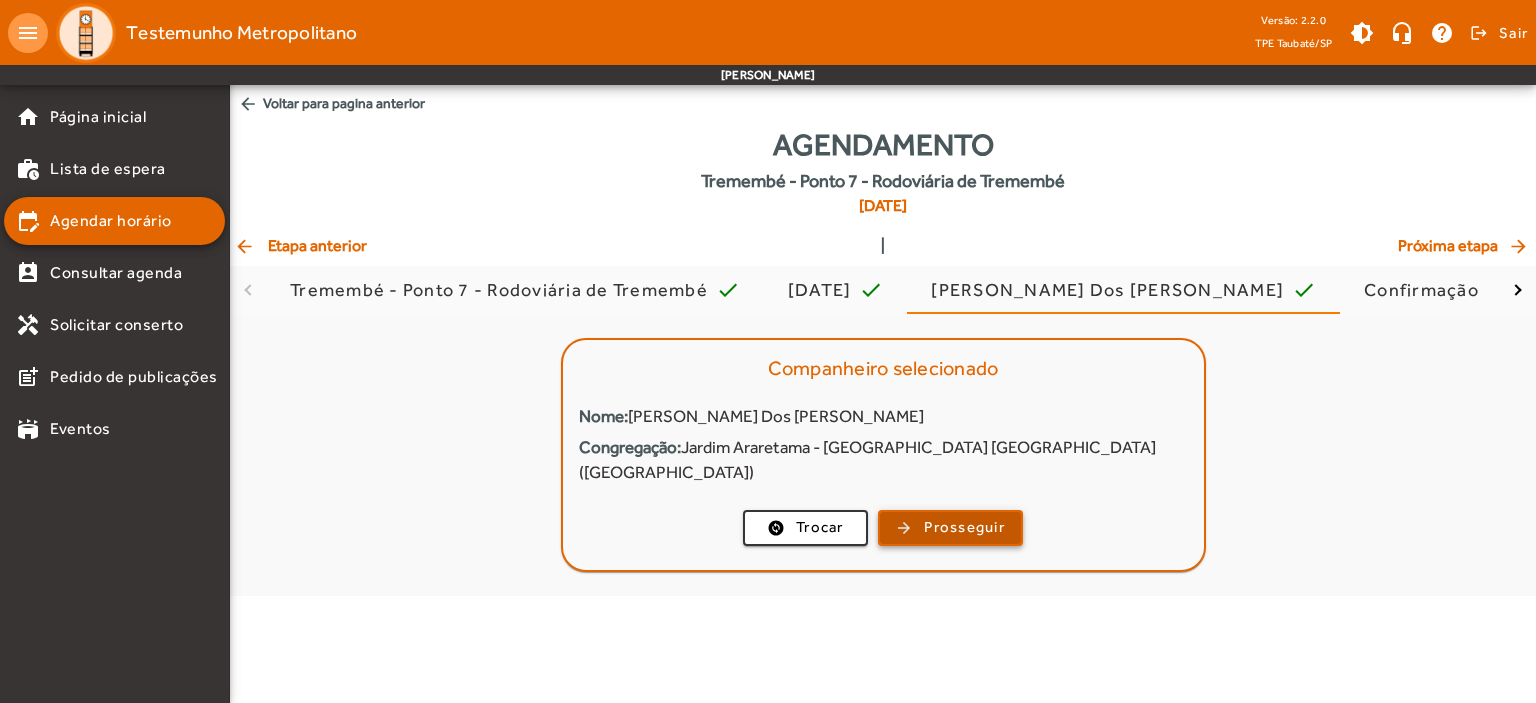 click on "Prosseguir" 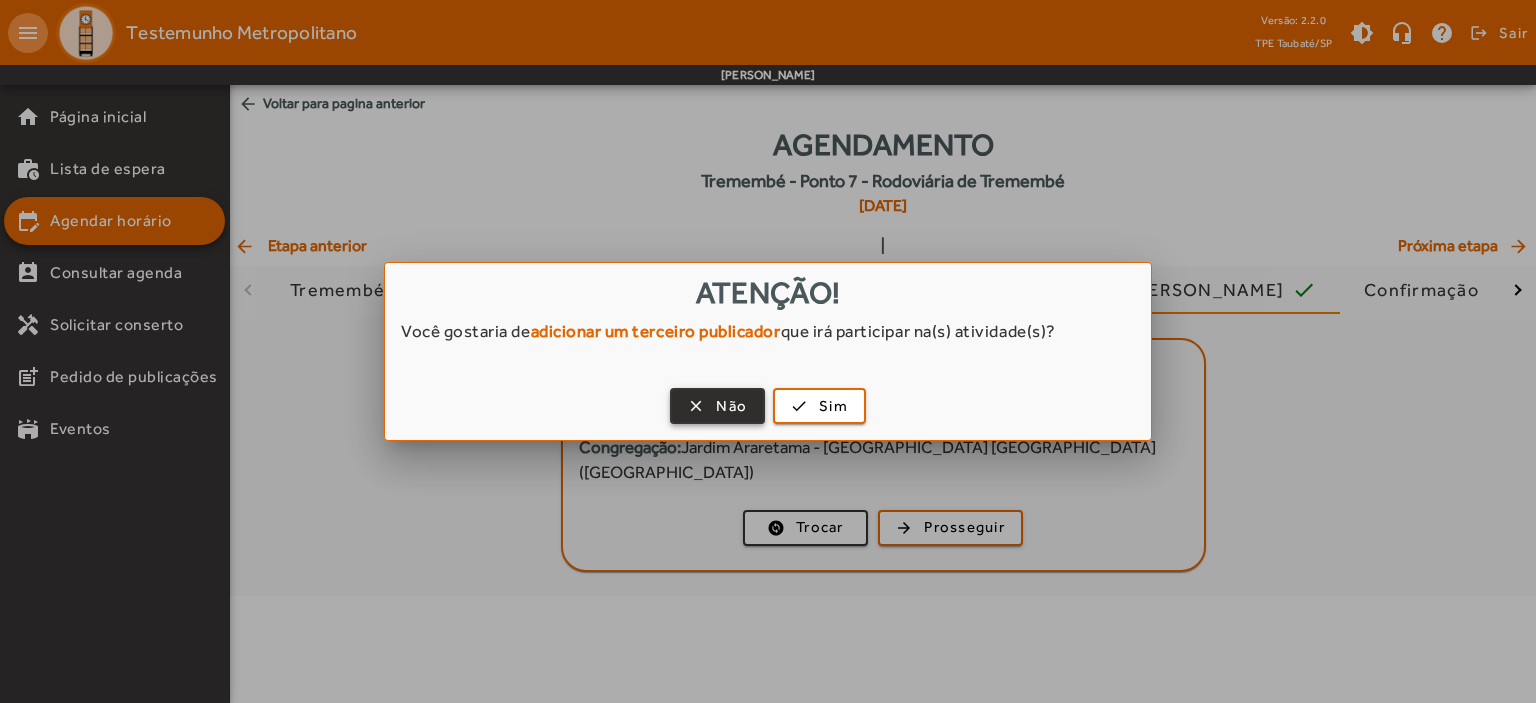 click on "Não" at bounding box center (731, 406) 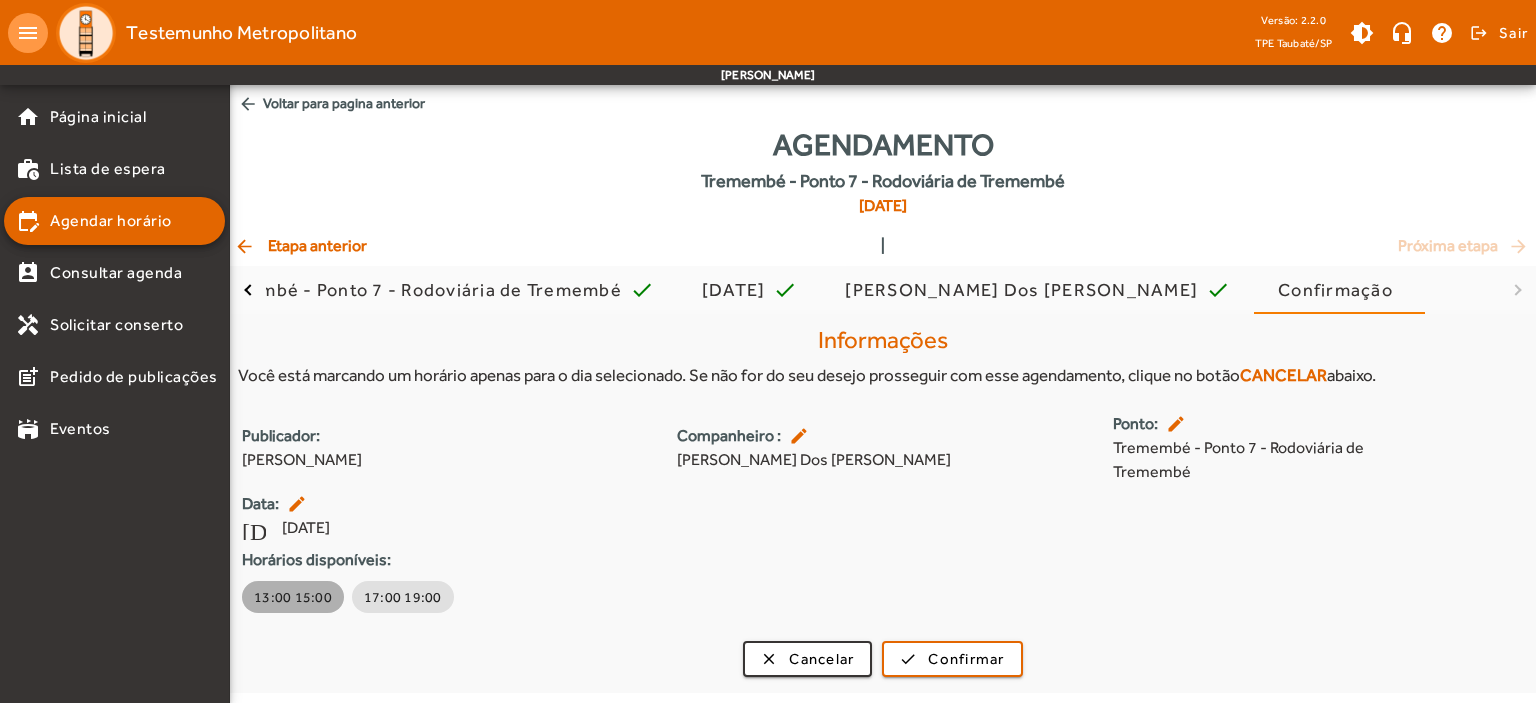 click on "13:00 15:00" at bounding box center (293, 597) 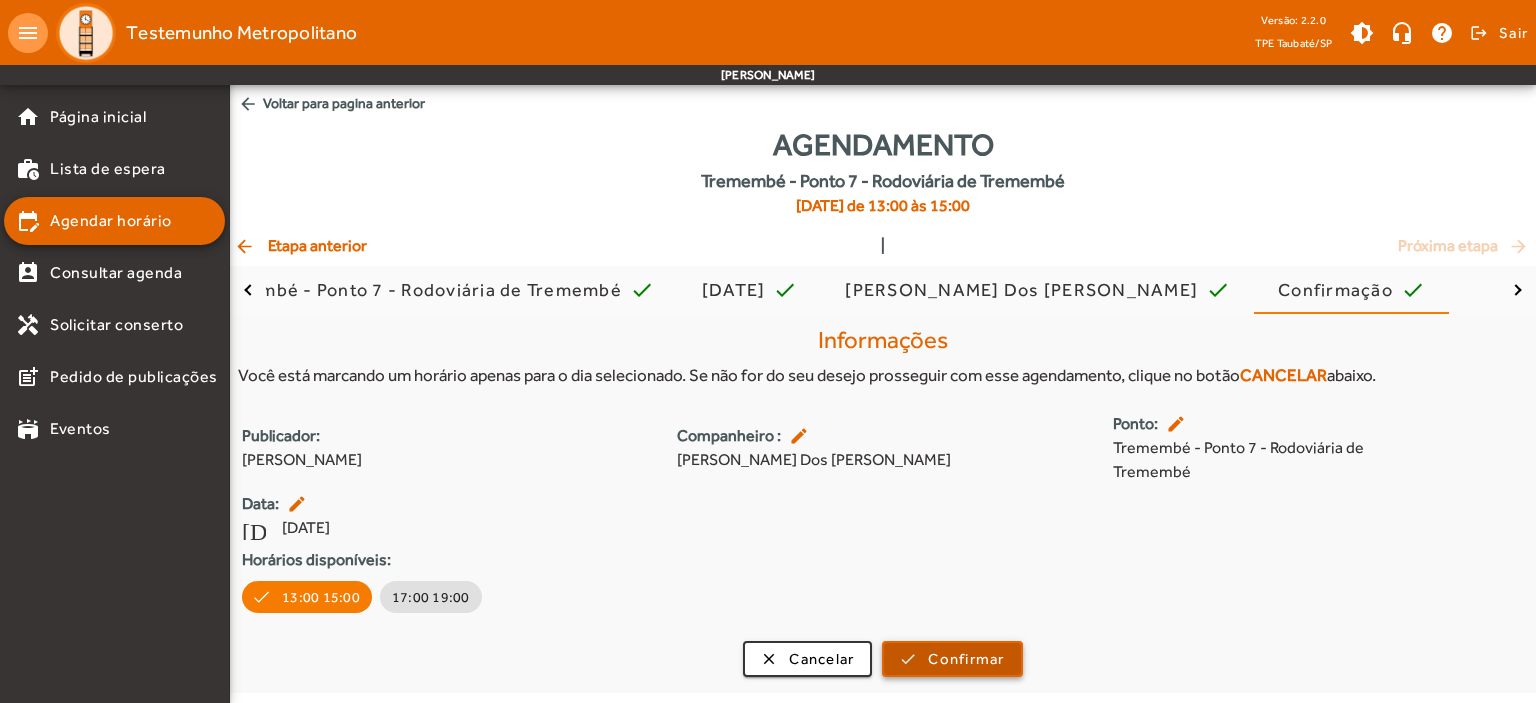 click on "Confirmar" at bounding box center (966, 659) 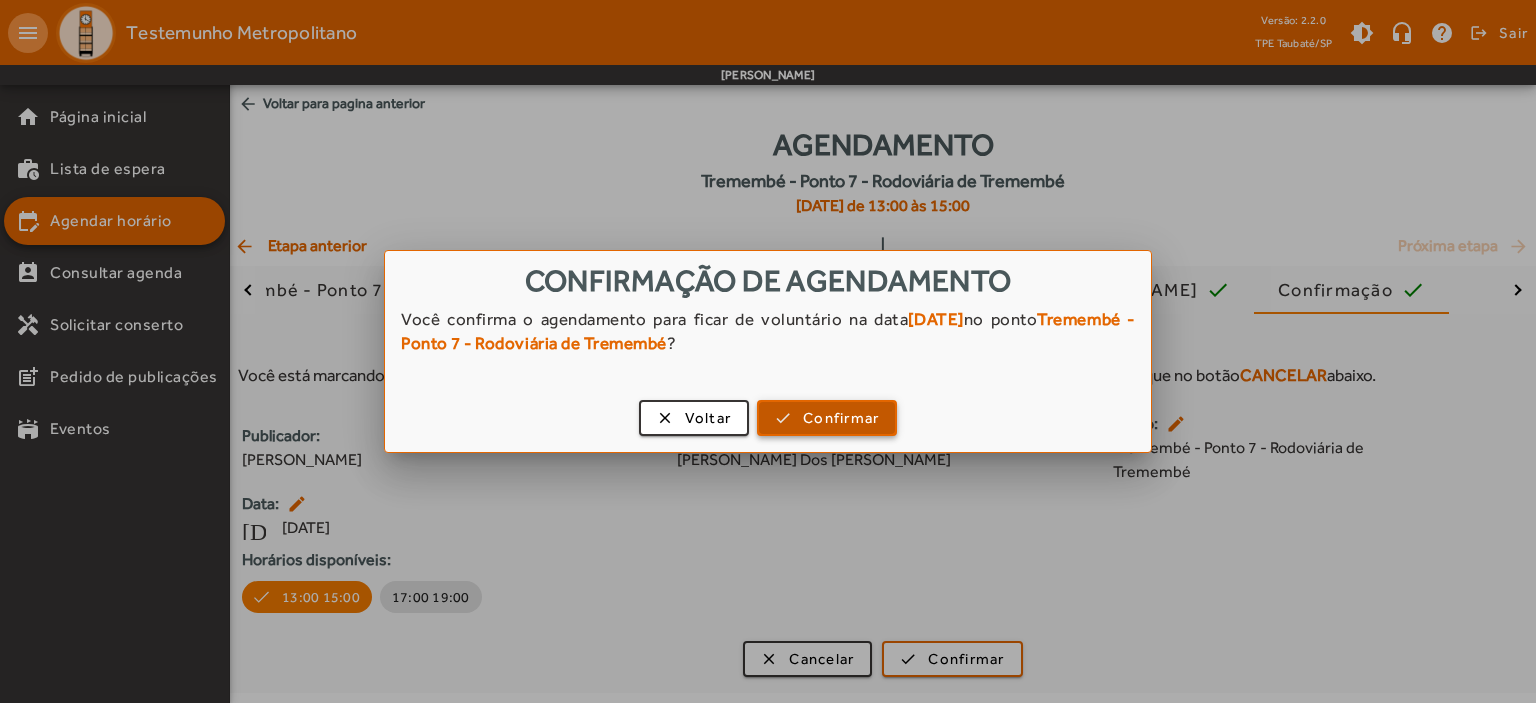 click on "Confirmar" at bounding box center (841, 418) 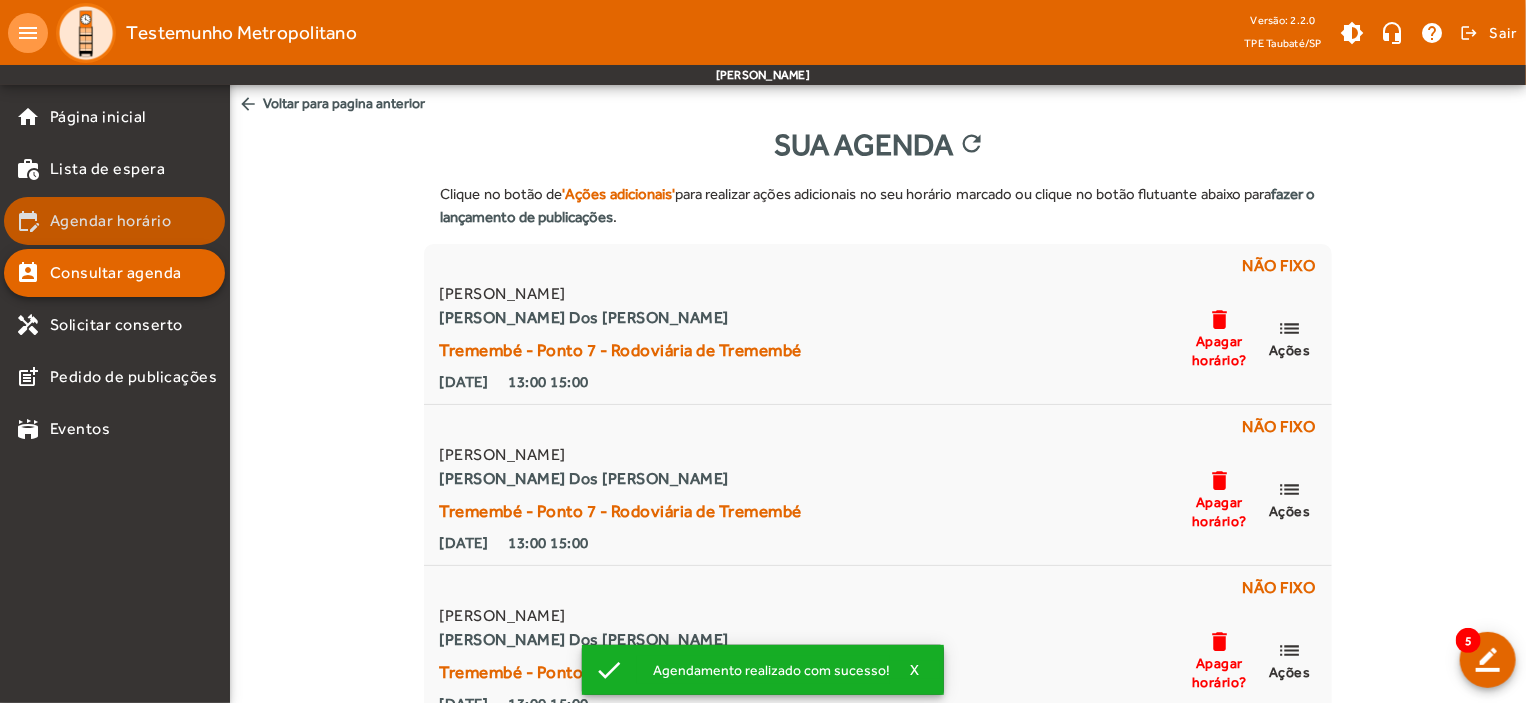 click on "Agendar horário" 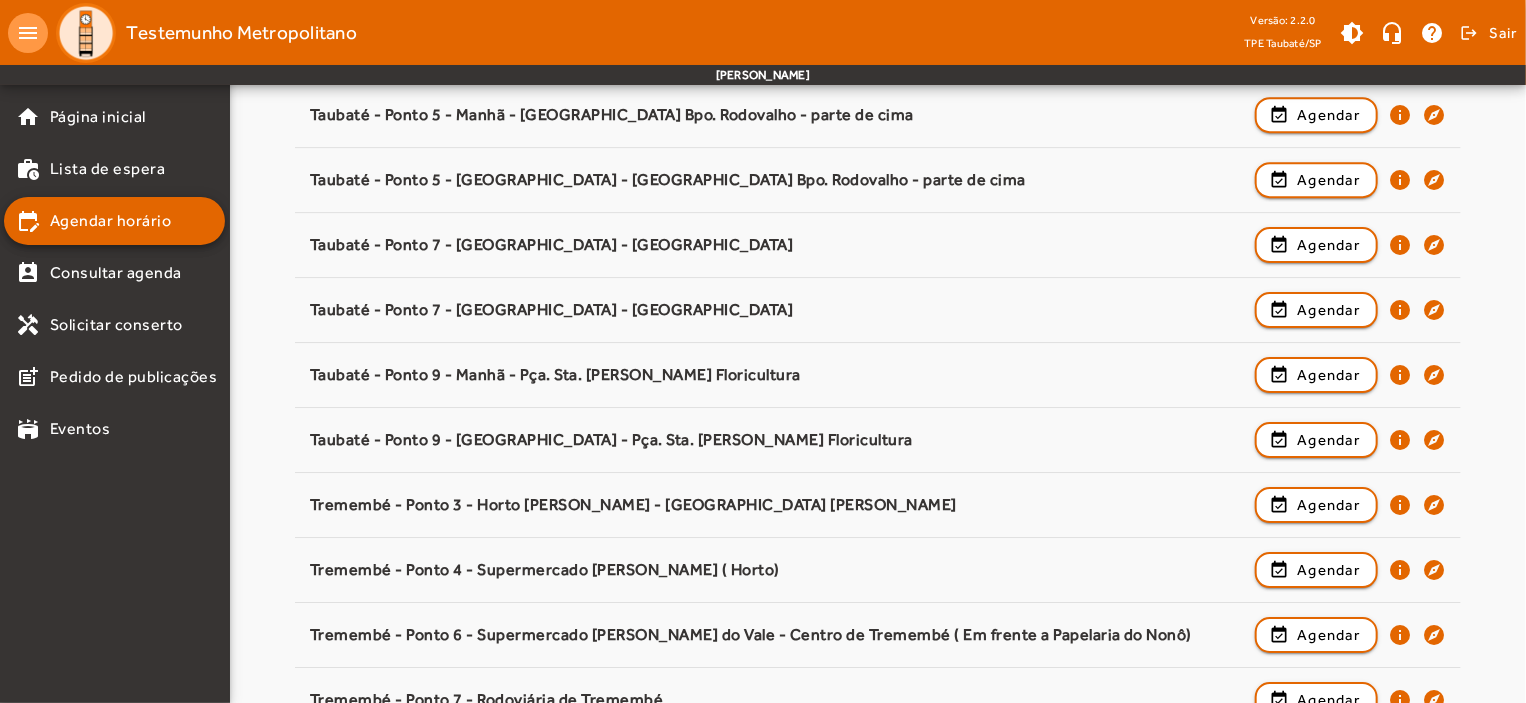 scroll, scrollTop: 3131, scrollLeft: 0, axis: vertical 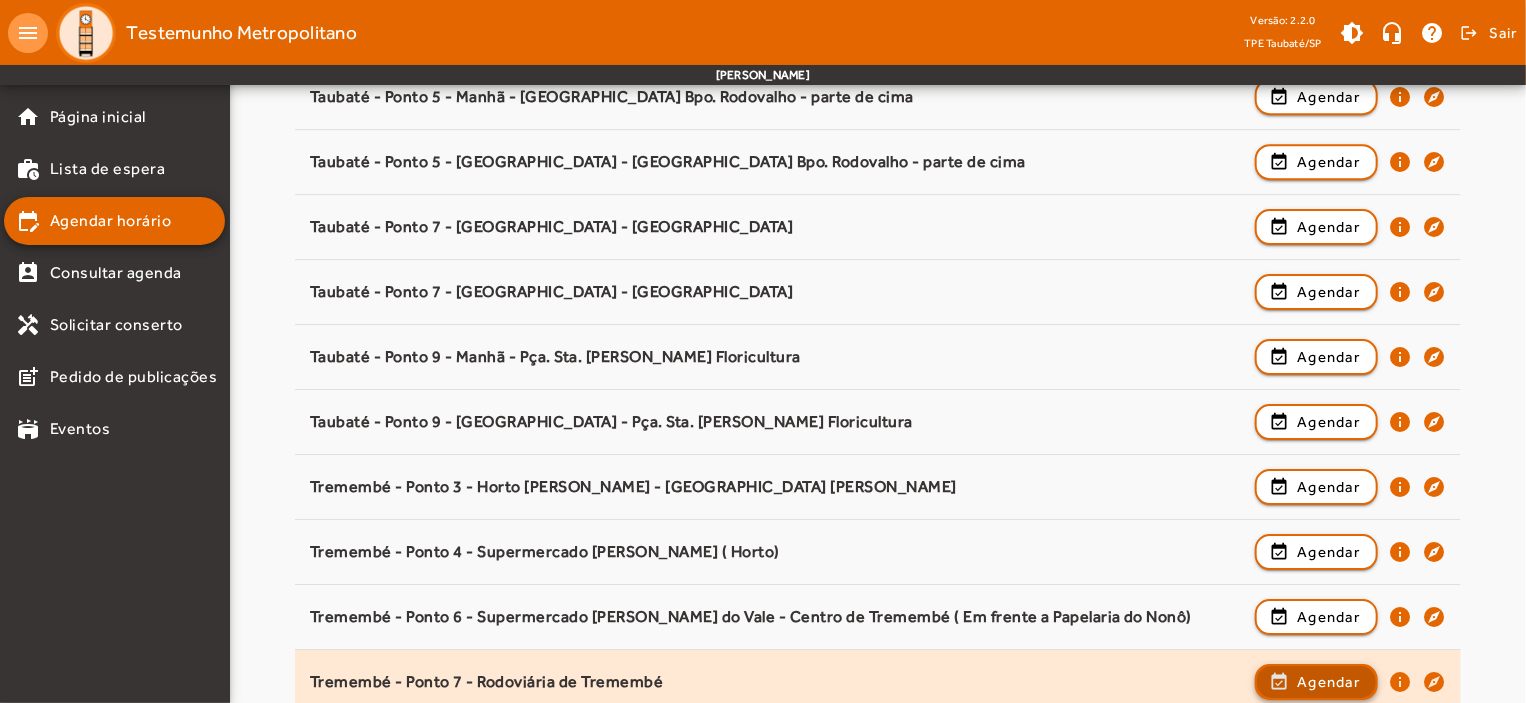 click on "Agendar" 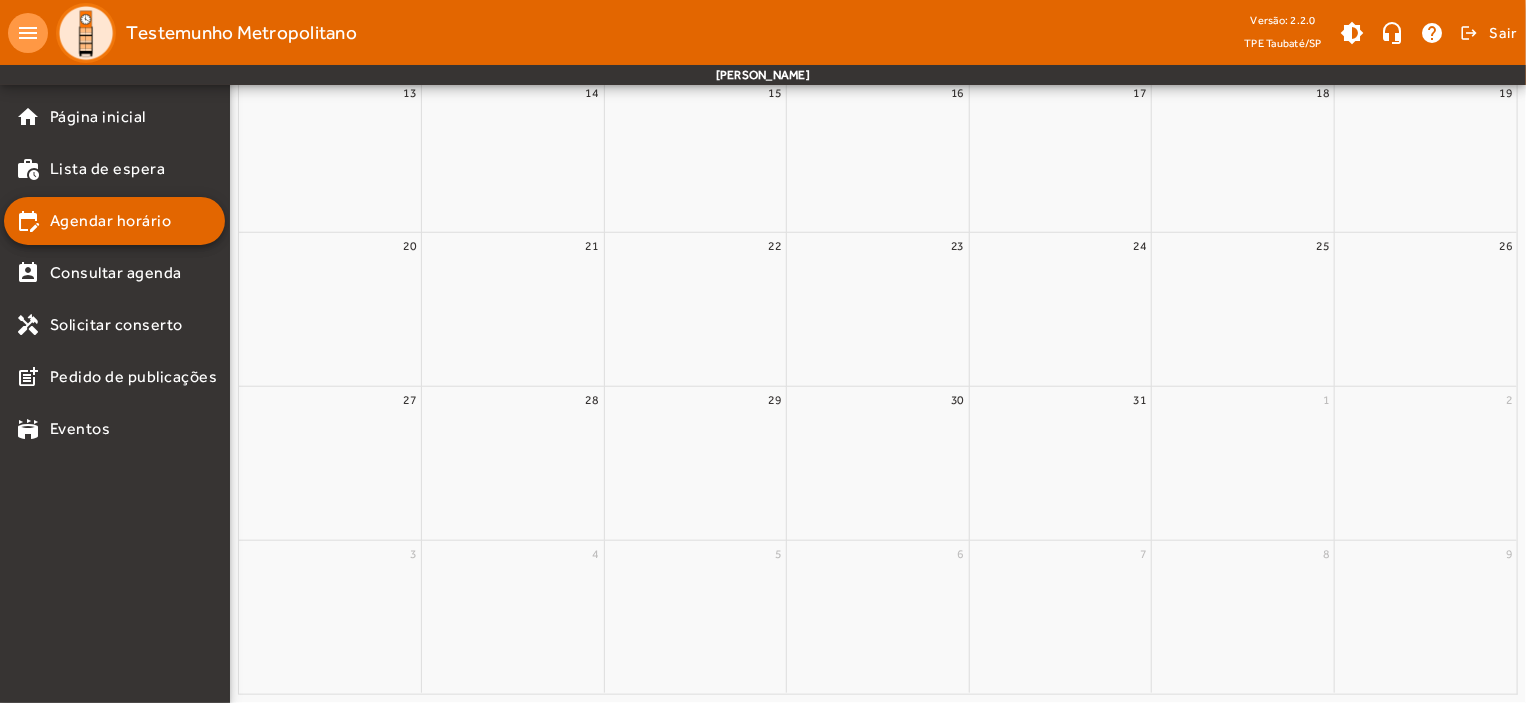 scroll, scrollTop: 0, scrollLeft: 0, axis: both 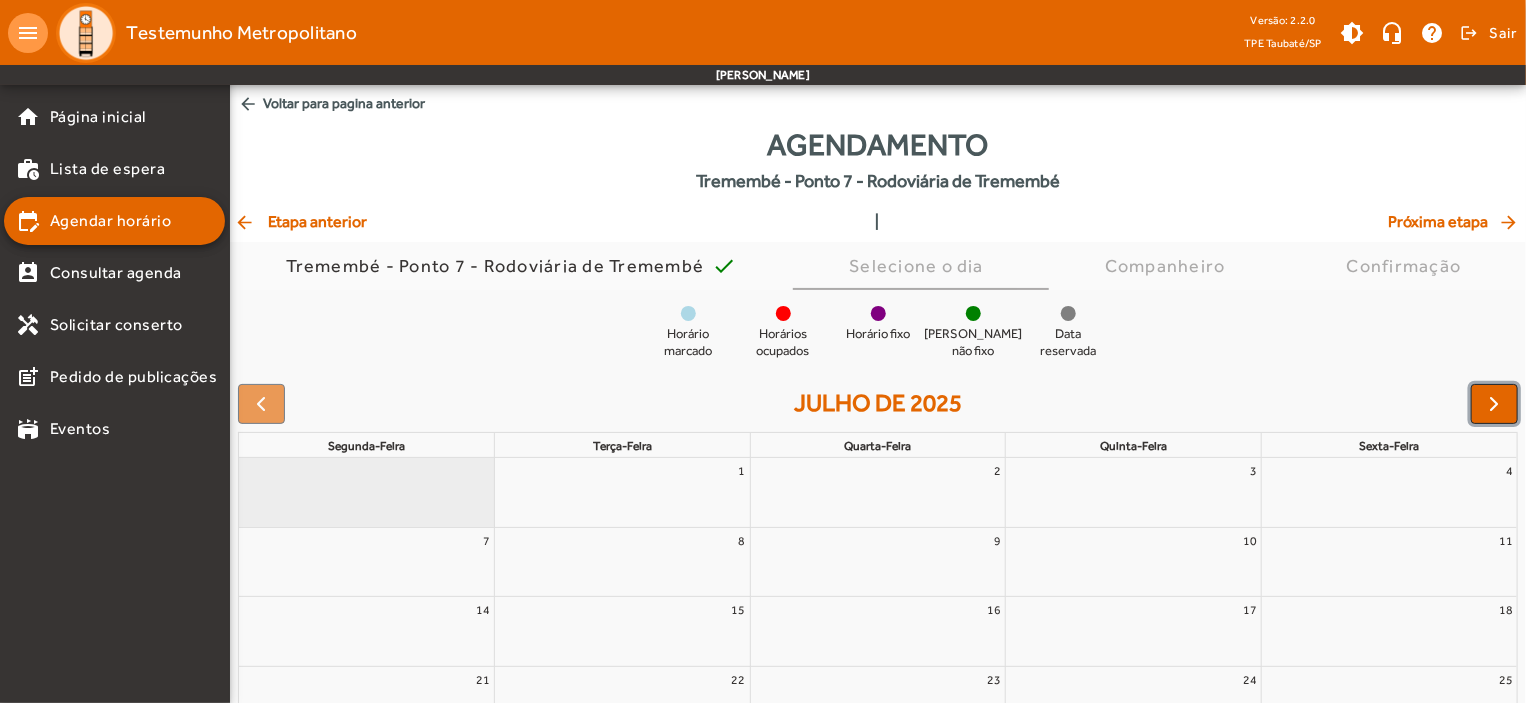 click at bounding box center [1495, 404] 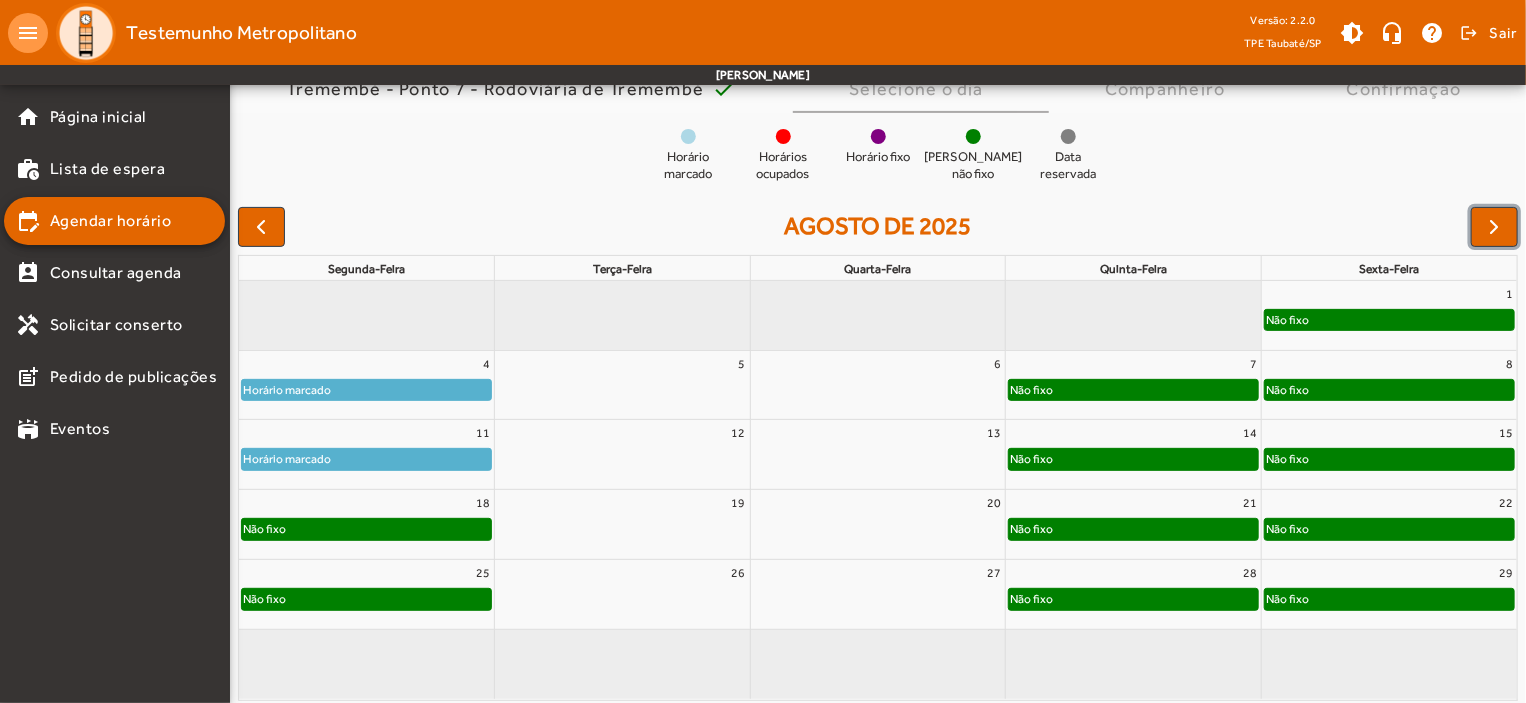 scroll, scrollTop: 182, scrollLeft: 0, axis: vertical 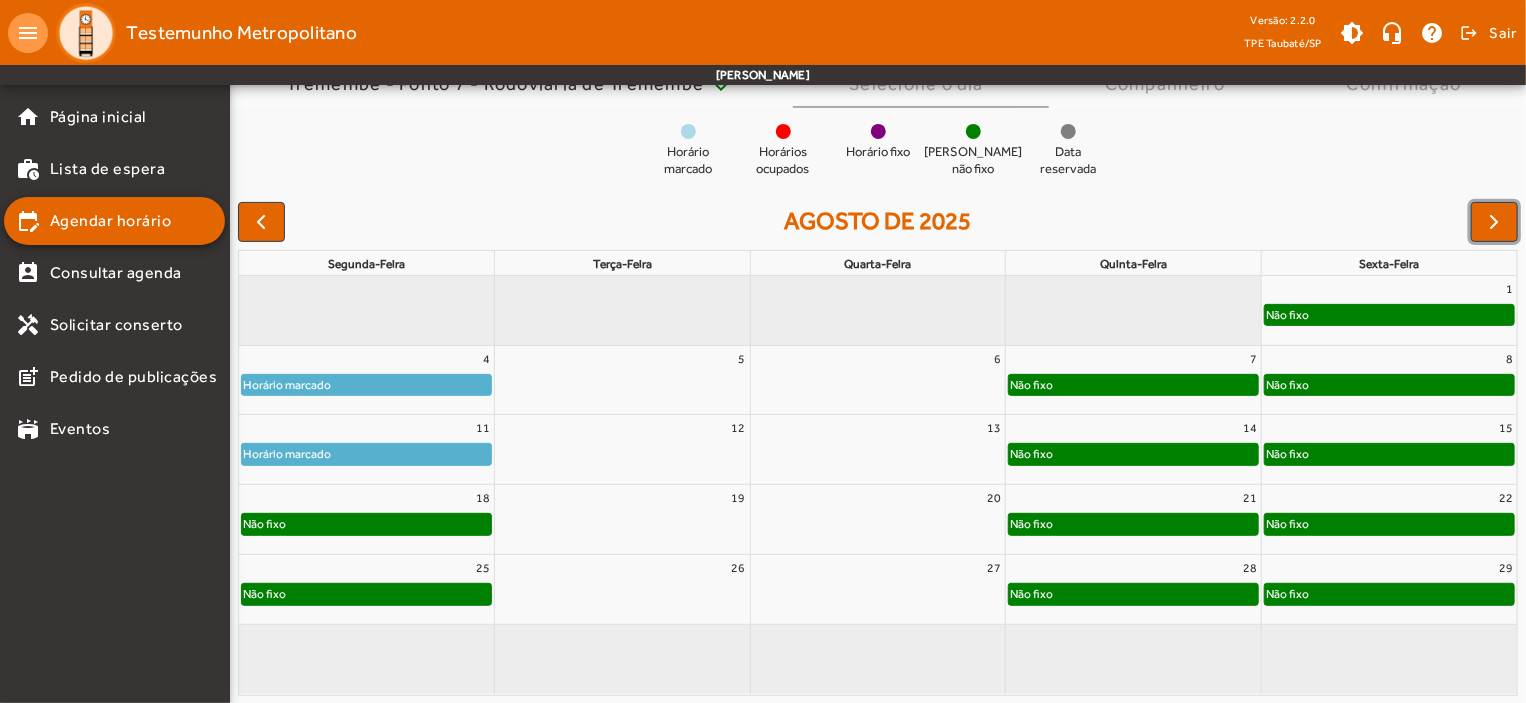 click on "Não fixo" 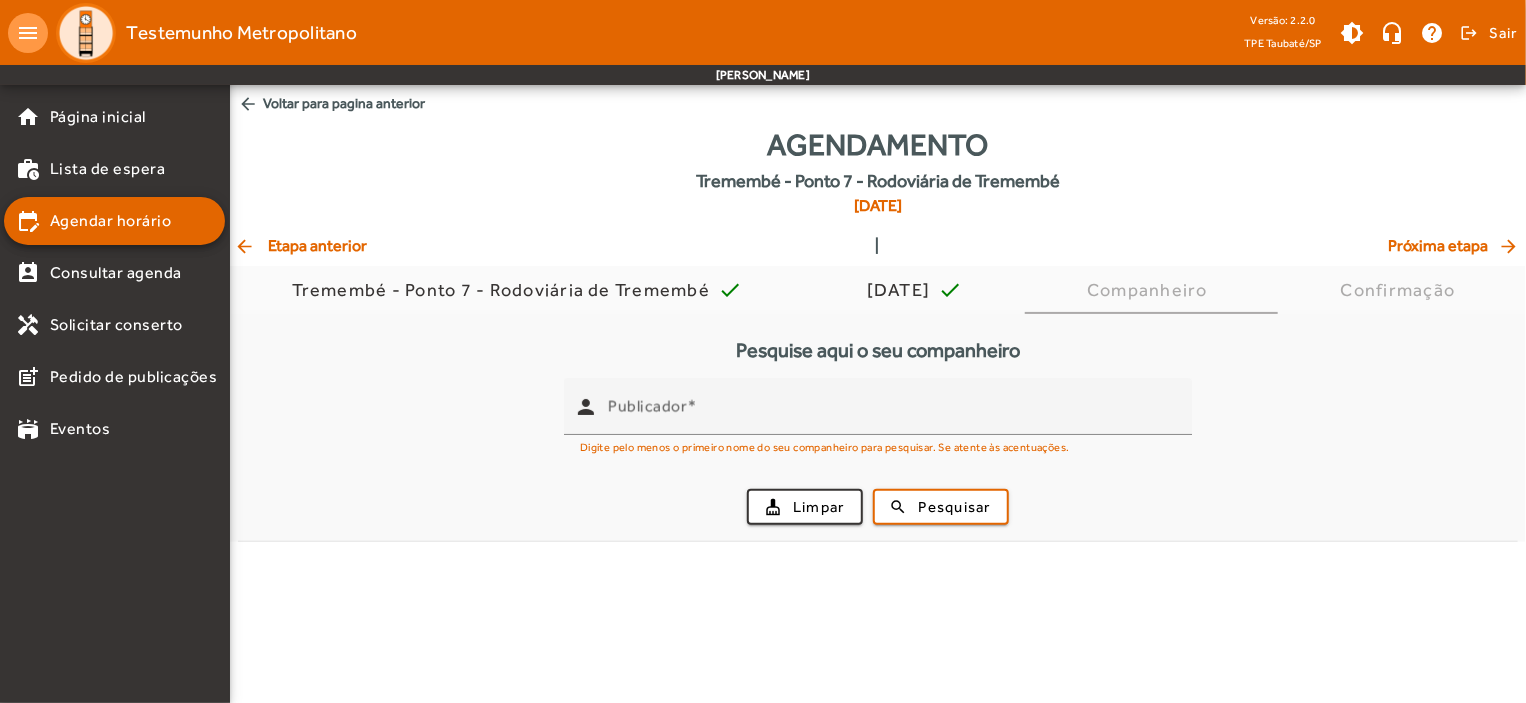 scroll, scrollTop: 0, scrollLeft: 0, axis: both 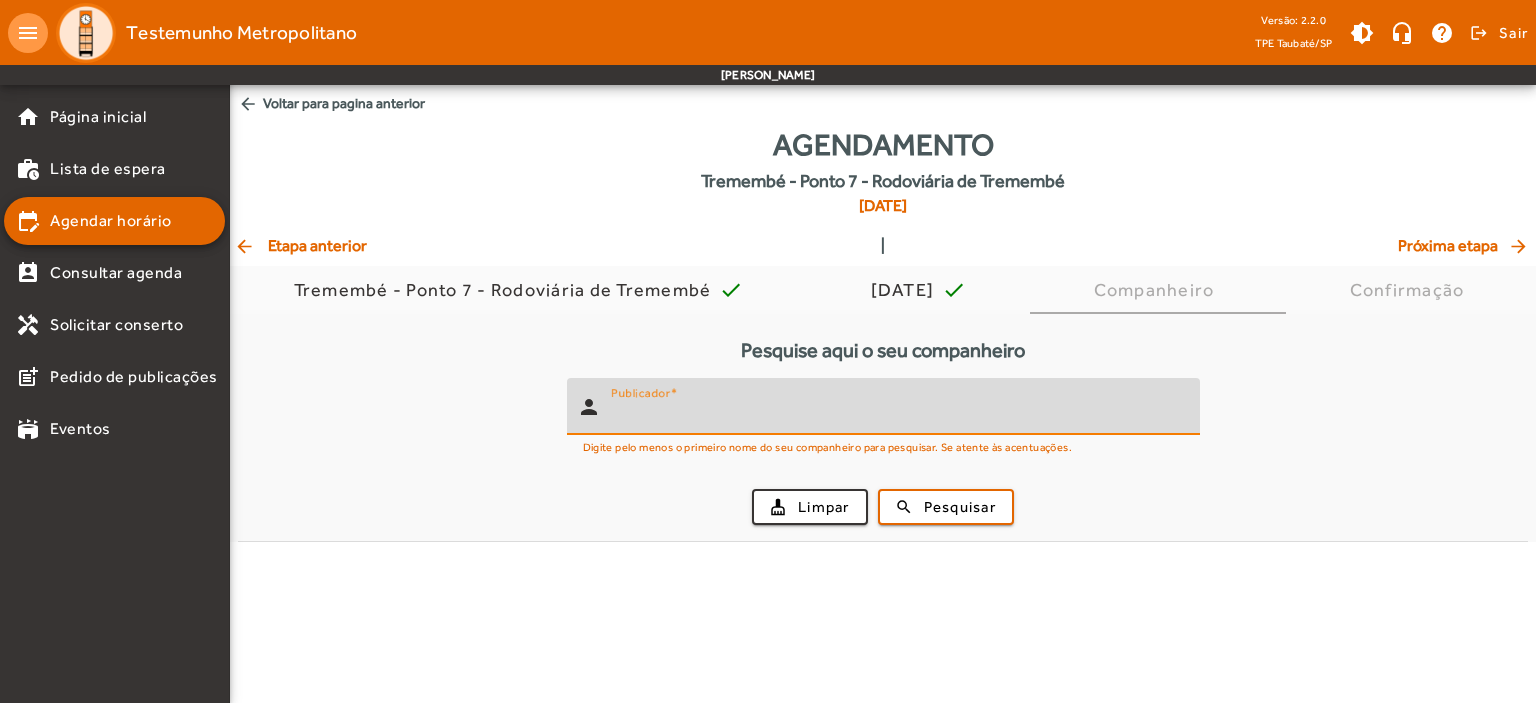 click on "Publicador" at bounding box center [897, 415] 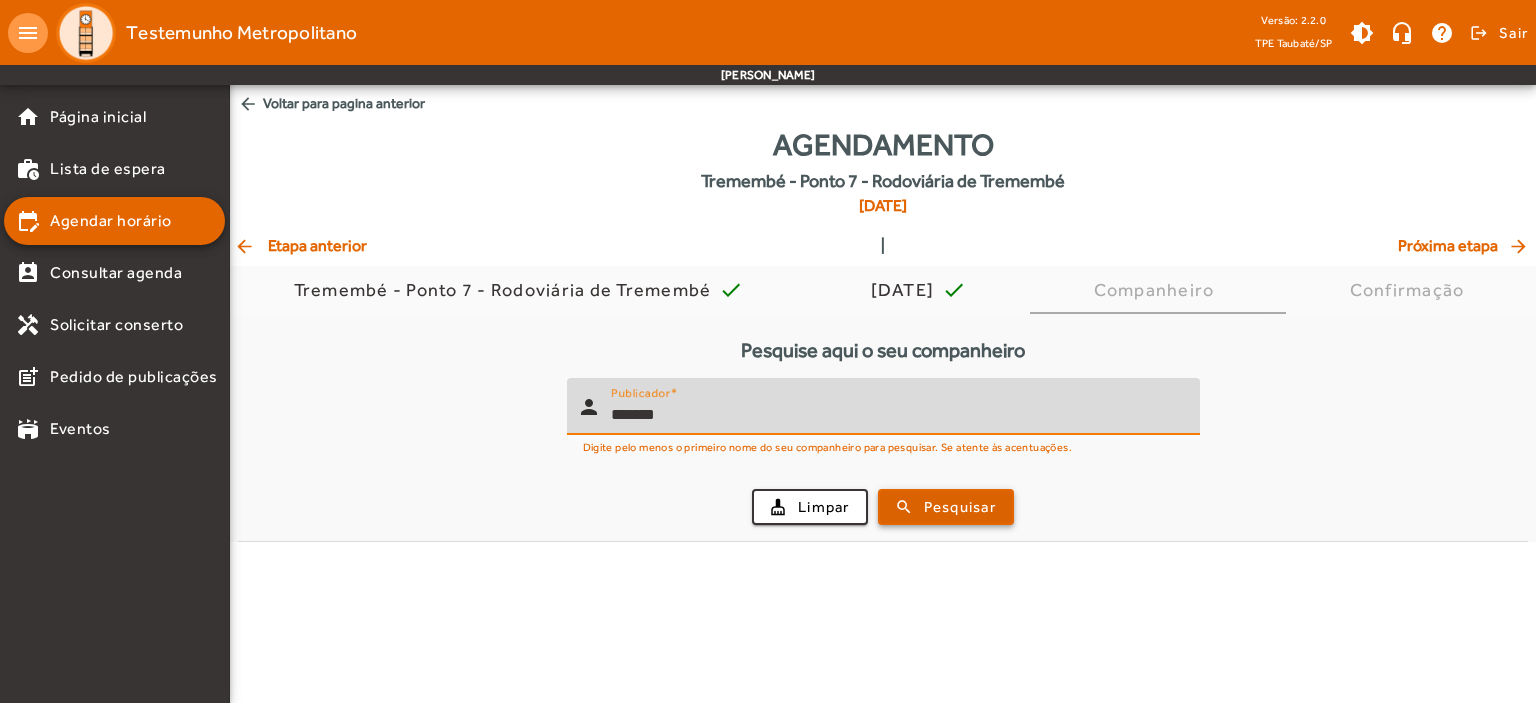 type on "*******" 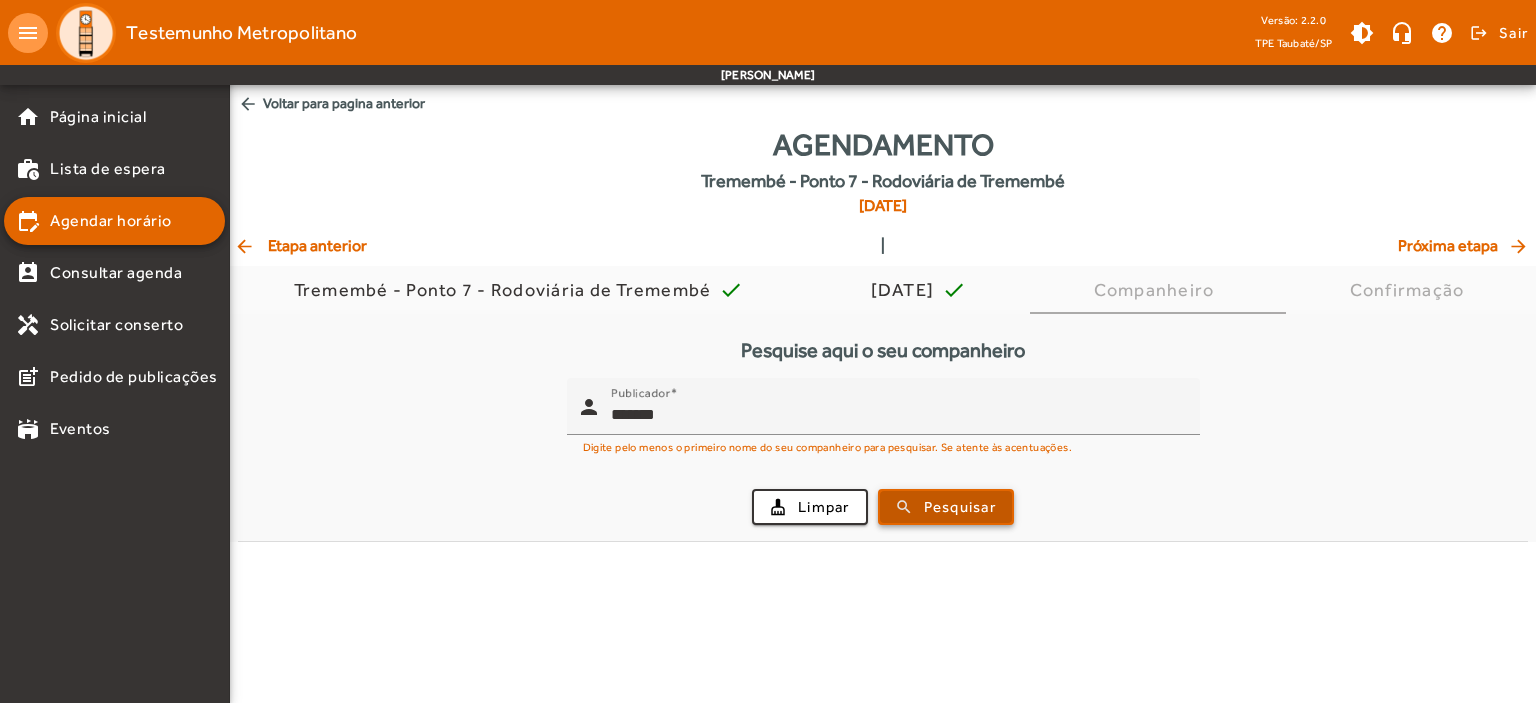 click on "Pesquisar" at bounding box center (960, 507) 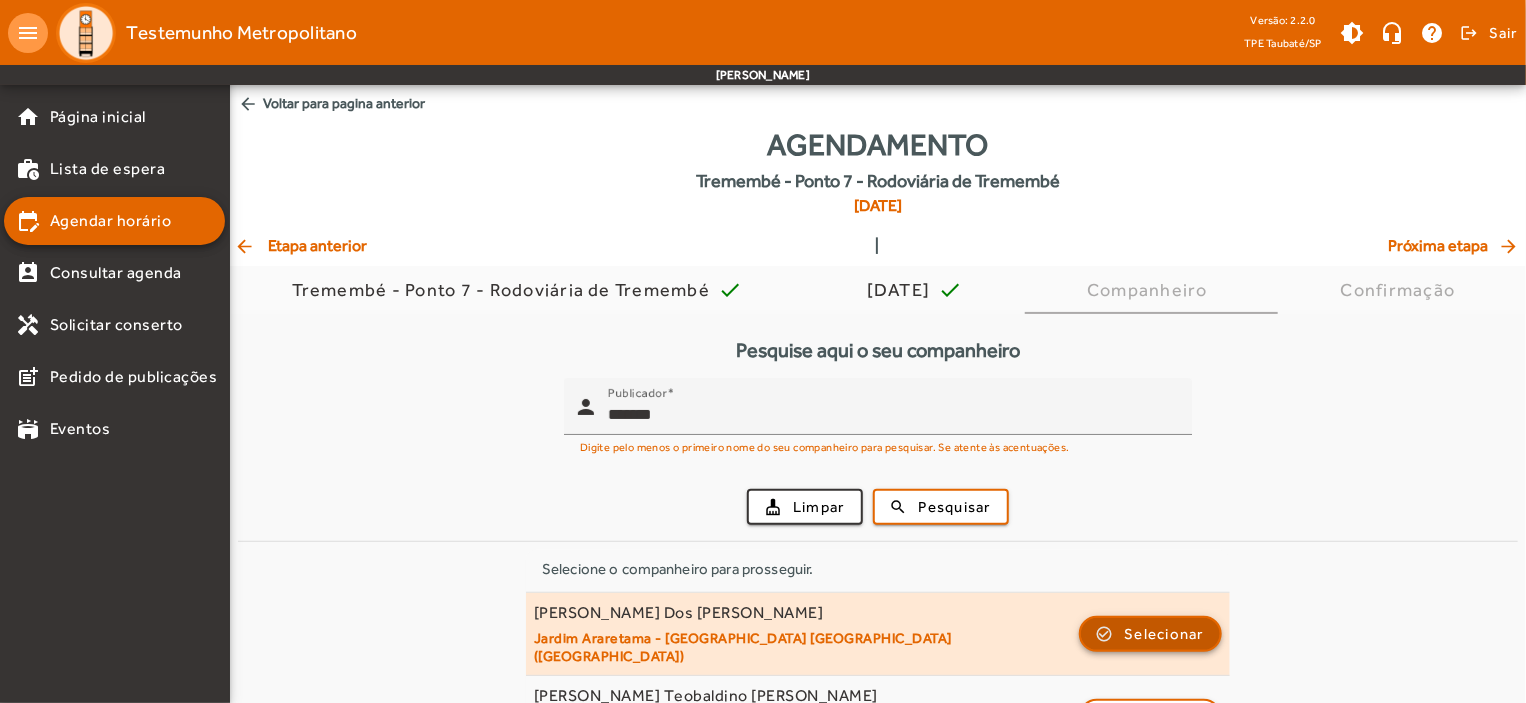 click on "Selecionar" 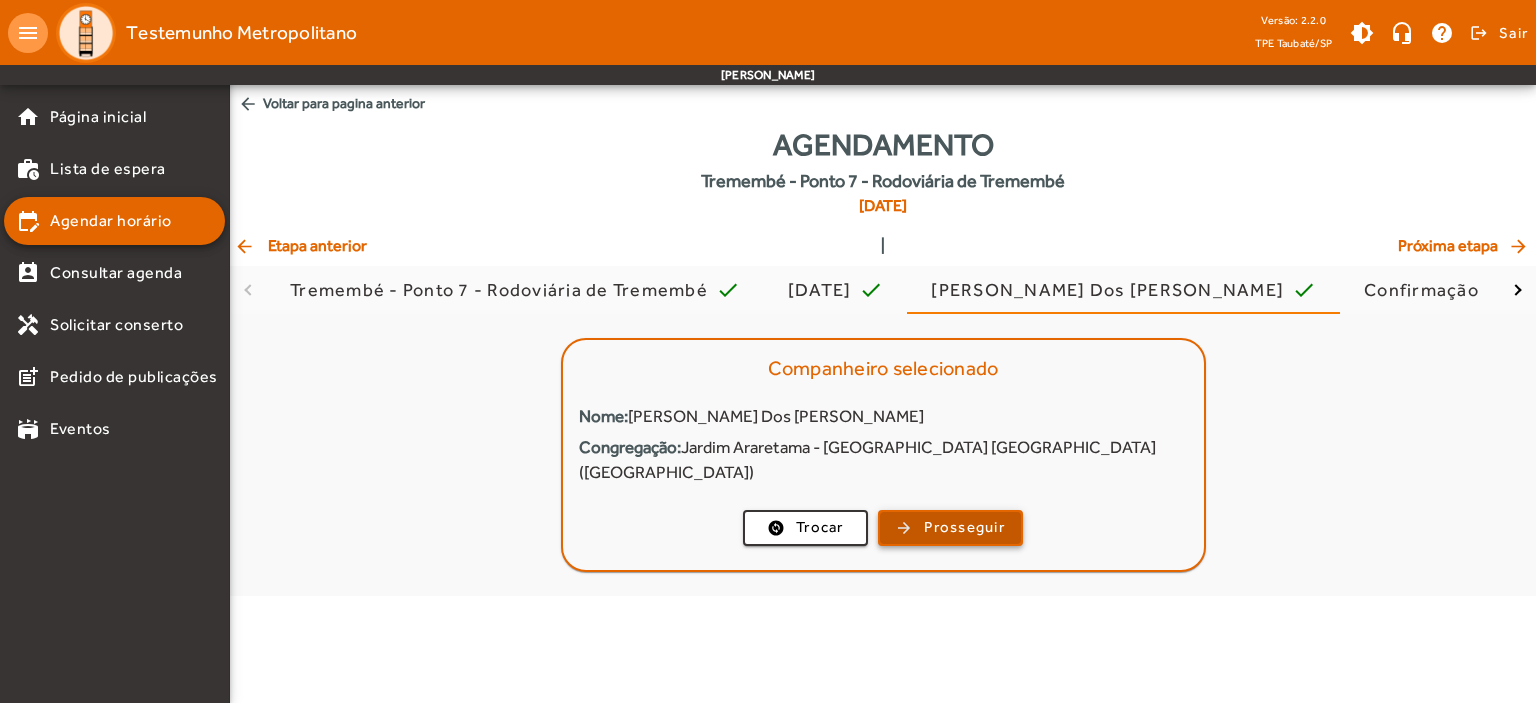 click on "Prosseguir" 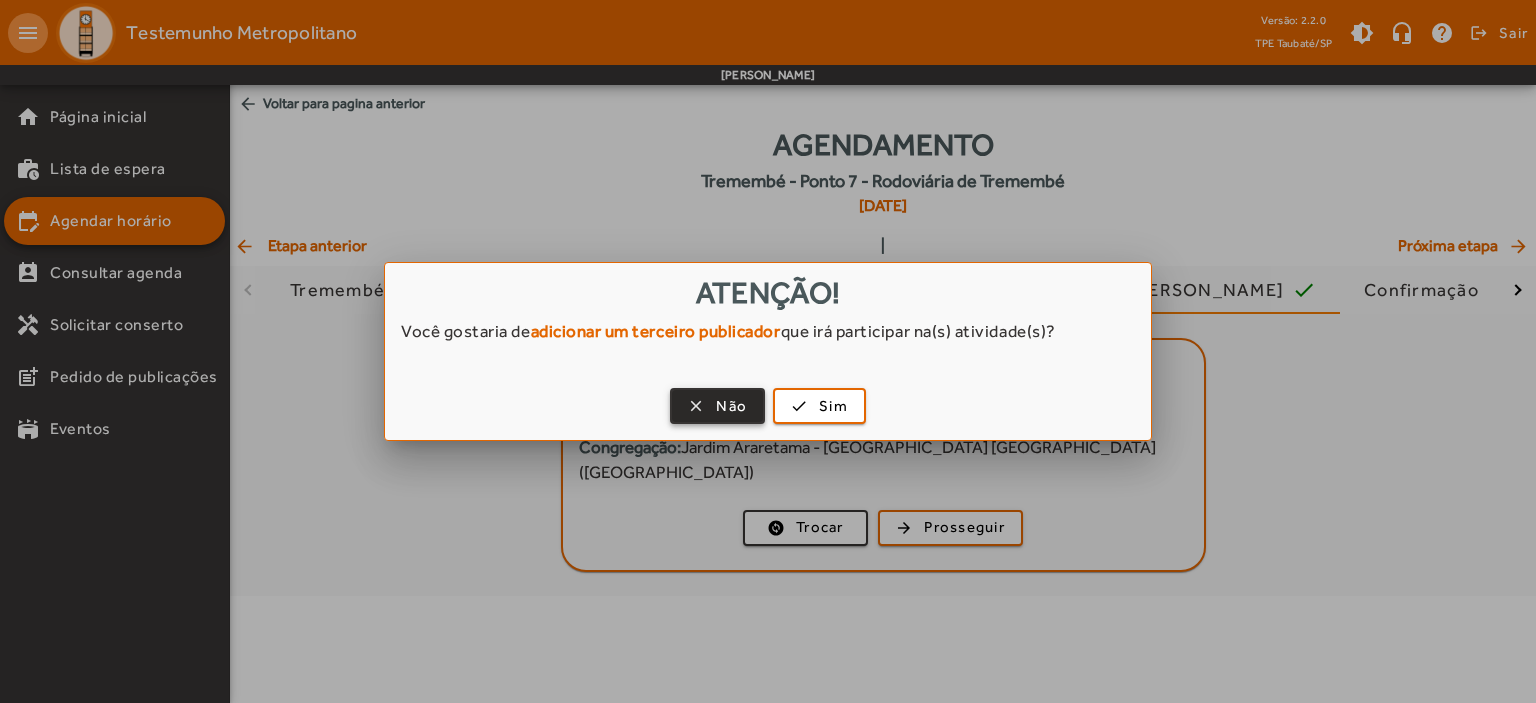 click on "Não" at bounding box center [731, 406] 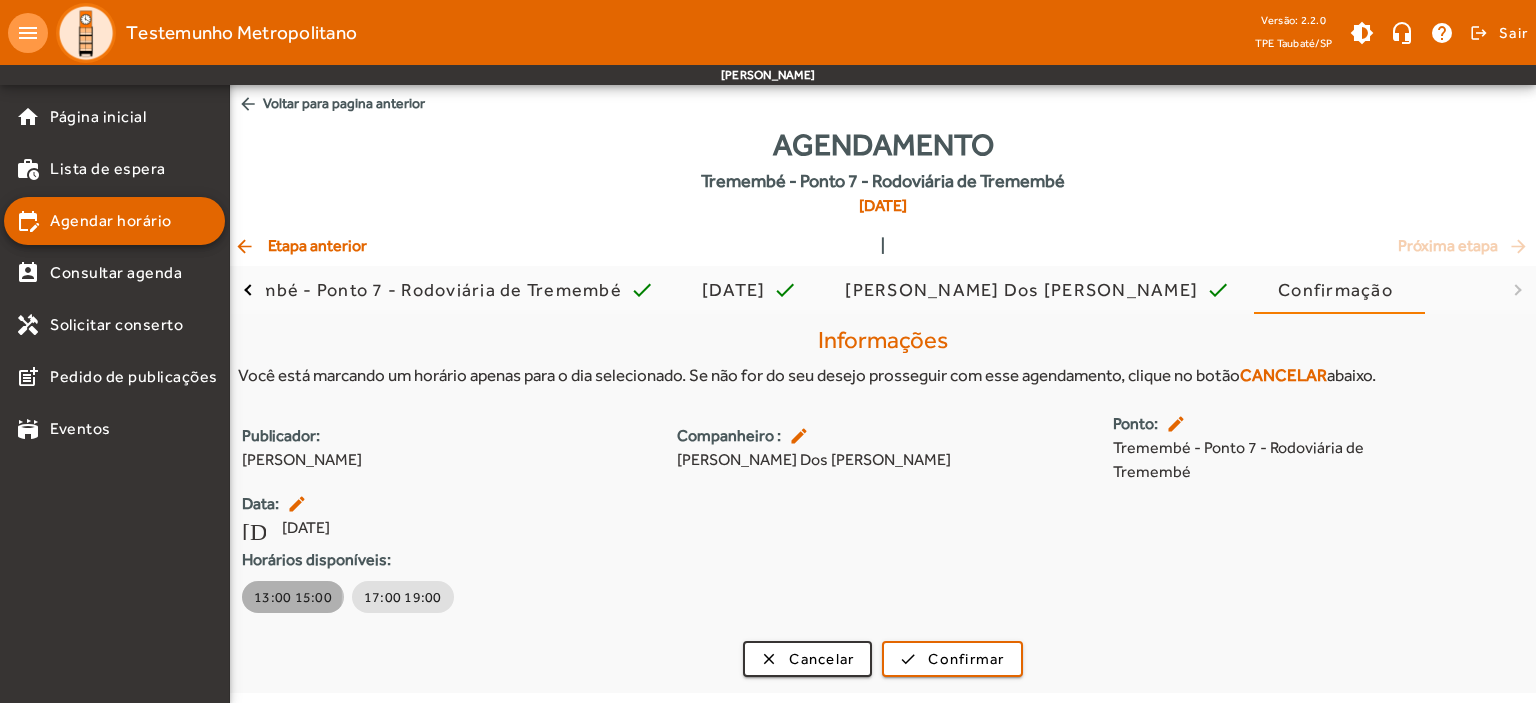 click on "13:00 15:00" at bounding box center (293, 597) 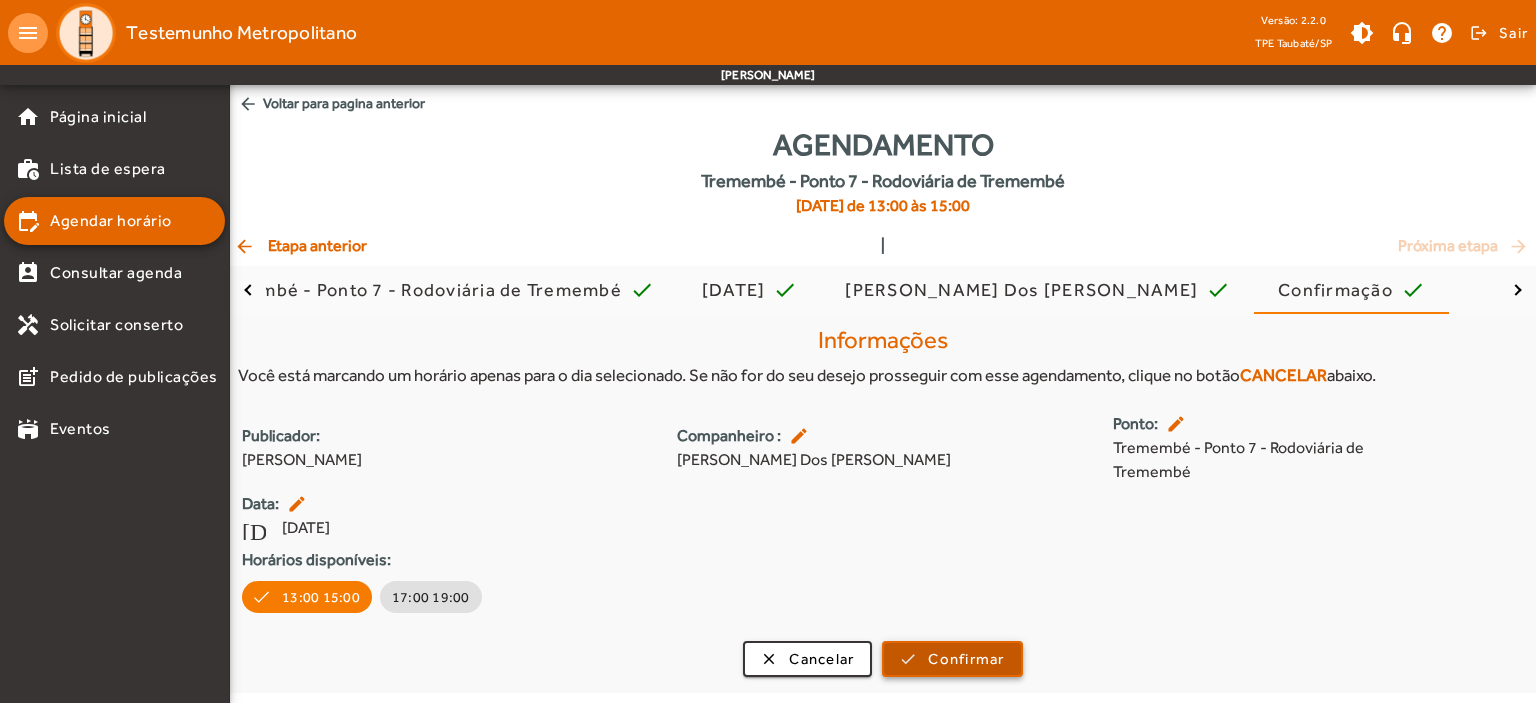 click on "Confirmar" at bounding box center (966, 659) 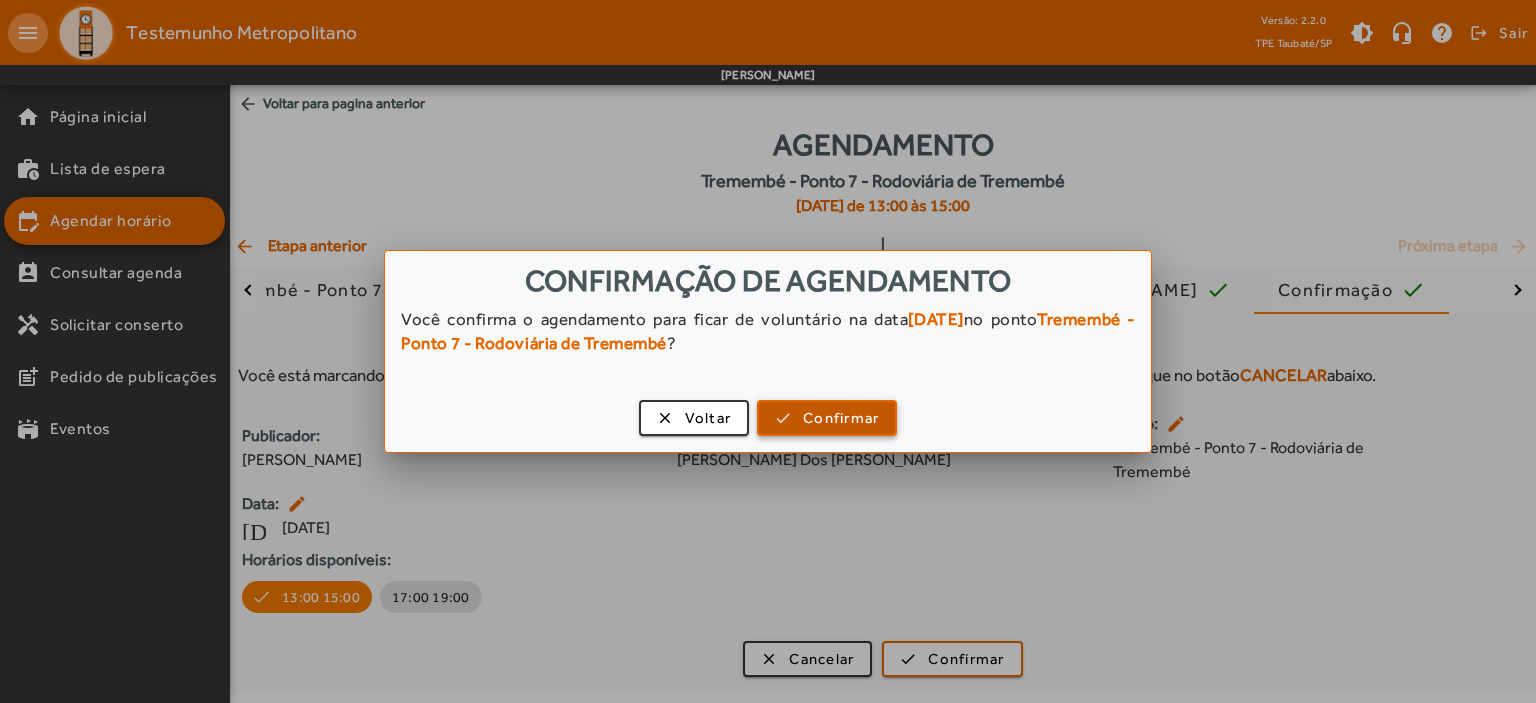 click on "Confirmar" at bounding box center [841, 418] 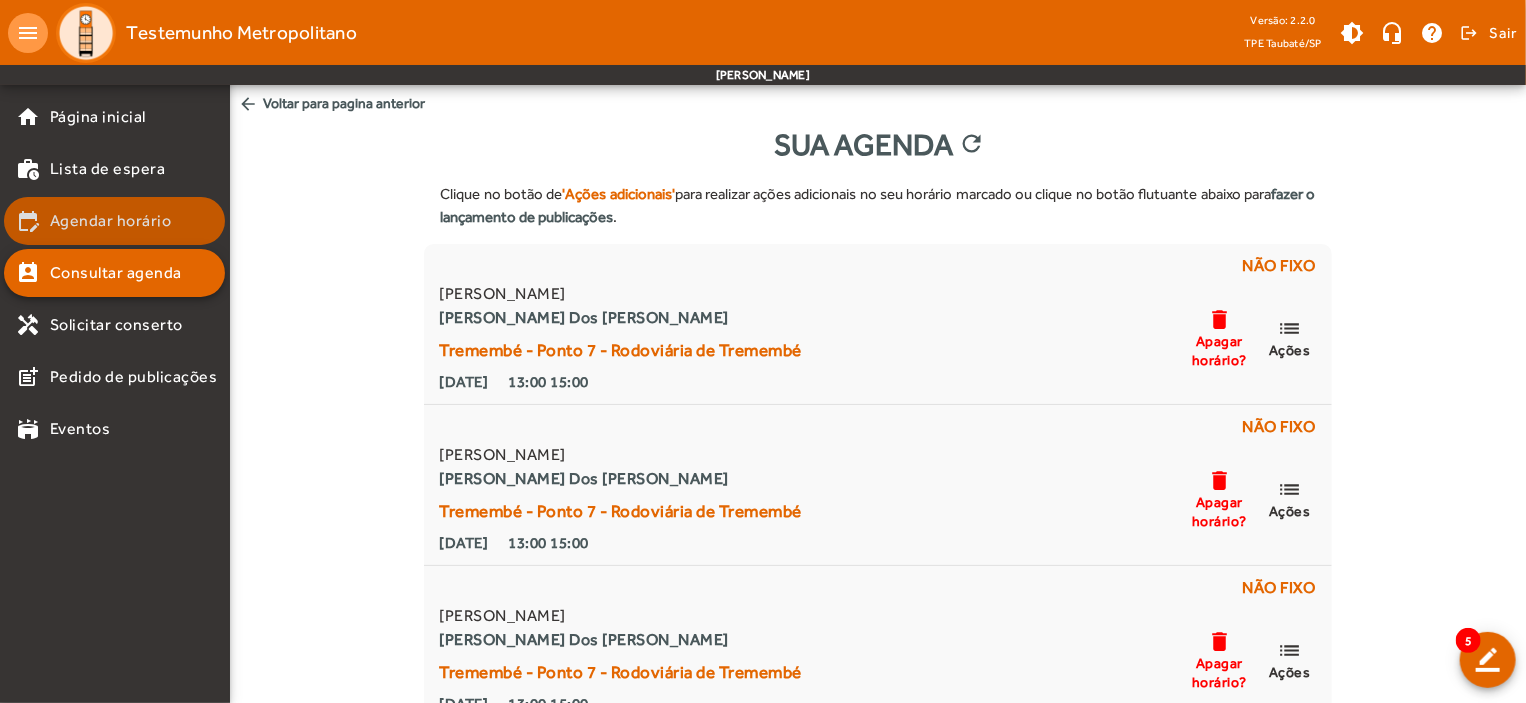 click on "edit_calendar Agendar horário" 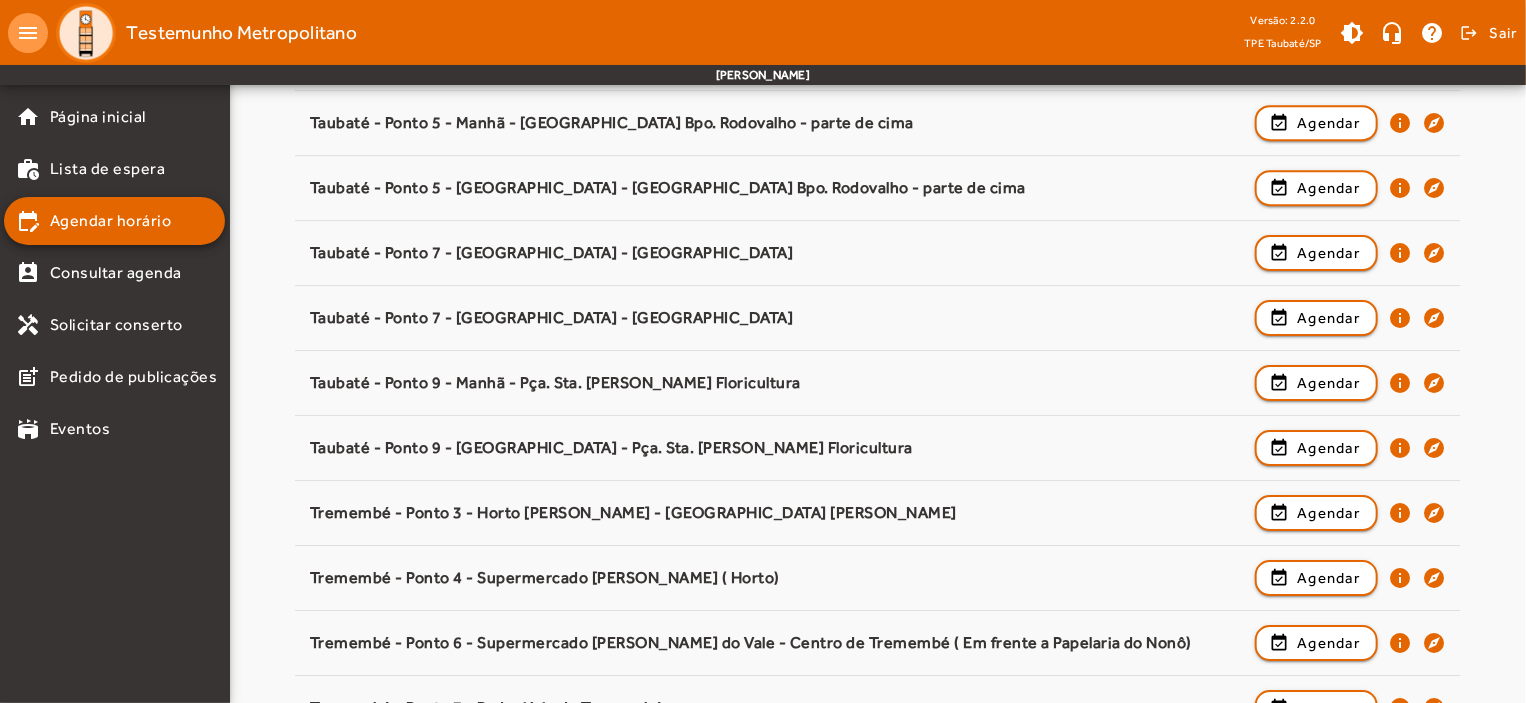 scroll, scrollTop: 3131, scrollLeft: 0, axis: vertical 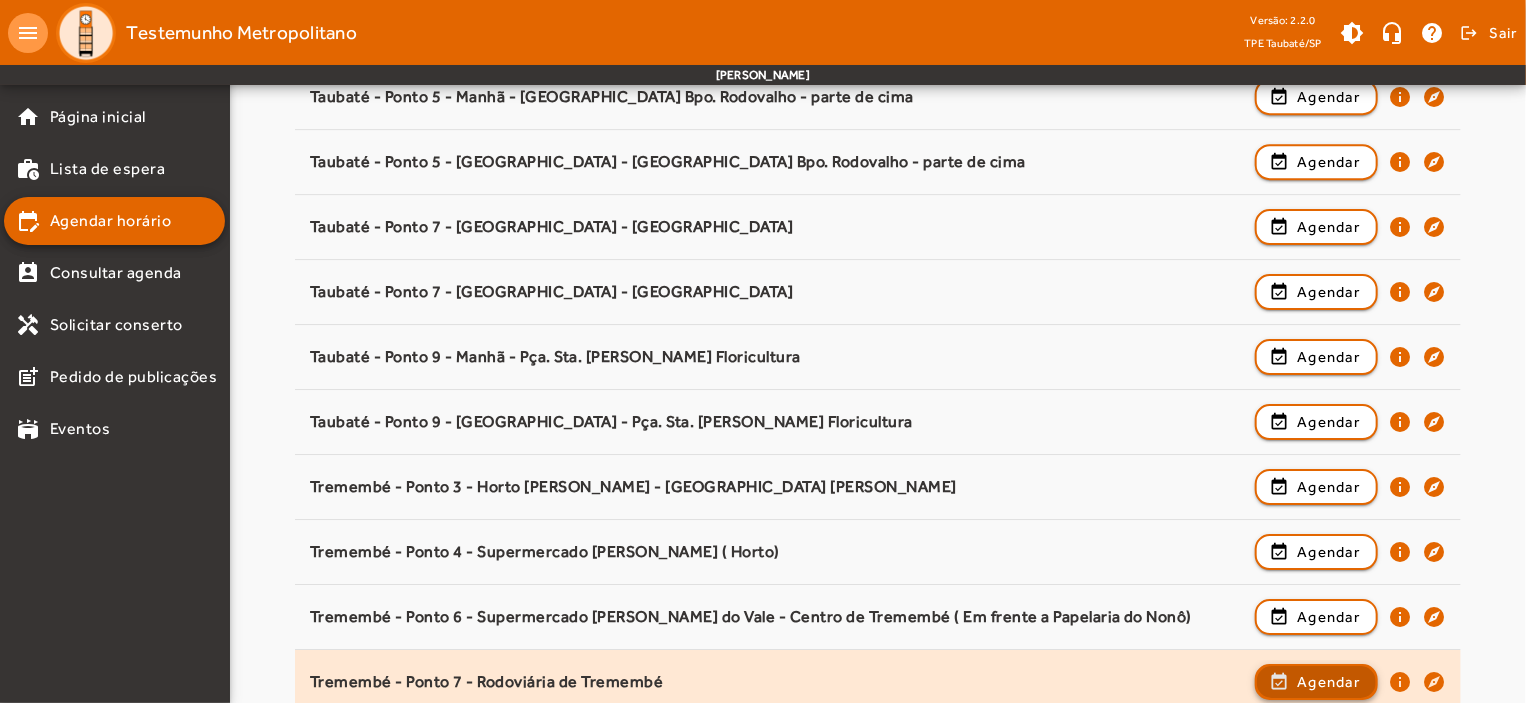 click on "Agendar" 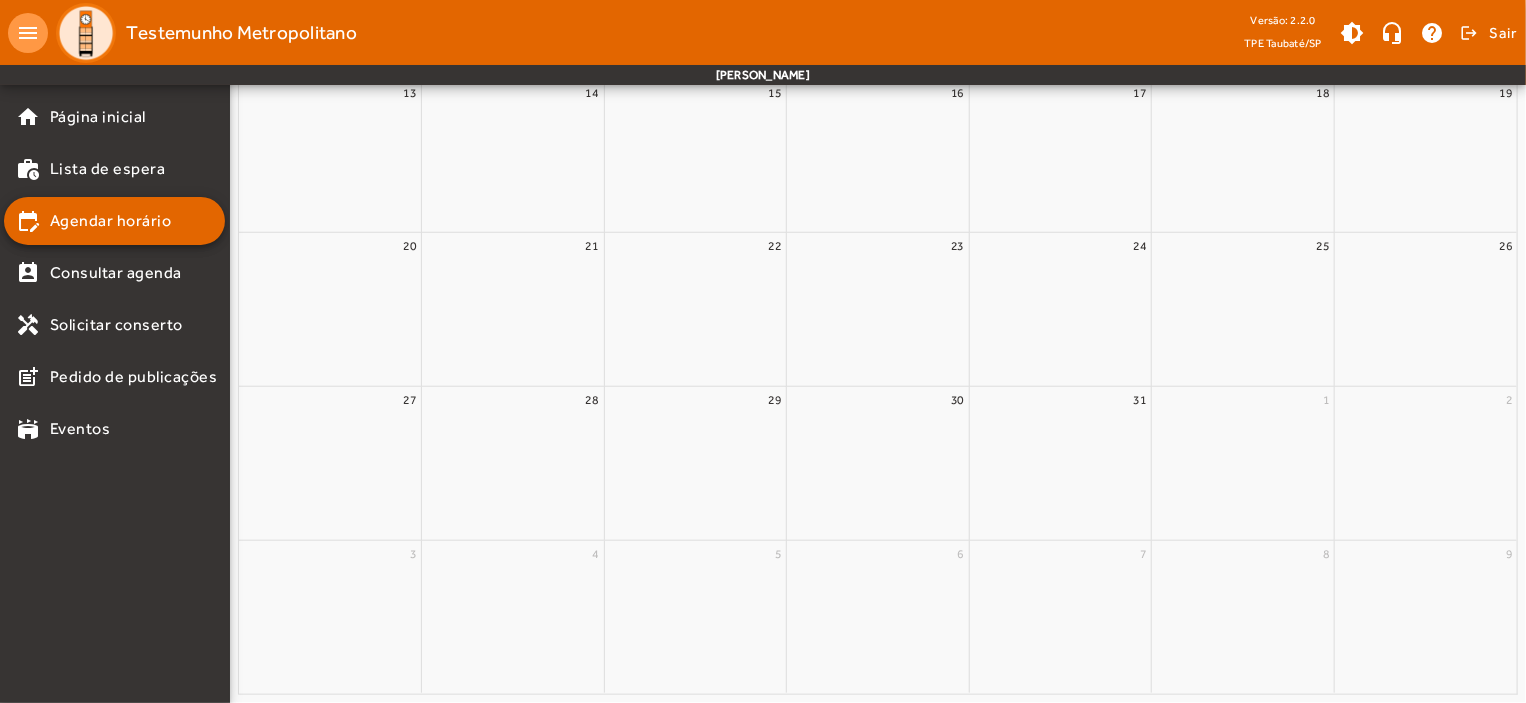 scroll, scrollTop: 0, scrollLeft: 0, axis: both 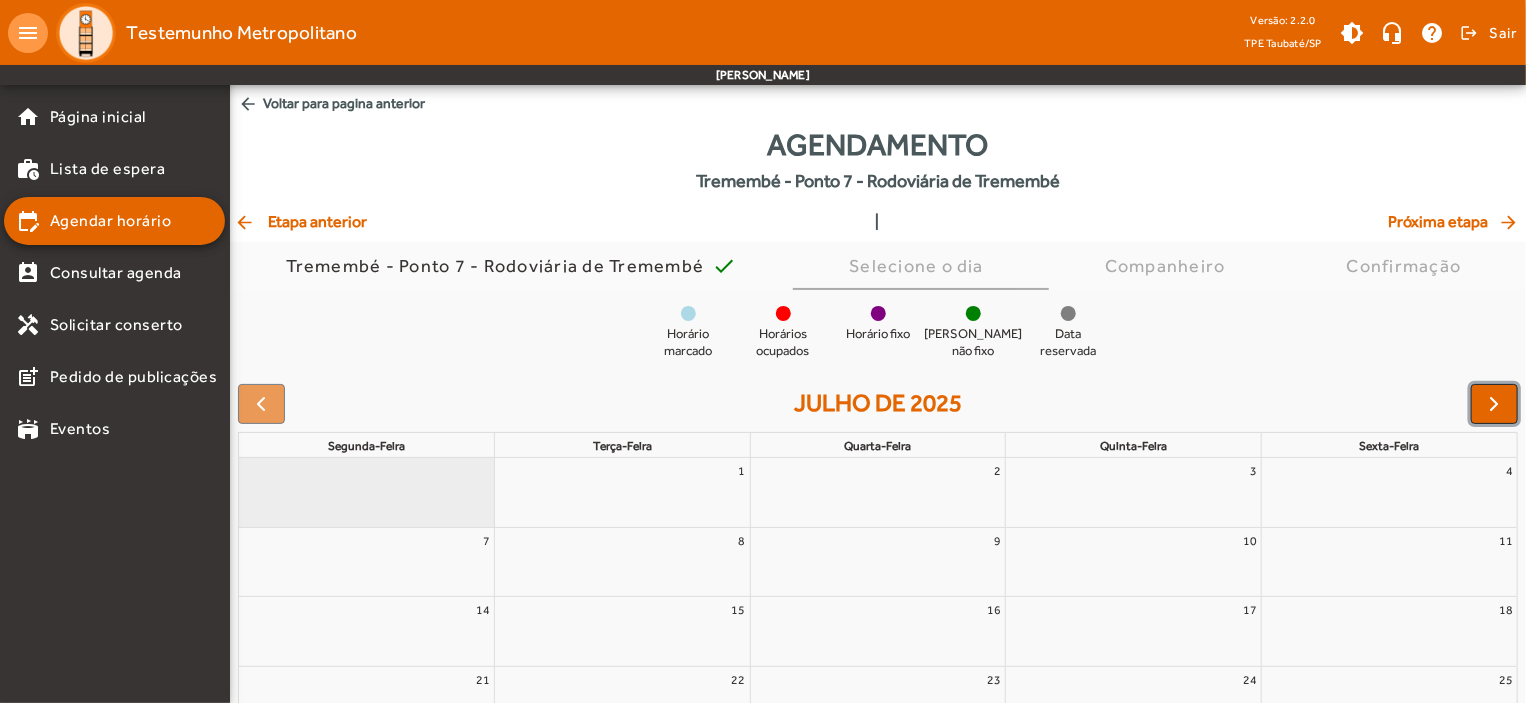 click at bounding box center (1495, 404) 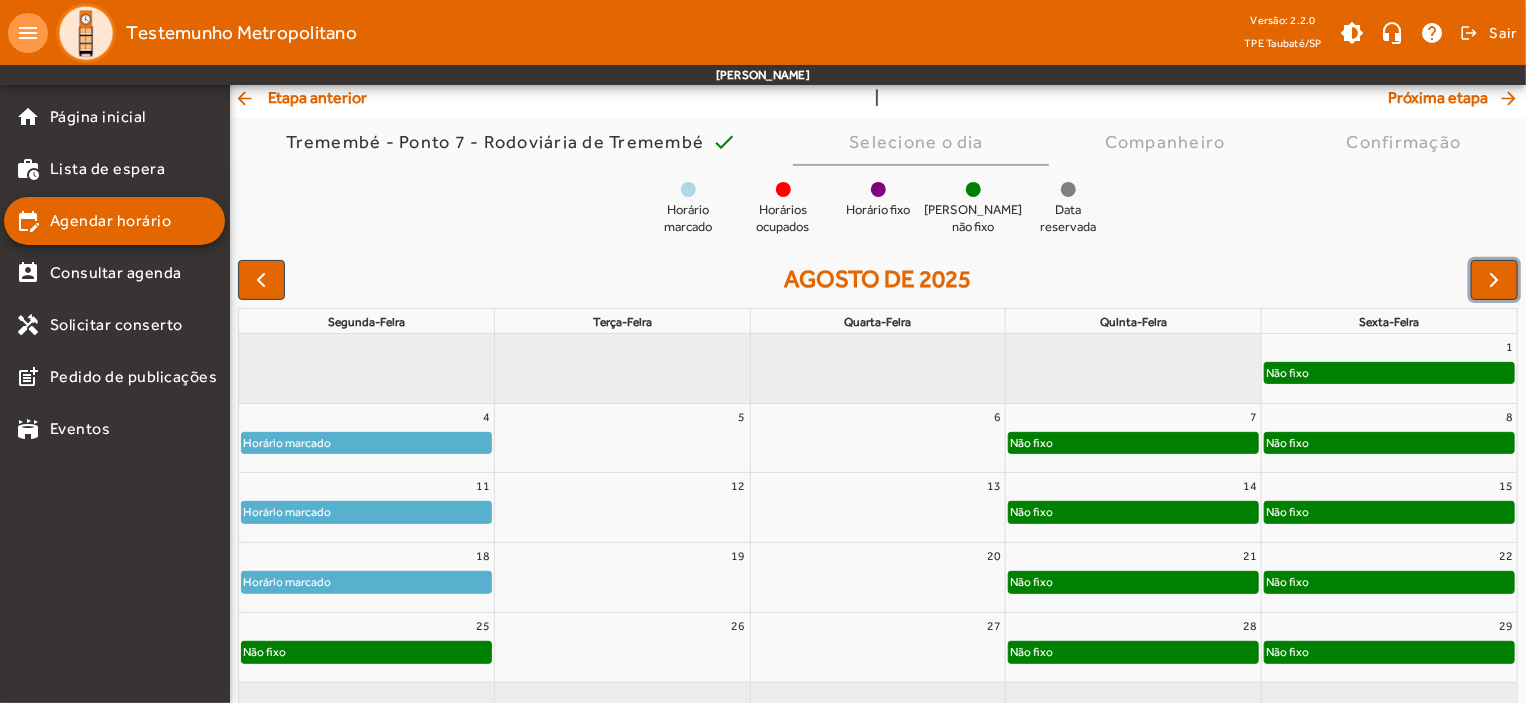 scroll, scrollTop: 182, scrollLeft: 0, axis: vertical 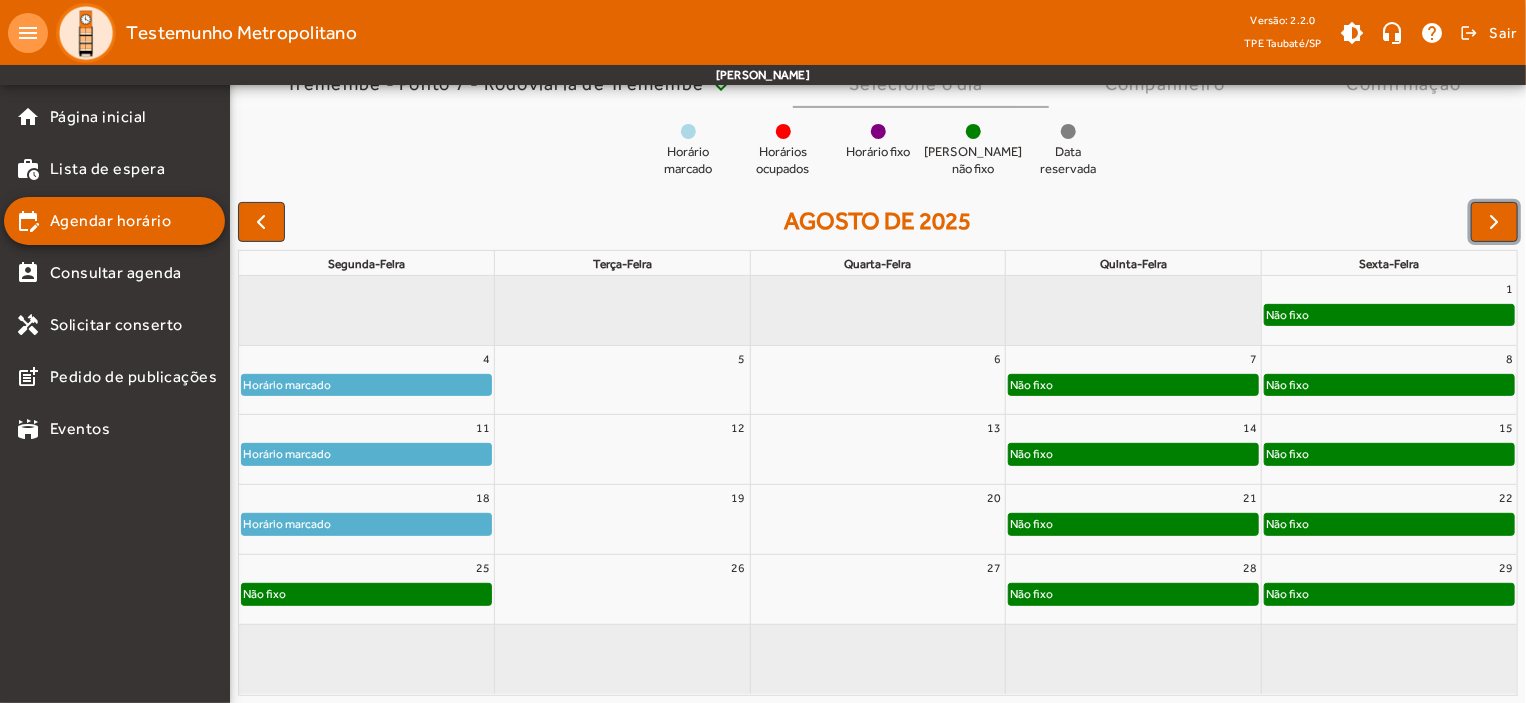 click on "Não fixo" 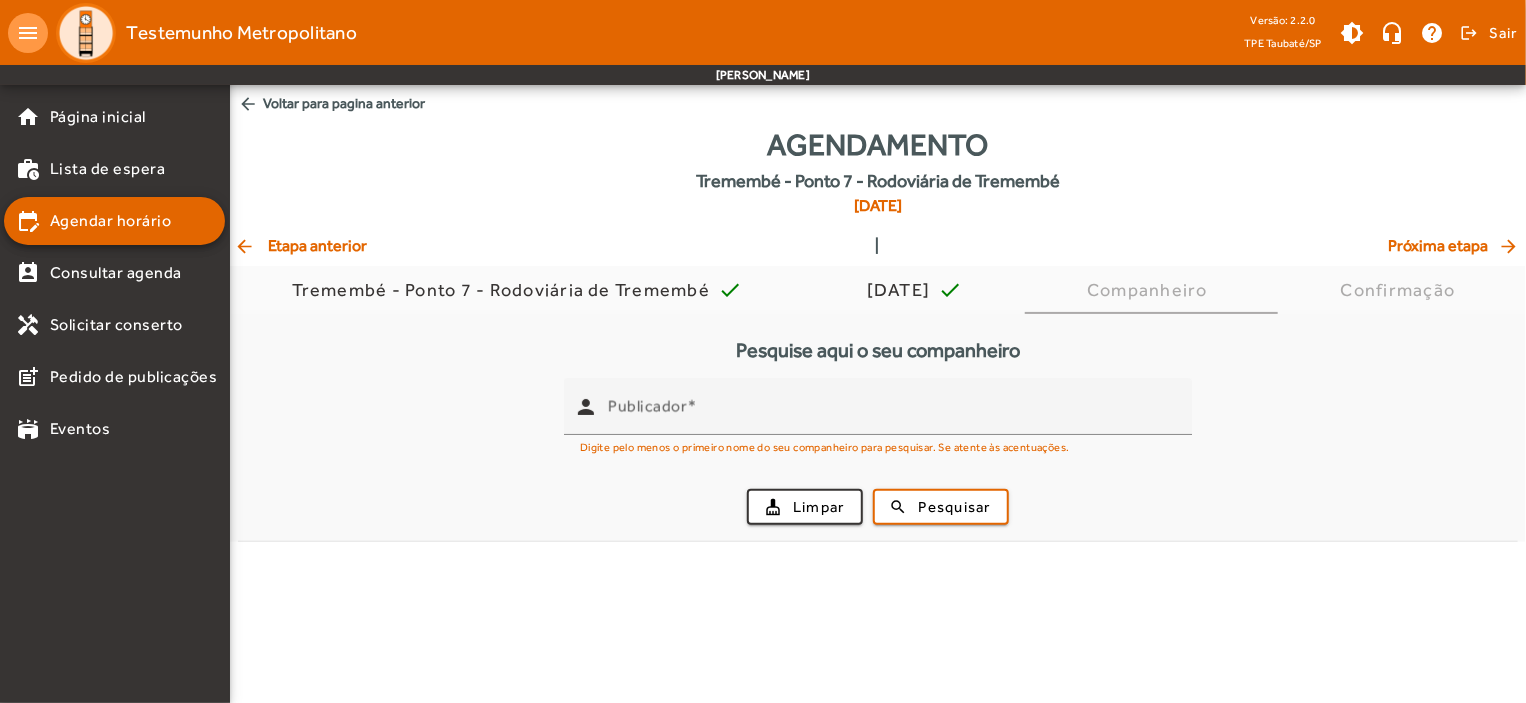 scroll, scrollTop: 0, scrollLeft: 0, axis: both 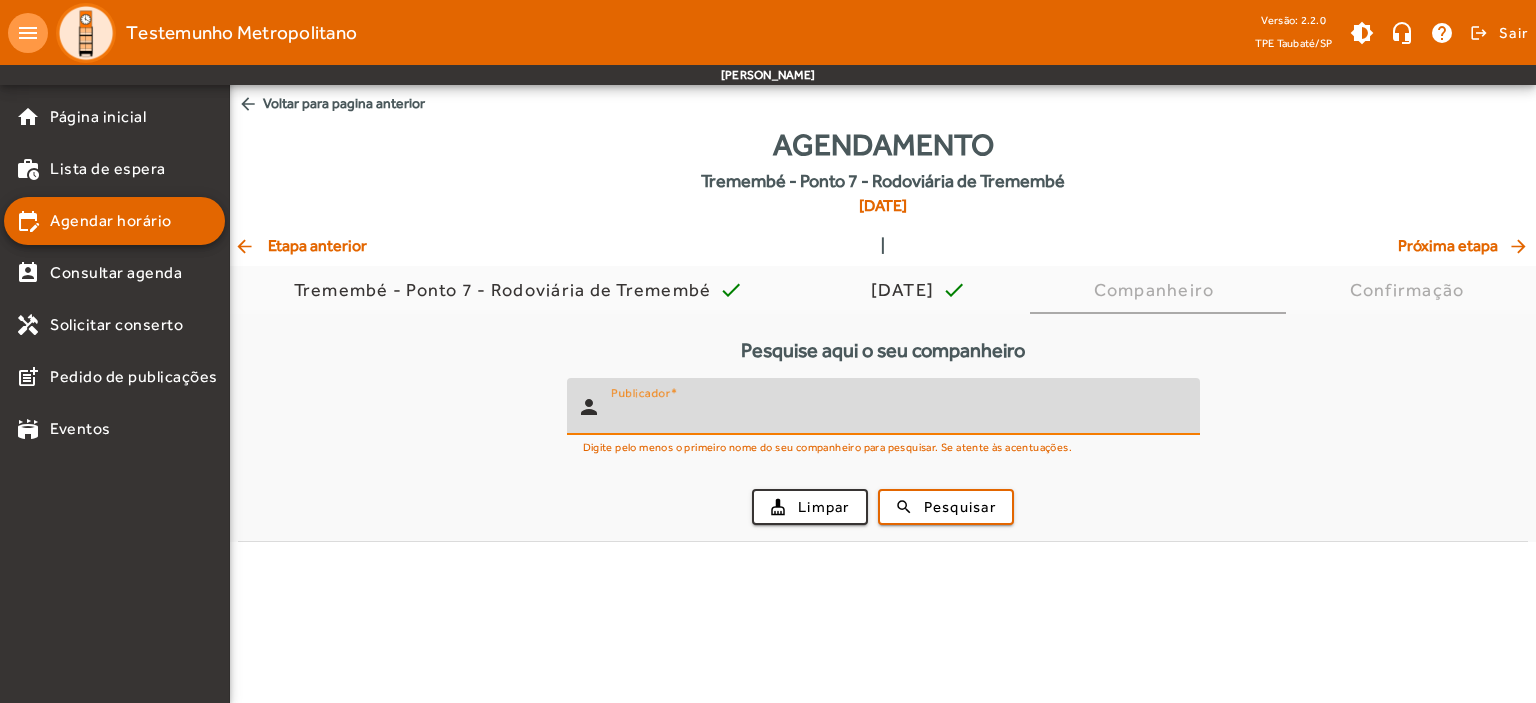 click on "Publicador" at bounding box center [897, 415] 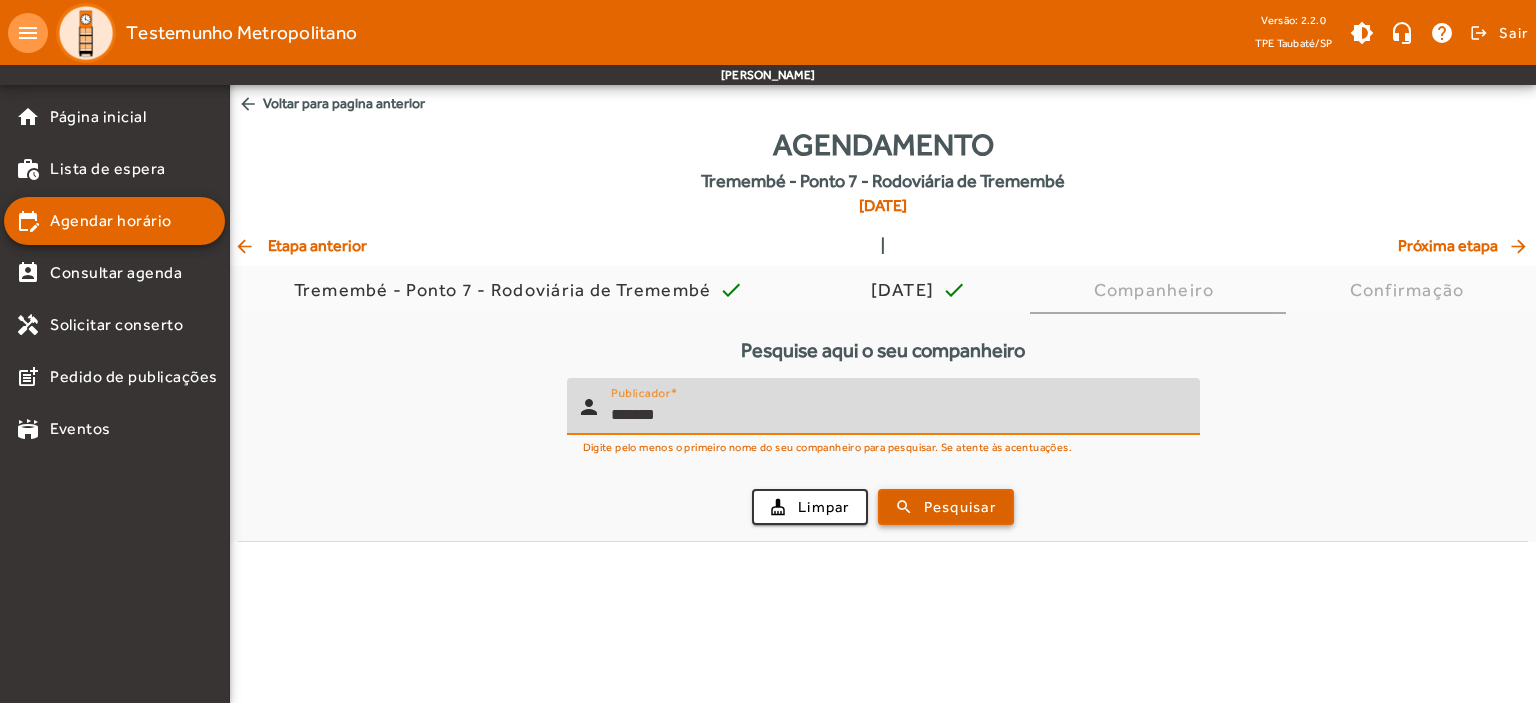 type on "*******" 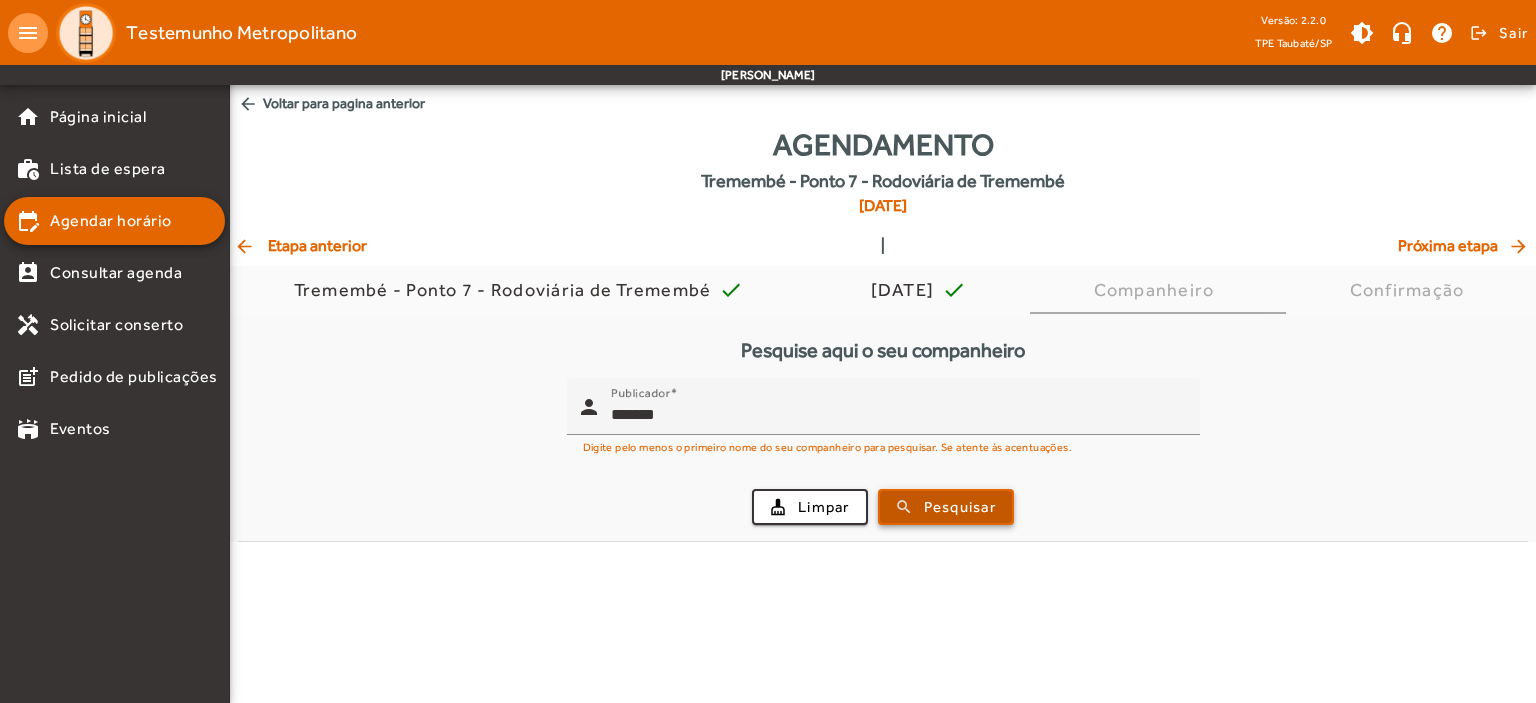 click on "Pesquisar" at bounding box center [960, 507] 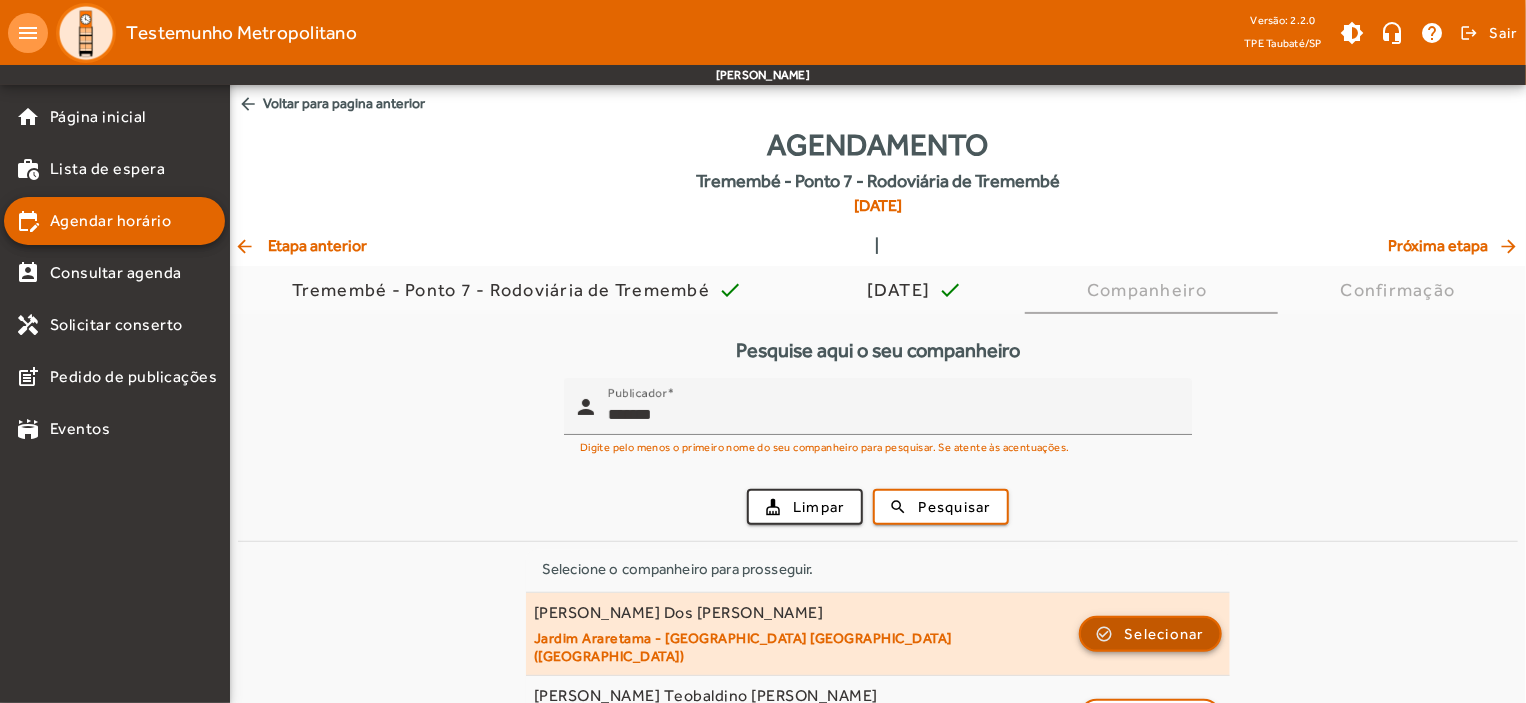 click on "Selecionar" 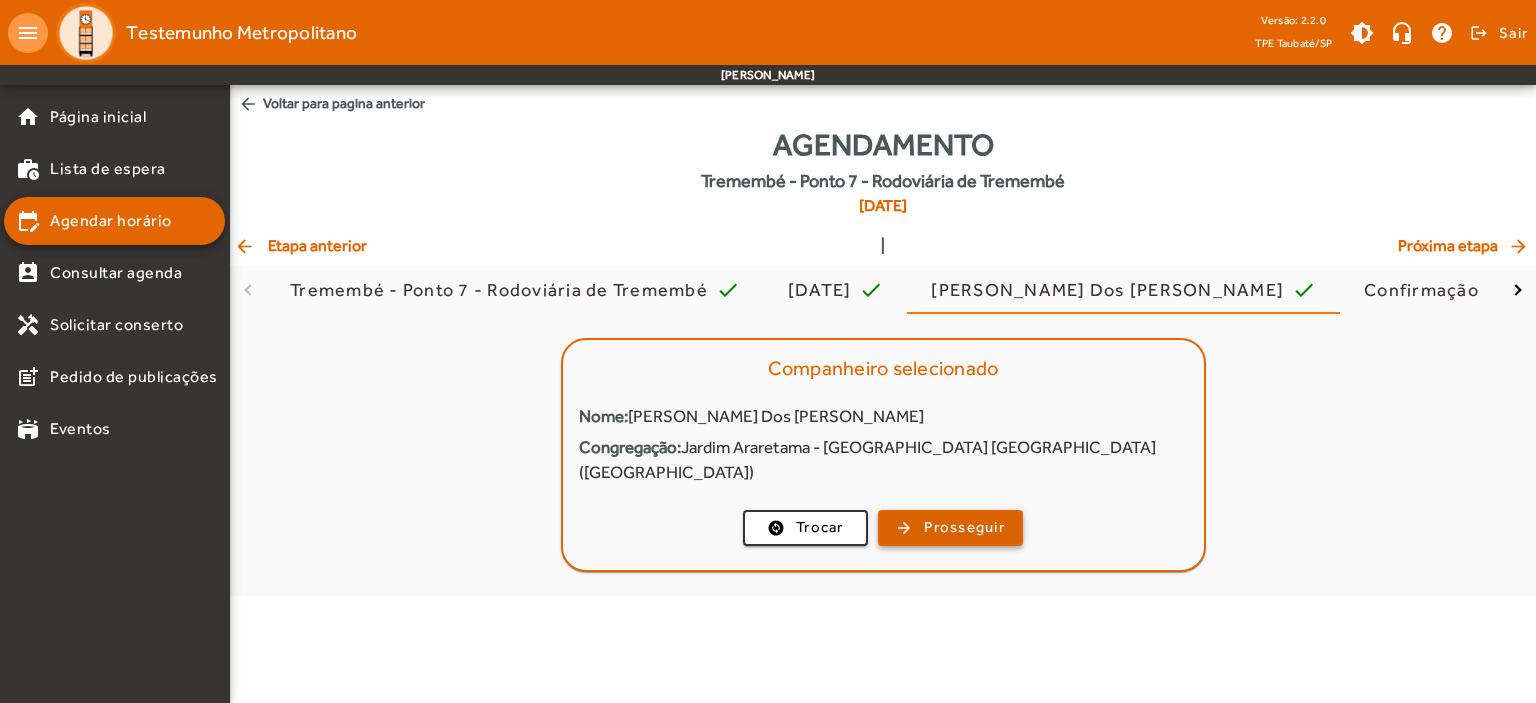 click on "Prosseguir" 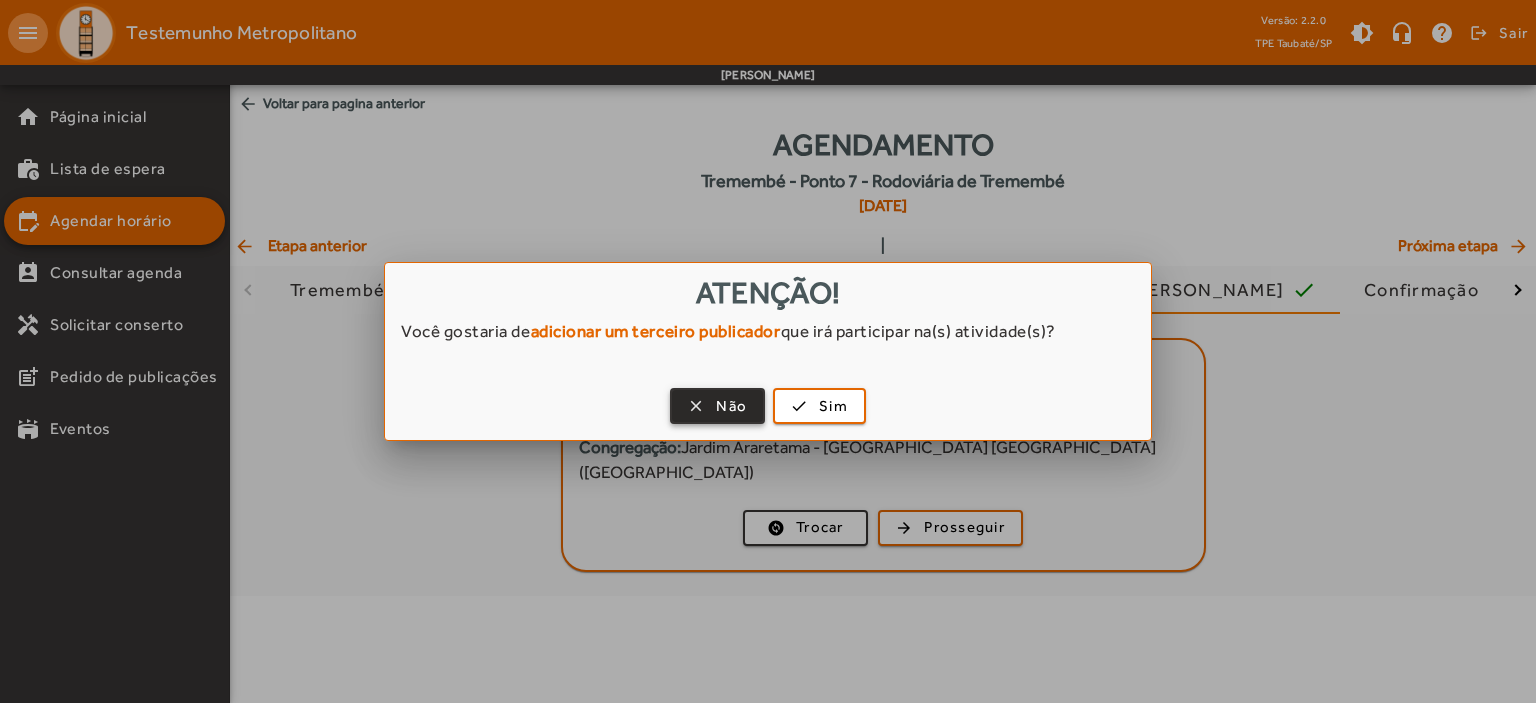 click at bounding box center (717, 406) 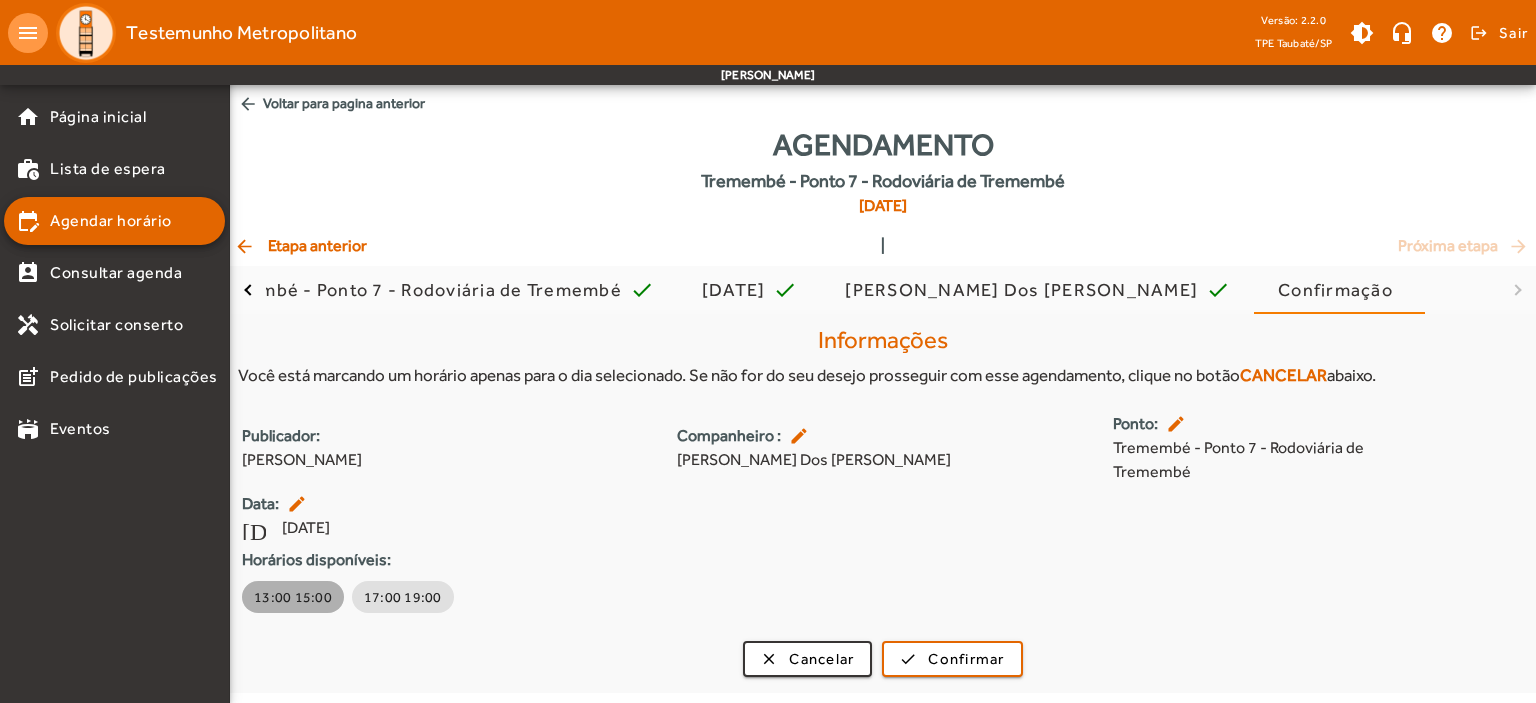 click on "13:00 15:00" at bounding box center [293, 597] 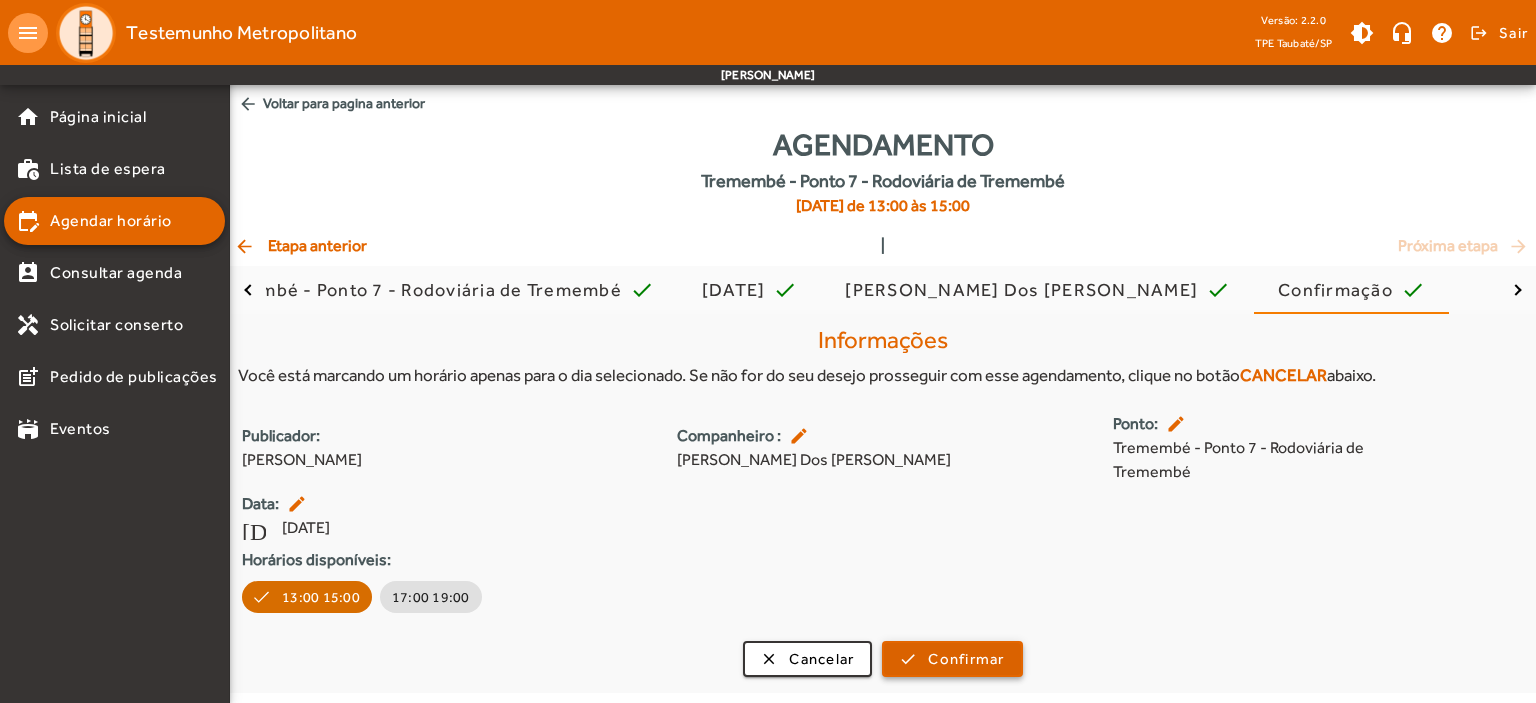 click on "Confirmar" at bounding box center (966, 659) 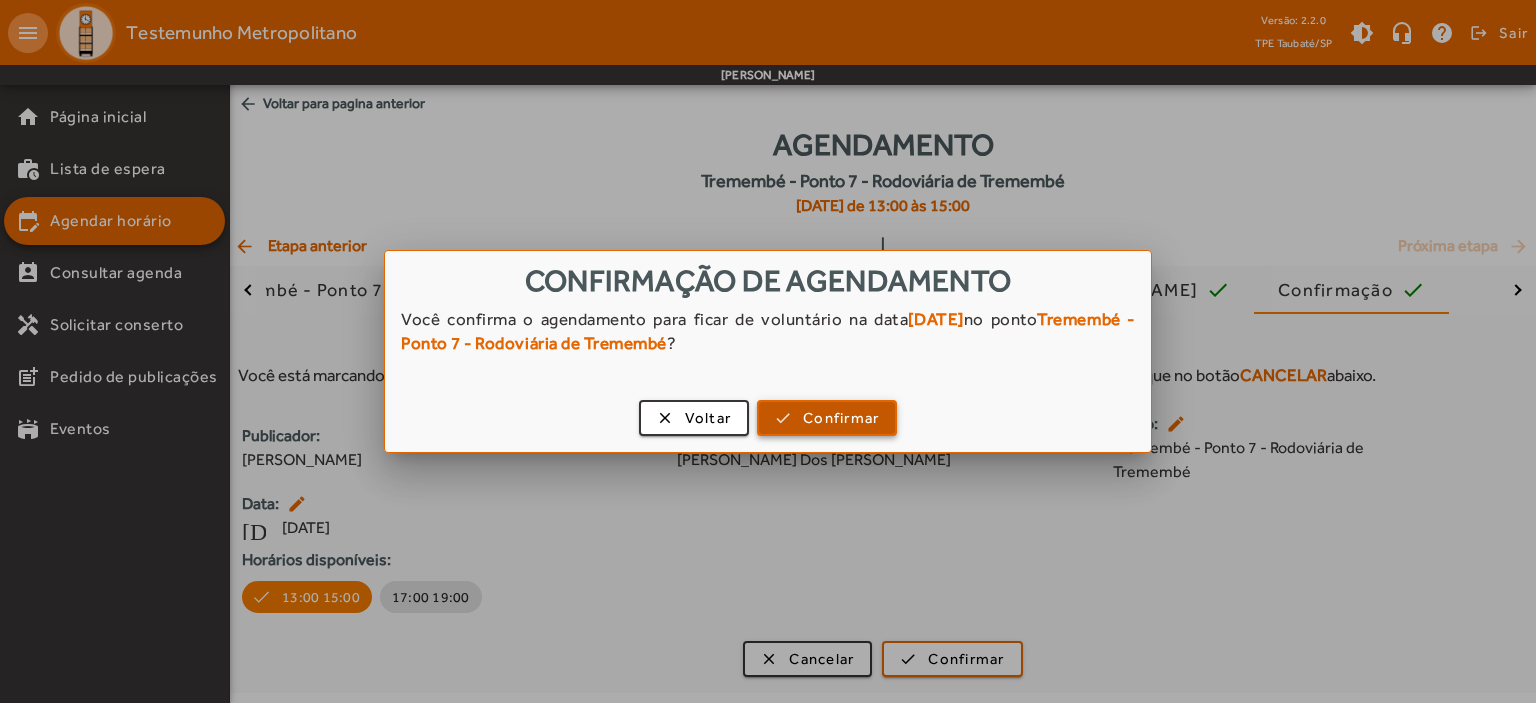 click on "Confirmar" at bounding box center [841, 418] 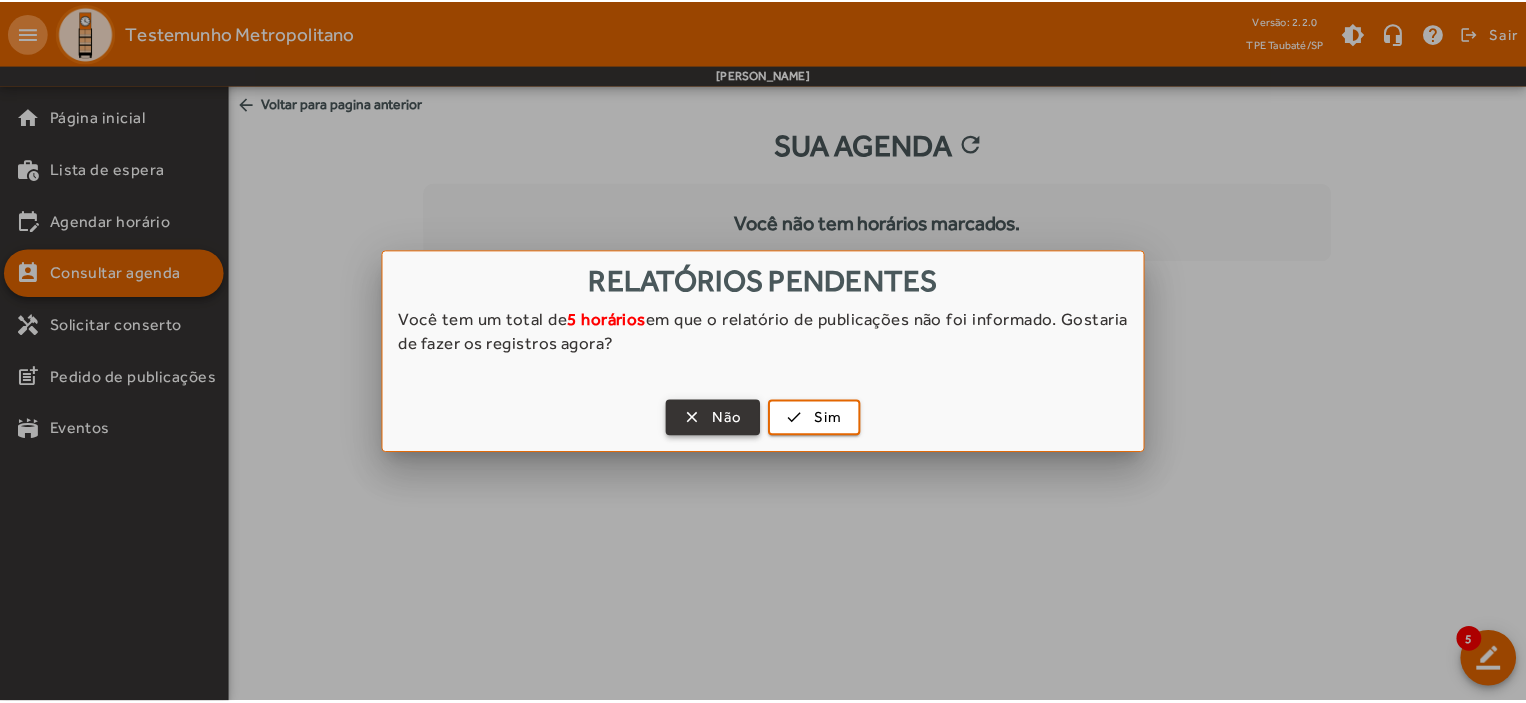scroll, scrollTop: 0, scrollLeft: 0, axis: both 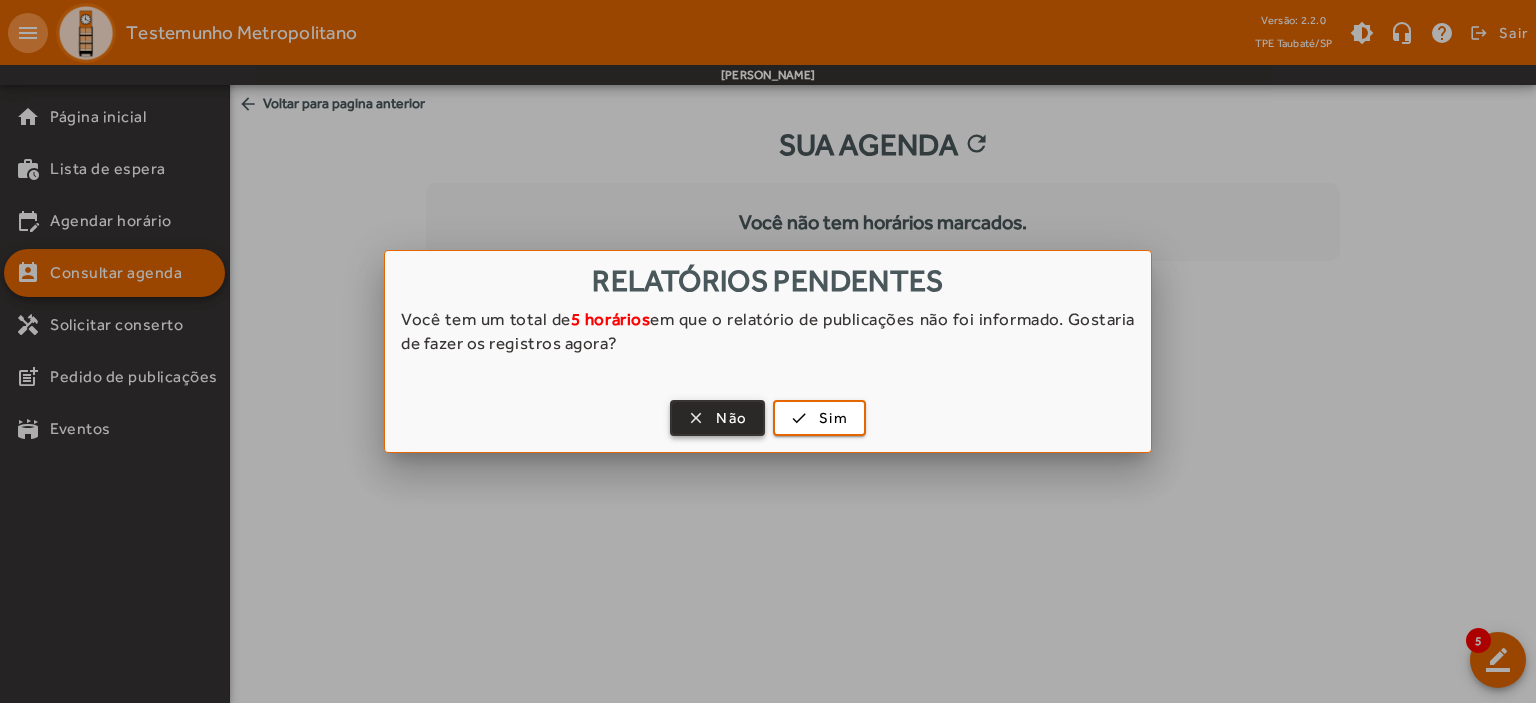 click on "Não" at bounding box center [731, 418] 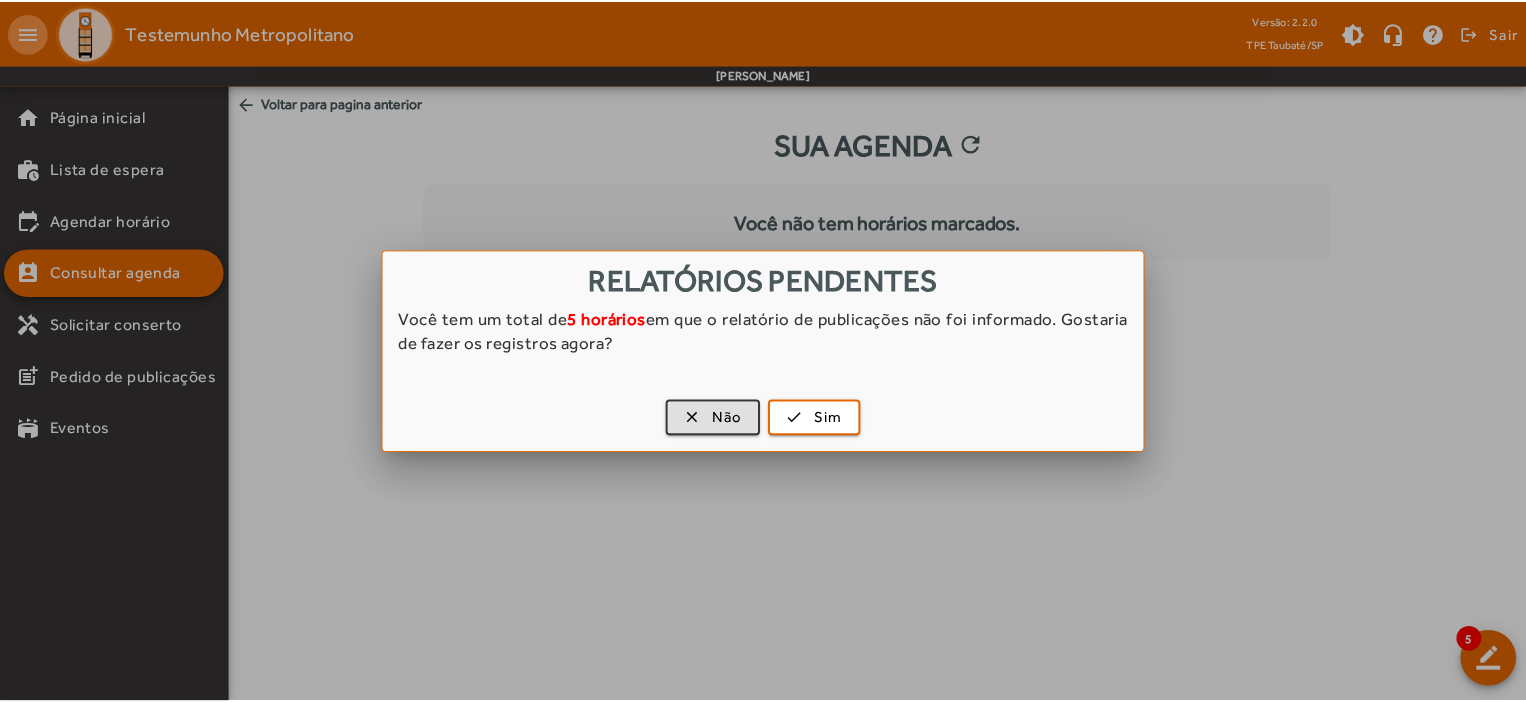 scroll, scrollTop: 0, scrollLeft: 0, axis: both 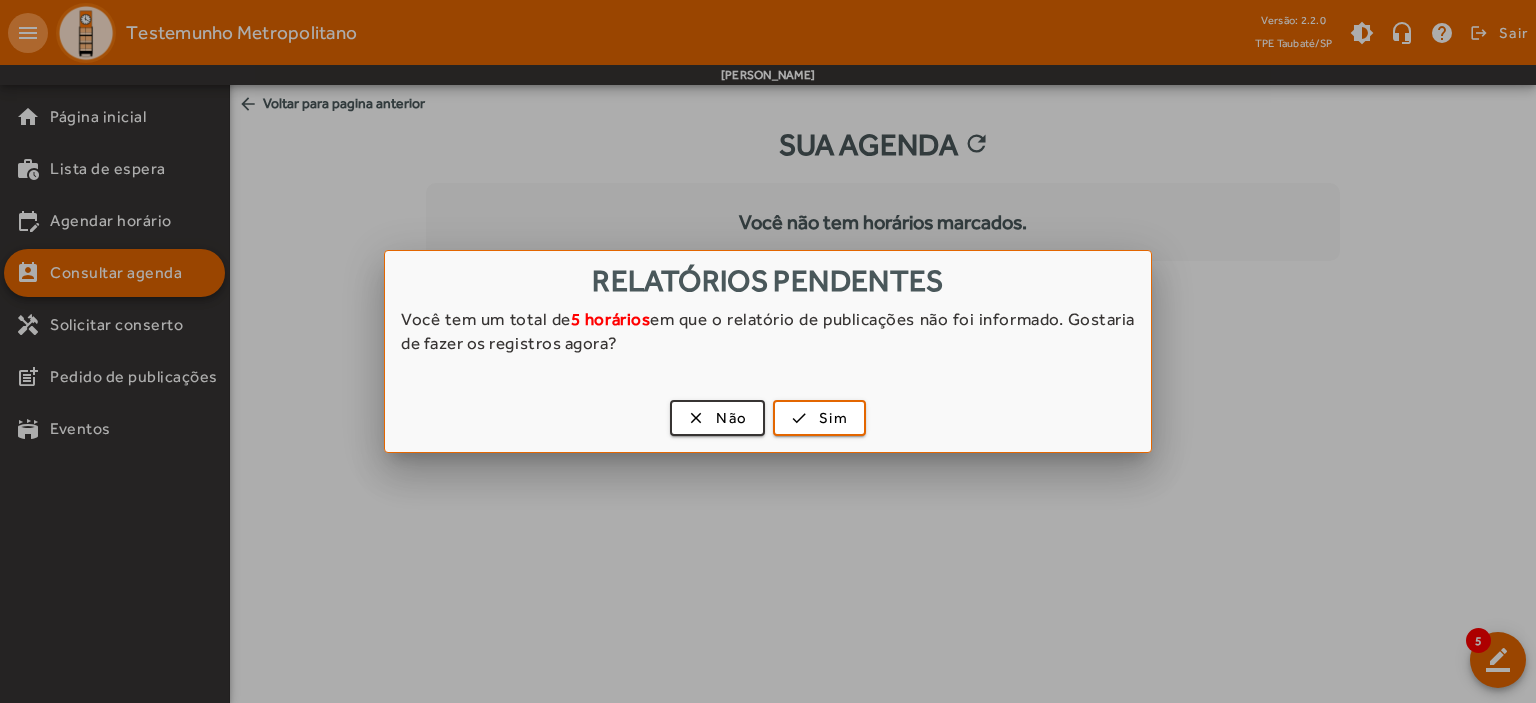 click at bounding box center (768, 351) 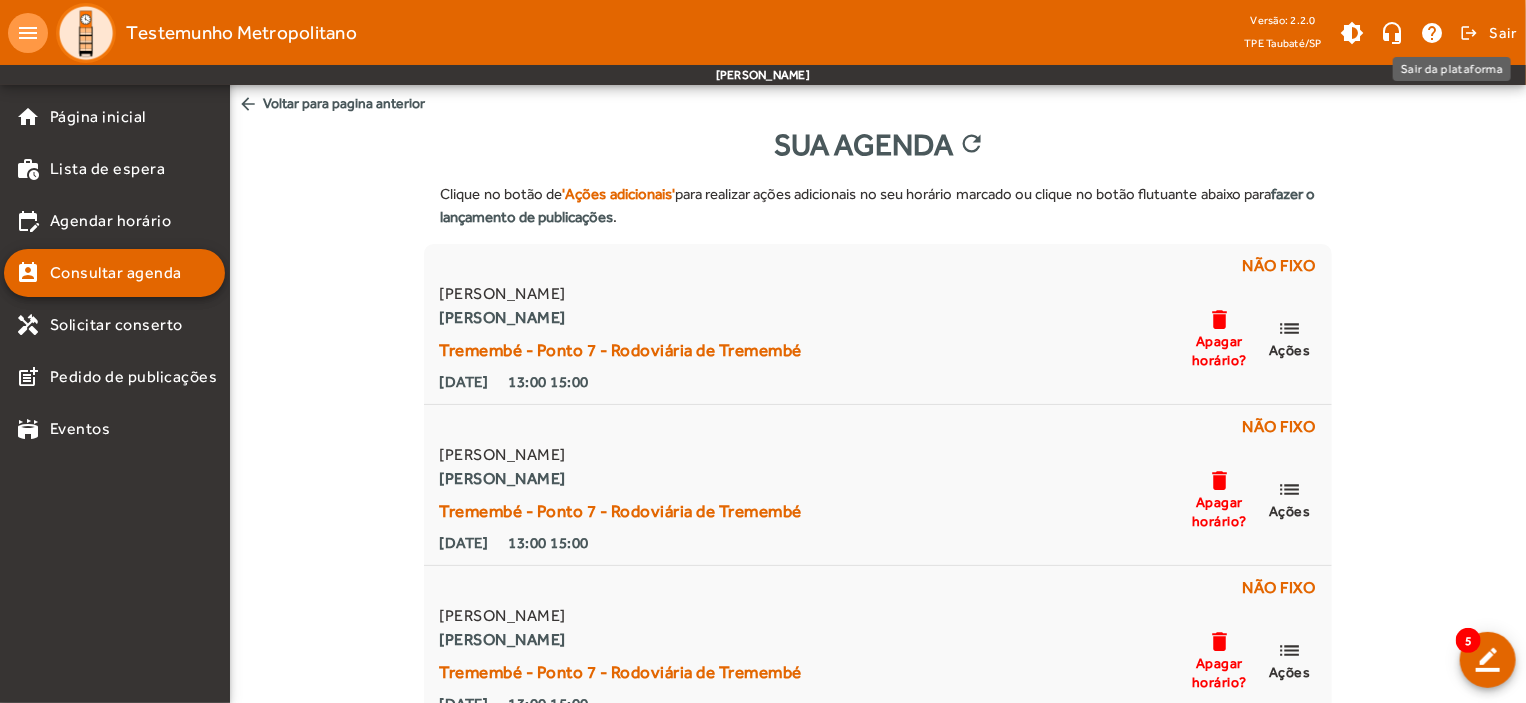 click on "Sair" 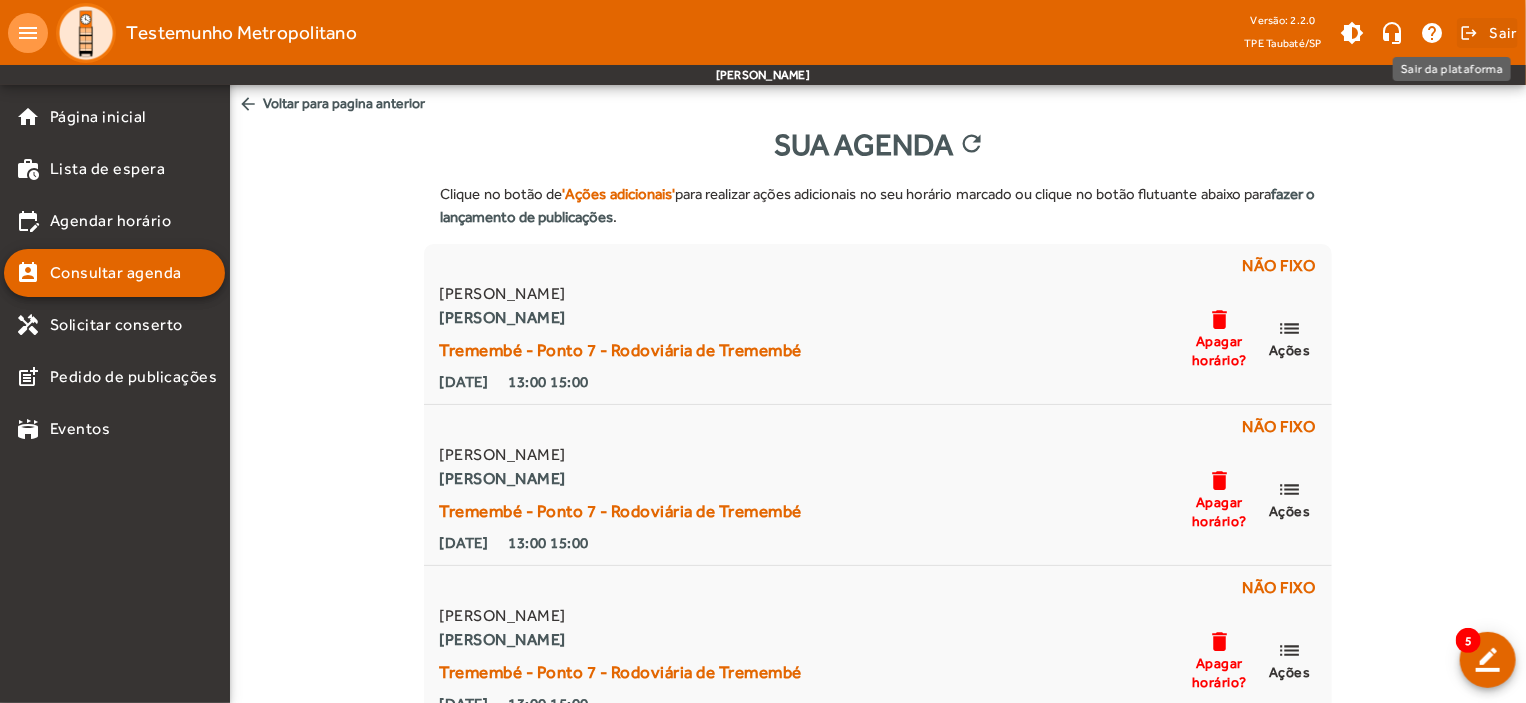 click on "Sair" 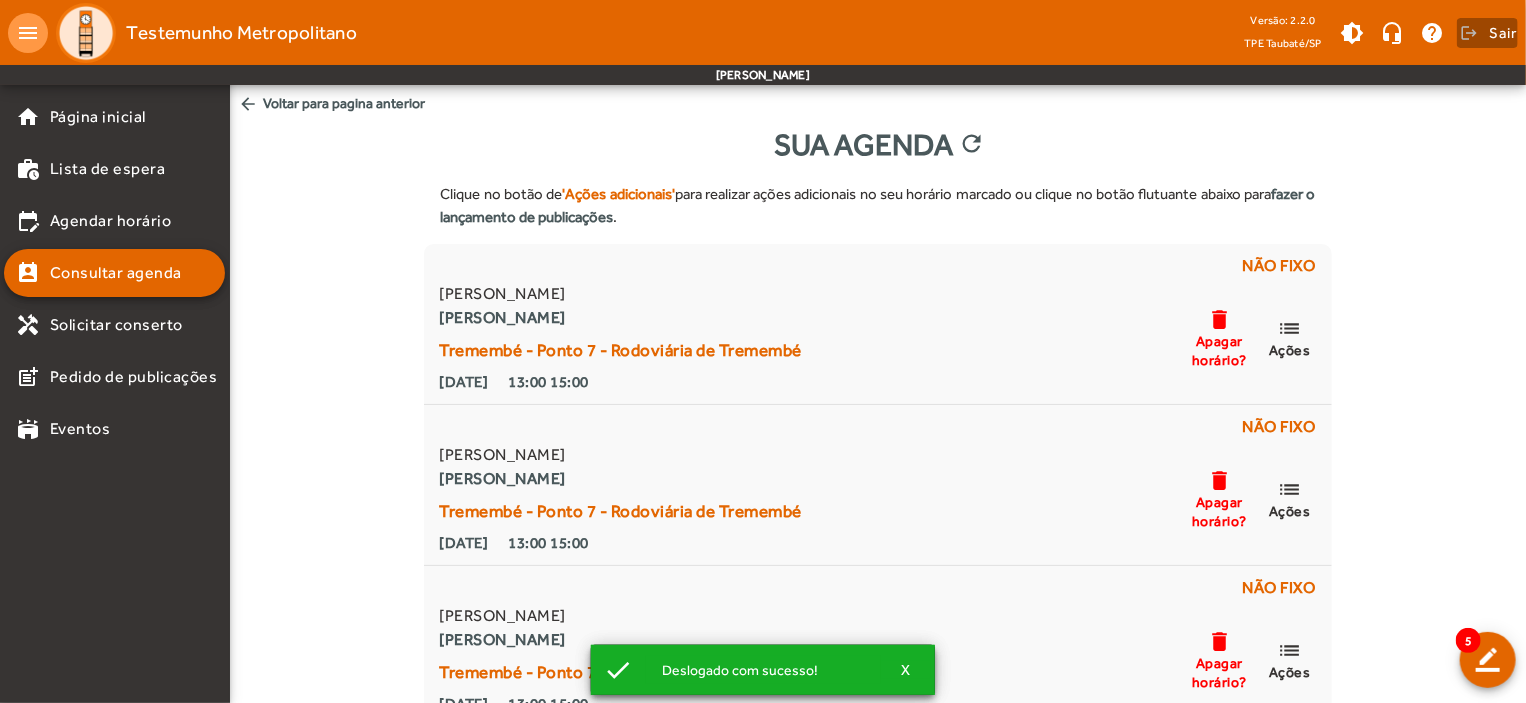 click on "Sair" 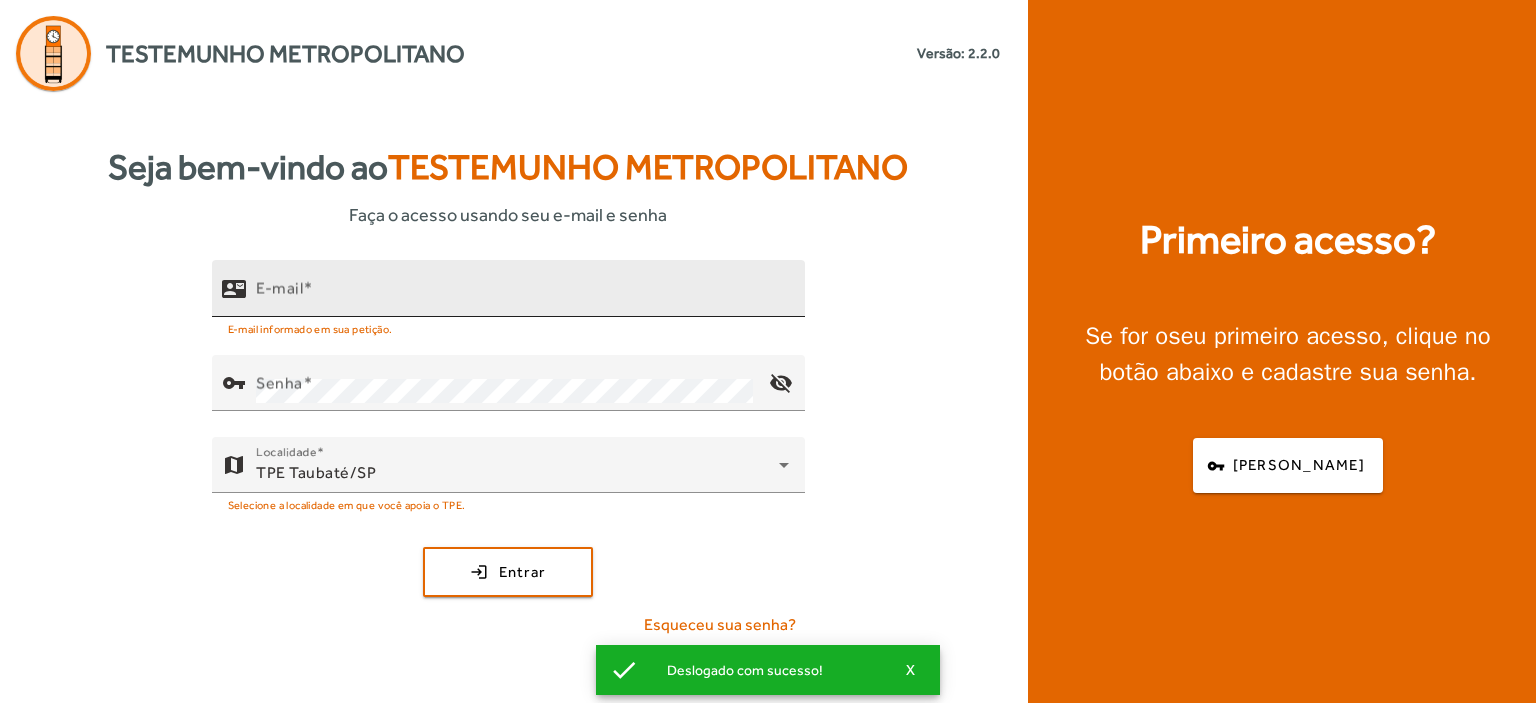 click on "E-mail" at bounding box center (522, 297) 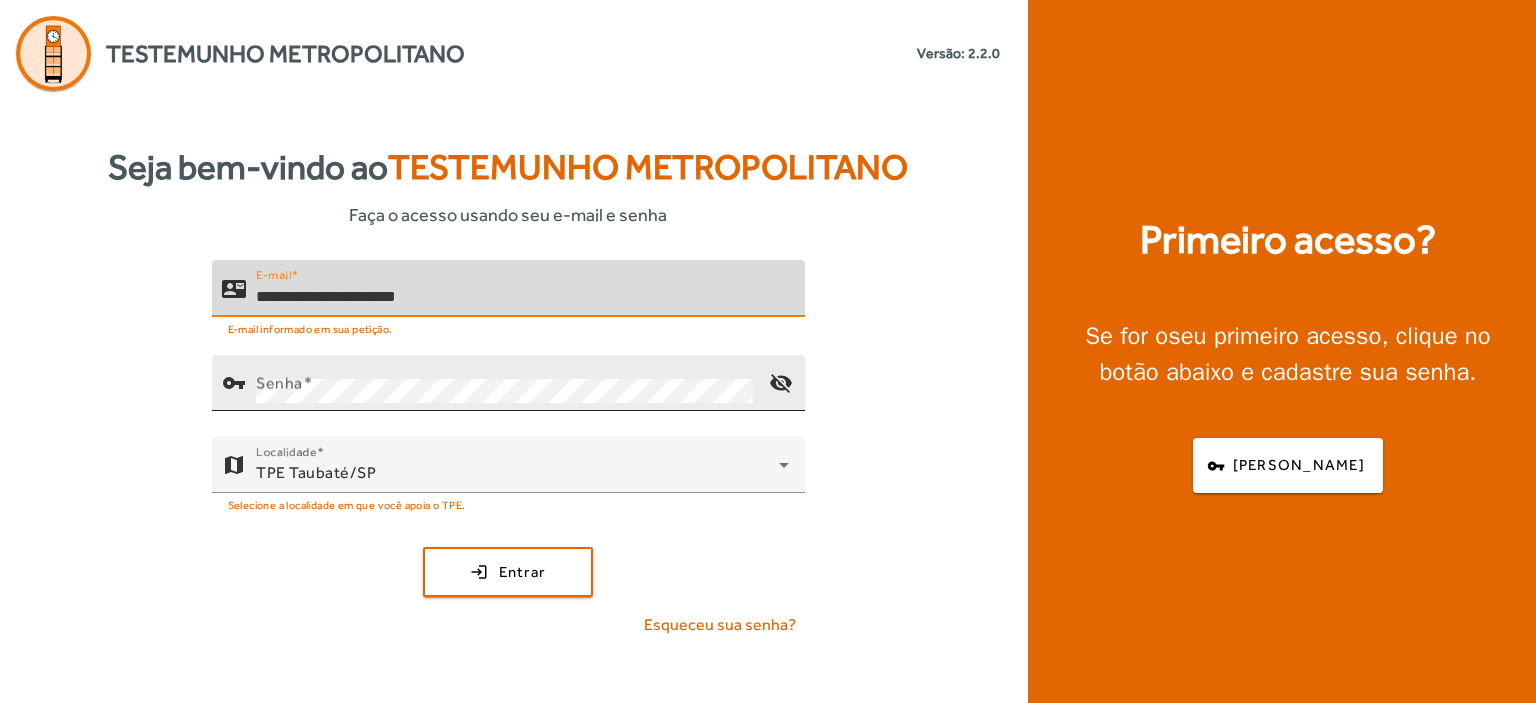 type on "**********" 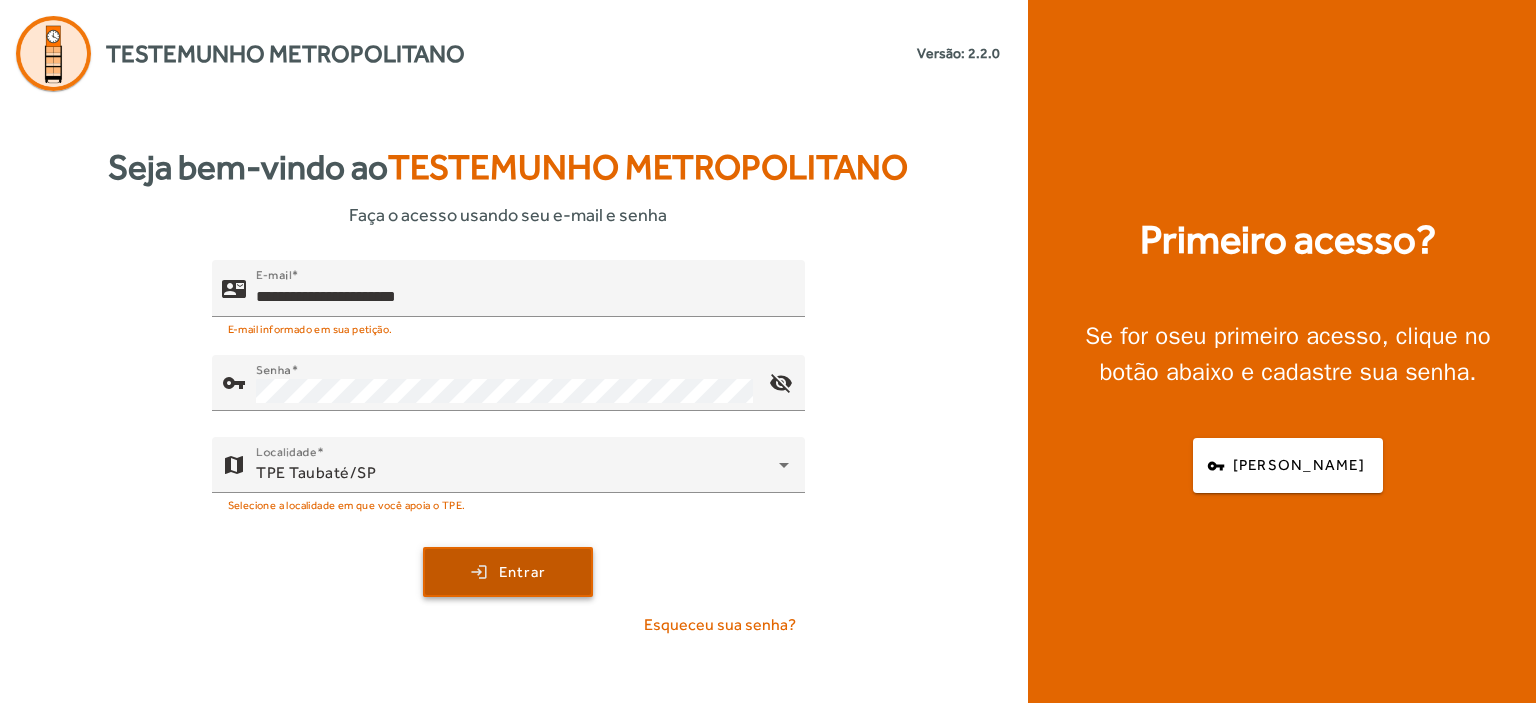 click on "Entrar" 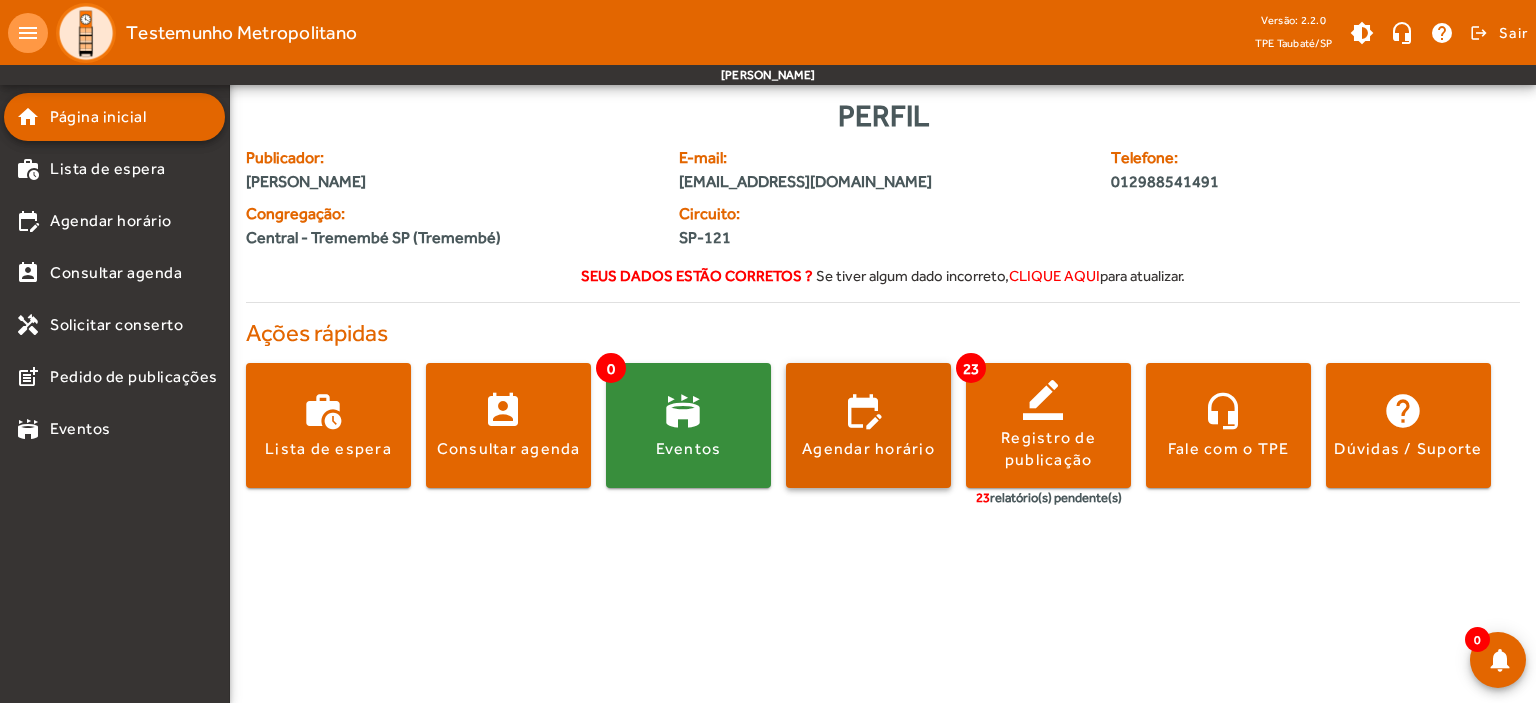 click 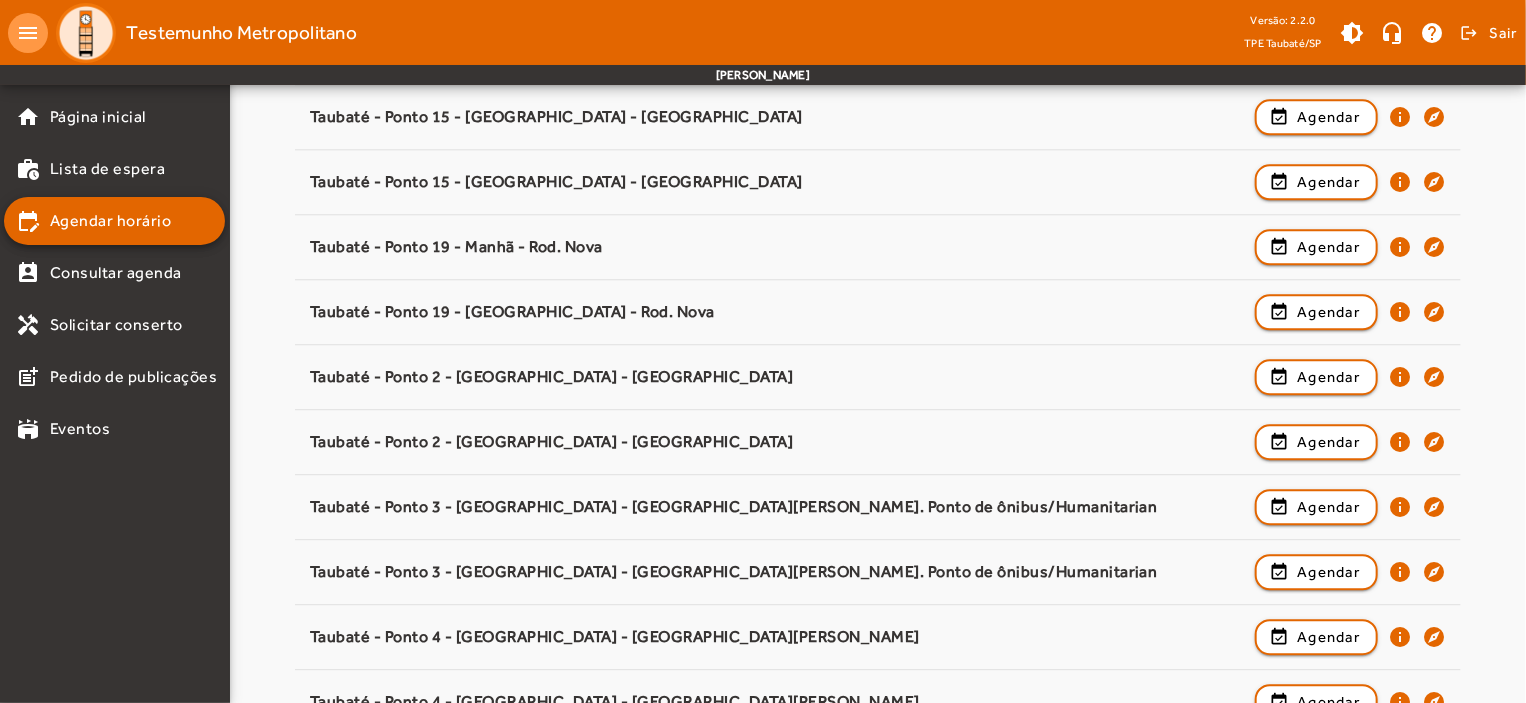 scroll, scrollTop: 3076, scrollLeft: 0, axis: vertical 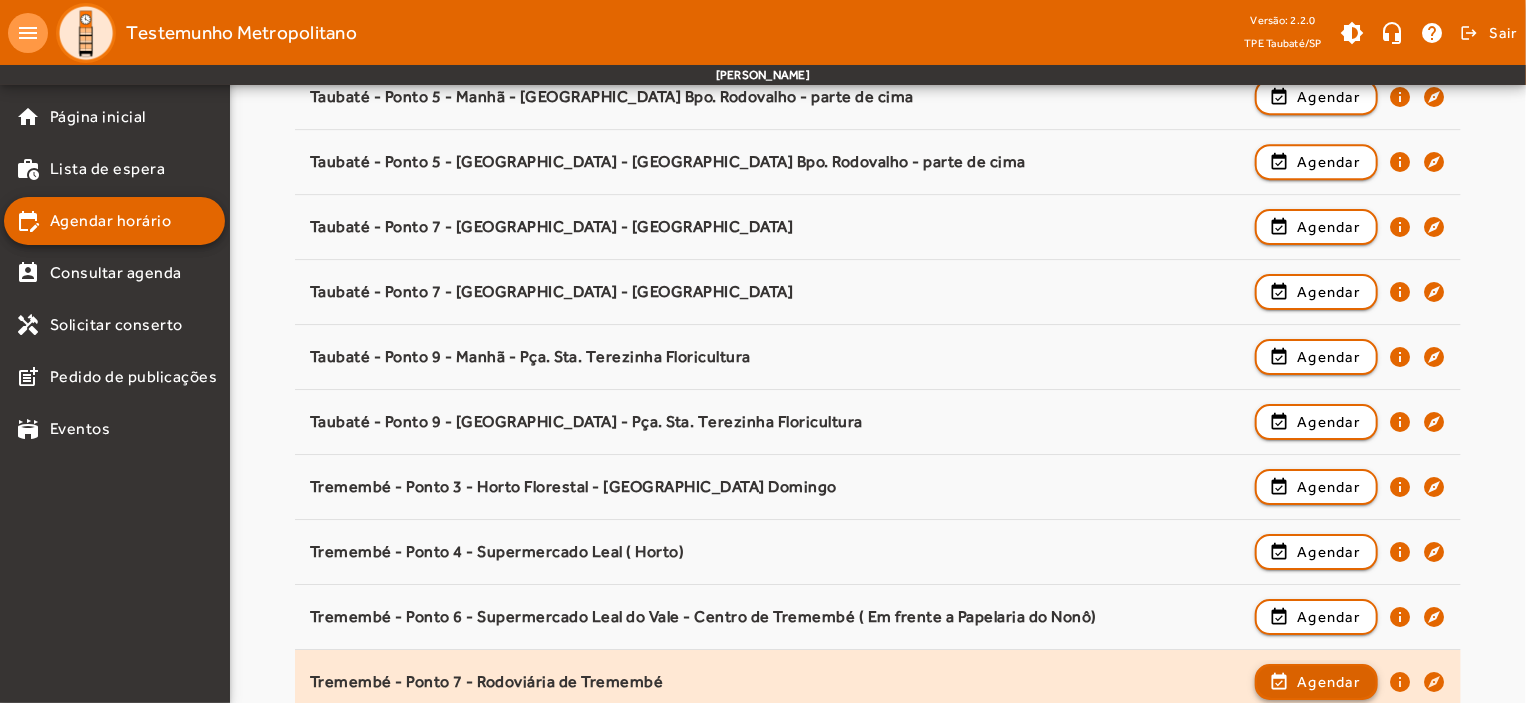 click on "Agendar" 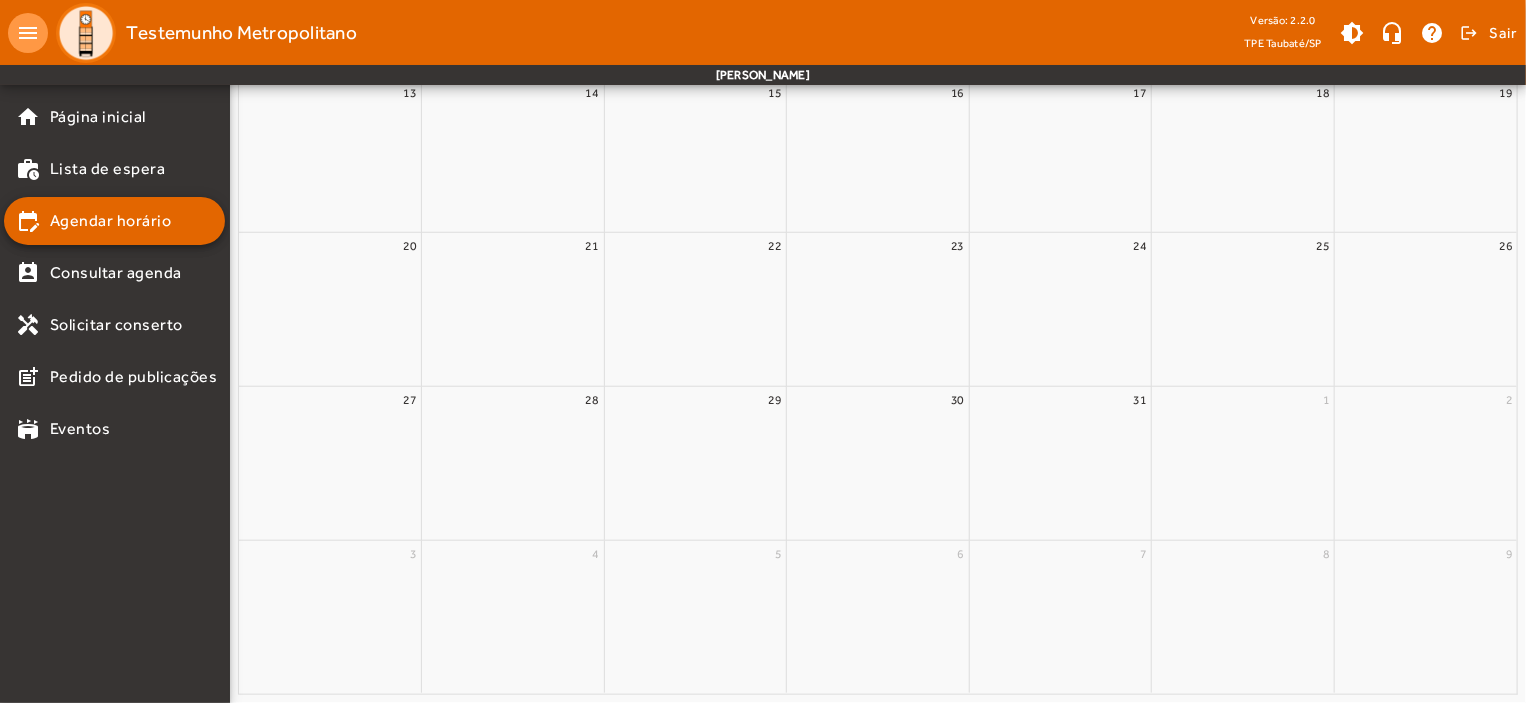 scroll, scrollTop: 0, scrollLeft: 0, axis: both 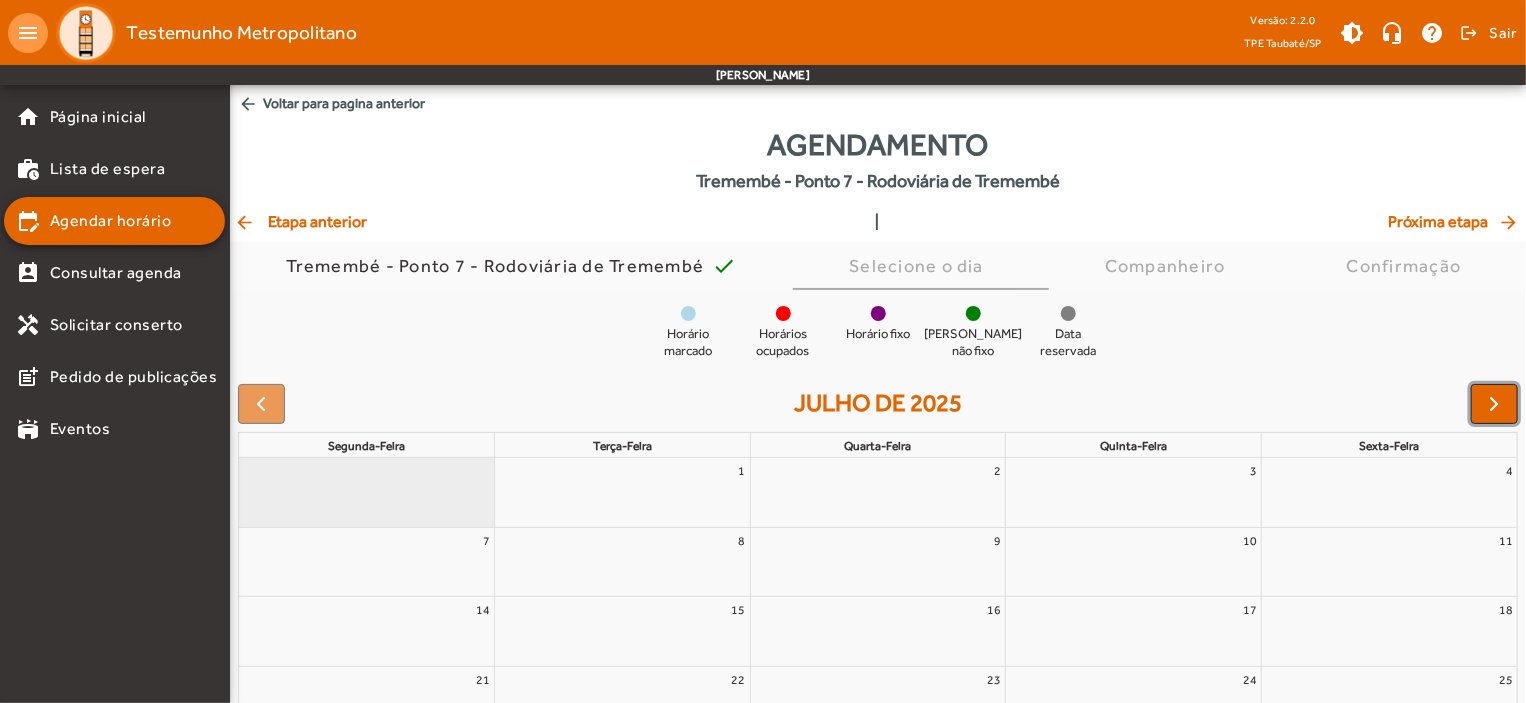 click at bounding box center [1495, 404] 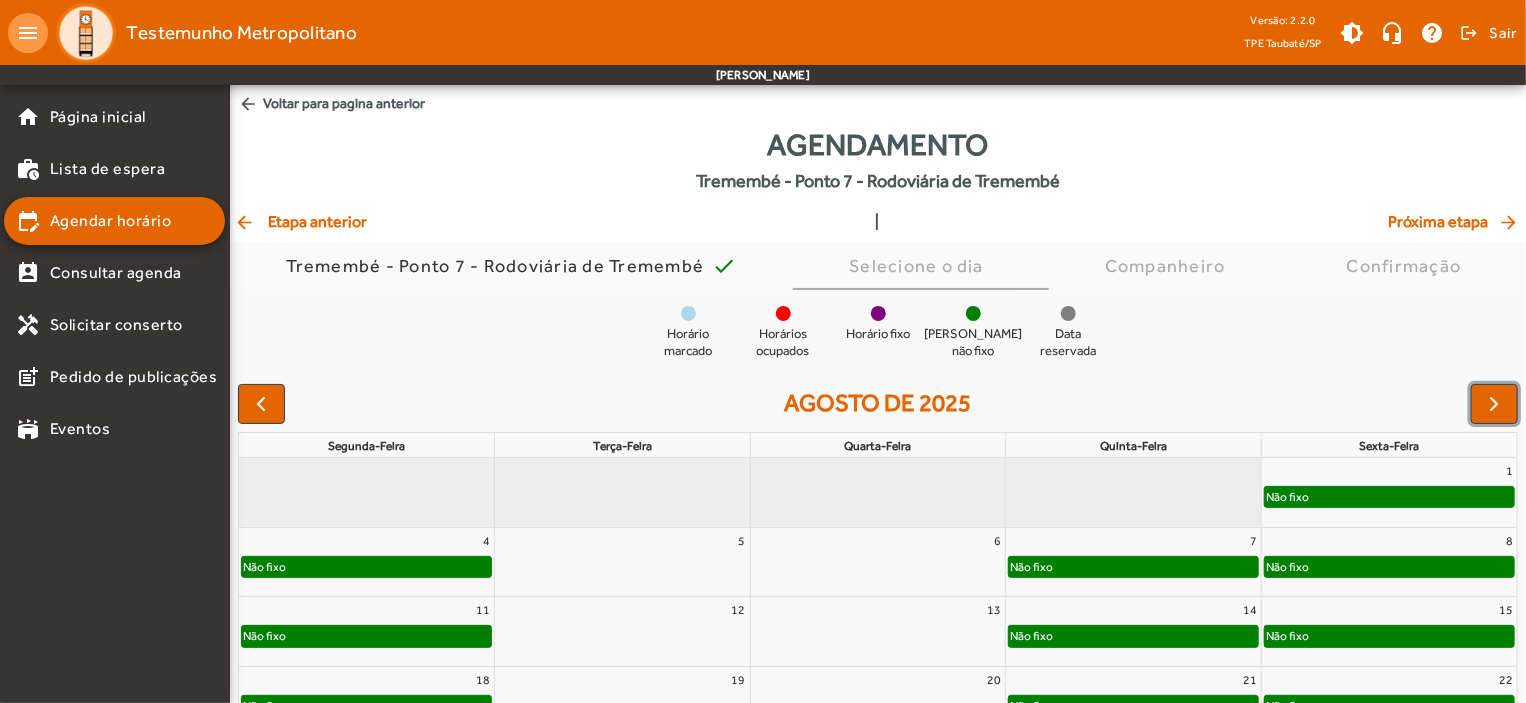 scroll, scrollTop: 182, scrollLeft: 0, axis: vertical 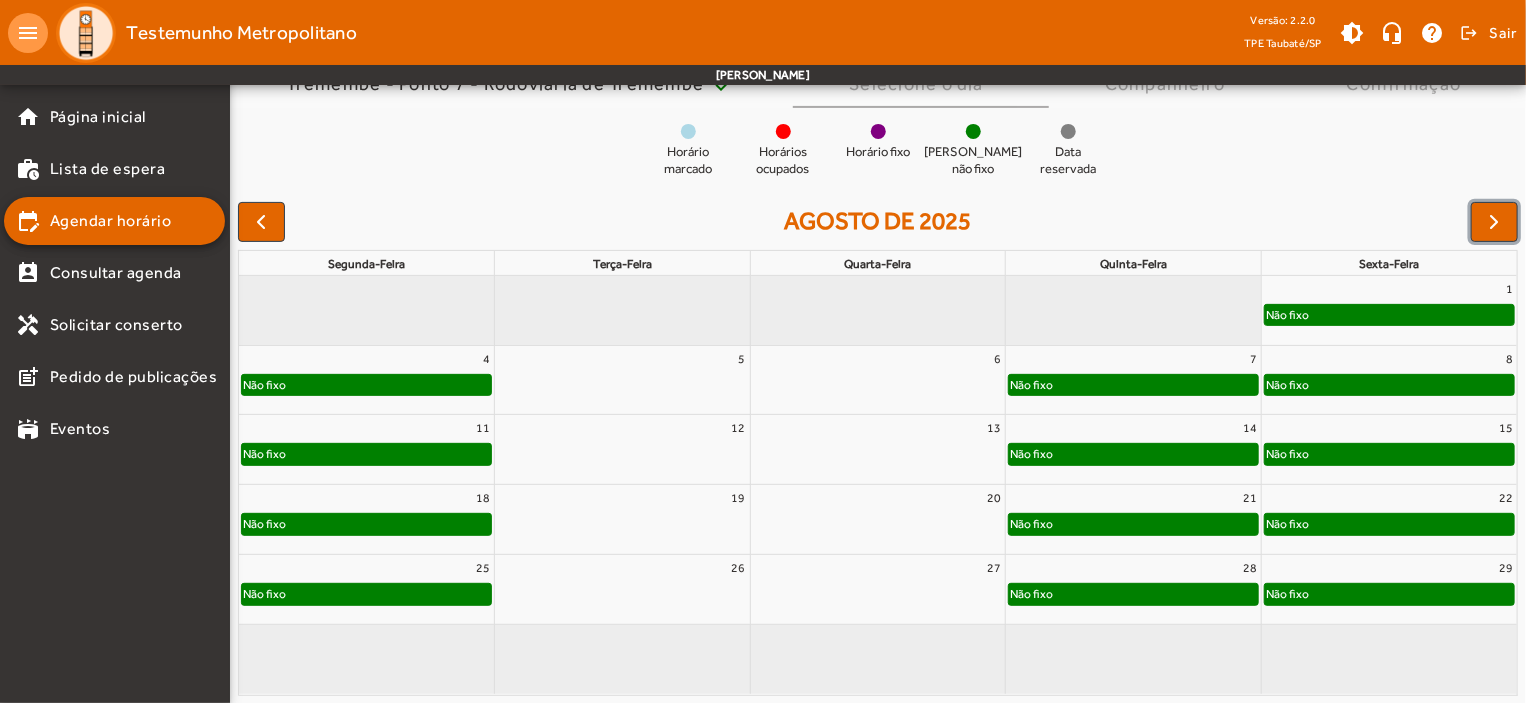 click on "Não fixo" 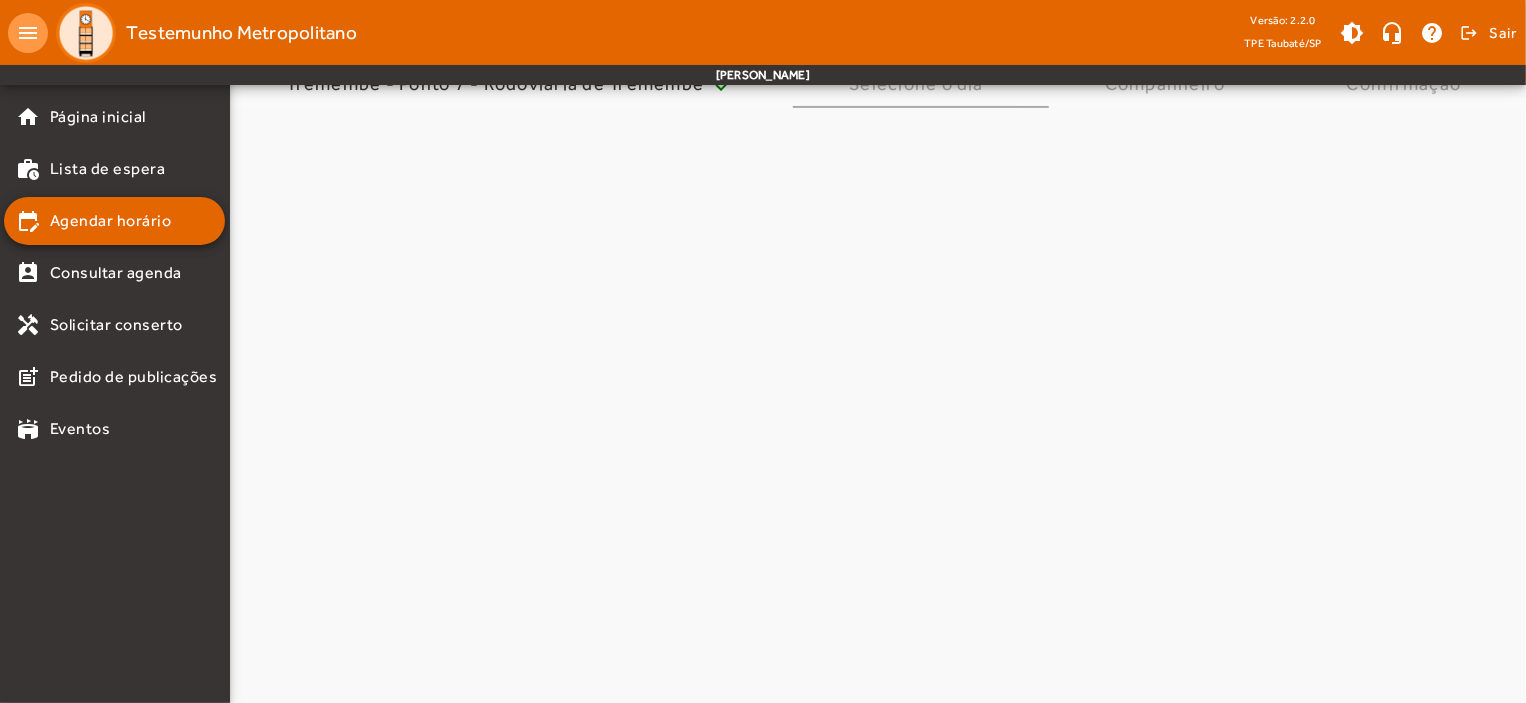 scroll, scrollTop: 0, scrollLeft: 0, axis: both 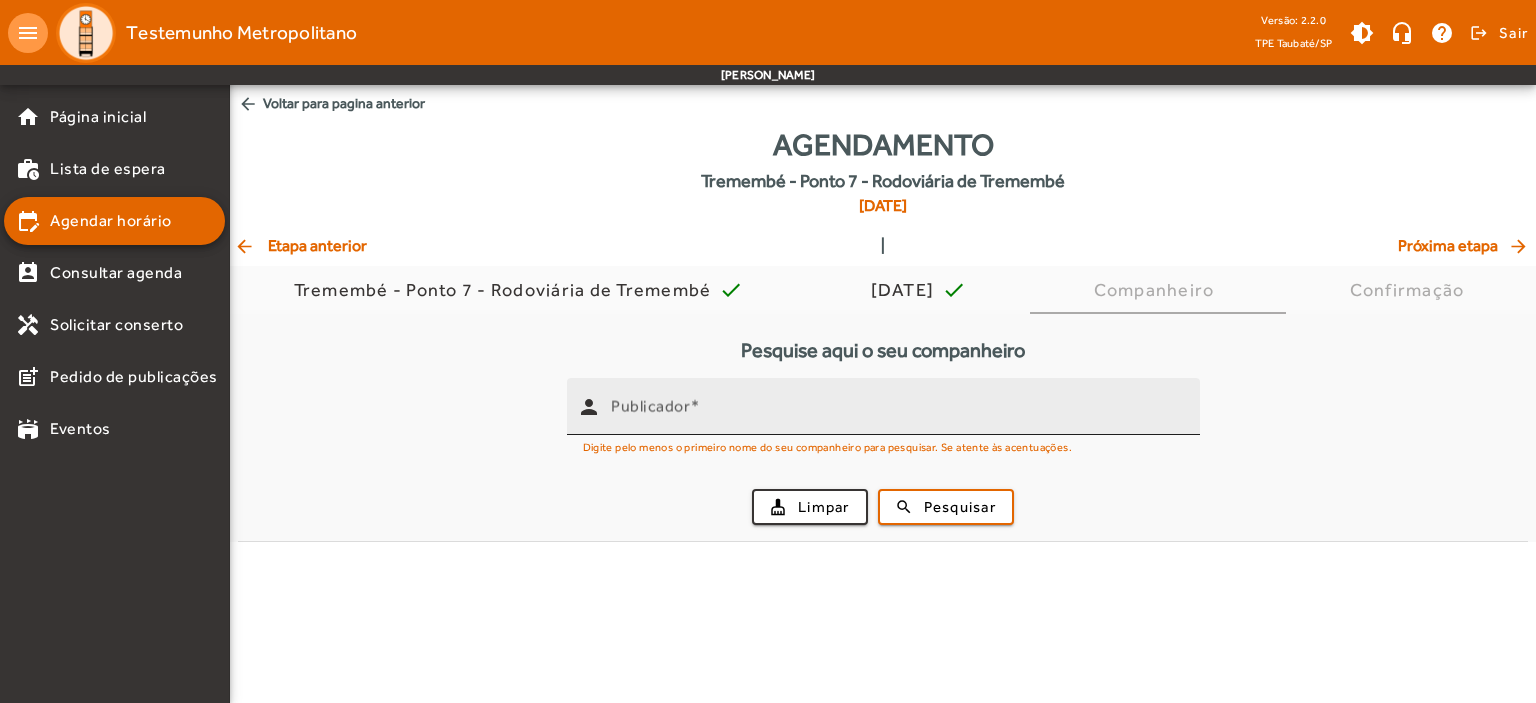 click on "Publicador" at bounding box center (650, 406) 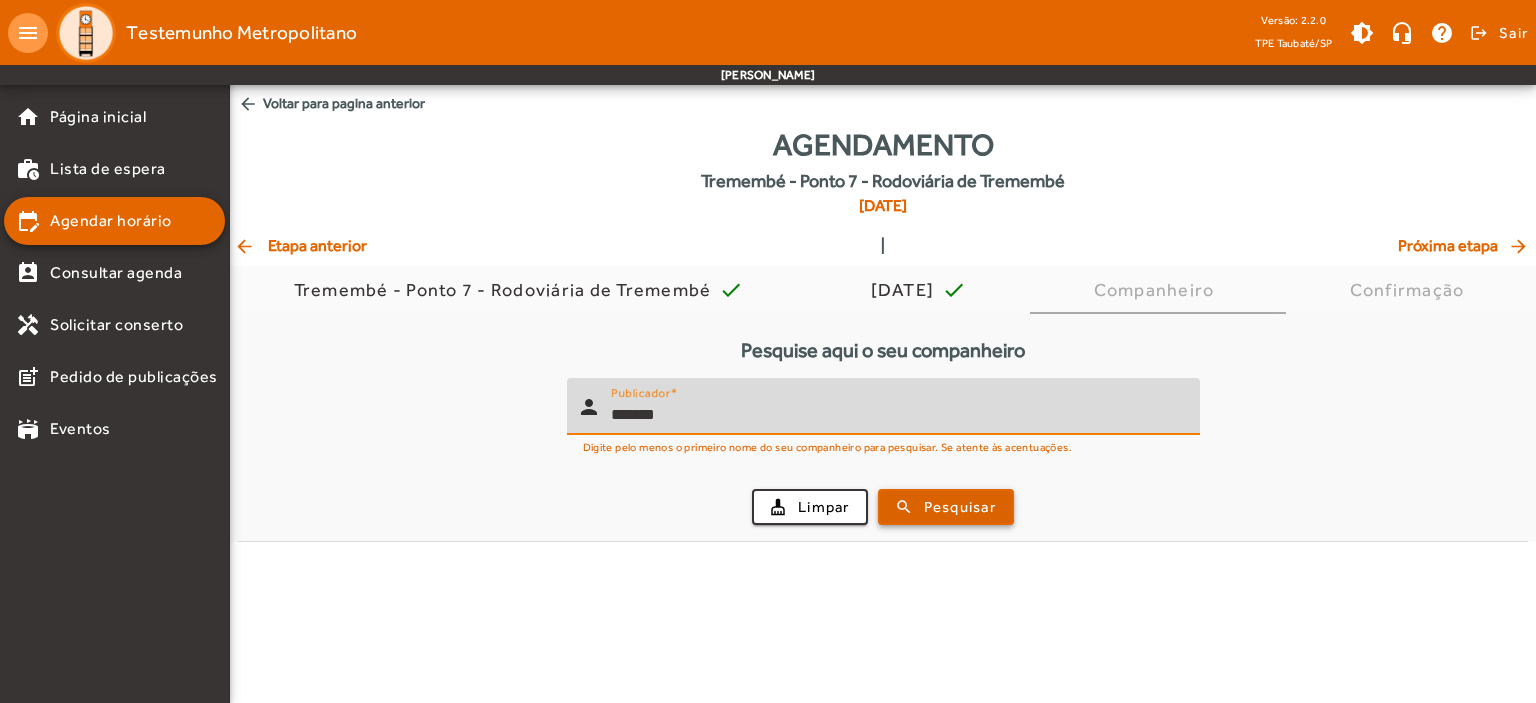 type on "*******" 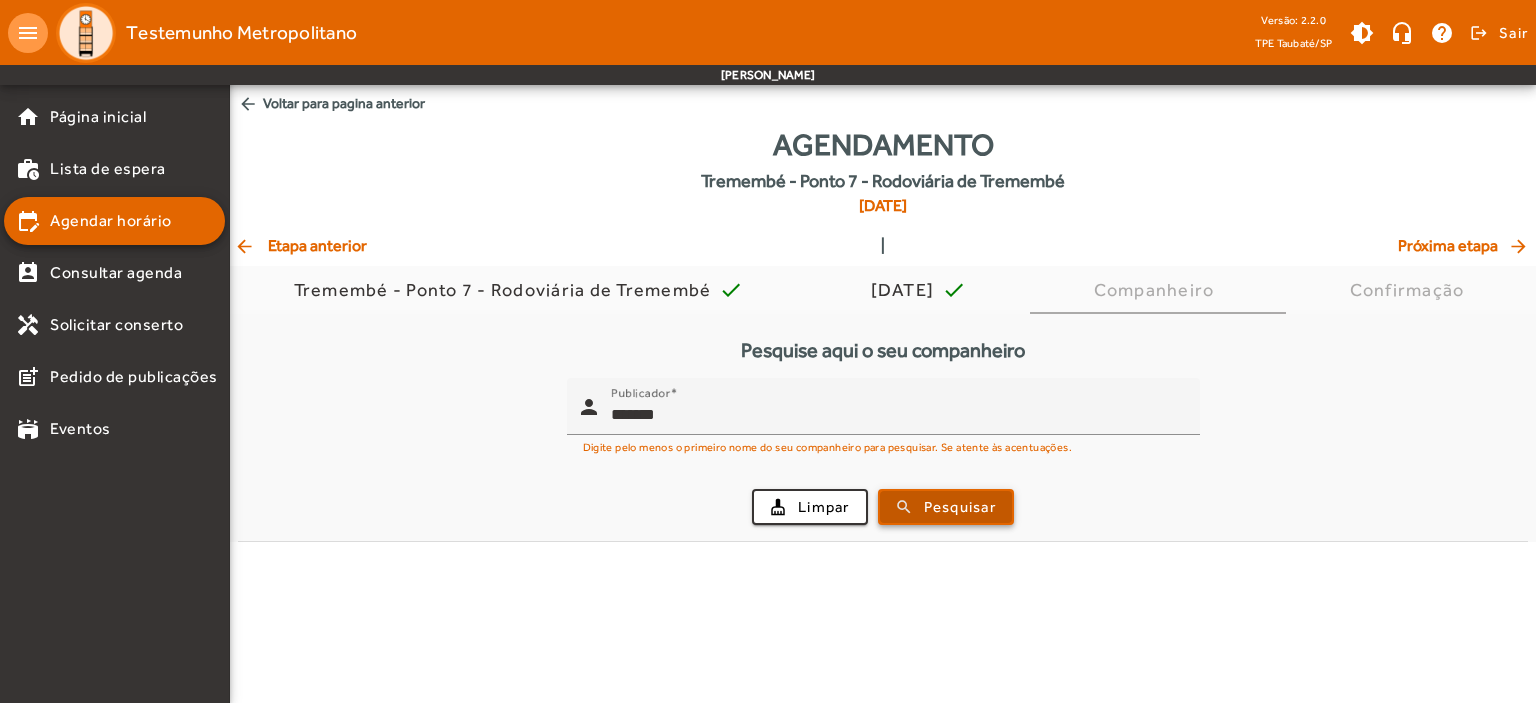 click at bounding box center [946, 507] 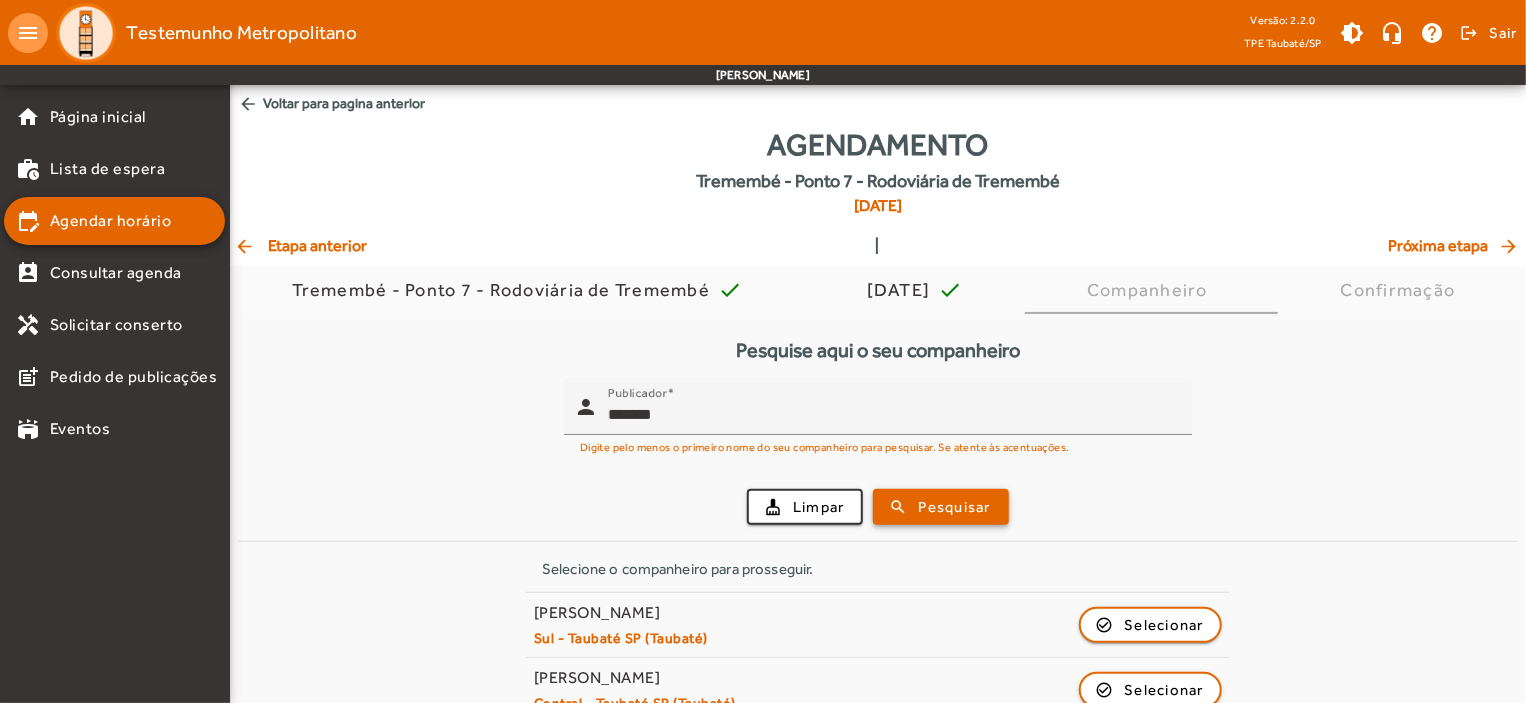 scroll, scrollTop: 423, scrollLeft: 0, axis: vertical 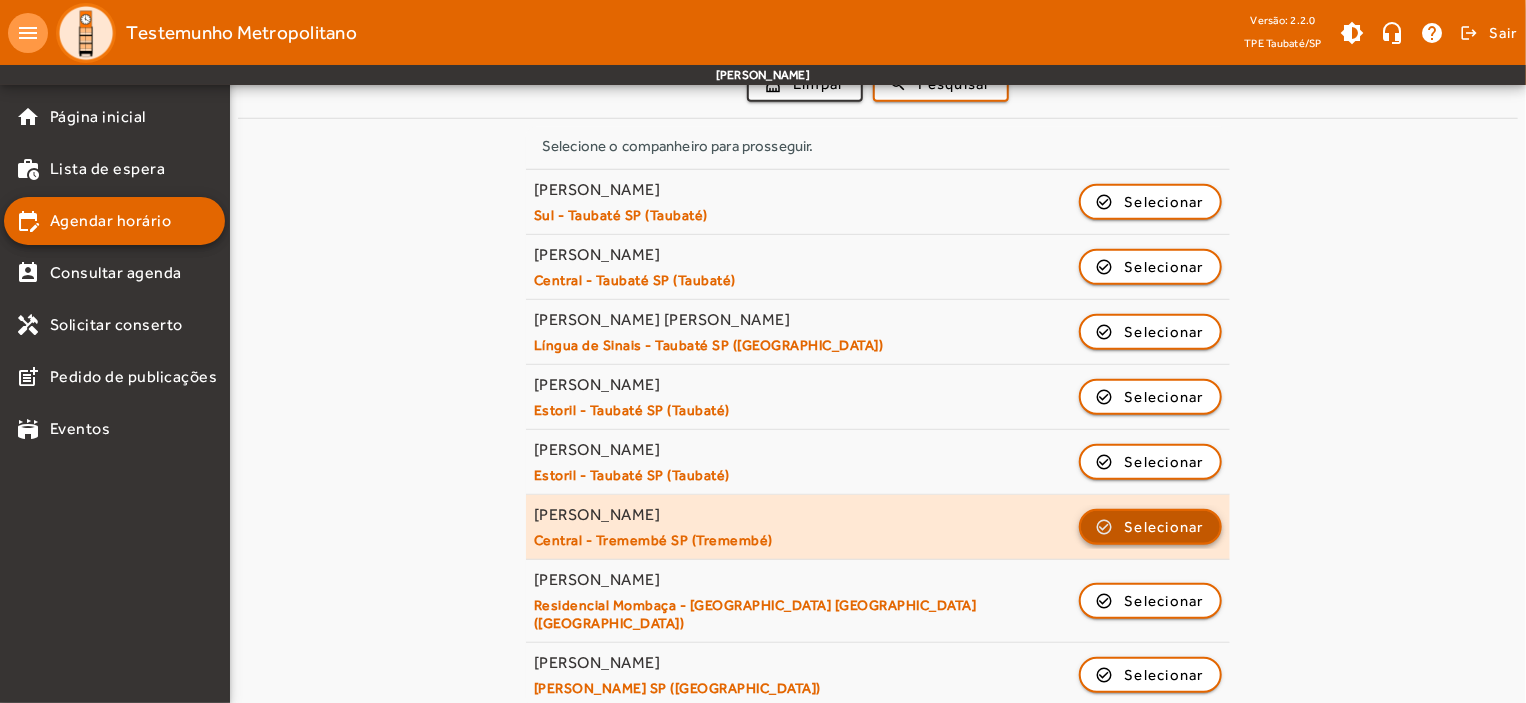 click on "Selecionar" 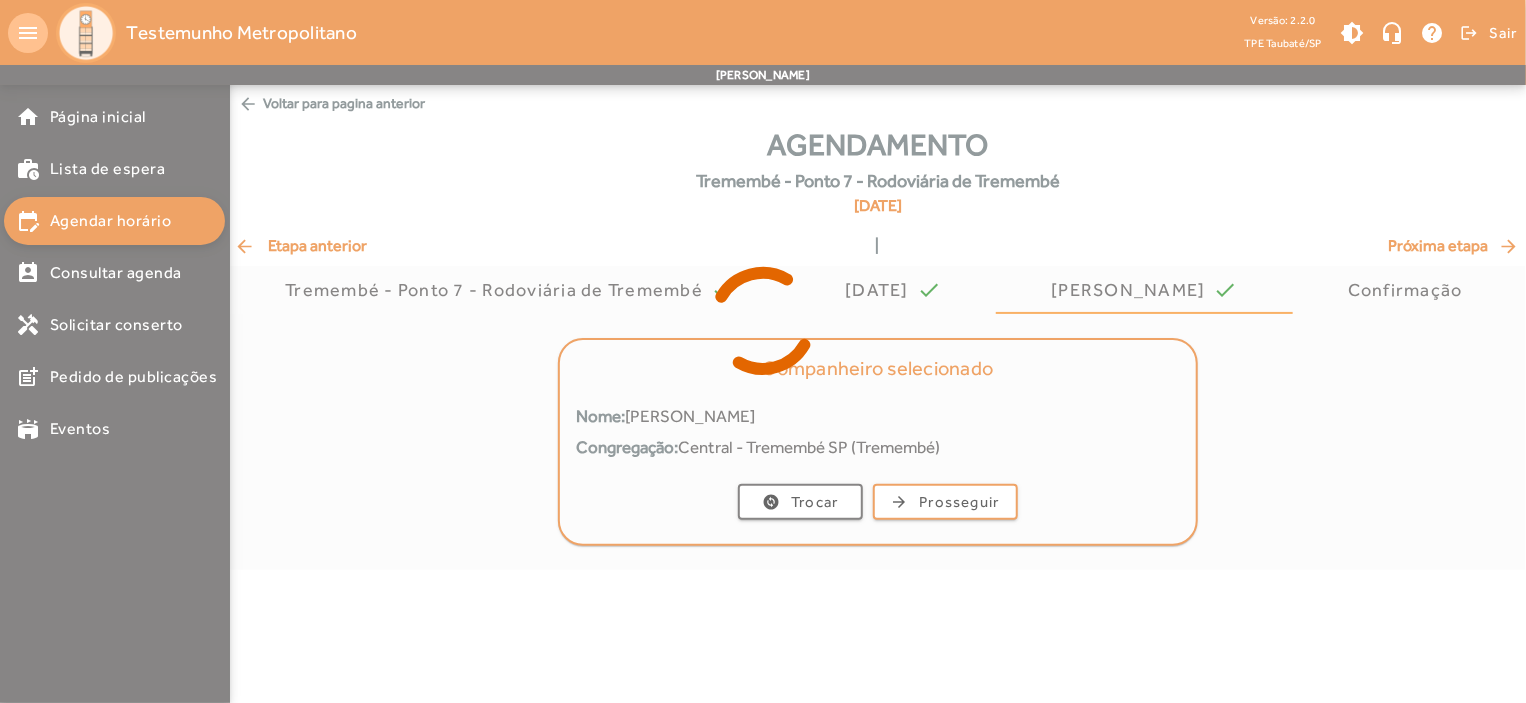 scroll, scrollTop: 0, scrollLeft: 0, axis: both 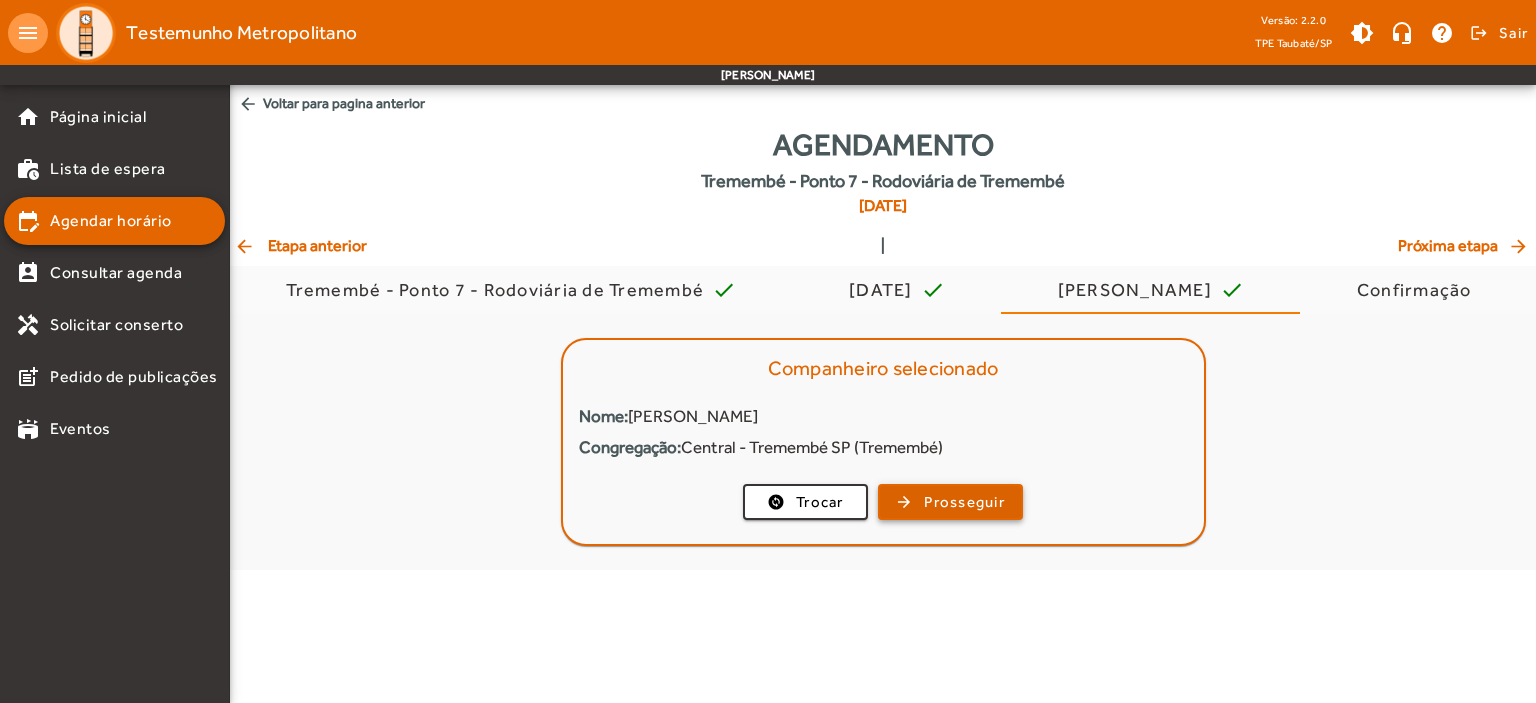 click on "Prosseguir" 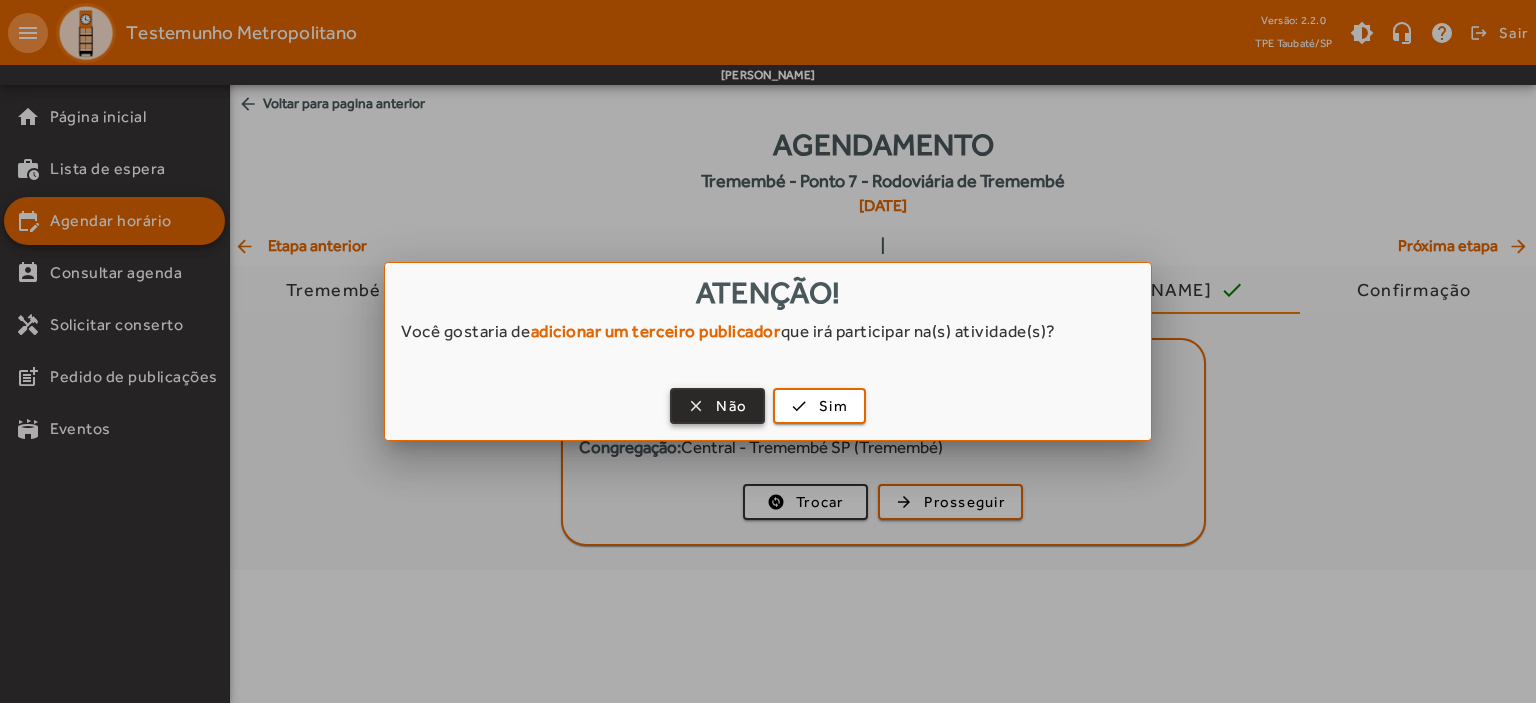 click on "Não" at bounding box center (731, 406) 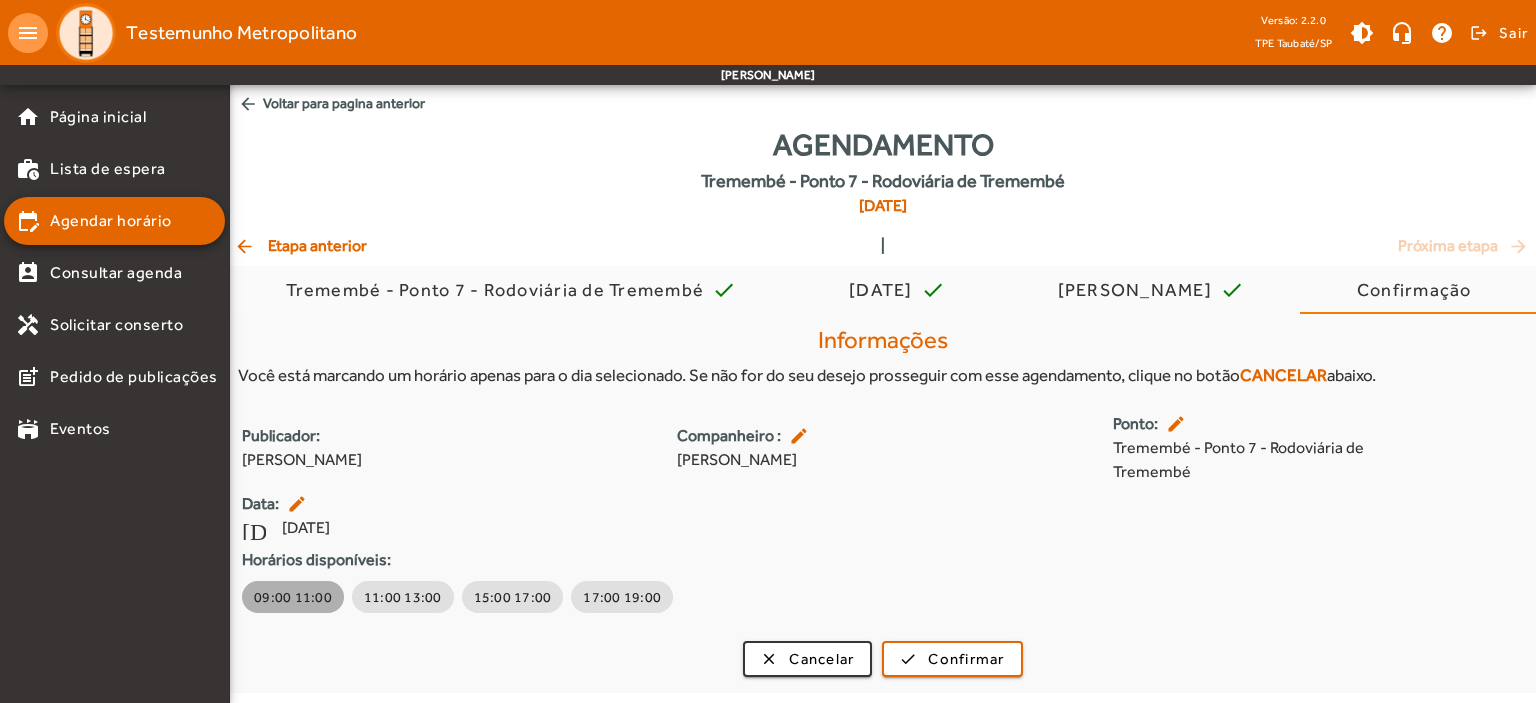 click on "09:00 11:00" at bounding box center (293, 597) 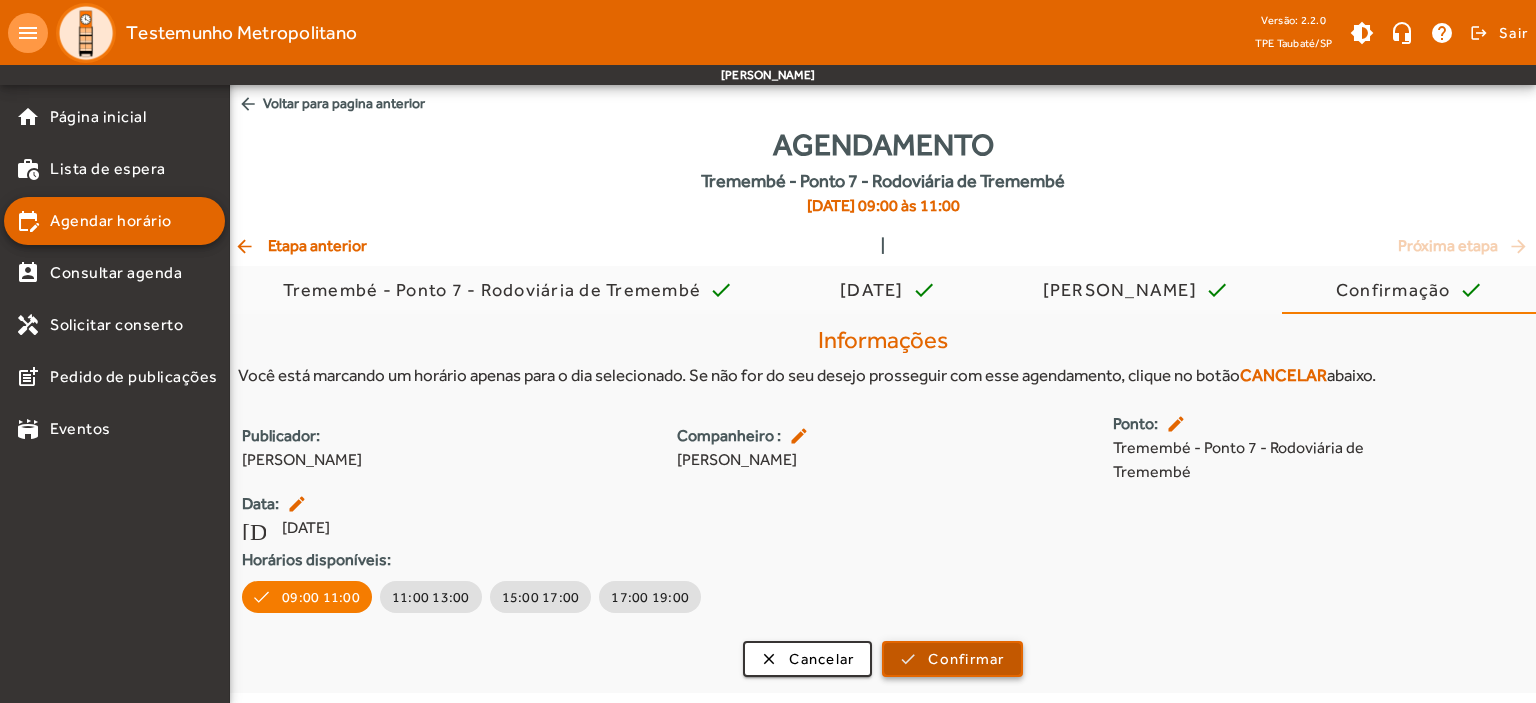 click on "Confirmar" at bounding box center (966, 659) 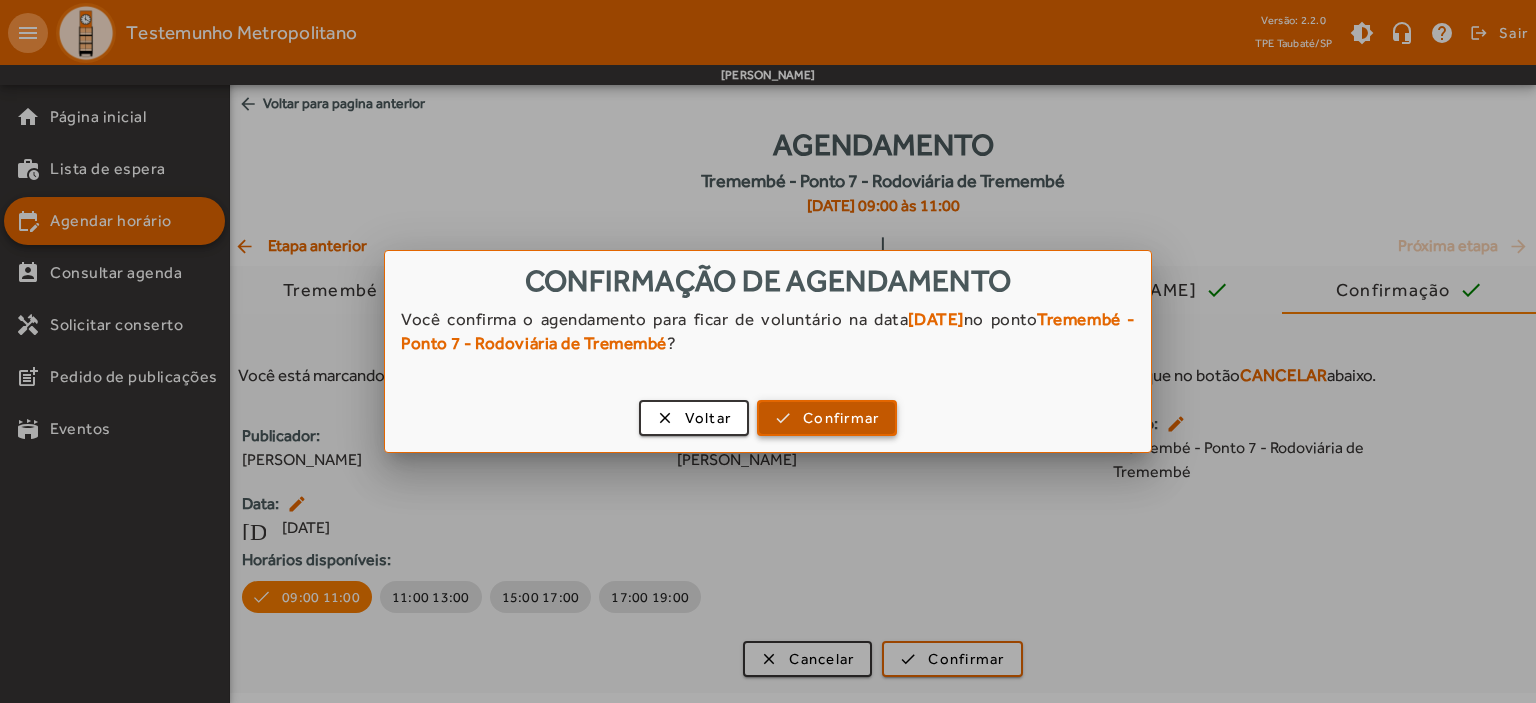 click on "Confirmar" at bounding box center [841, 418] 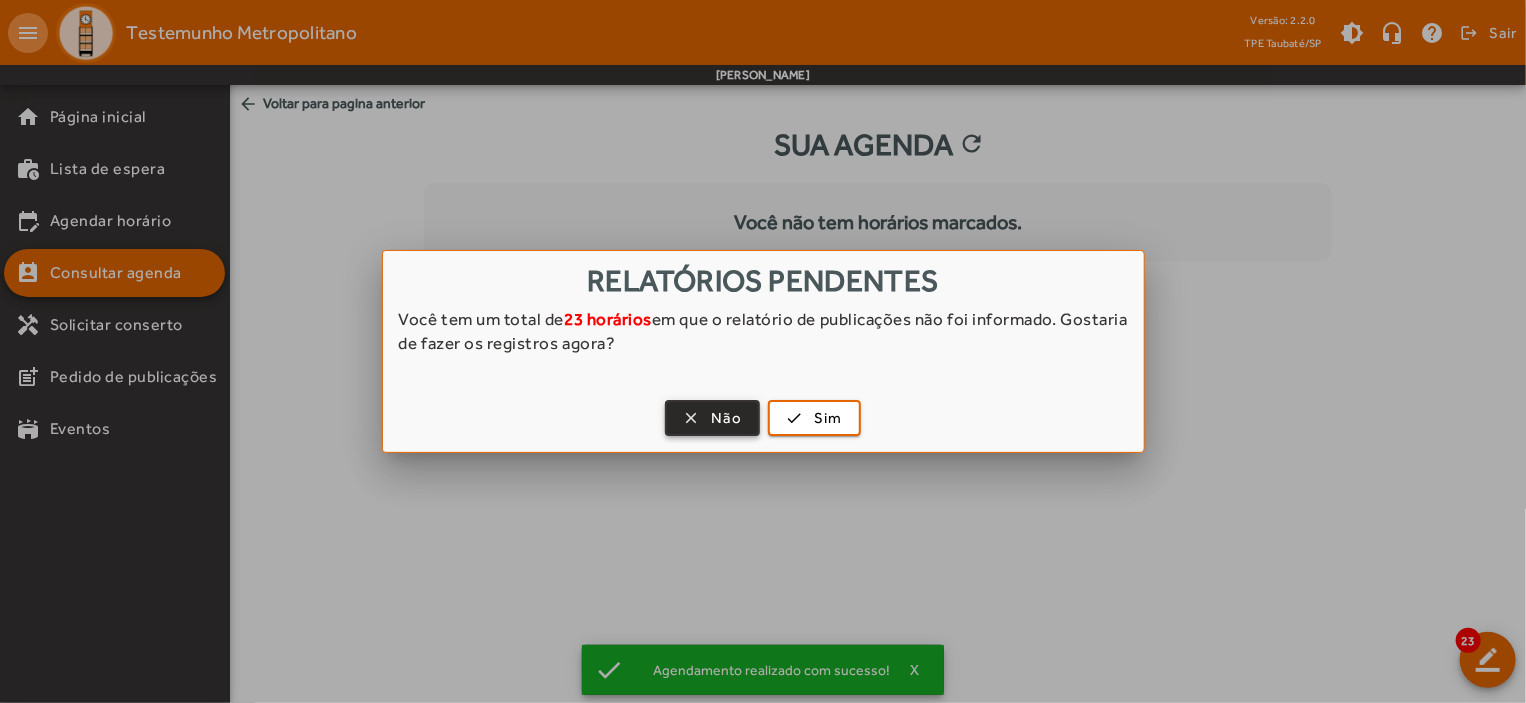 click on "Não" at bounding box center [726, 418] 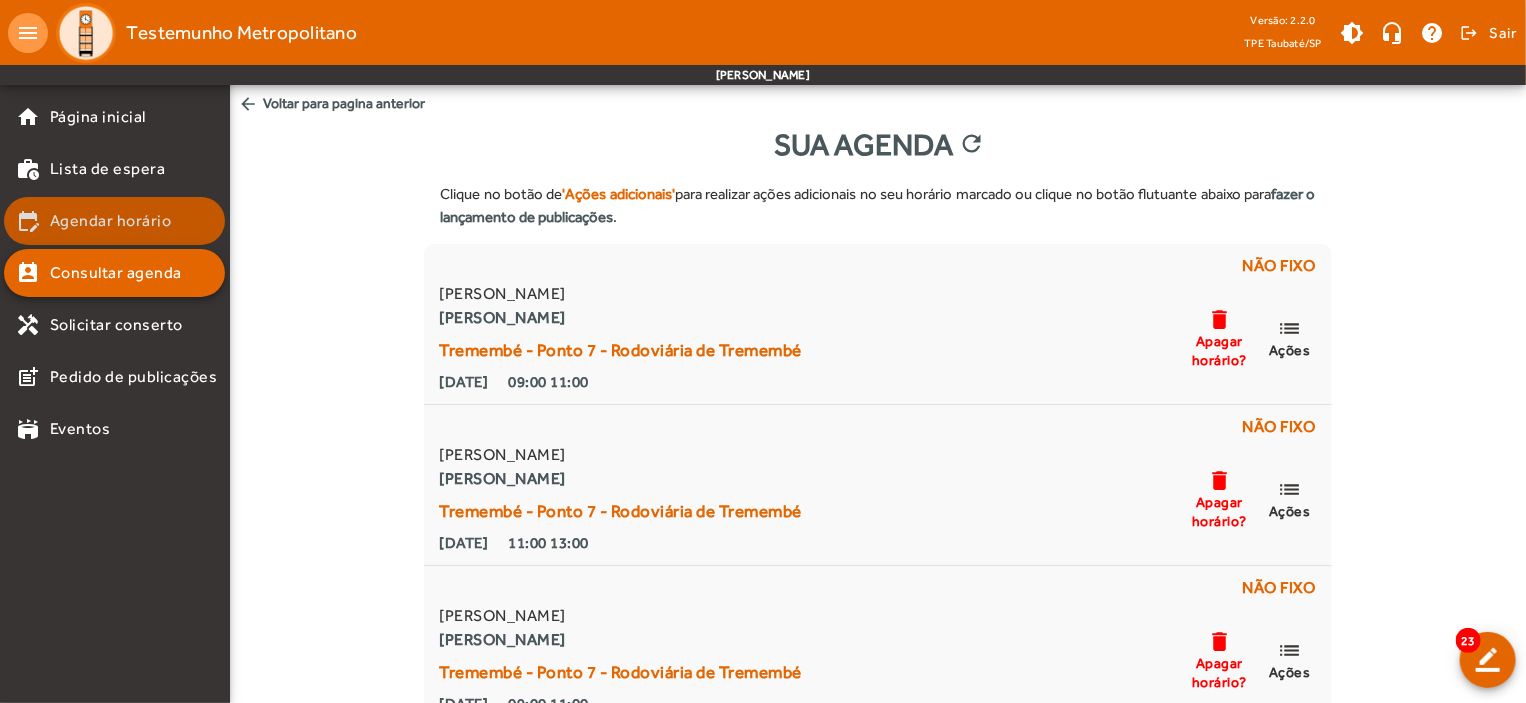 click on "Agendar horário" 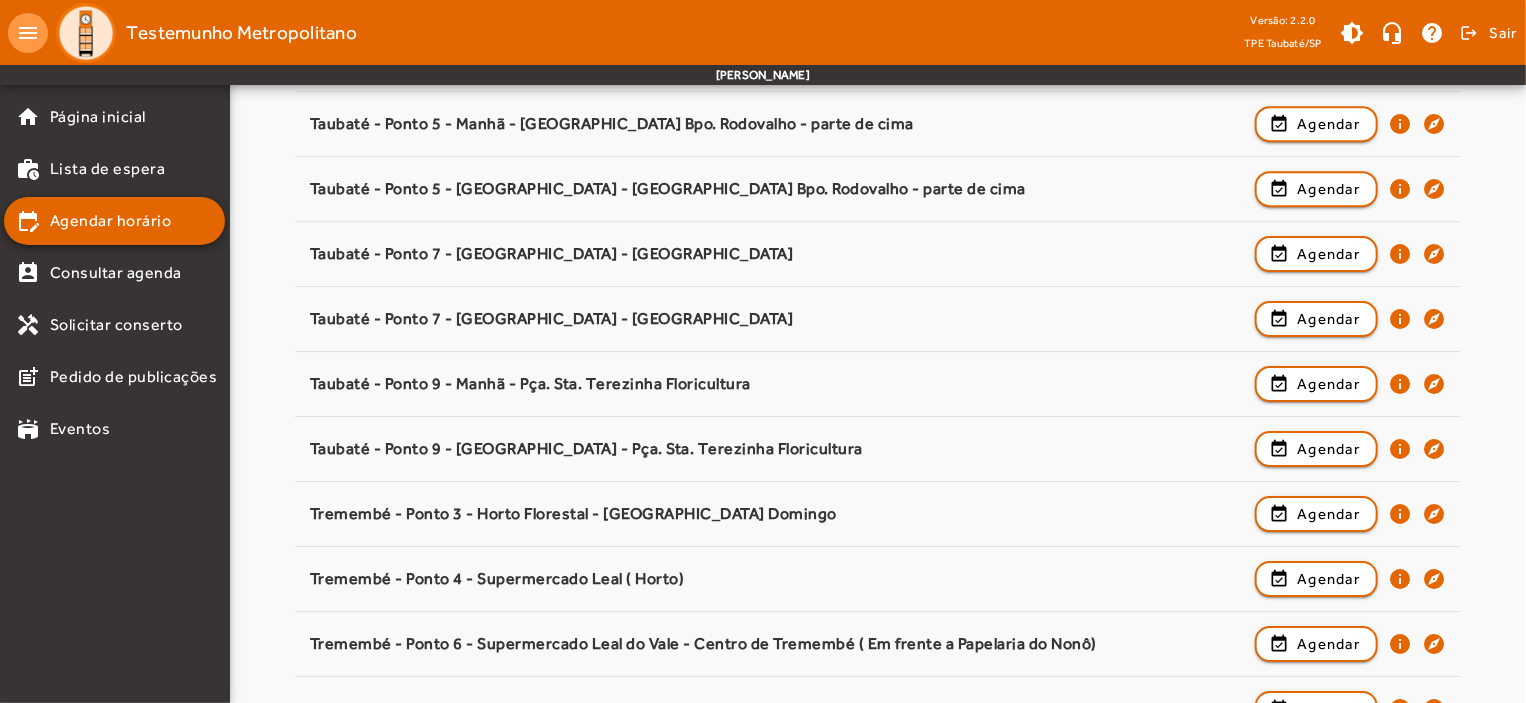 scroll, scrollTop: 3131, scrollLeft: 0, axis: vertical 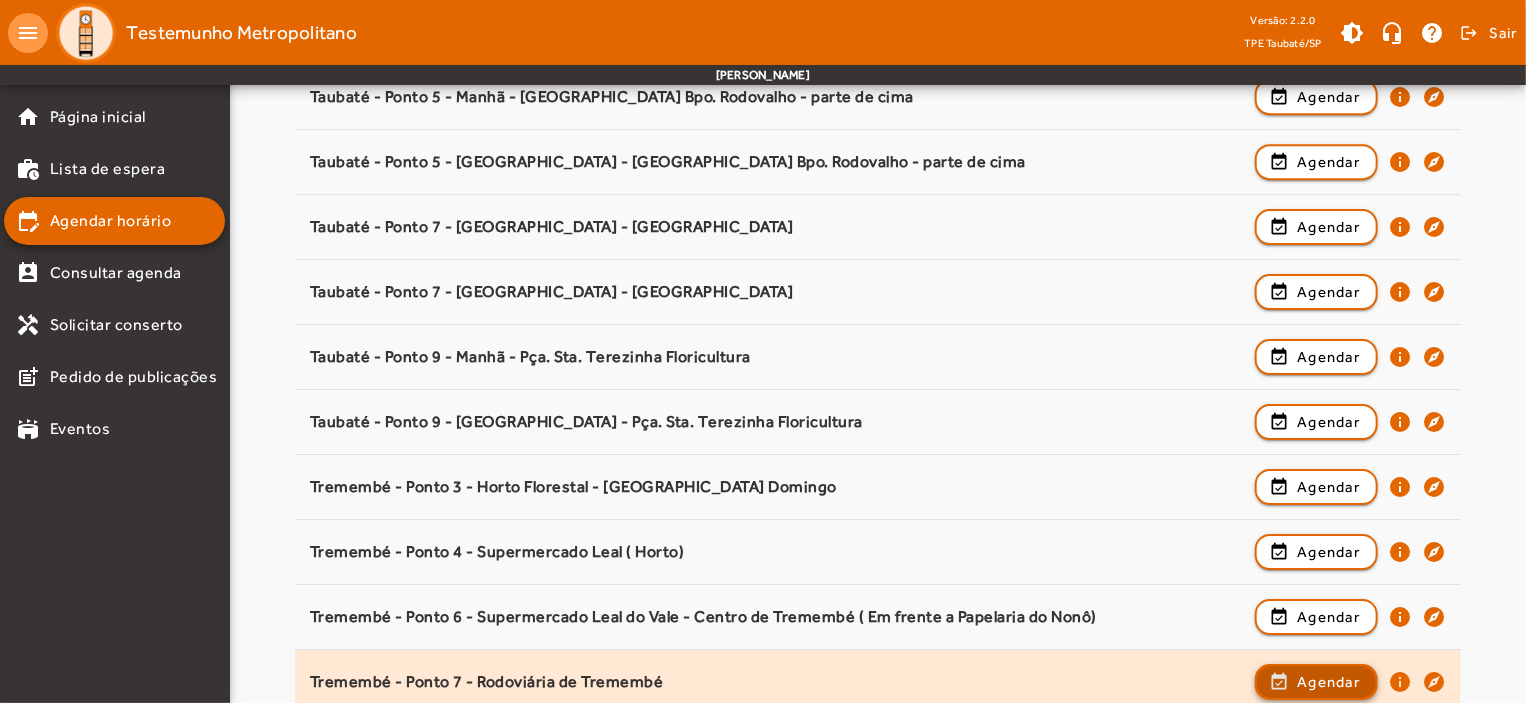 click on "Agendar" 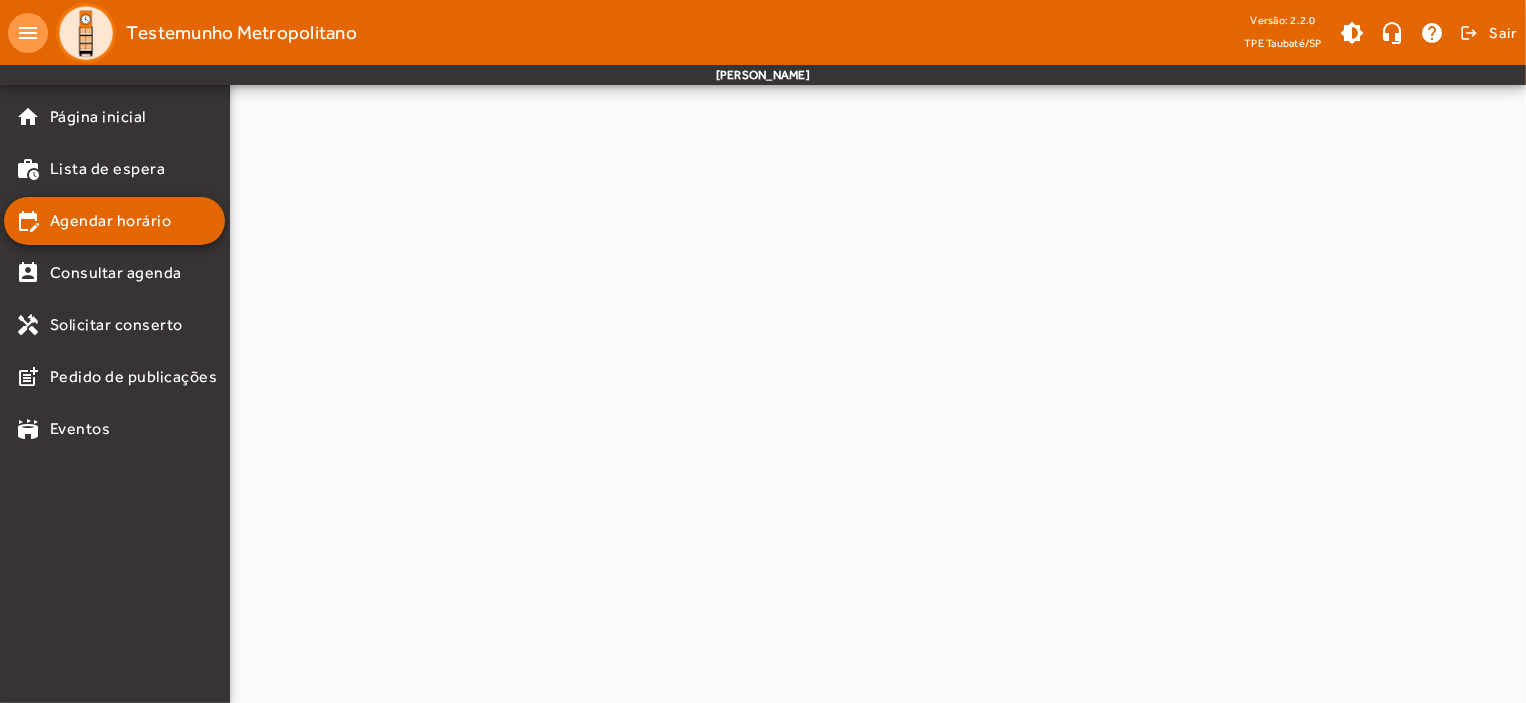 scroll, scrollTop: 0, scrollLeft: 0, axis: both 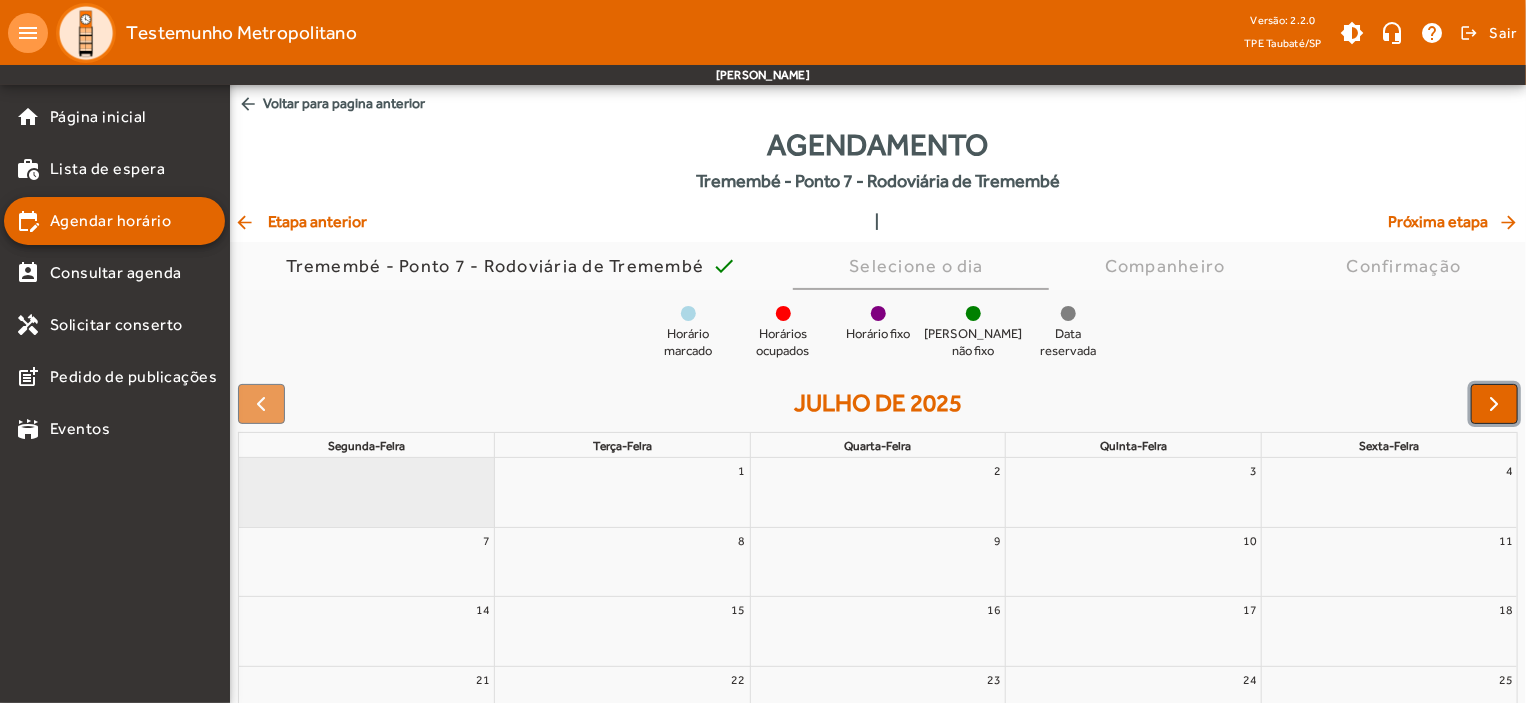 click at bounding box center [1495, 404] 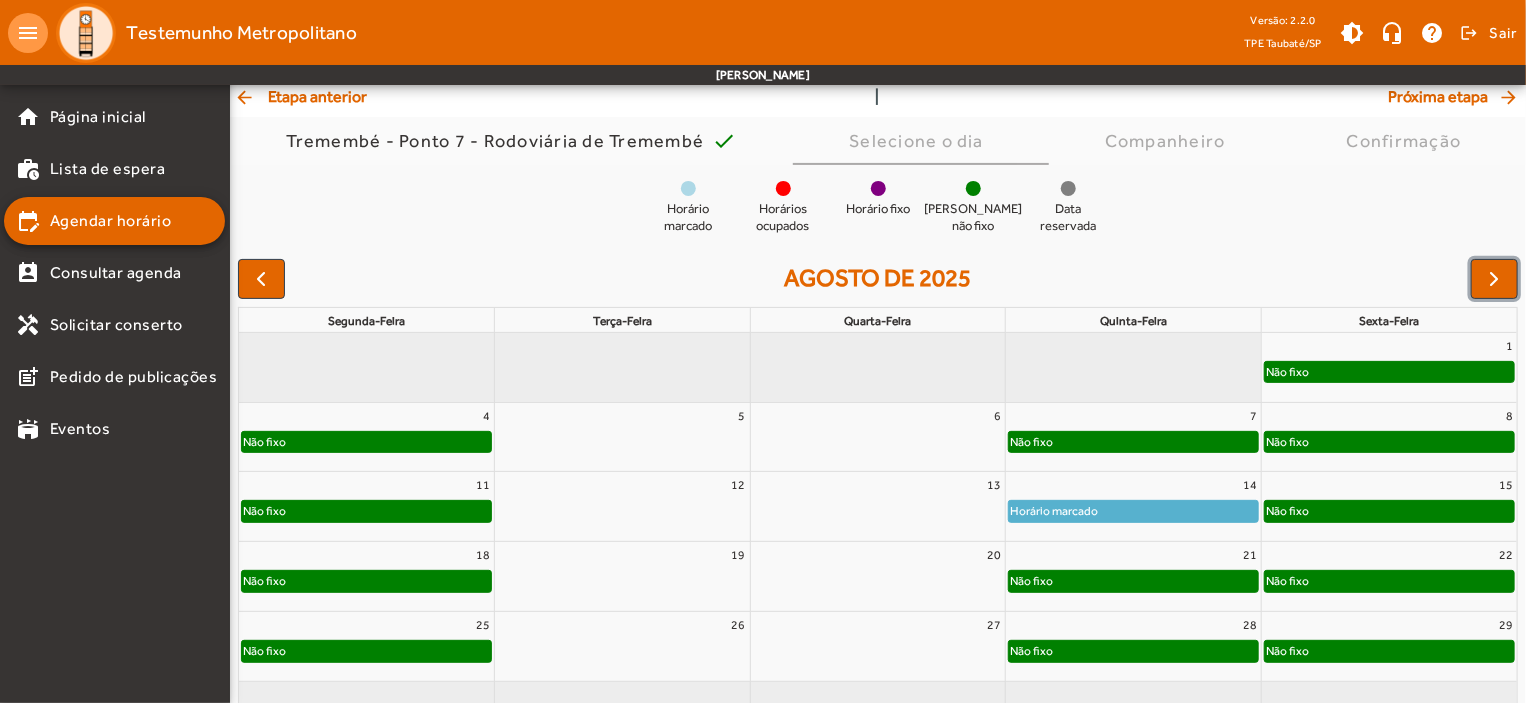 scroll, scrollTop: 182, scrollLeft: 0, axis: vertical 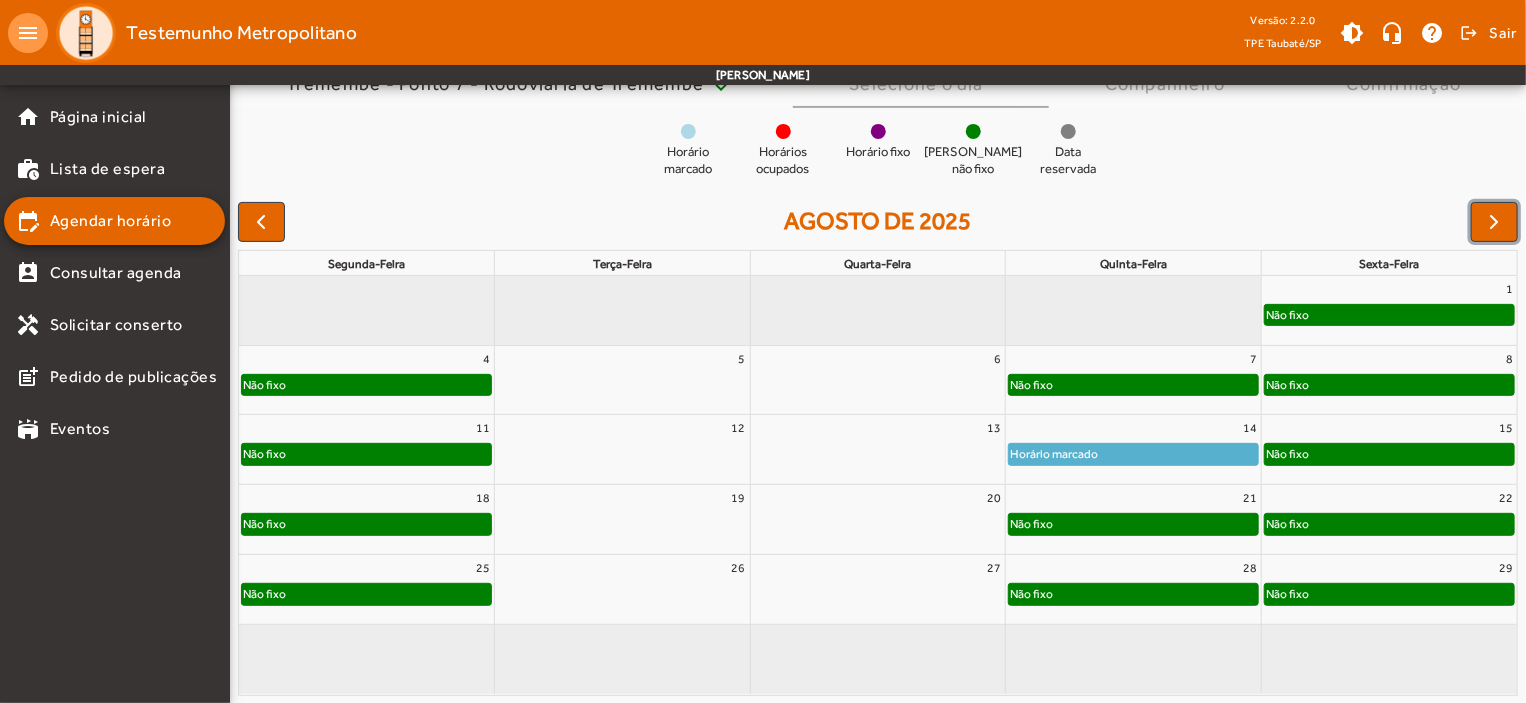 click on "Não fixo" 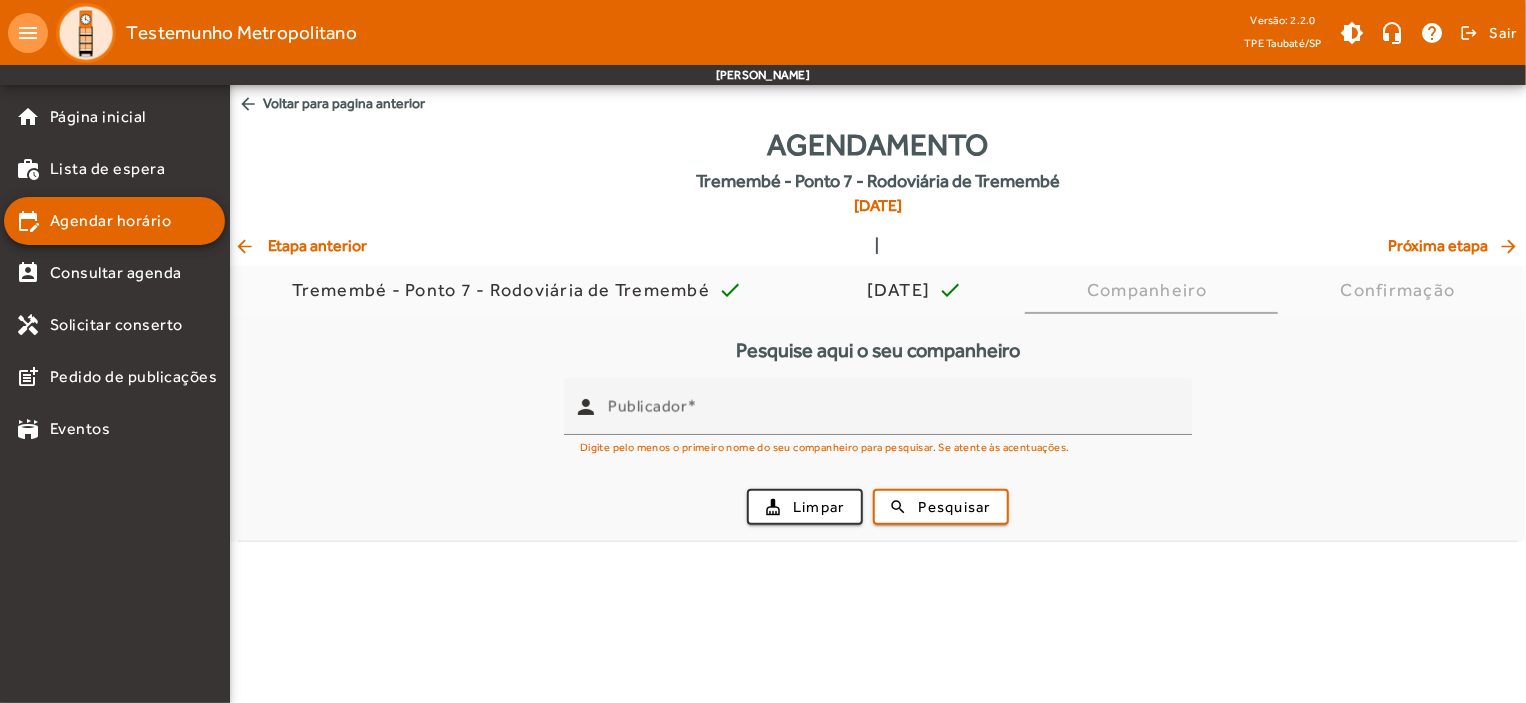 scroll, scrollTop: 0, scrollLeft: 0, axis: both 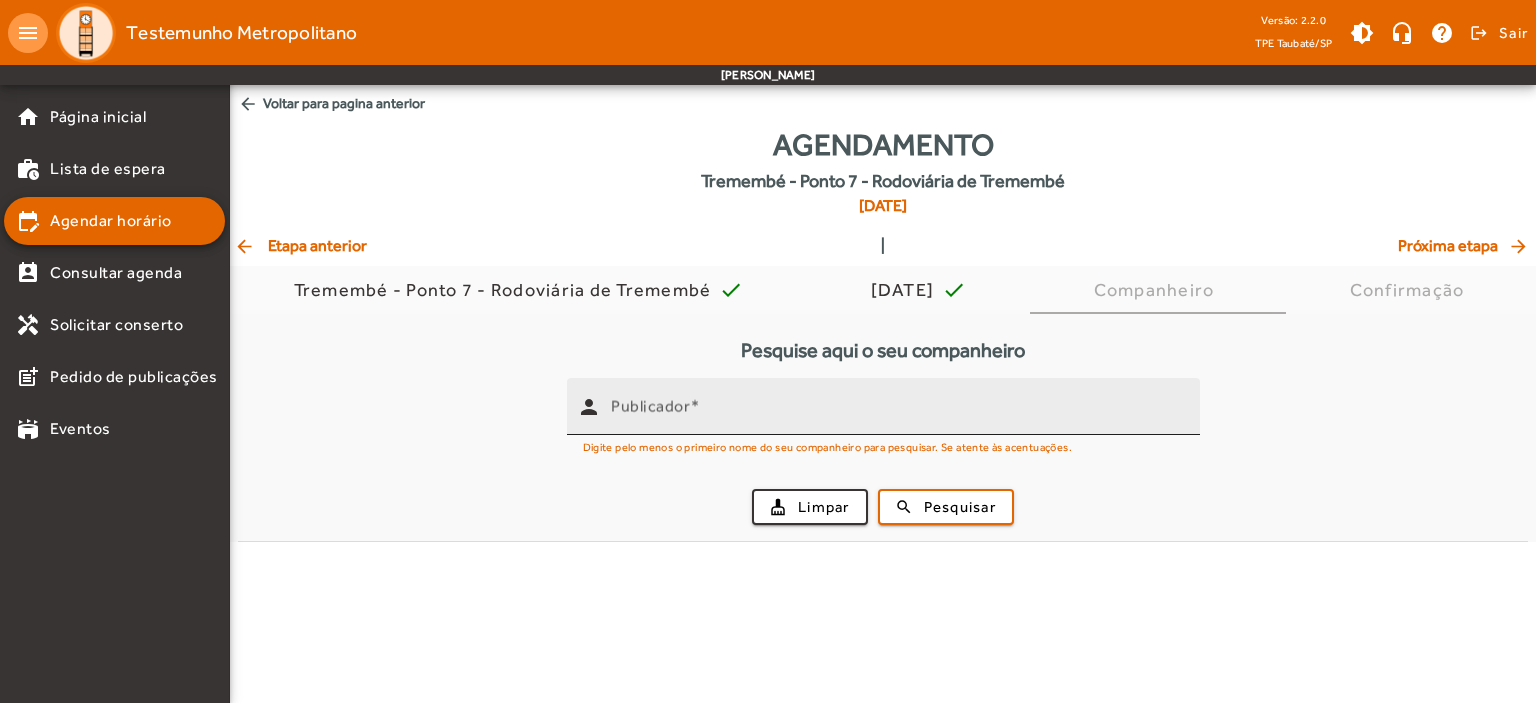 click on "Publicador" at bounding box center [897, 406] 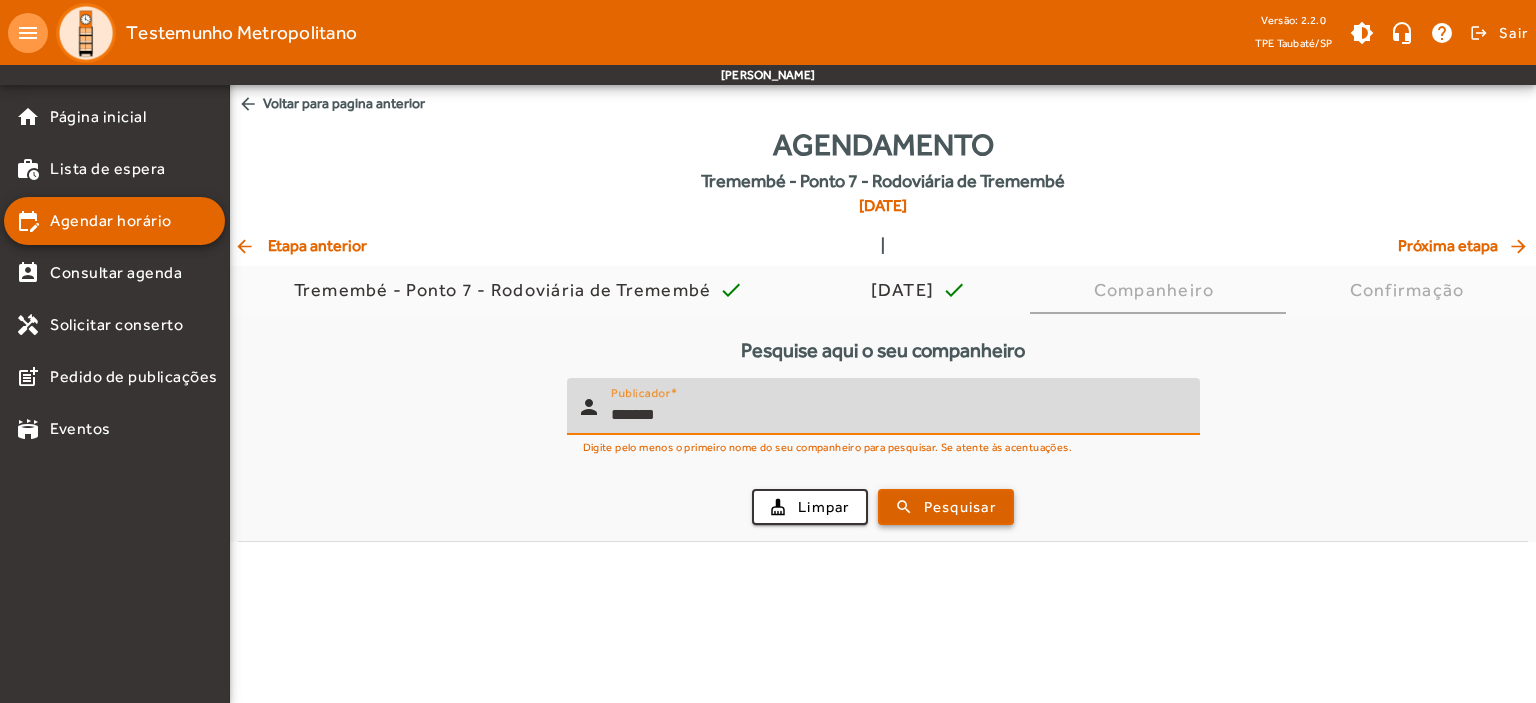 type on "*******" 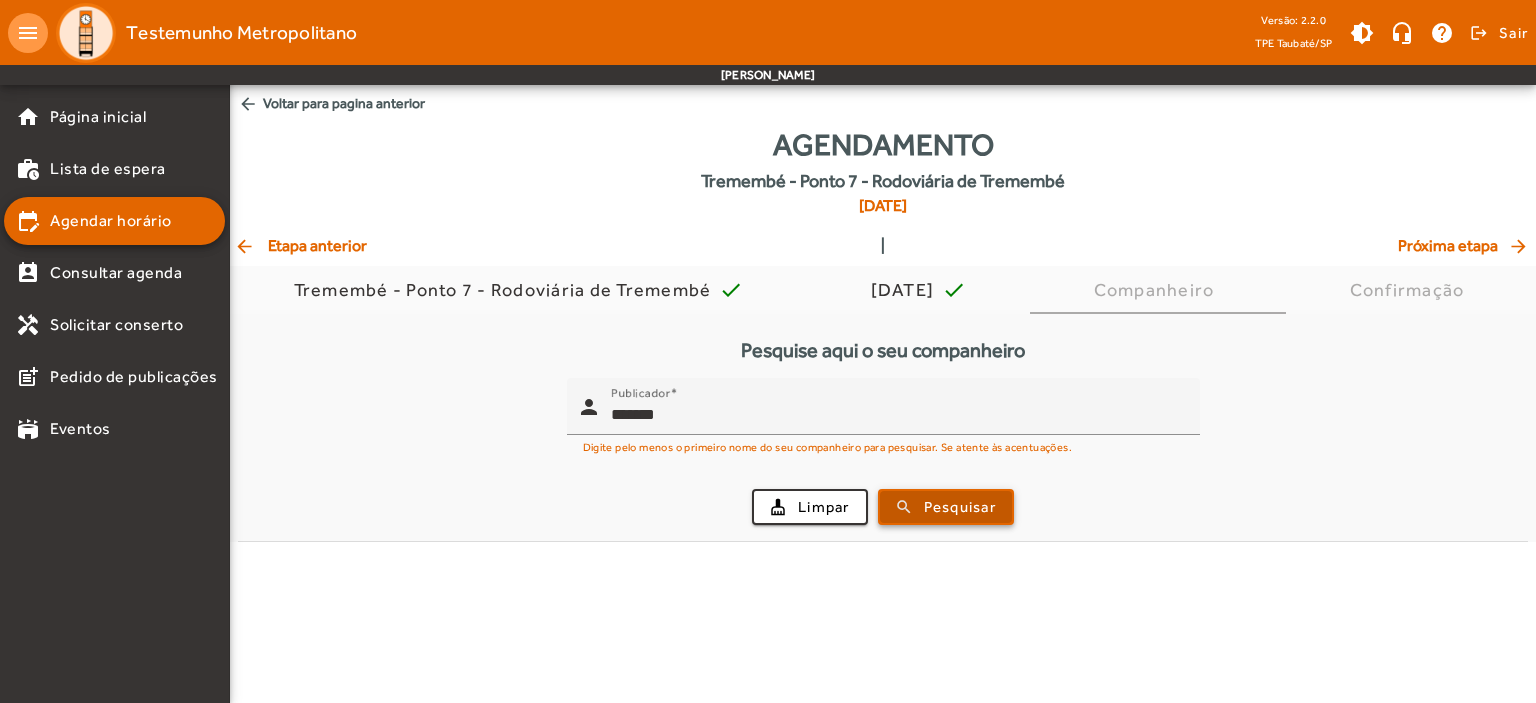 click on "Pesquisar" at bounding box center [960, 507] 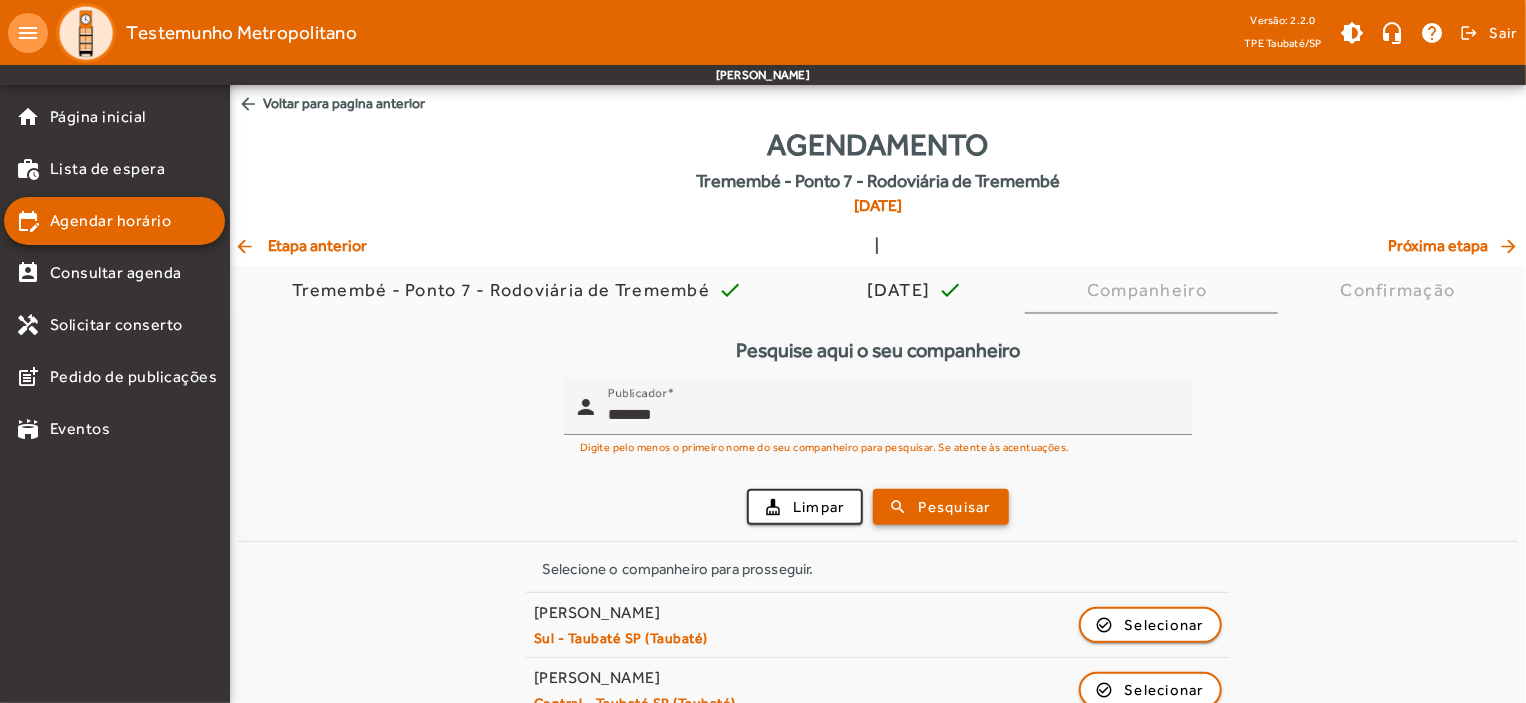 scroll, scrollTop: 423, scrollLeft: 0, axis: vertical 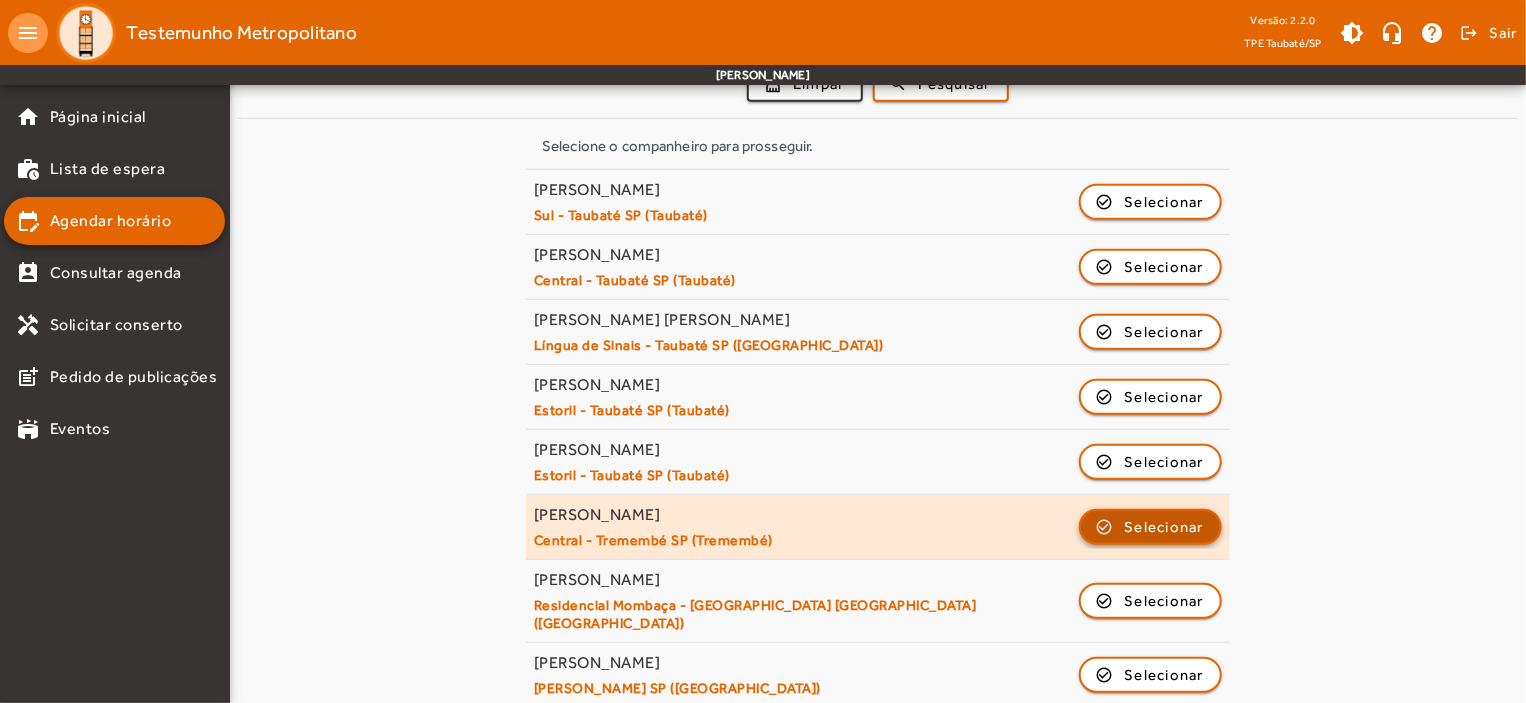 click on "Selecionar" 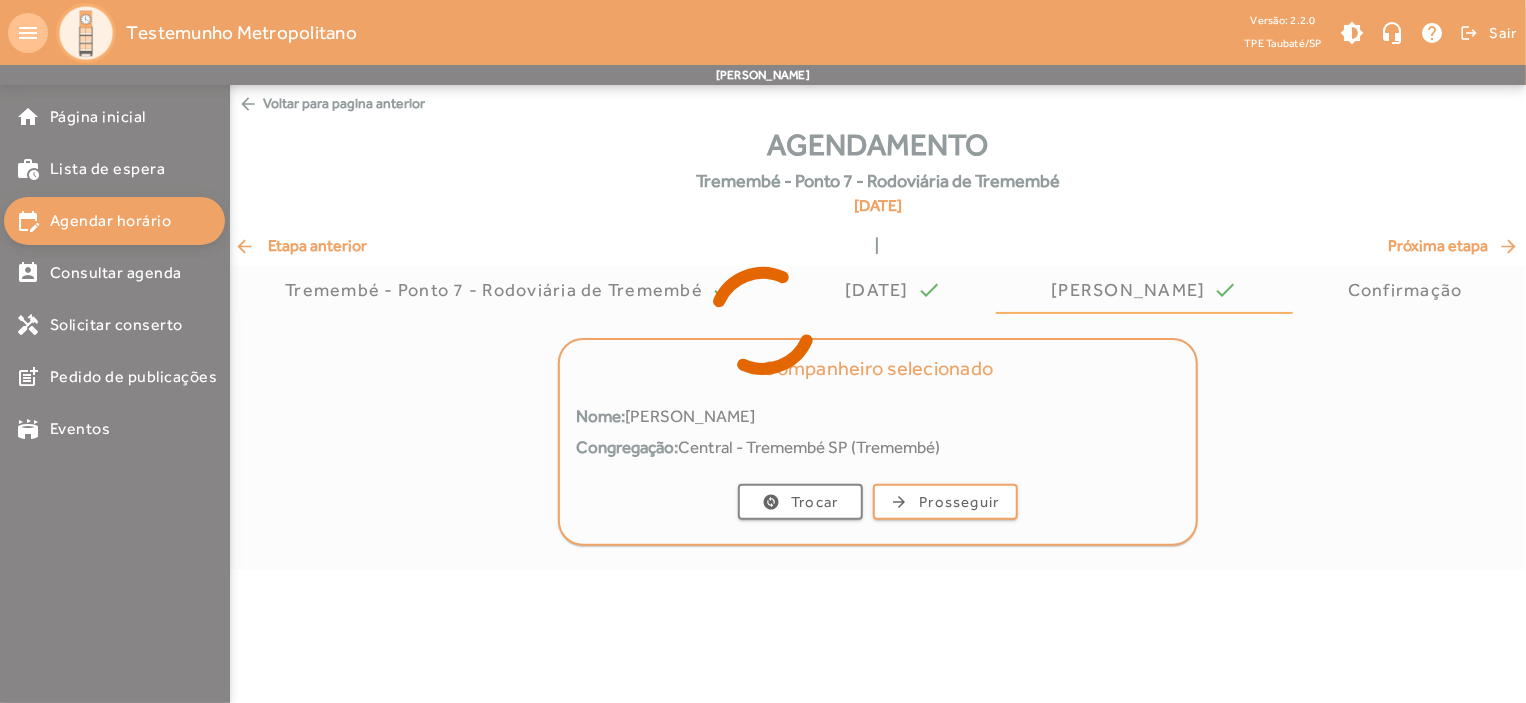 scroll, scrollTop: 0, scrollLeft: 0, axis: both 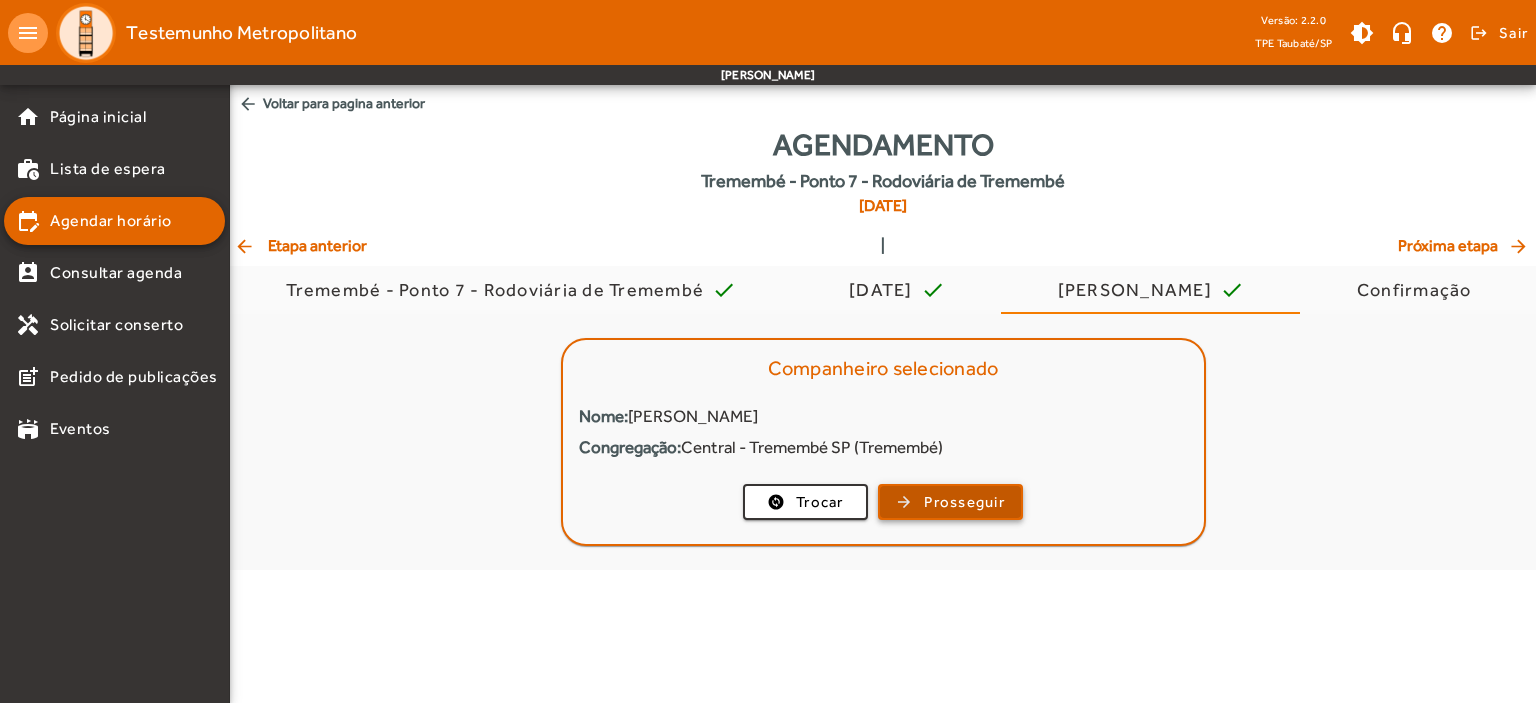 click 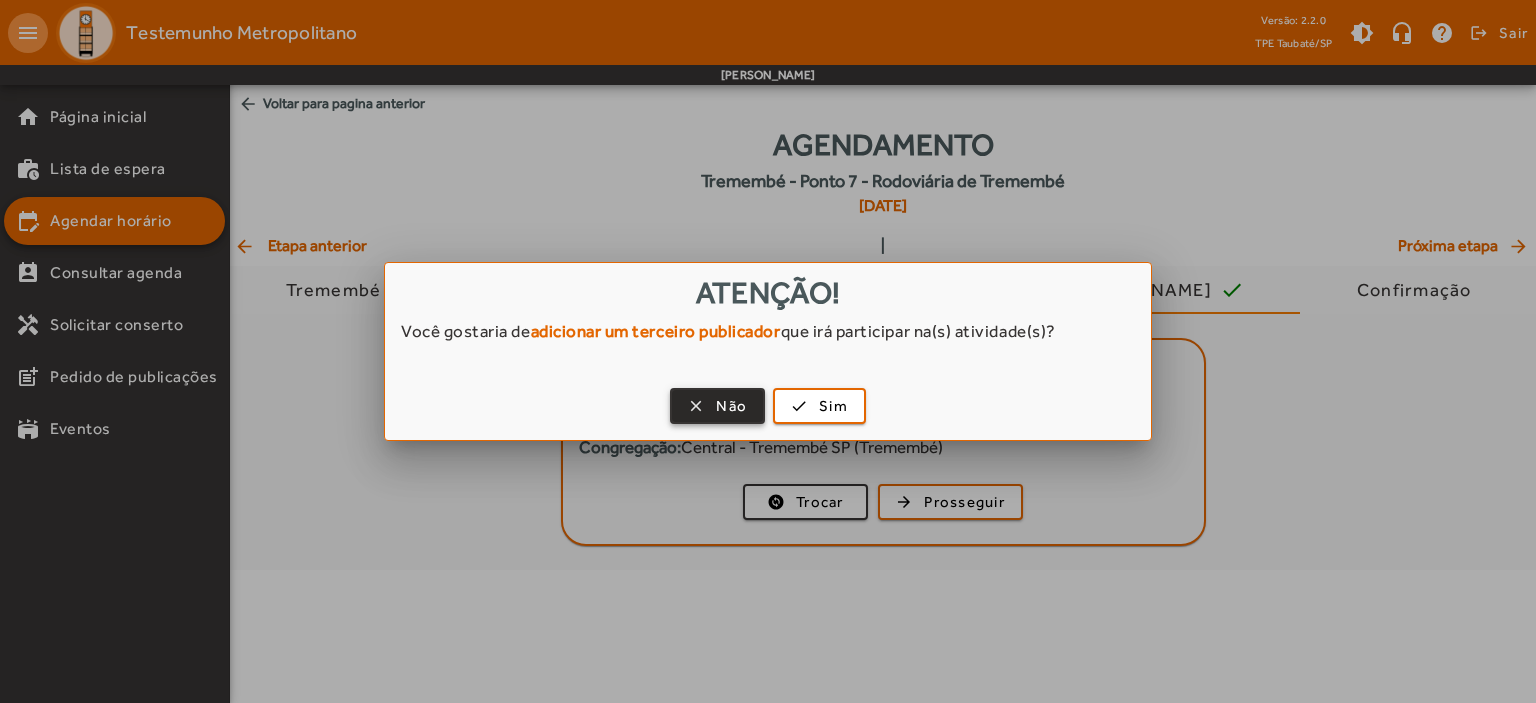 click at bounding box center (717, 406) 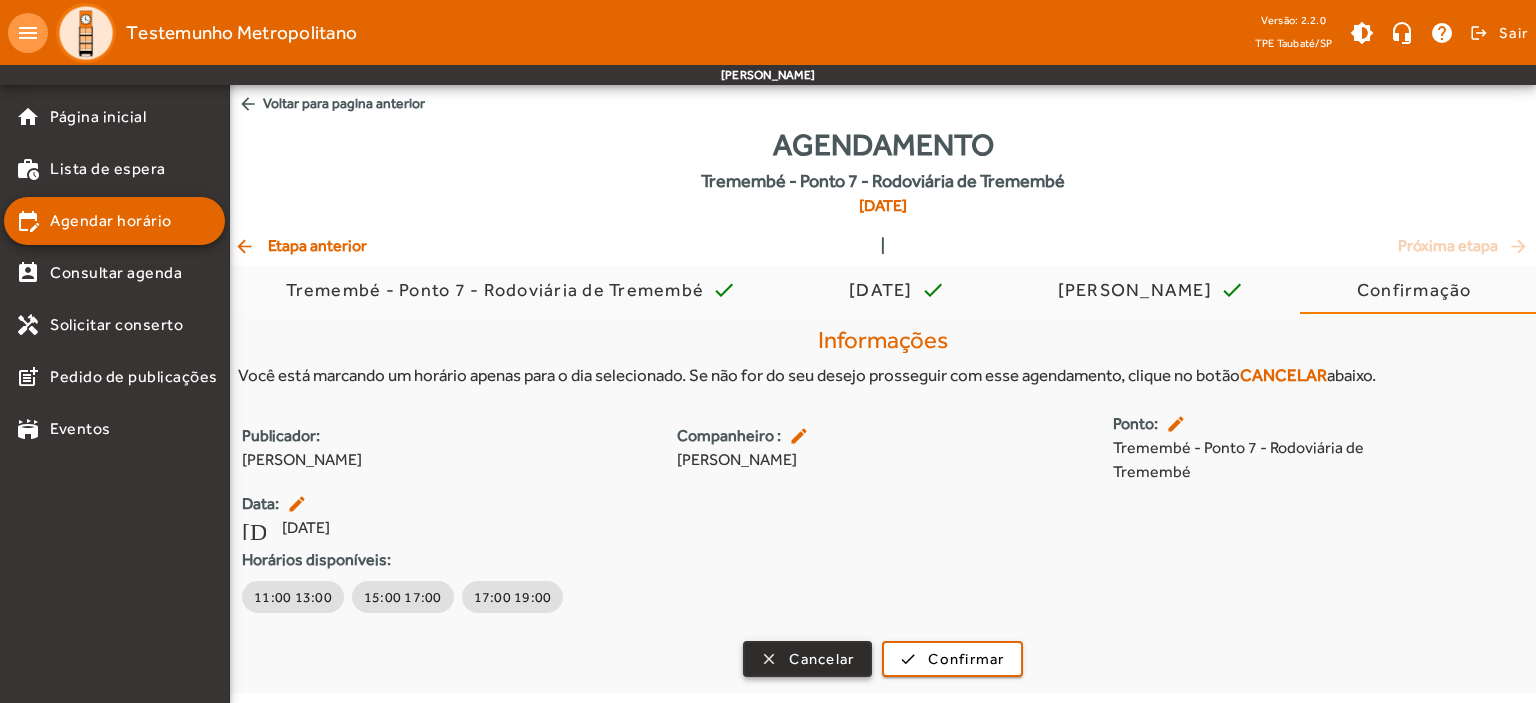 click on "Cancelar" at bounding box center [821, 659] 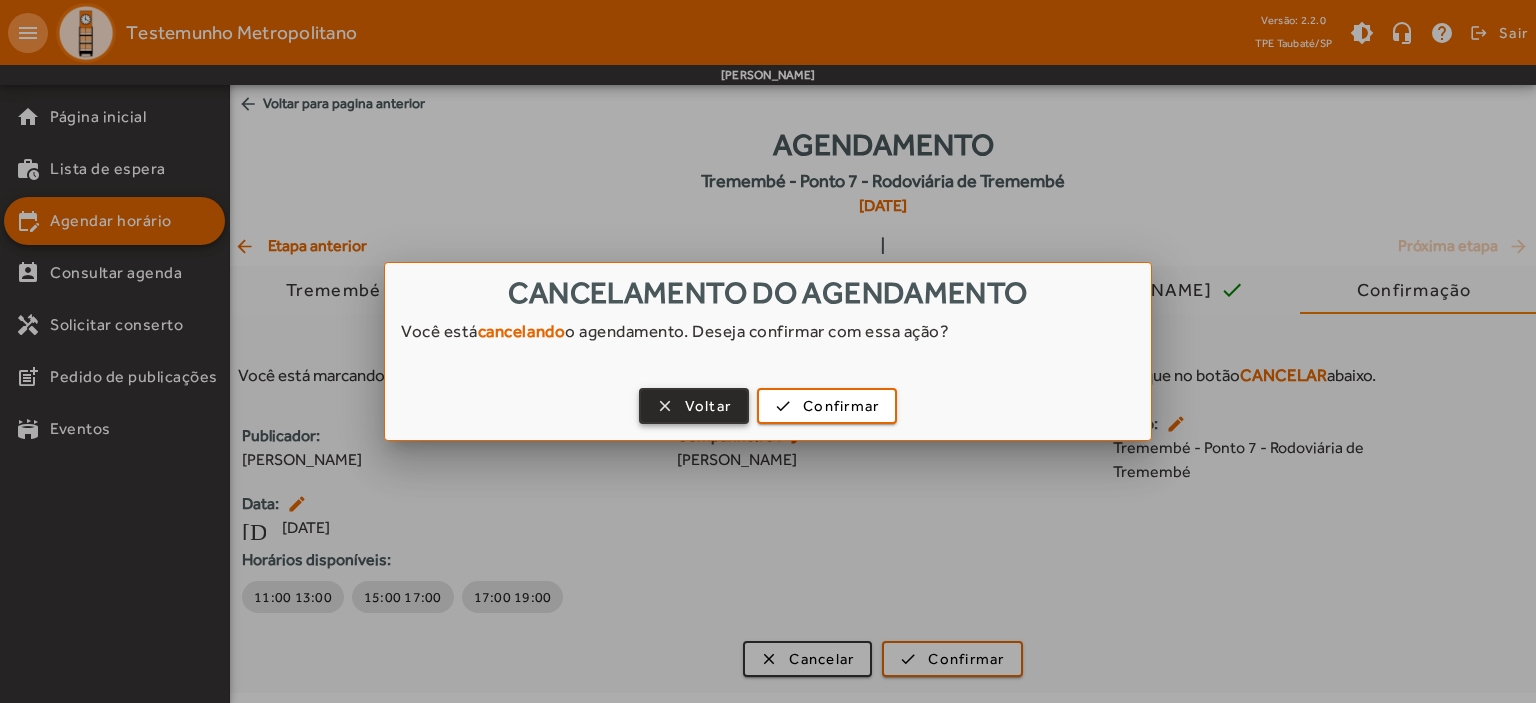 click on "Voltar" at bounding box center [708, 406] 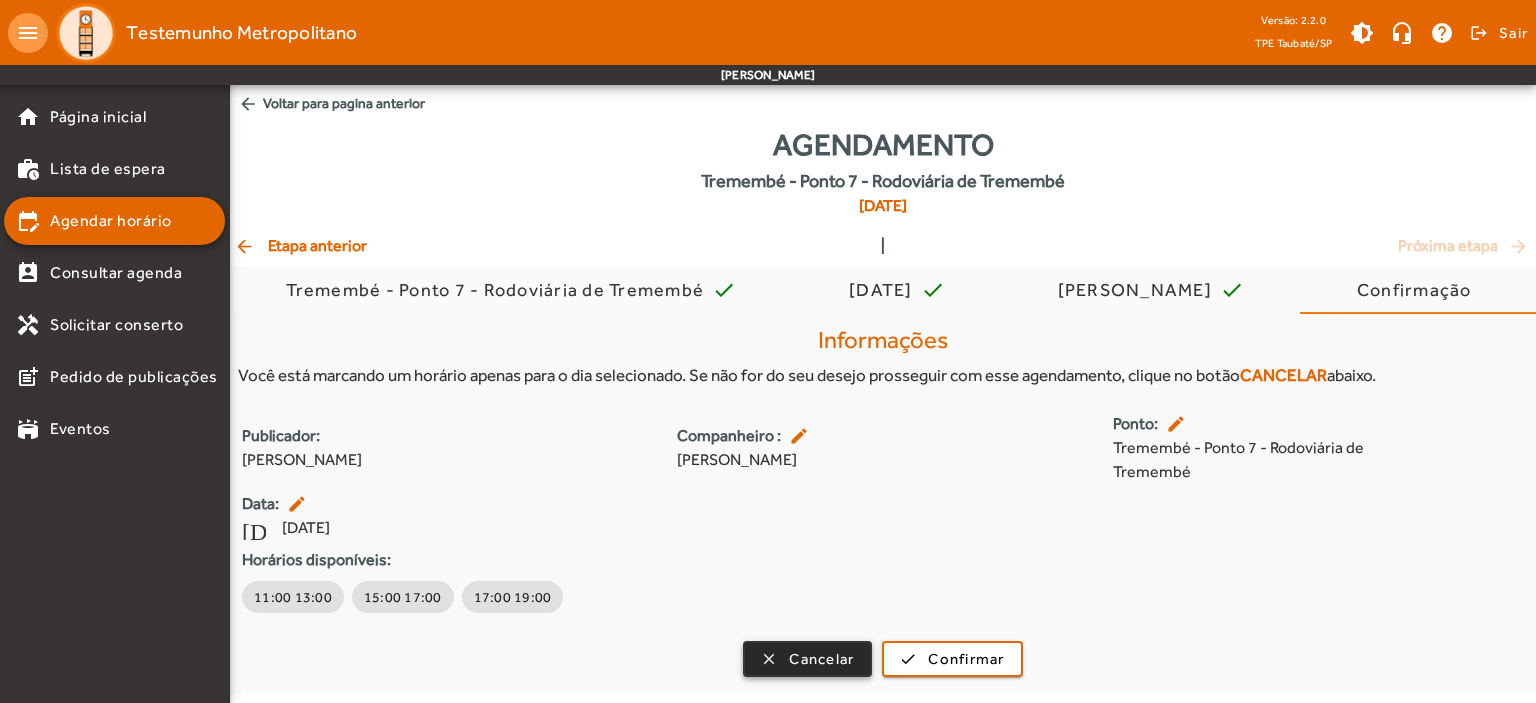 click on "Cancelar" at bounding box center (821, 659) 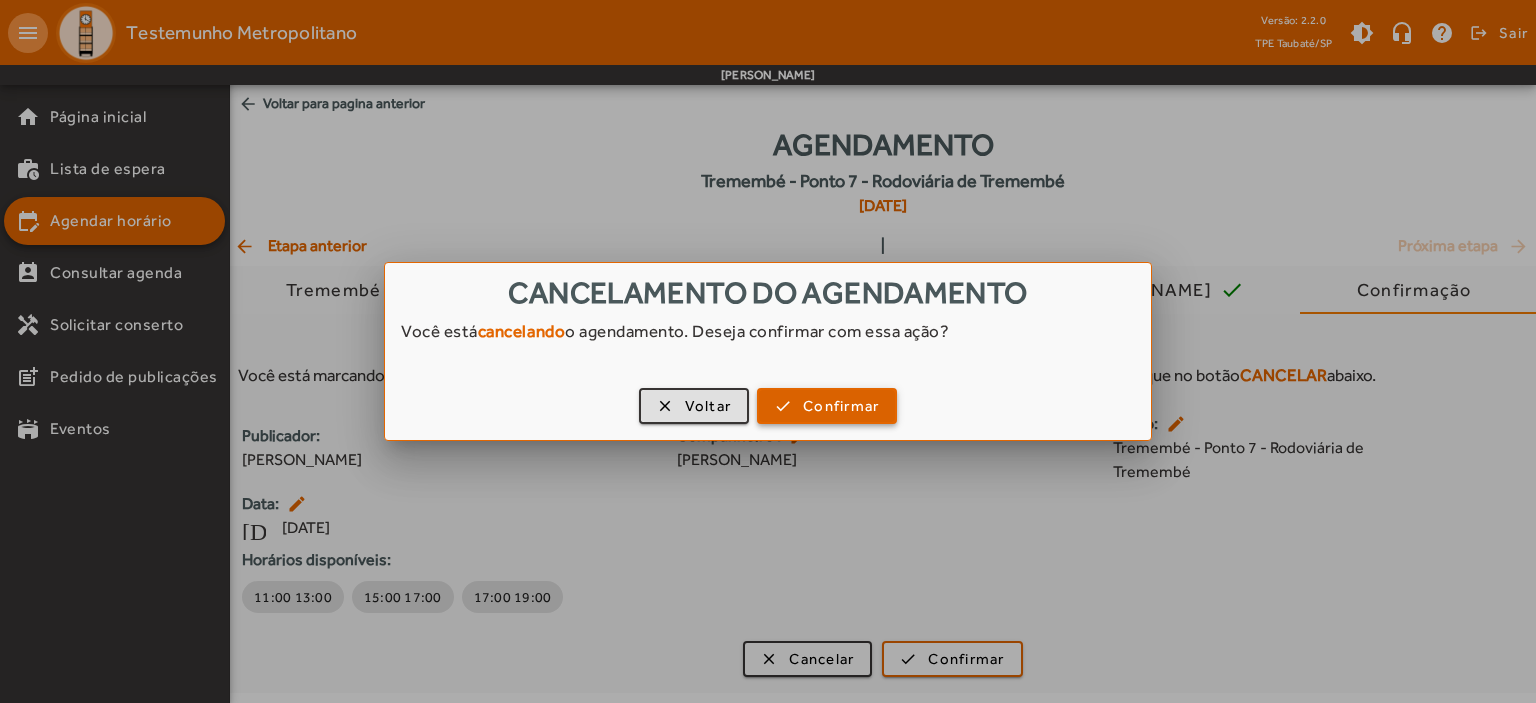 click on "Confirmar" at bounding box center [841, 406] 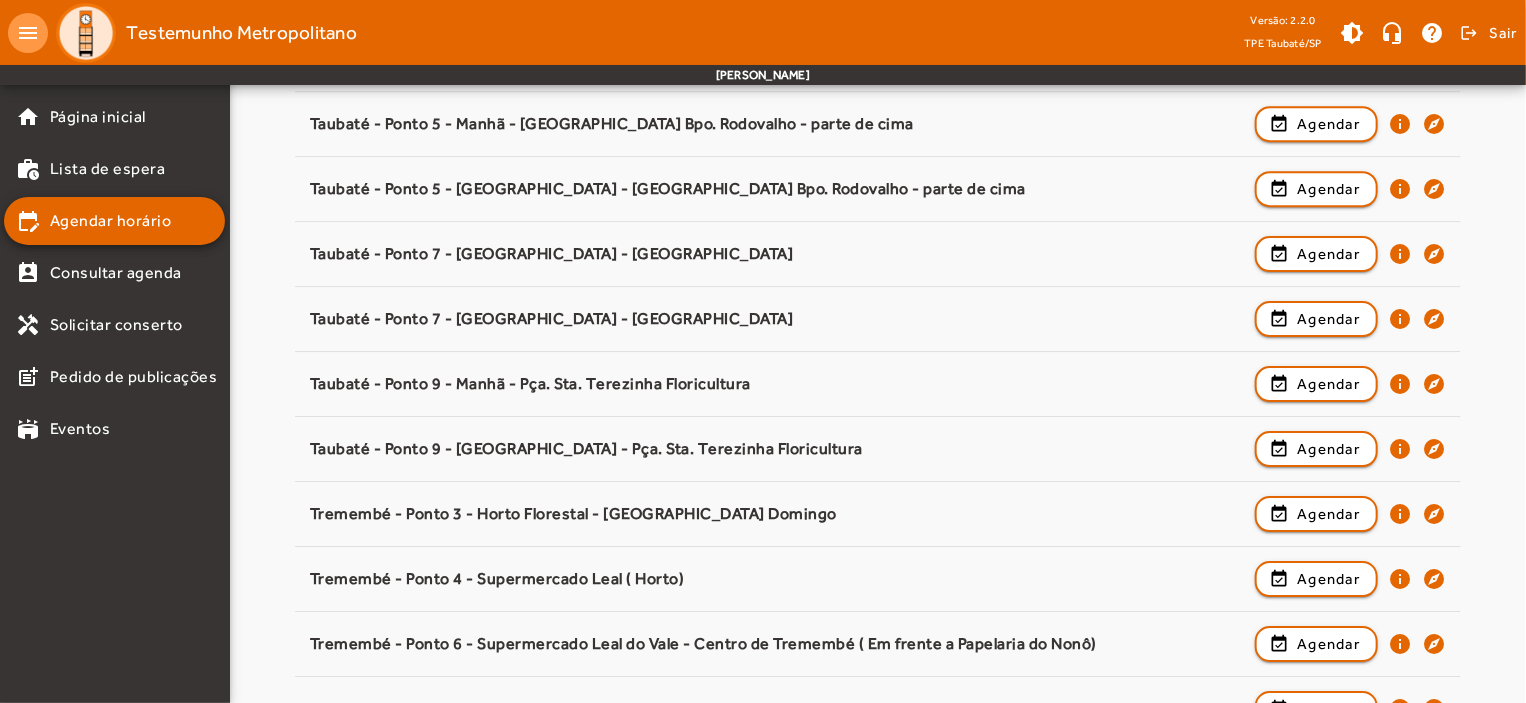 scroll, scrollTop: 3131, scrollLeft: 0, axis: vertical 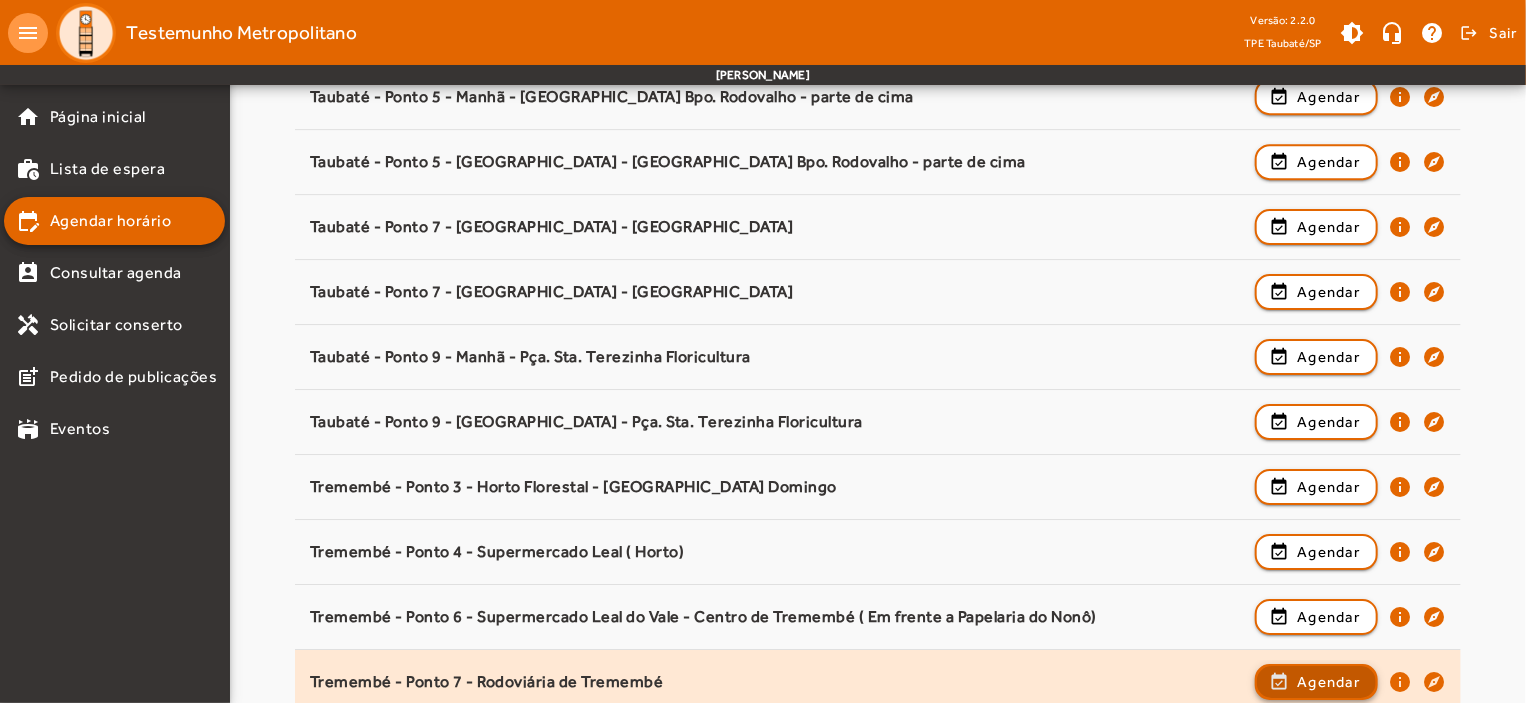 click on "Agendar" 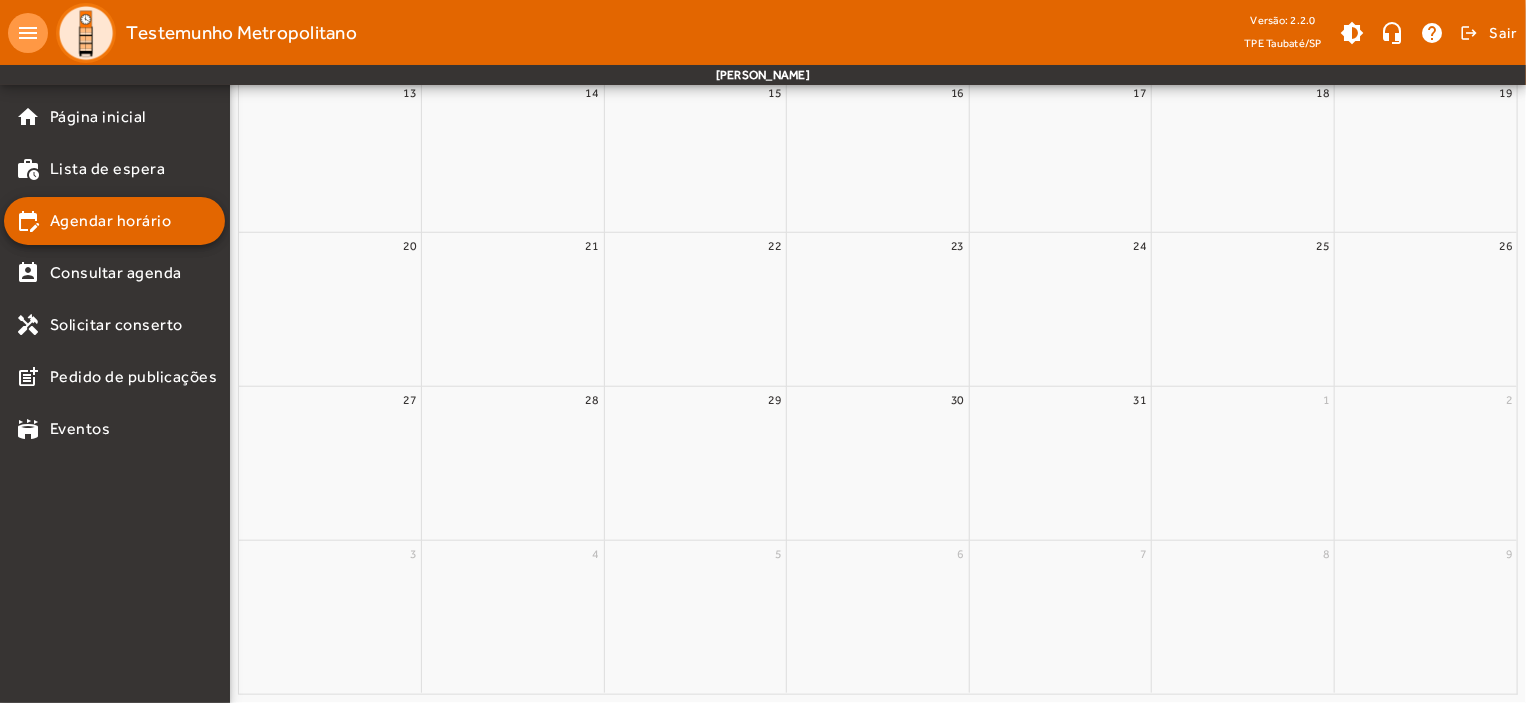 scroll, scrollTop: 0, scrollLeft: 0, axis: both 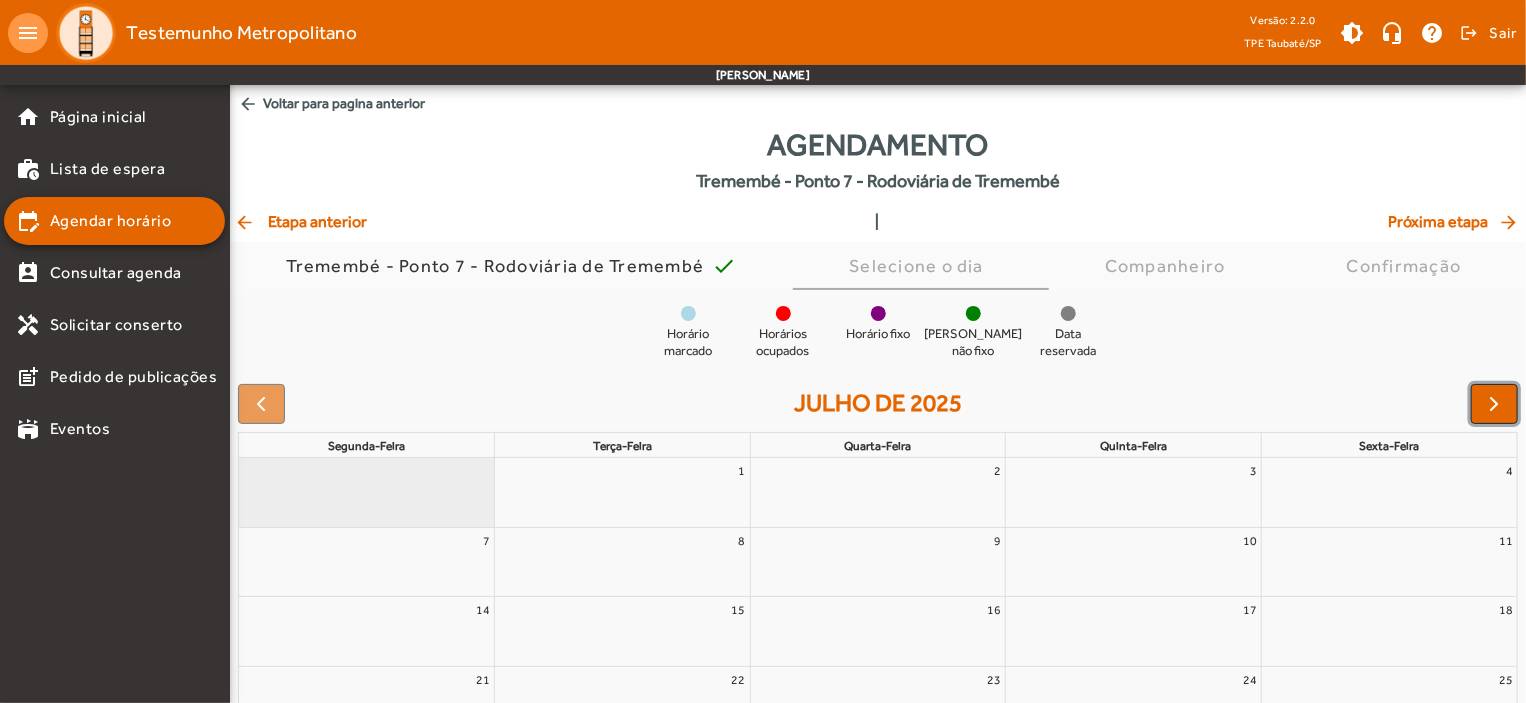 click at bounding box center [1495, 404] 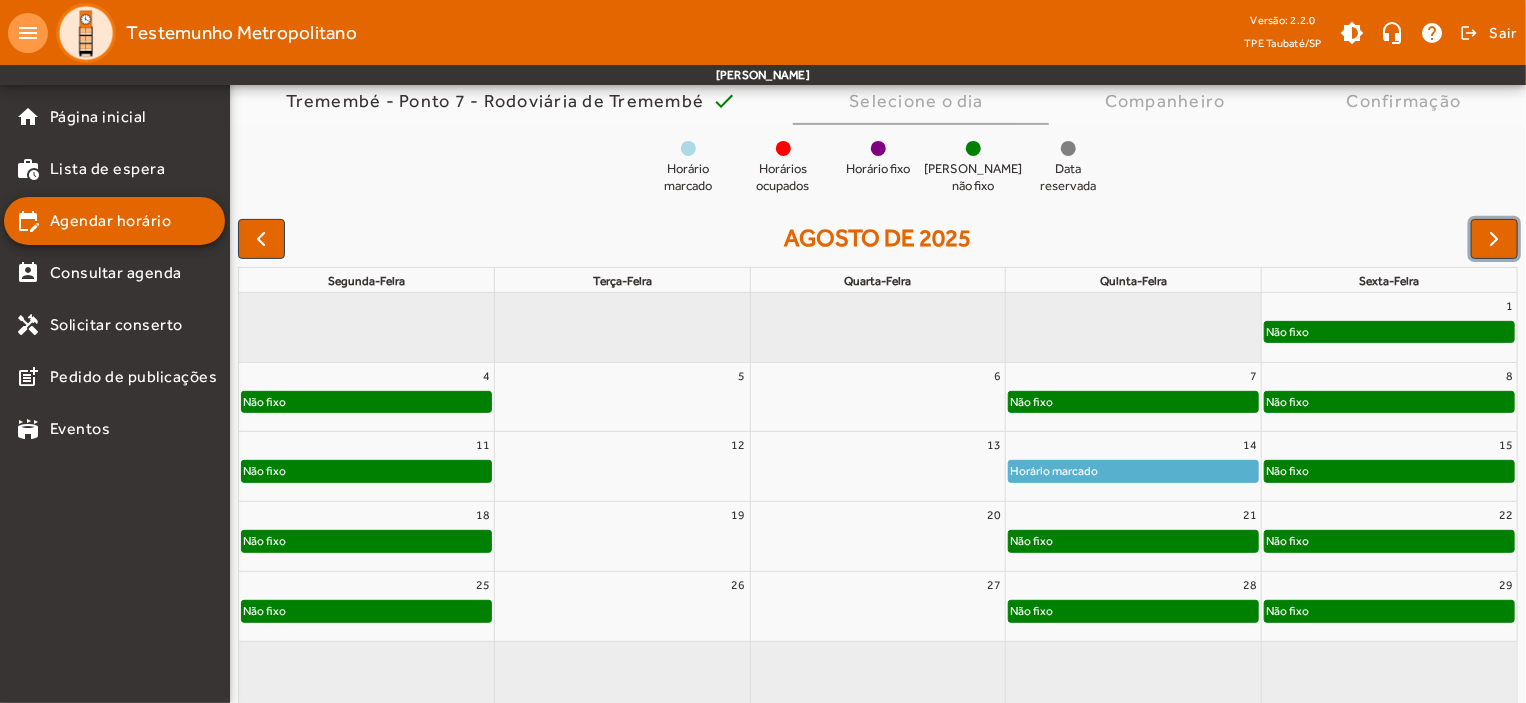 scroll, scrollTop: 182, scrollLeft: 0, axis: vertical 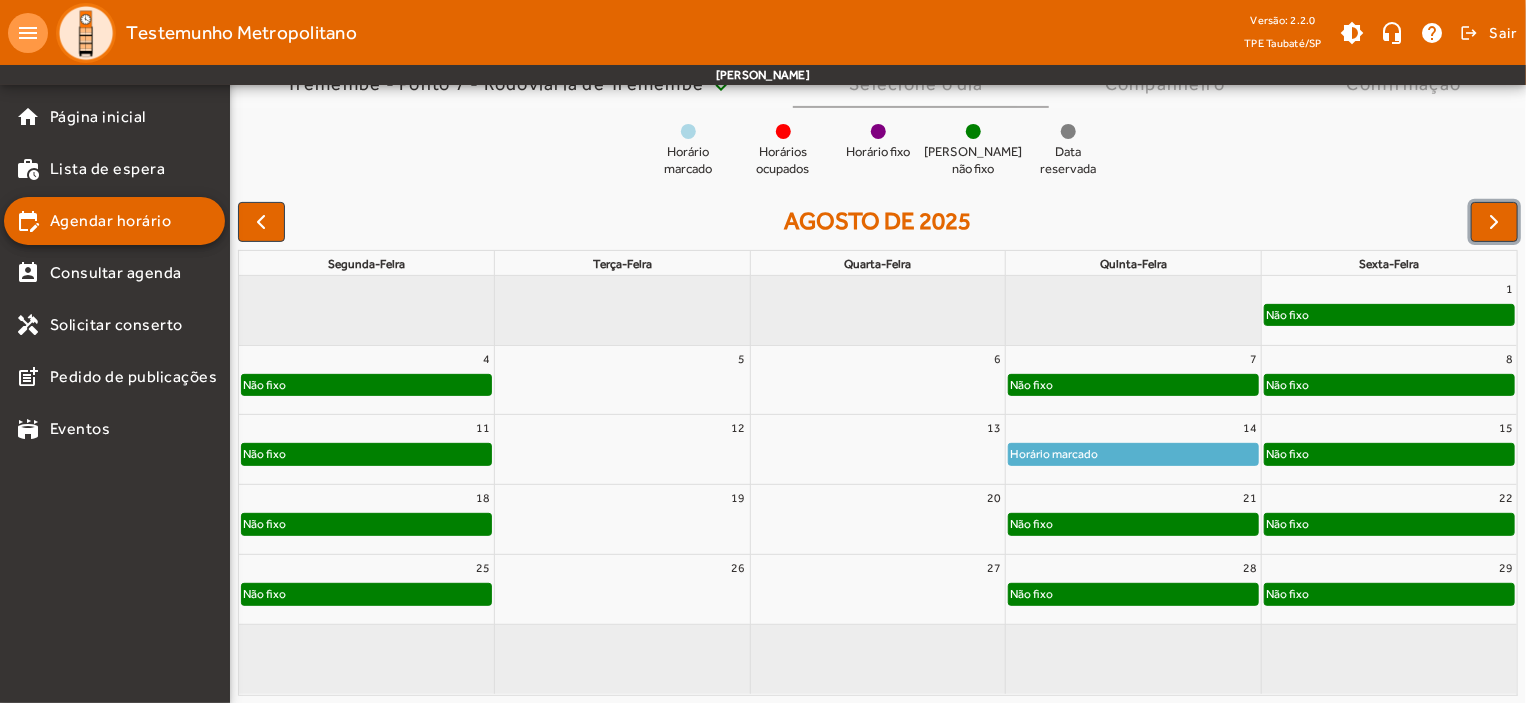click on "Não fixo" 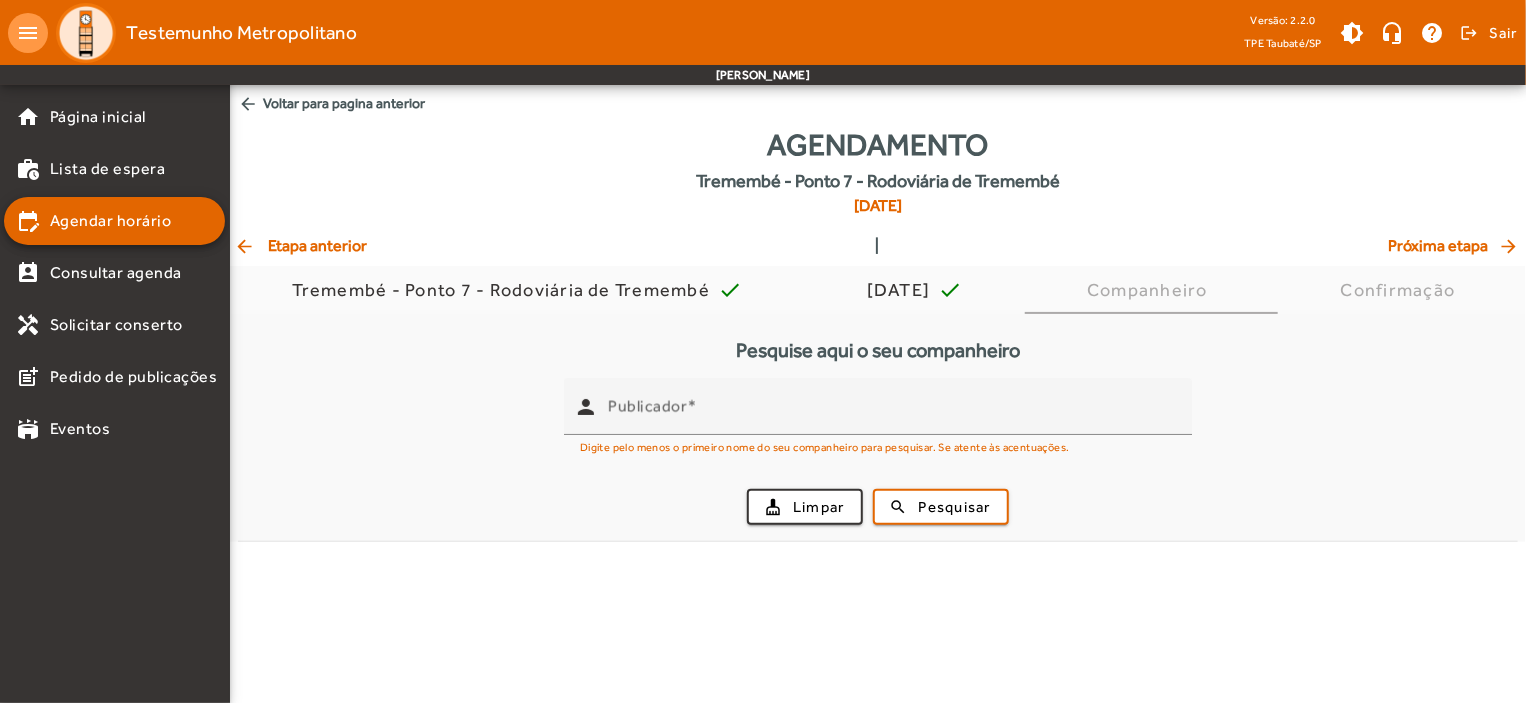 scroll, scrollTop: 0, scrollLeft: 0, axis: both 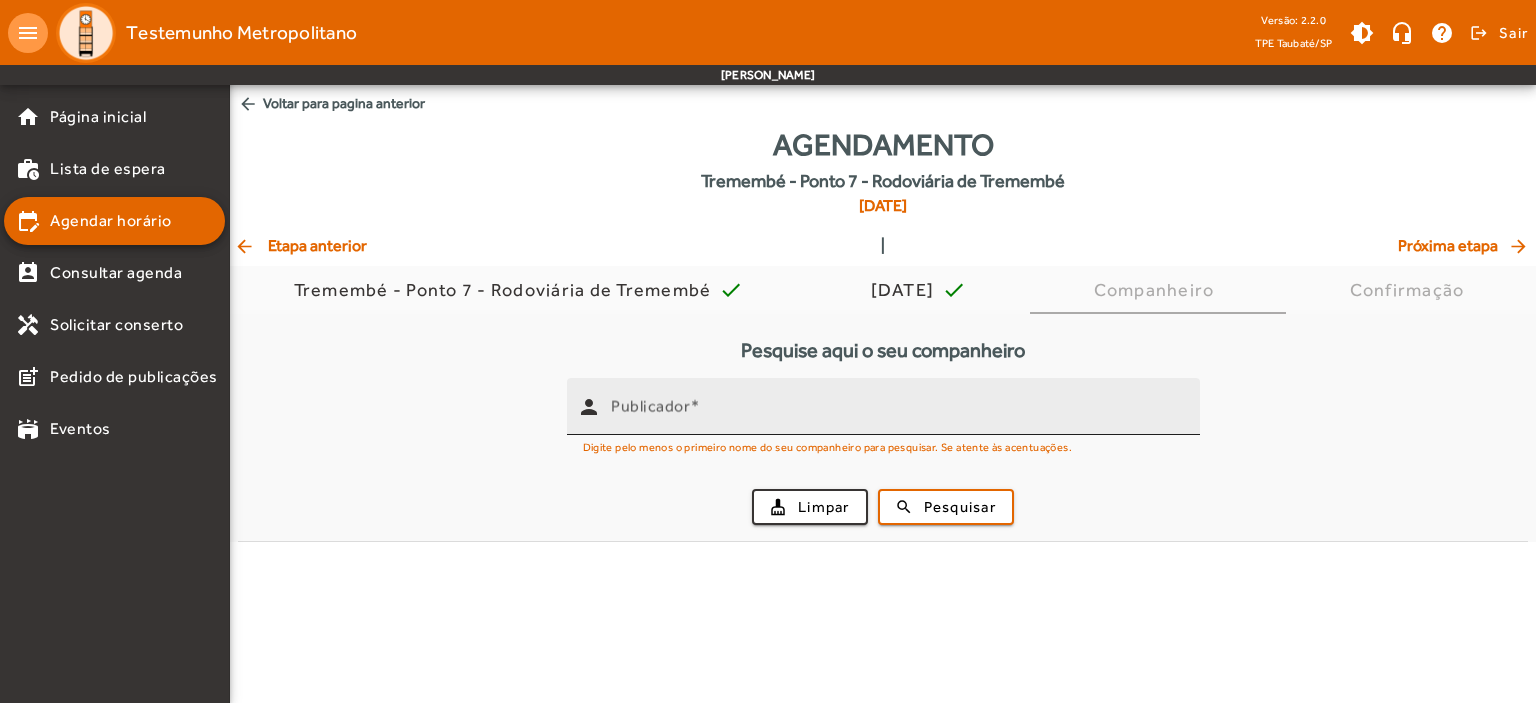 click on "Publicador" at bounding box center [650, 406] 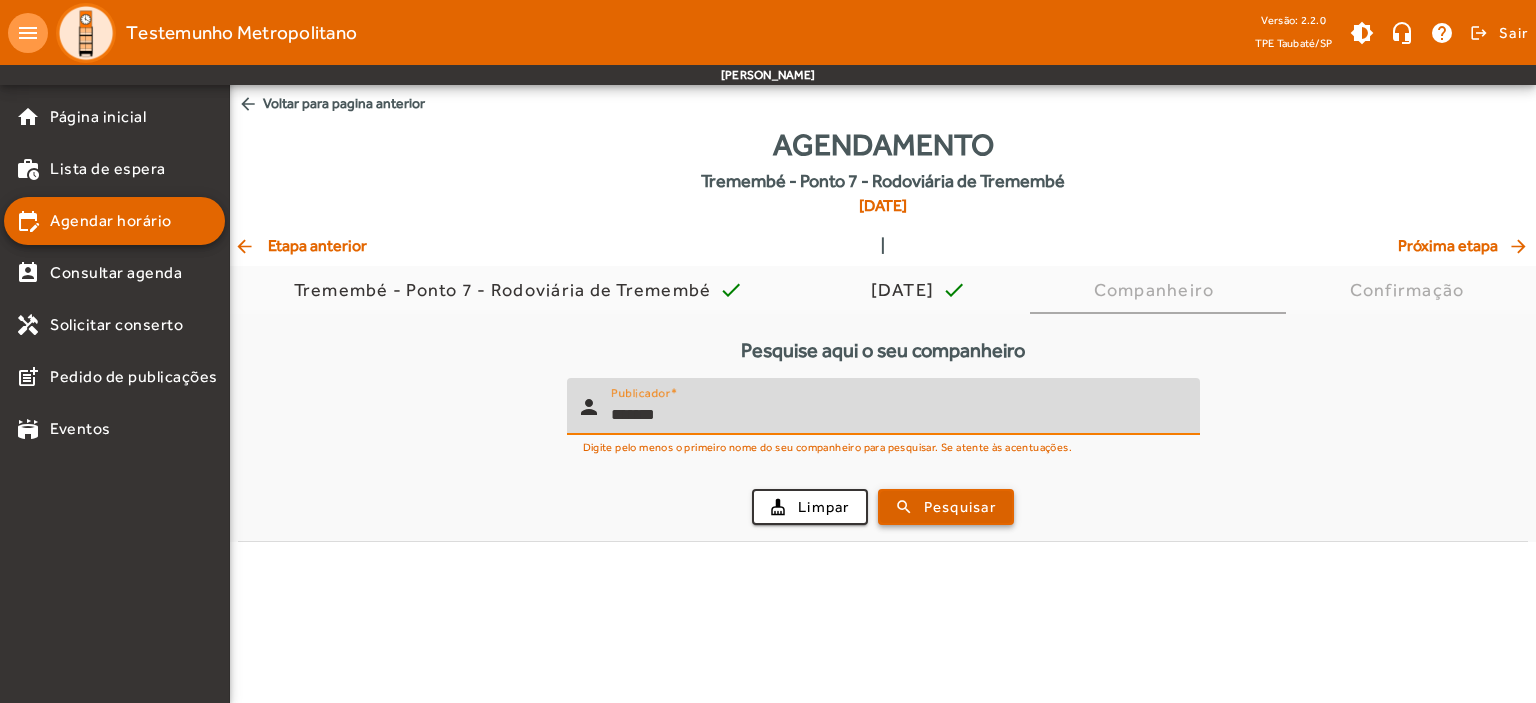 type on "*******" 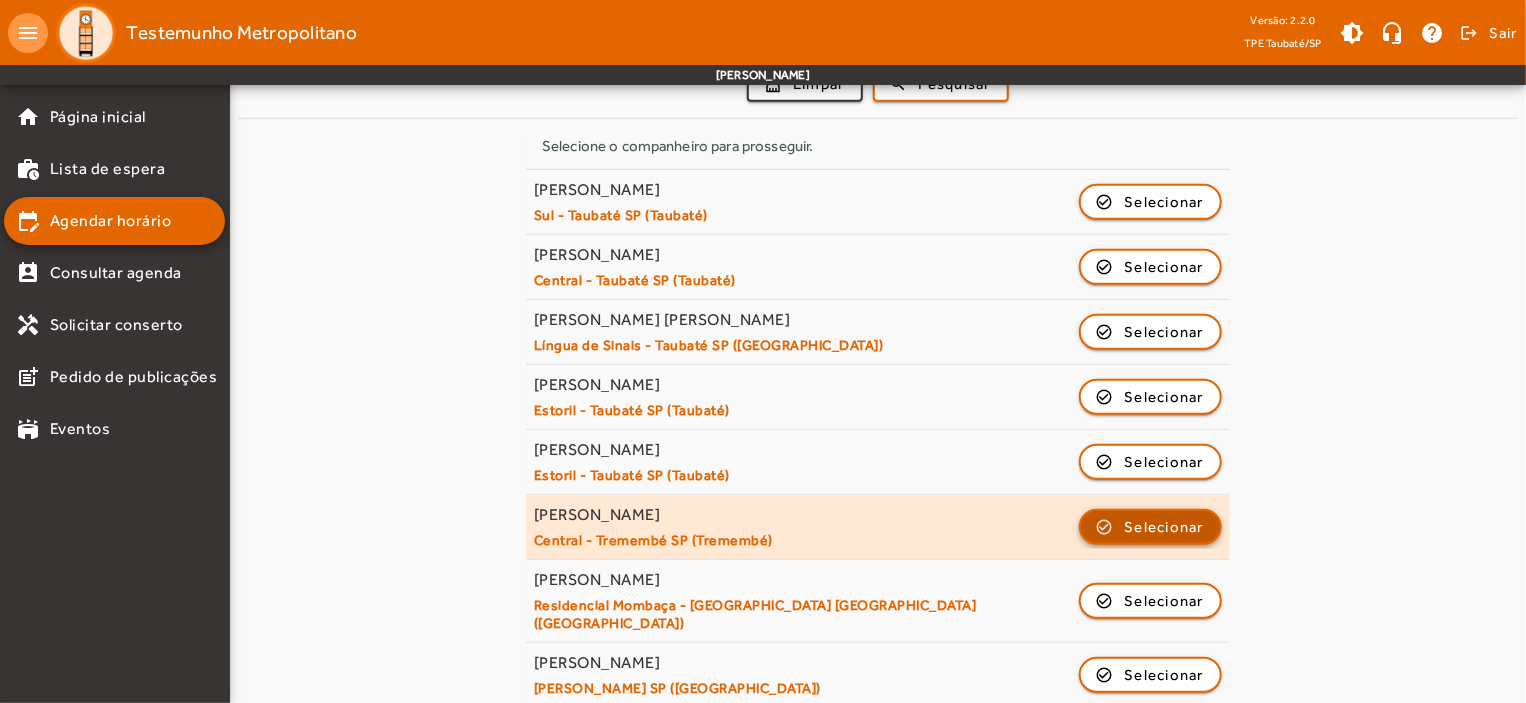 click on "Selecionar" 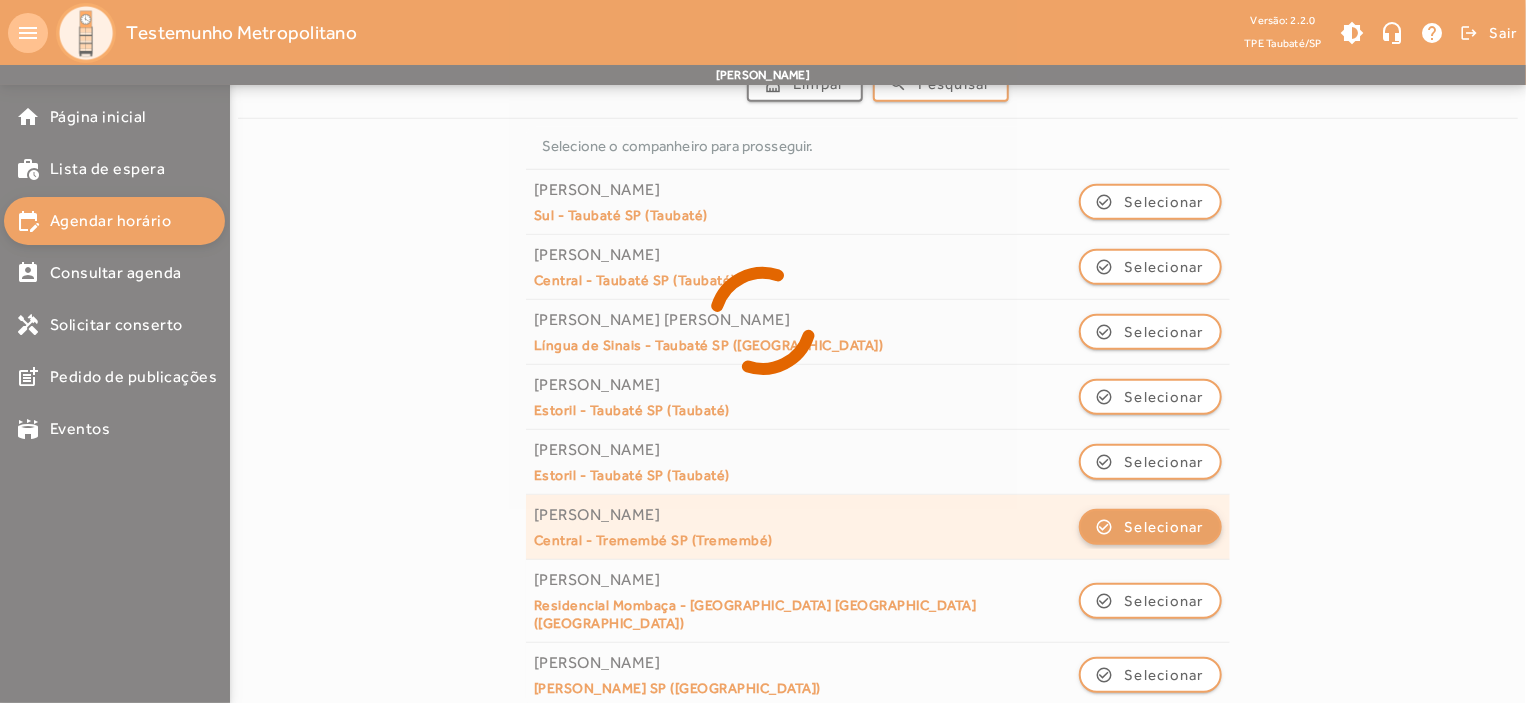 scroll, scrollTop: 0, scrollLeft: 0, axis: both 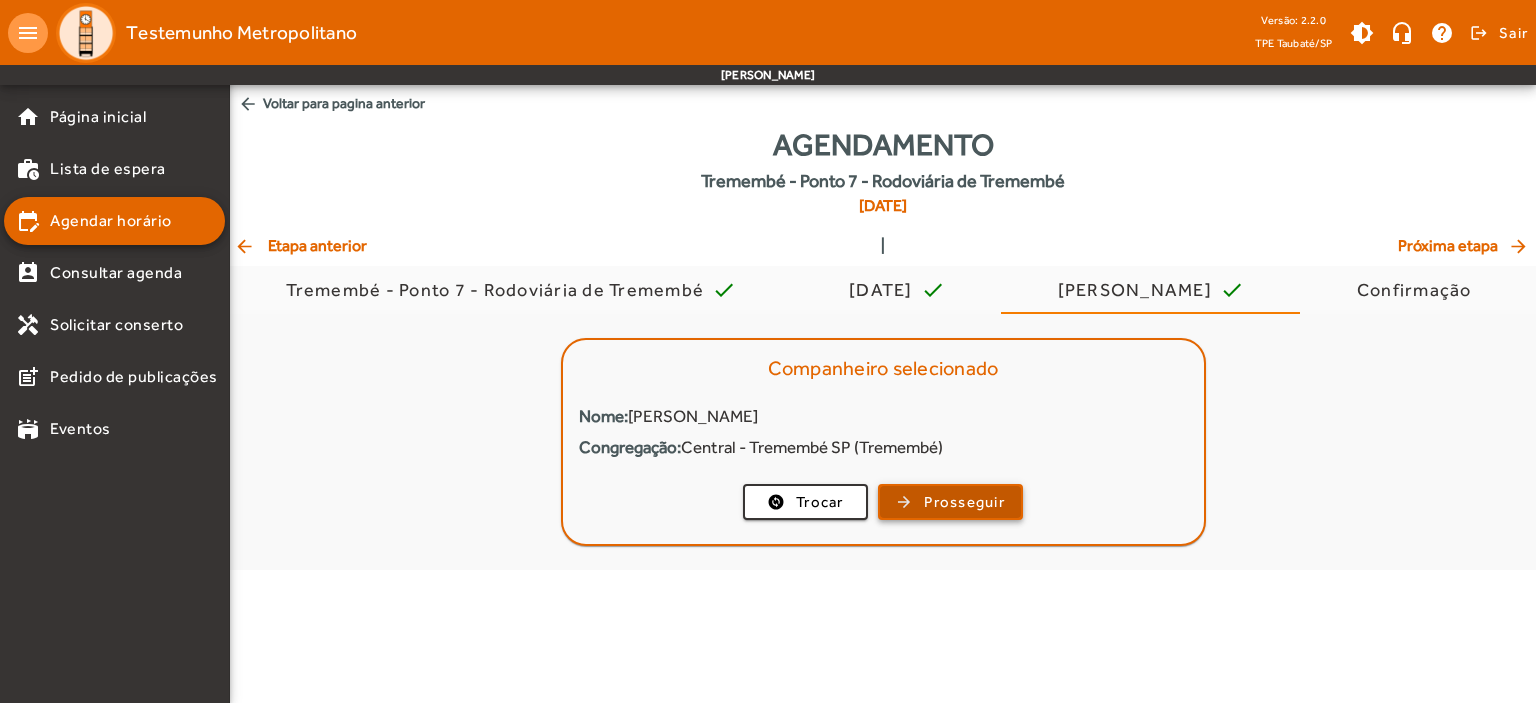 click on "Prosseguir" 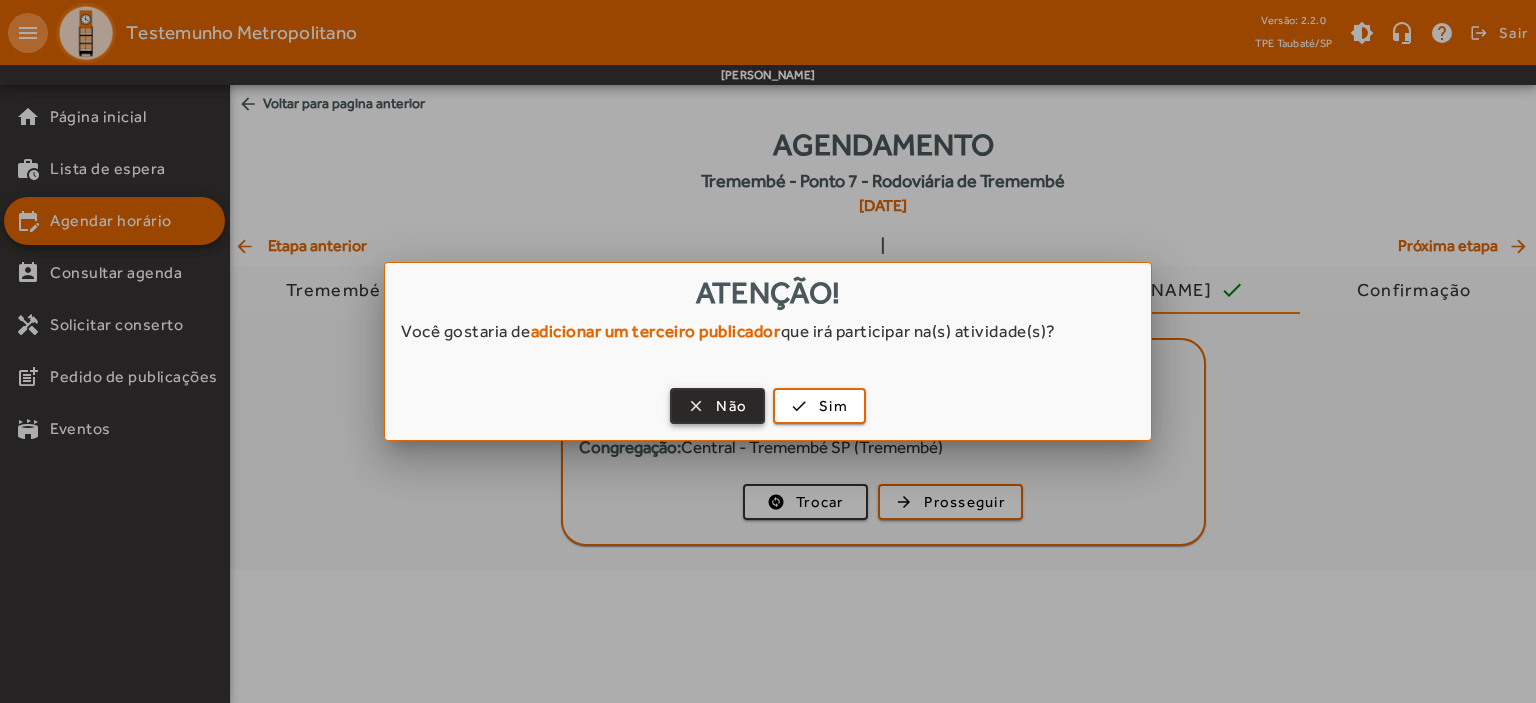 click on "Não" at bounding box center (731, 406) 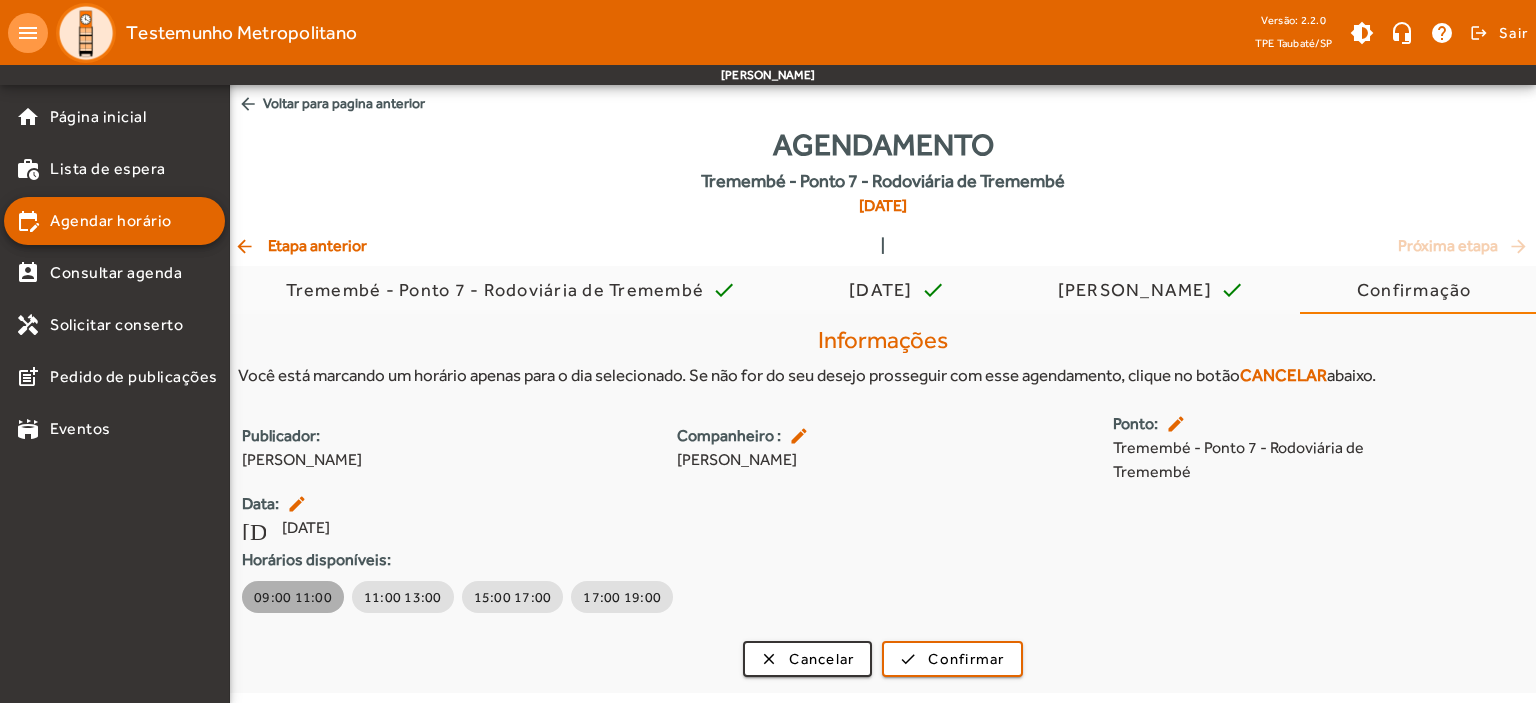 click on "09:00 11:00" at bounding box center (293, 597) 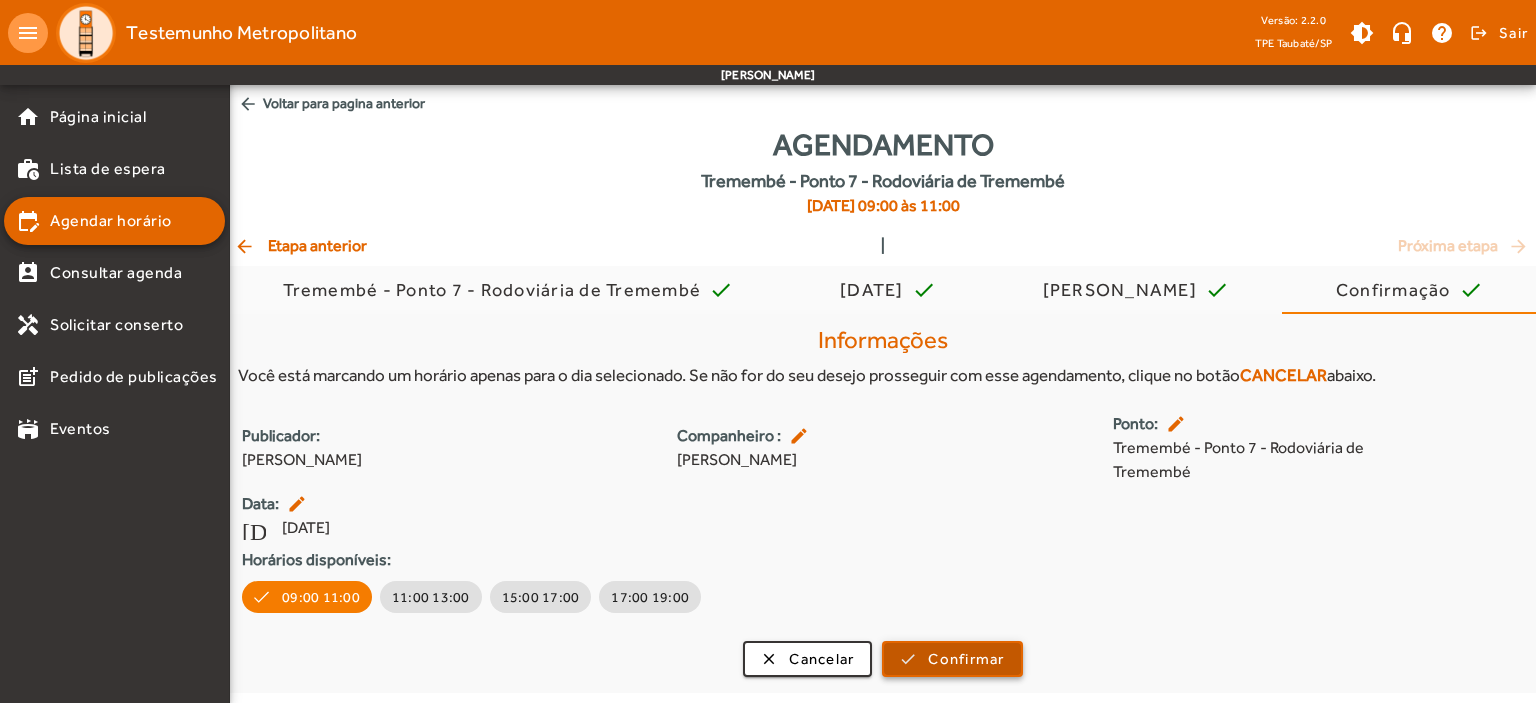 click on "Confirmar" at bounding box center (966, 659) 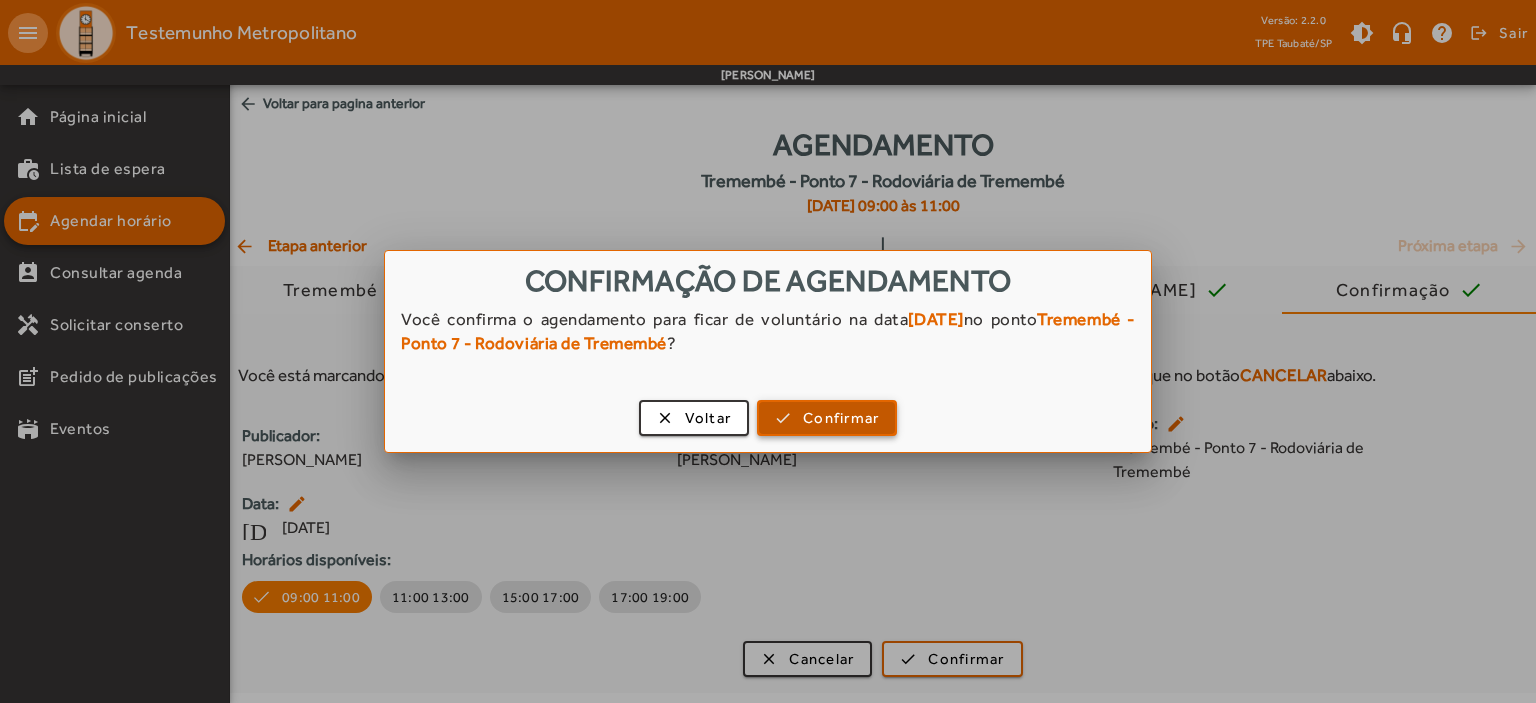 click on "Confirmar" at bounding box center (841, 418) 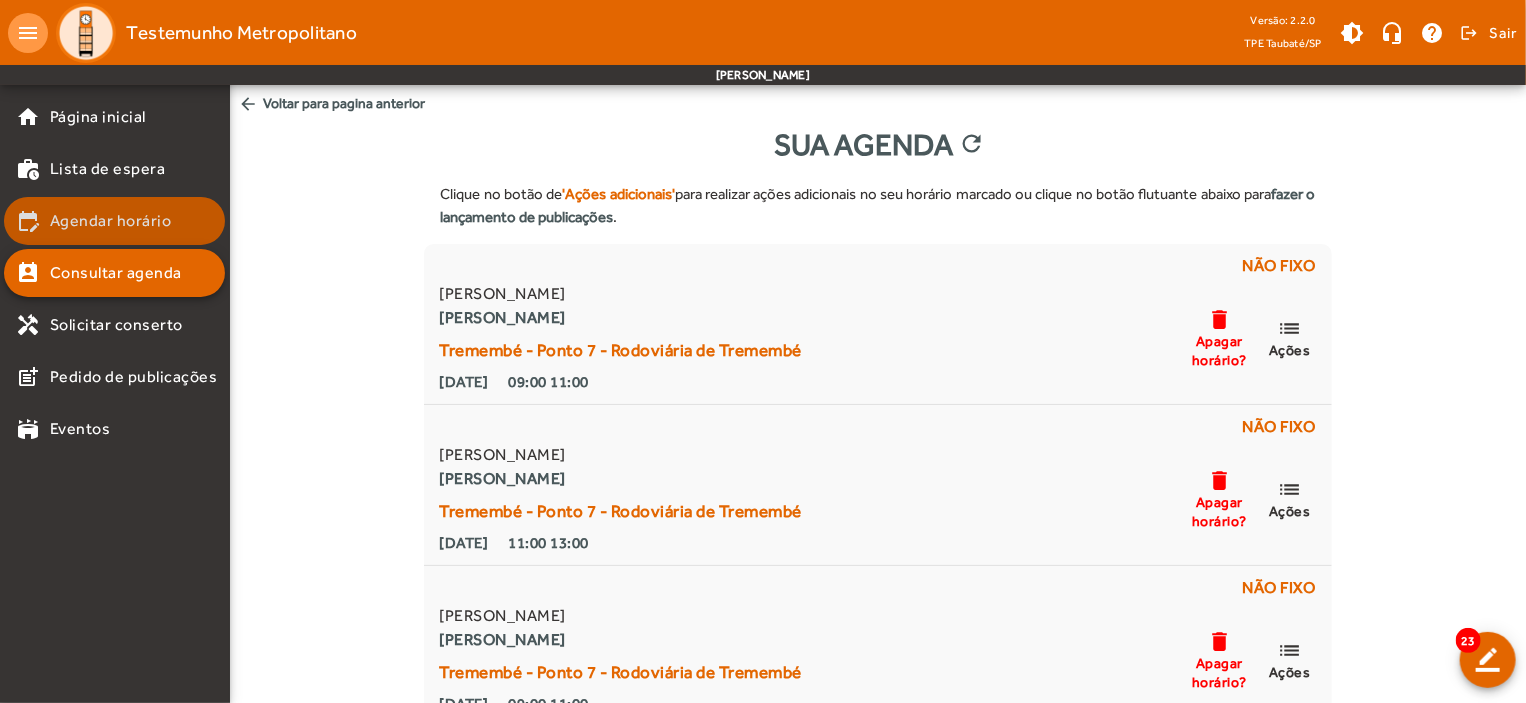 click on "edit_calendar Agendar horário" 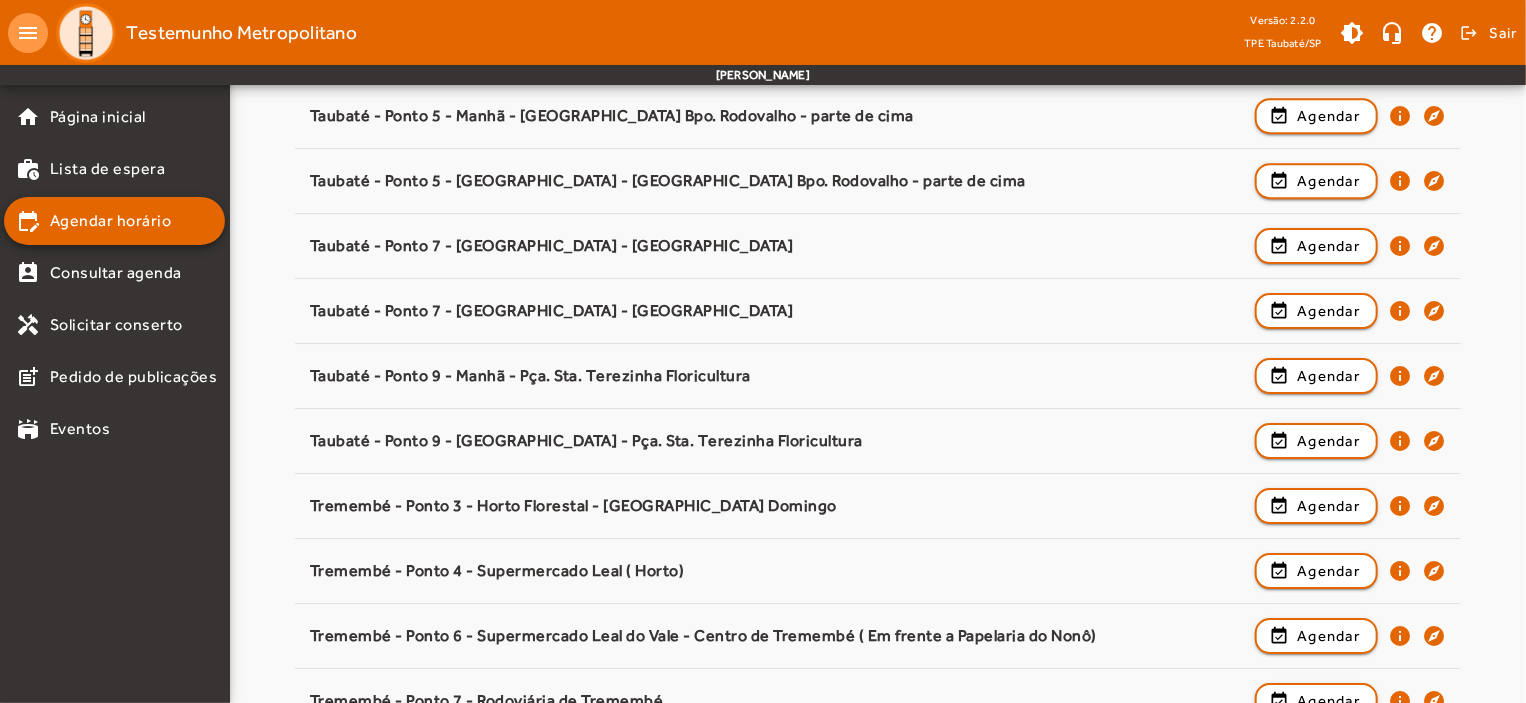 scroll, scrollTop: 3131, scrollLeft: 0, axis: vertical 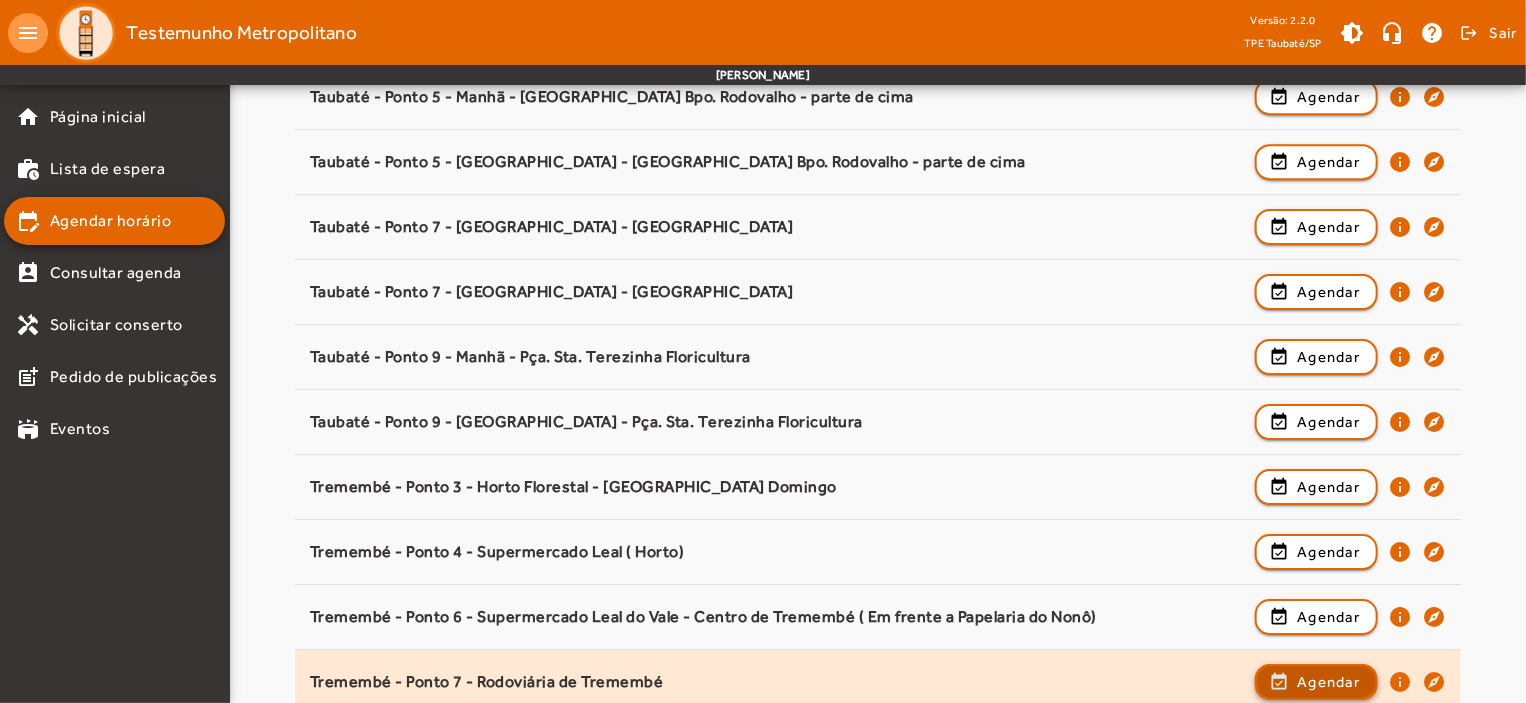 click on "Agendar" 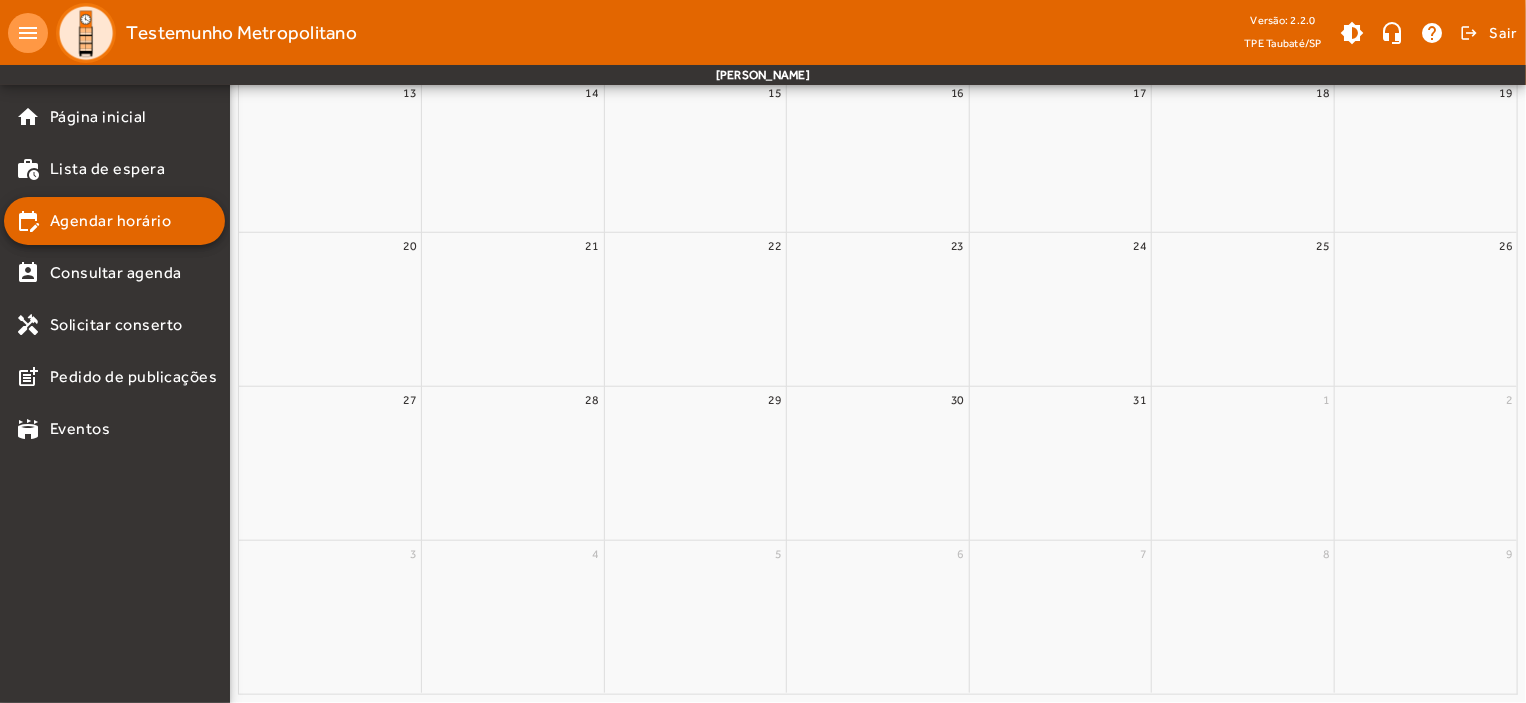 scroll, scrollTop: 0, scrollLeft: 0, axis: both 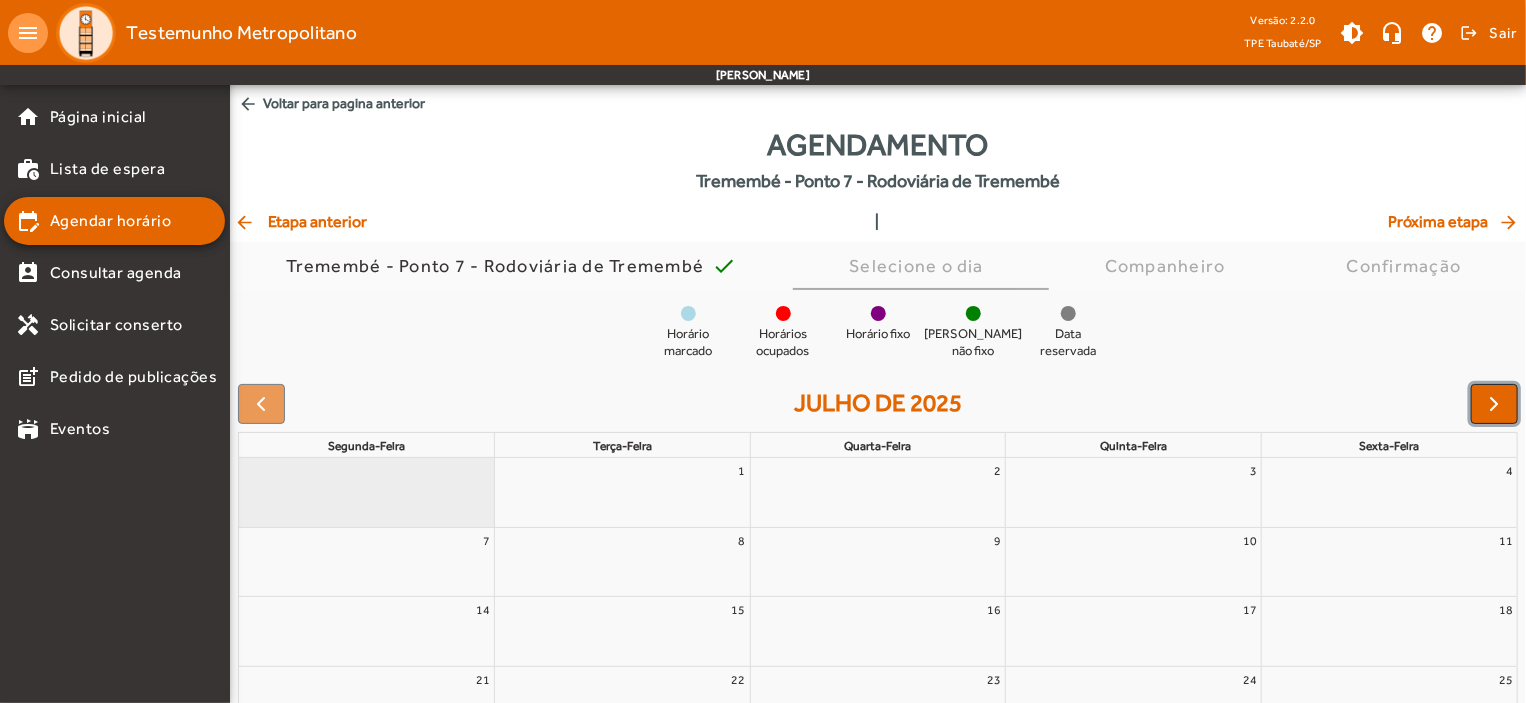 click at bounding box center [1495, 404] 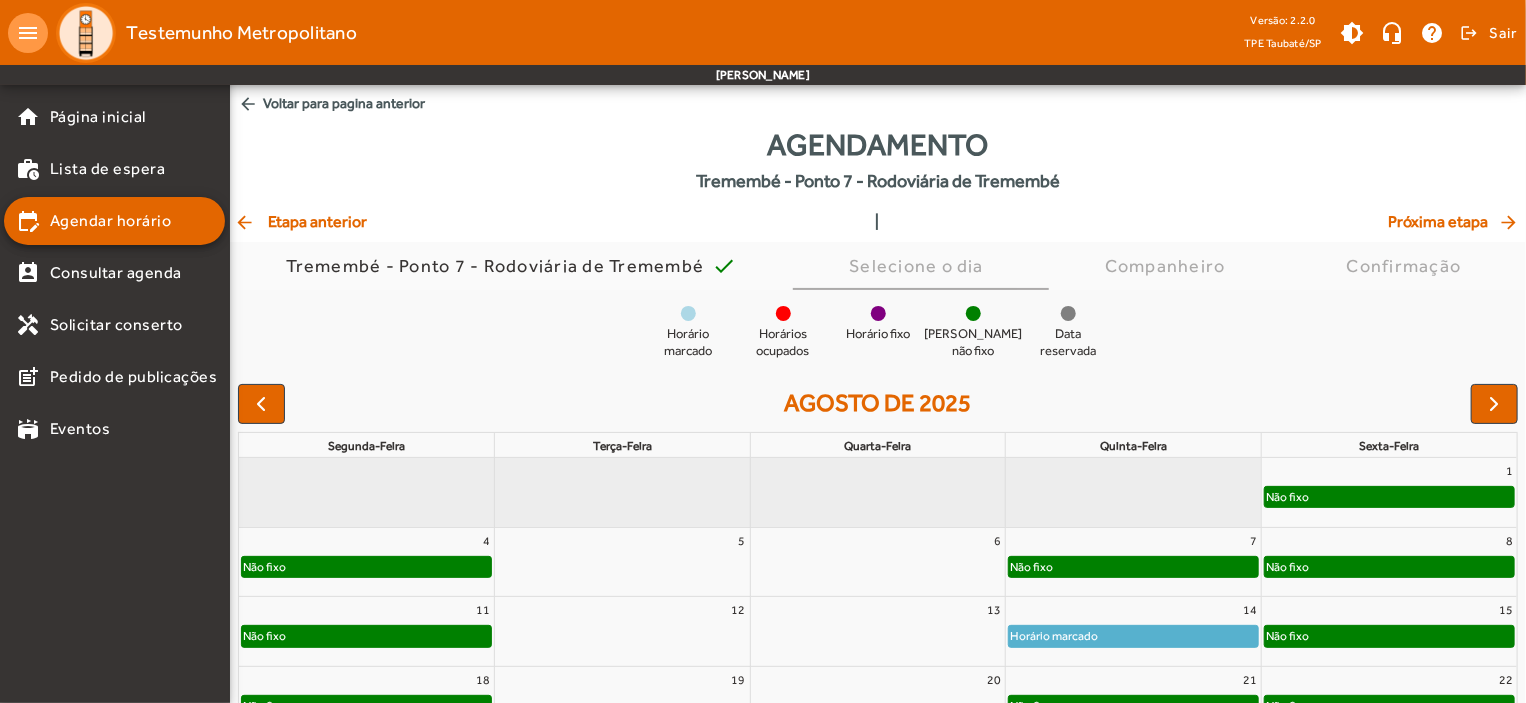 click on "agosto de 2025 segunda-feira terça-feira quarta-feira quinta-feira sexta-feira         1 Não fixo 4 Não fixo 5 6 7 Não fixo 8 Não fixo 11 Não fixo 12 13 14 Horário marcado 15 Não fixo 18 Não fixo 19 20 21 Não fixo 22 Não fixo 25 Não fixo 26 27 28 Horário marcado 29 Não fixo" at bounding box center (878, 631) 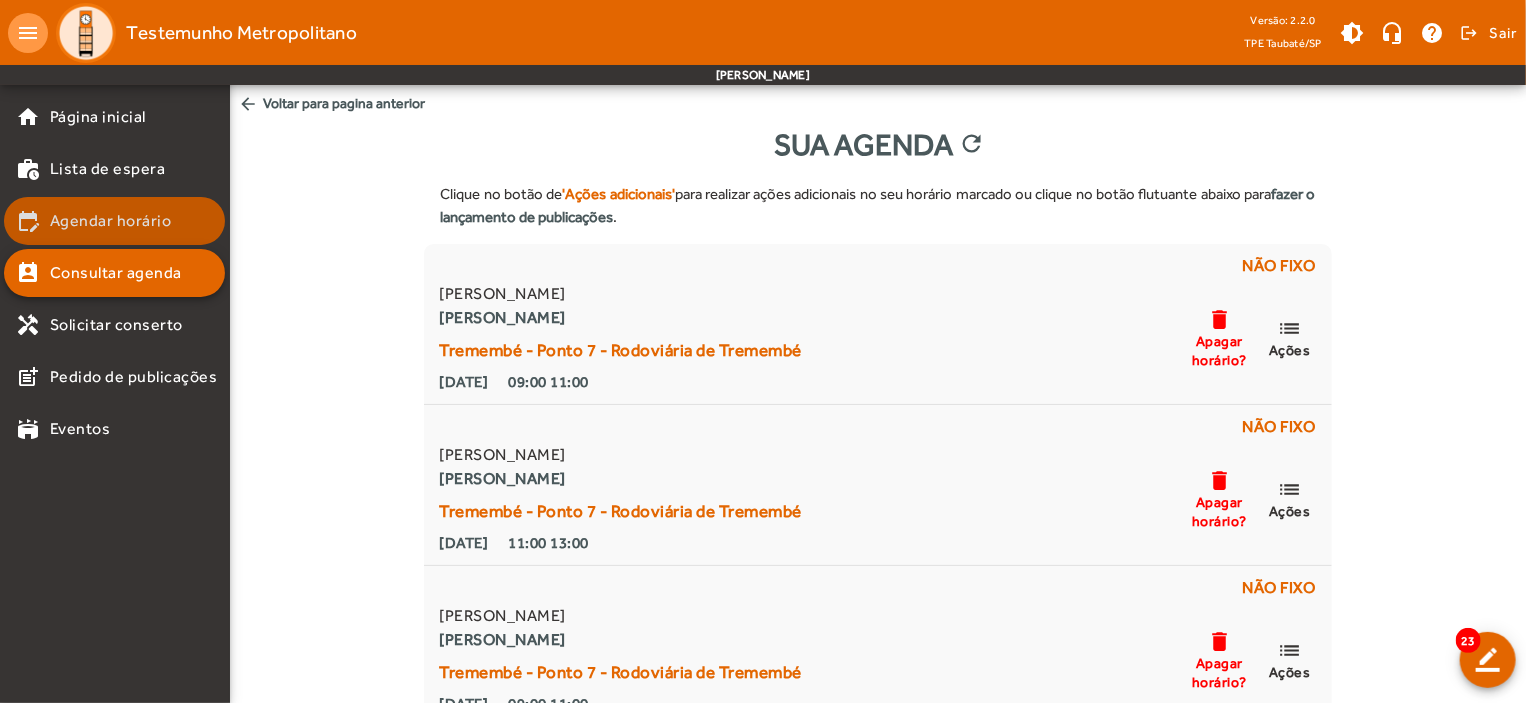 click on "Agendar horário" 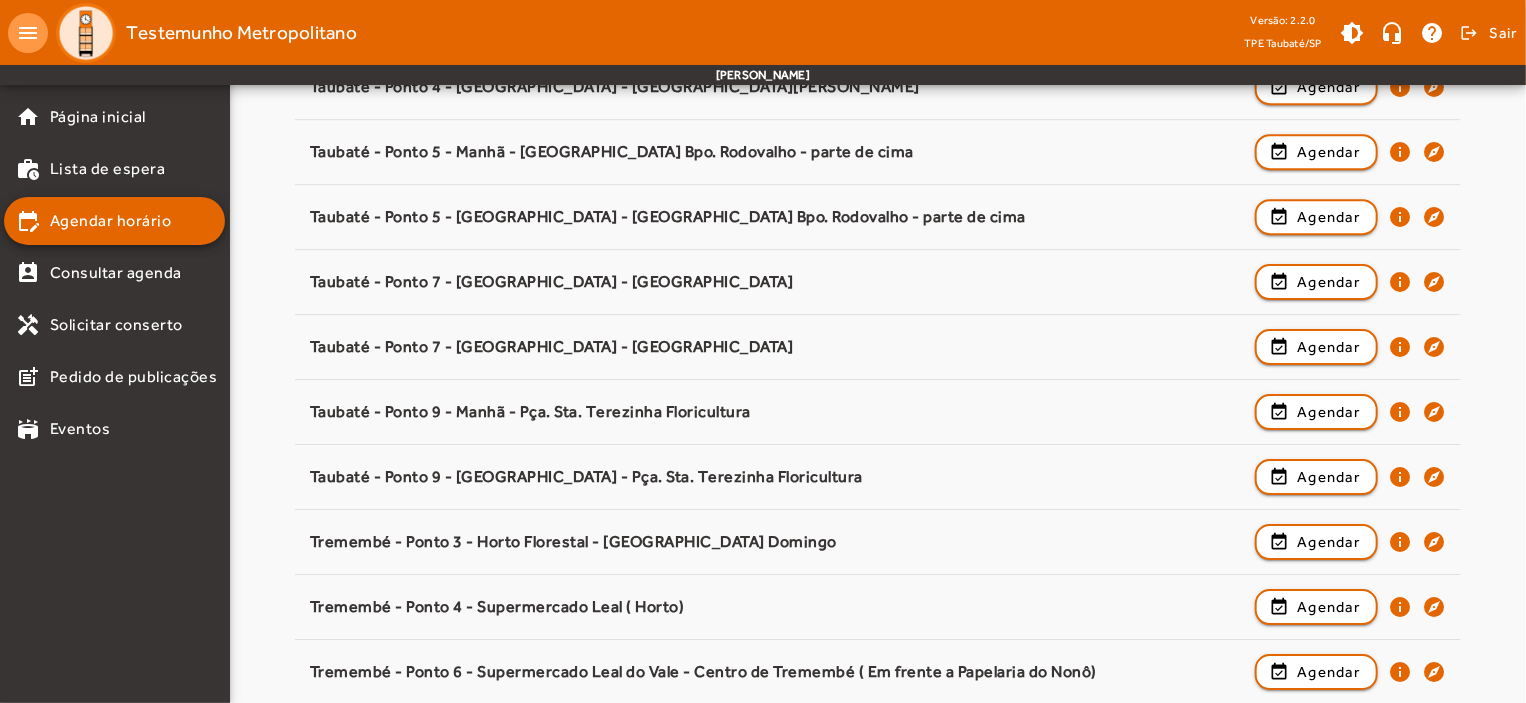 scroll, scrollTop: 3131, scrollLeft: 0, axis: vertical 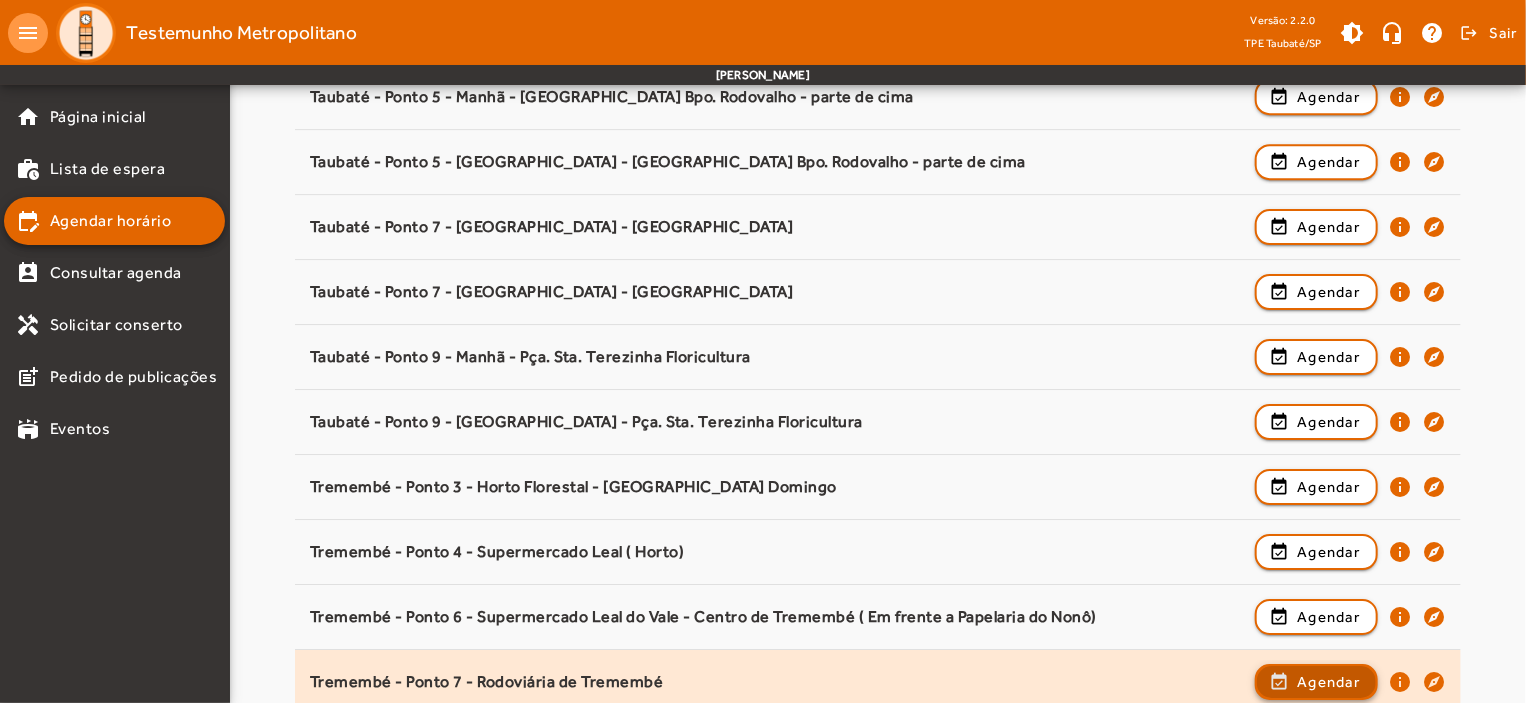 click on "Agendar" 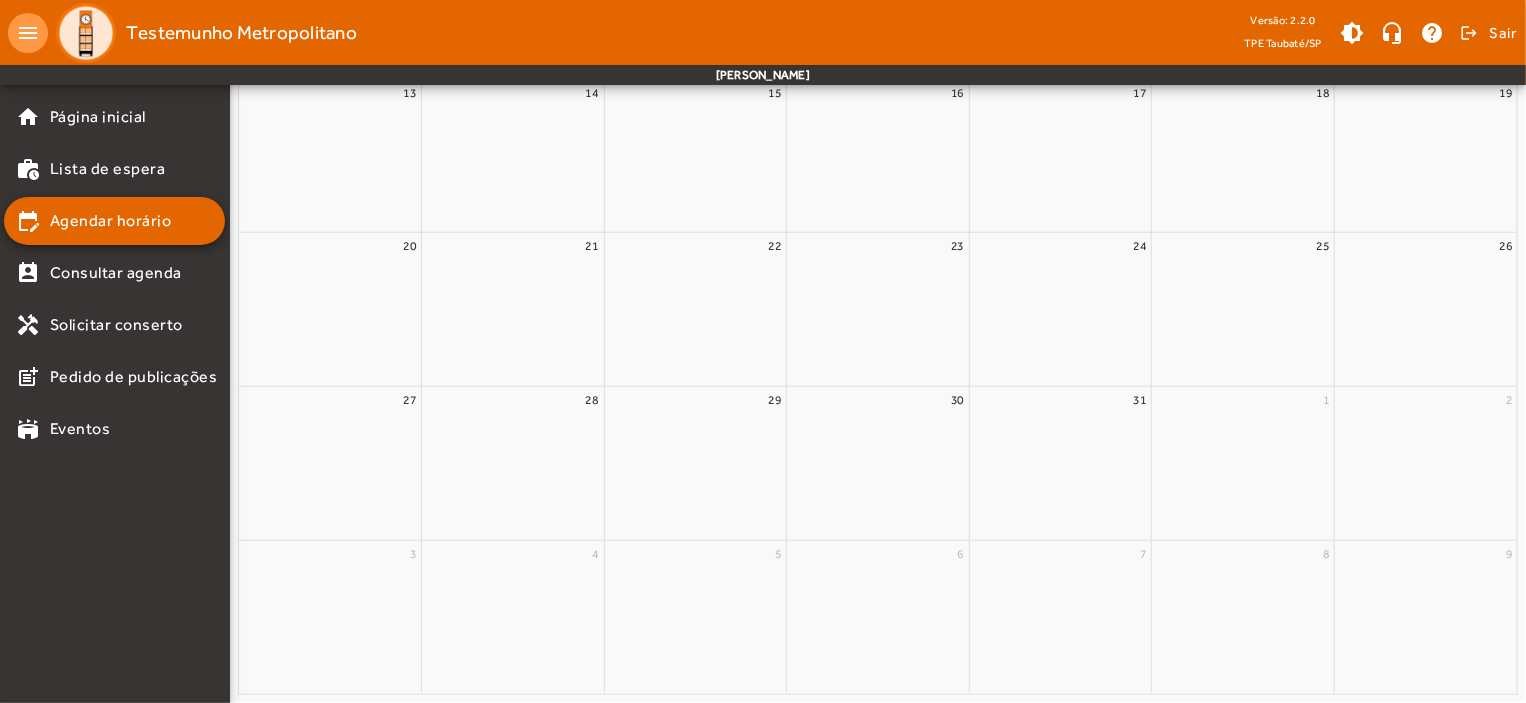 scroll, scrollTop: 0, scrollLeft: 0, axis: both 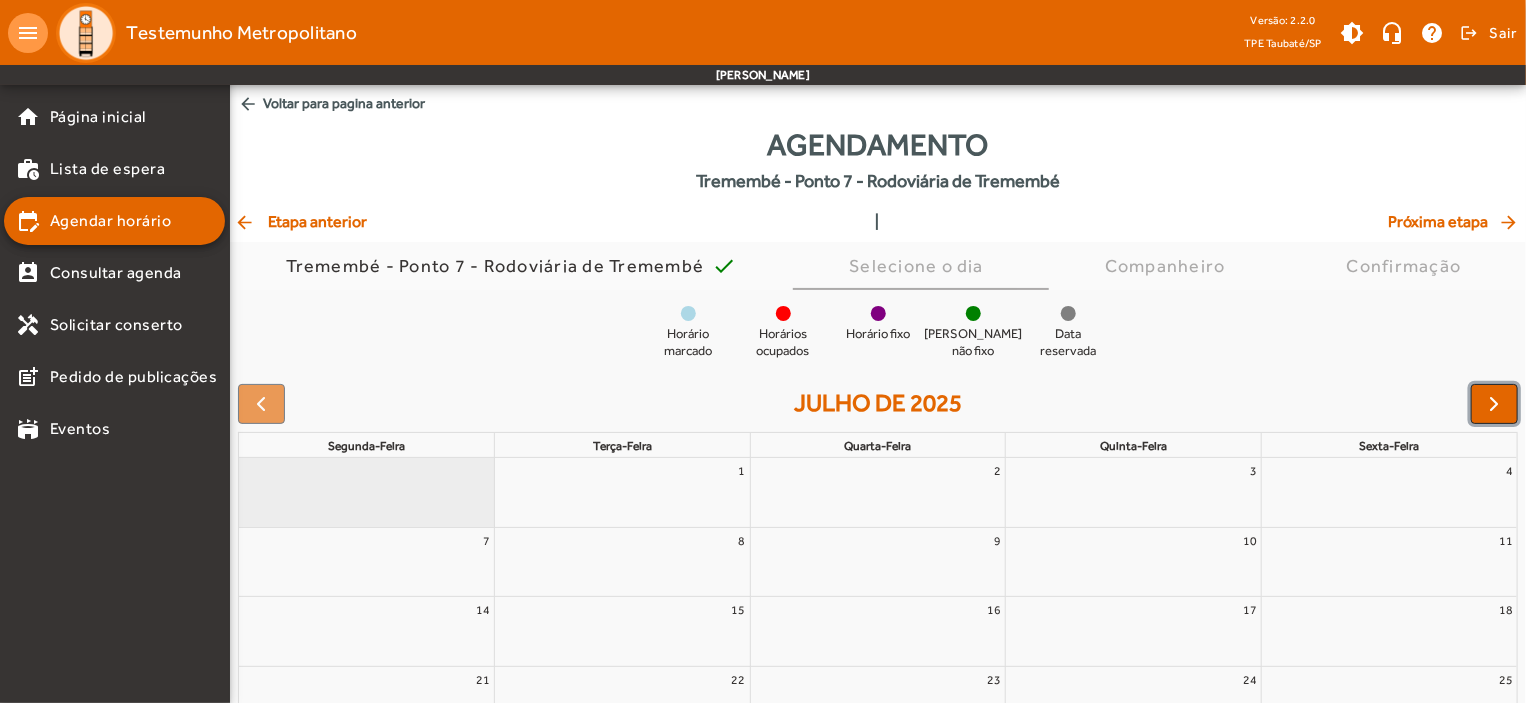 click at bounding box center [1495, 404] 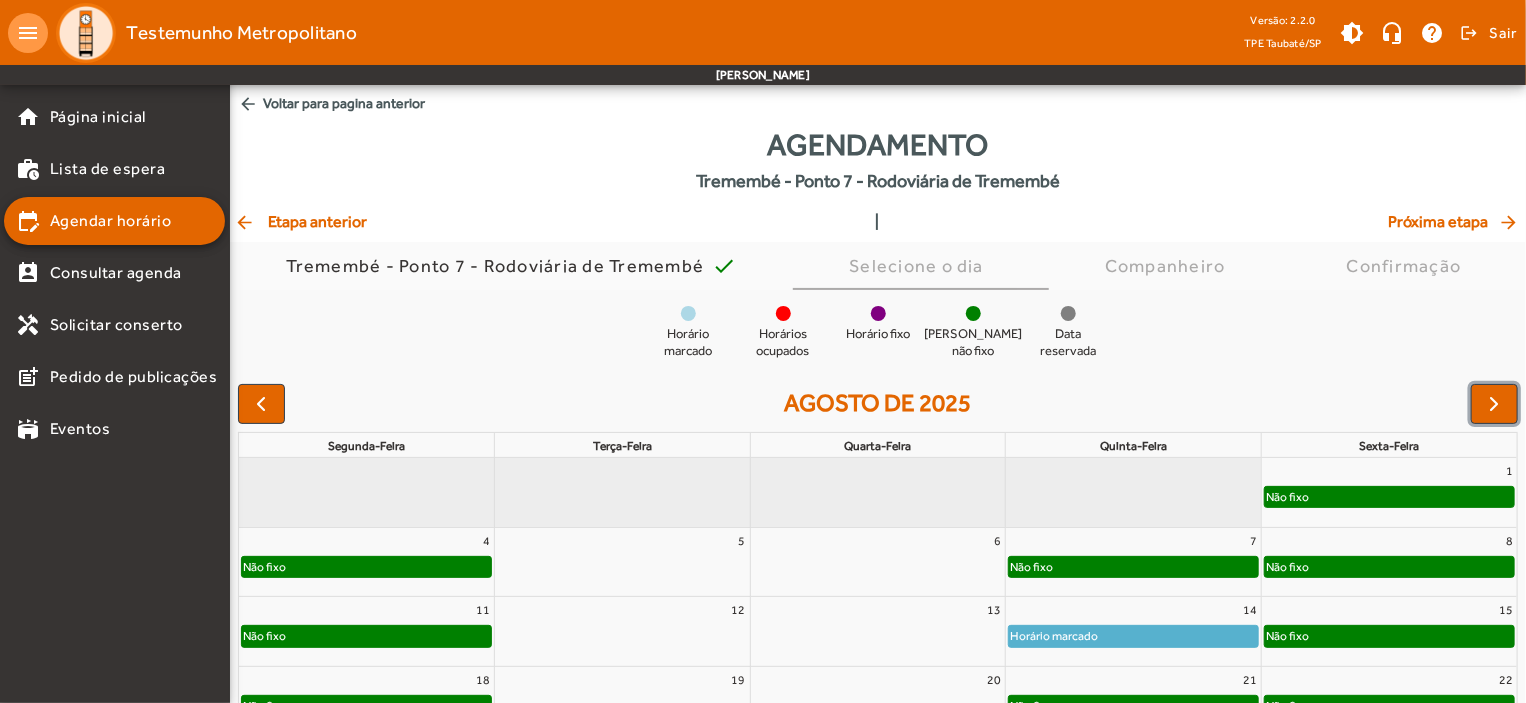 click on "Horário marcado" 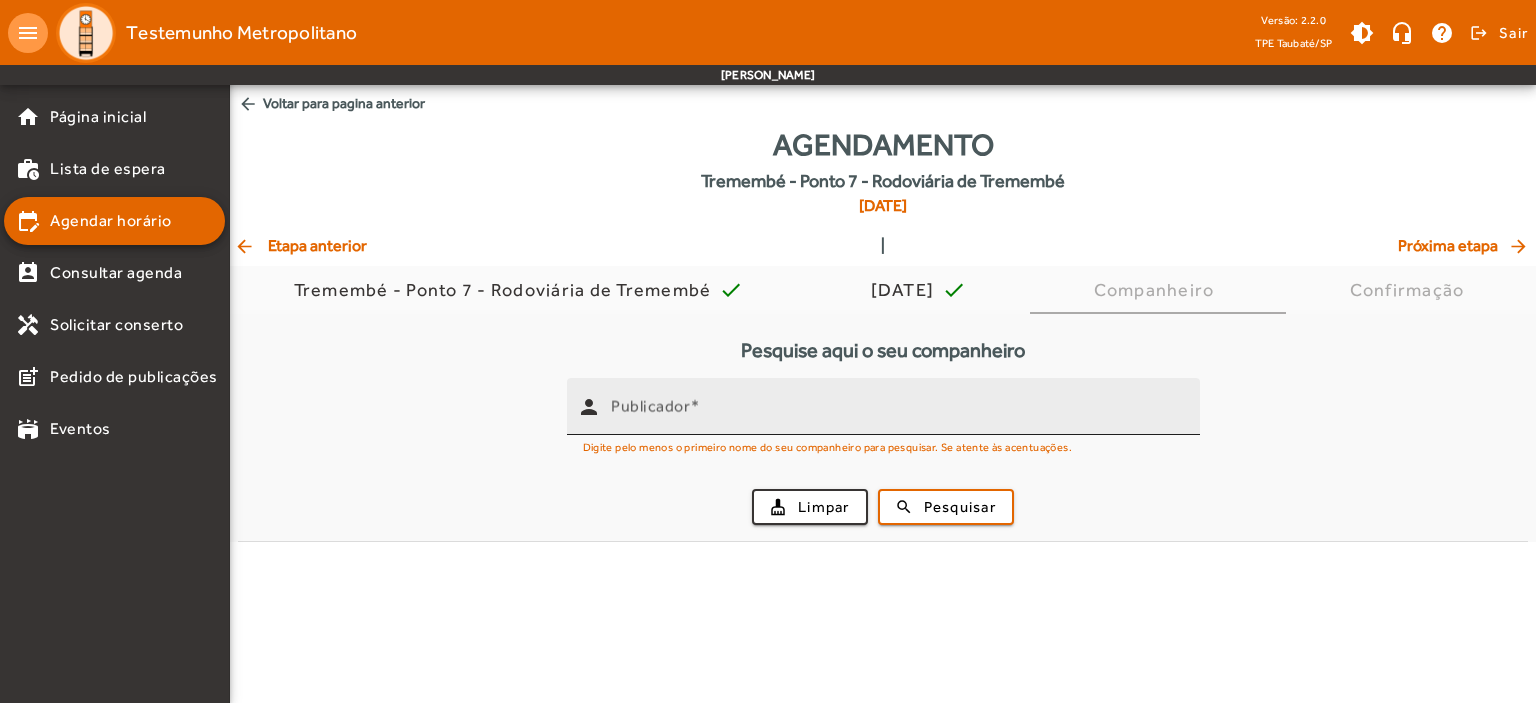 click on "Publicador" at bounding box center [650, 406] 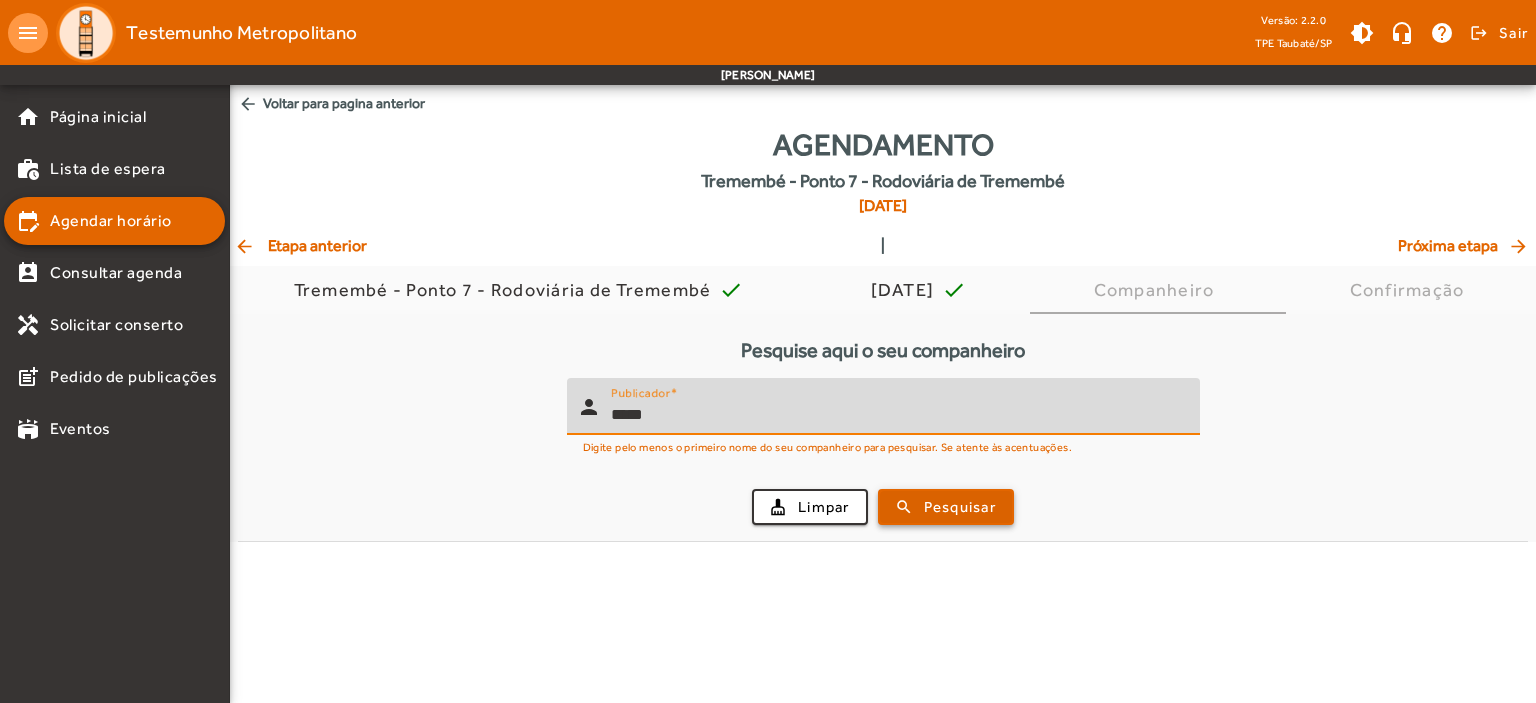 type on "*****" 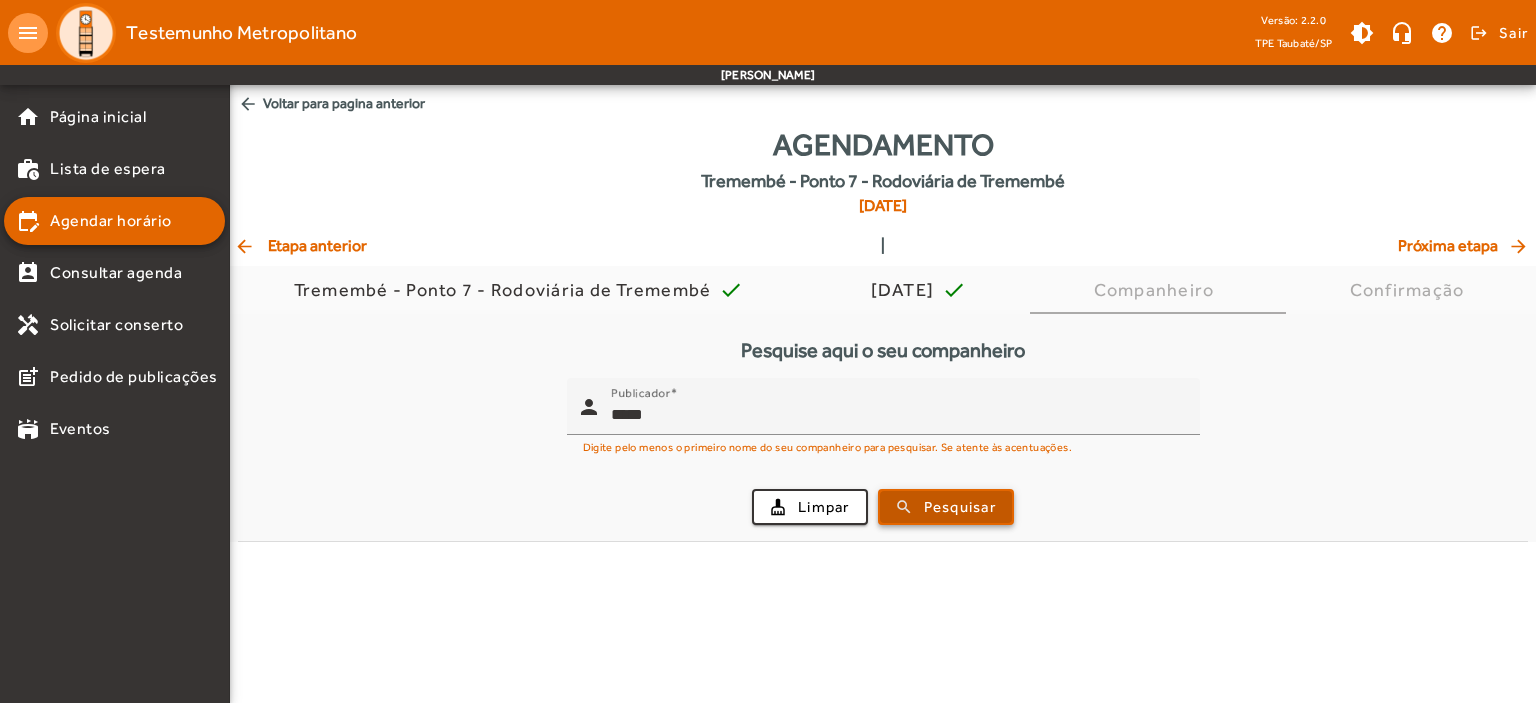 click on "Pesquisar" at bounding box center [960, 507] 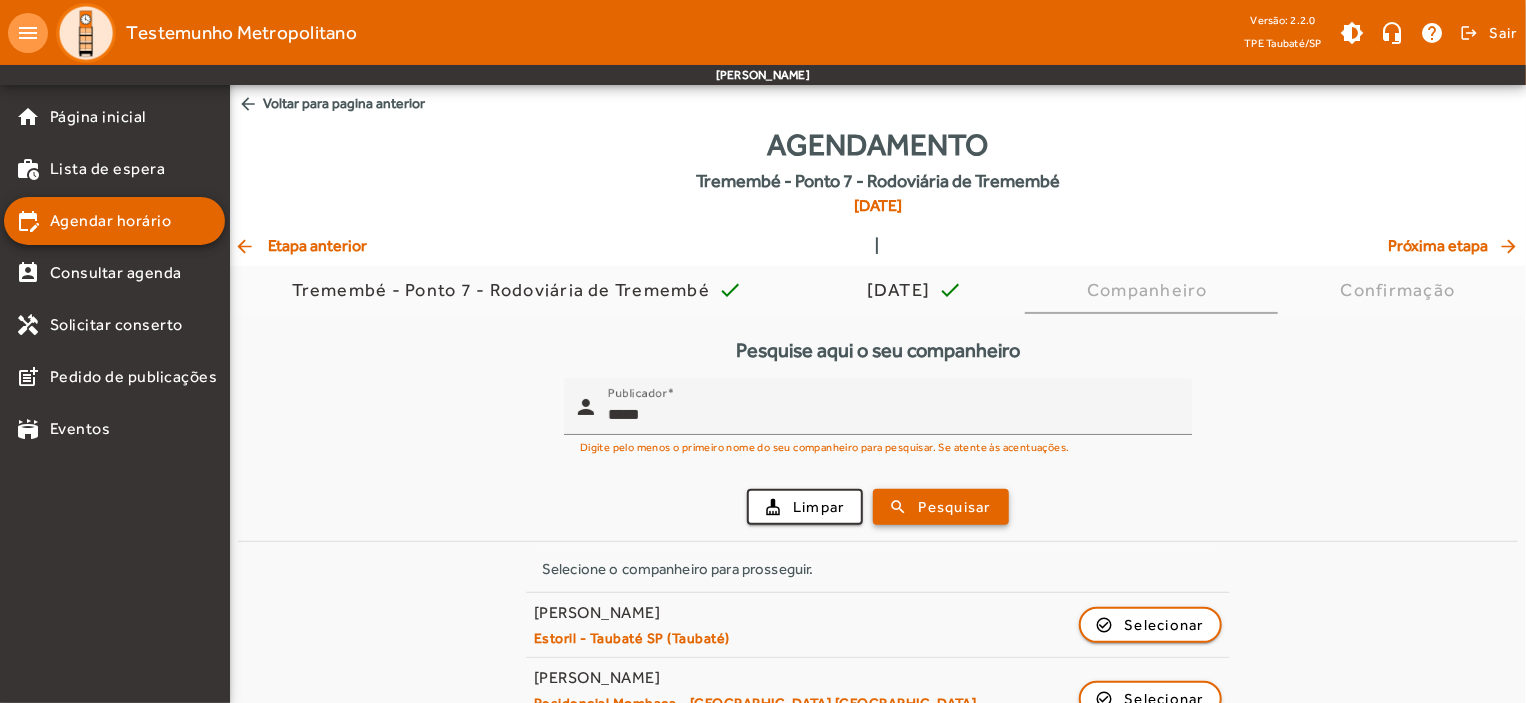 scroll, scrollTop: 164, scrollLeft: 0, axis: vertical 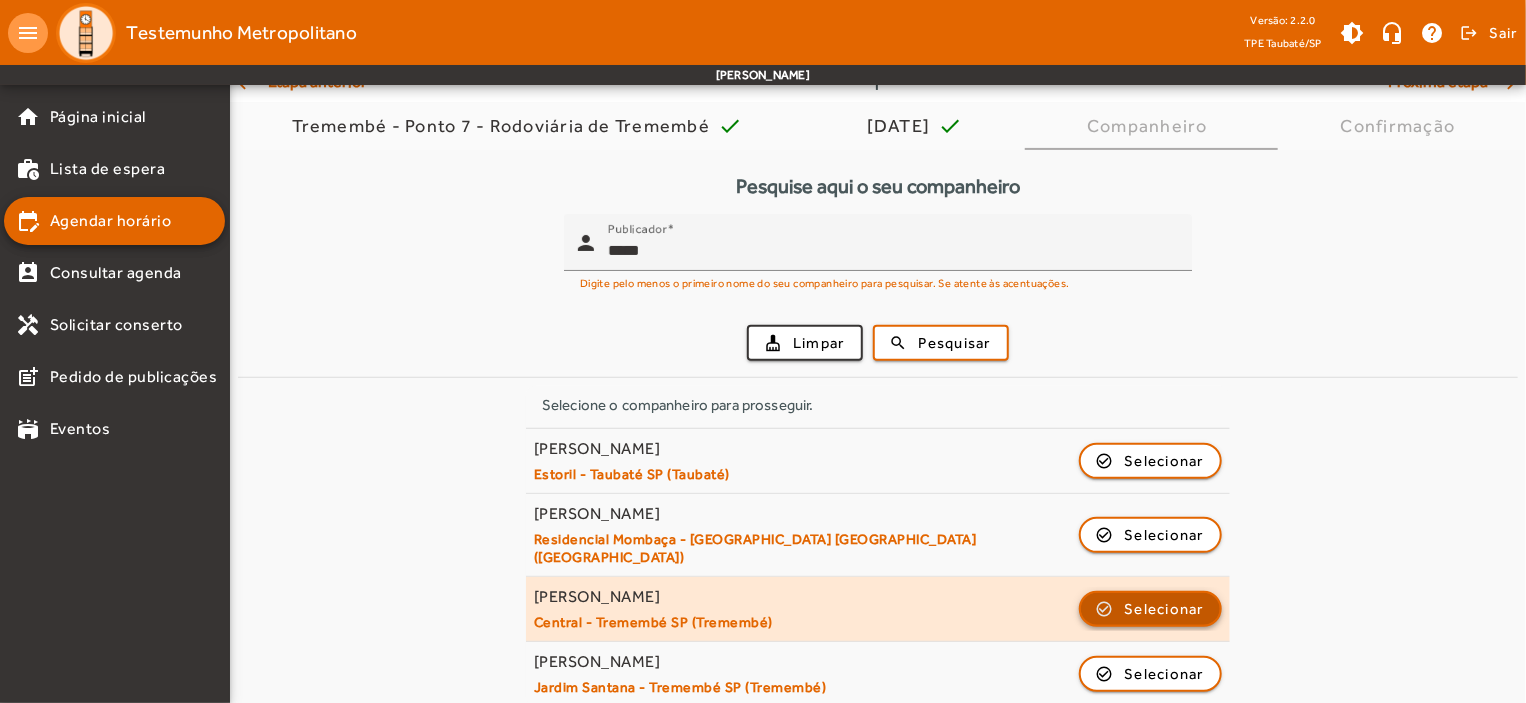 click on "Selecionar" 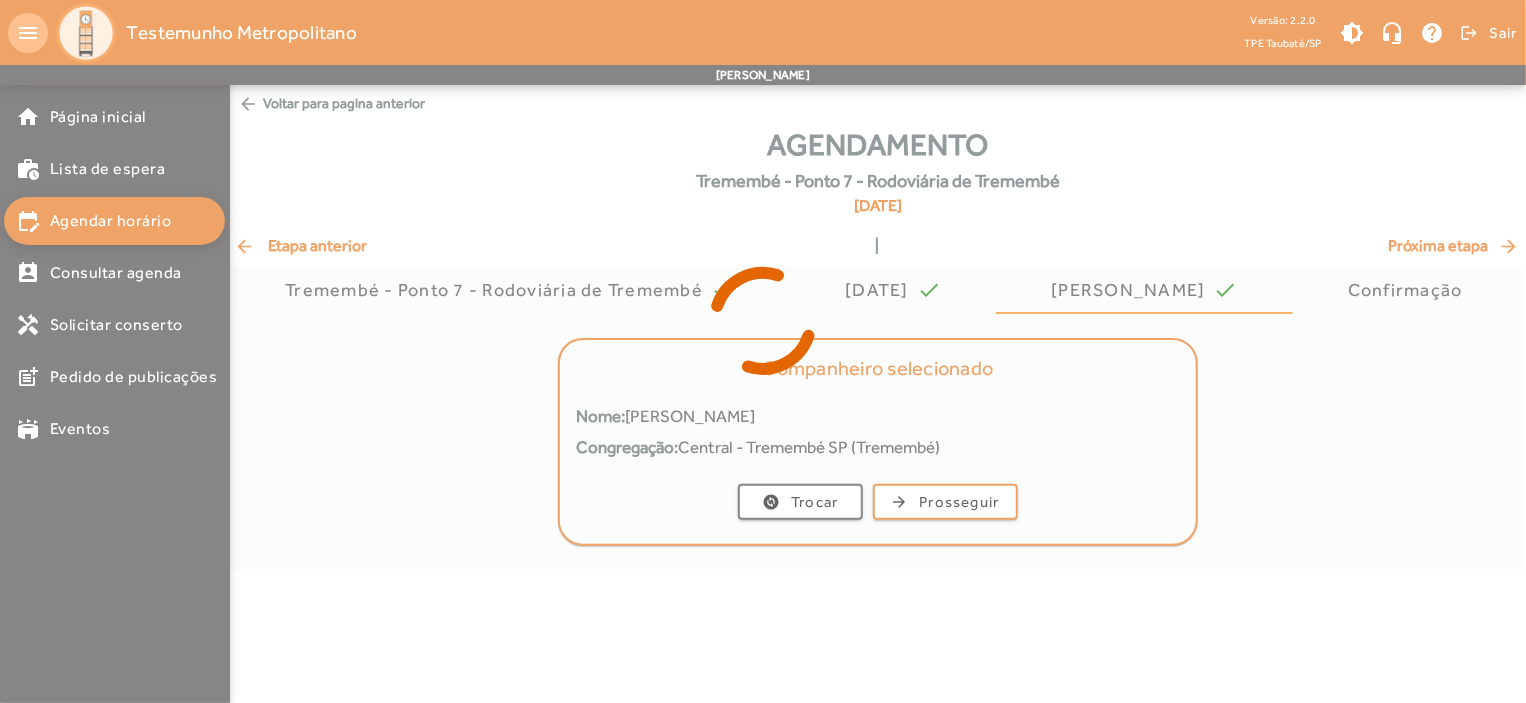 scroll, scrollTop: 0, scrollLeft: 0, axis: both 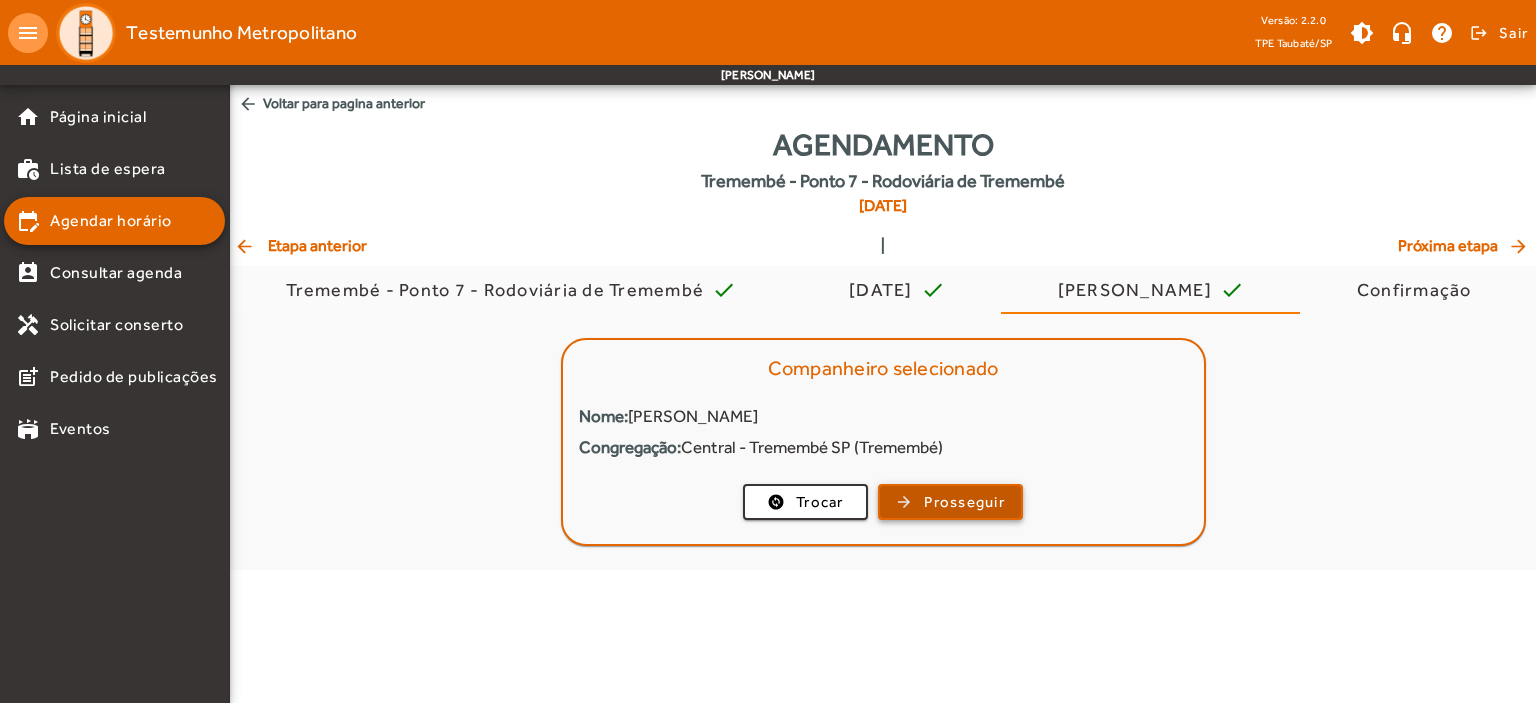 click on "Prosseguir" 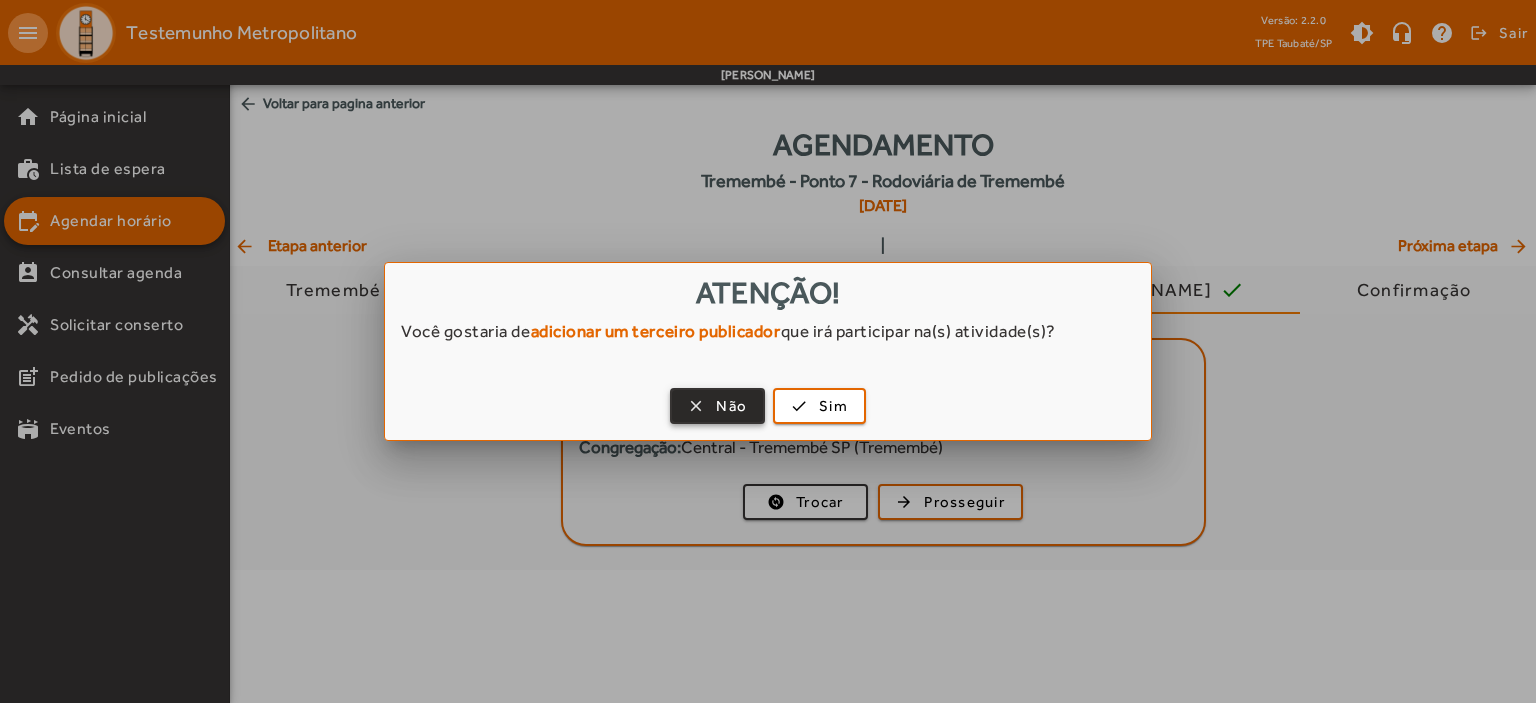 click on "Não" at bounding box center (731, 406) 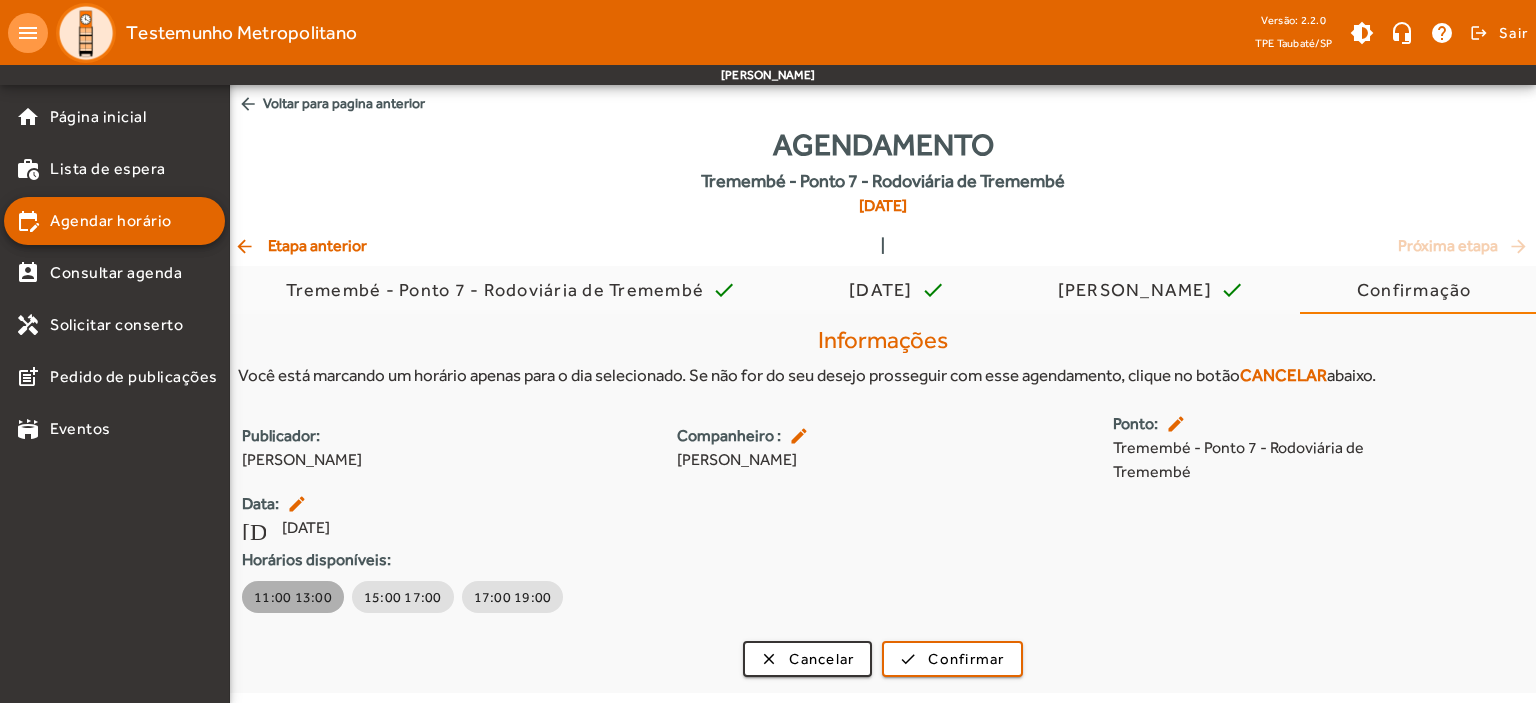 click on "11:00 13:00" at bounding box center (293, 597) 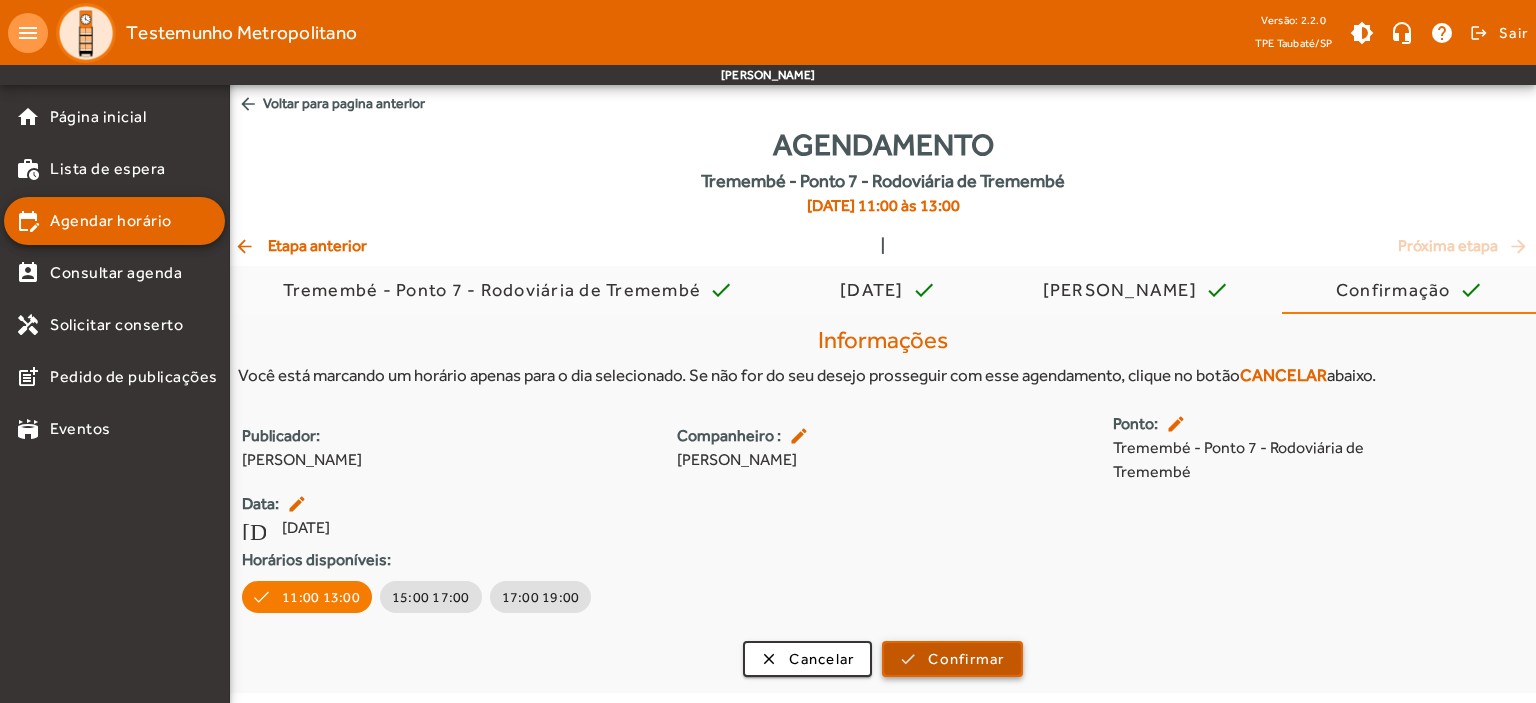 click on "Confirmar" at bounding box center (966, 659) 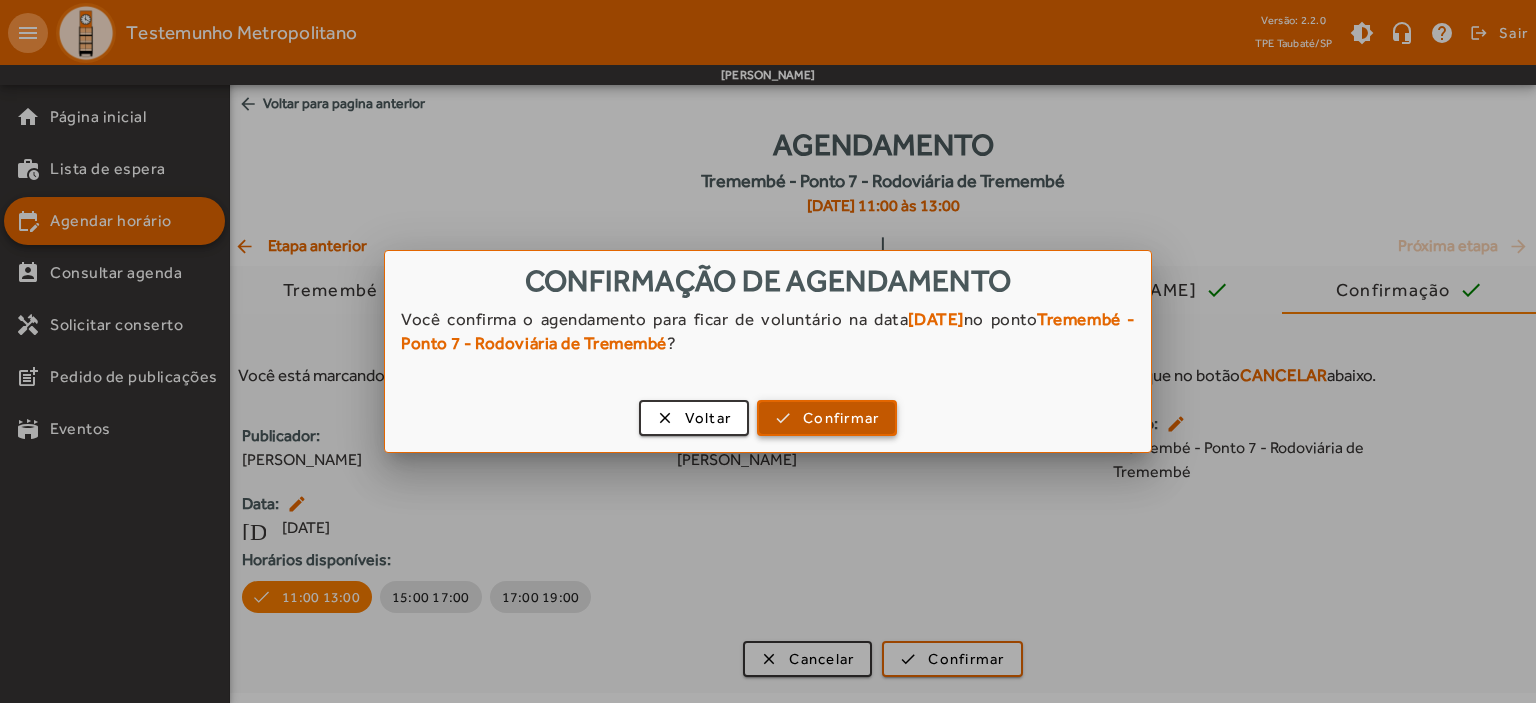 click on "Confirmar" at bounding box center (841, 418) 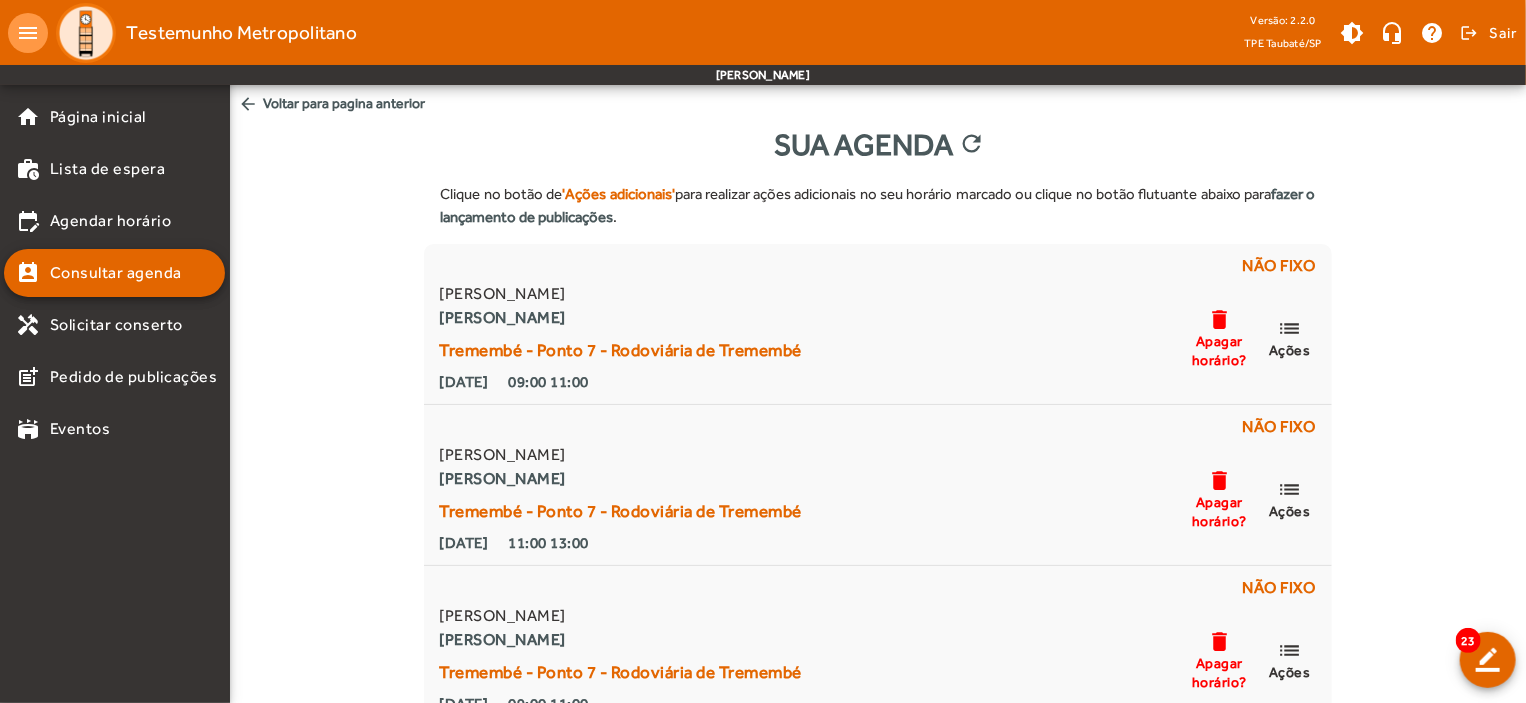 scroll, scrollTop: 344, scrollLeft: 0, axis: vertical 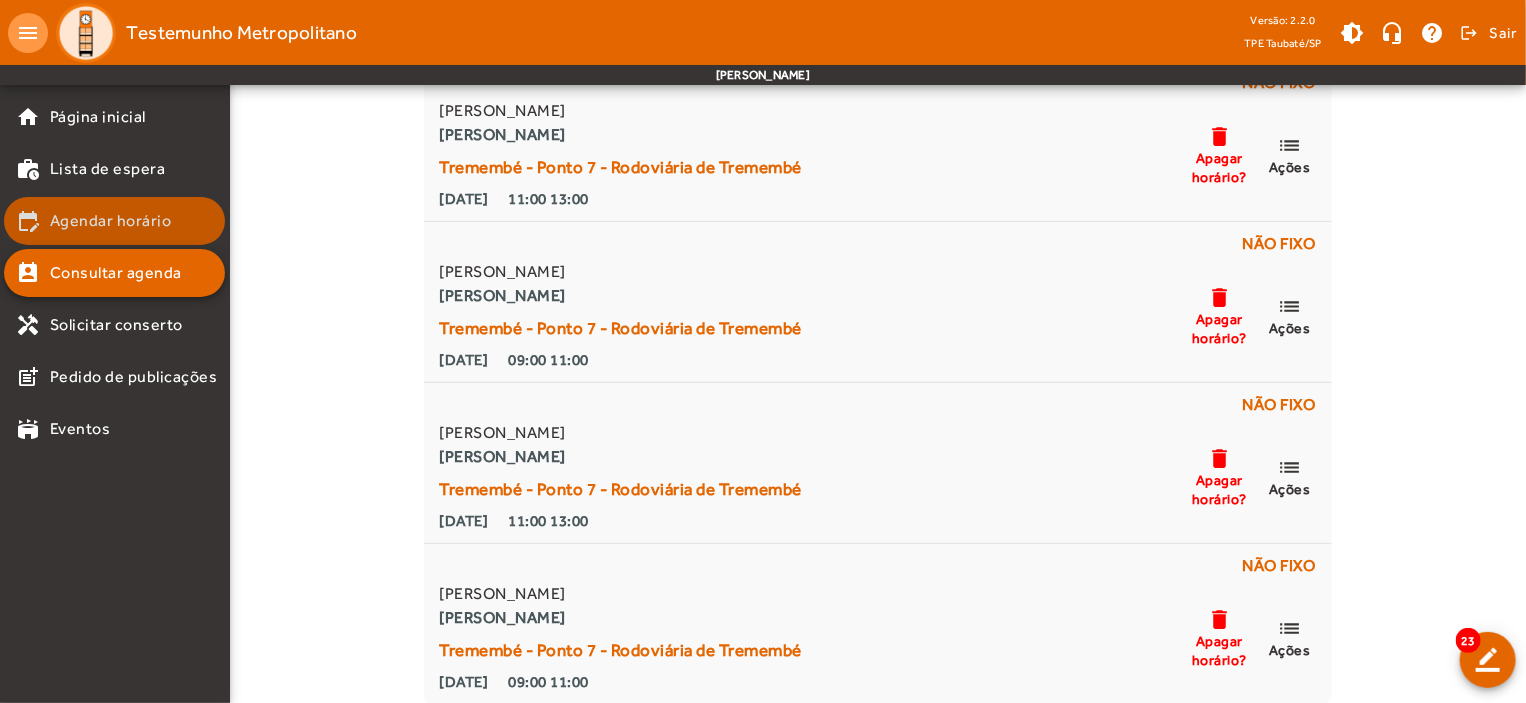 click on "Agendar horário" 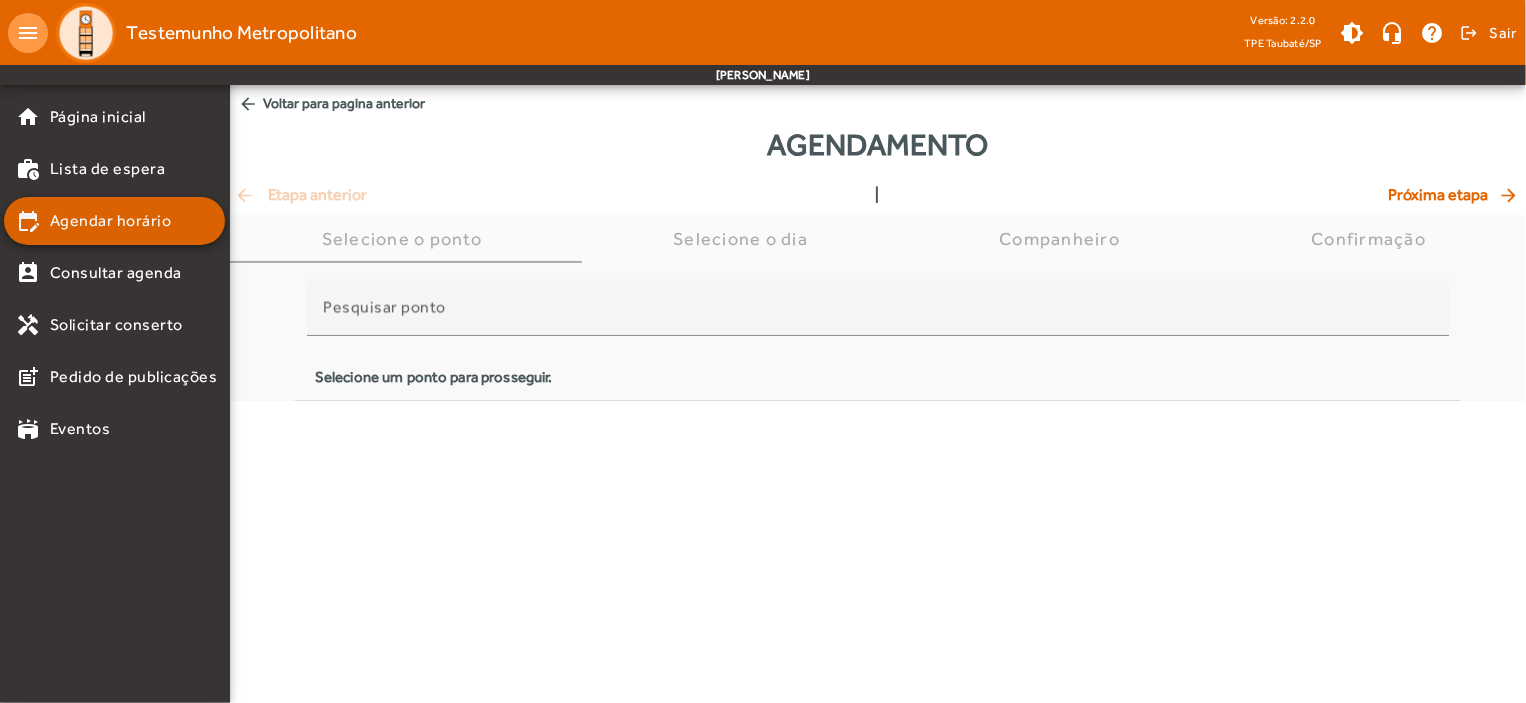 scroll, scrollTop: 0, scrollLeft: 0, axis: both 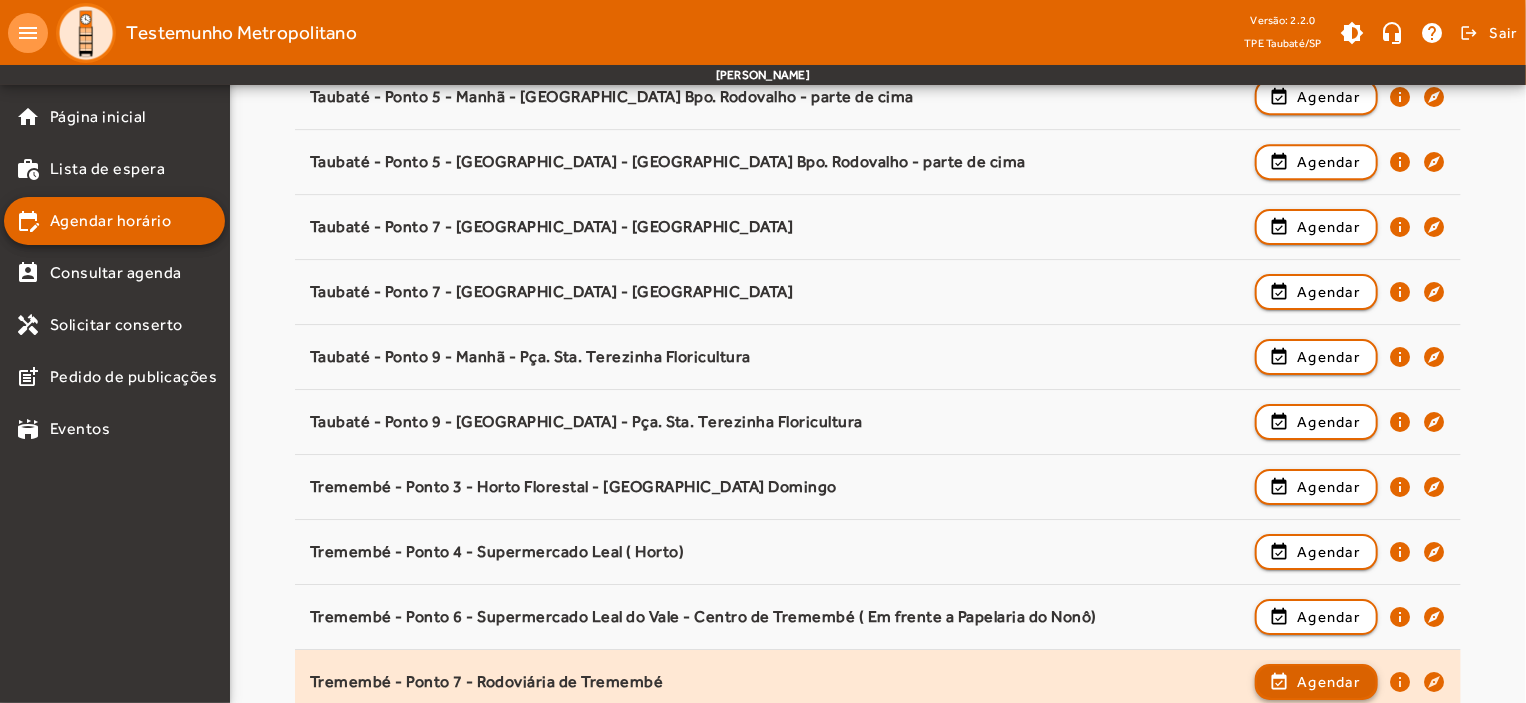 click on "Agendar" 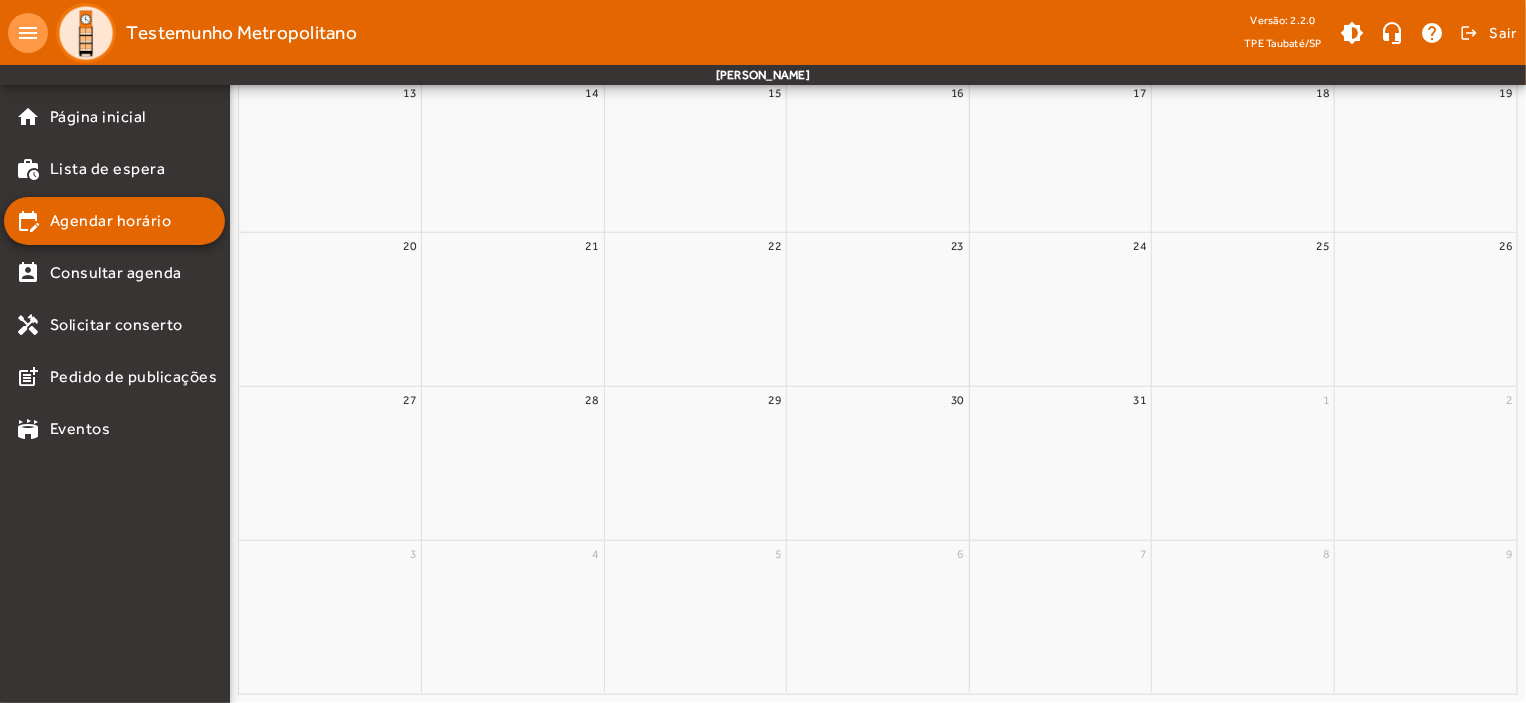 scroll, scrollTop: 0, scrollLeft: 0, axis: both 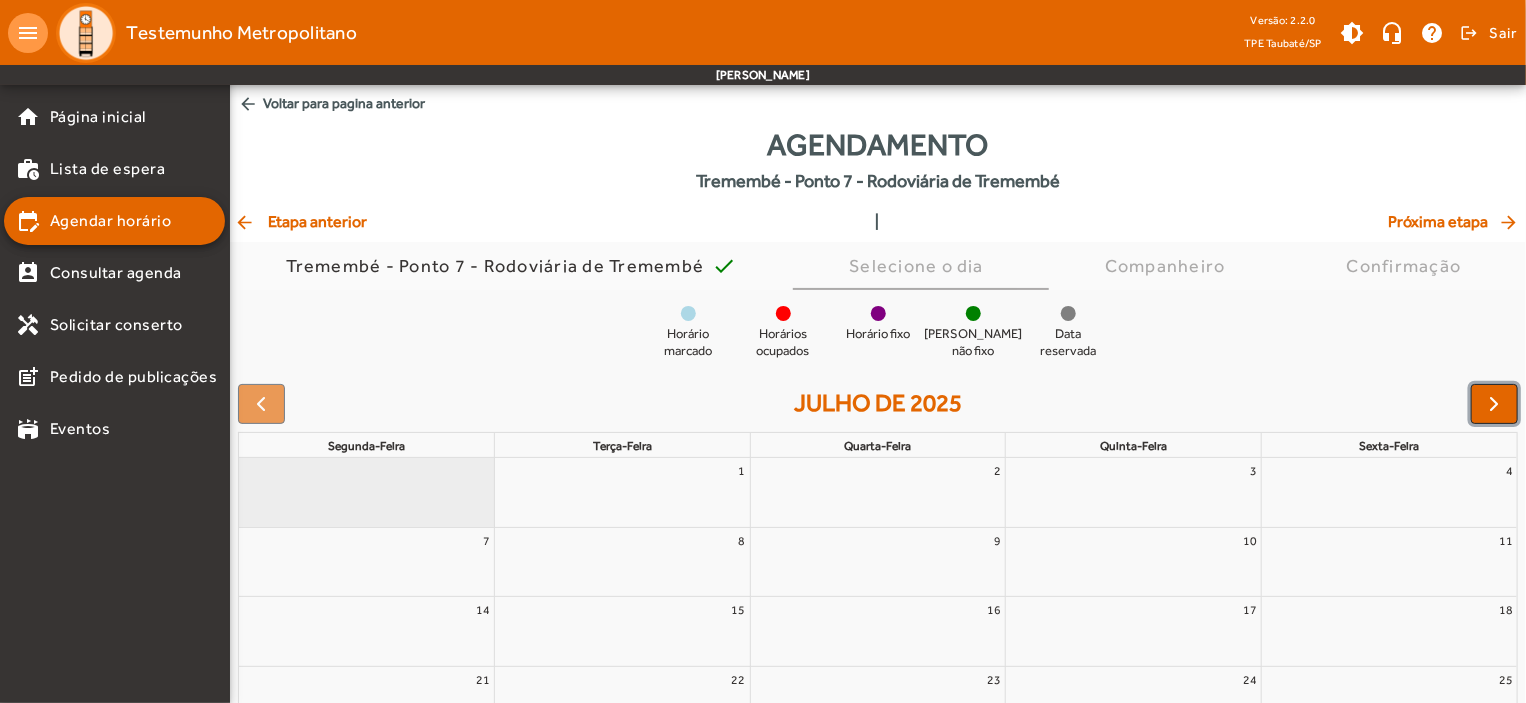 click at bounding box center (1495, 404) 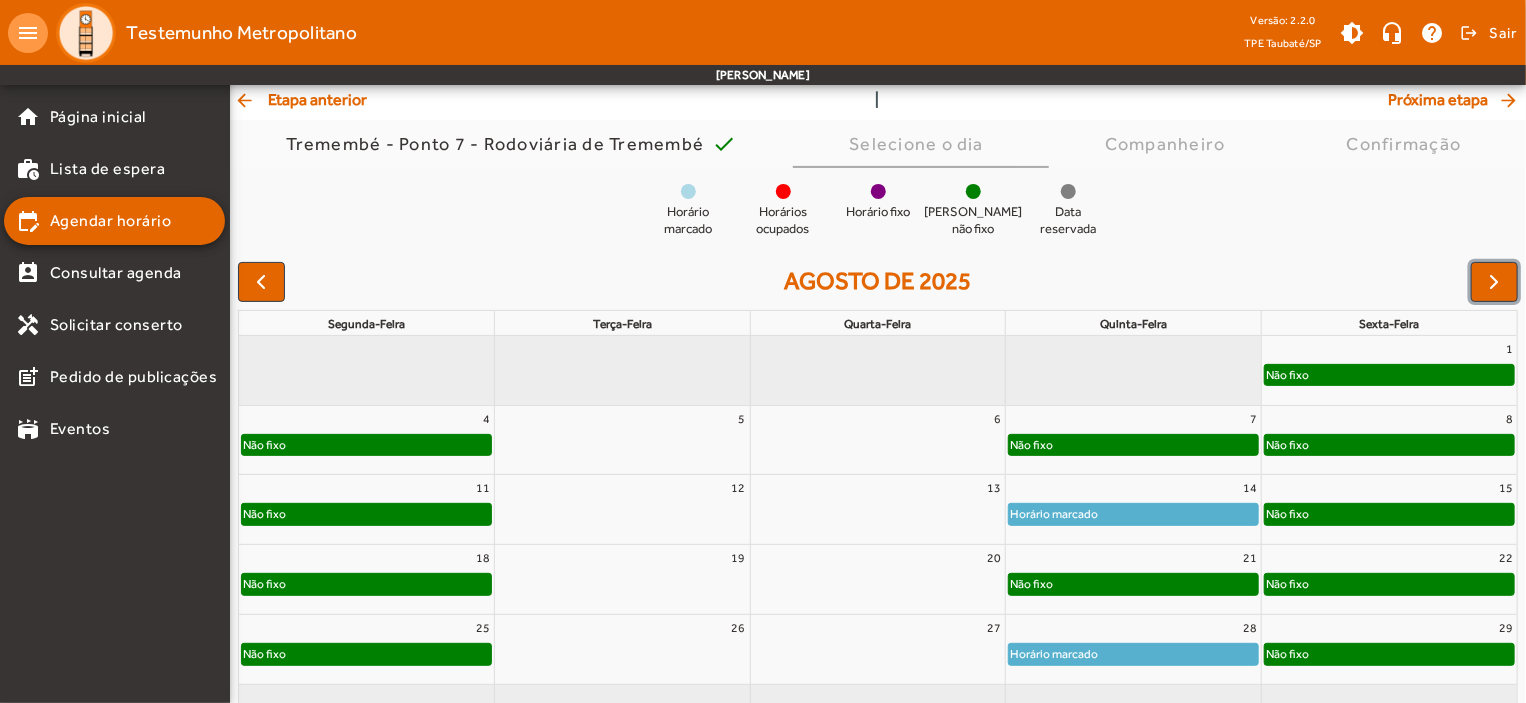 scroll, scrollTop: 182, scrollLeft: 0, axis: vertical 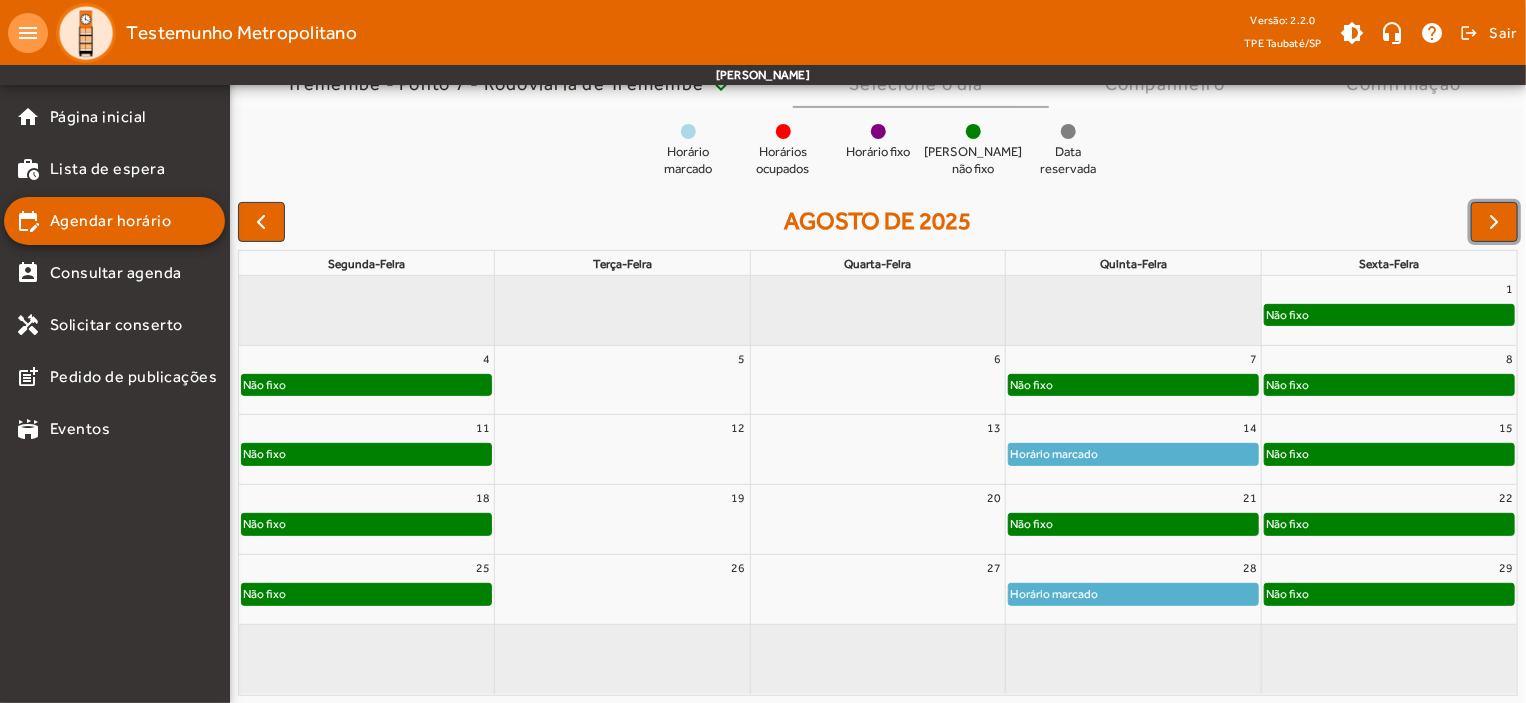 click on "Não fixo" 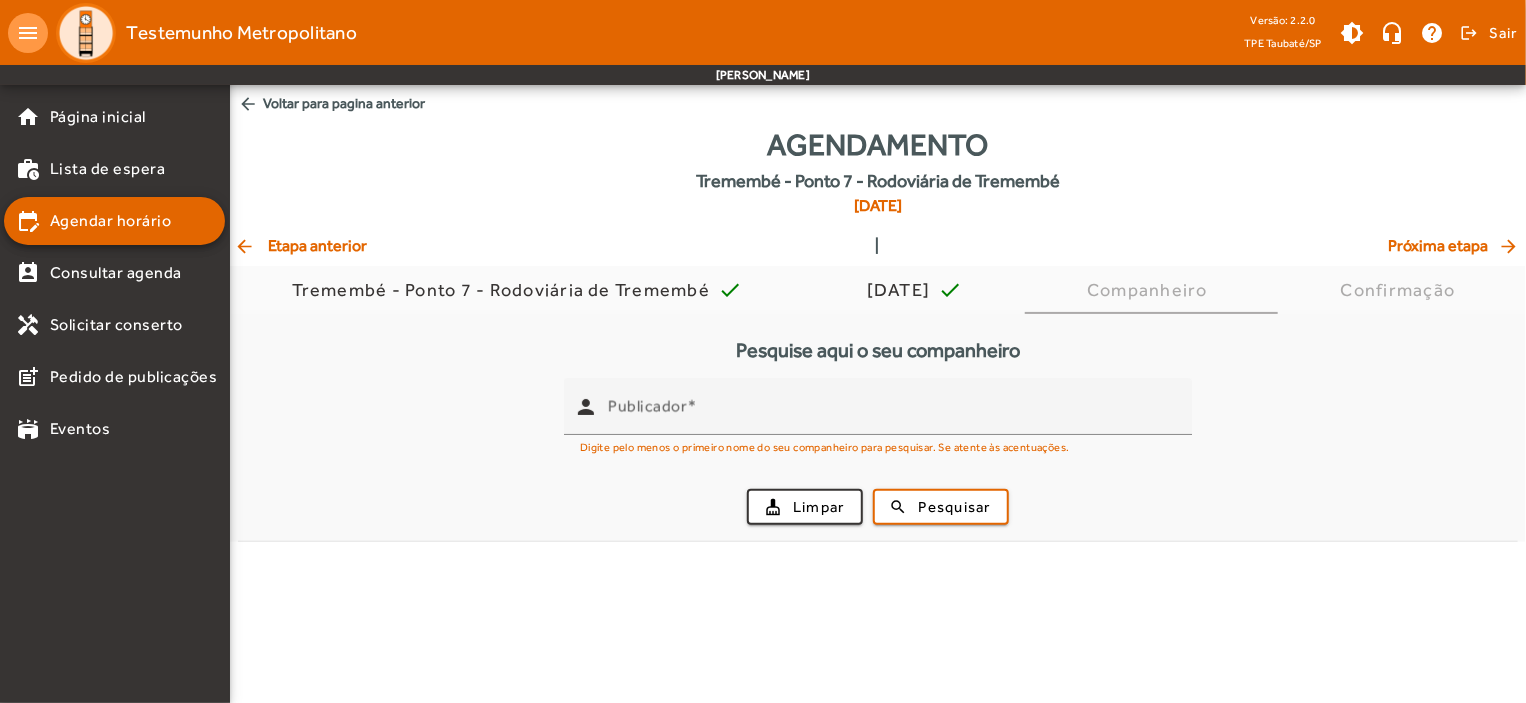 scroll, scrollTop: 0, scrollLeft: 0, axis: both 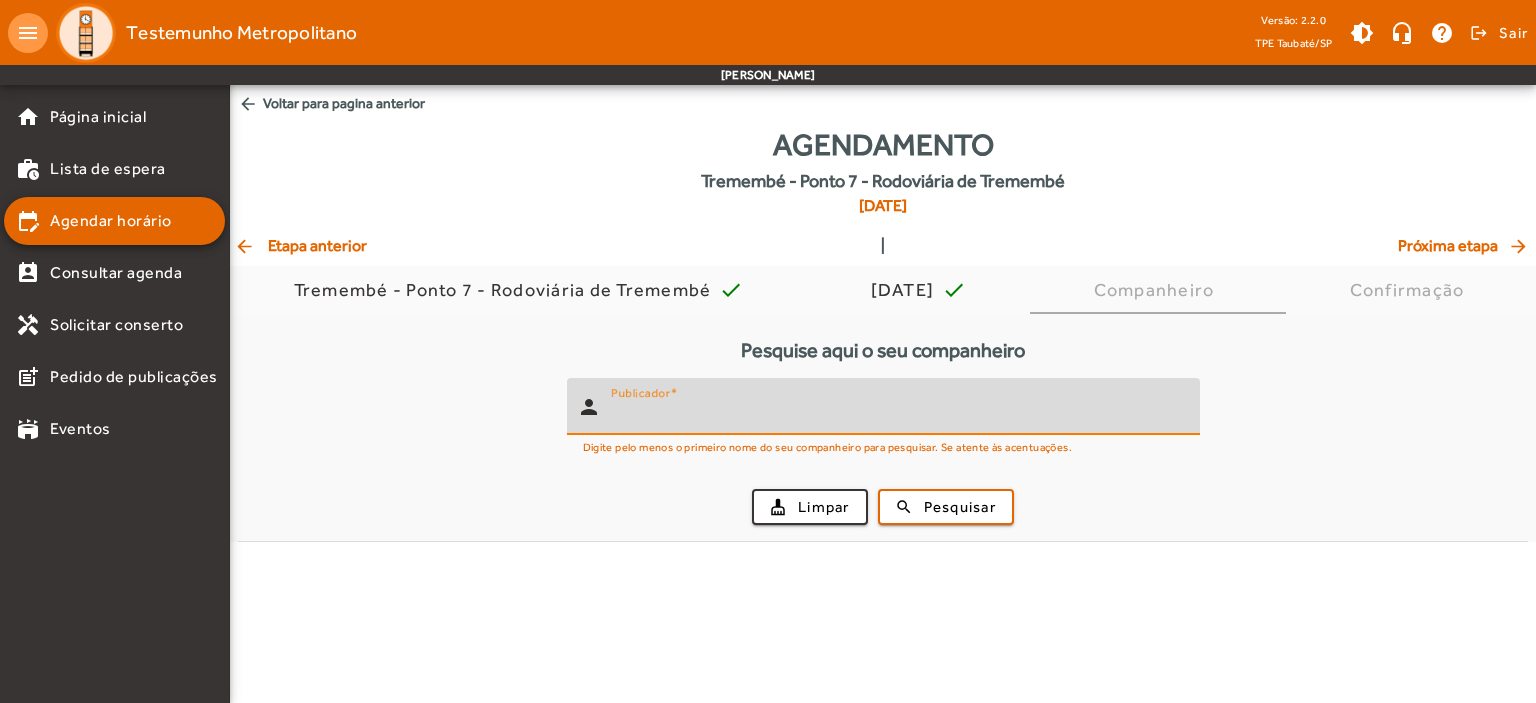 click on "Publicador" at bounding box center [897, 415] 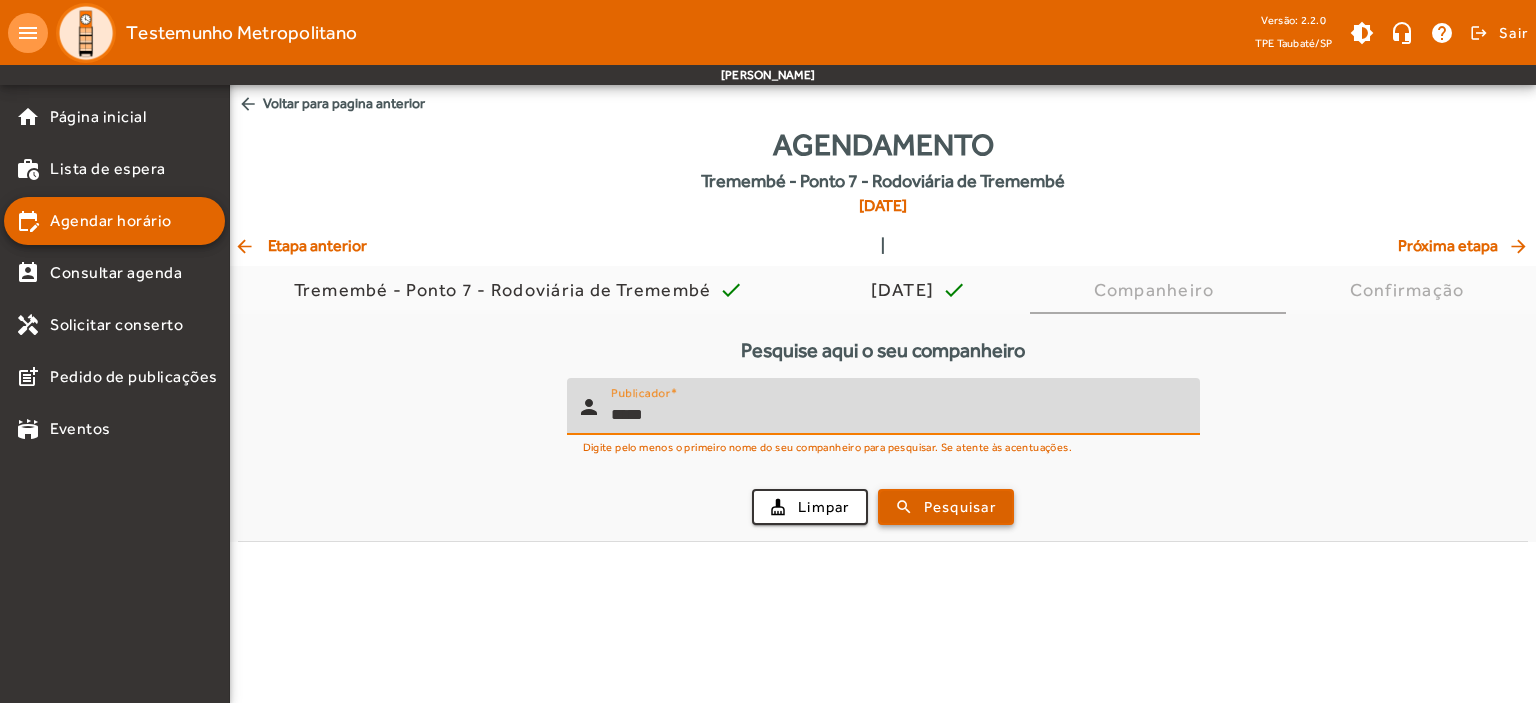 type on "*****" 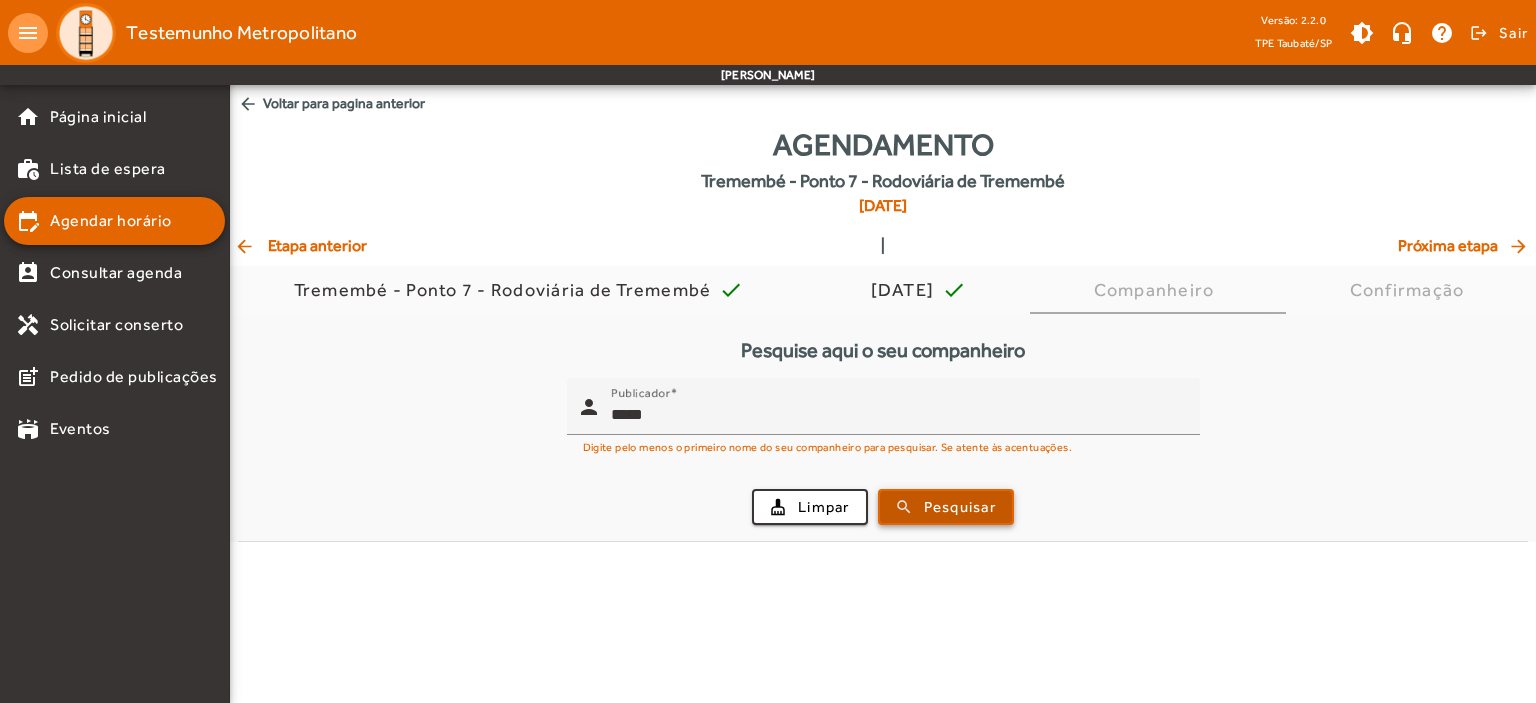click on "Pesquisar" at bounding box center [960, 507] 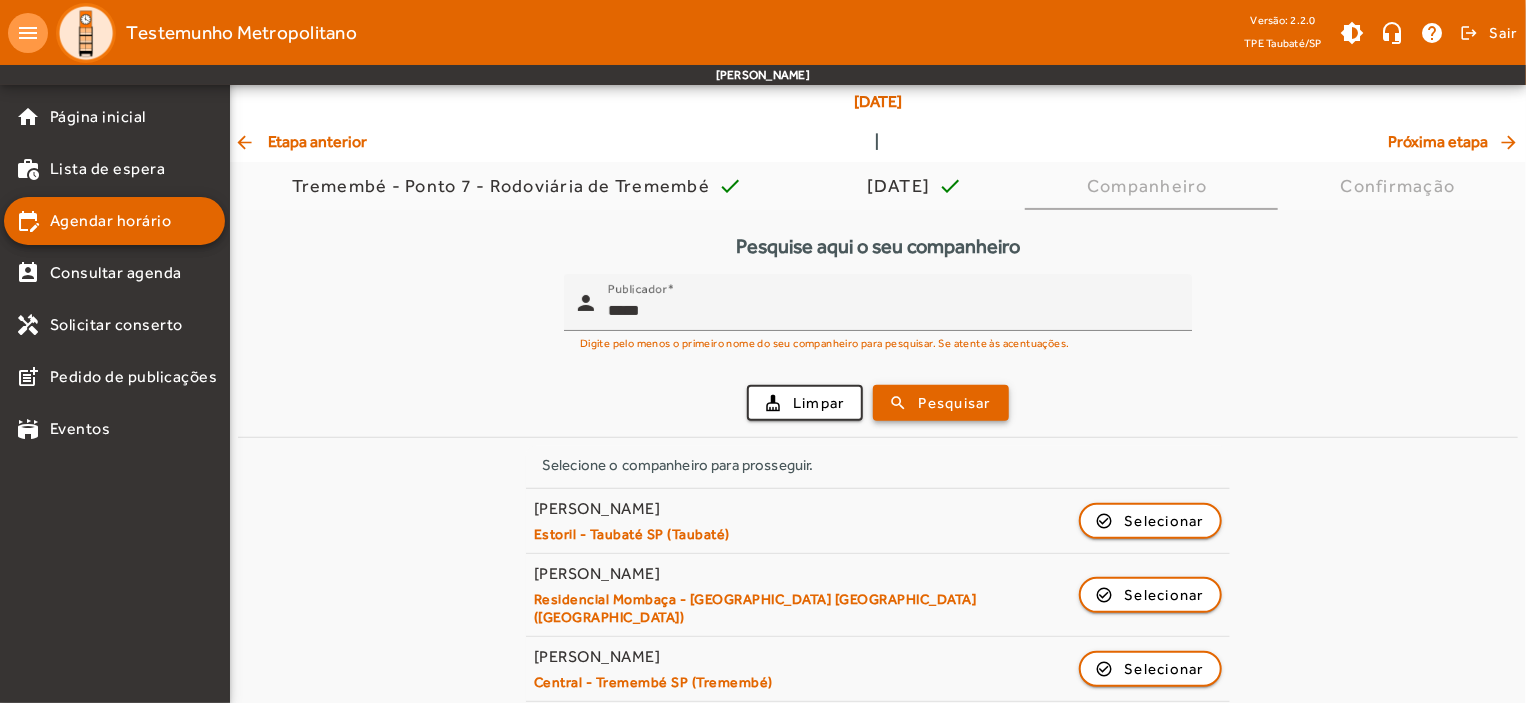 scroll, scrollTop: 164, scrollLeft: 0, axis: vertical 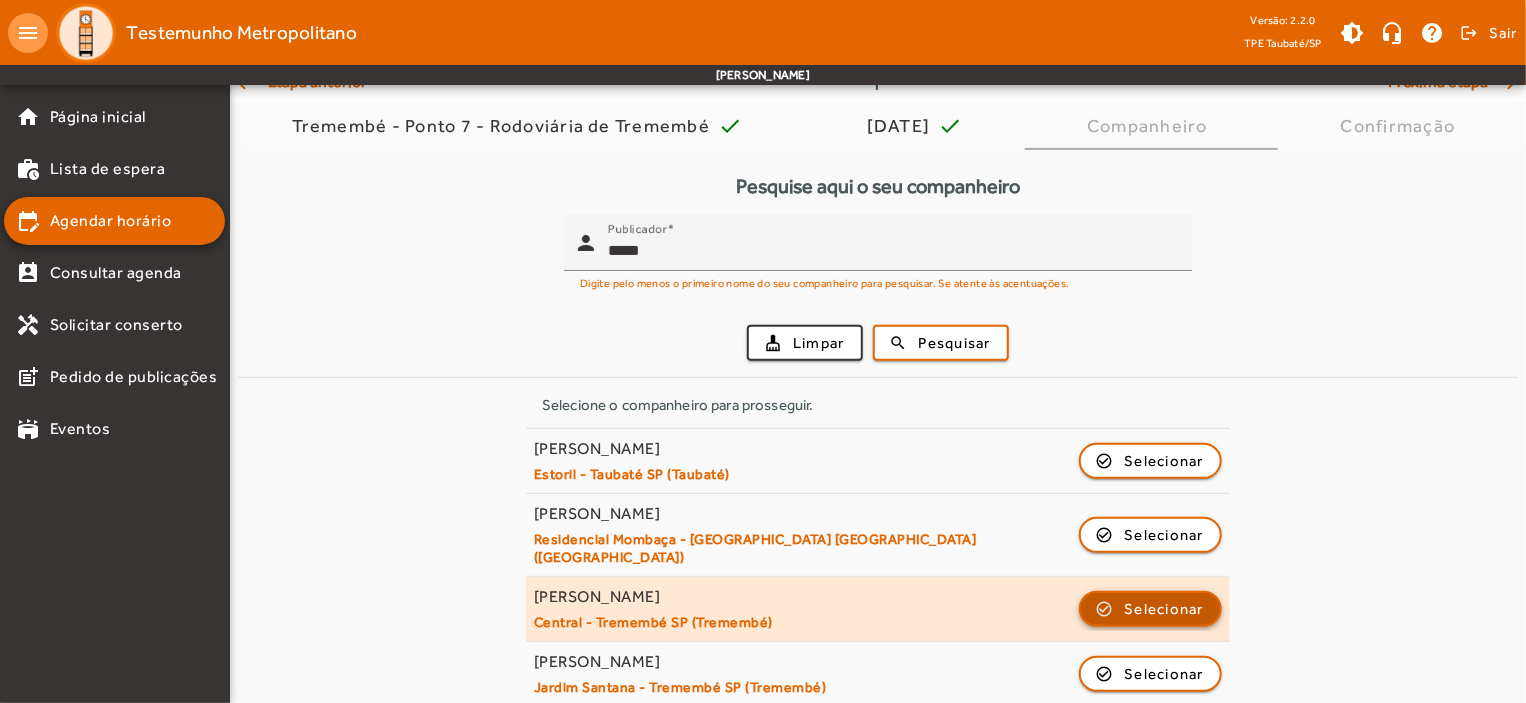 click on "Selecionar" 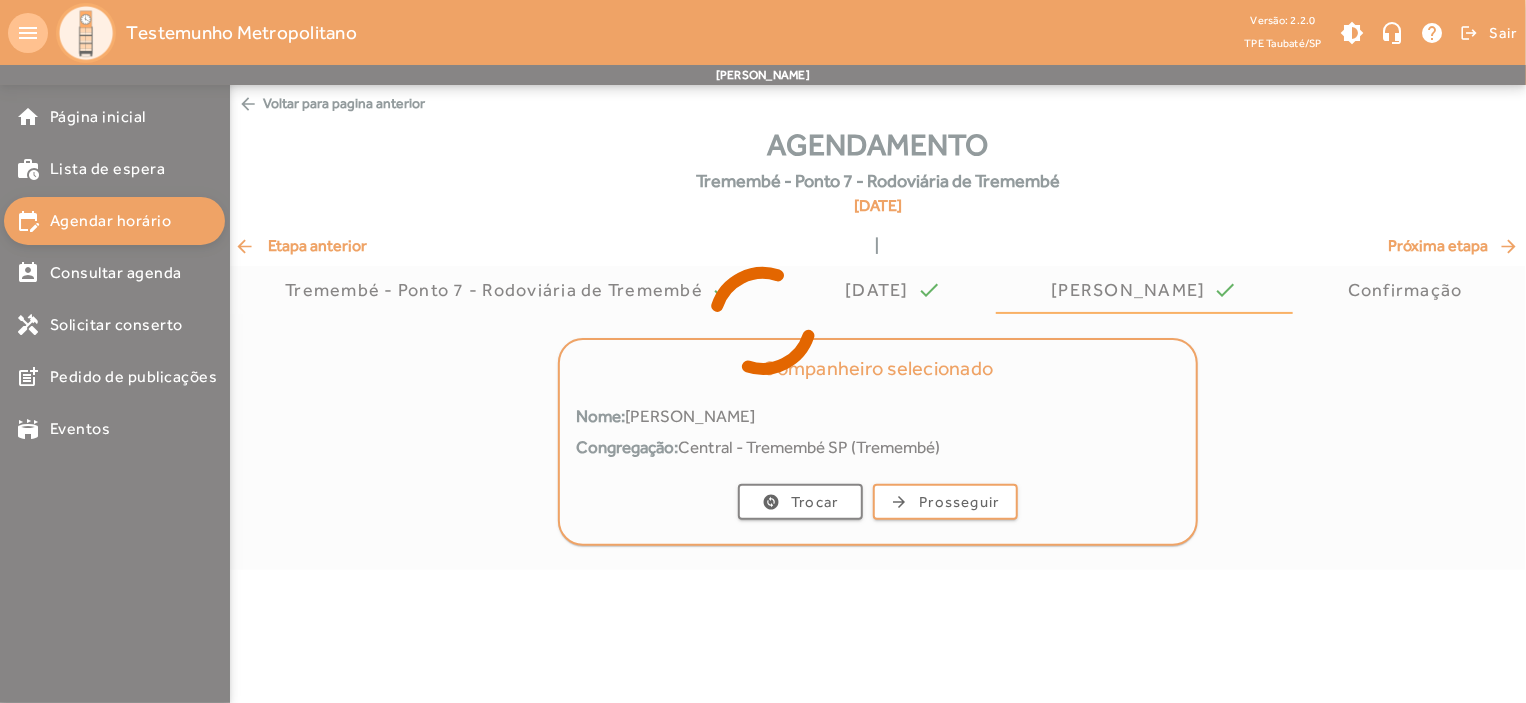 scroll, scrollTop: 0, scrollLeft: 0, axis: both 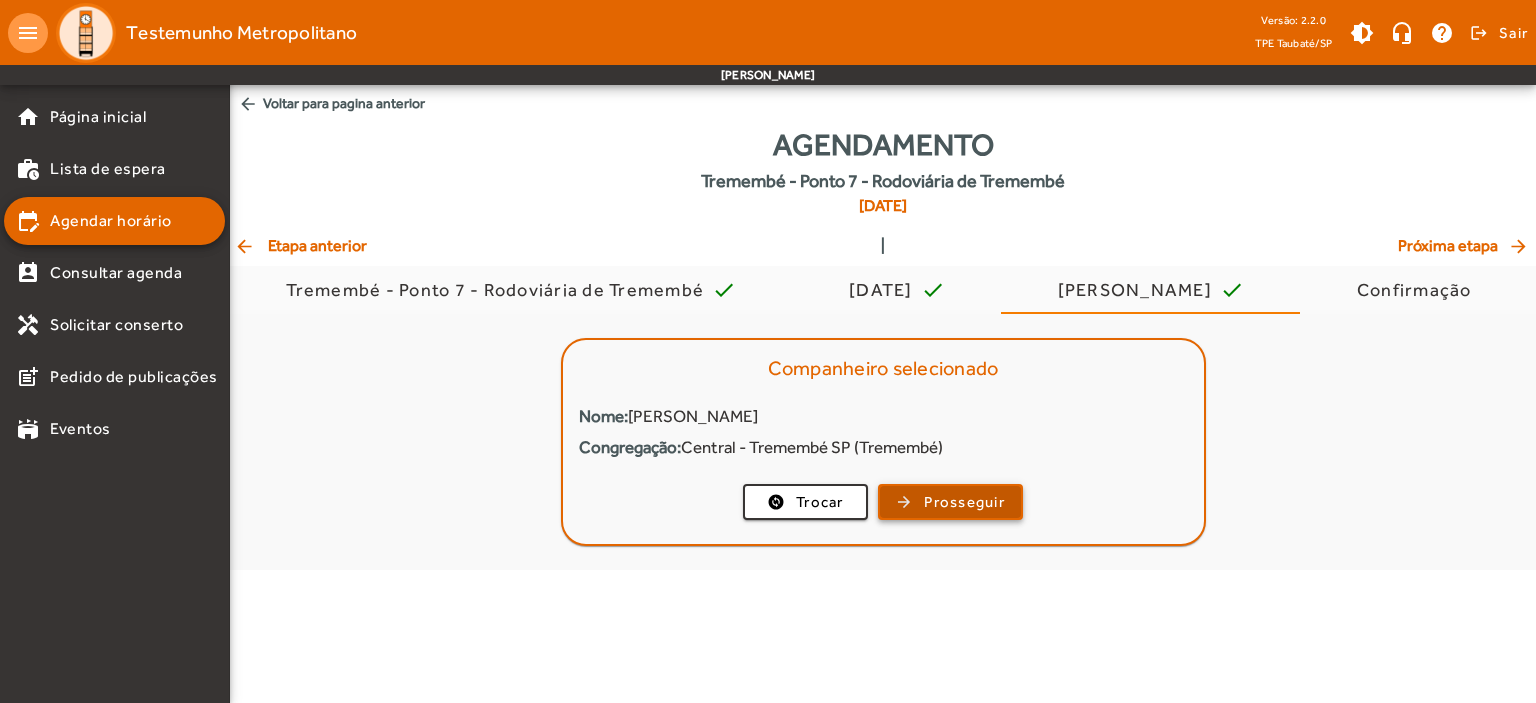 click 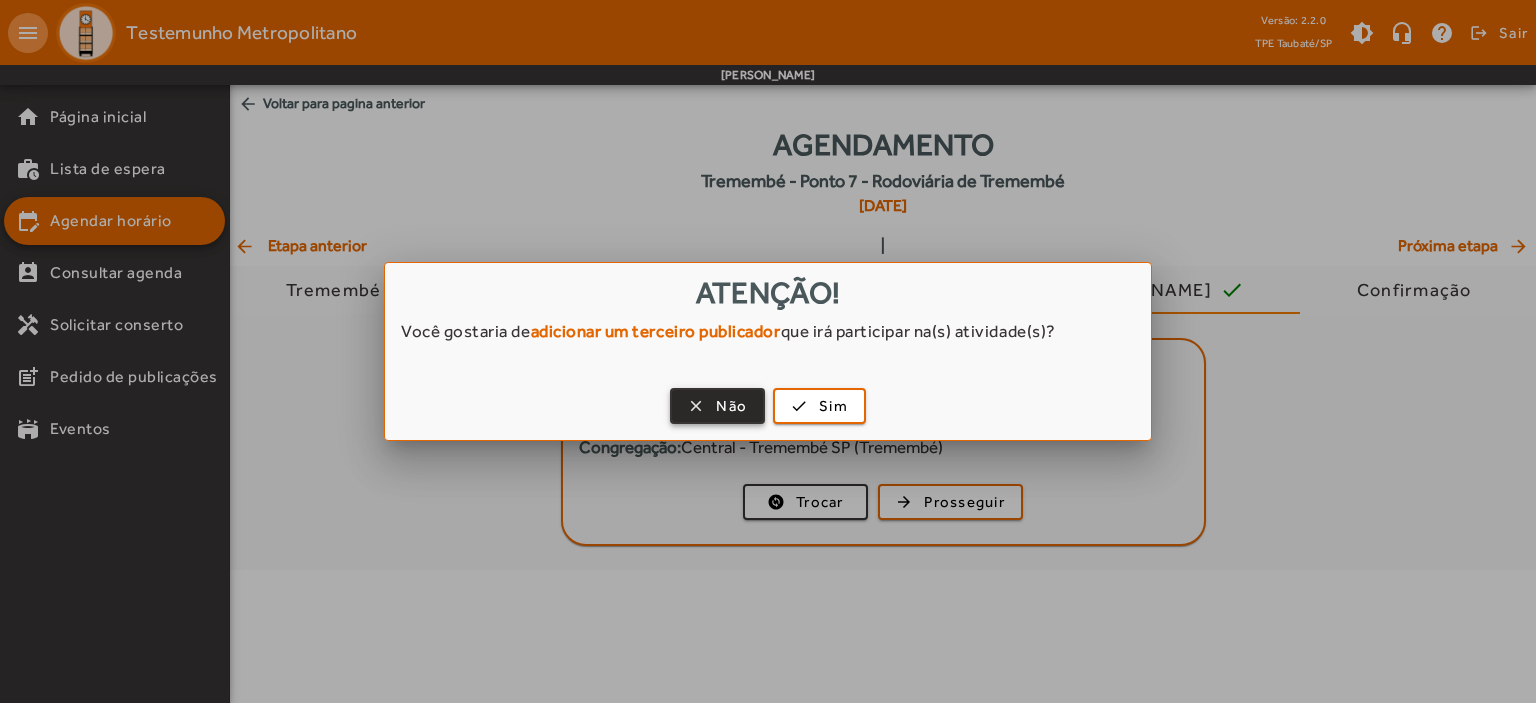 click on "Não" at bounding box center (731, 406) 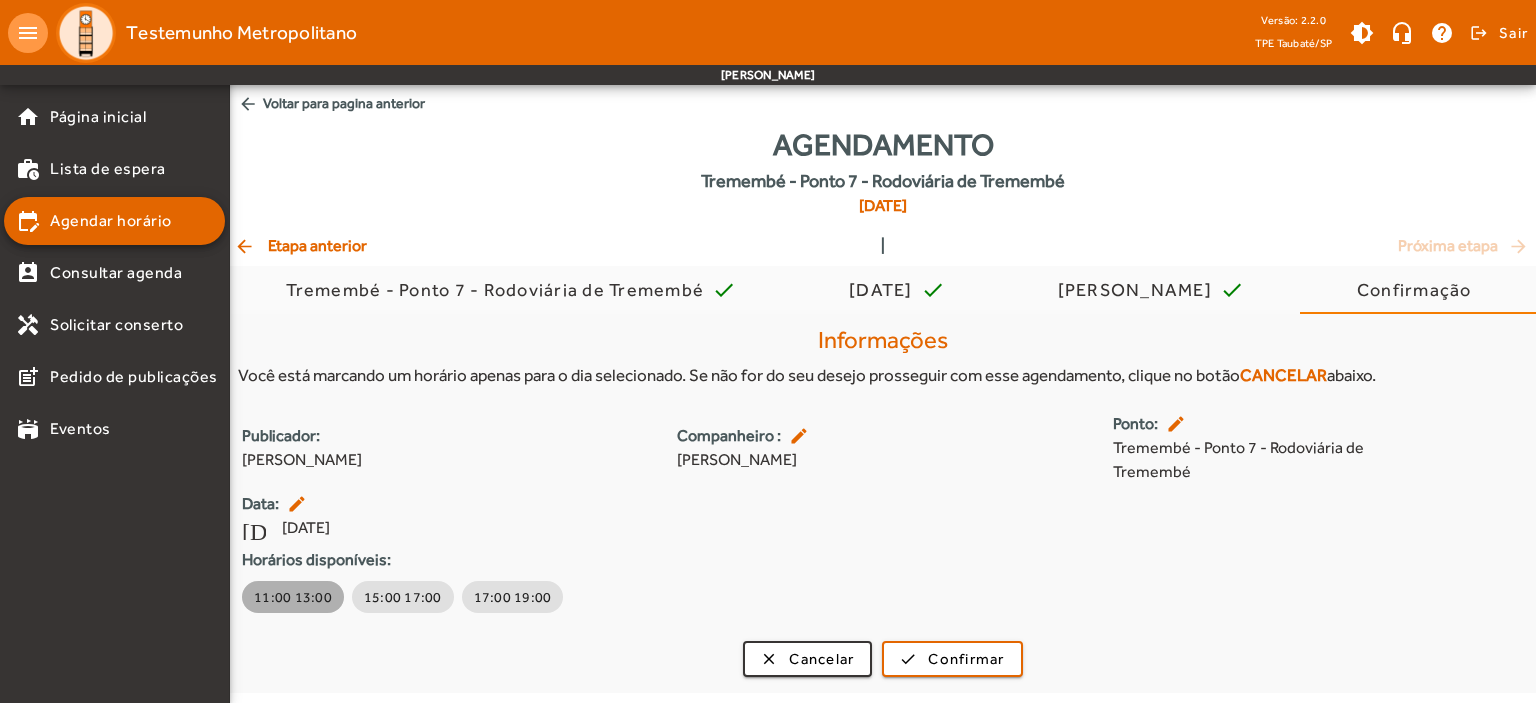 click on "11:00 13:00" at bounding box center (293, 597) 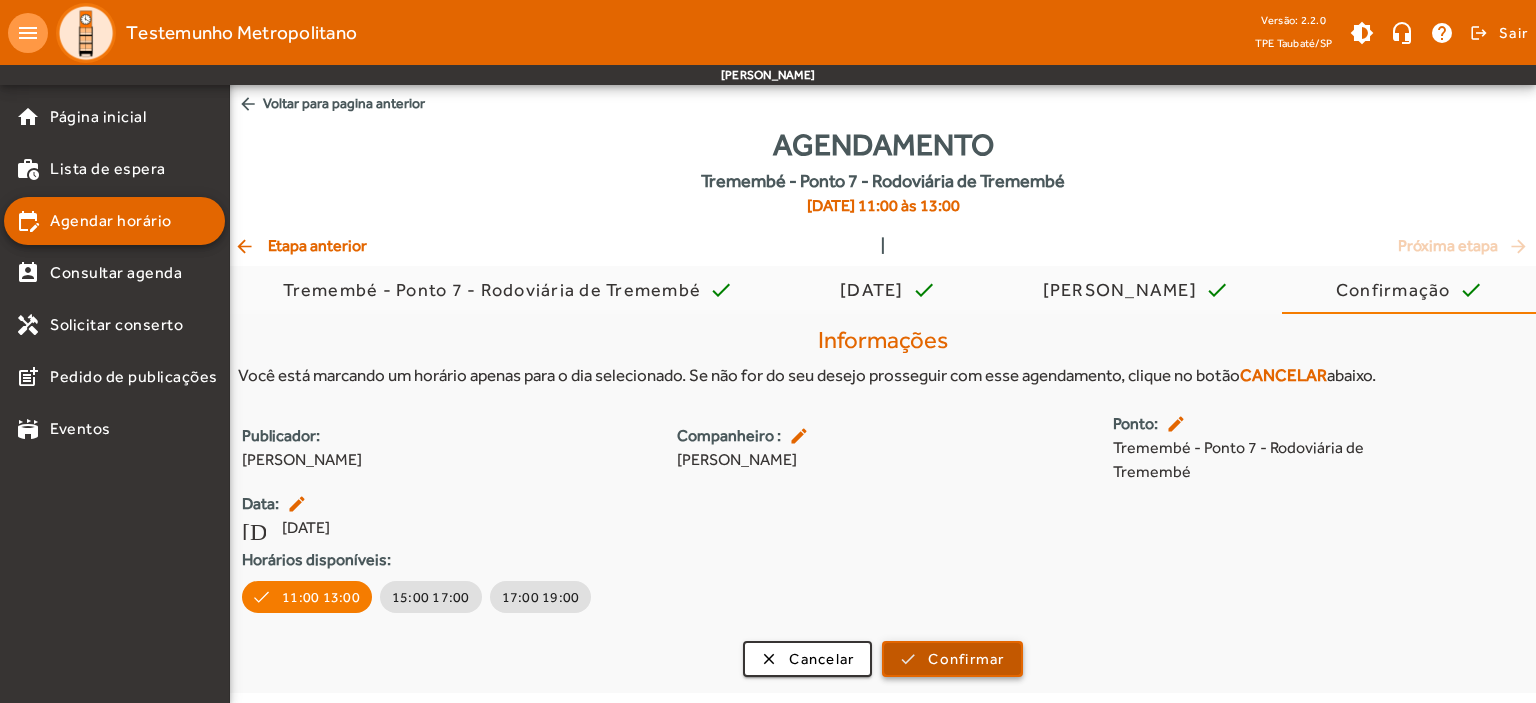 click on "Confirmar" at bounding box center [966, 659] 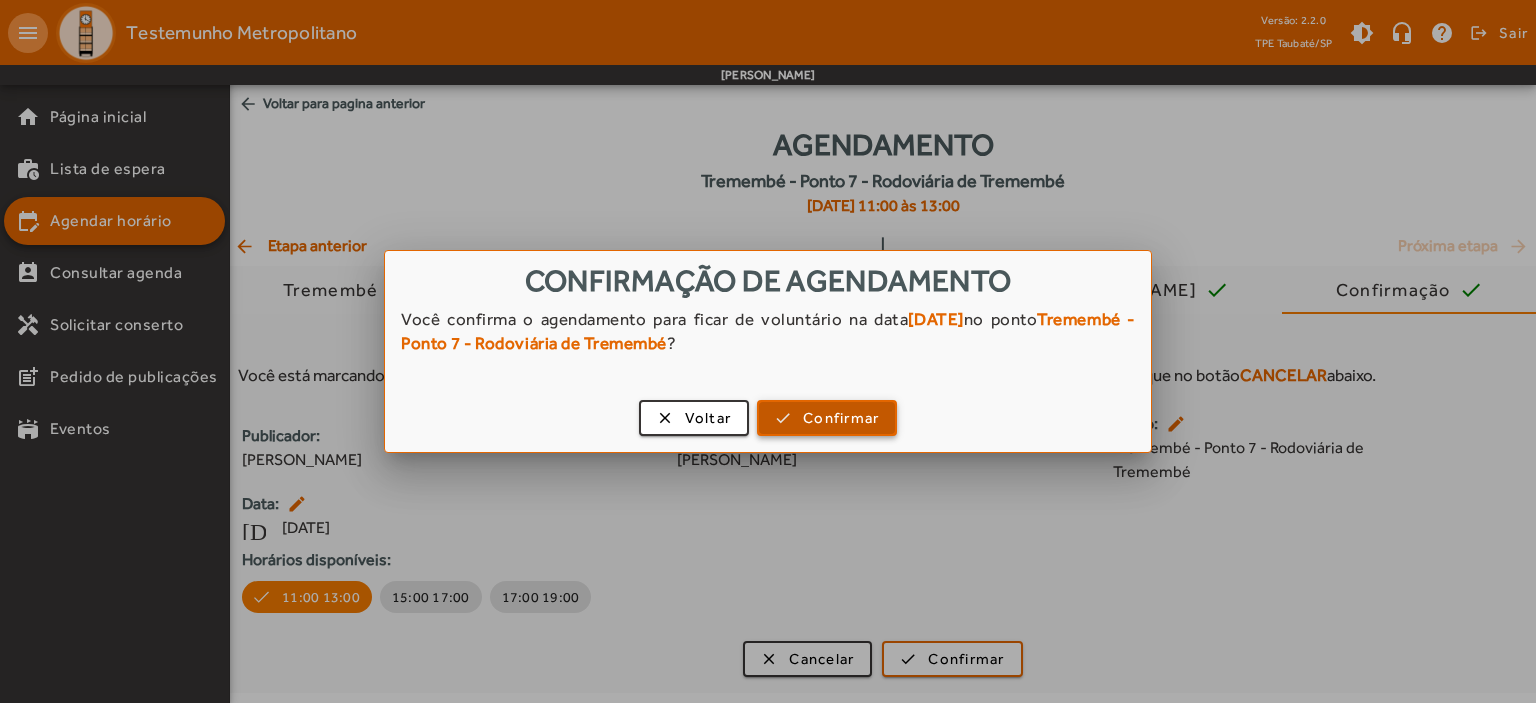 click at bounding box center [827, 418] 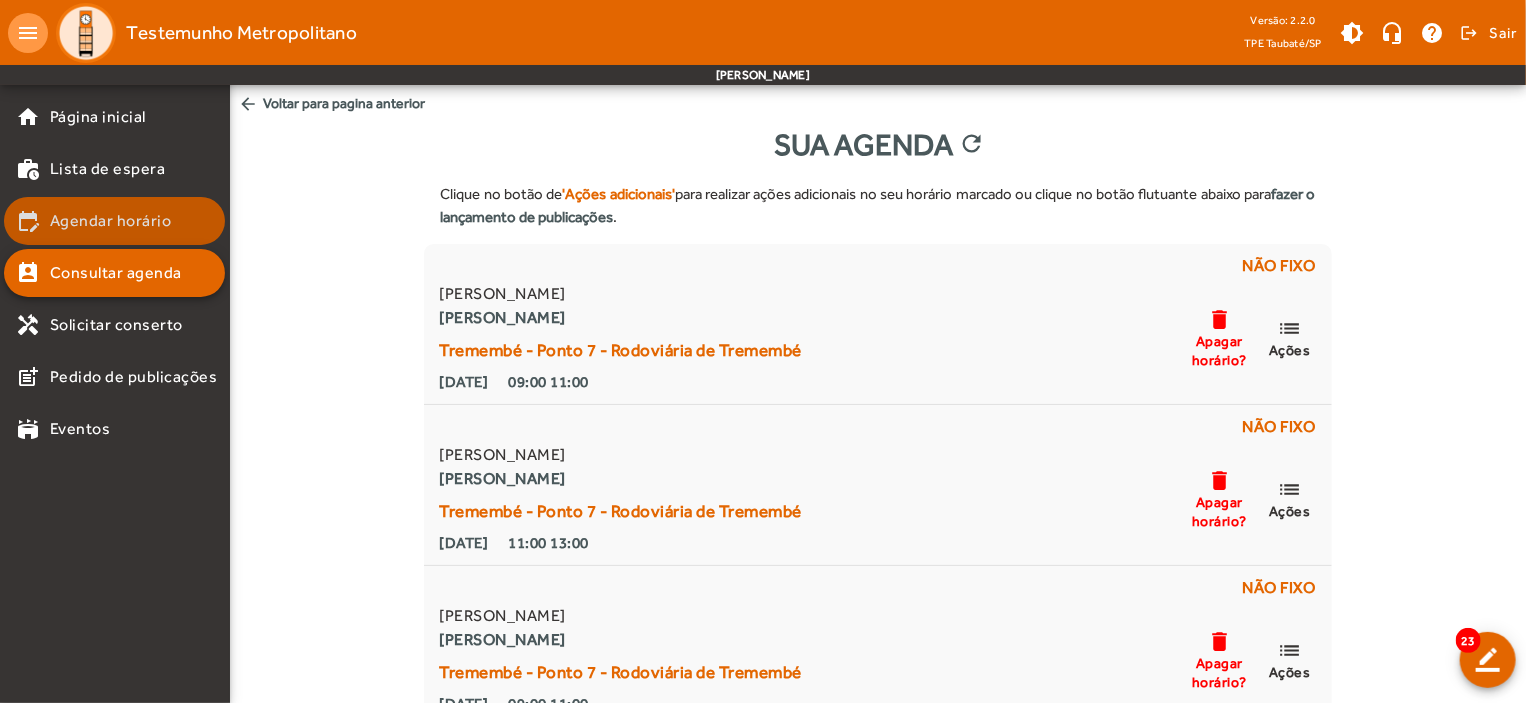 click on "Agendar horário" 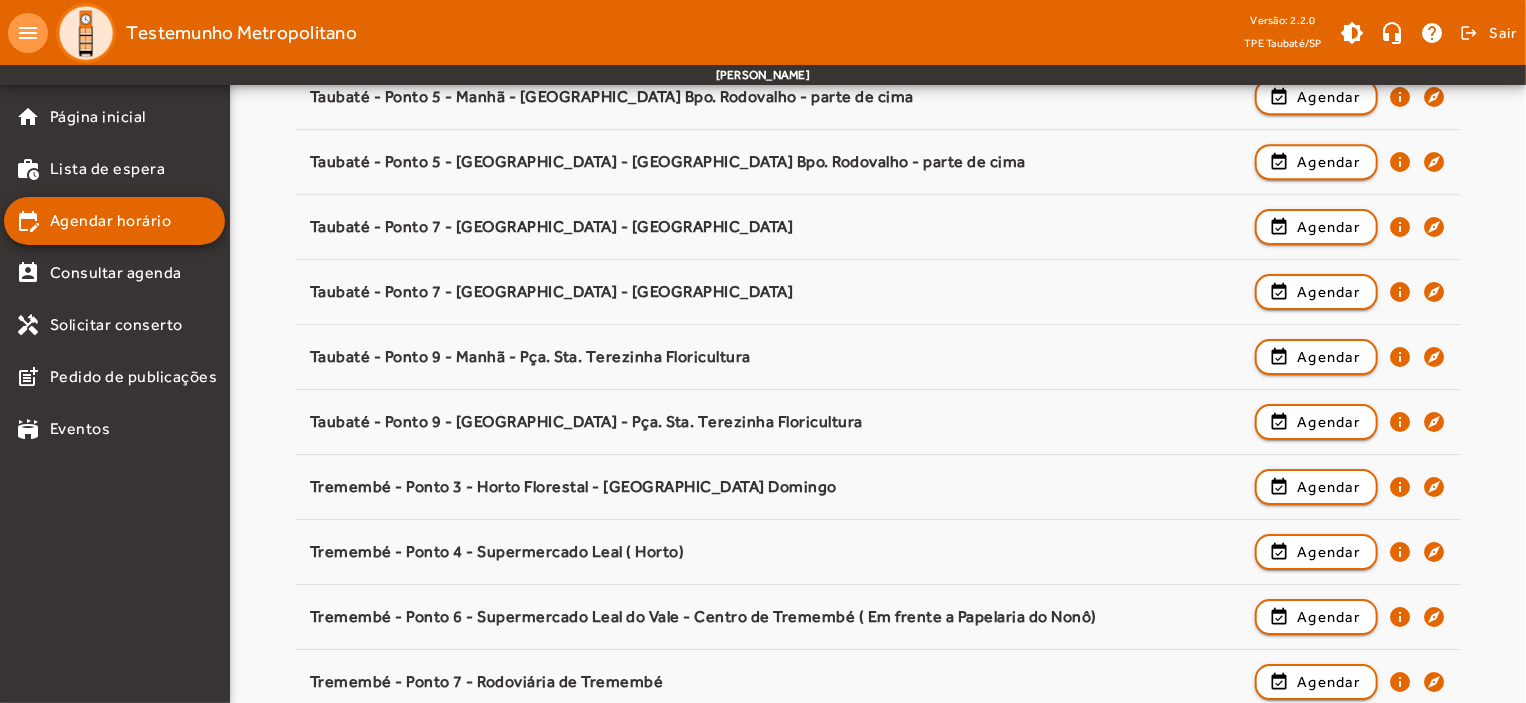 scroll, scrollTop: 3076, scrollLeft: 0, axis: vertical 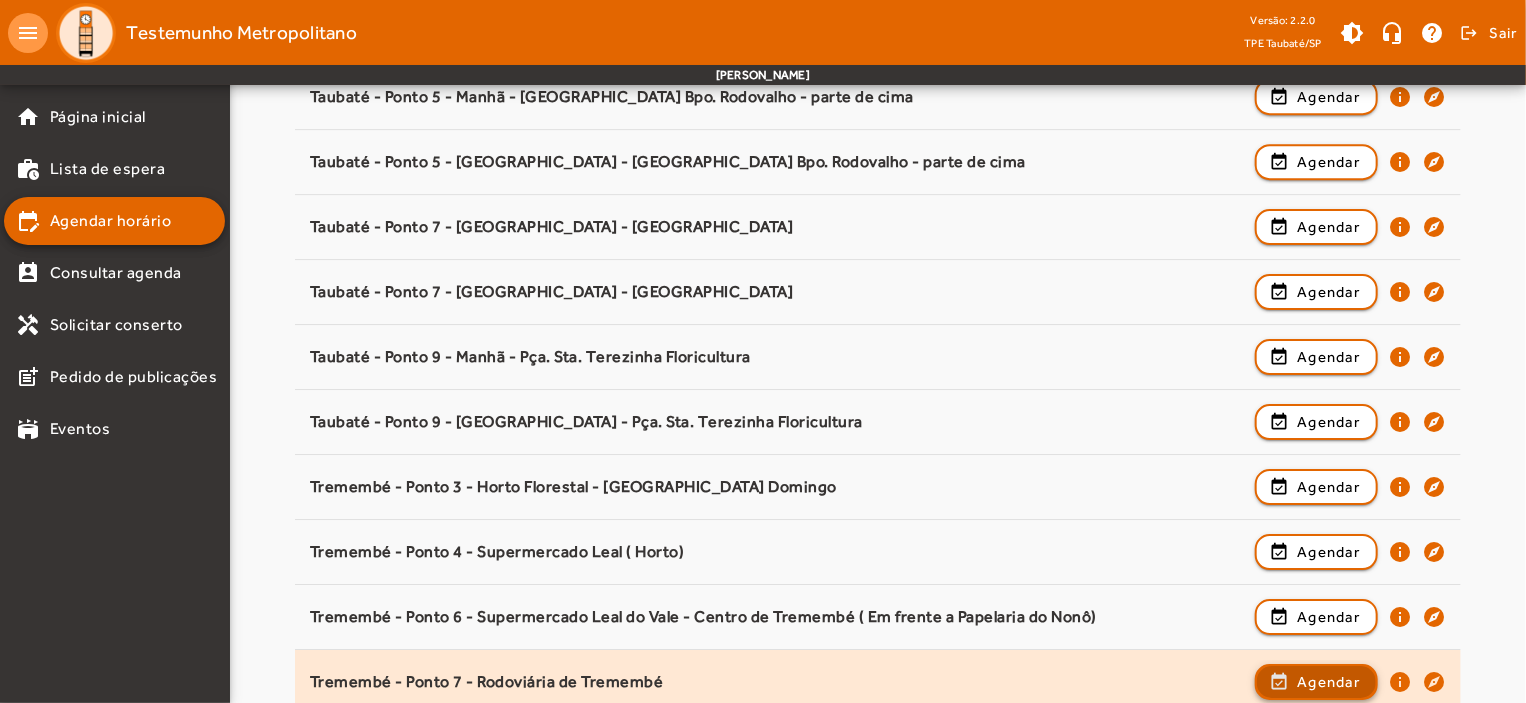 click on "Agendar" 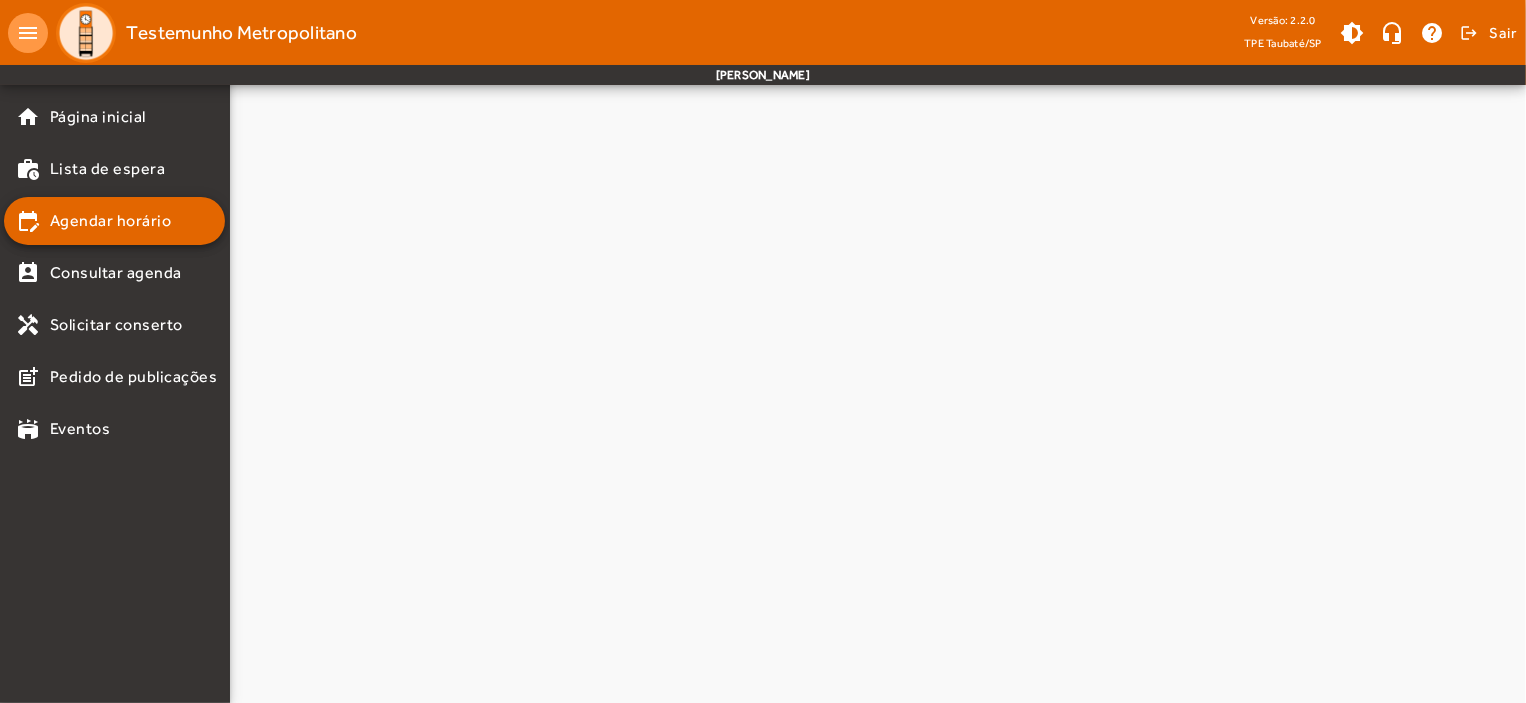 scroll, scrollTop: 0, scrollLeft: 0, axis: both 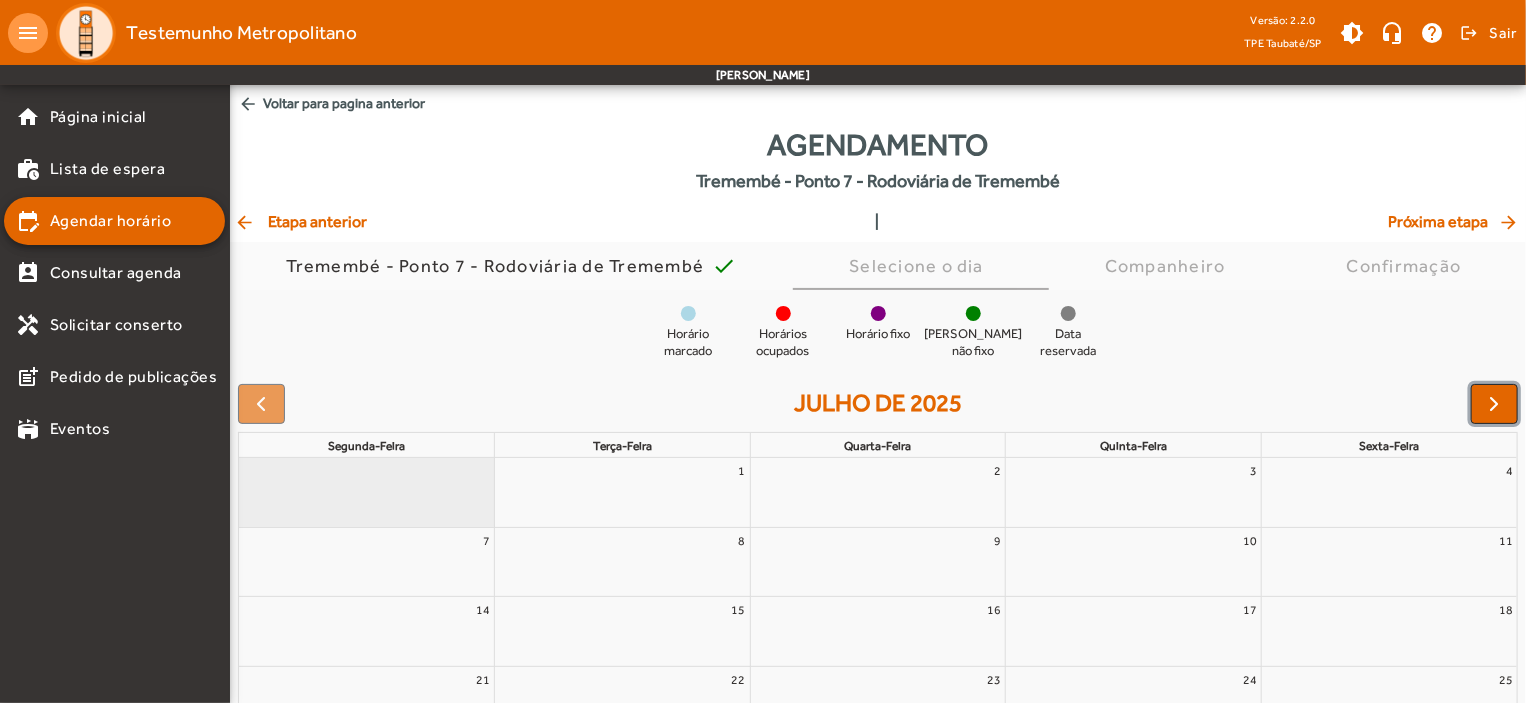click at bounding box center [1495, 404] 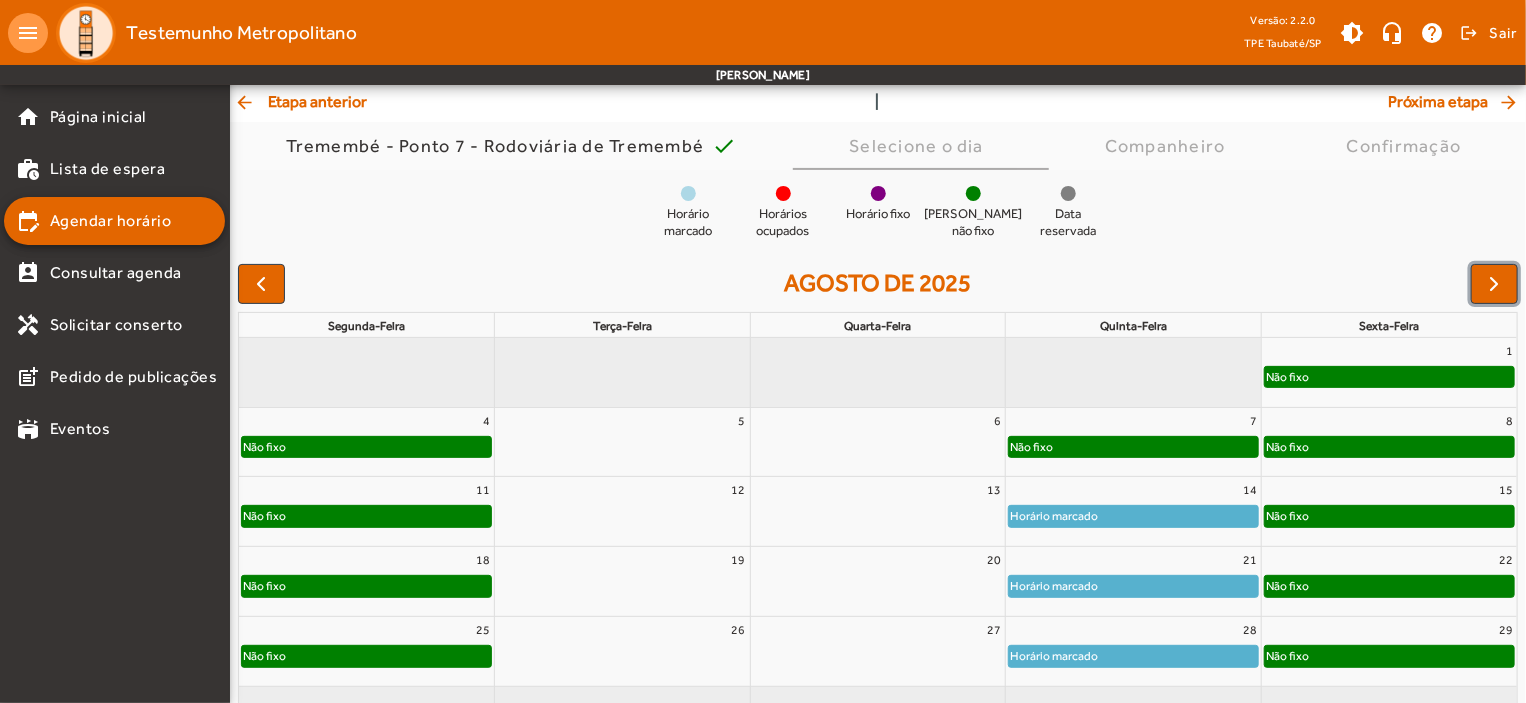 scroll, scrollTop: 182, scrollLeft: 0, axis: vertical 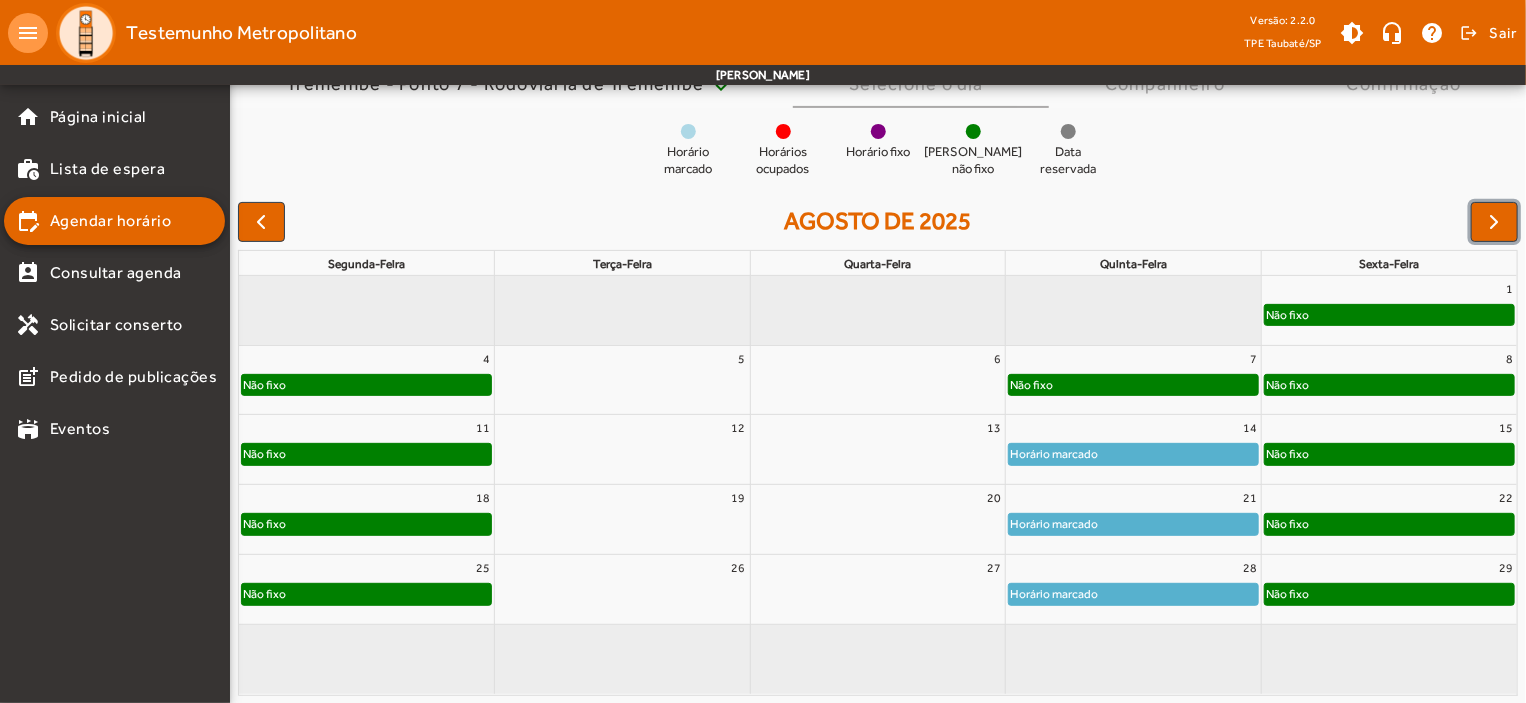 click on "Horário marcado" 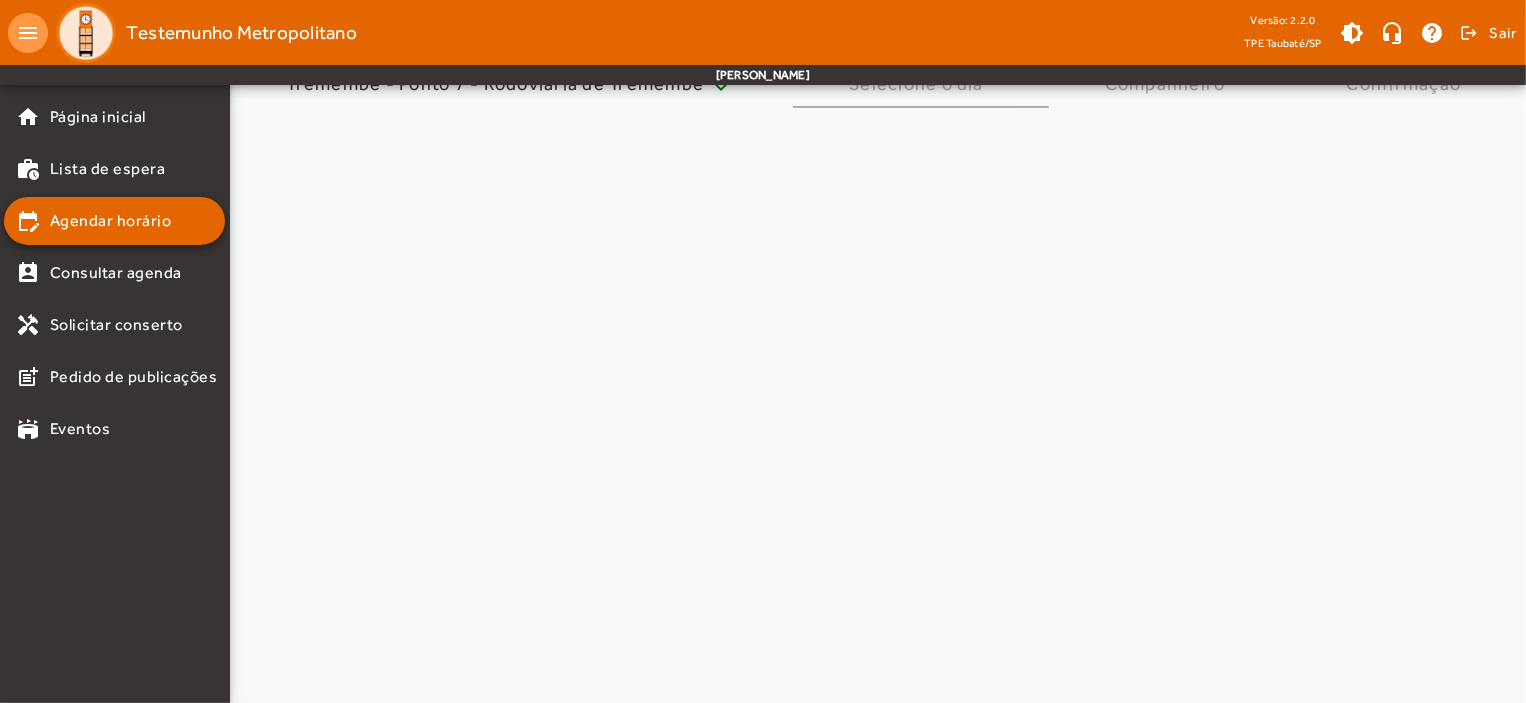 scroll, scrollTop: 0, scrollLeft: 0, axis: both 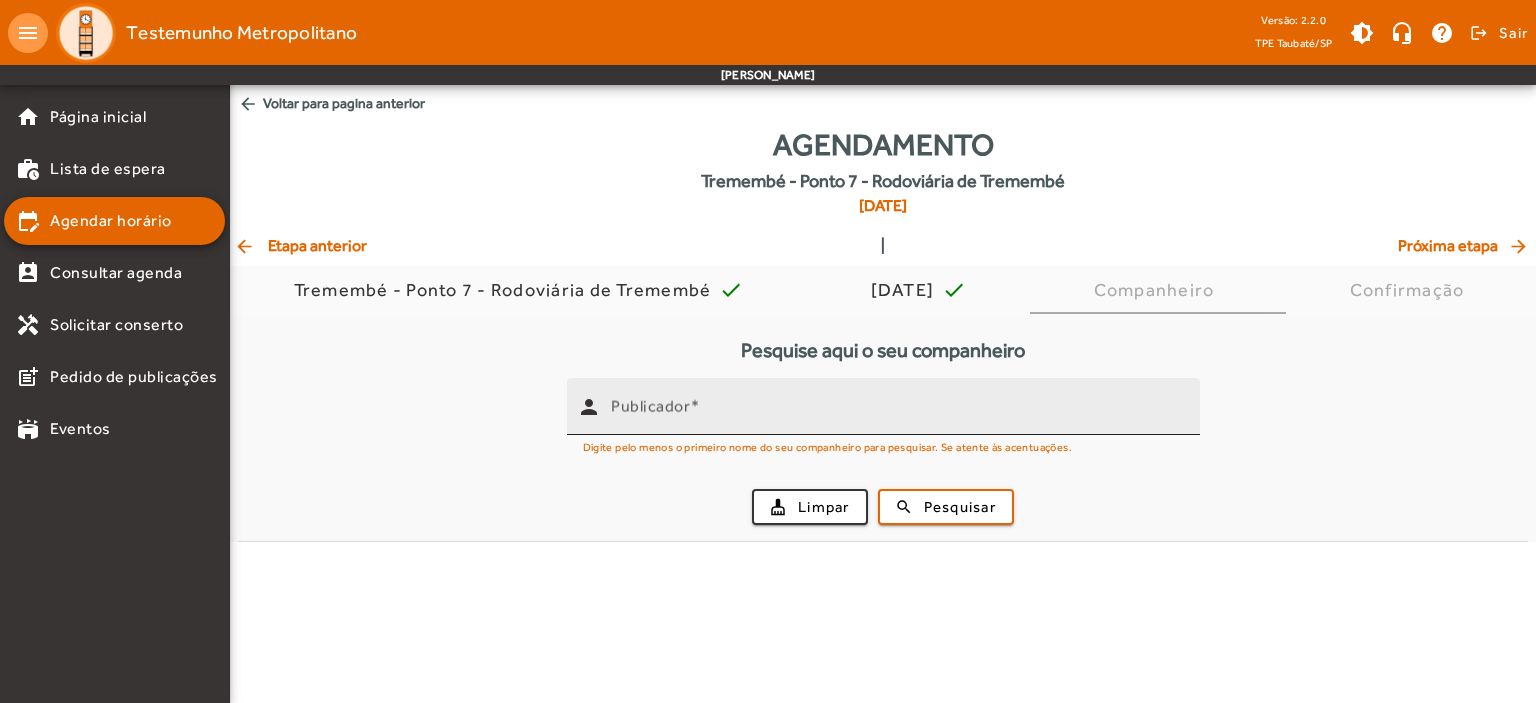 click on "Publicador" at bounding box center [650, 406] 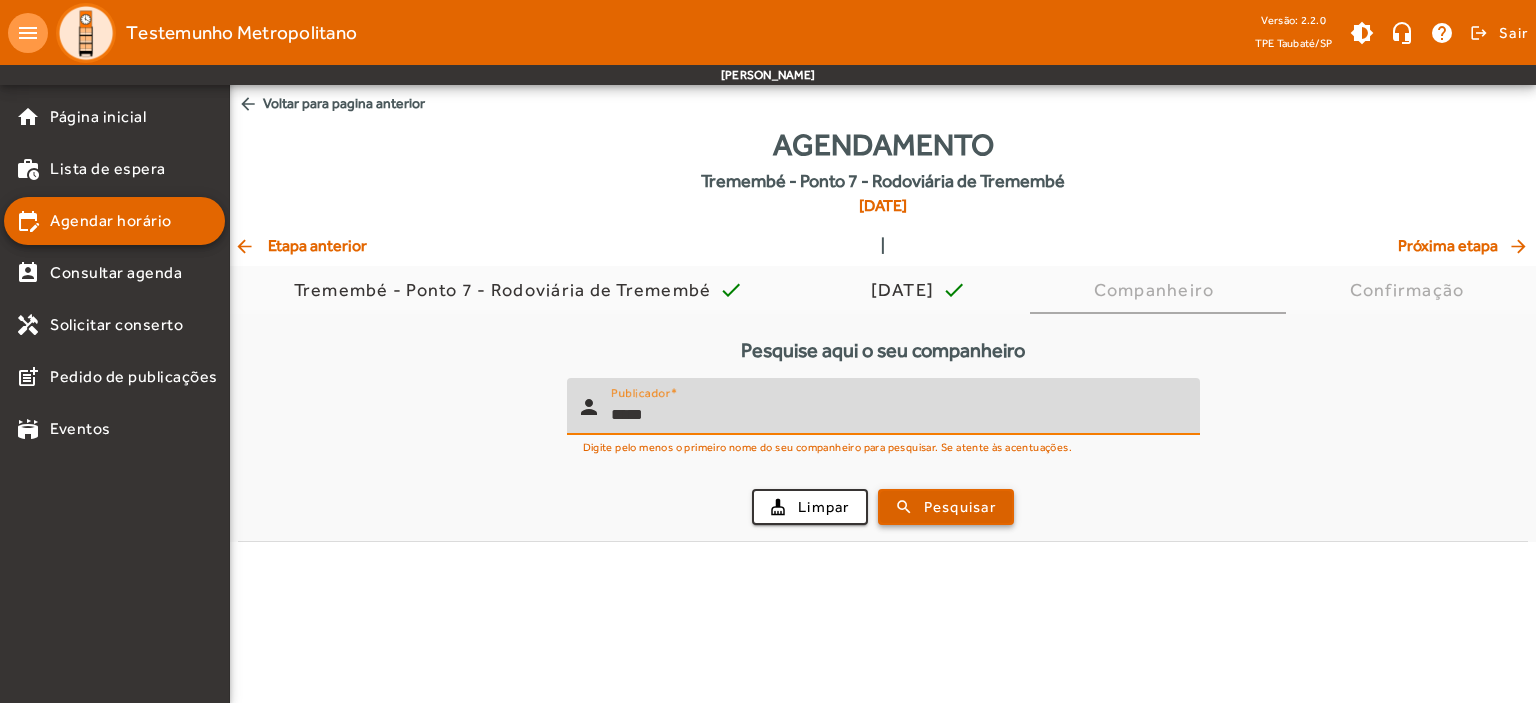 type on "*****" 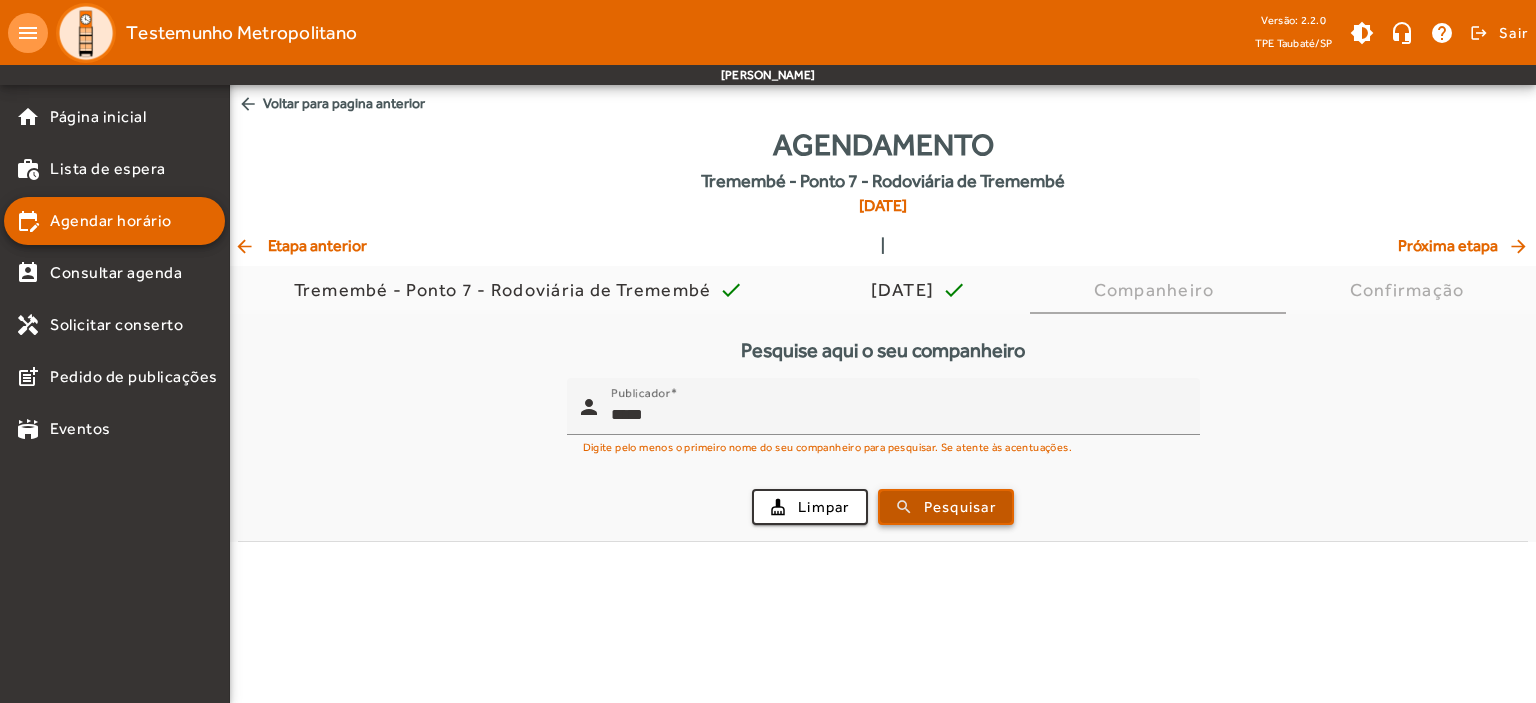click on "Pesquisar" at bounding box center (960, 507) 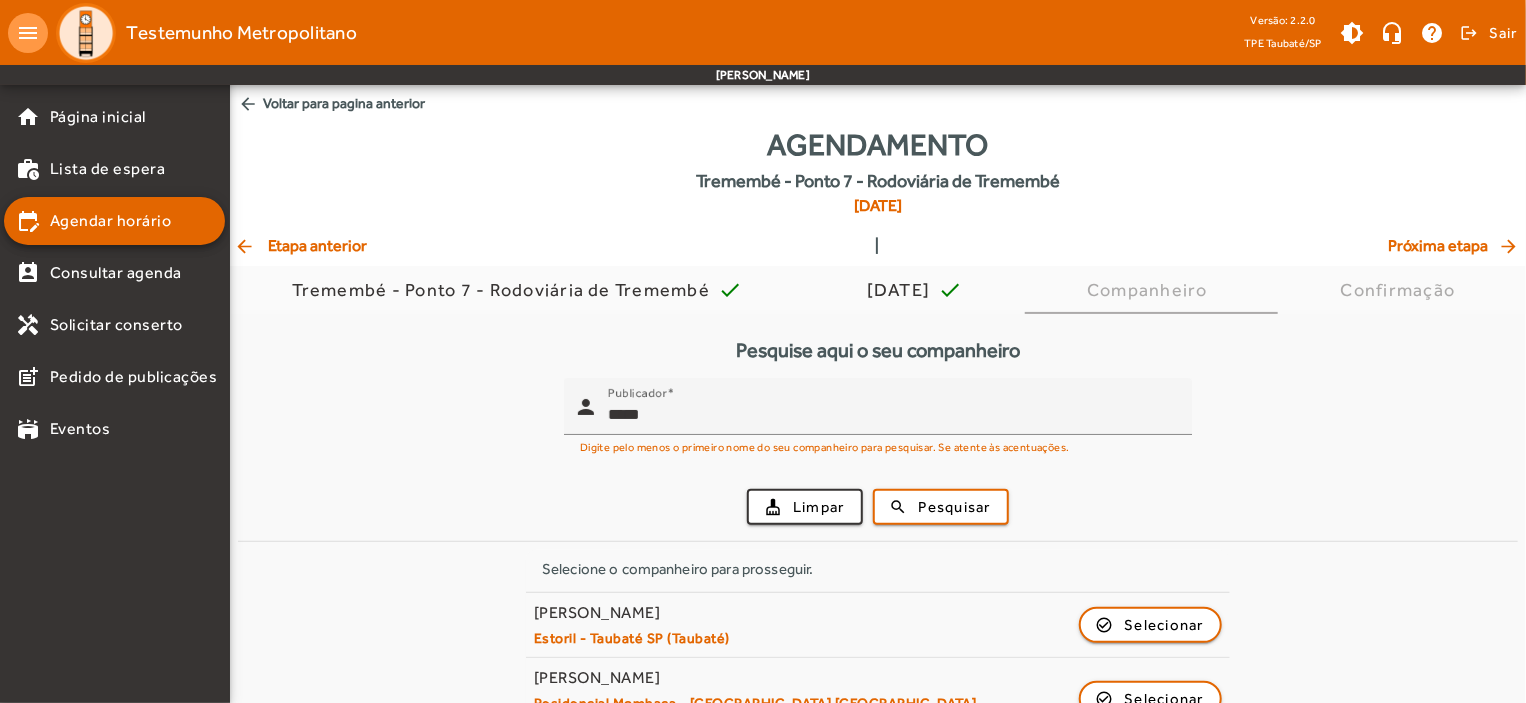 click on "Pesquise aqui o seu companheiro  person  Publicador  ***** Digite pelo menos o primeiro nome do seu companheiro para pesquisar. Se atente às acentuações. cleaning_services  Limpar  search  Pesquisar   Selecione o companheiro para prosseguir.   [PERSON_NAME]   Estoril - Taubaté SP (Taubaté)  check_circle_outline  Selecionar   [PERSON_NAME]   Residencial [GEOGRAPHIC_DATA] - [GEOGRAPHIC_DATA] SP ([GEOGRAPHIC_DATA])  check_circle_outline  Selecionar   [PERSON_NAME]   Central - Tremembé SP (Tremembé)  check_circle_outline  Selecionar   [PERSON_NAME] Constâncio   Jardim Santana - Tremembé SP (Tremembé)  check_circle_outline  Selecionar" at bounding box center [878, 592] 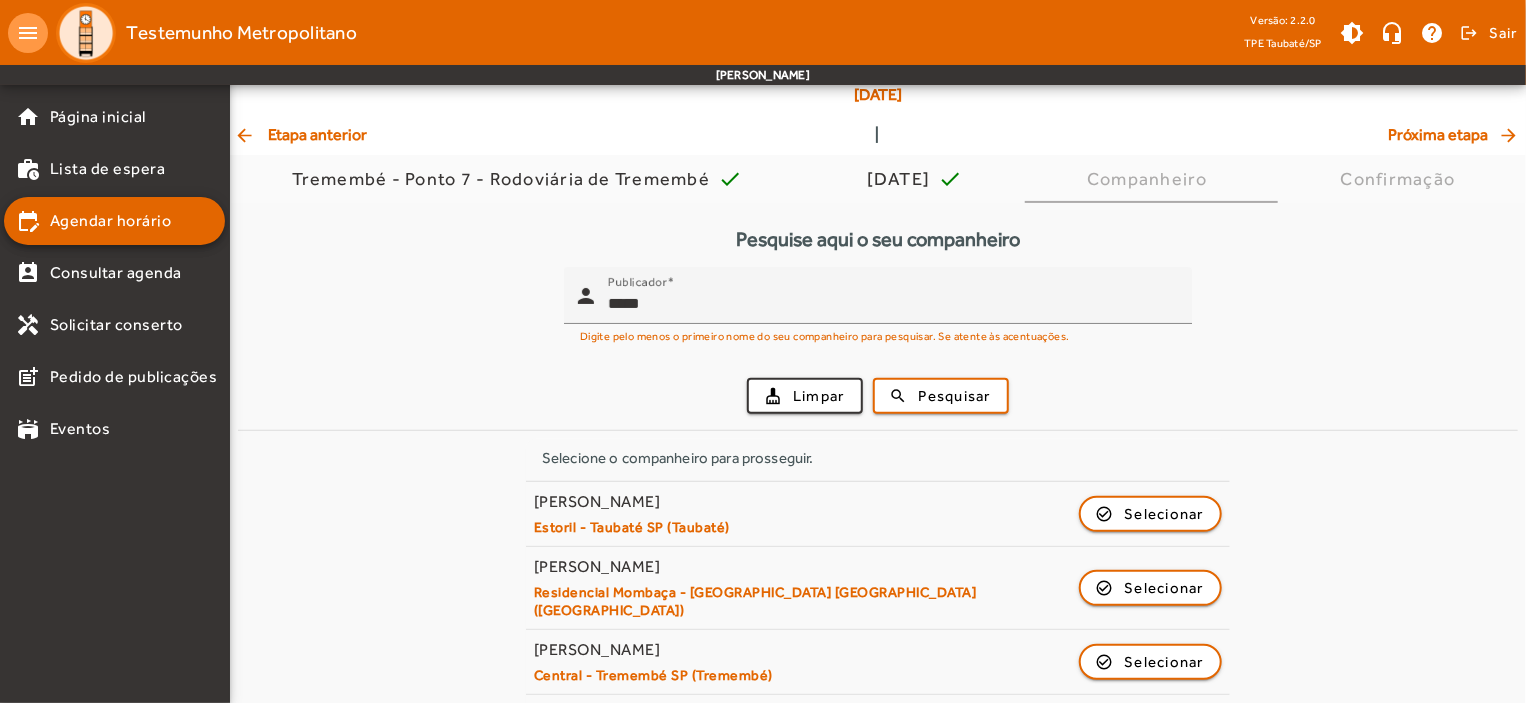 scroll, scrollTop: 164, scrollLeft: 0, axis: vertical 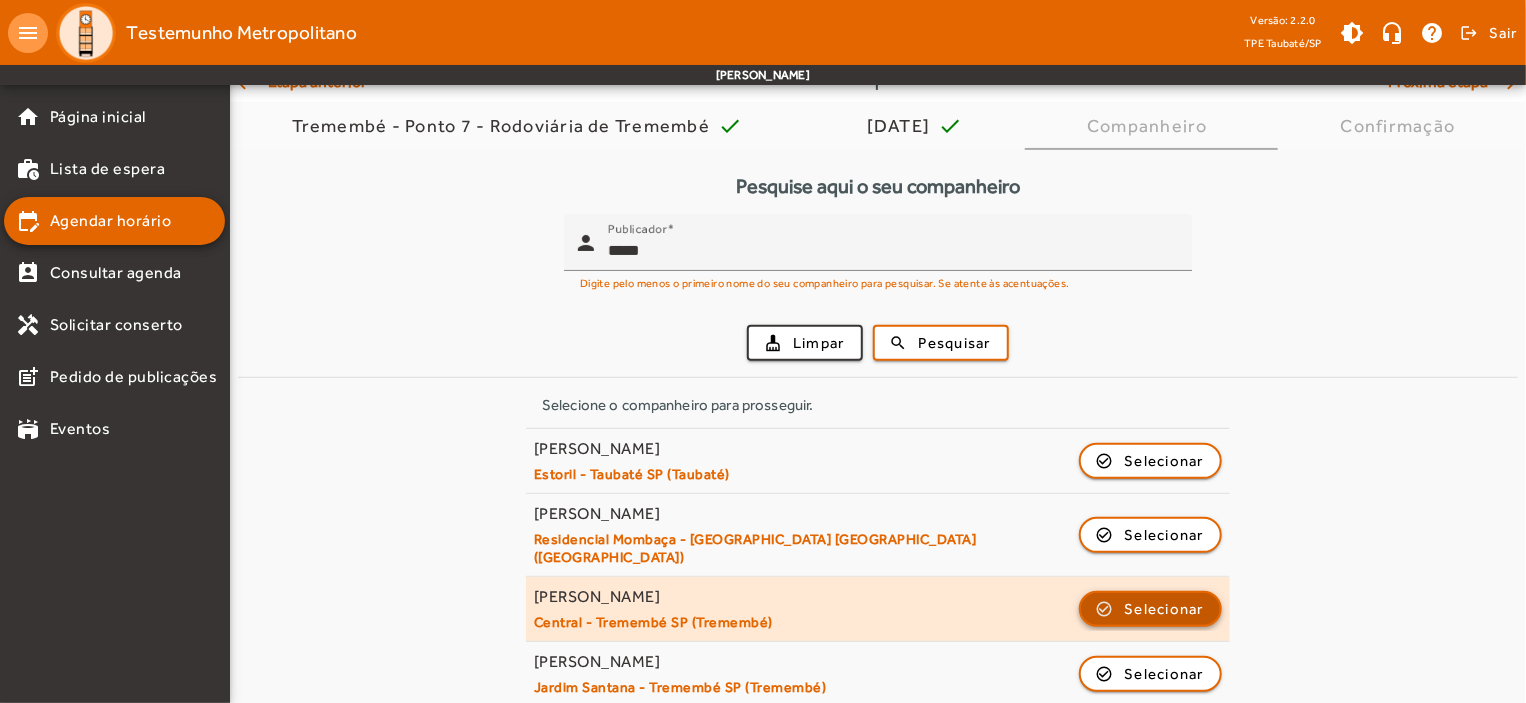 click on "Selecionar" 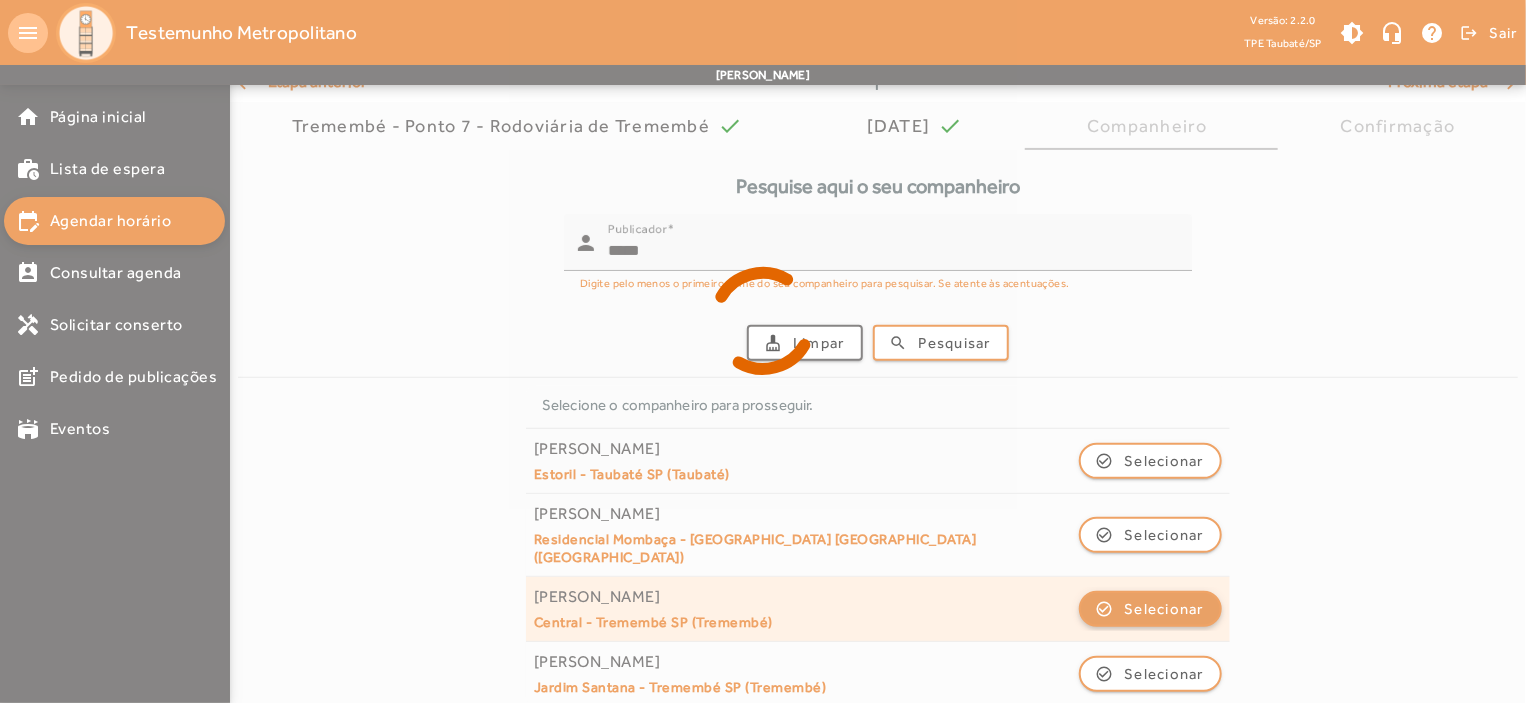 scroll, scrollTop: 0, scrollLeft: 0, axis: both 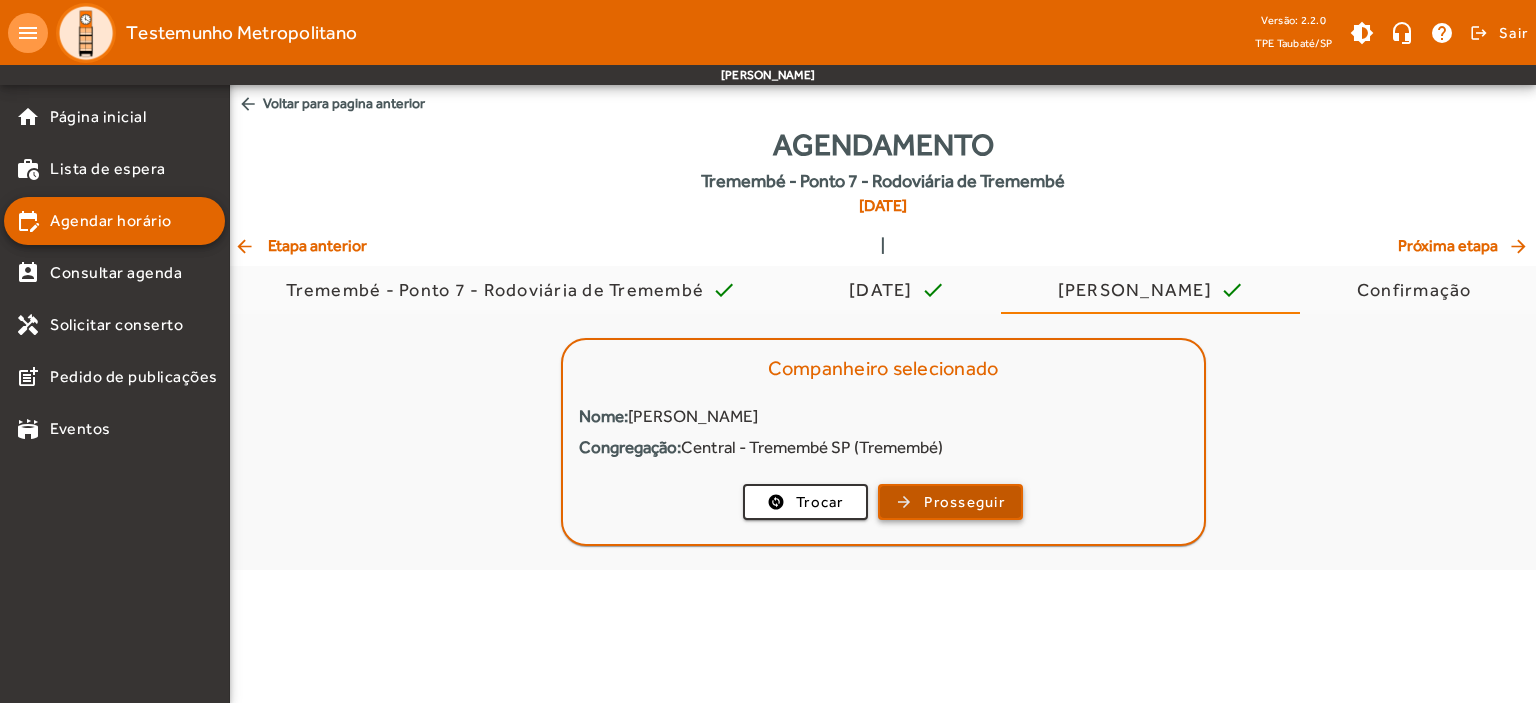 click on "Prosseguir" 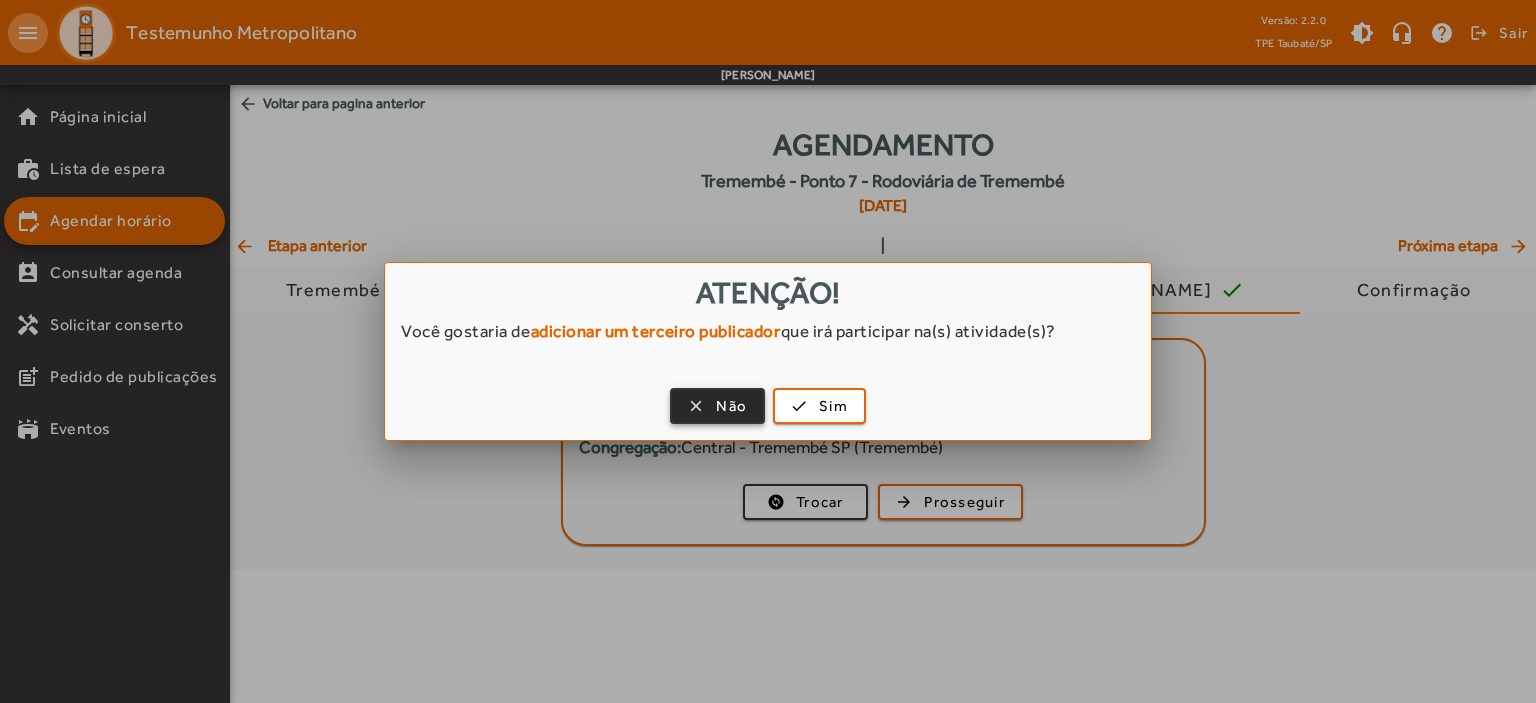click on "Não" at bounding box center [731, 406] 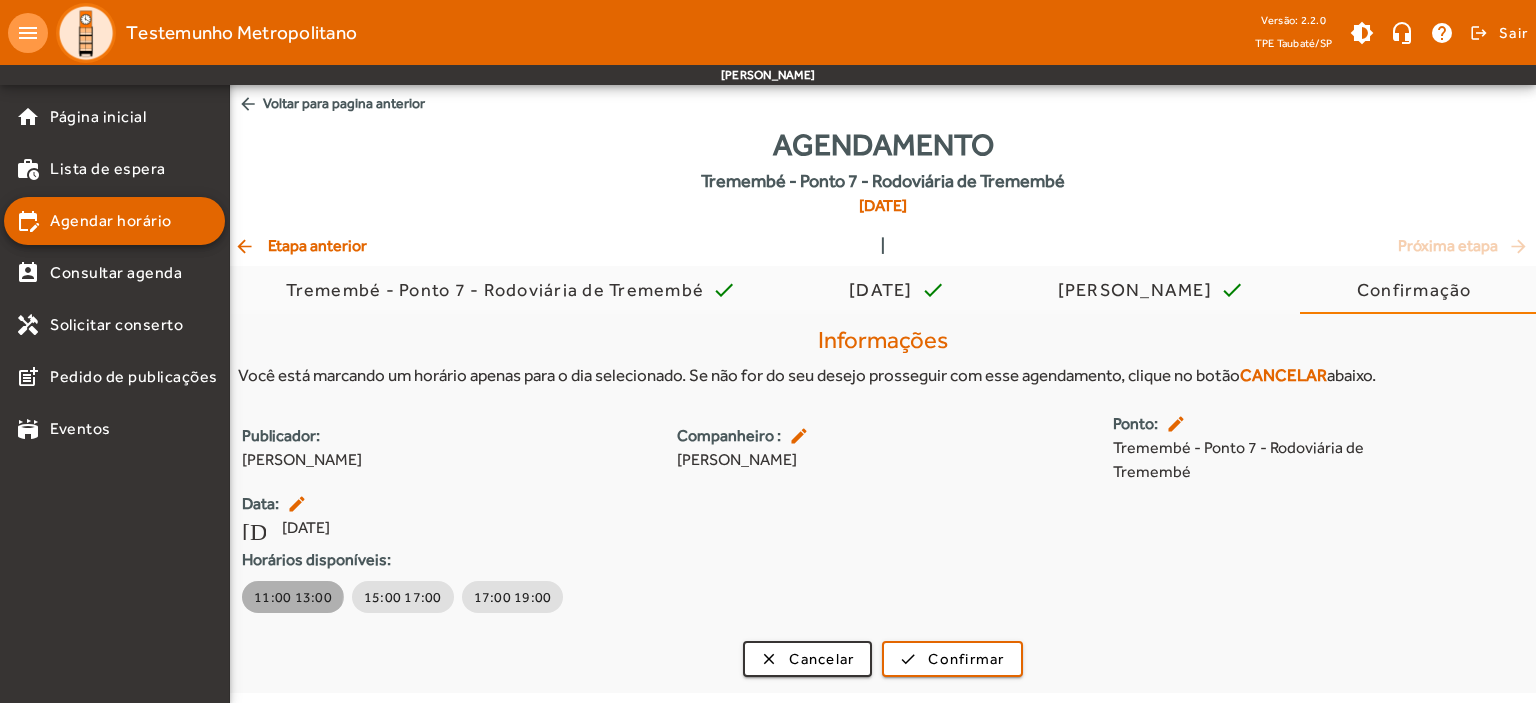 click on "11:00 13:00" at bounding box center (293, 597) 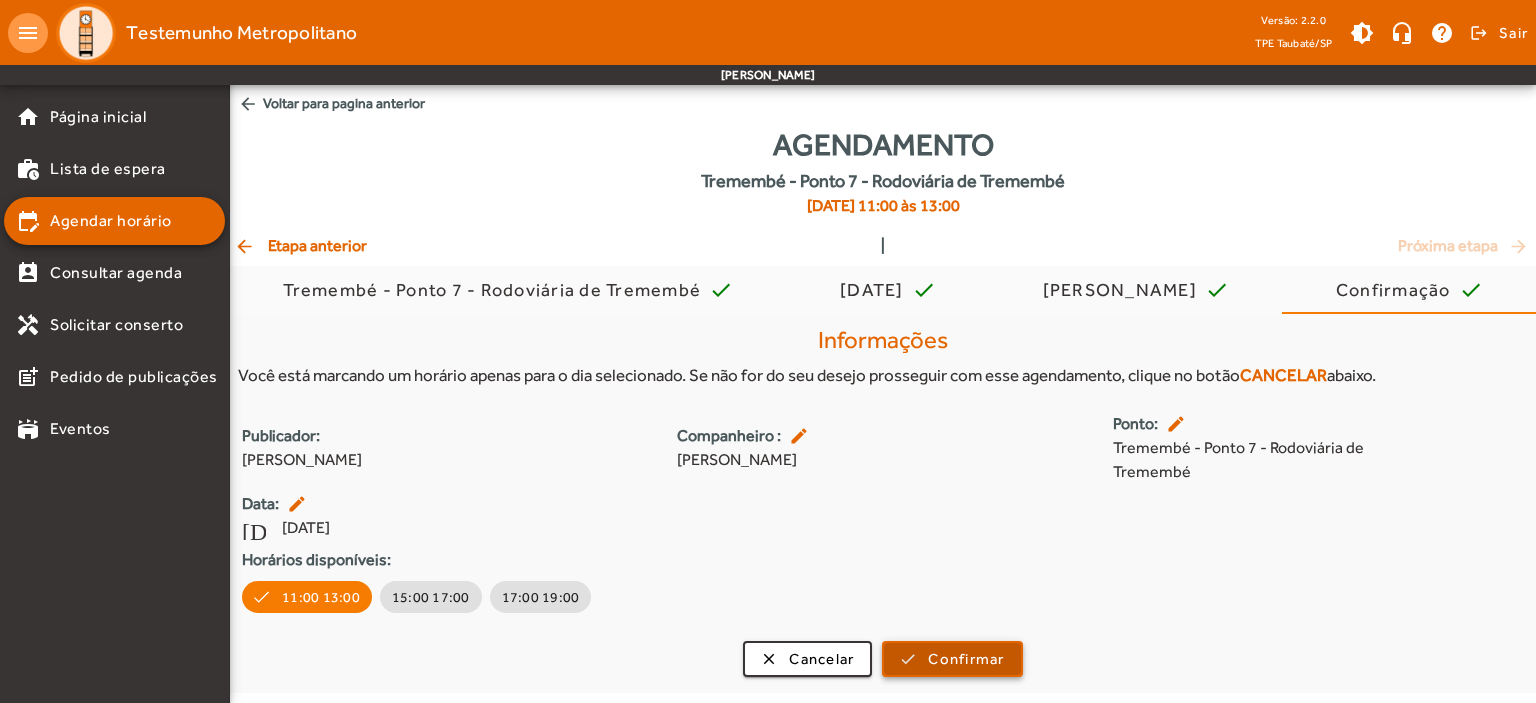 click on "Confirmar" at bounding box center [966, 659] 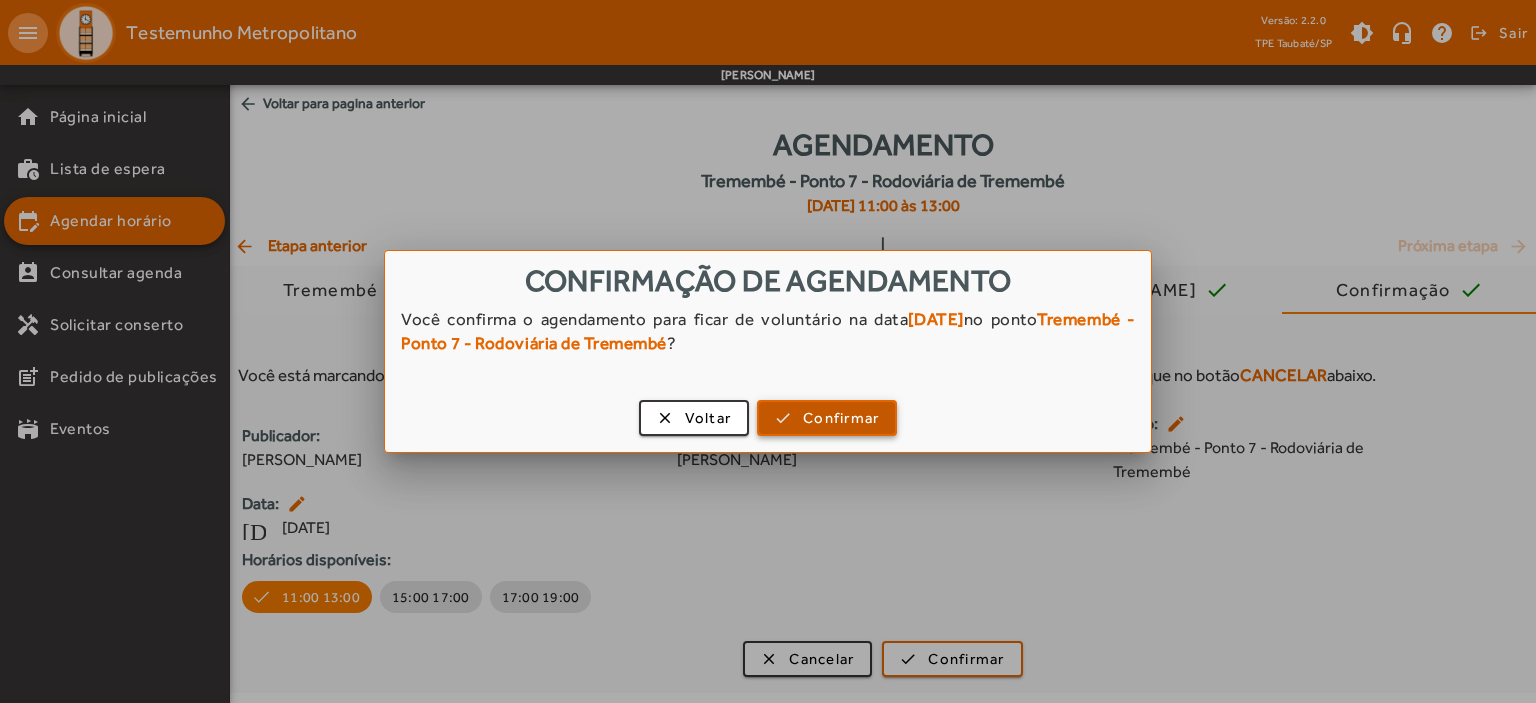 click on "Confirmar" at bounding box center (841, 418) 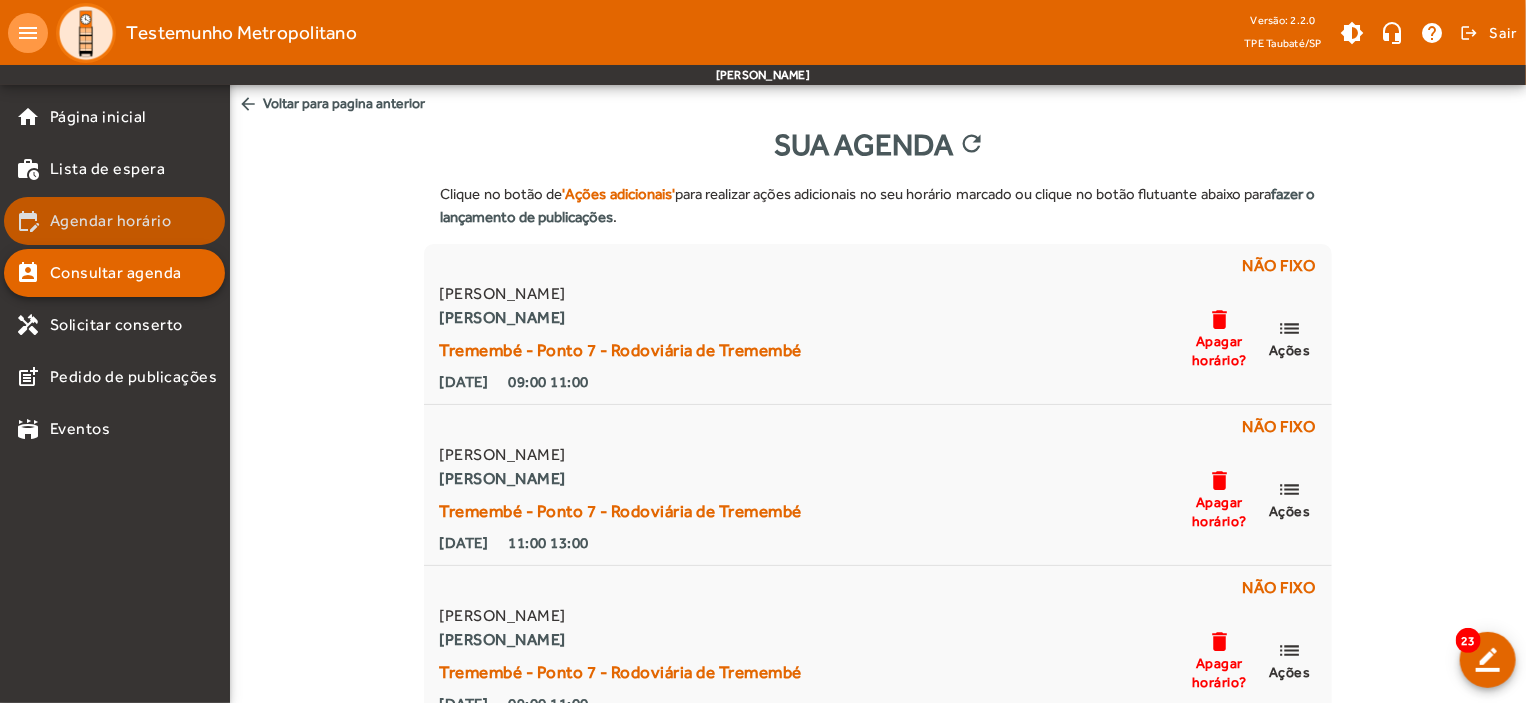 click on "Agendar horário" 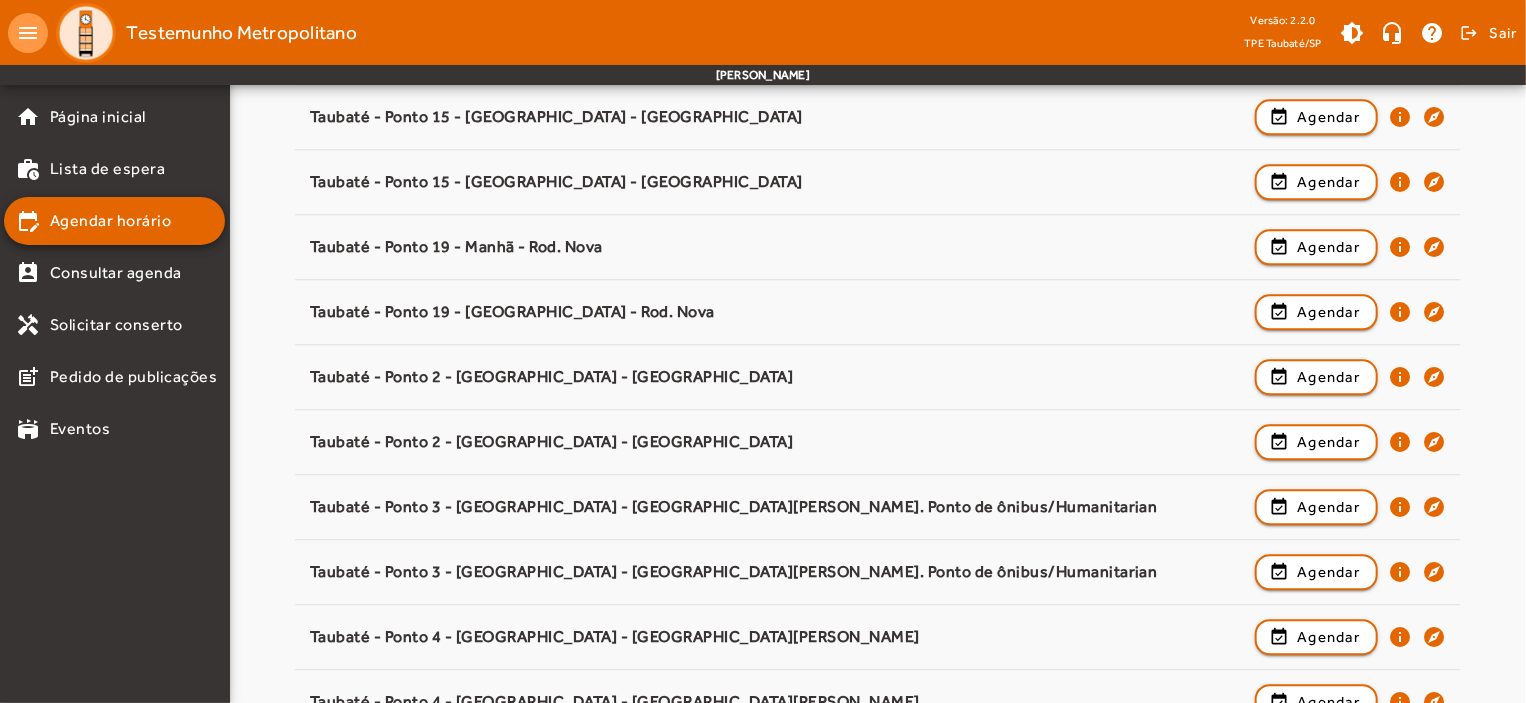 scroll, scrollTop: 3076, scrollLeft: 0, axis: vertical 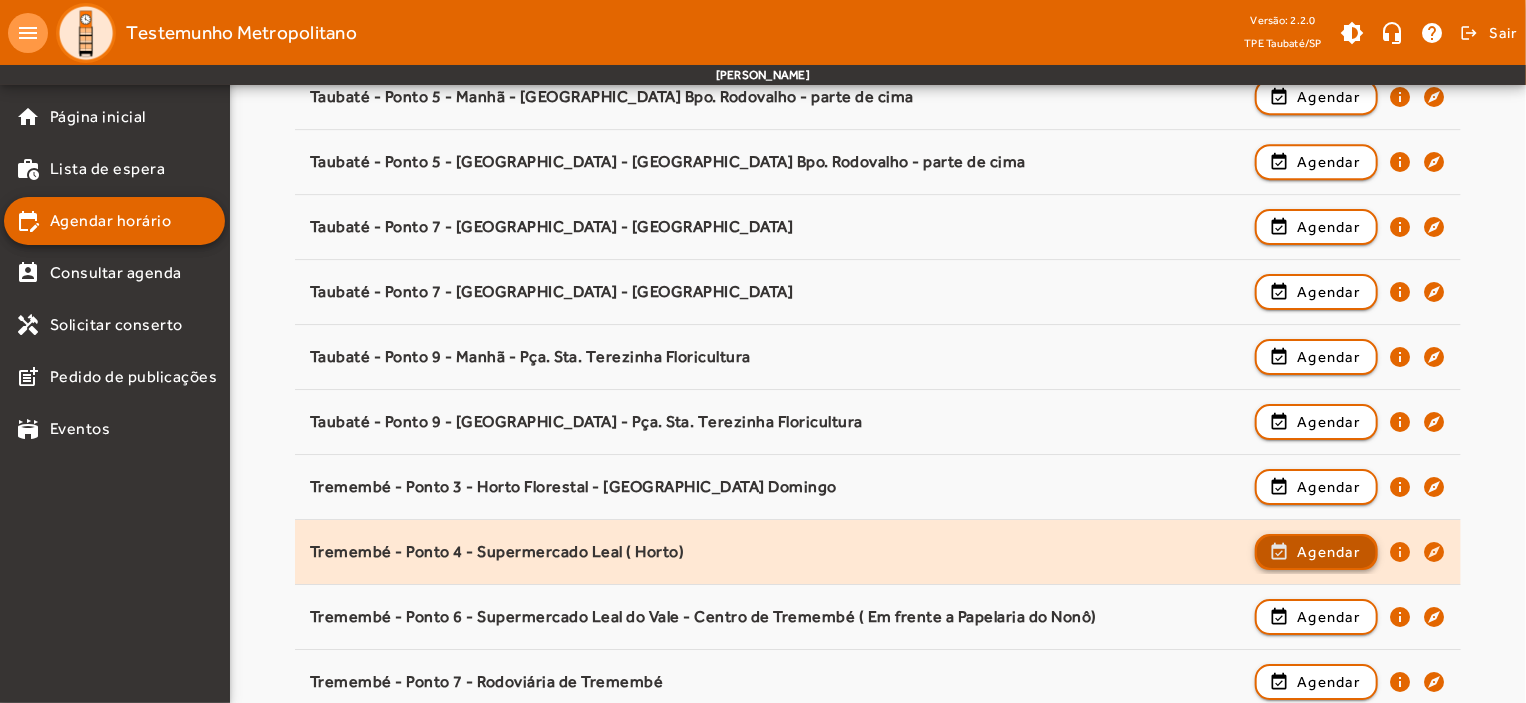 click on "Agendar" 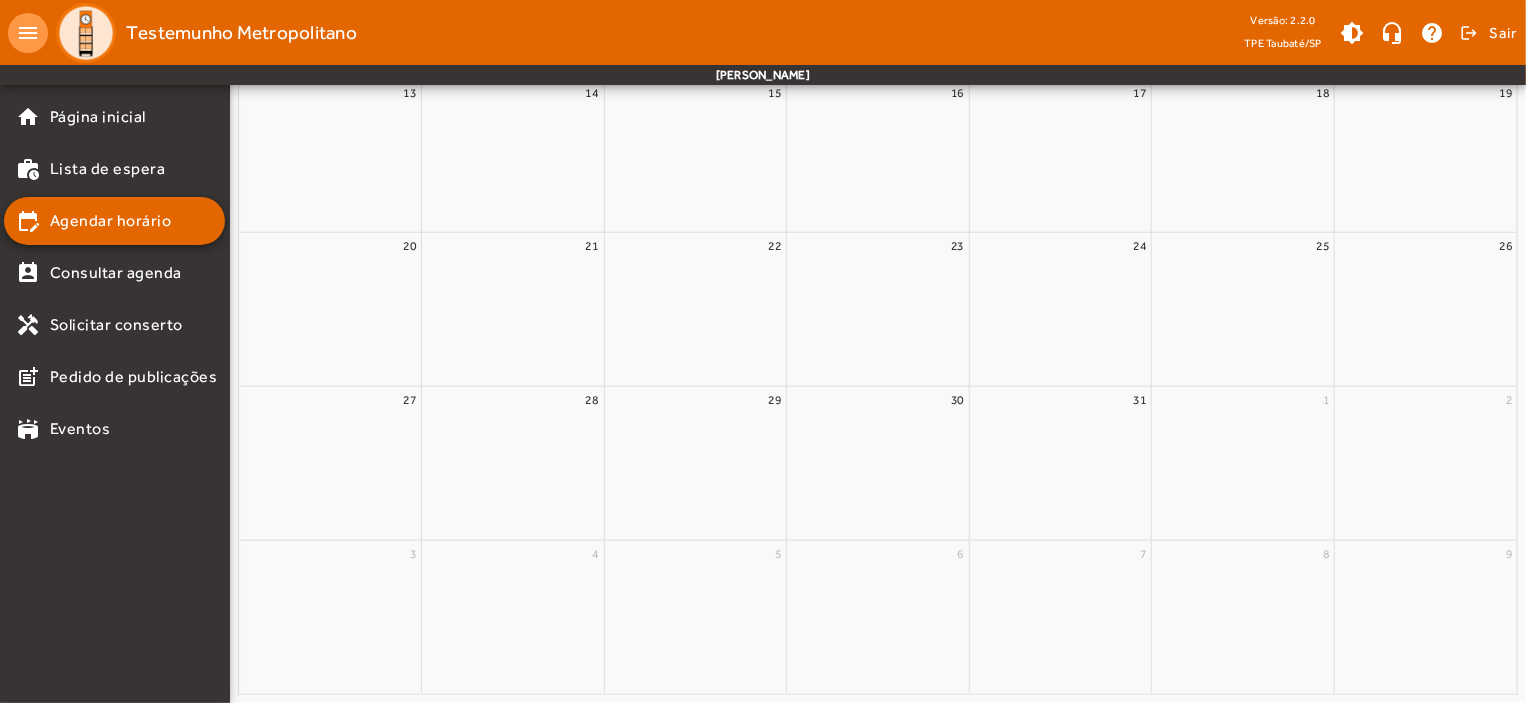 scroll, scrollTop: 0, scrollLeft: 0, axis: both 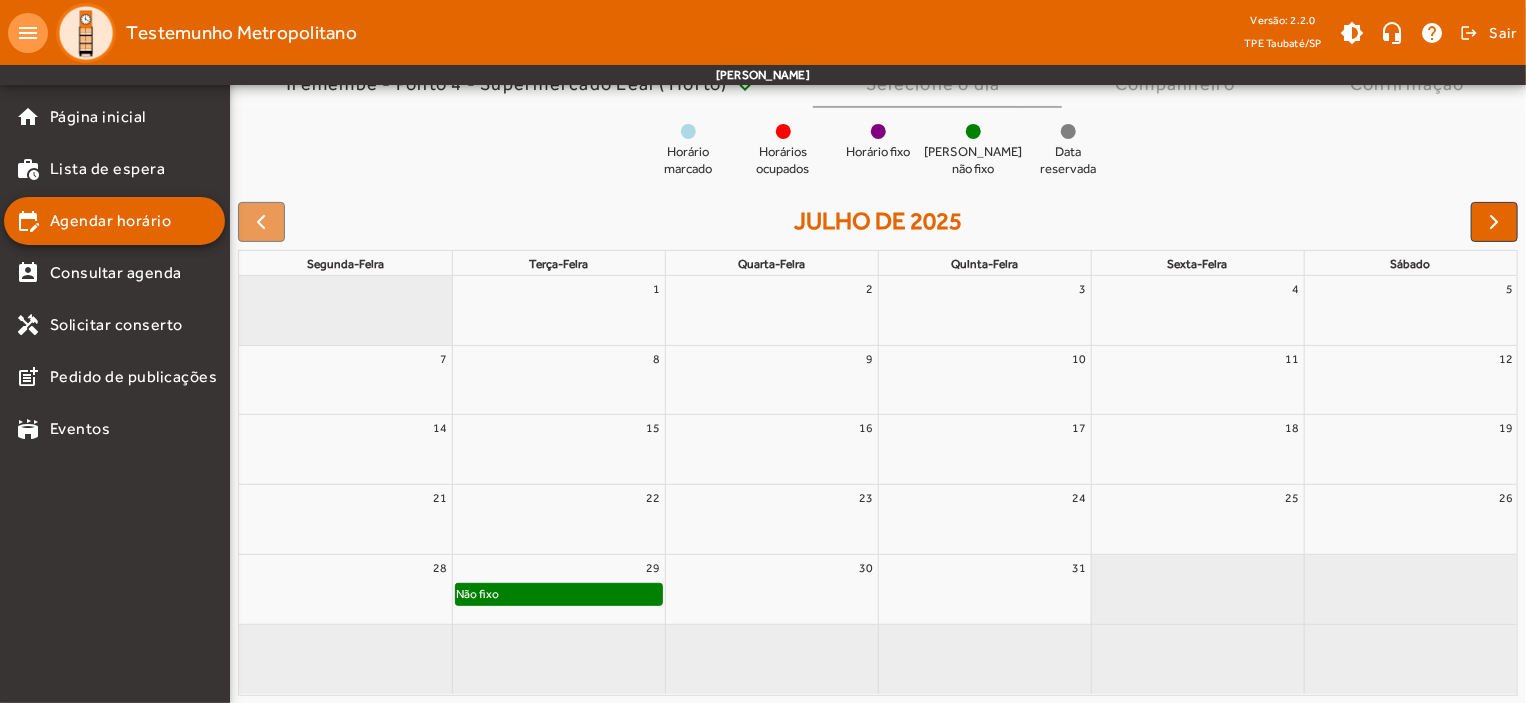 click on "Não fixo" 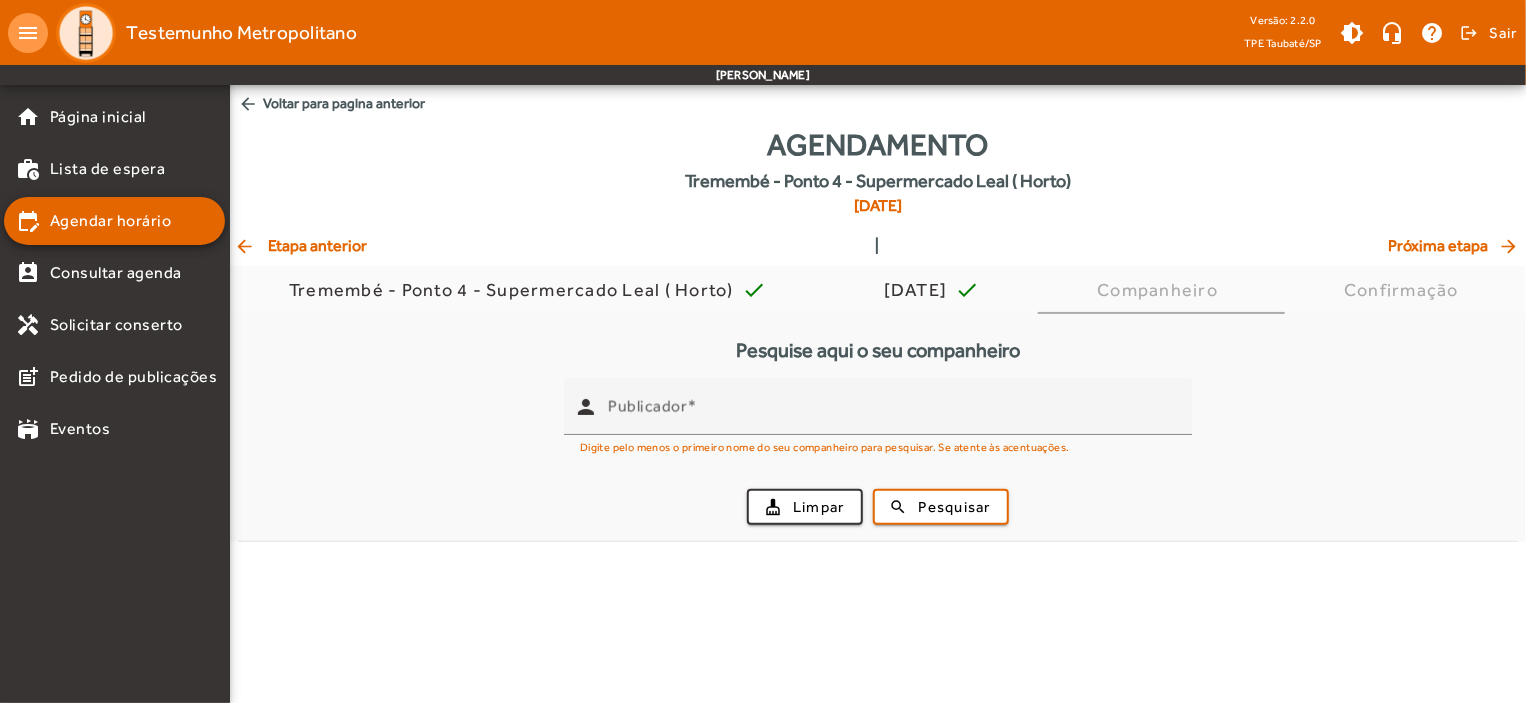 scroll, scrollTop: 0, scrollLeft: 0, axis: both 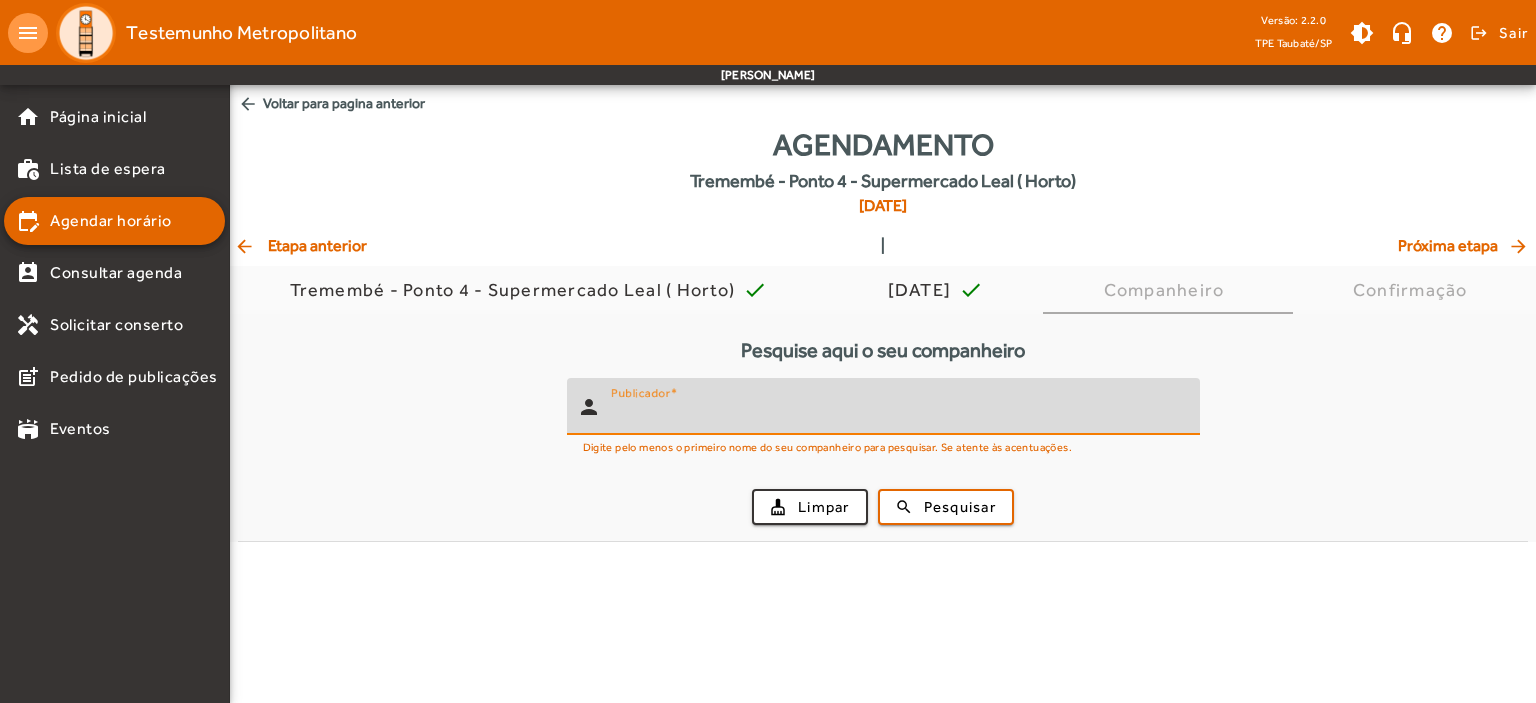 click on "Publicador" at bounding box center (897, 415) 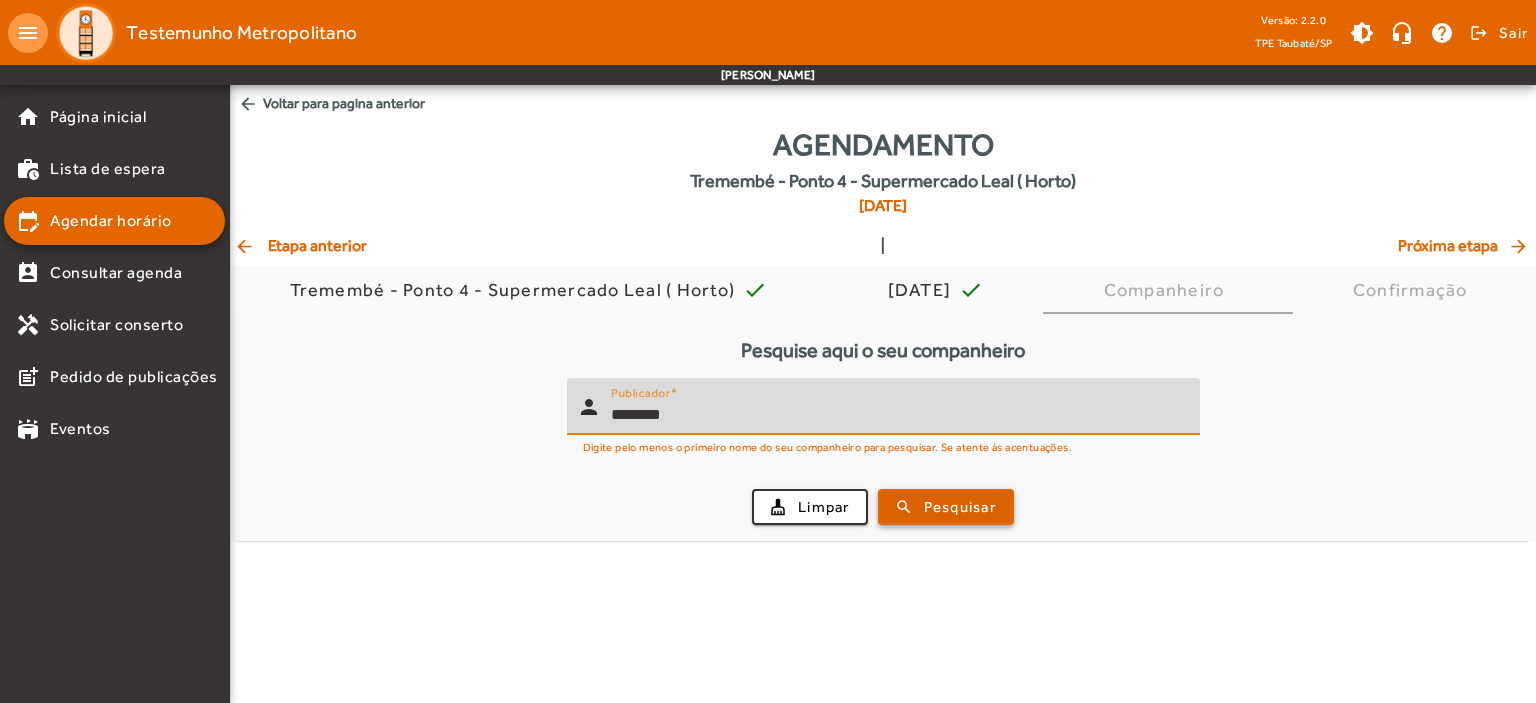 type on "********" 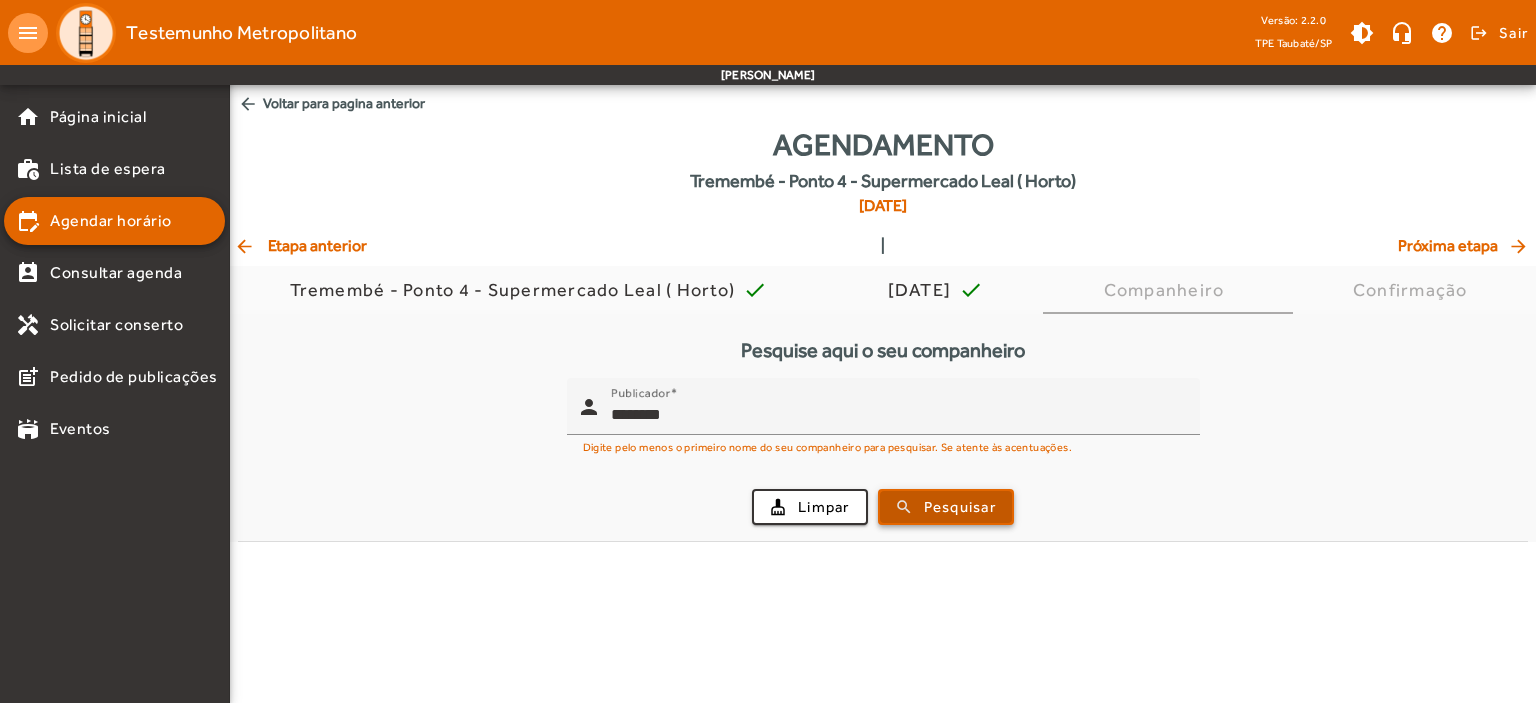click on "Pesquisar" at bounding box center (960, 507) 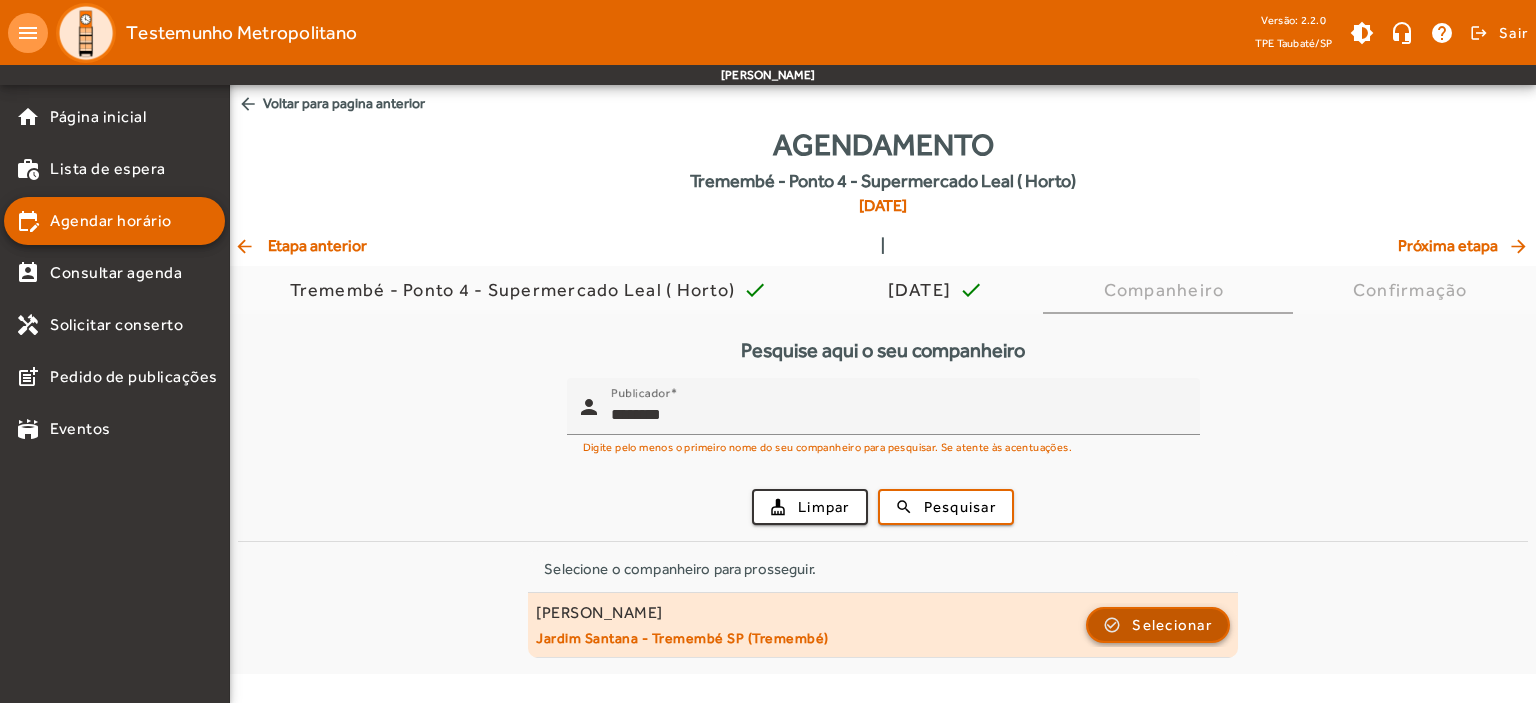 click on "Selecionar" 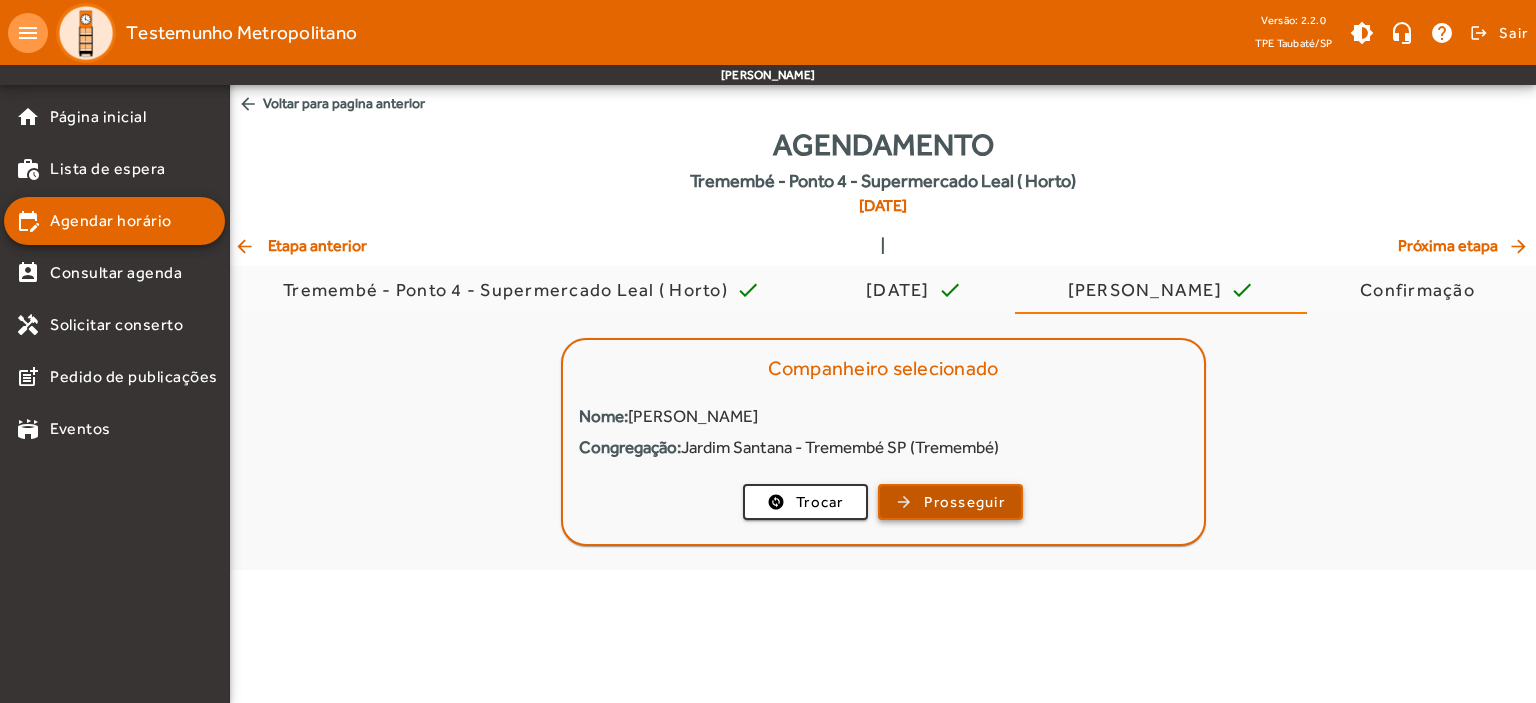 click 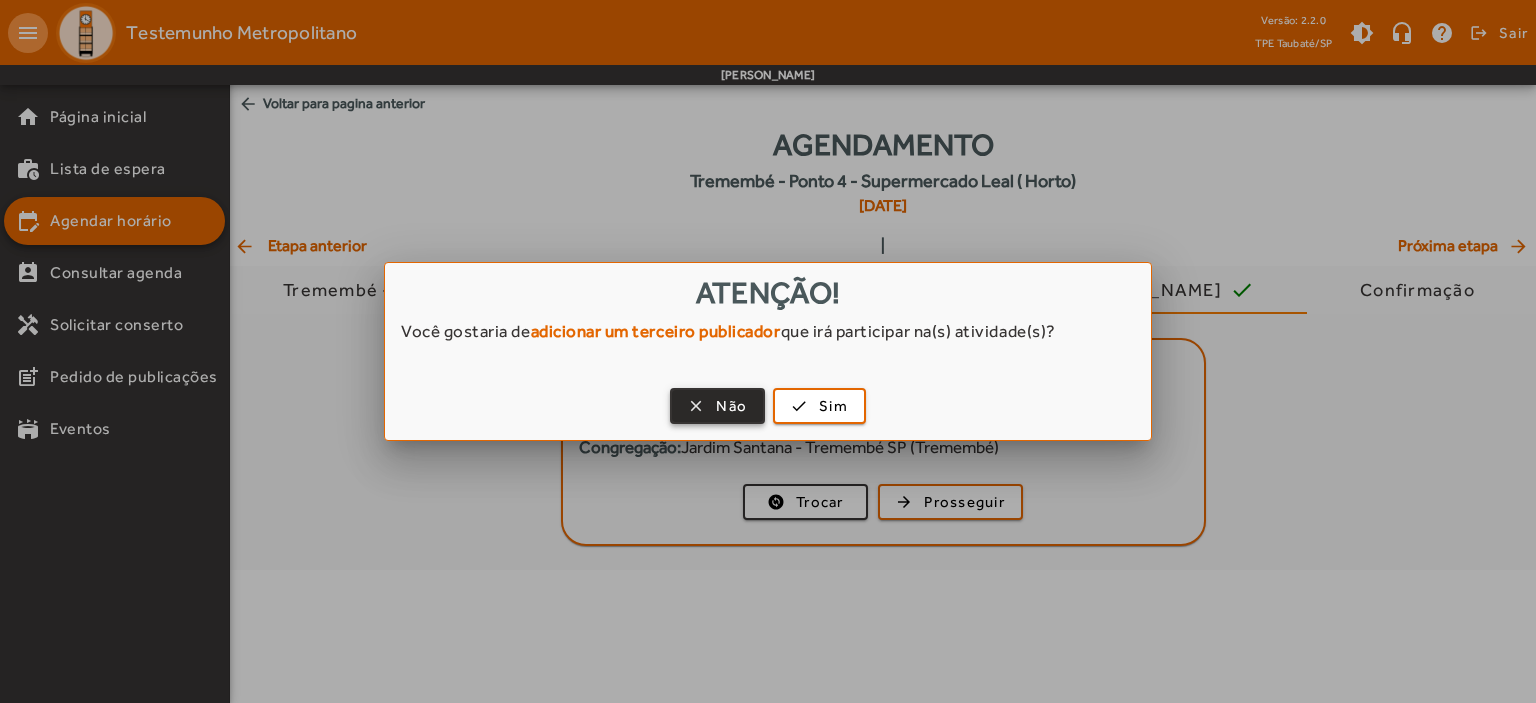 click on "Não" at bounding box center [731, 406] 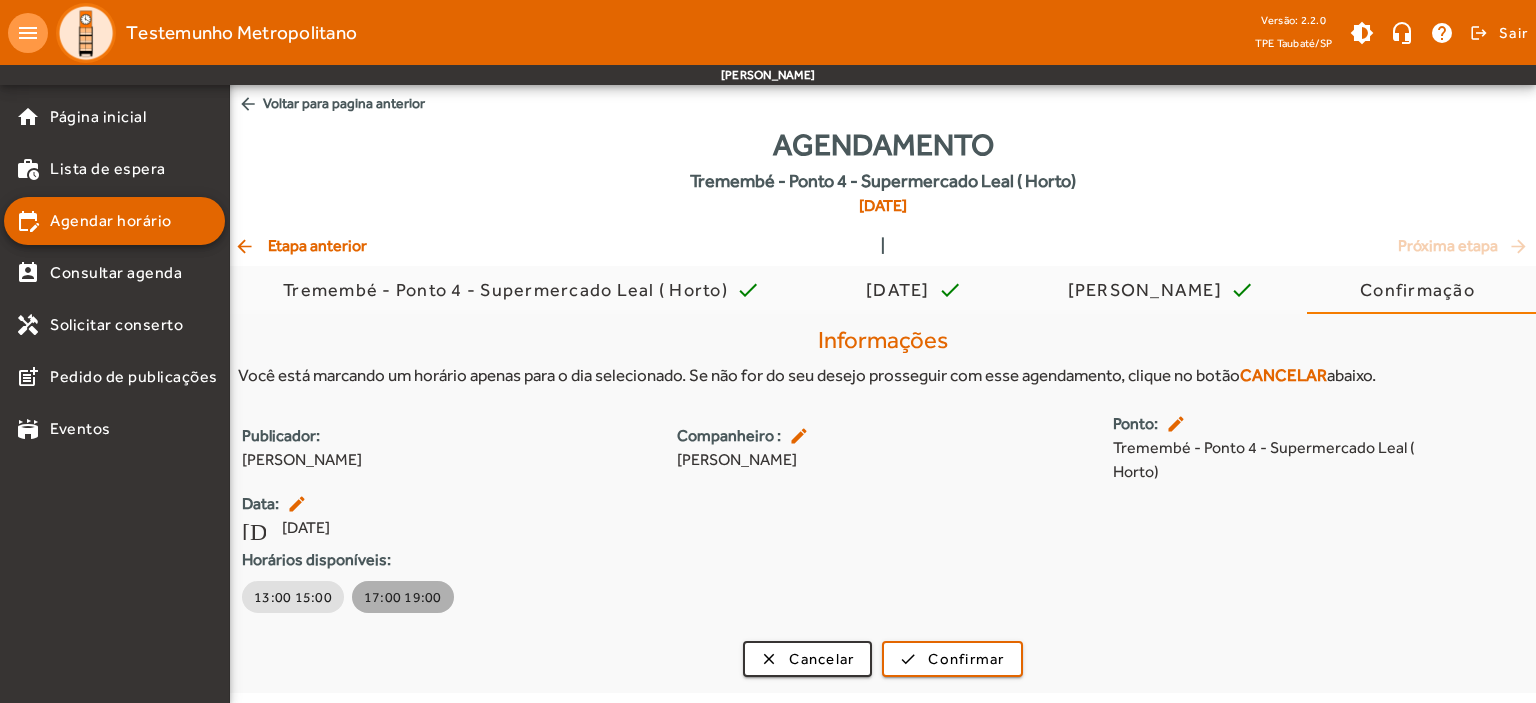 click on "17:00 19:00" at bounding box center [403, 597] 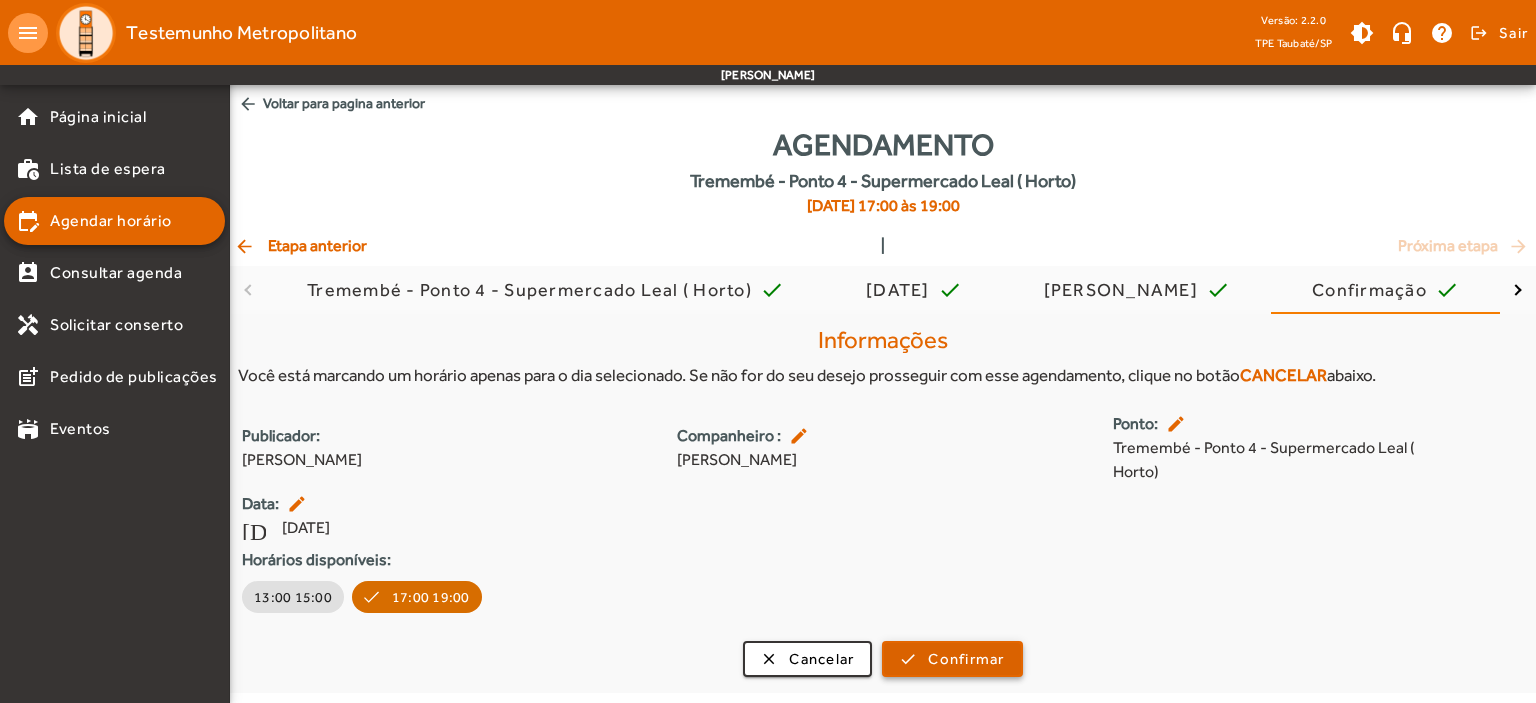 click on "Confirmar" at bounding box center (966, 659) 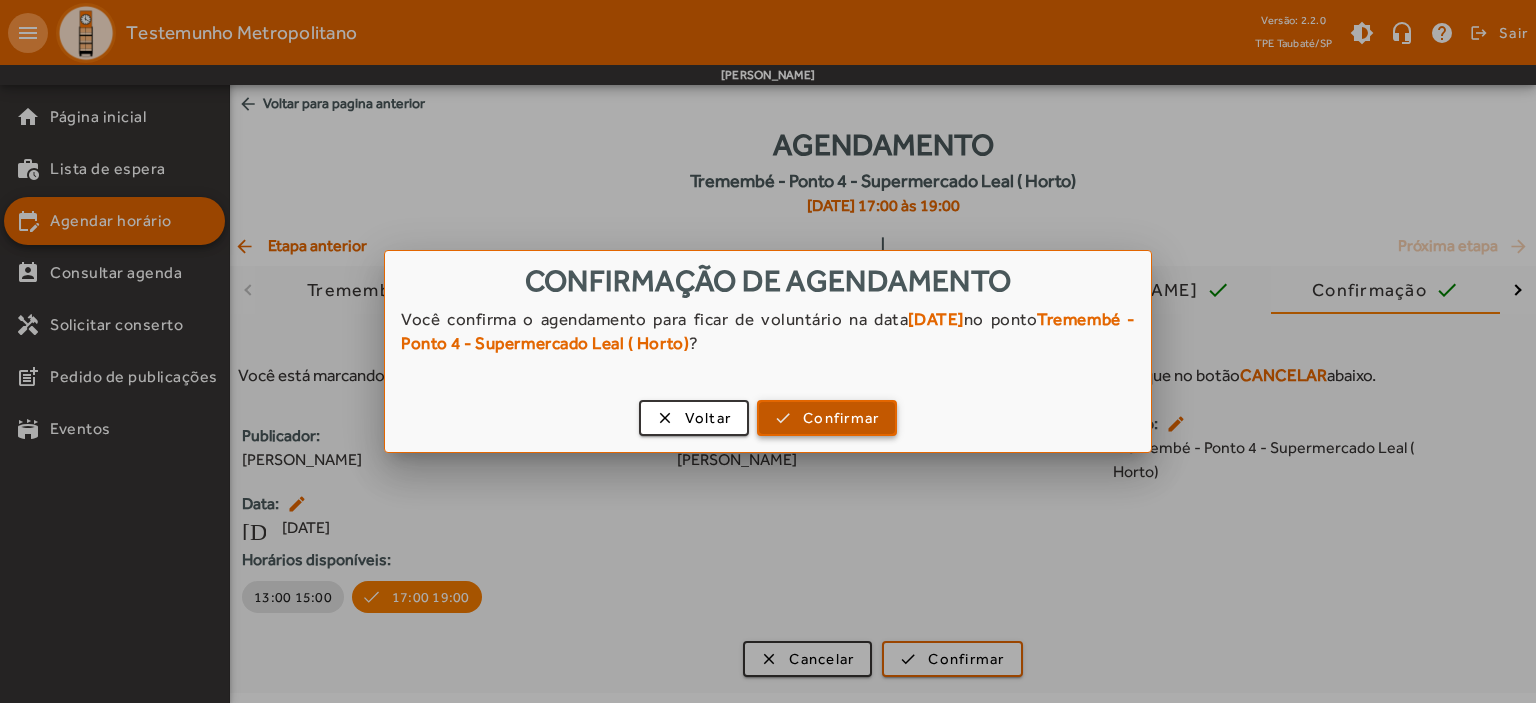click on "Confirmar" at bounding box center (841, 418) 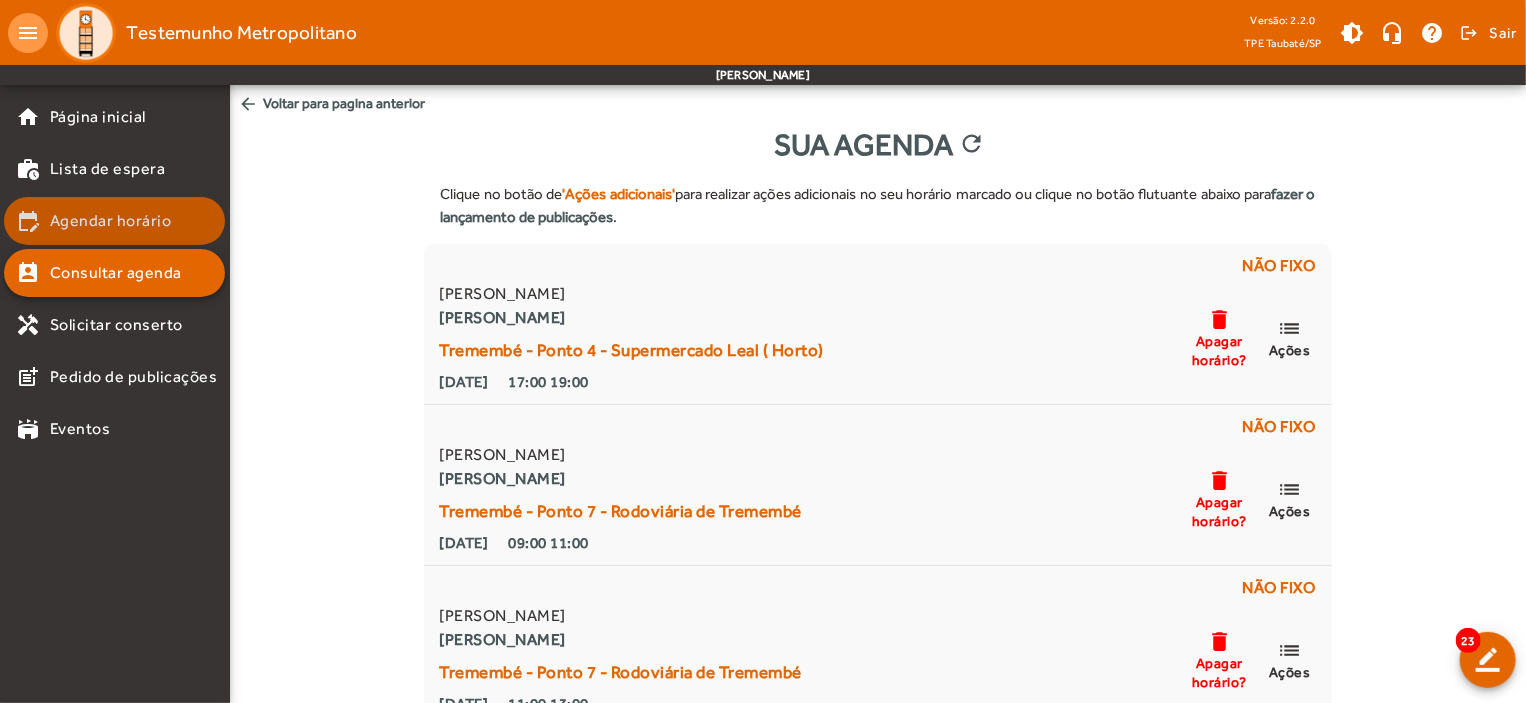 click on "Agendar horário" 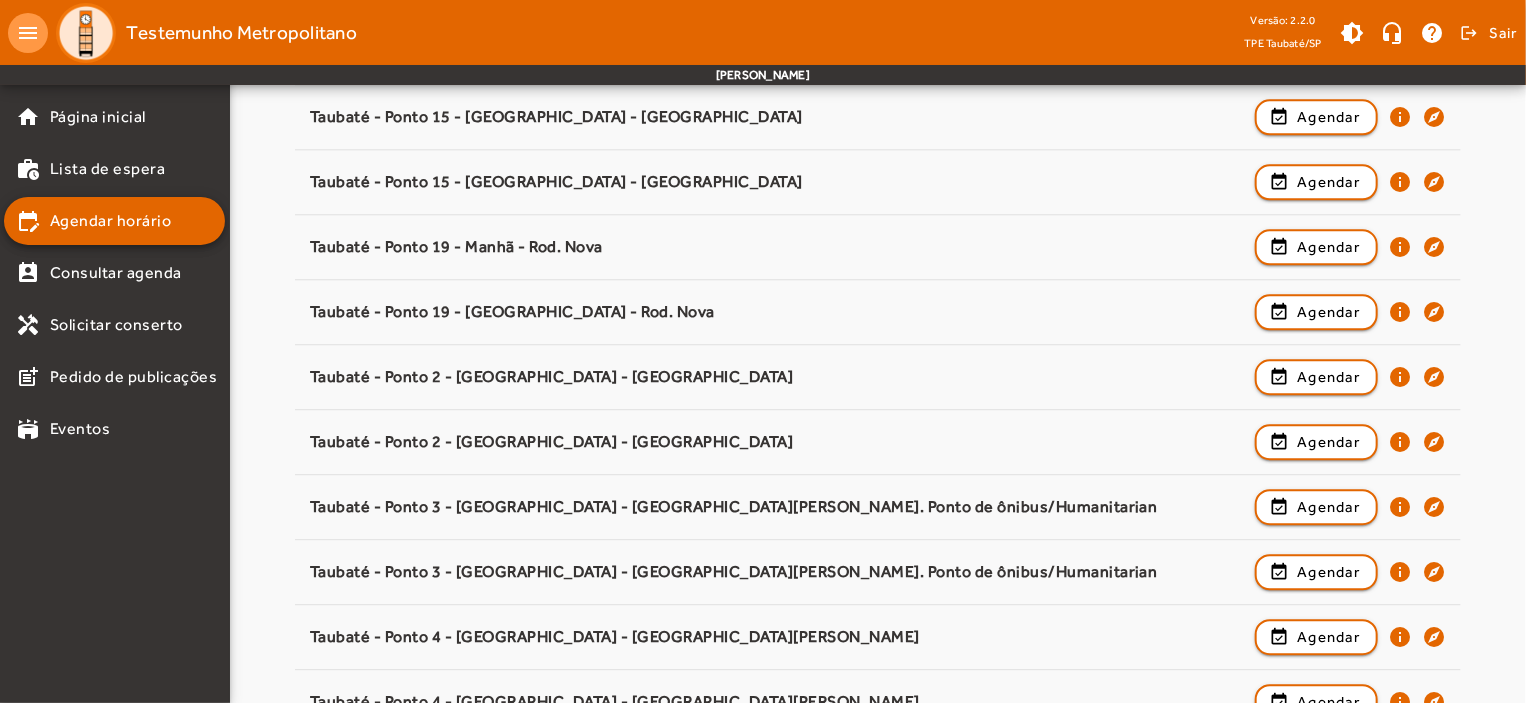 scroll, scrollTop: 3076, scrollLeft: 0, axis: vertical 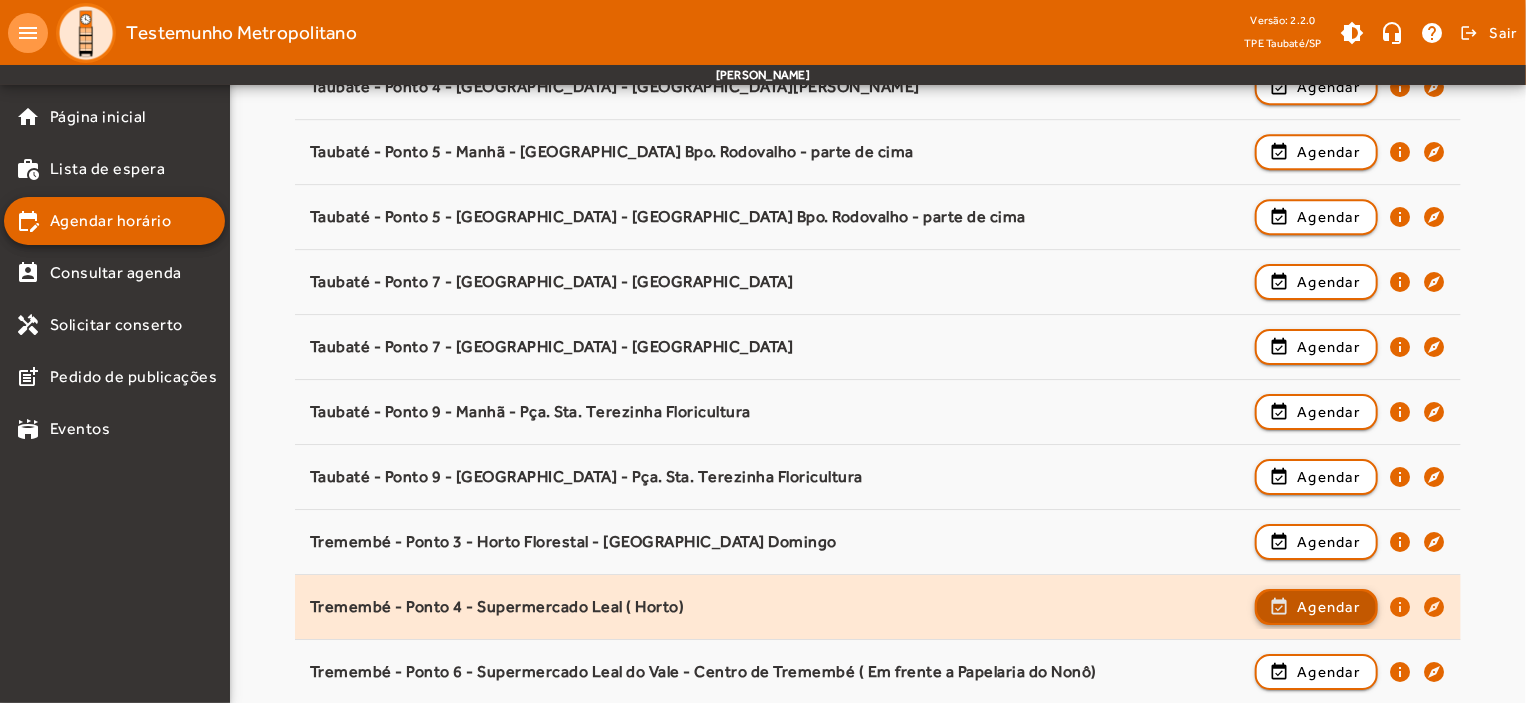 click on "Agendar" 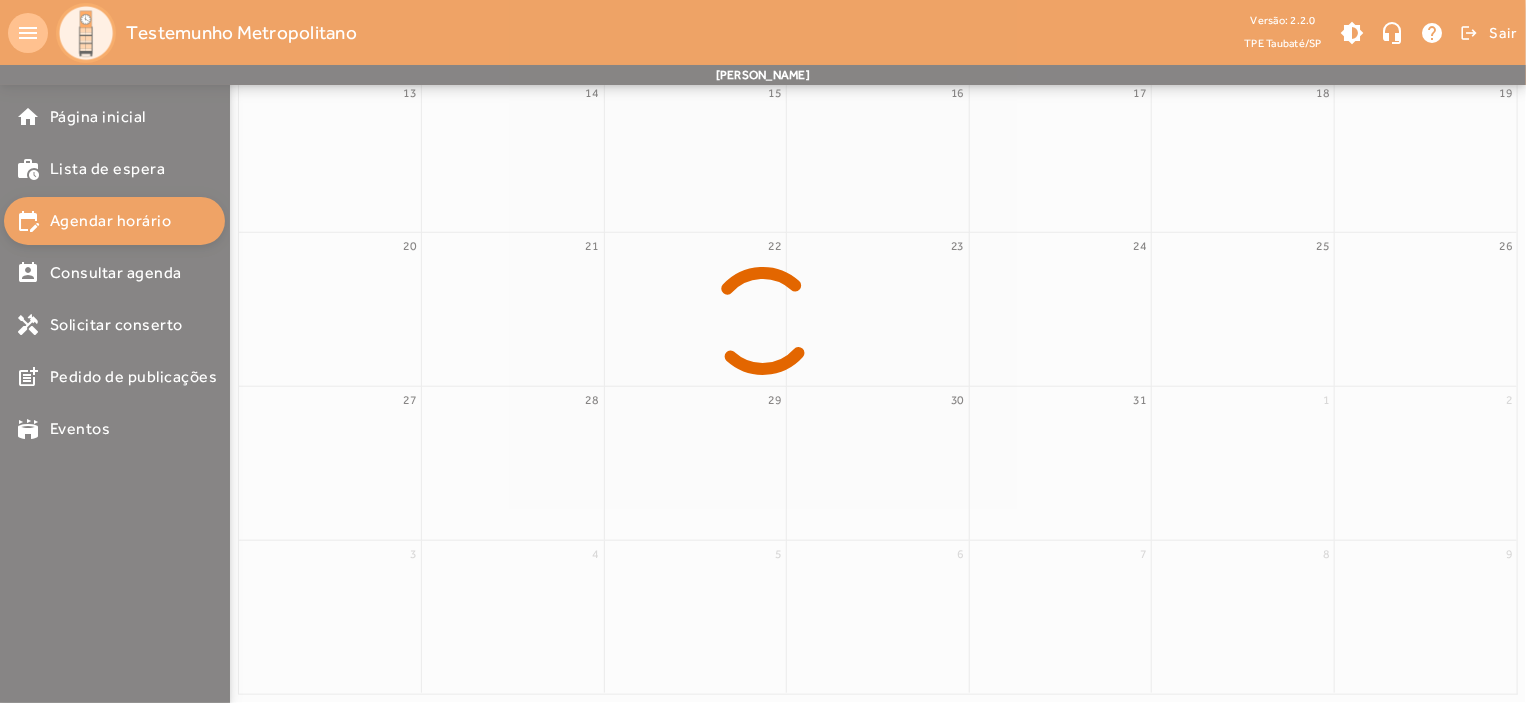 scroll, scrollTop: 0, scrollLeft: 0, axis: both 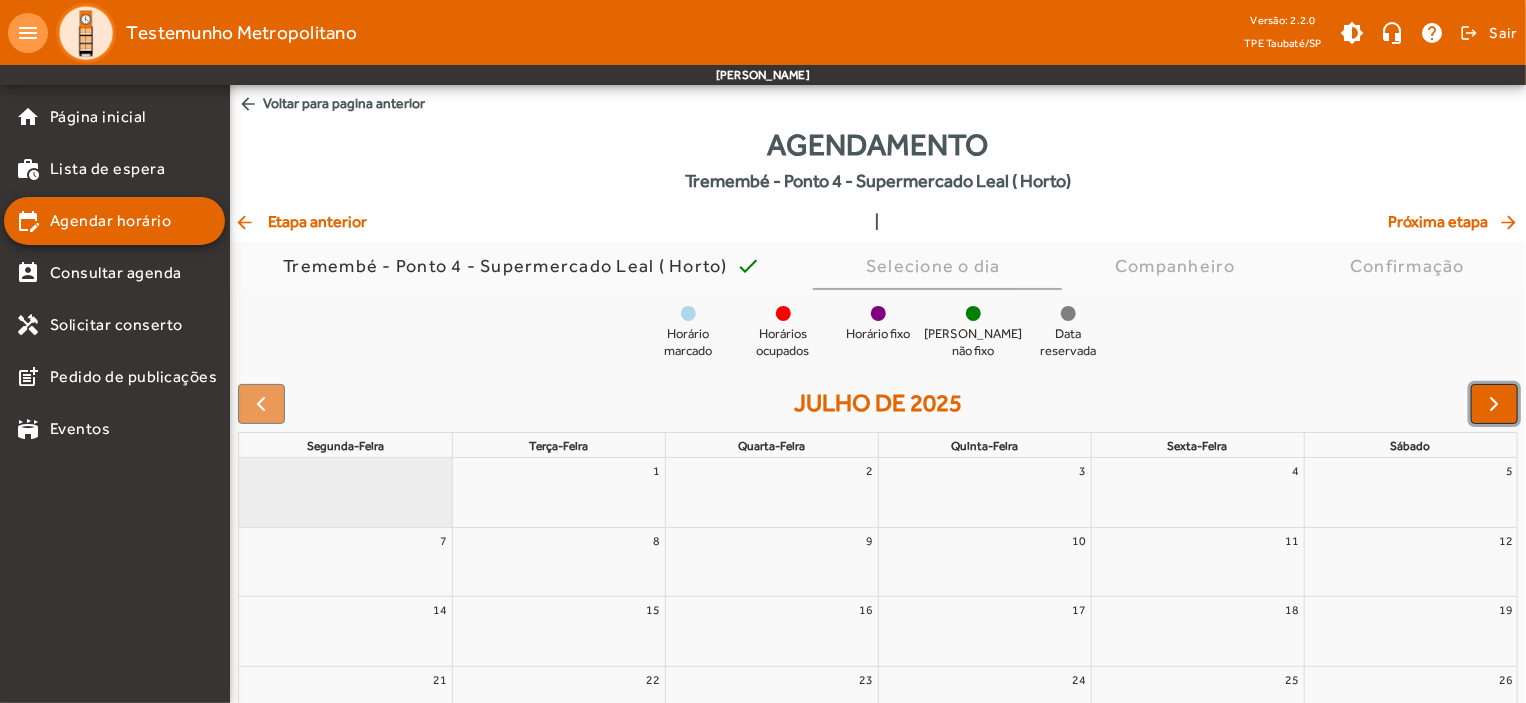 click at bounding box center (1495, 404) 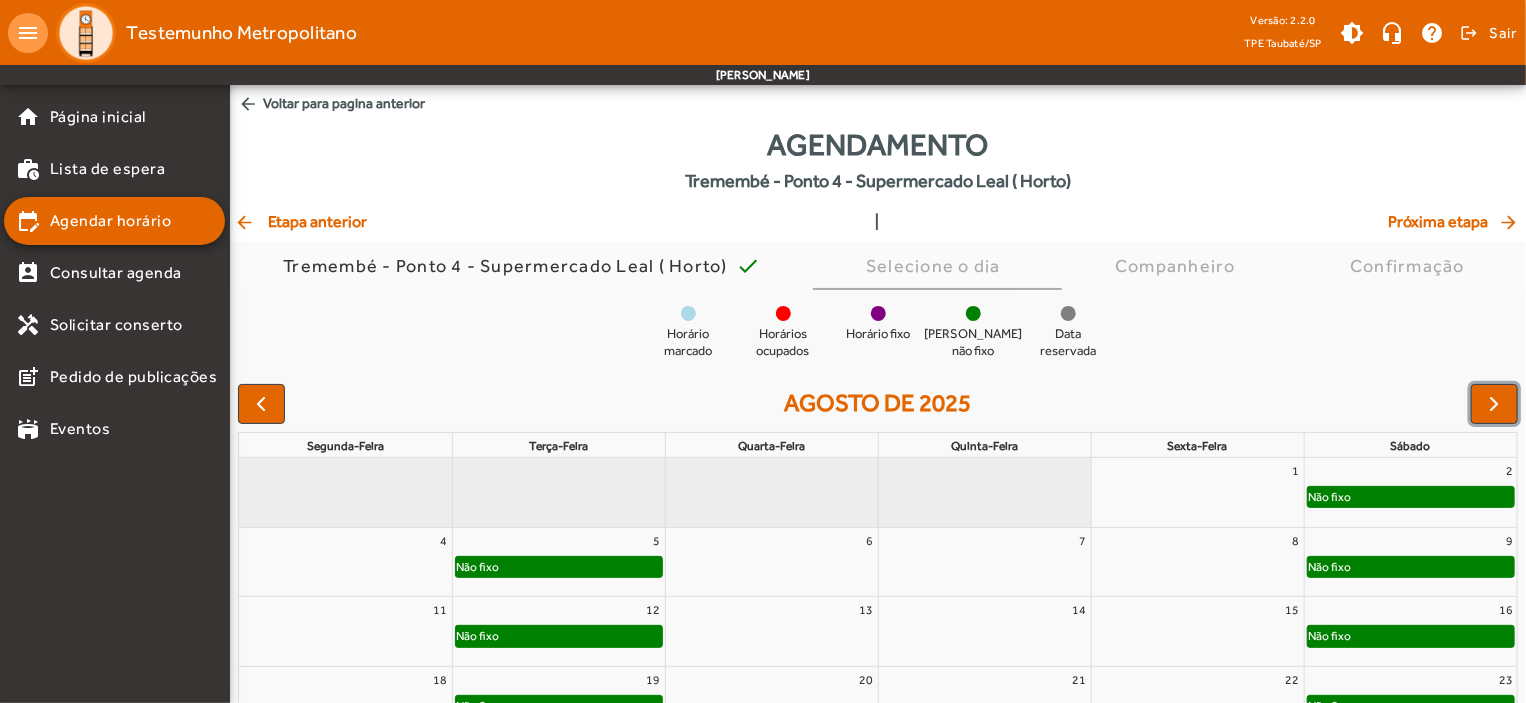 click on "Não fixo" 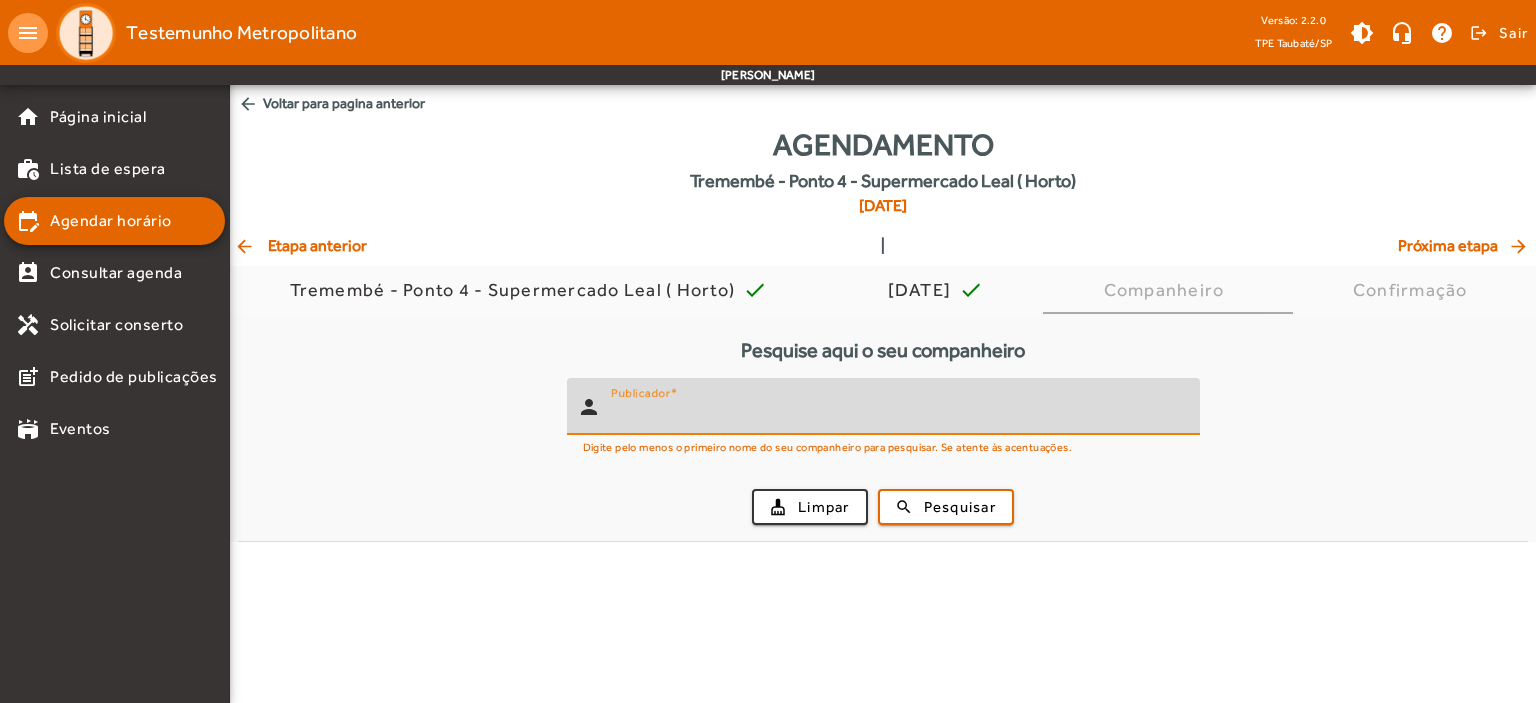 click on "Publicador" at bounding box center (897, 415) 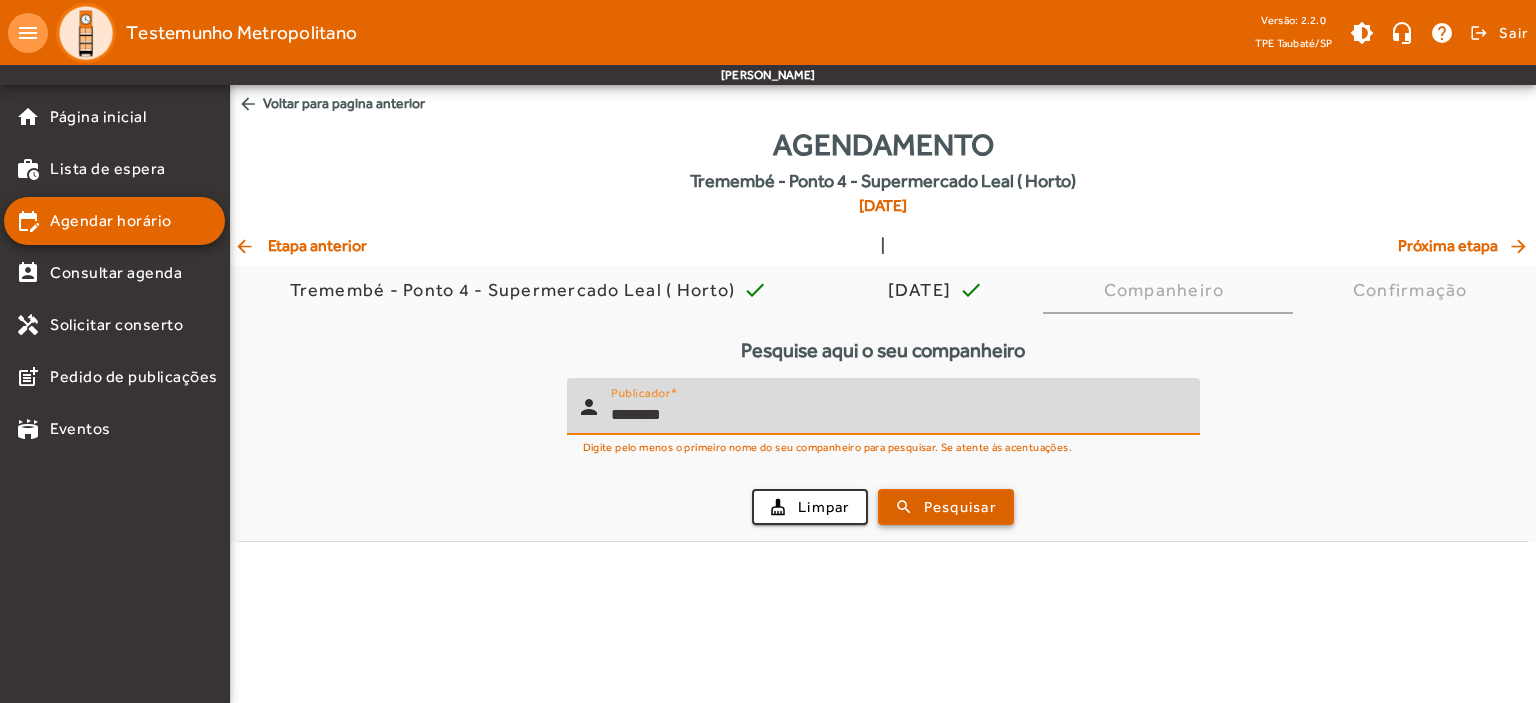 type on "********" 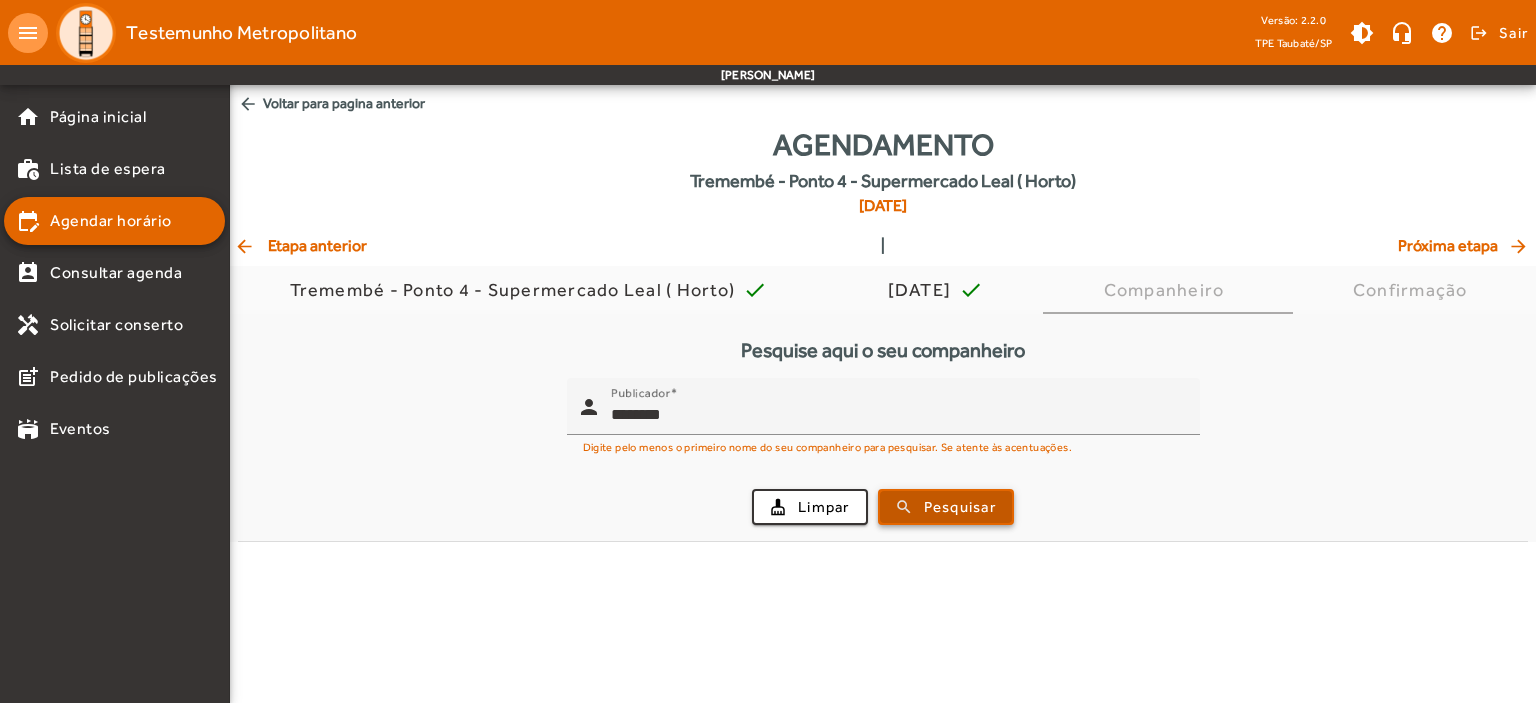 click at bounding box center (946, 507) 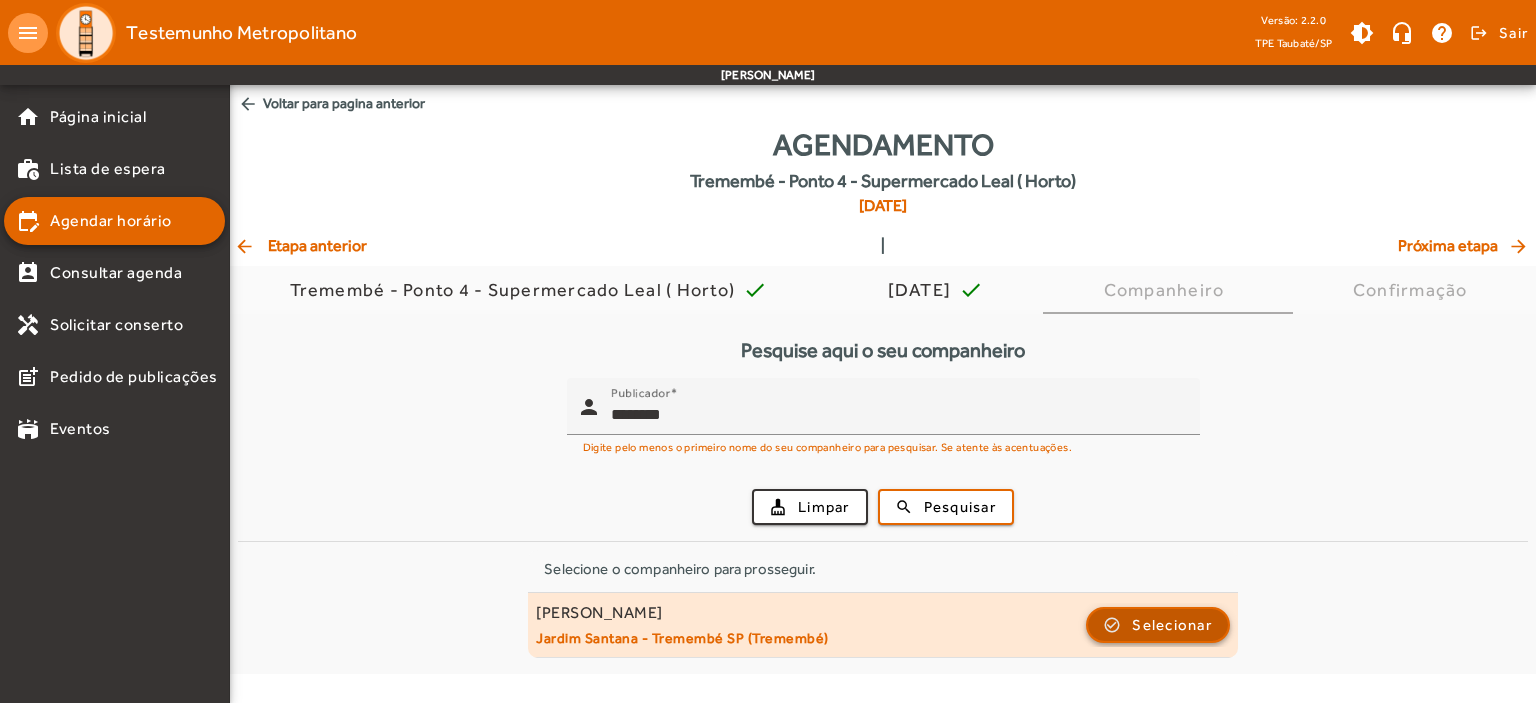 click on "Selecionar" 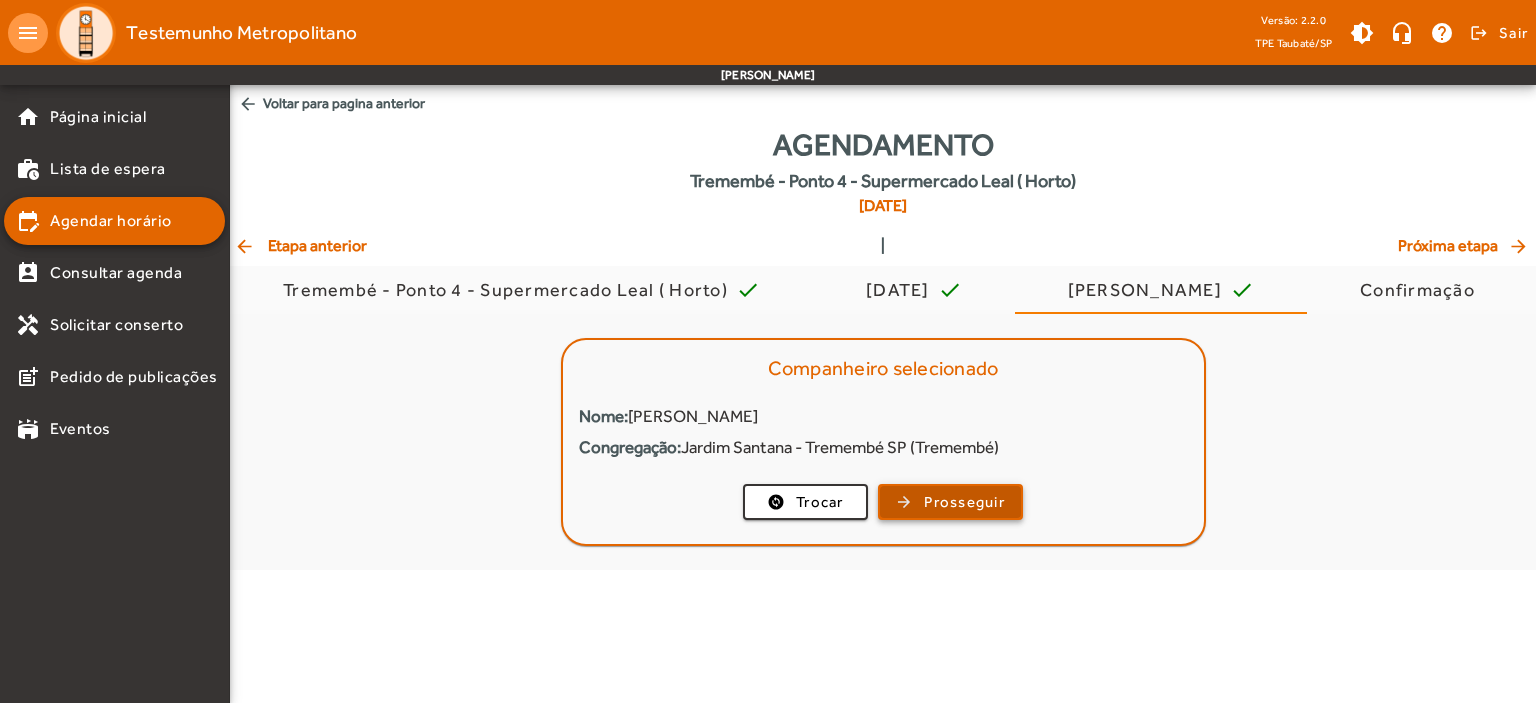 click on "Prosseguir" 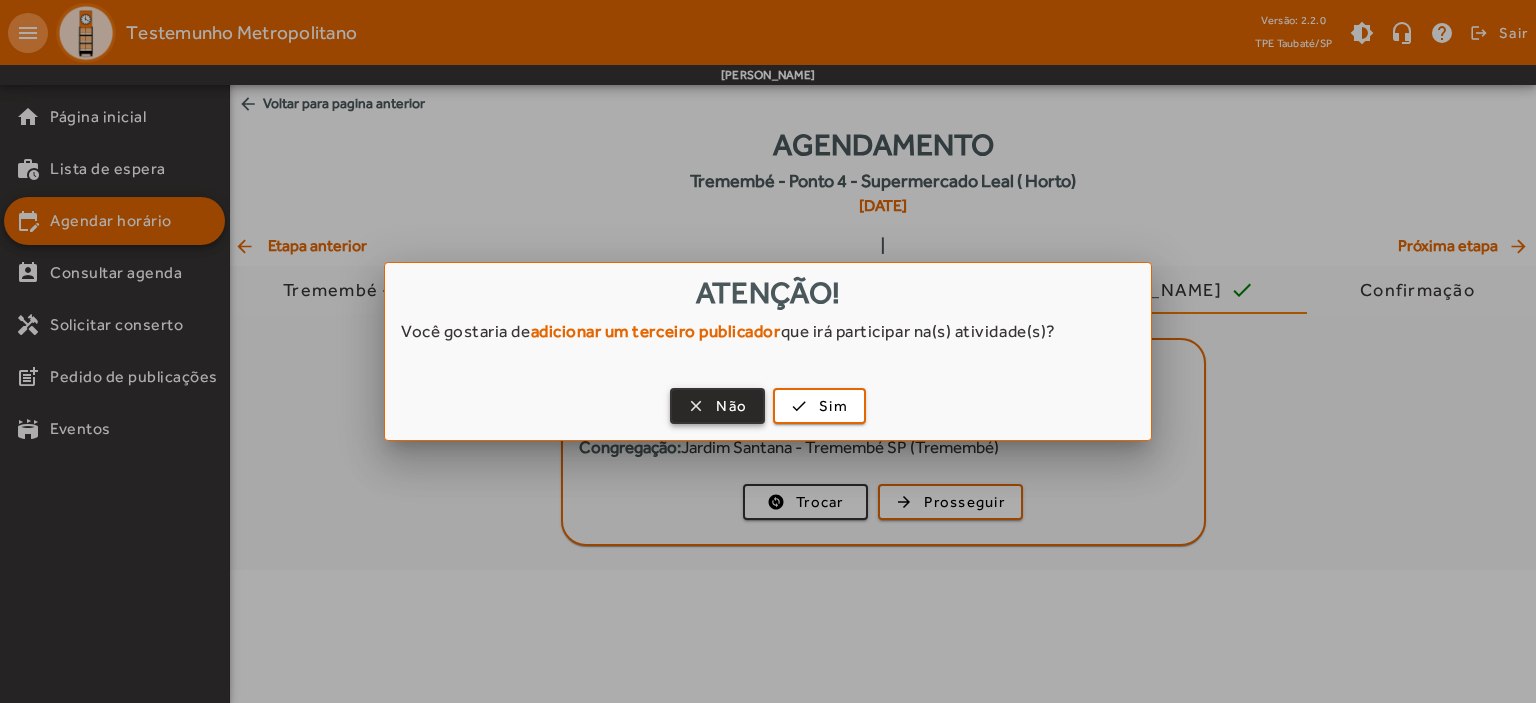 click on "Não" at bounding box center (731, 406) 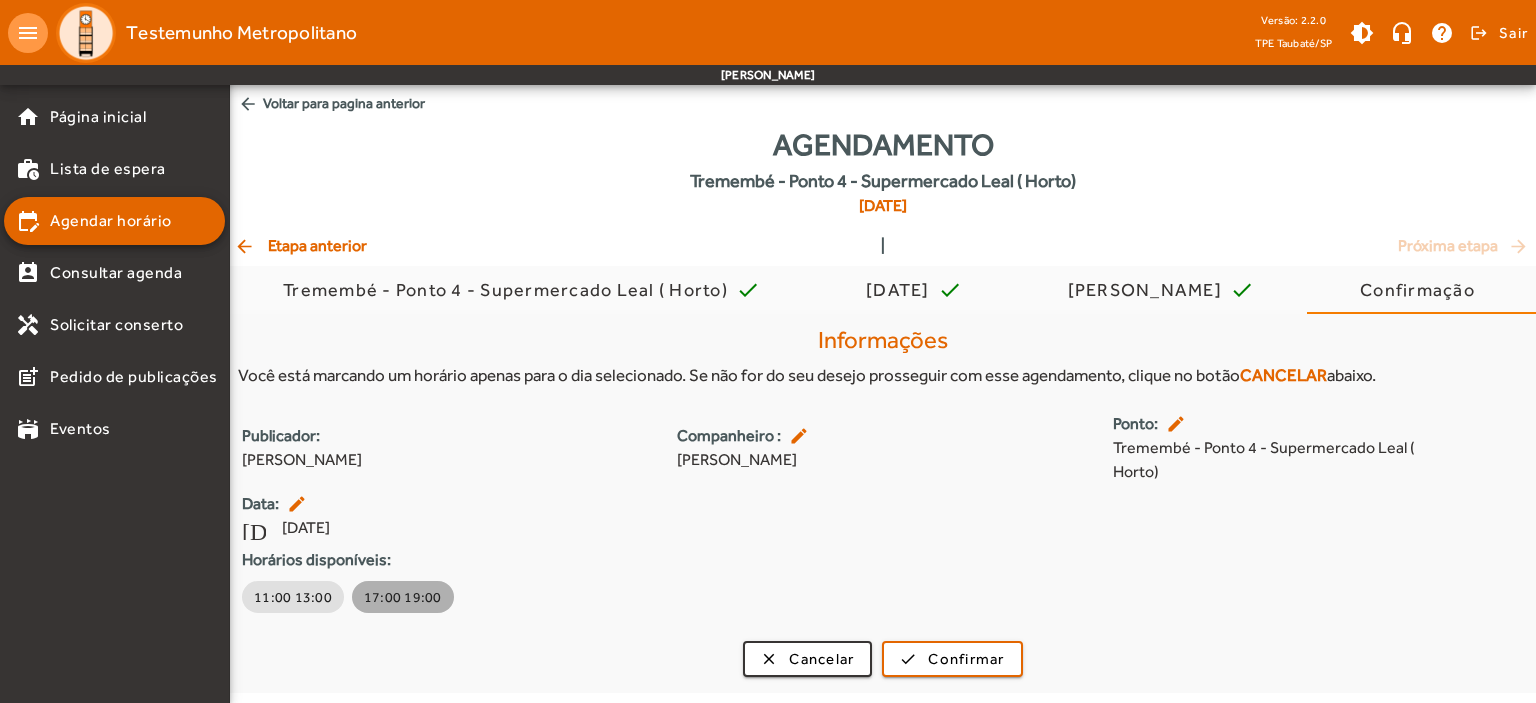 click on "17:00 19:00" at bounding box center (403, 597) 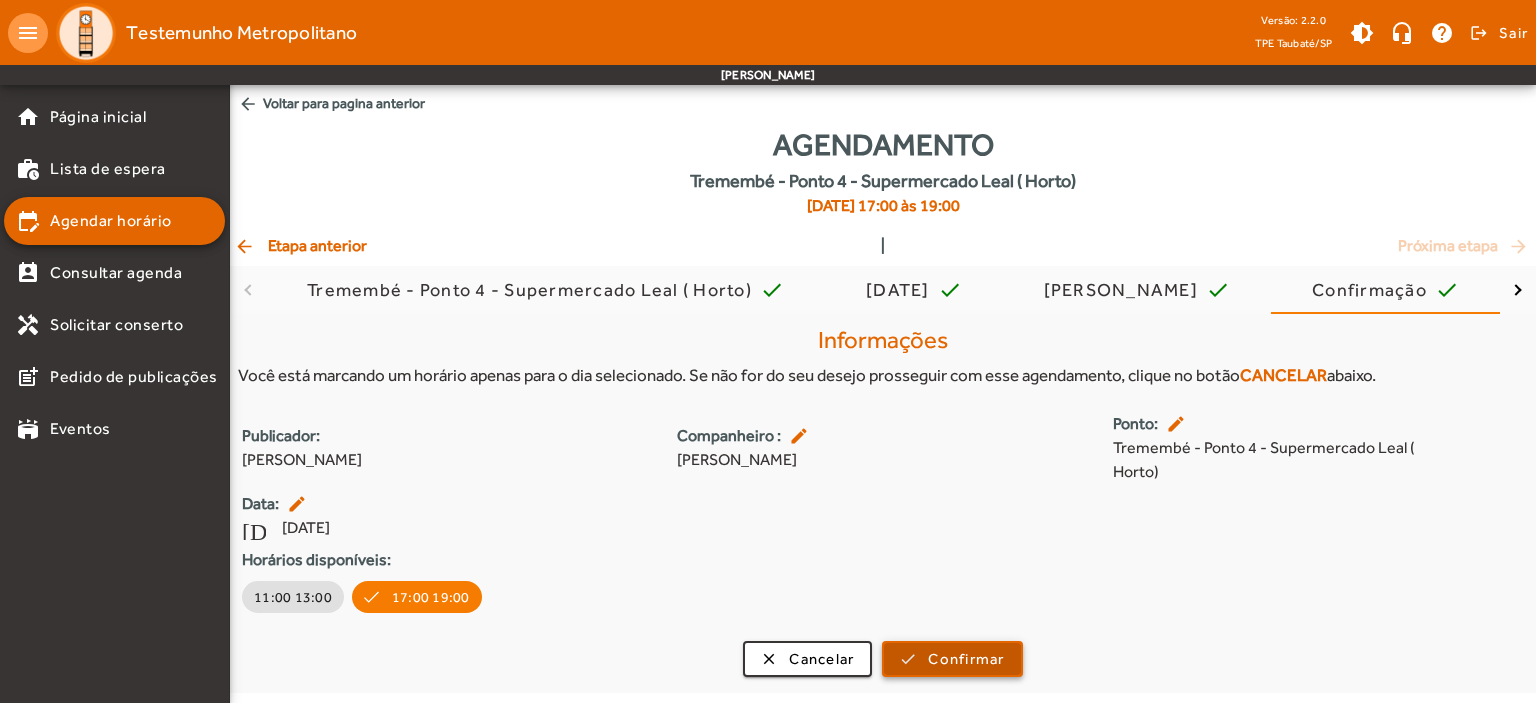 click on "Confirmar" at bounding box center [966, 659] 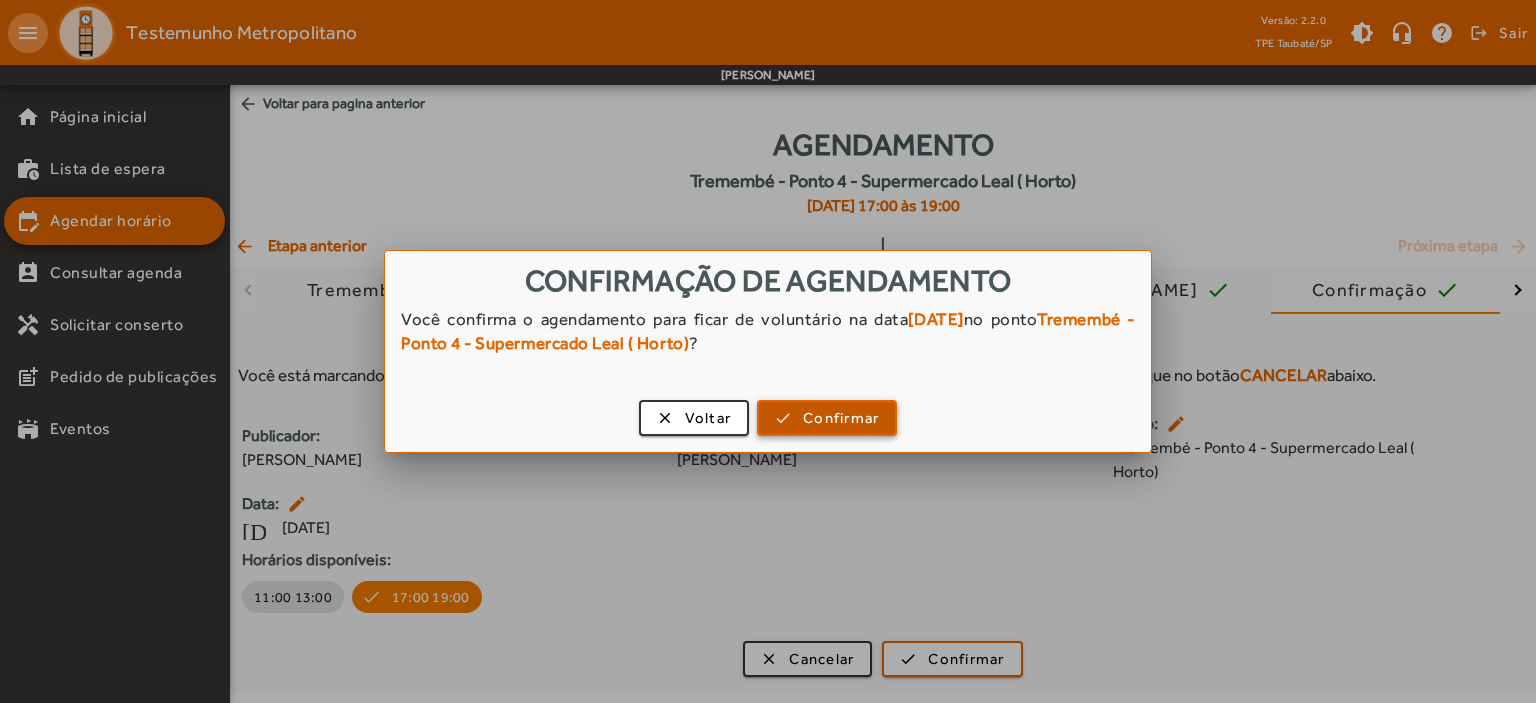 click on "Confirmar" at bounding box center [841, 418] 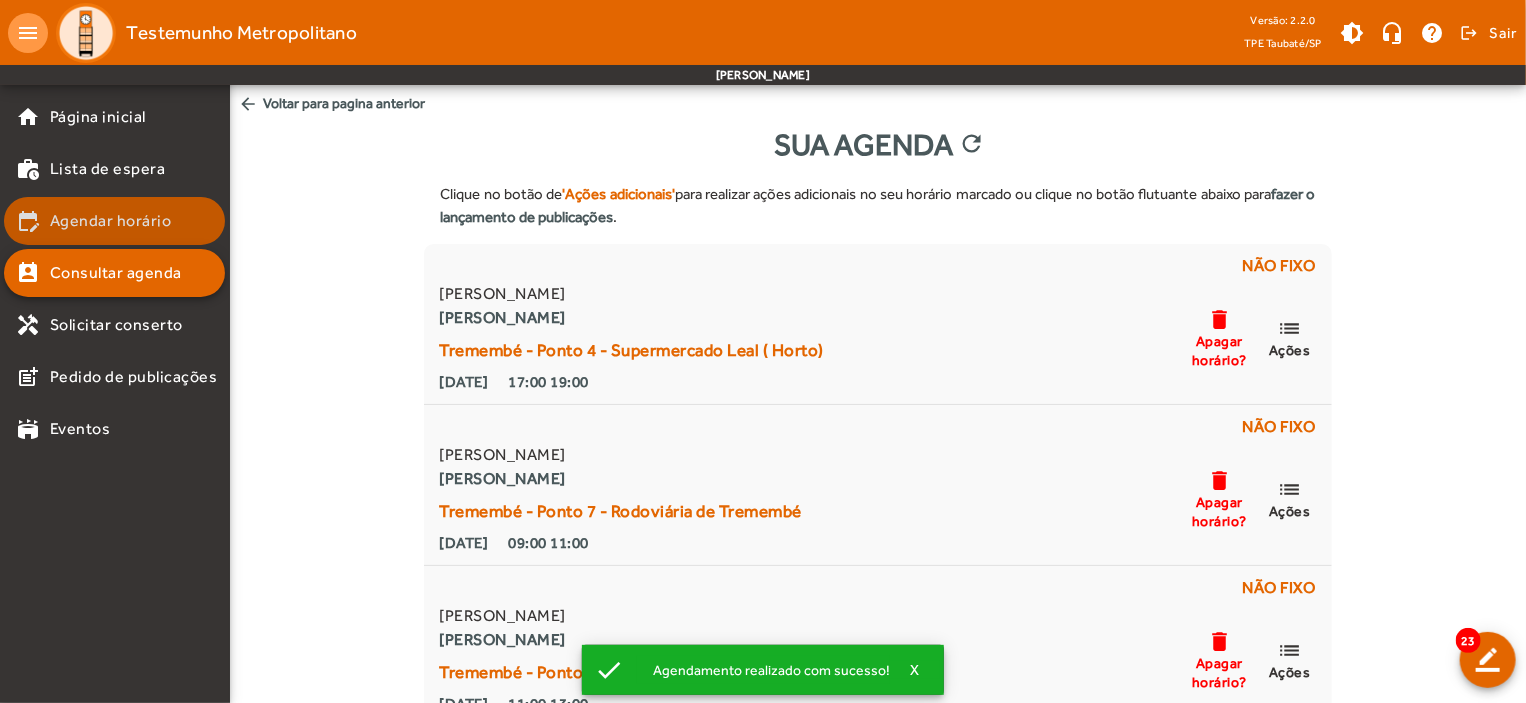click on "Agendar horário" 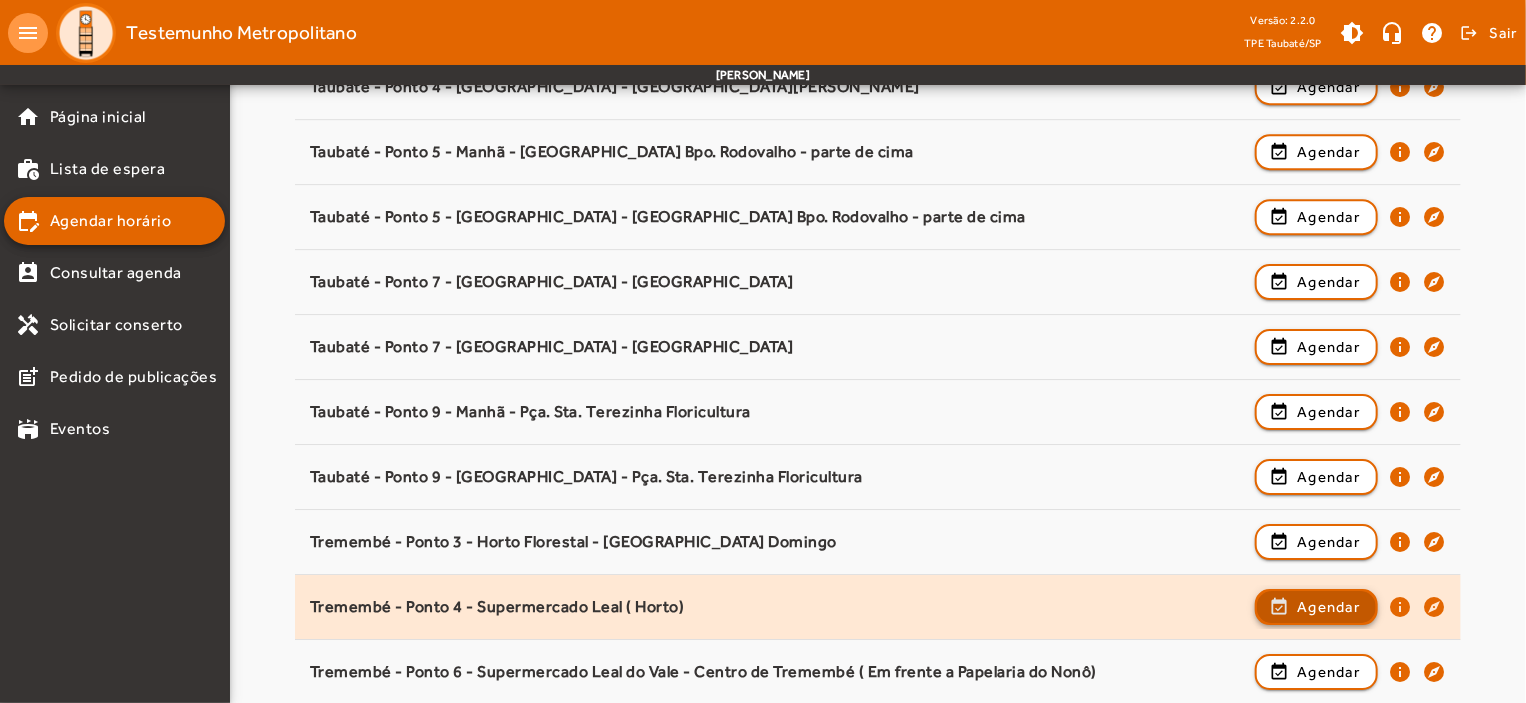 click on "Agendar" 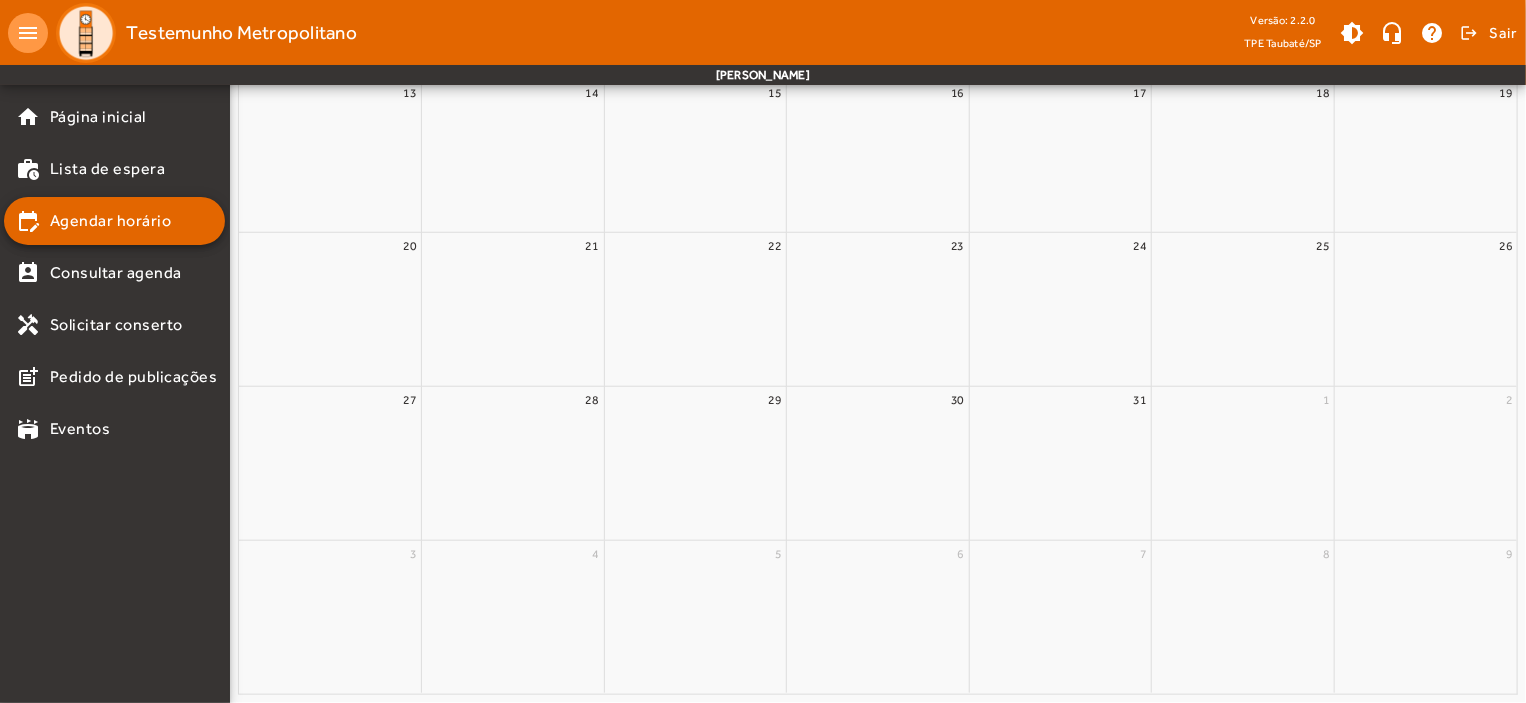 scroll, scrollTop: 0, scrollLeft: 0, axis: both 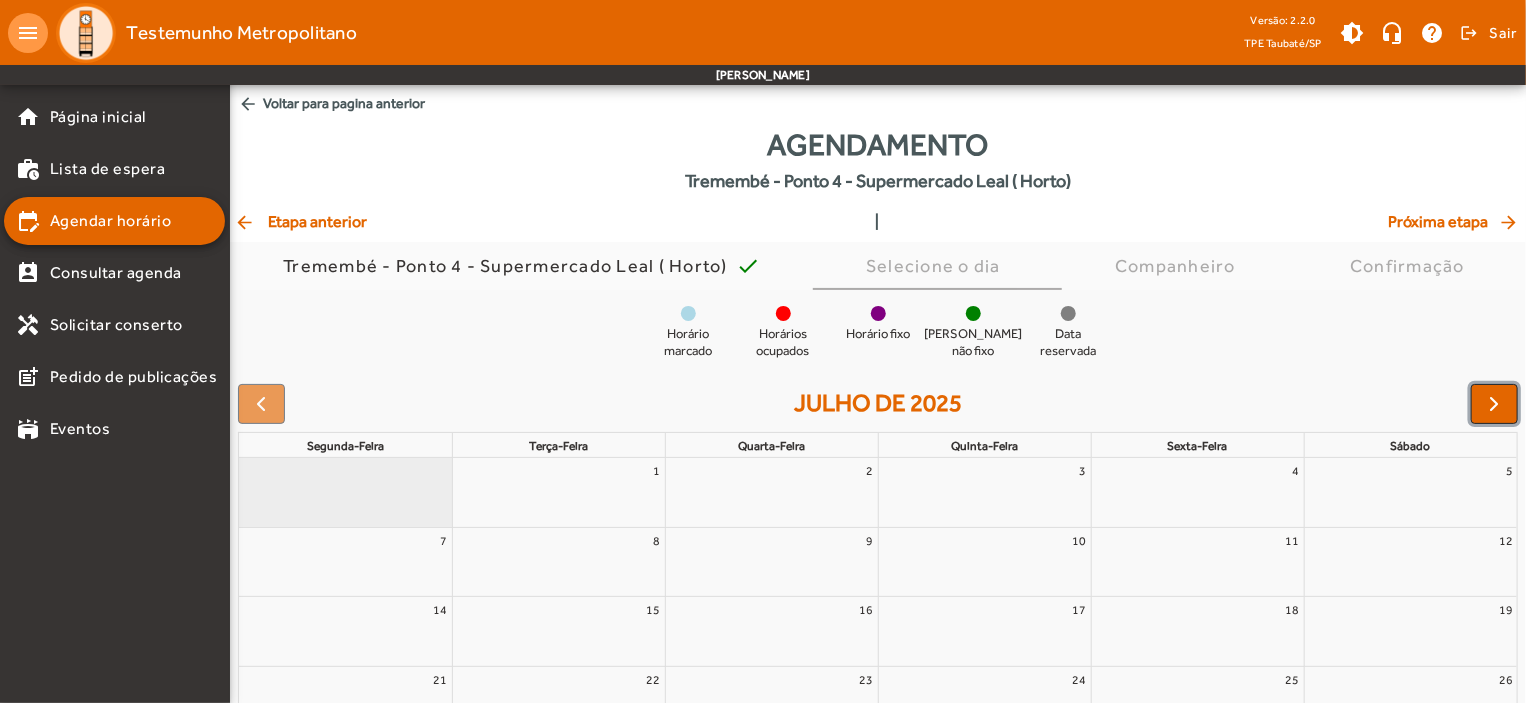 click at bounding box center [1495, 404] 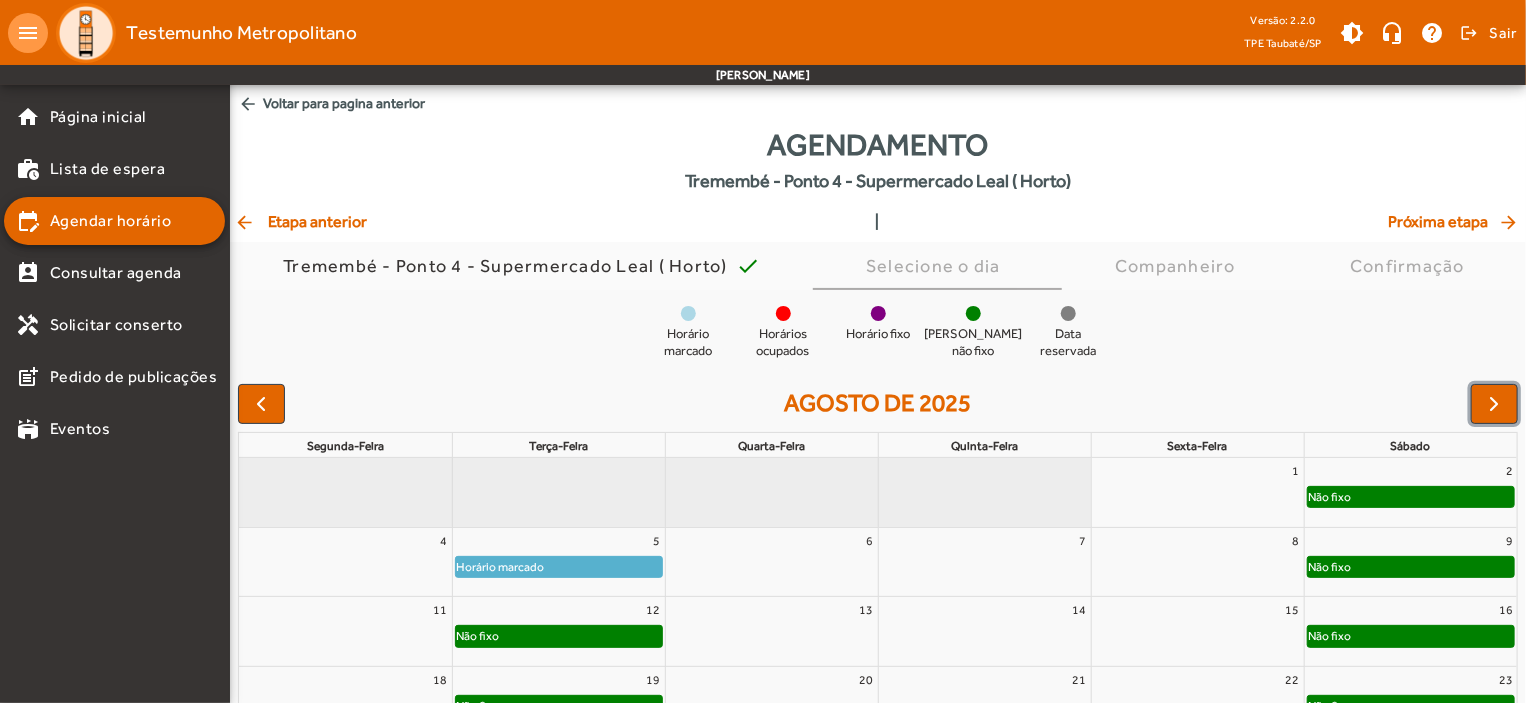 click on "Não fixo" 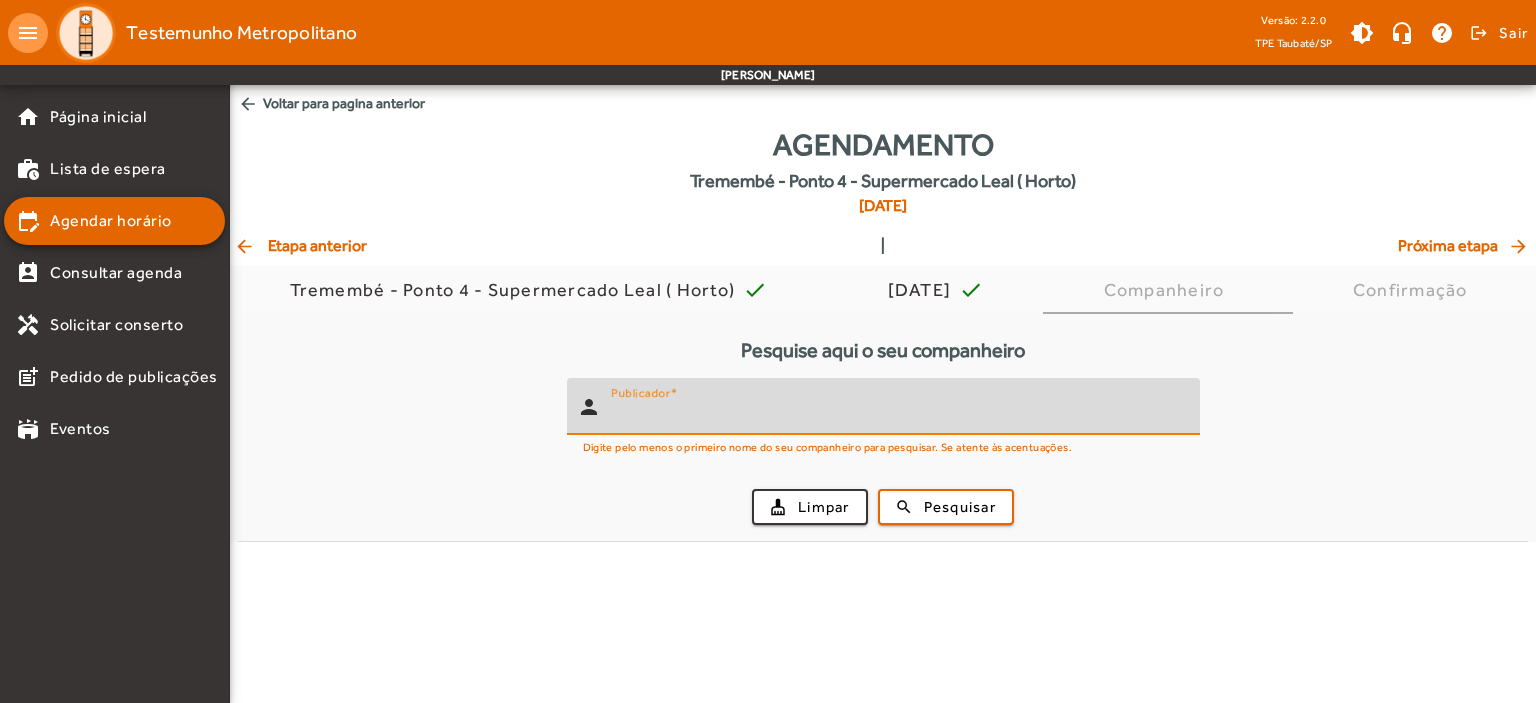 click on "Publicador" at bounding box center (897, 415) 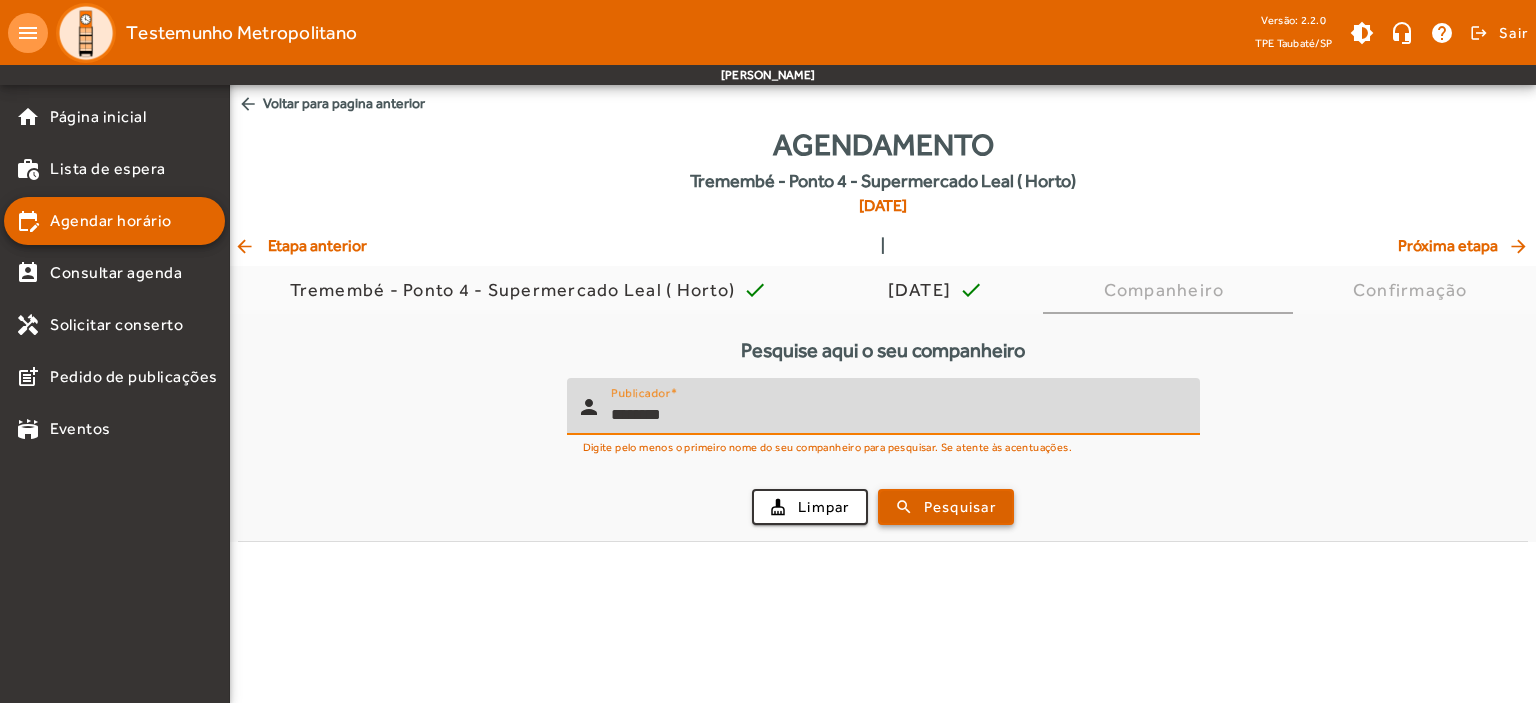 type on "********" 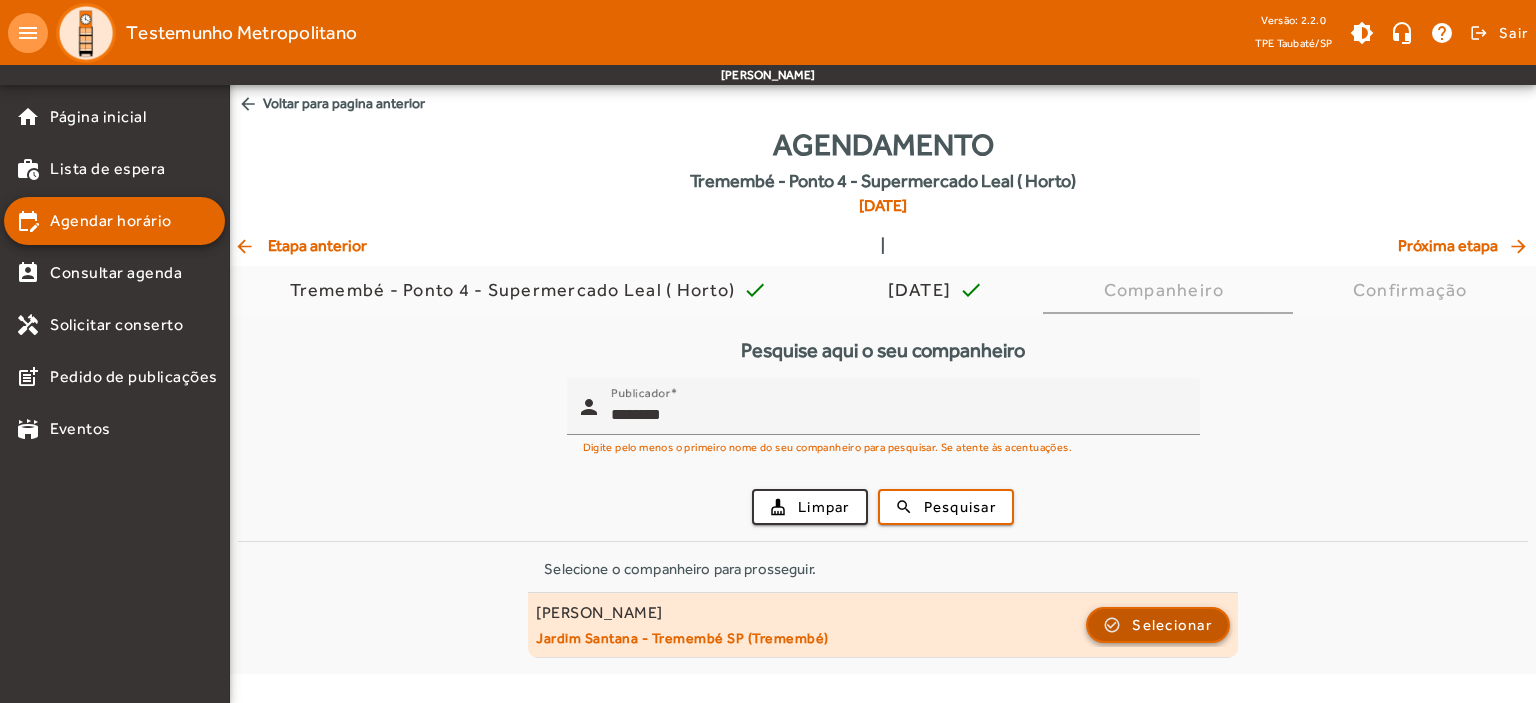 click on "Selecionar" 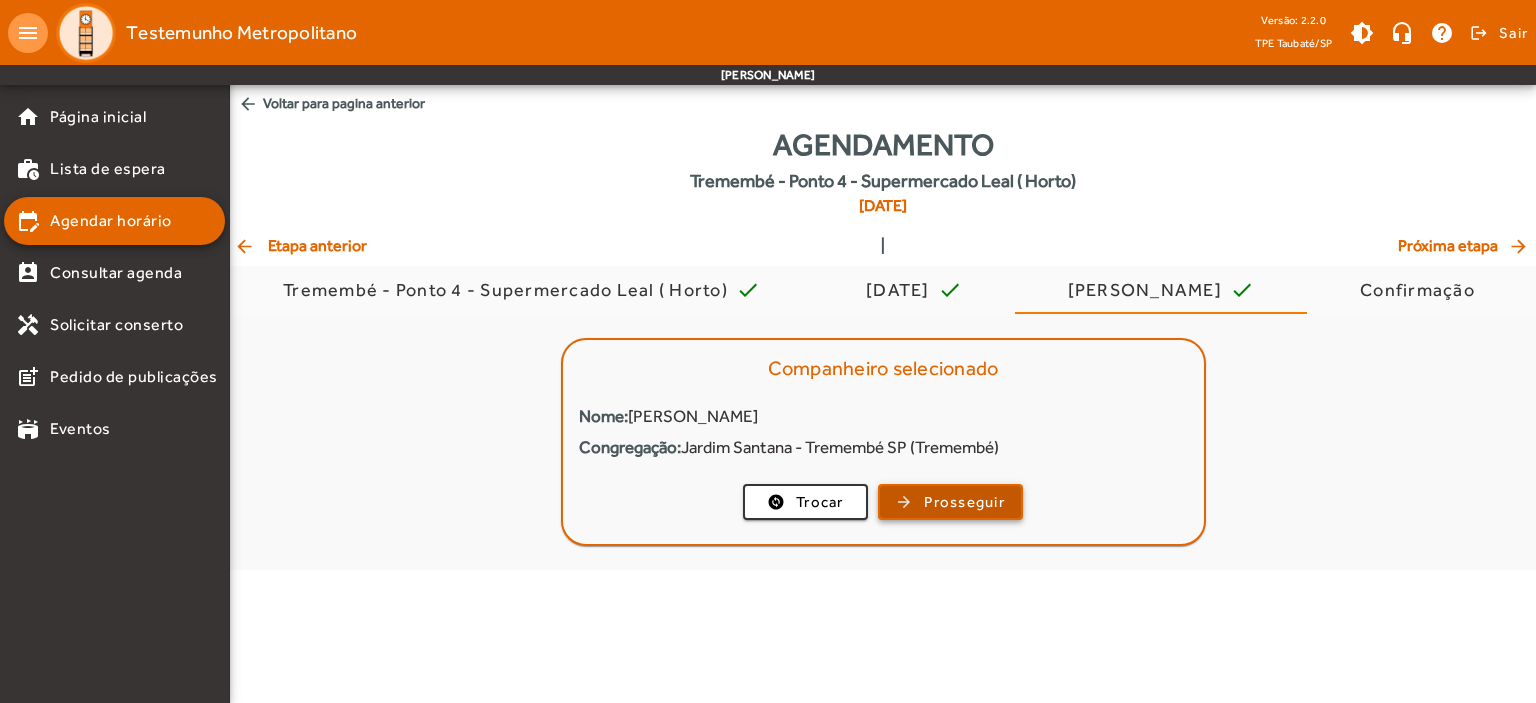 click on "Prosseguir" 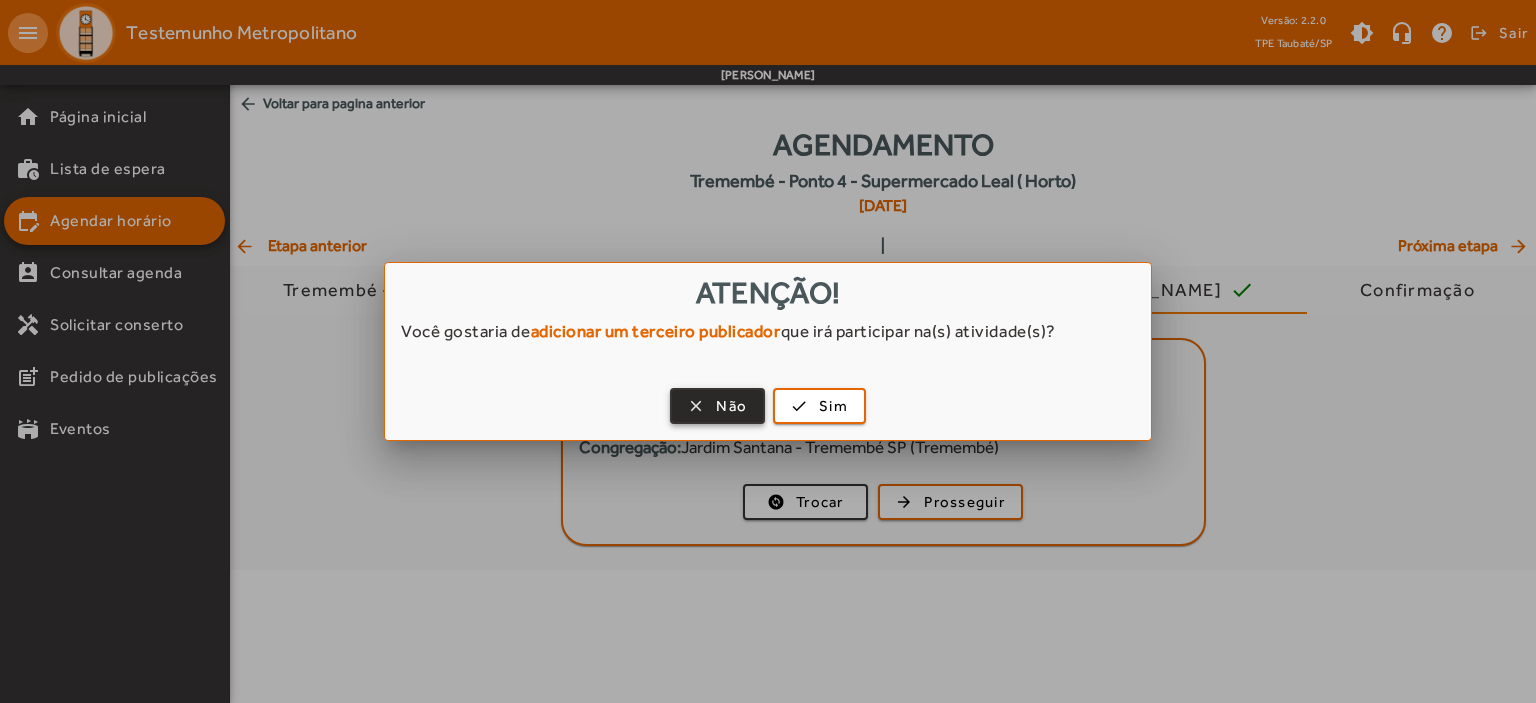 click at bounding box center (717, 406) 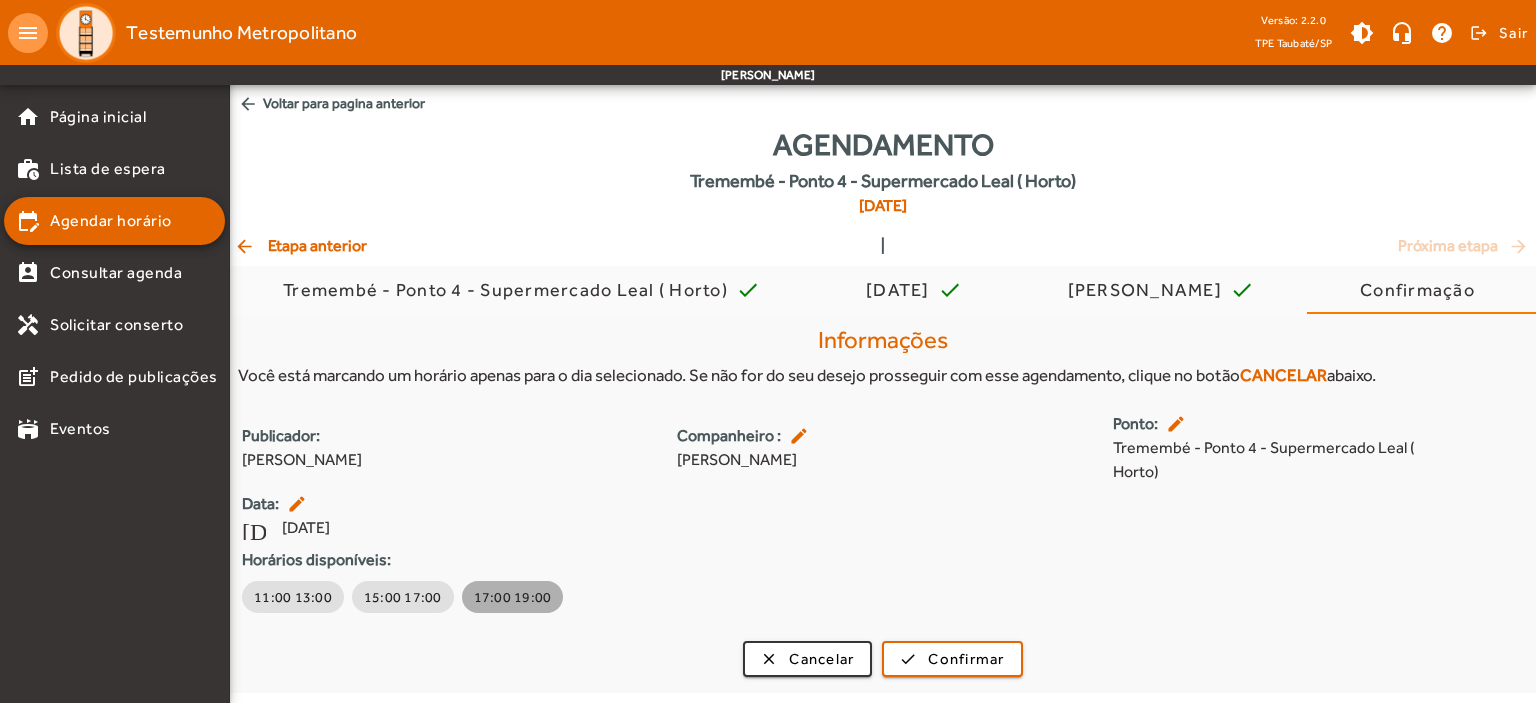 click on "17:00 19:00" at bounding box center [513, 597] 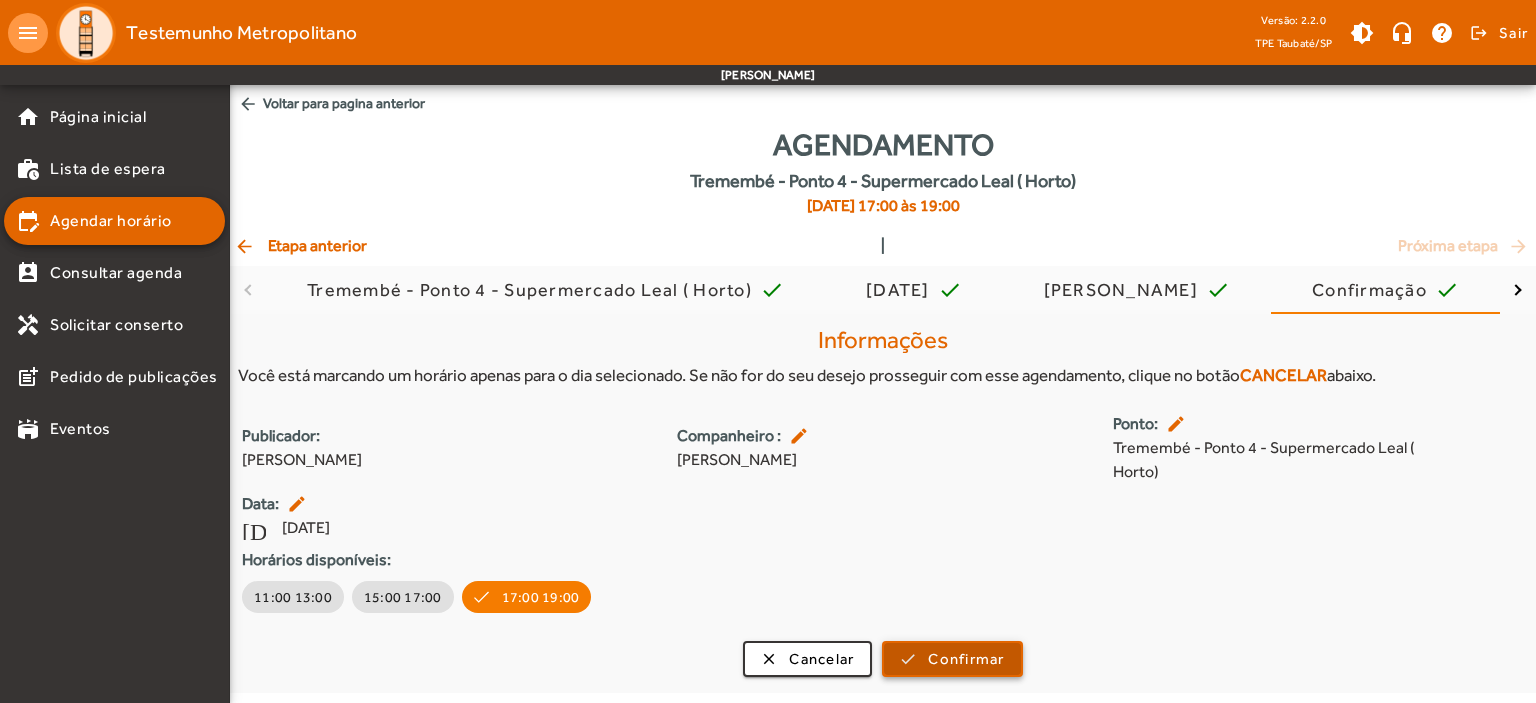 click on "Confirmar" at bounding box center (966, 659) 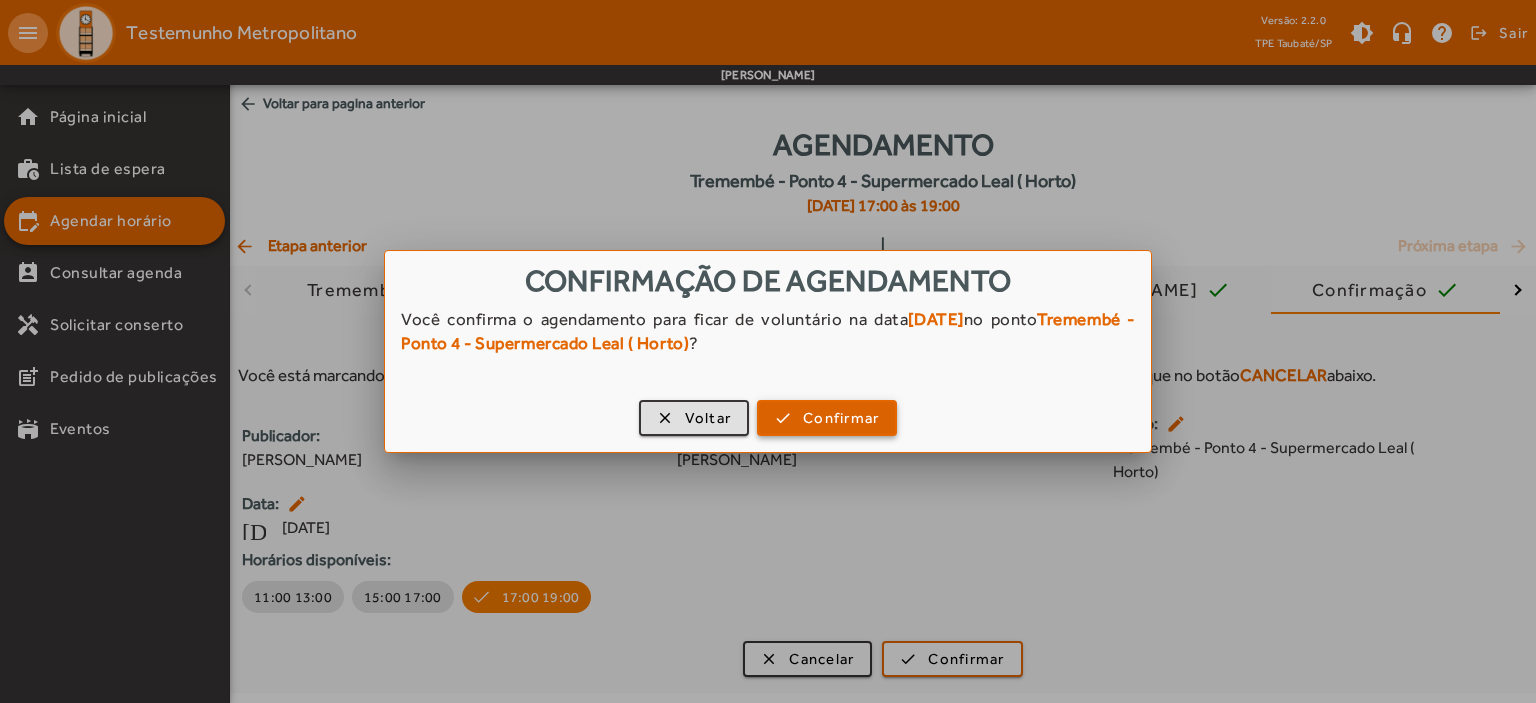click on "Confirmar" at bounding box center [841, 418] 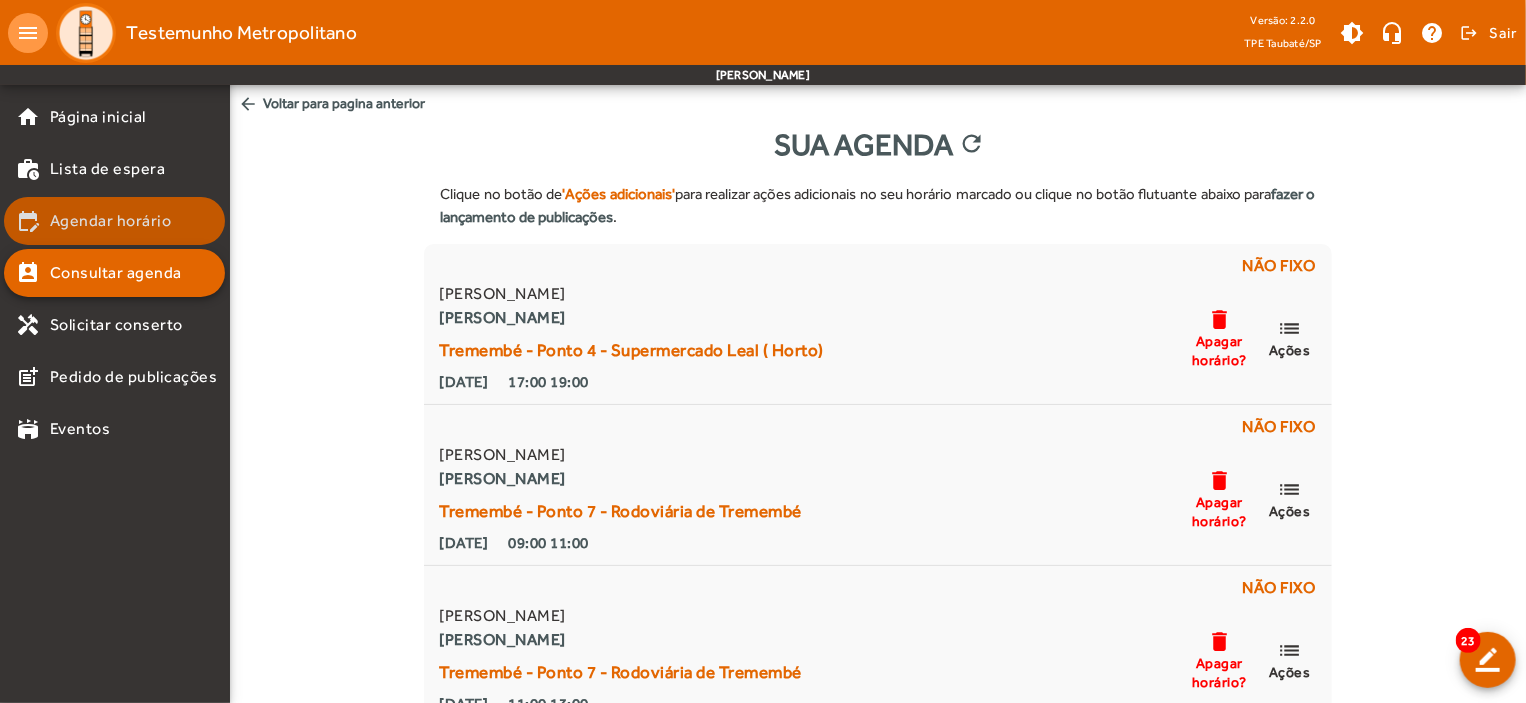 click on "Agendar horário" 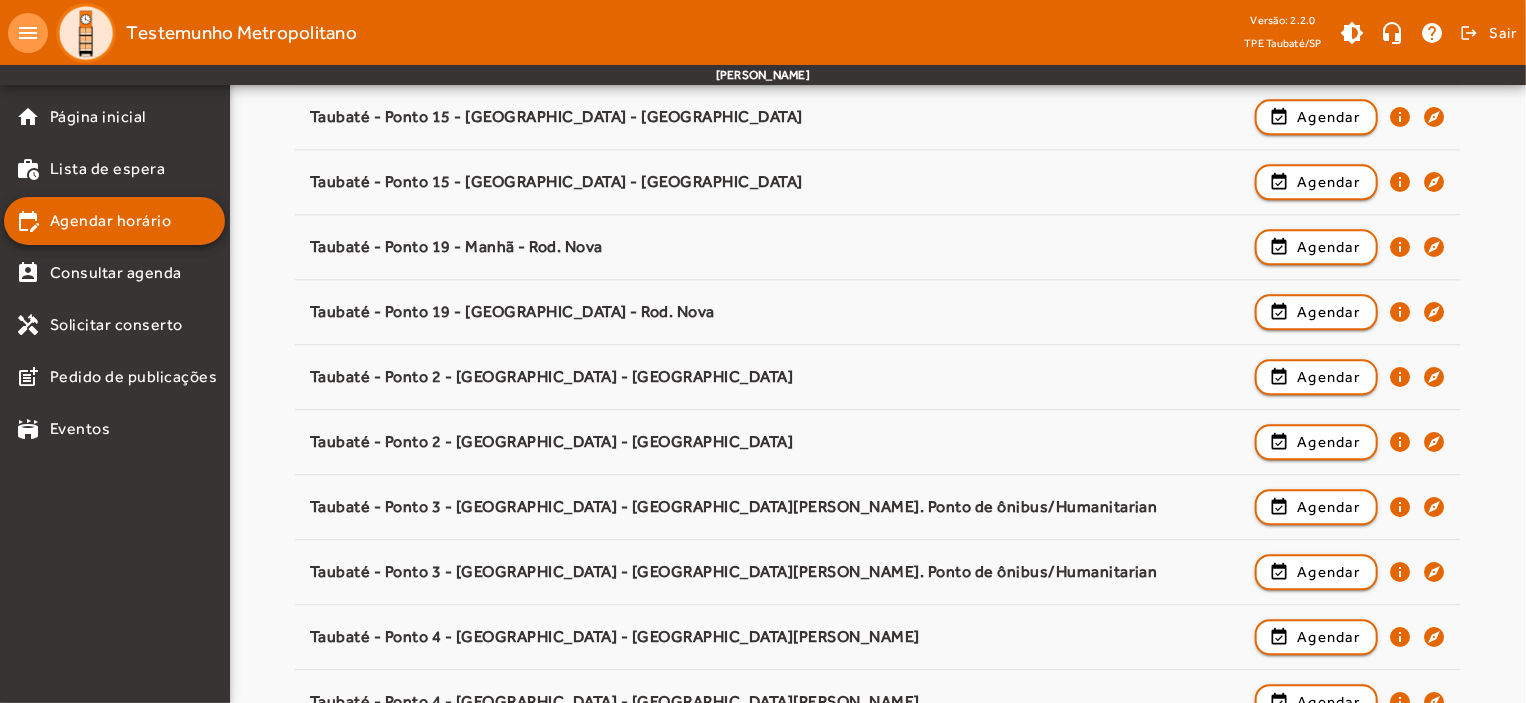 scroll, scrollTop: 3076, scrollLeft: 0, axis: vertical 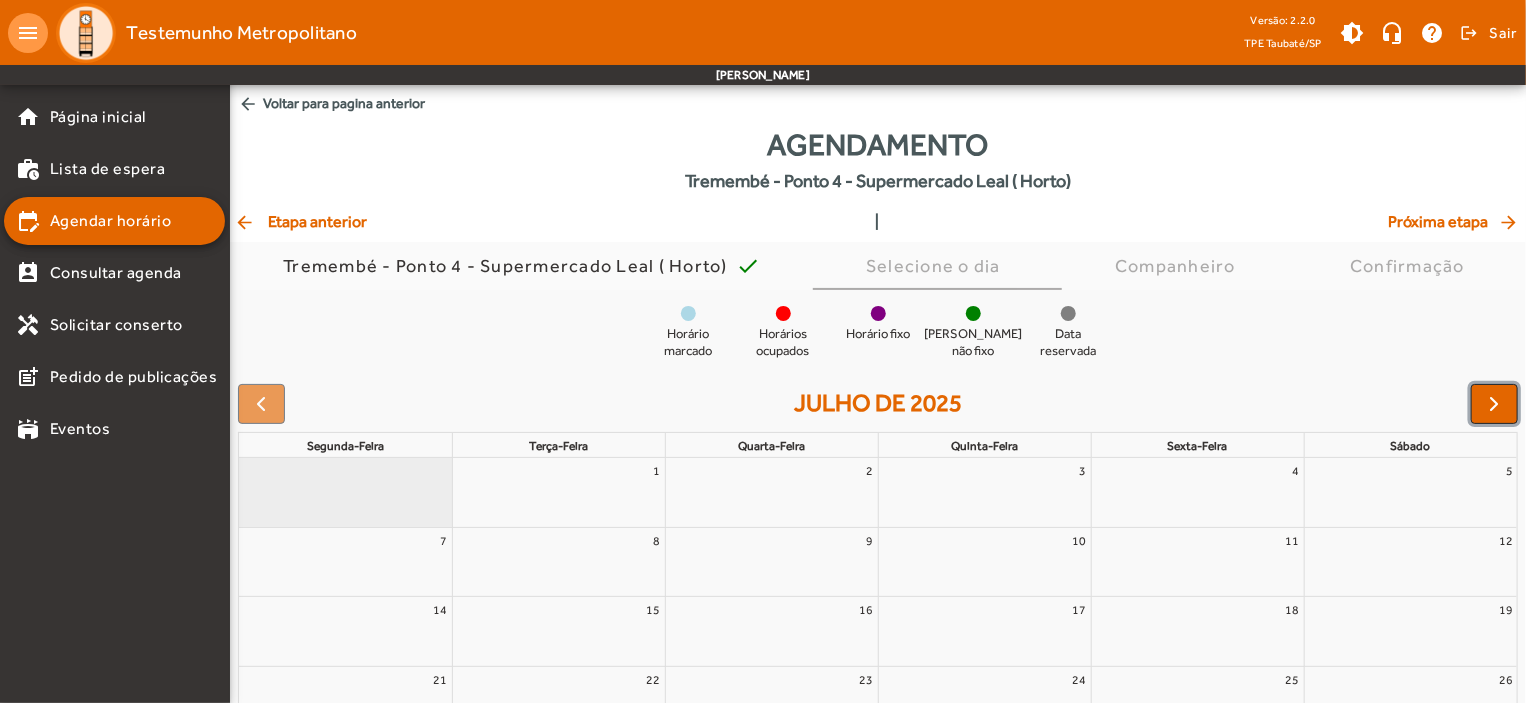click at bounding box center [1495, 404] 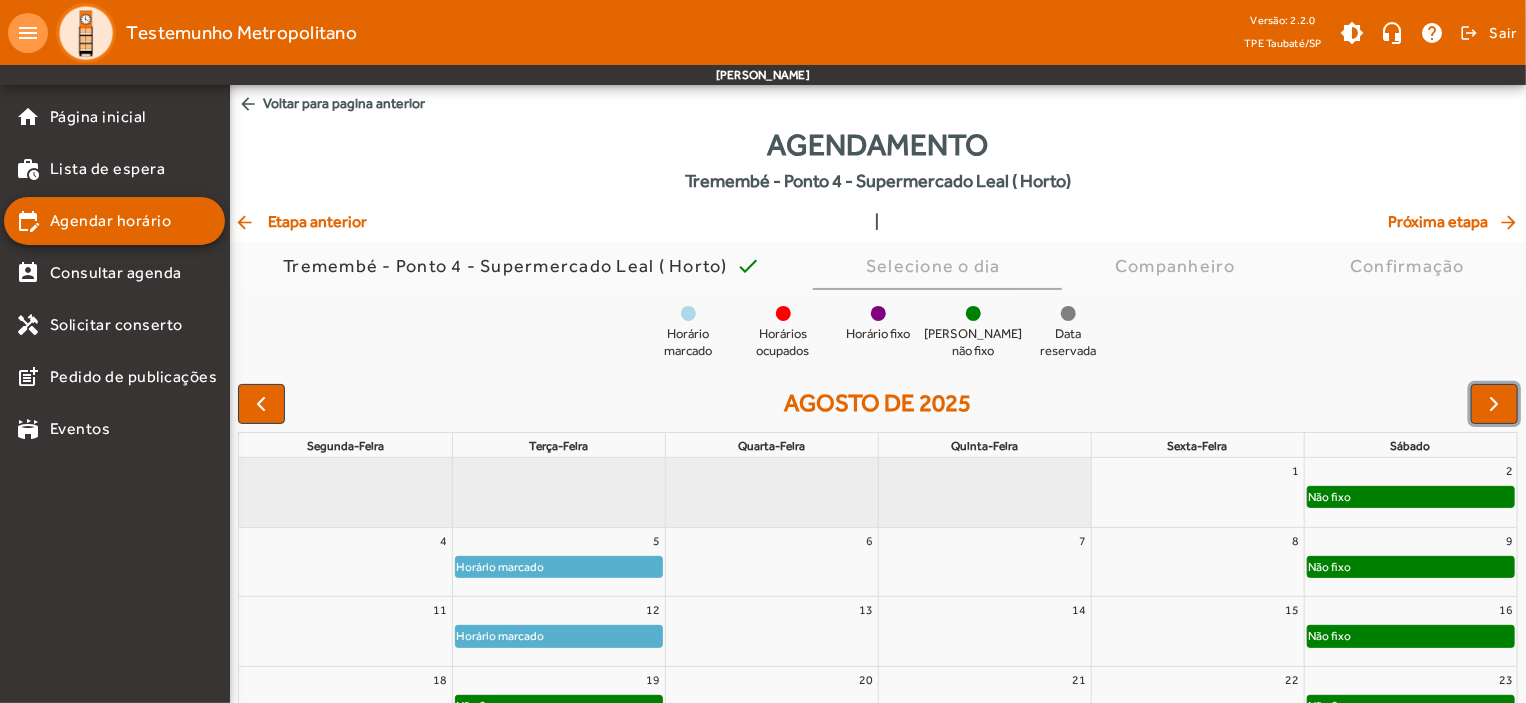 scroll, scrollTop: 182, scrollLeft: 0, axis: vertical 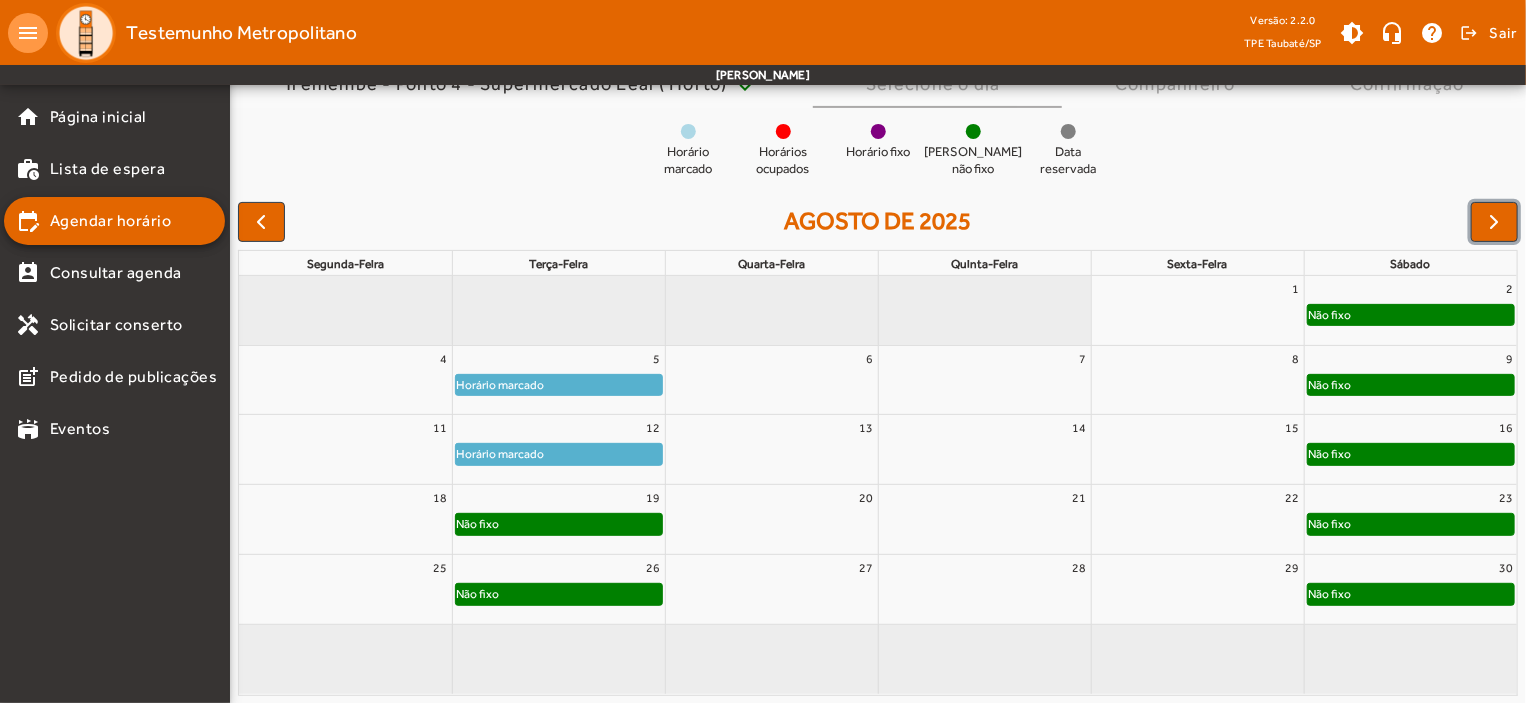 click on "Não fixo" 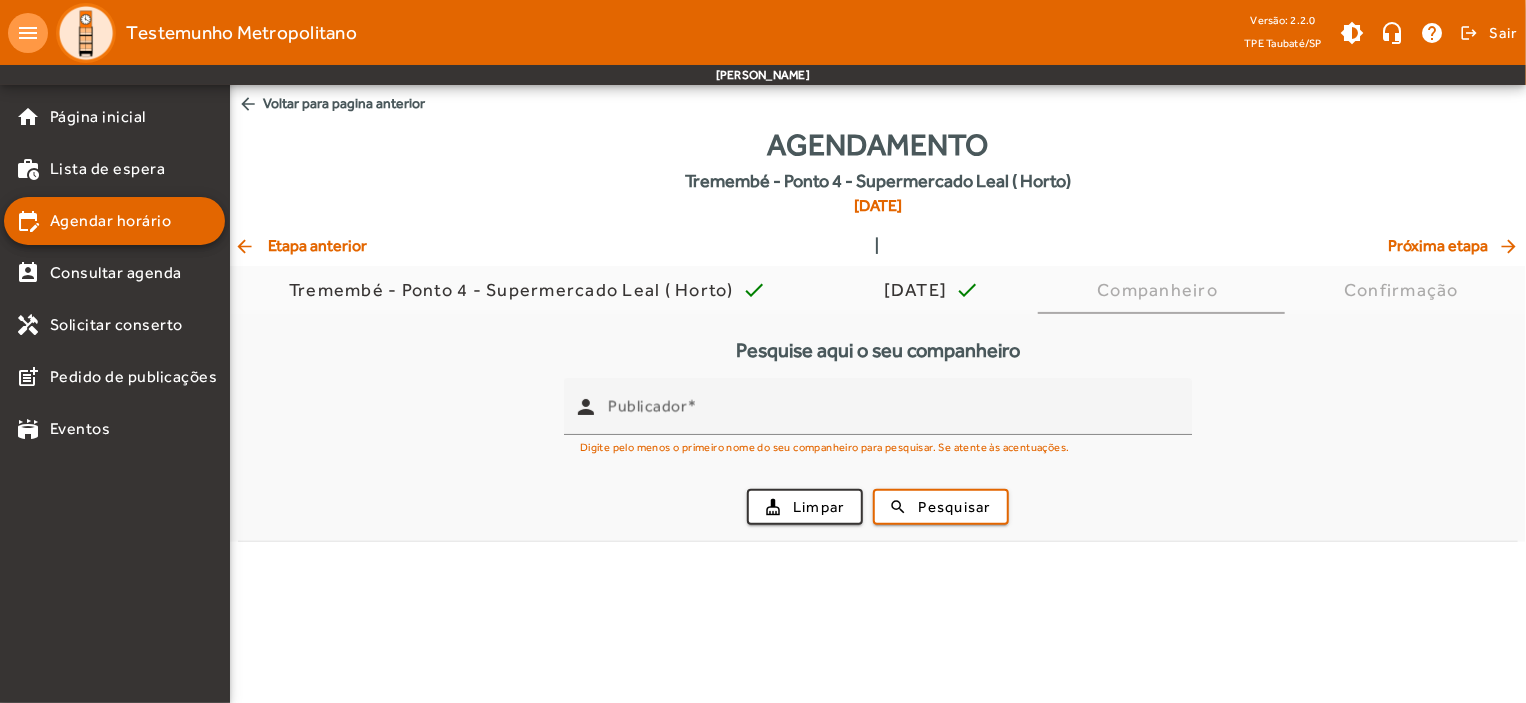 scroll, scrollTop: 0, scrollLeft: 0, axis: both 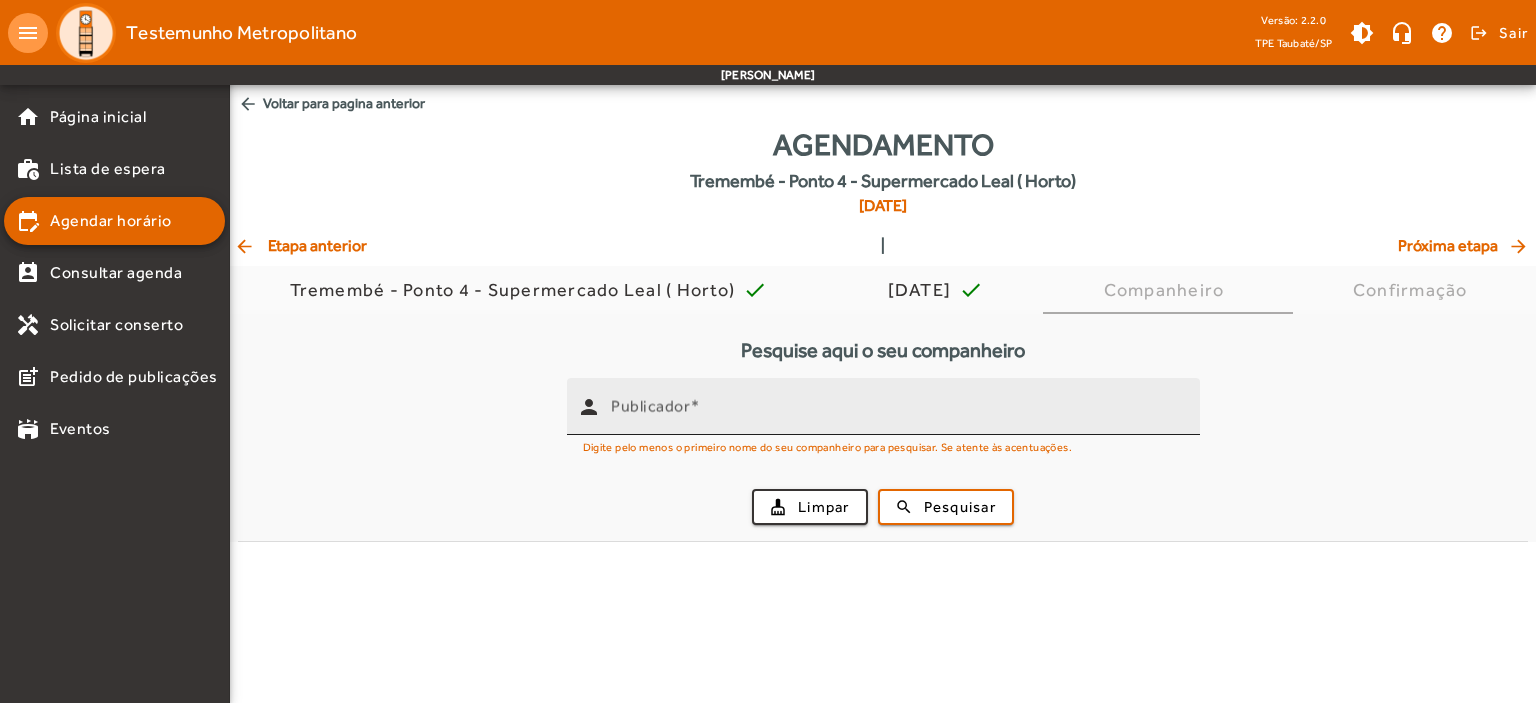 click on "Publicador" at bounding box center [650, 406] 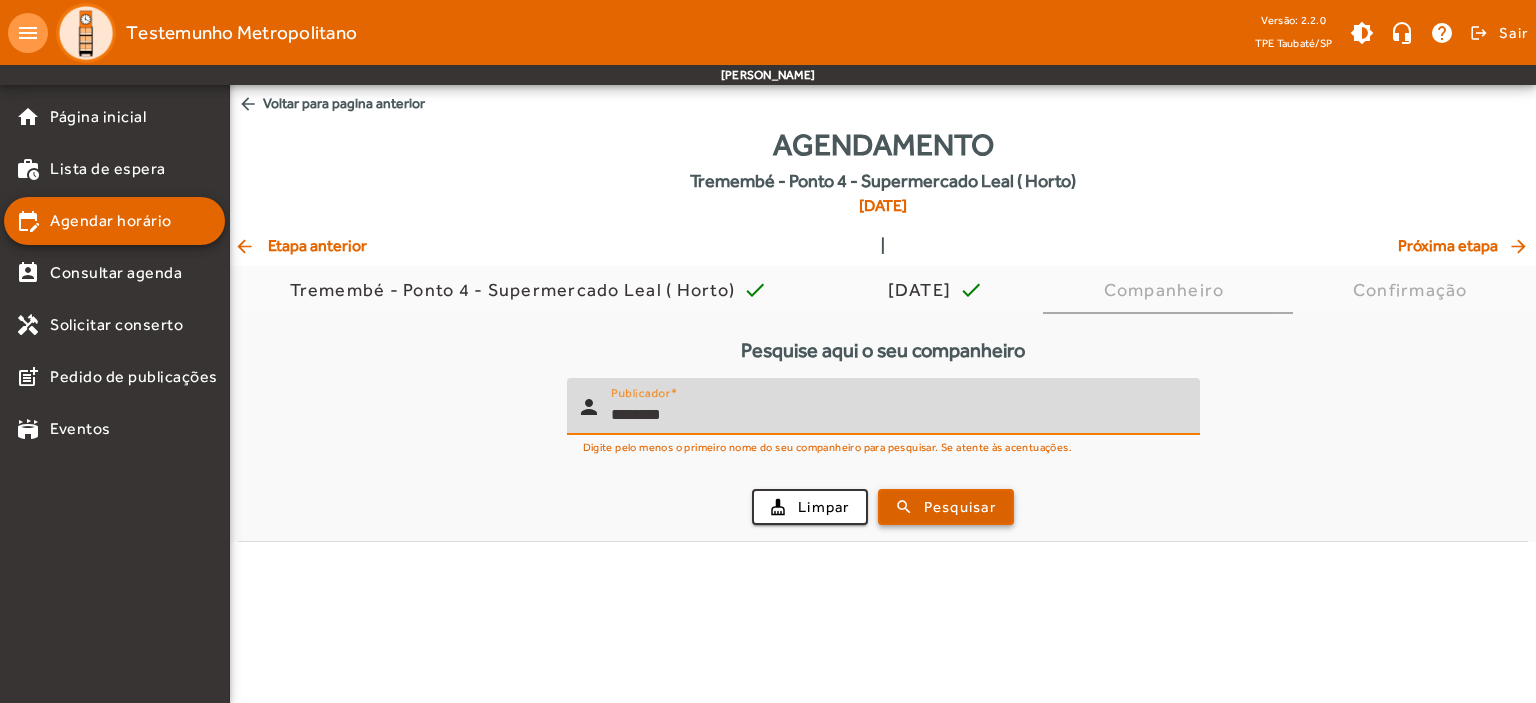 type on "********" 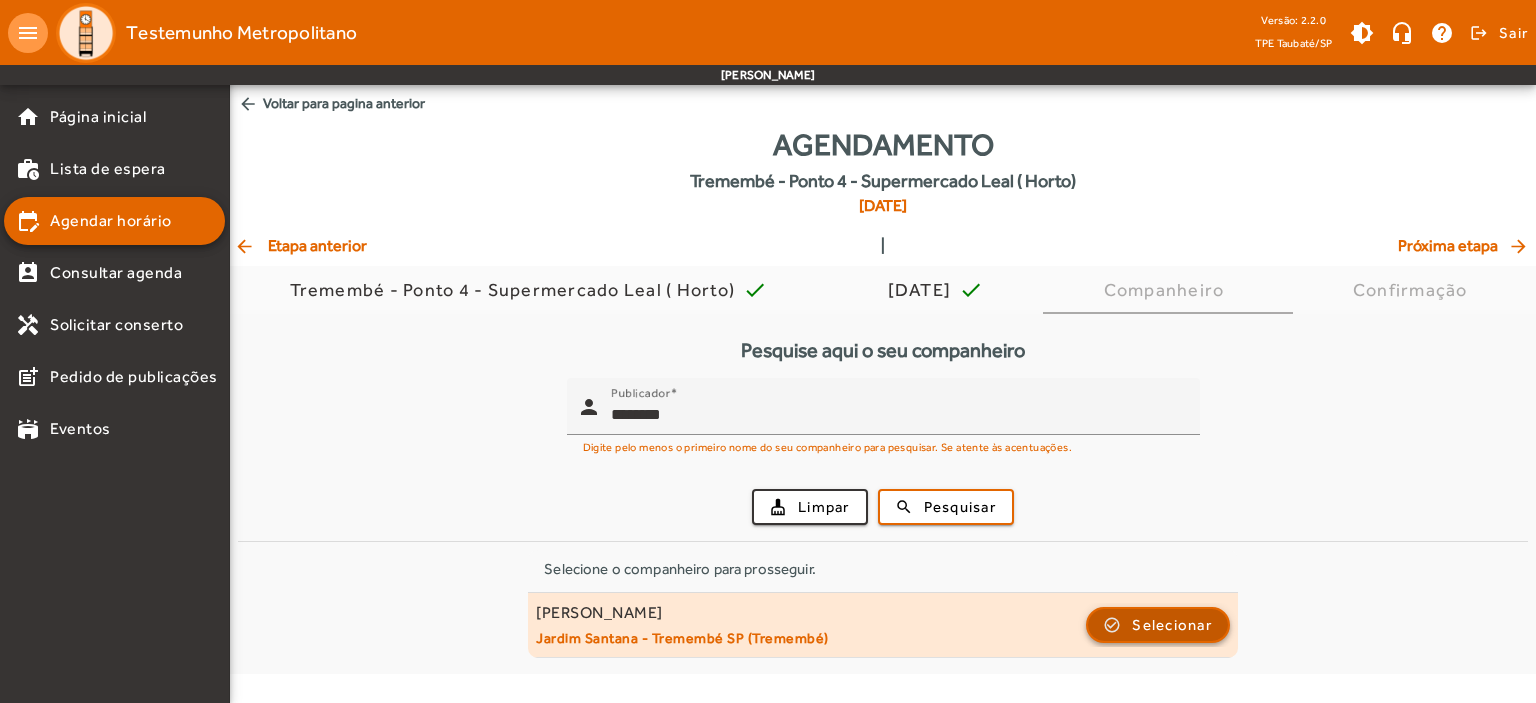 click on "Selecionar" 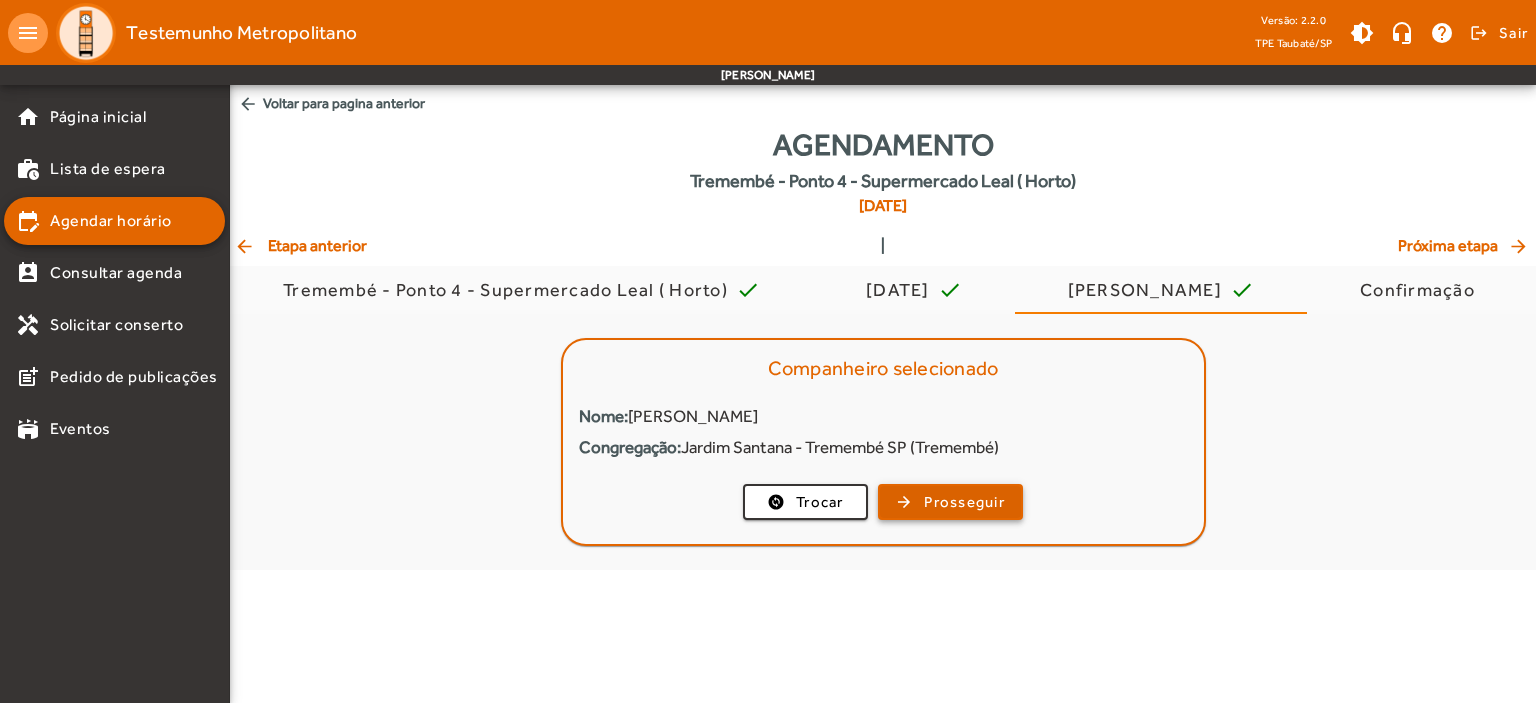 drag, startPoint x: 966, startPoint y: 472, endPoint x: 953, endPoint y: 503, distance: 33.61547 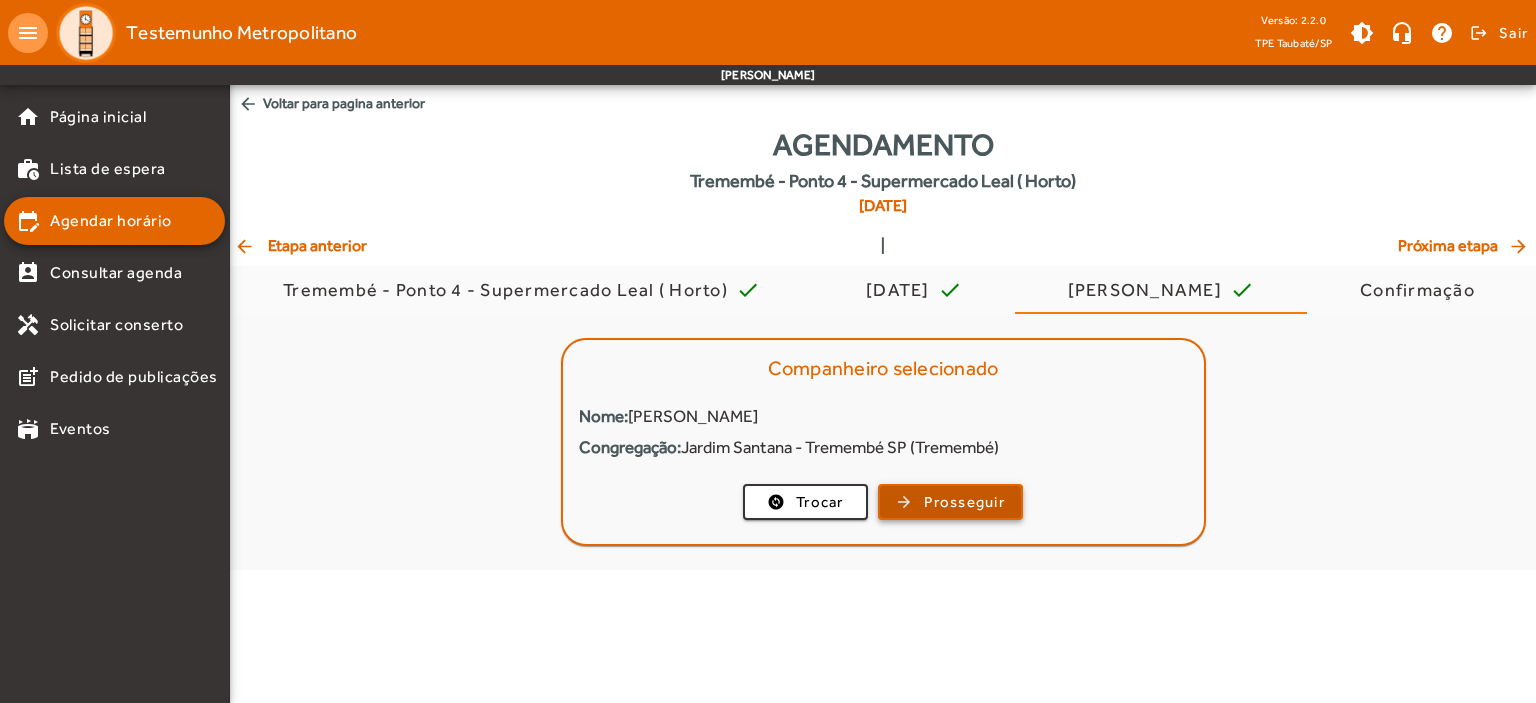 click on "Prosseguir" 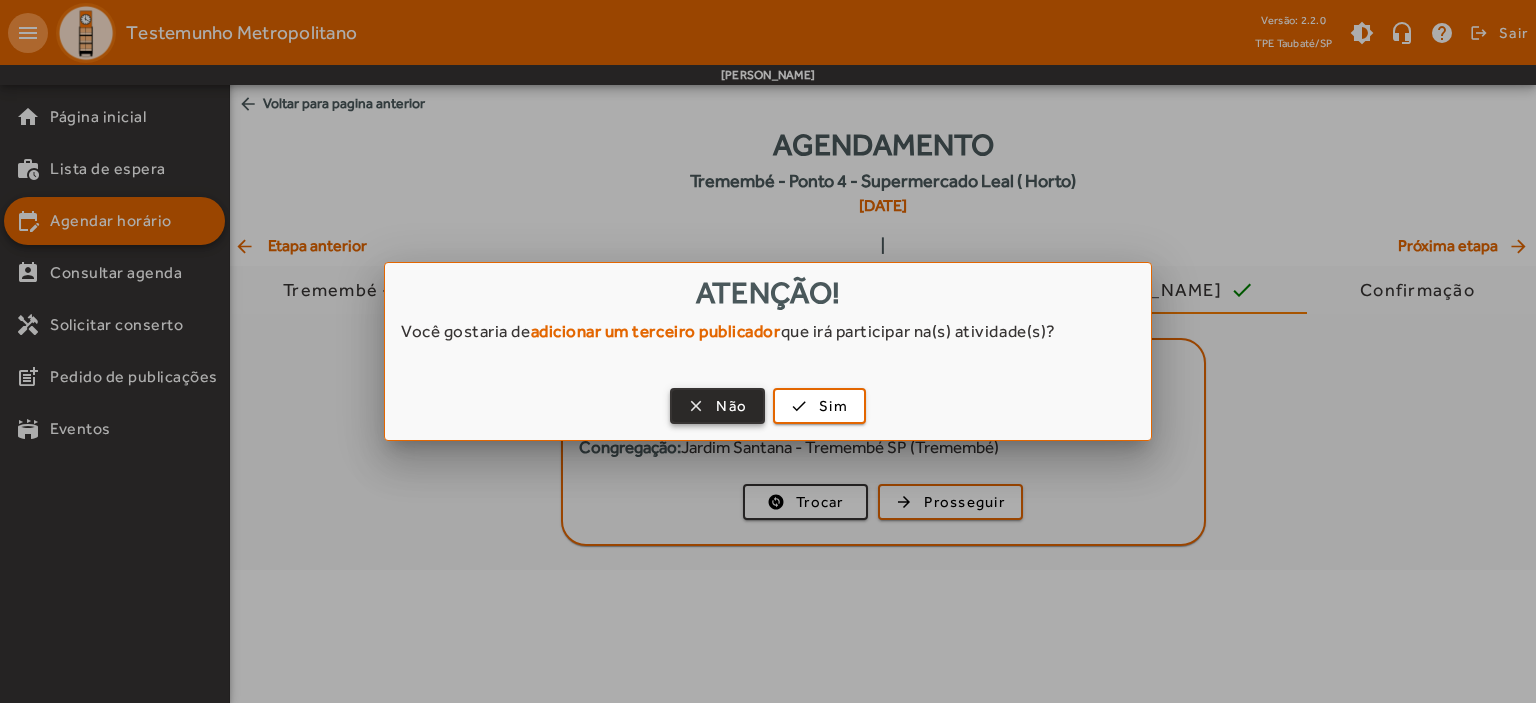click at bounding box center (717, 406) 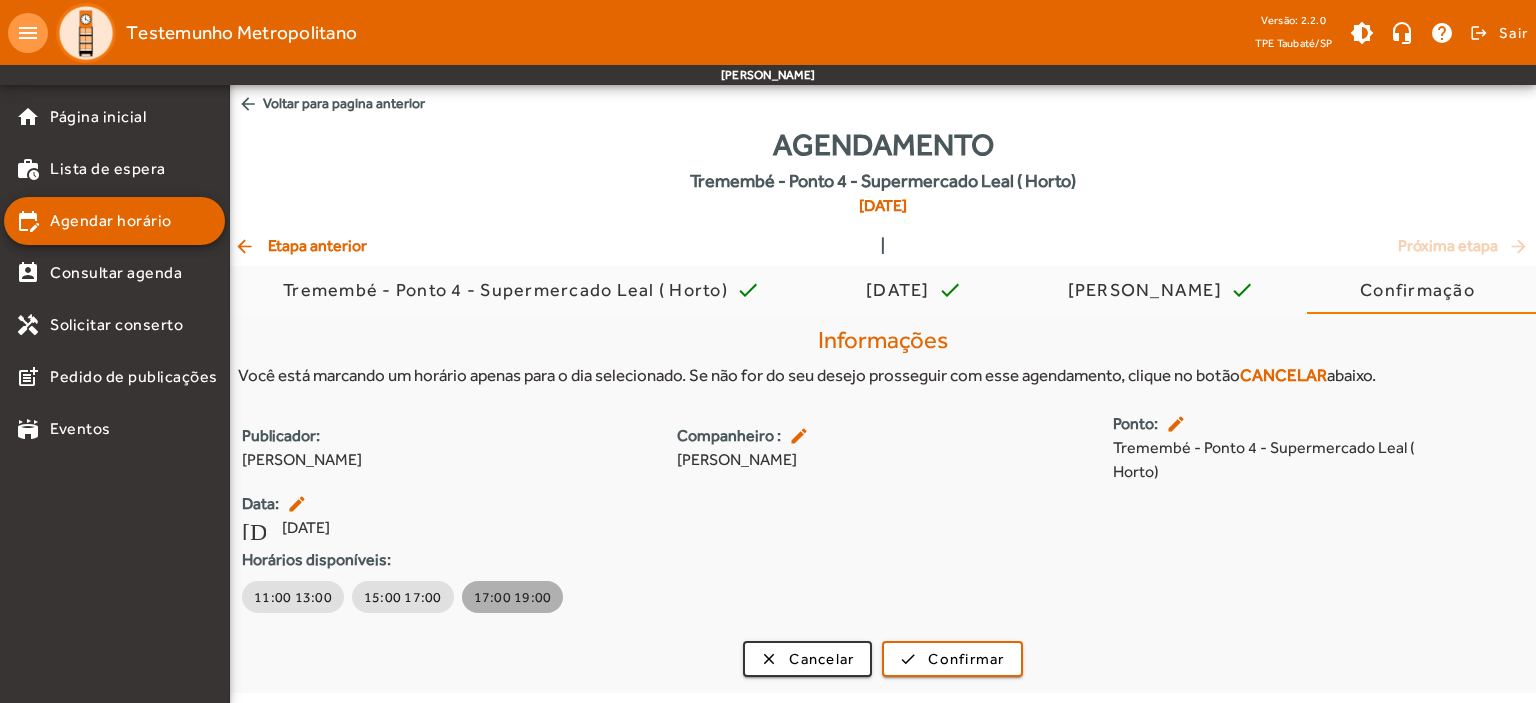 click on "17:00 19:00" at bounding box center [513, 597] 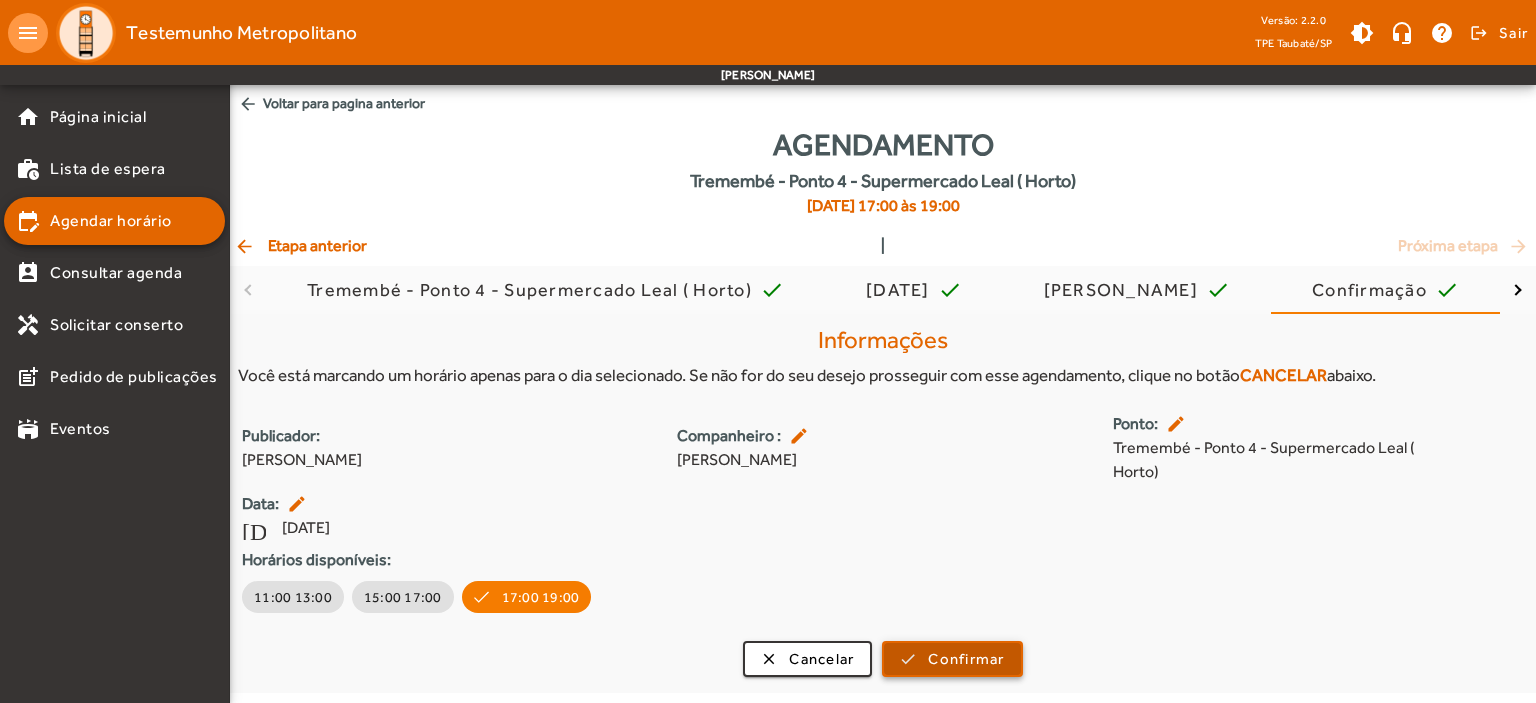 click on "Confirmar" at bounding box center (966, 659) 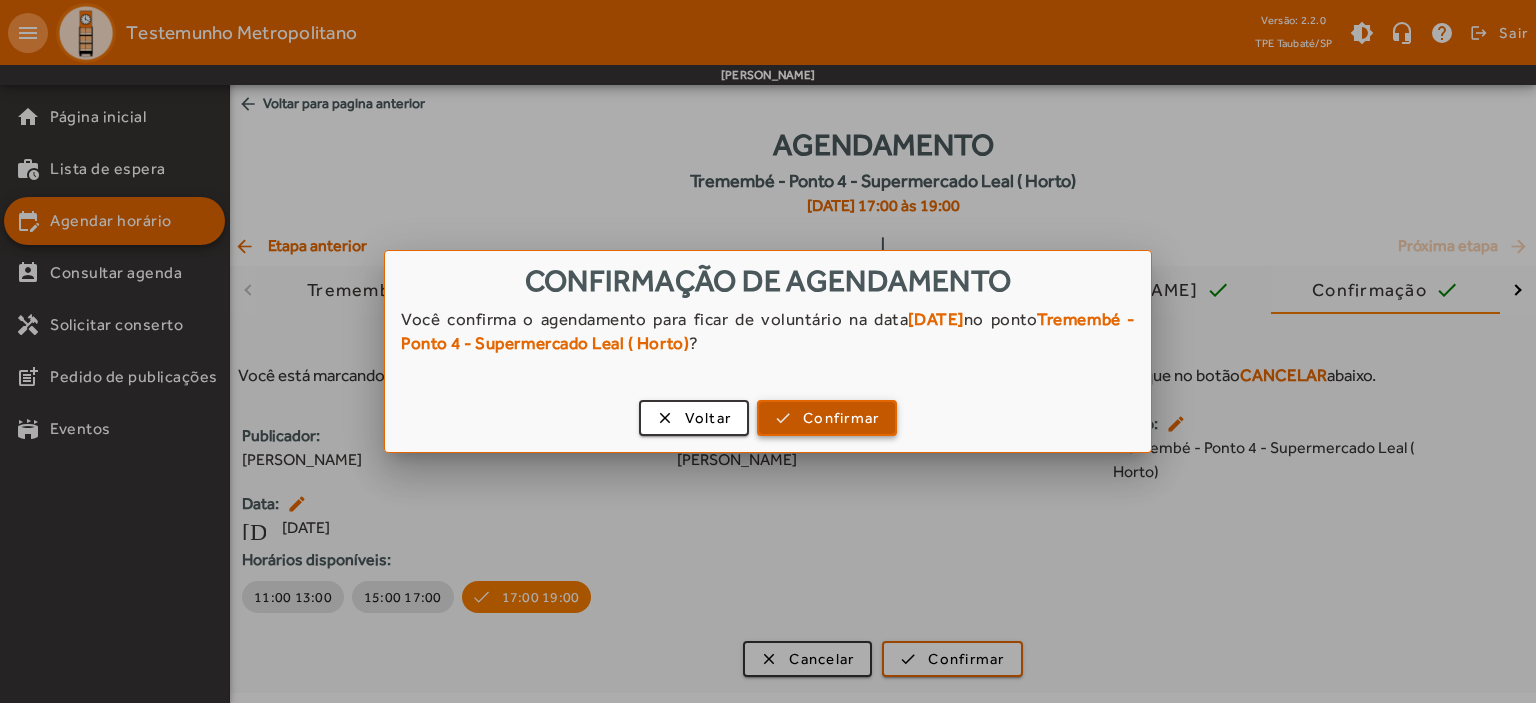 click on "Confirmar" at bounding box center (841, 418) 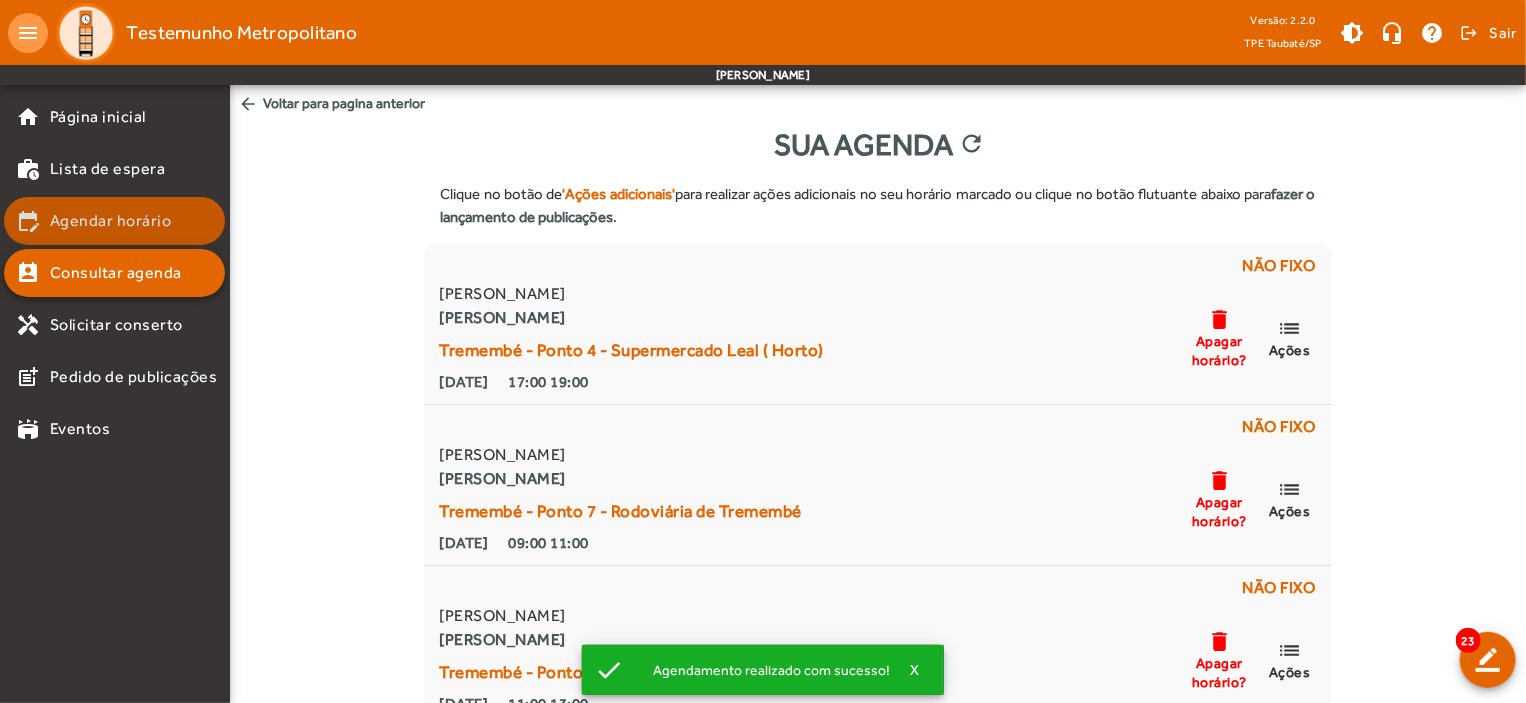 click on "Agendar horário" 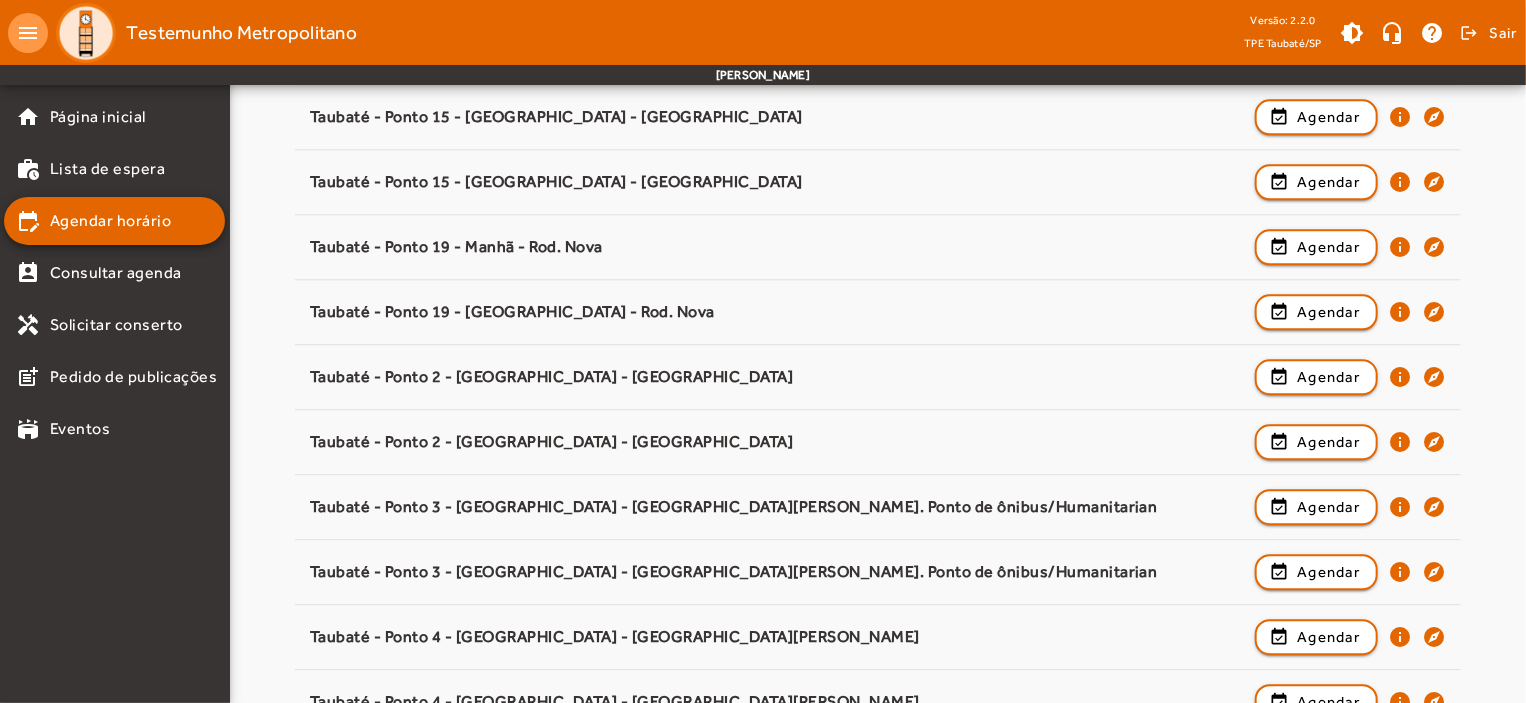 scroll, scrollTop: 3076, scrollLeft: 0, axis: vertical 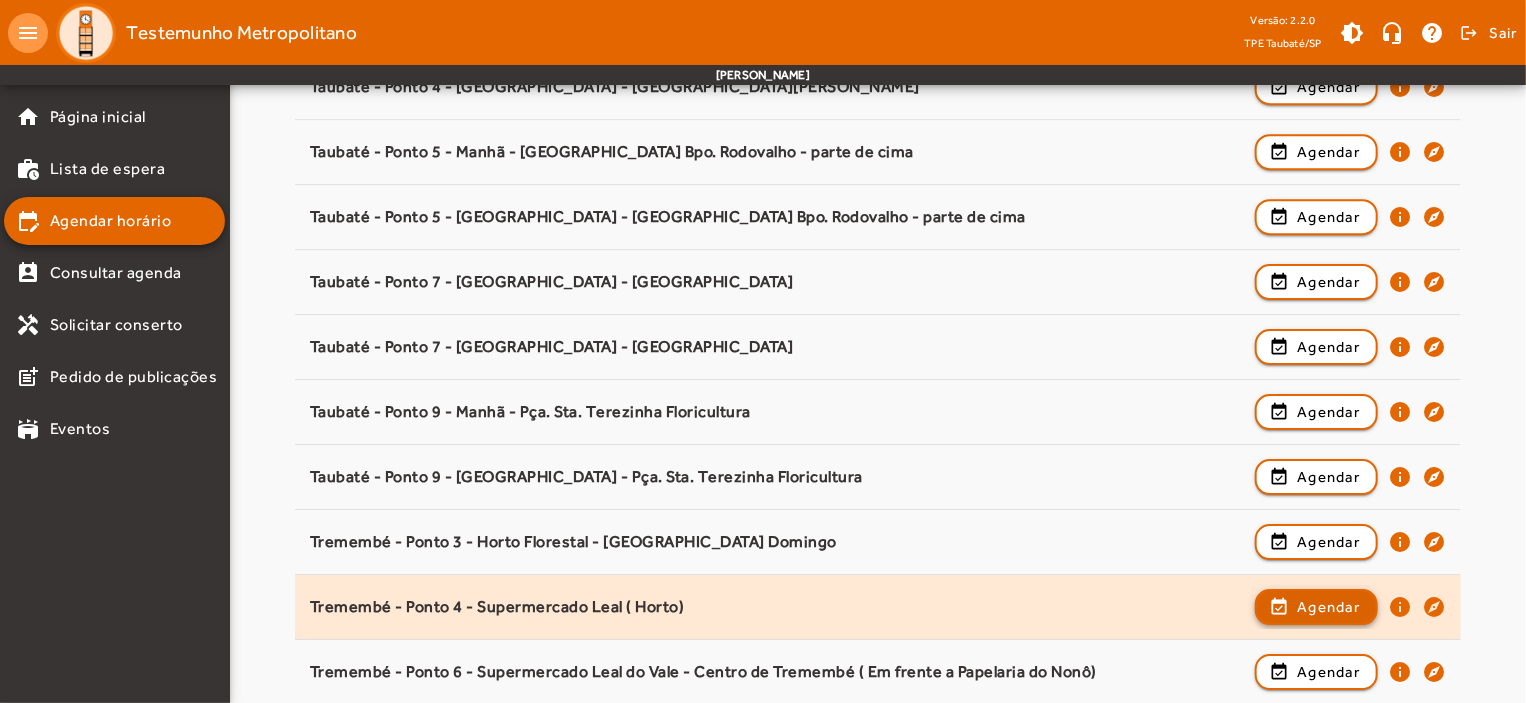 click on "Agendar" at bounding box center (1328, 672) 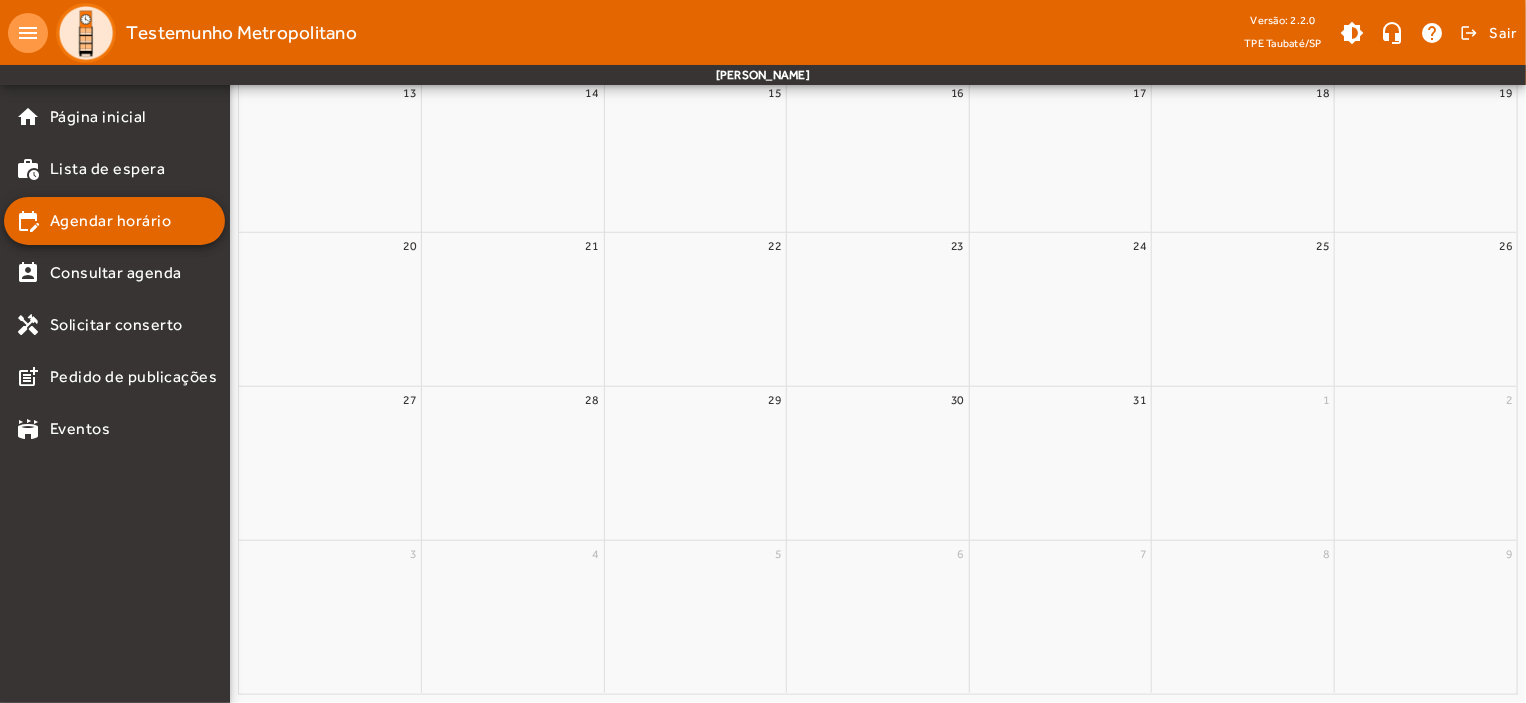 scroll, scrollTop: 0, scrollLeft: 0, axis: both 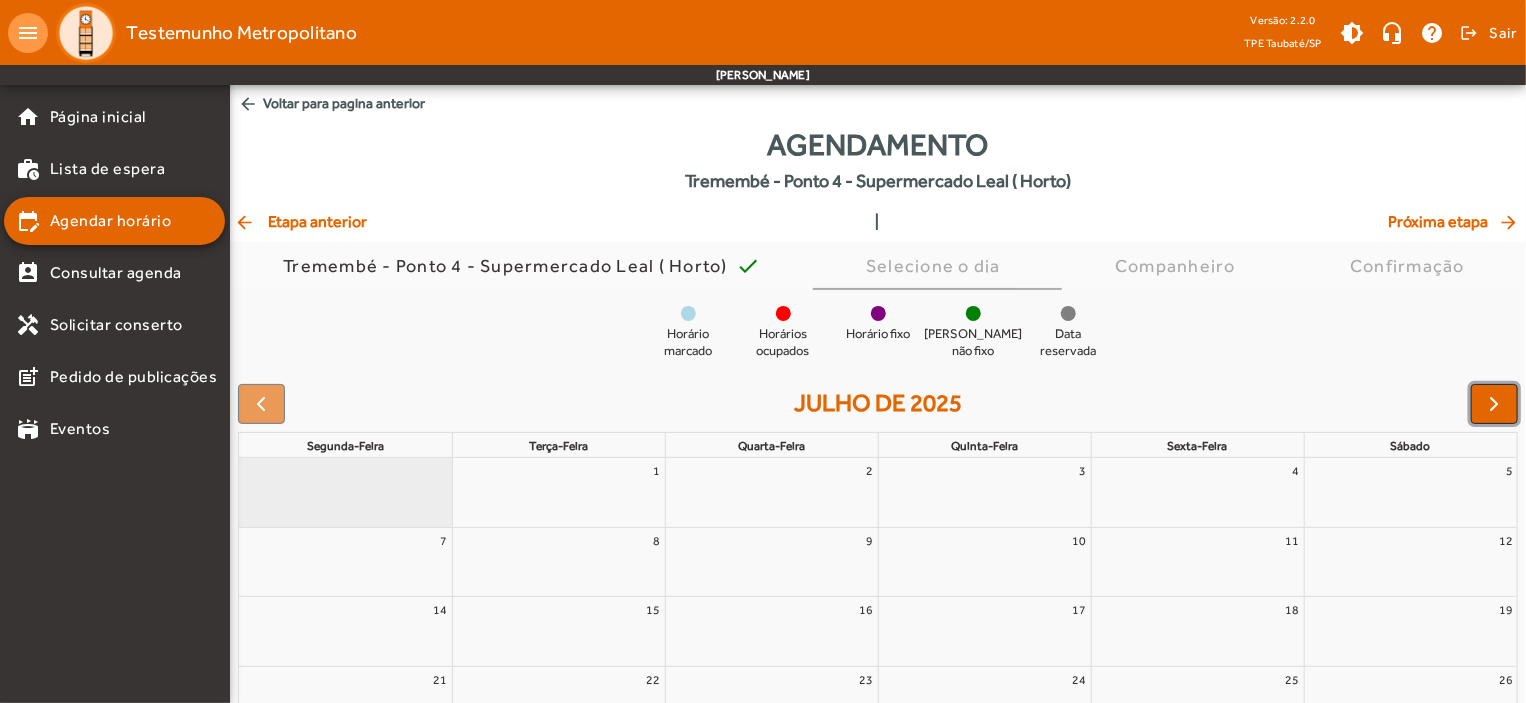 click at bounding box center [1495, 404] 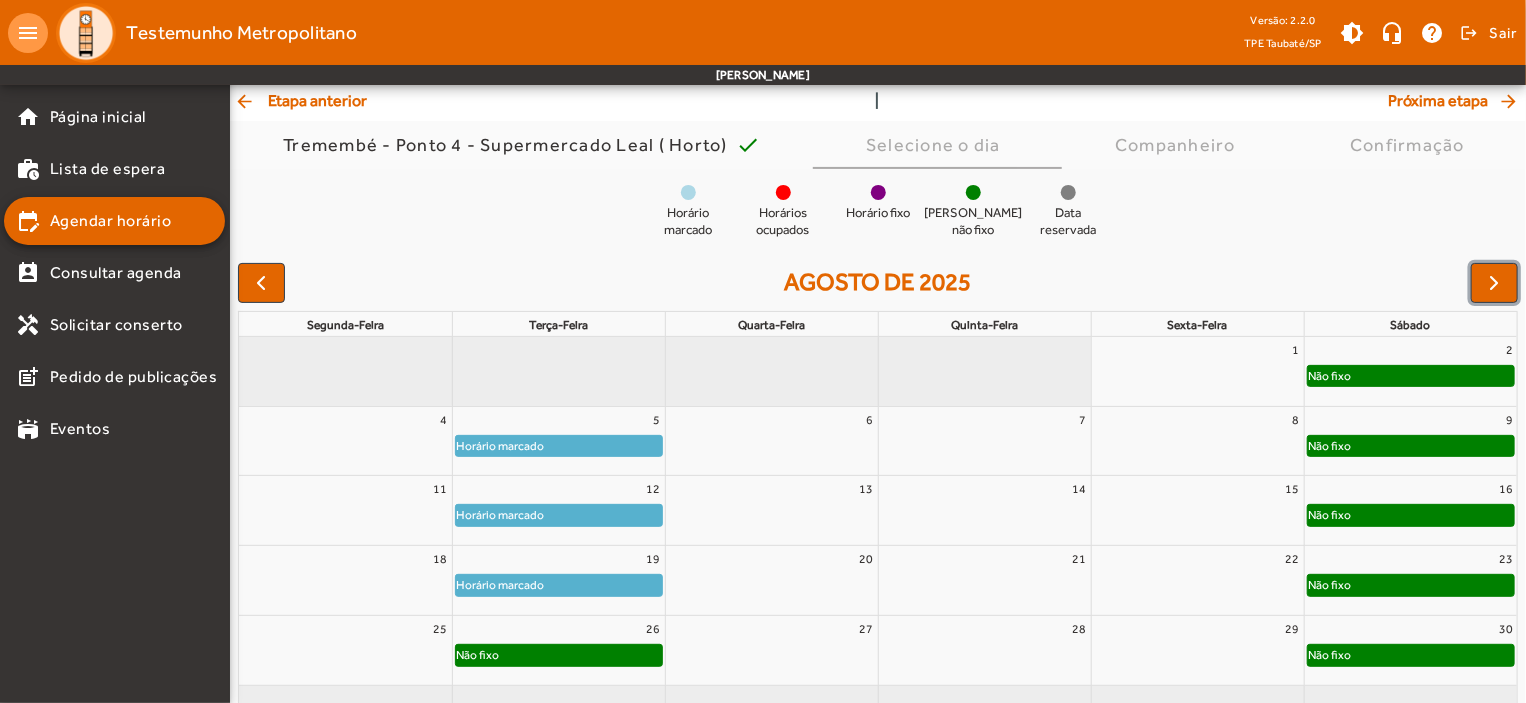 scroll, scrollTop: 182, scrollLeft: 0, axis: vertical 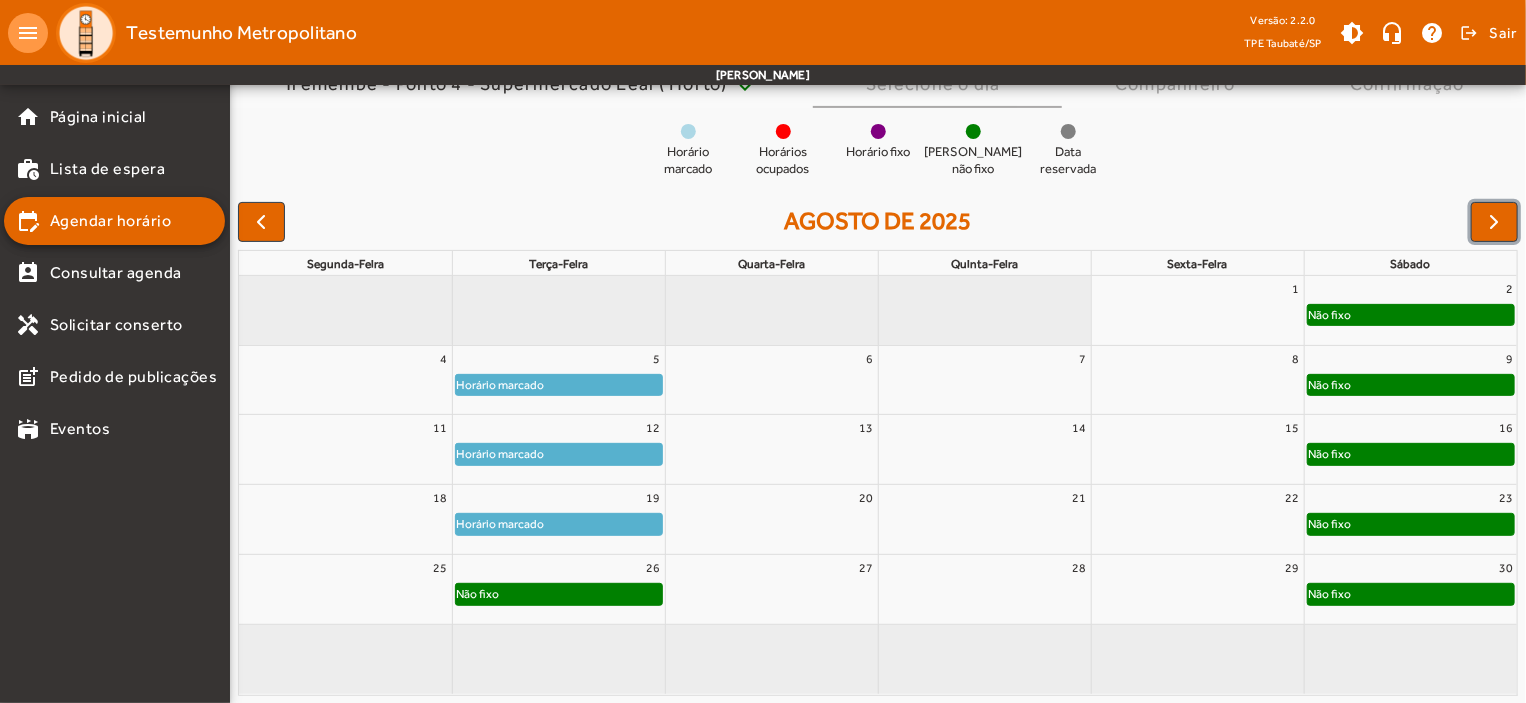 click on "Não fixo" 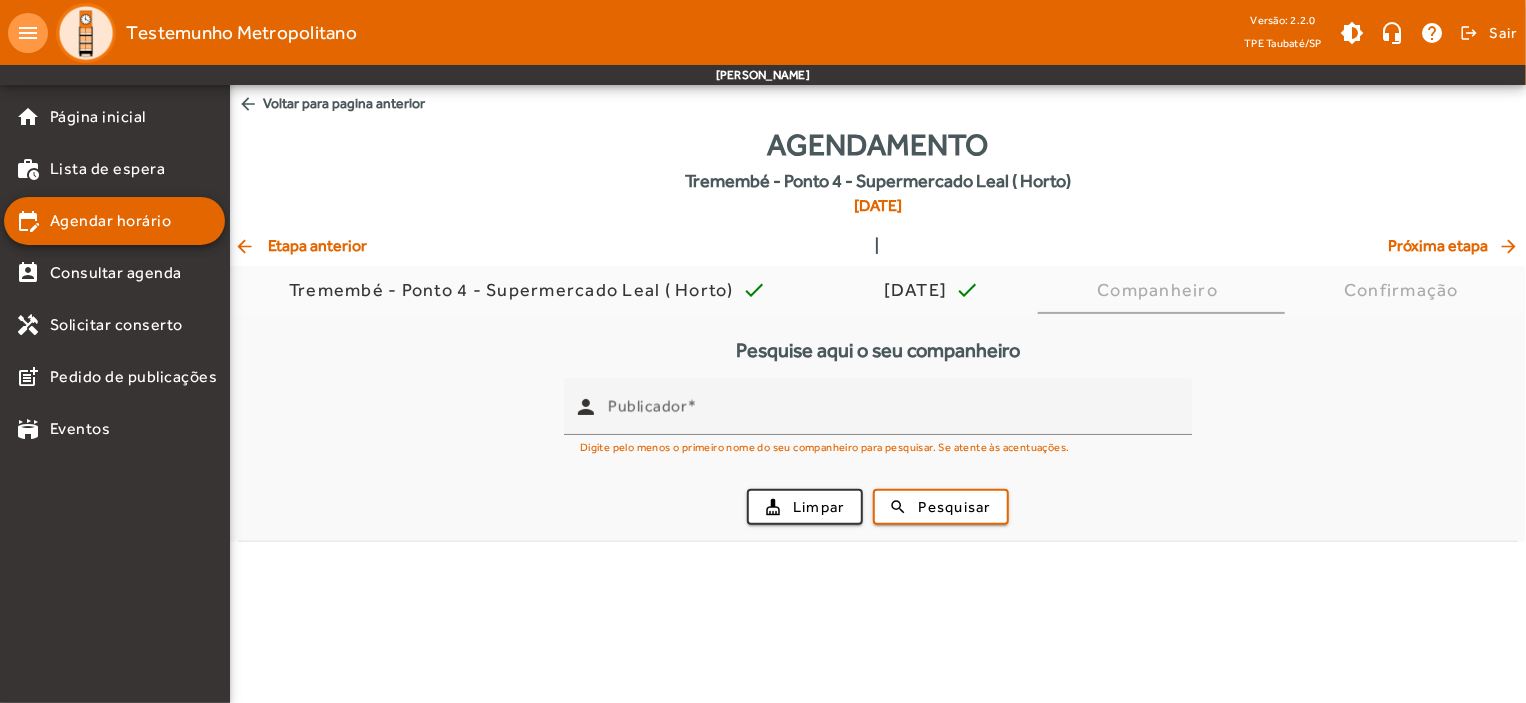 scroll, scrollTop: 0, scrollLeft: 0, axis: both 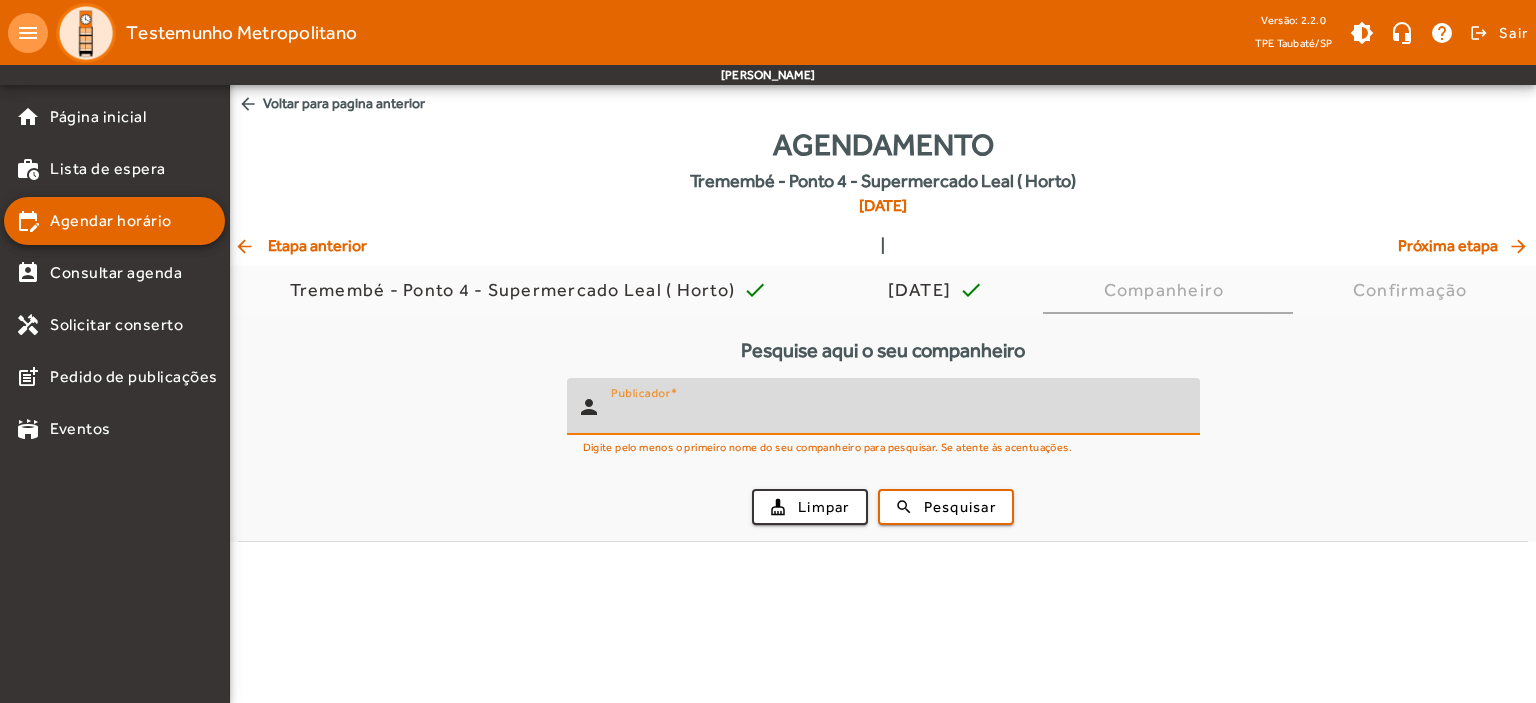 click on "Publicador" at bounding box center [897, 415] 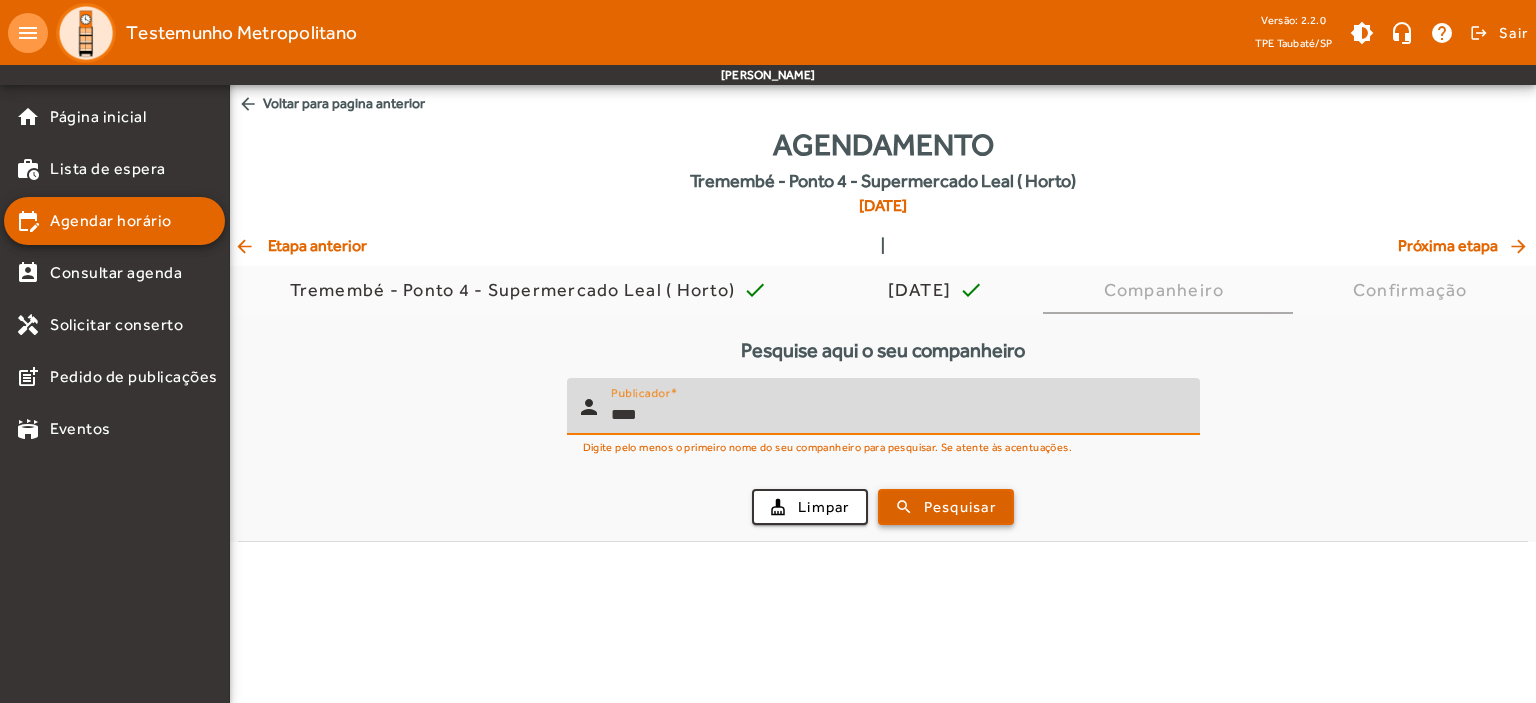type on "****" 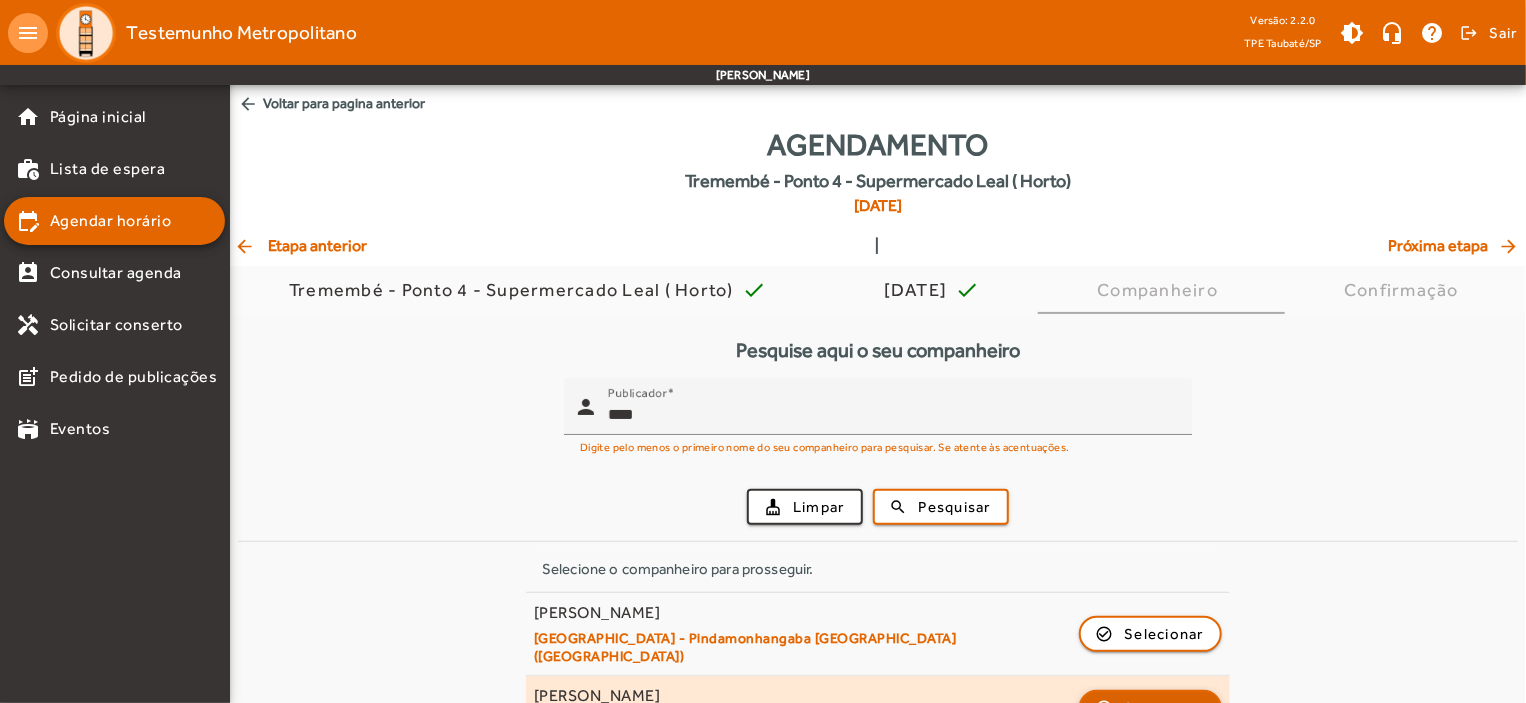 click on "Selecionar" 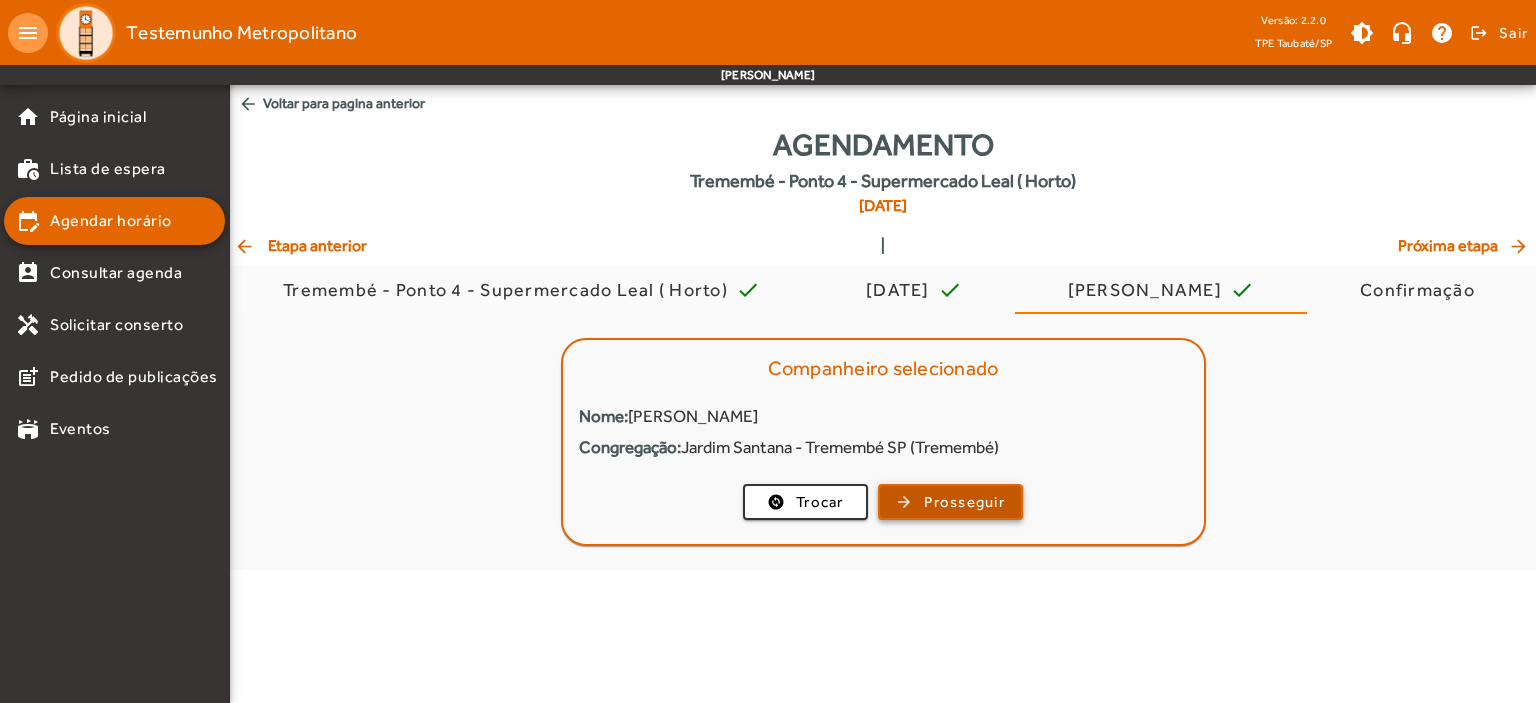 click on "Prosseguir" 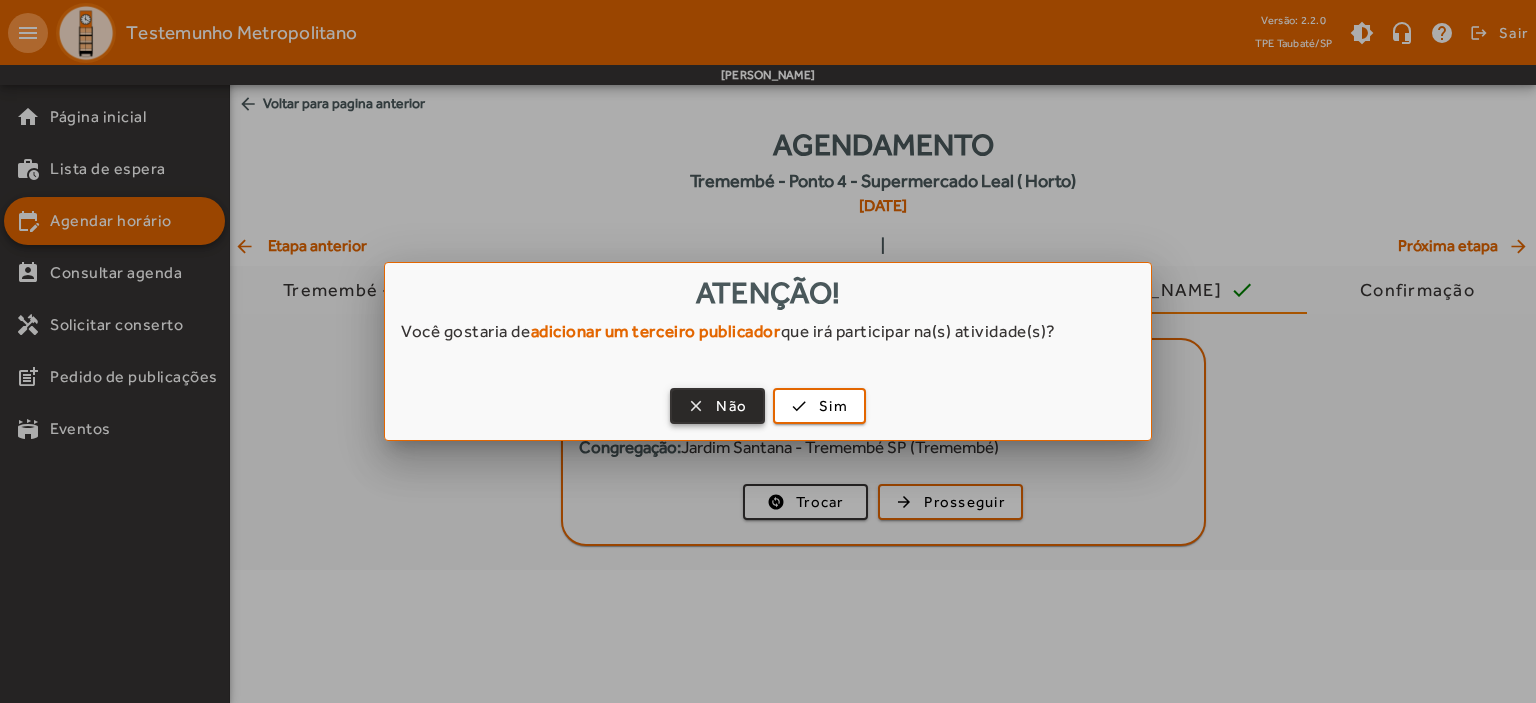 click on "Não" at bounding box center [731, 406] 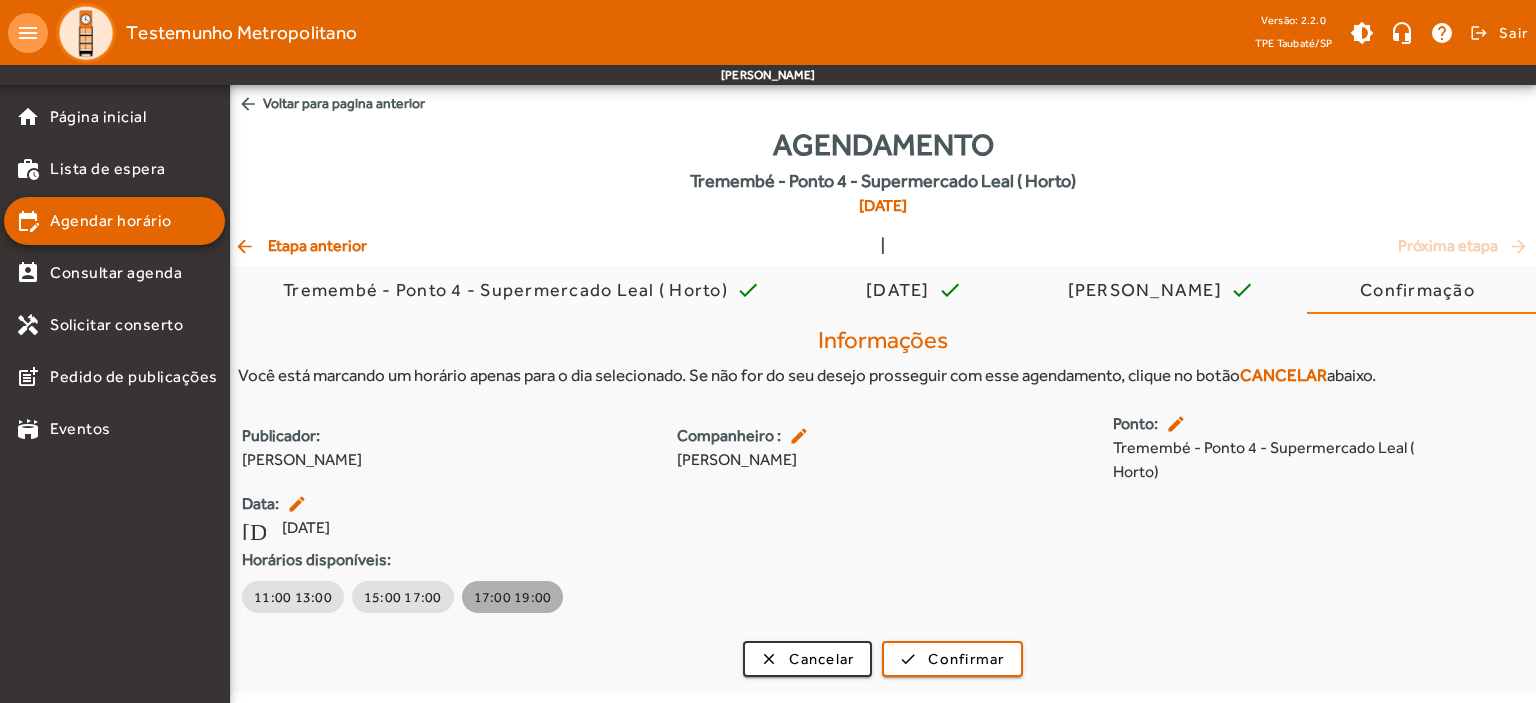 click on "17:00 19:00" at bounding box center (513, 597) 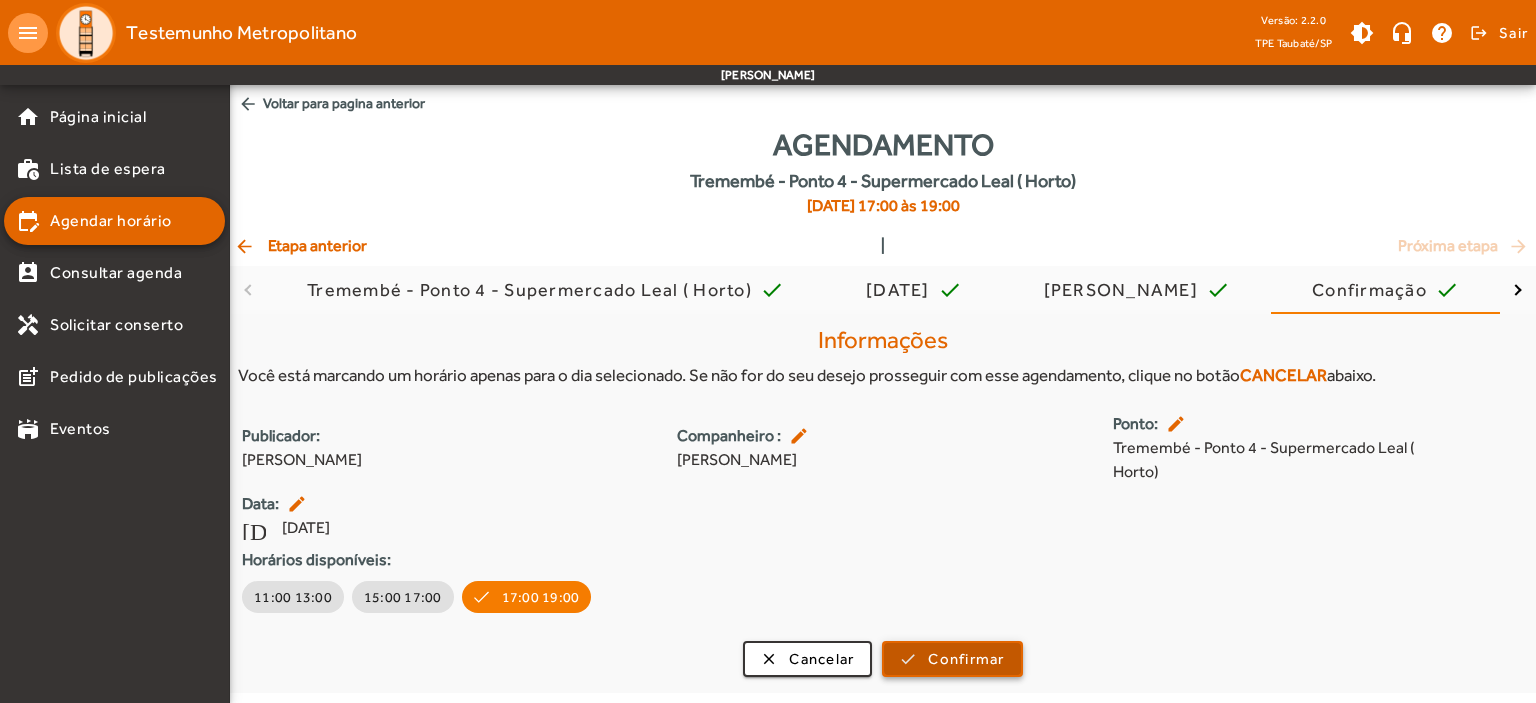 click on "Confirmar" at bounding box center [966, 659] 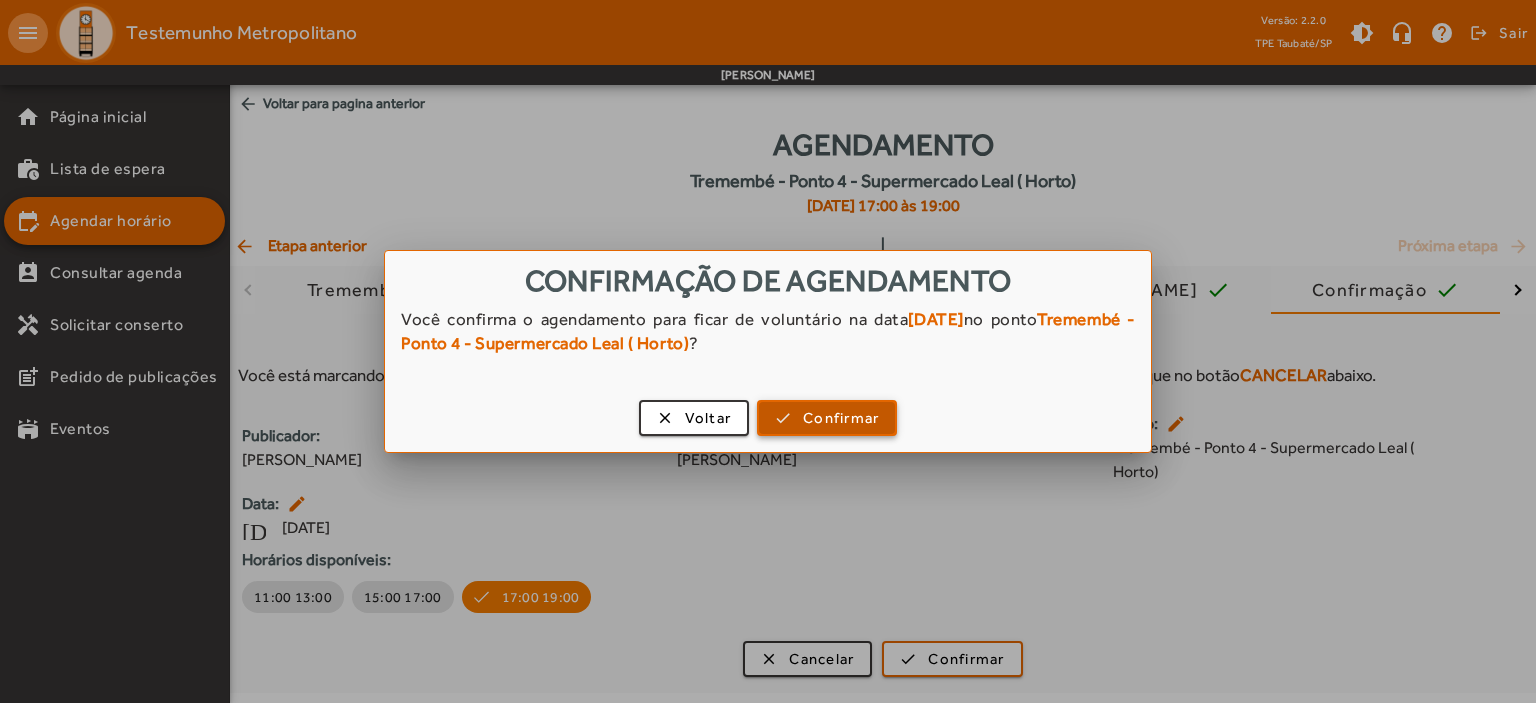 click on "Confirmar" at bounding box center [841, 418] 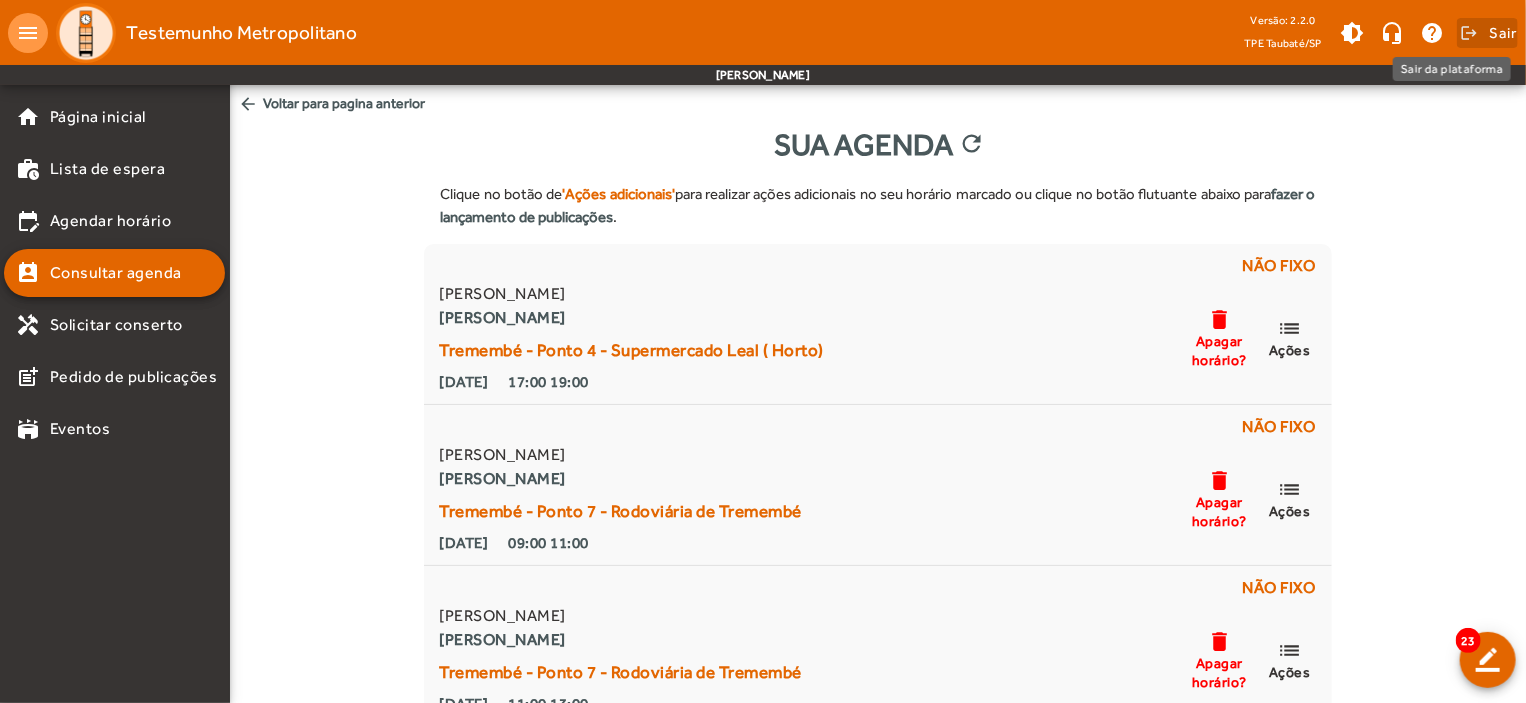 click on "Sair" 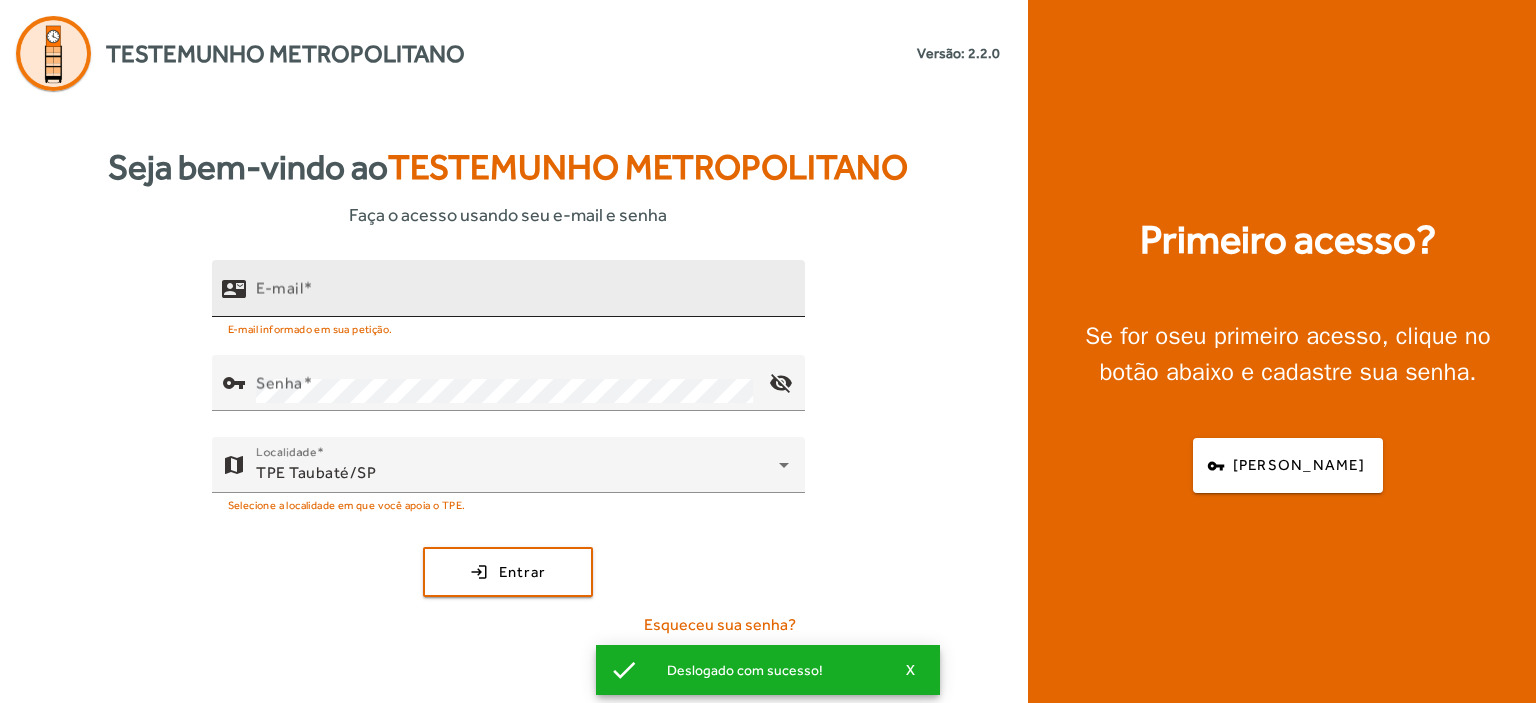 click on "contact_mail" 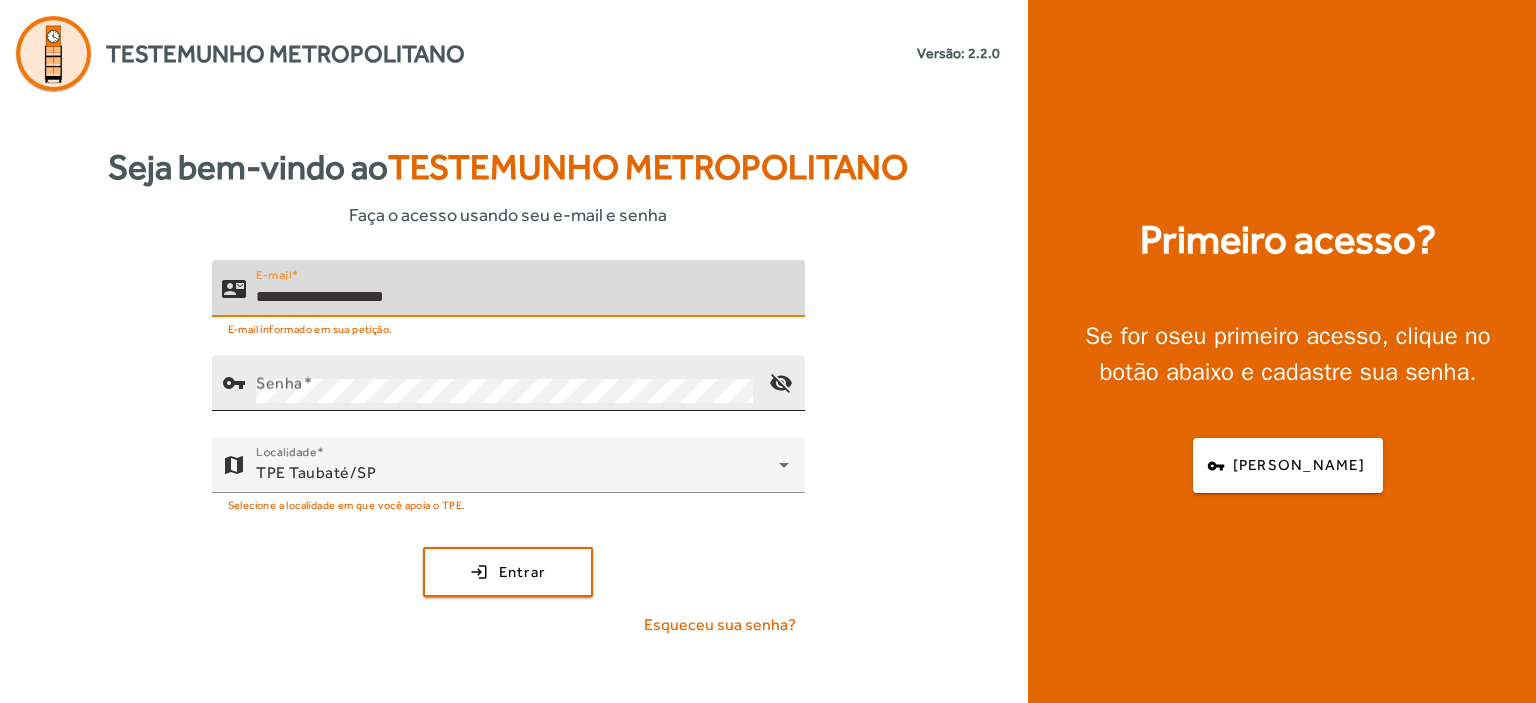type on "**********" 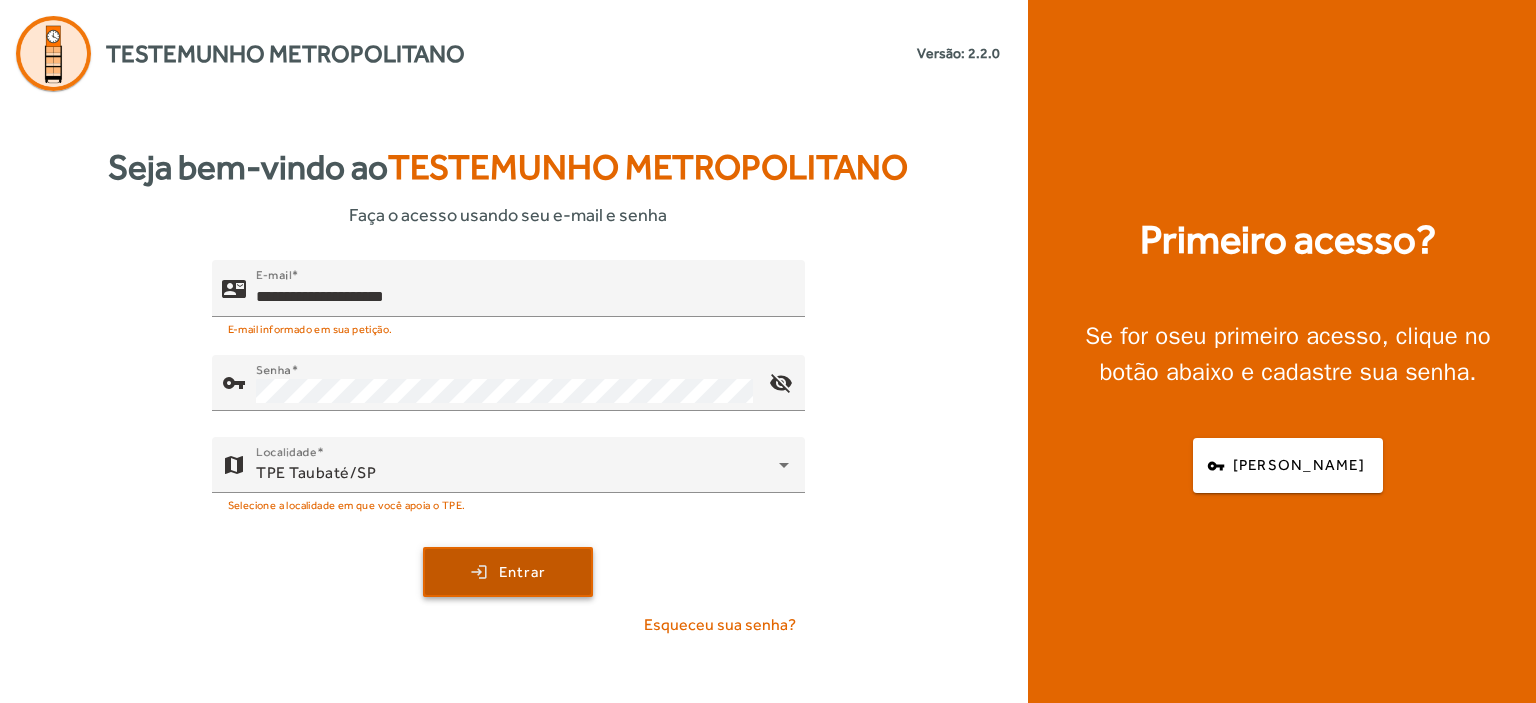 click on "Entrar" 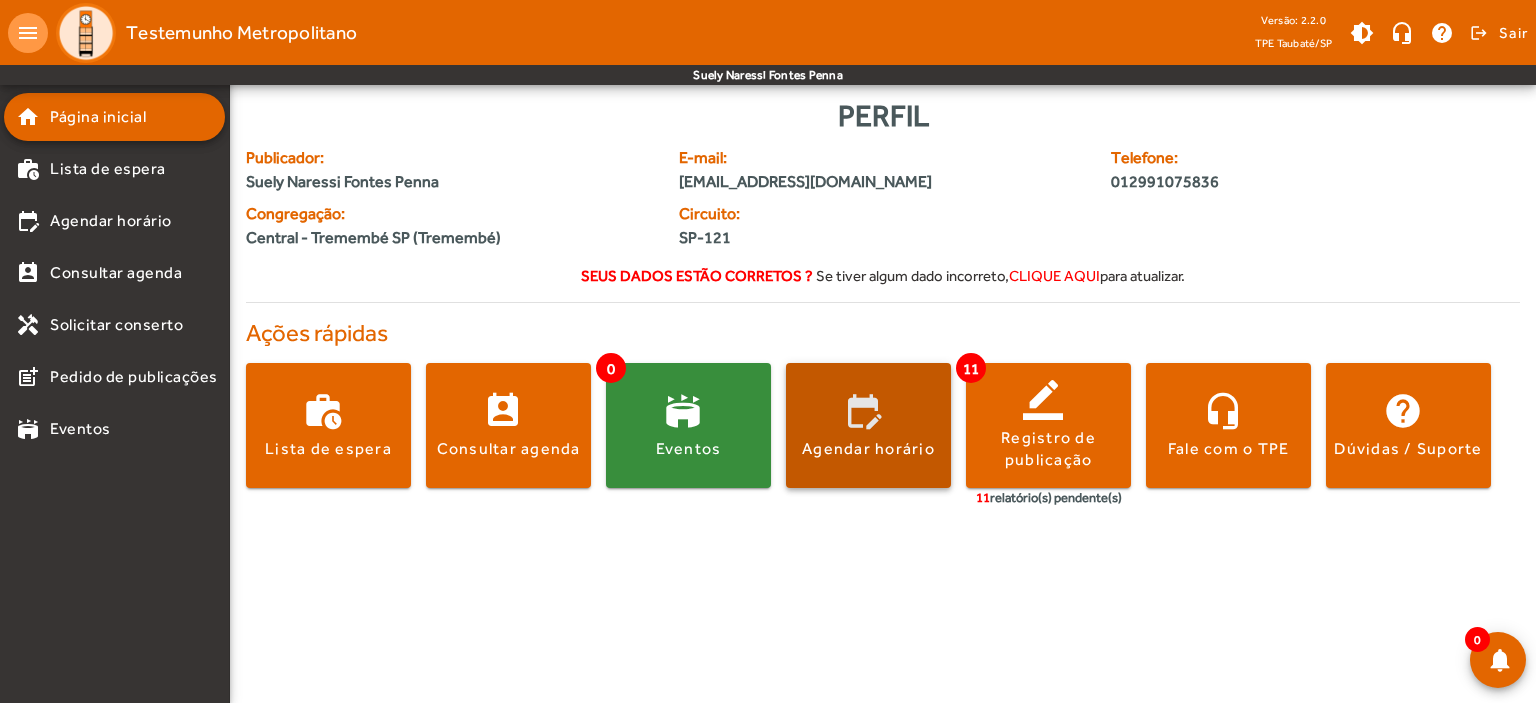 click 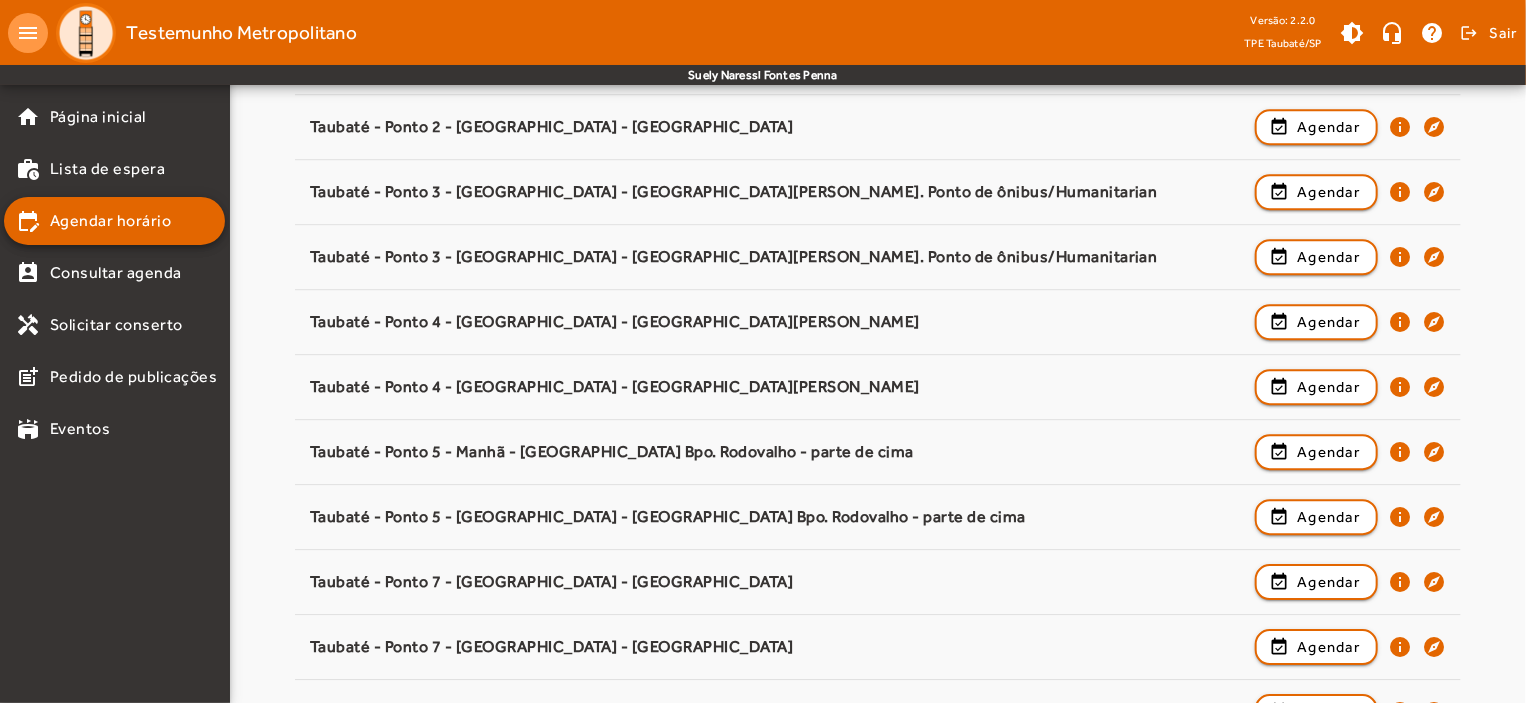 scroll, scrollTop: 3076, scrollLeft: 0, axis: vertical 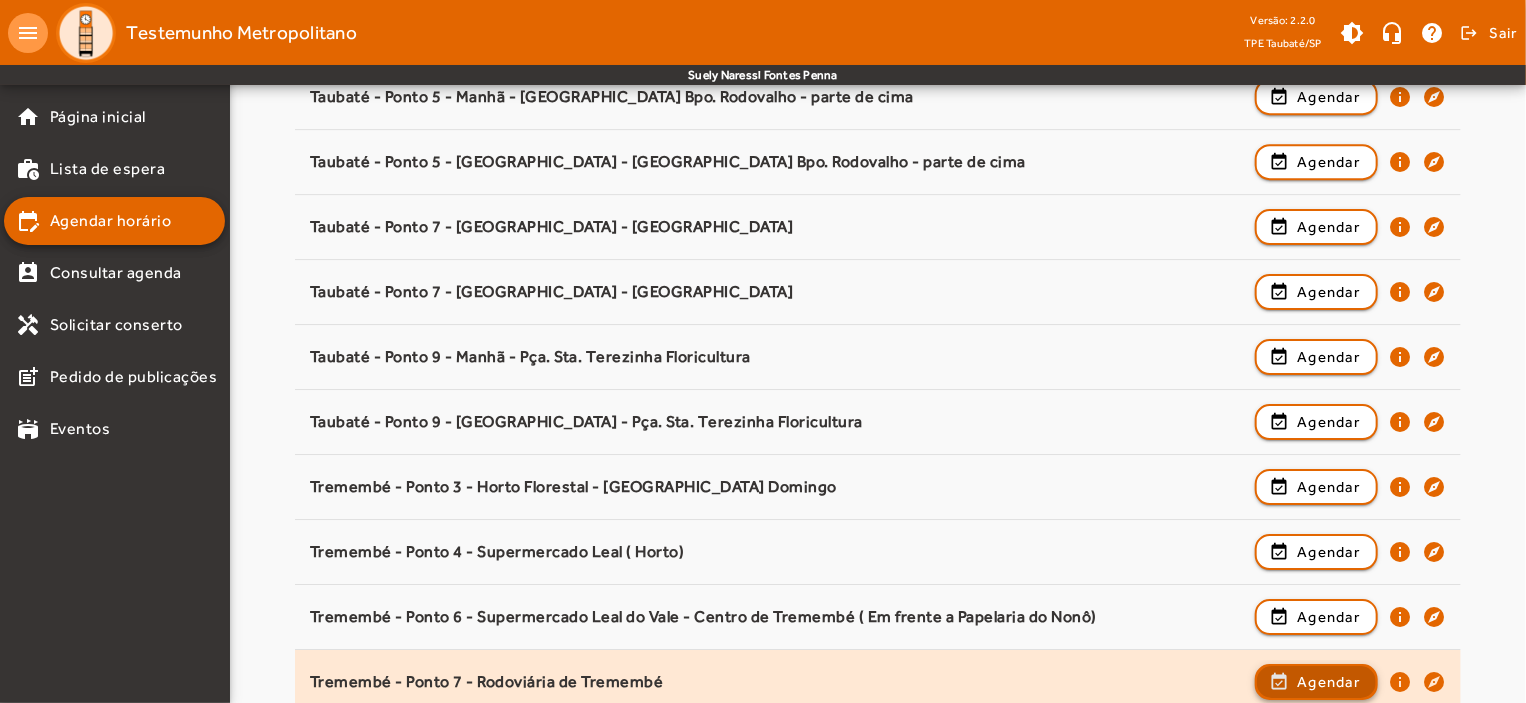 click on "Agendar" 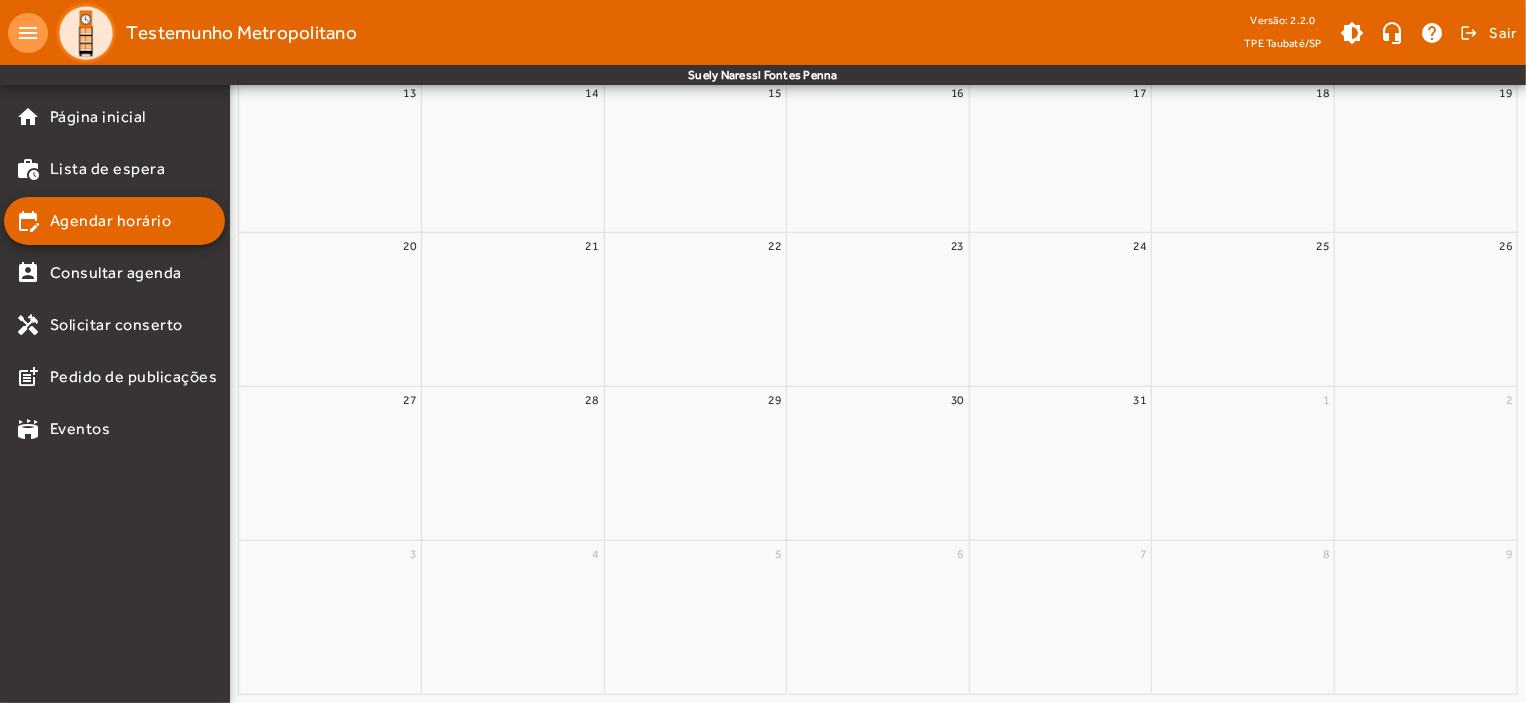scroll, scrollTop: 0, scrollLeft: 0, axis: both 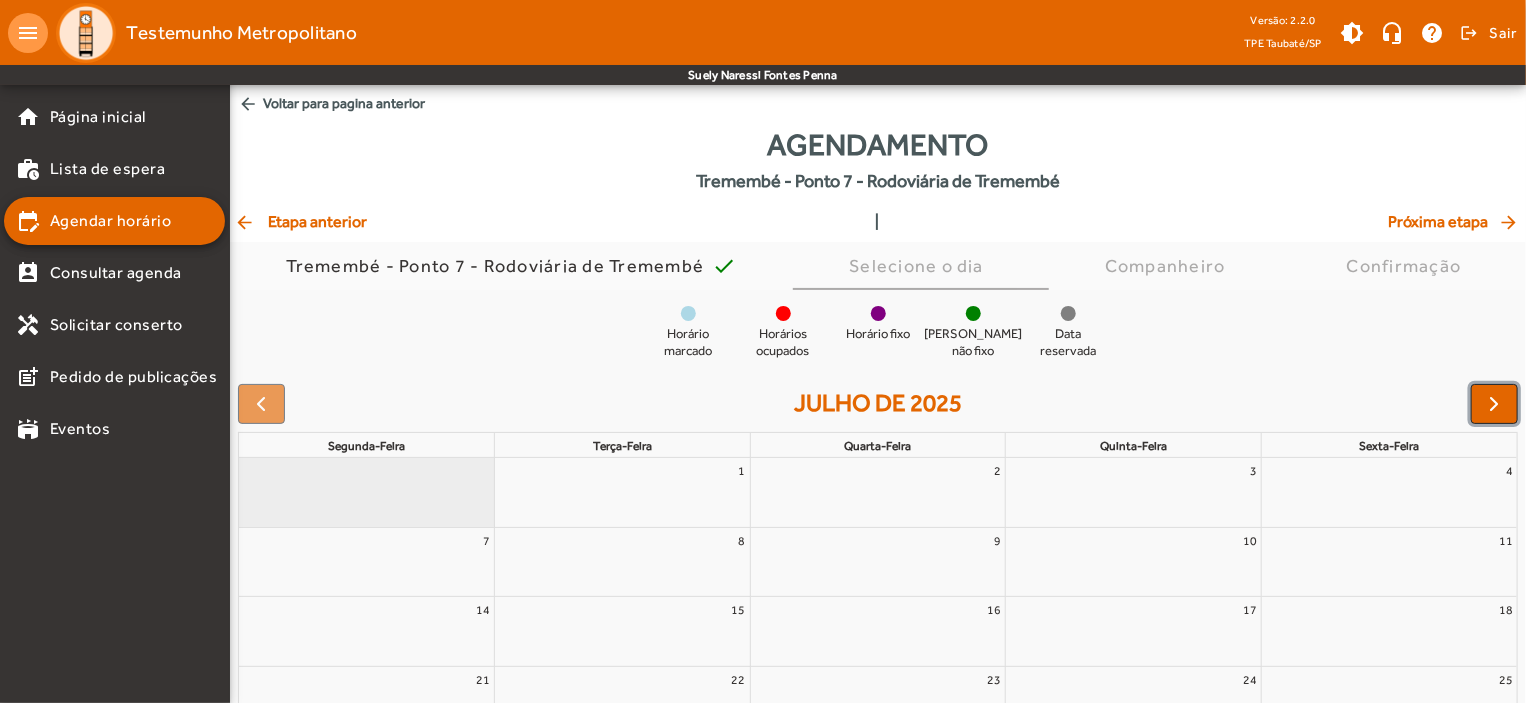 click at bounding box center [1494, 404] 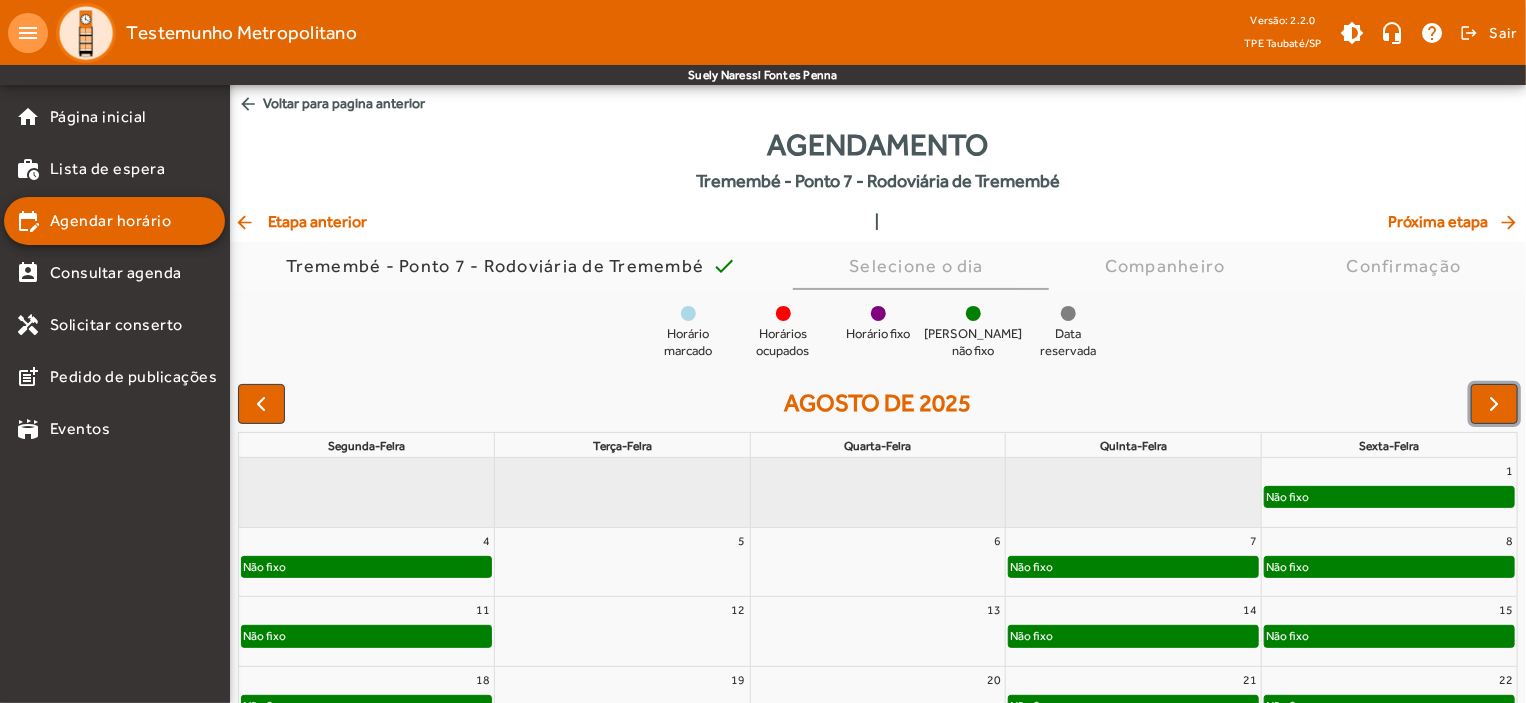 click on "Não fixo" 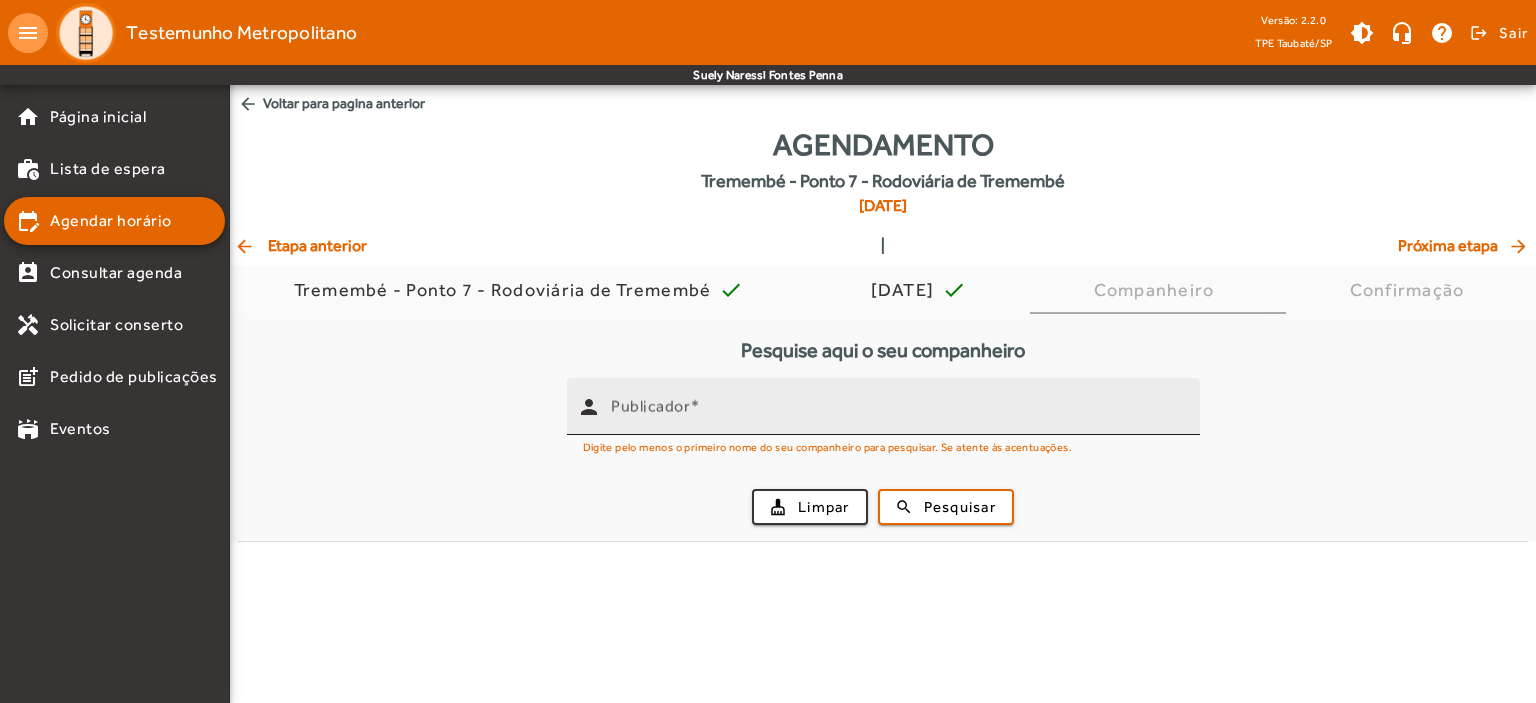 click on "Publicador" at bounding box center [650, 406] 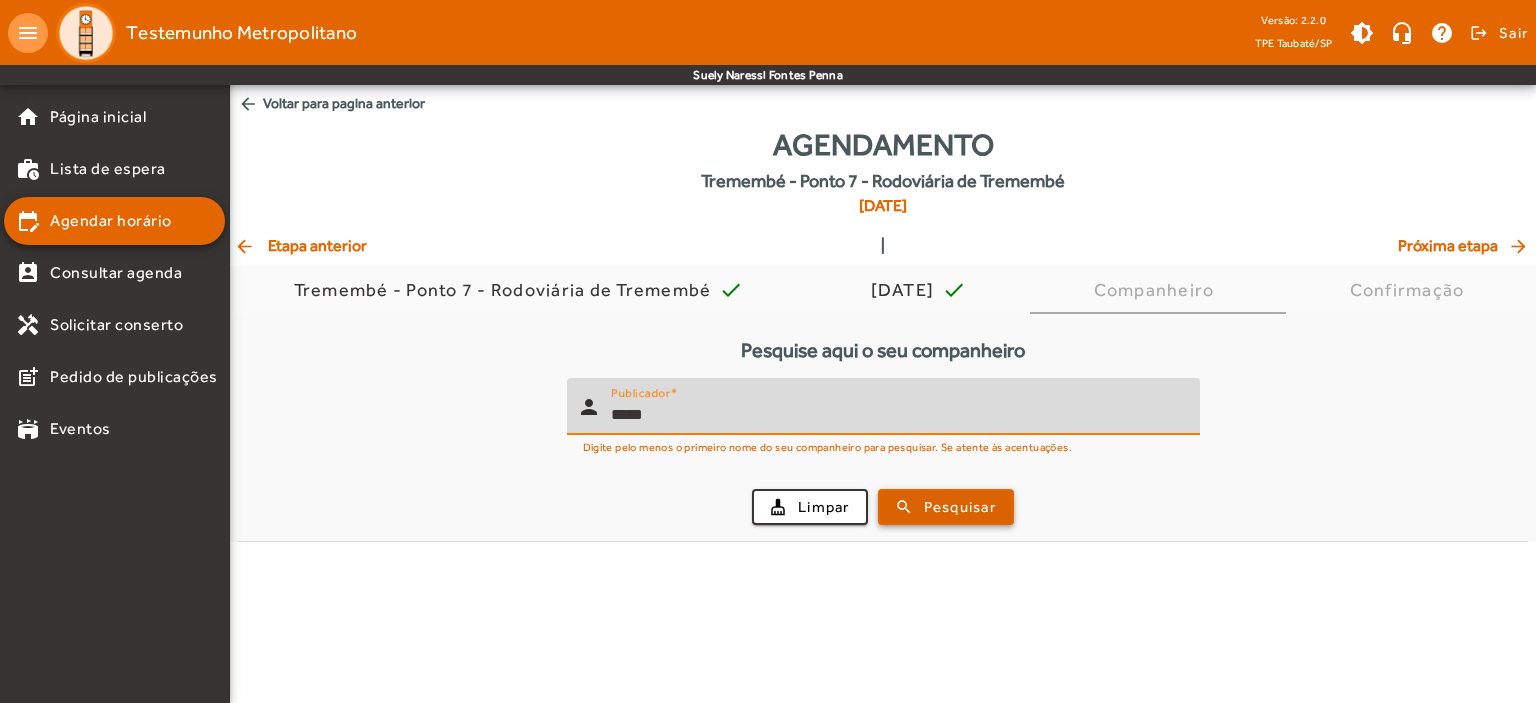 type on "*****" 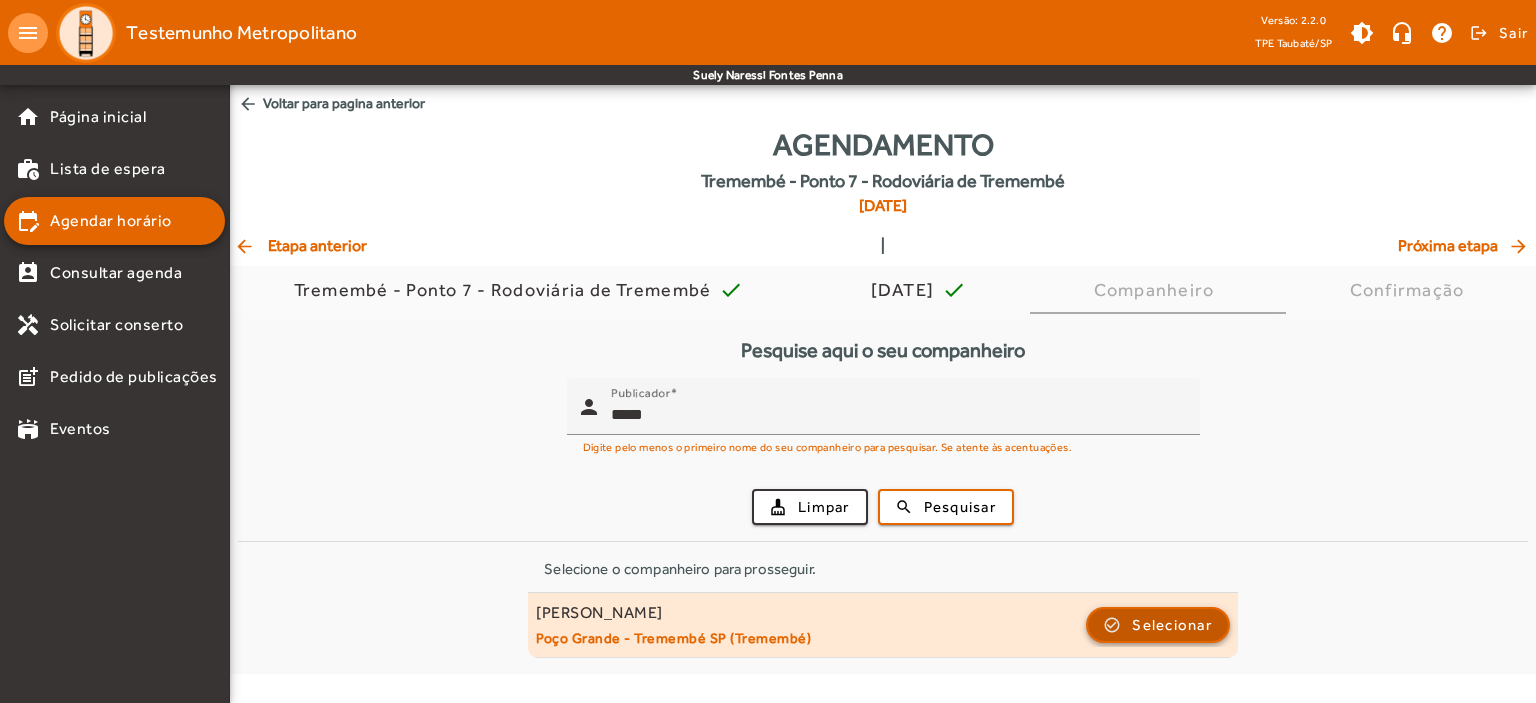 click on "Selecionar" 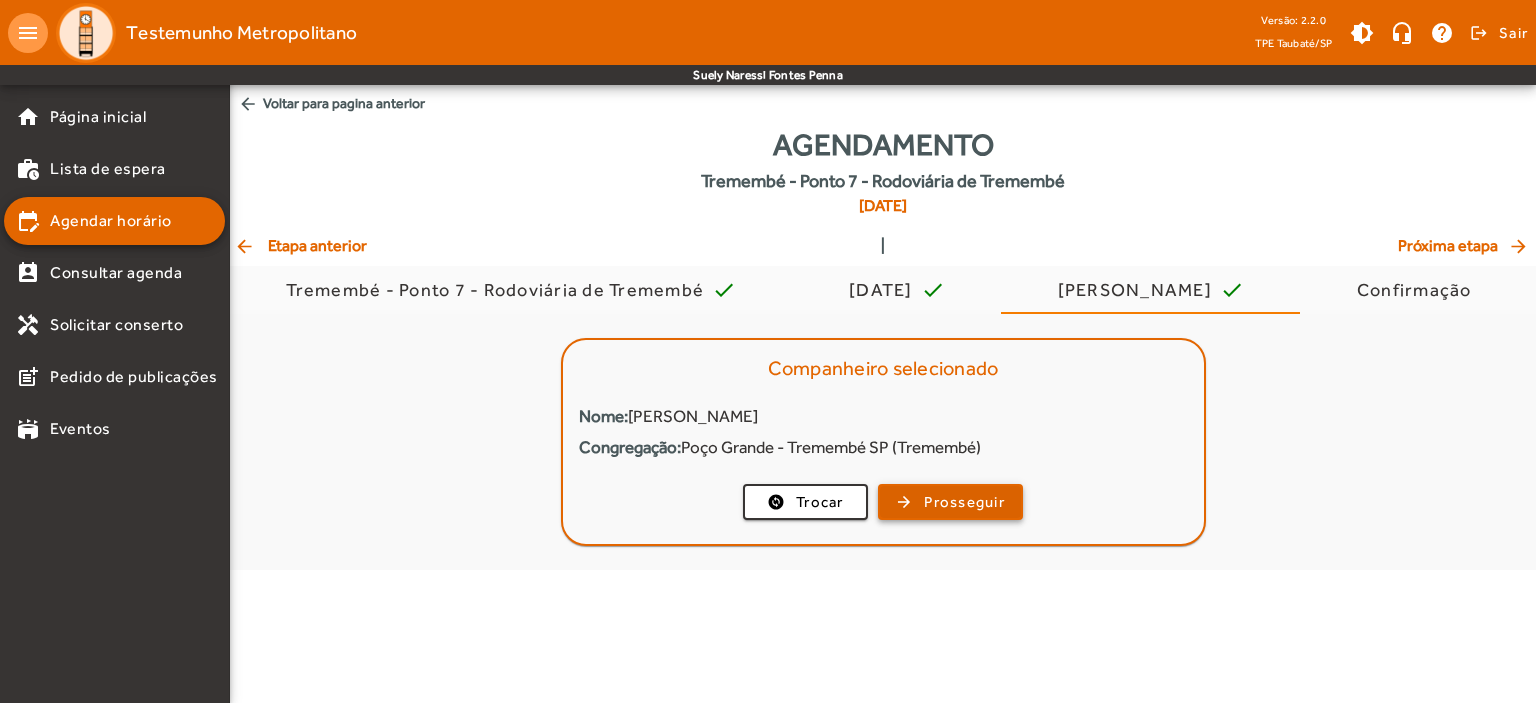 click on "Prosseguir" 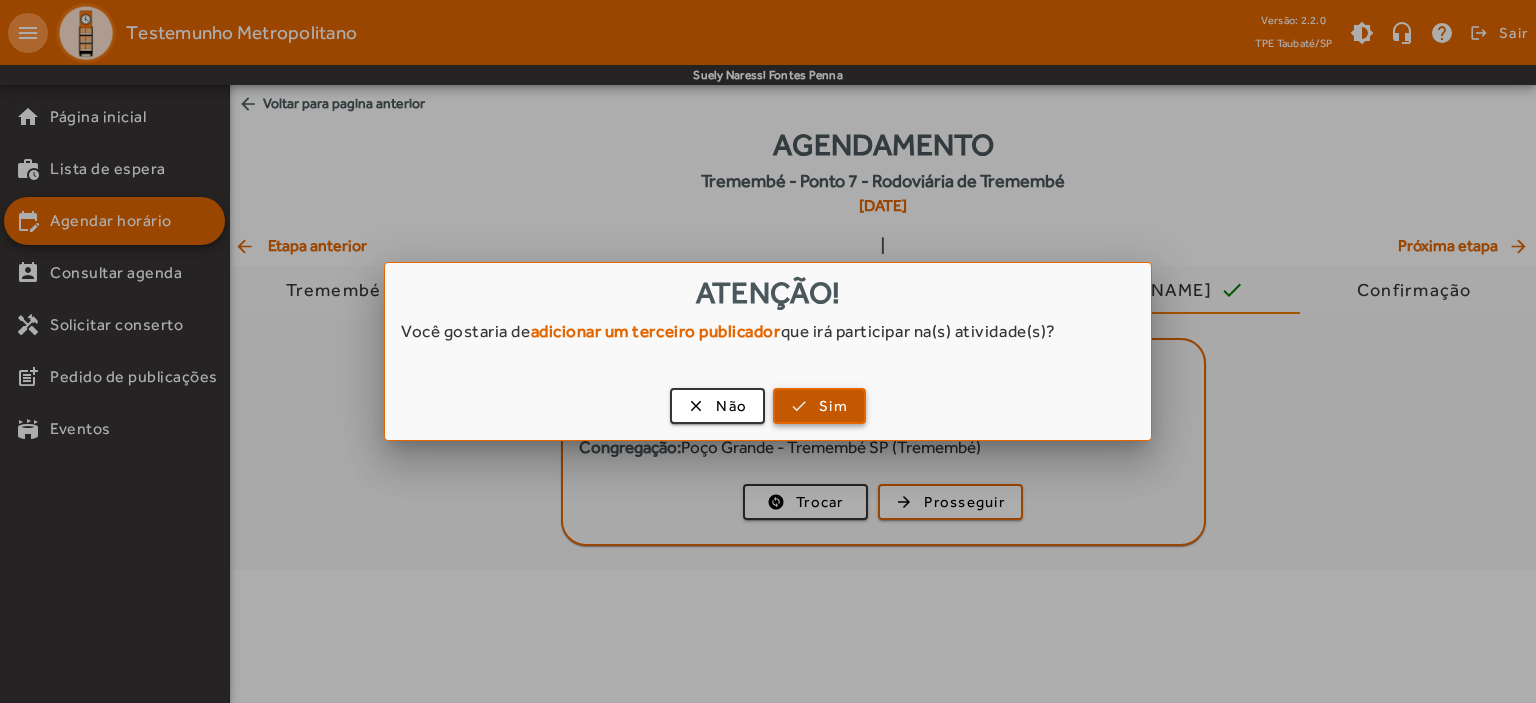 click at bounding box center (819, 406) 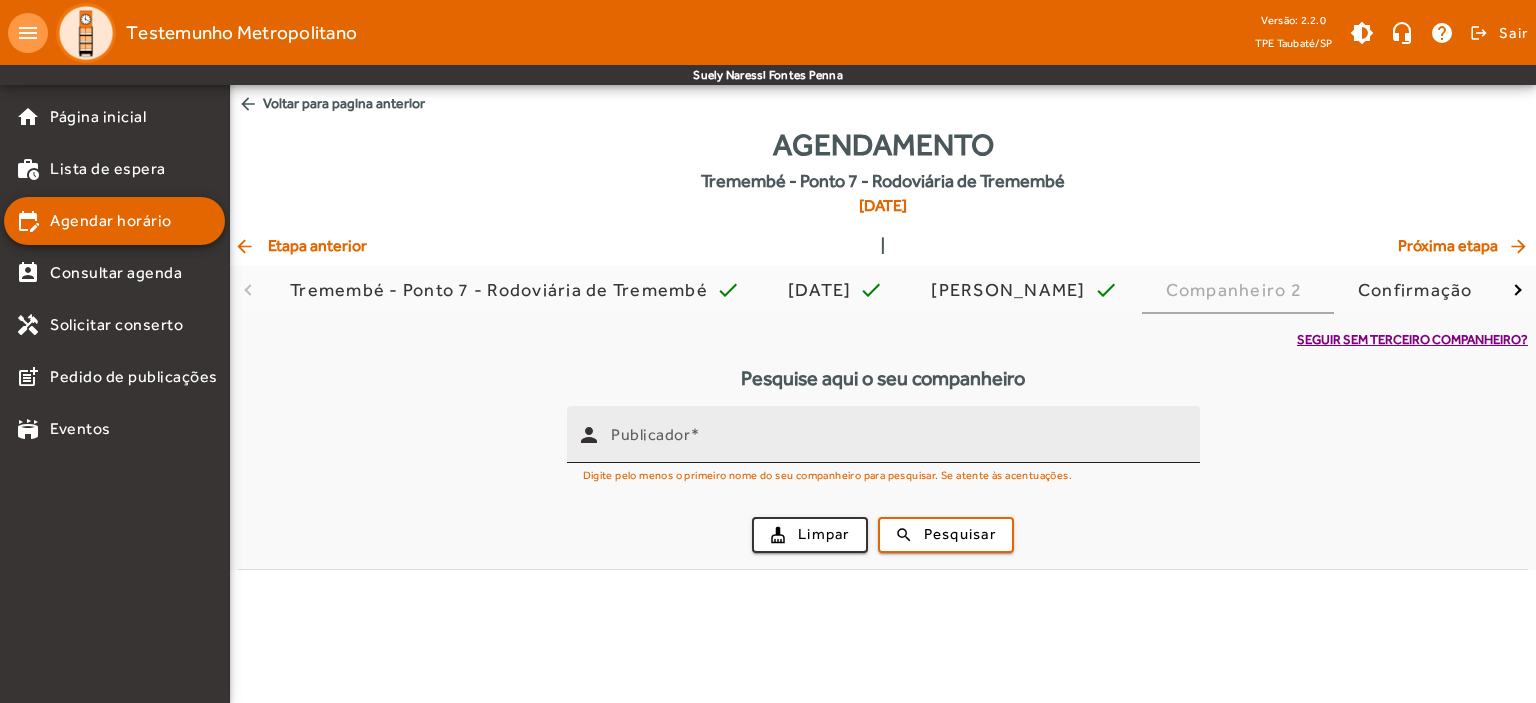 click on "Publicador" at bounding box center [650, 433] 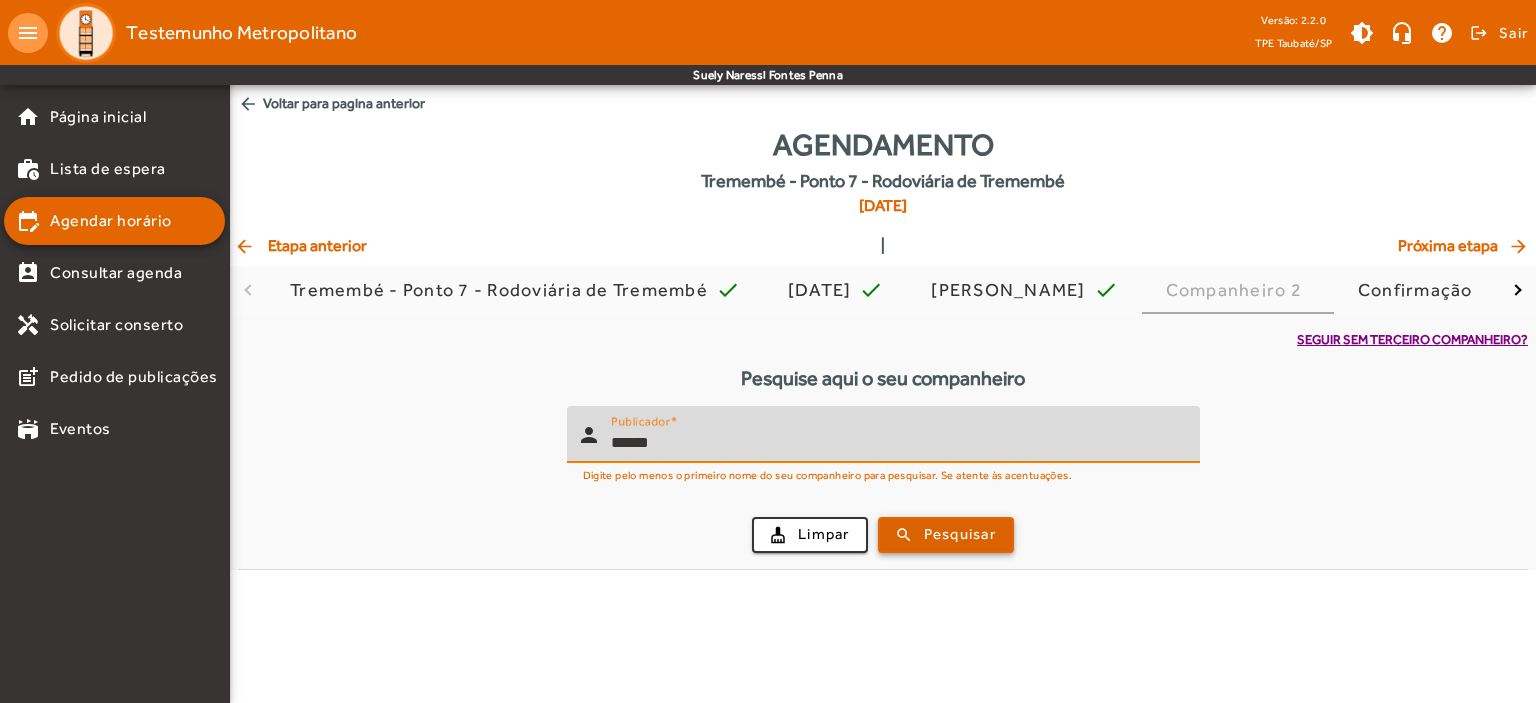 type on "******" 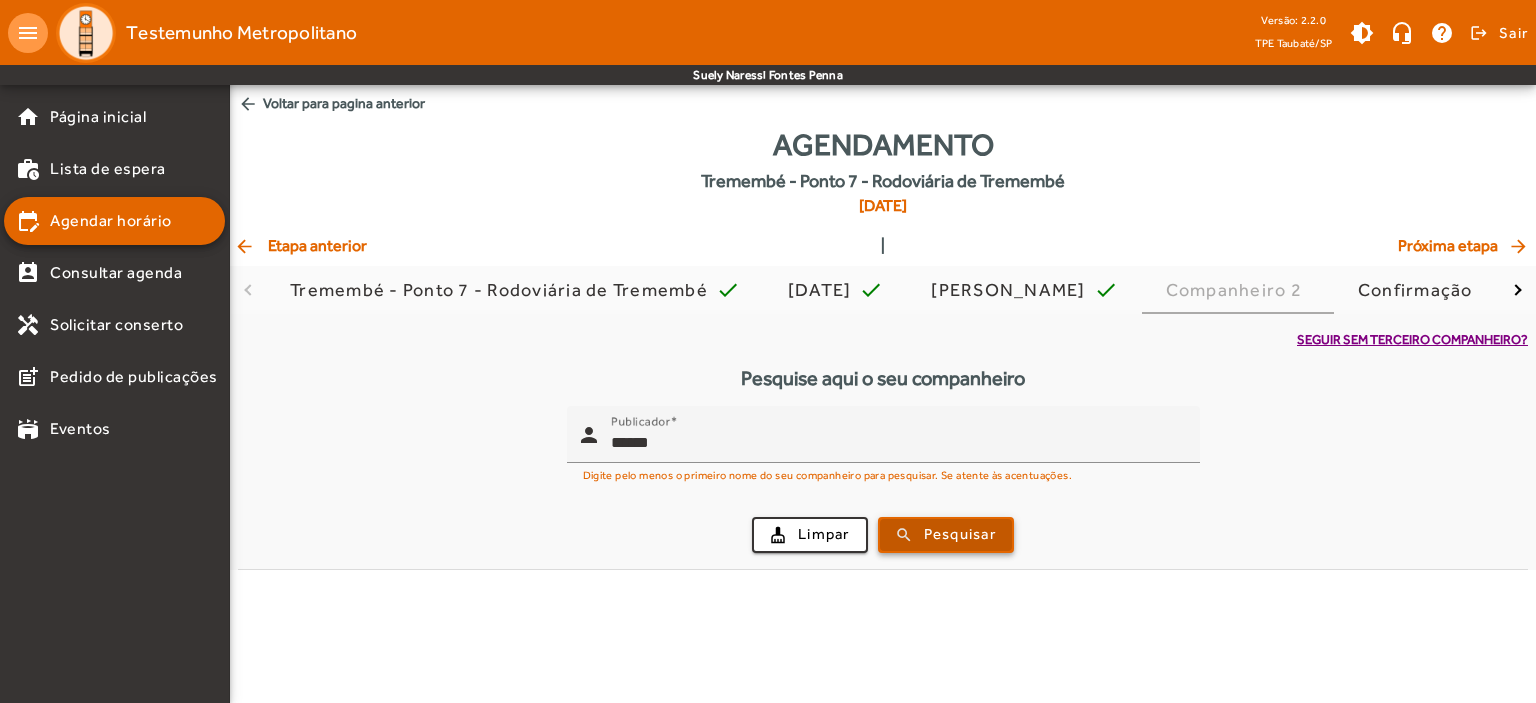 click on "Pesquisar" at bounding box center (960, 534) 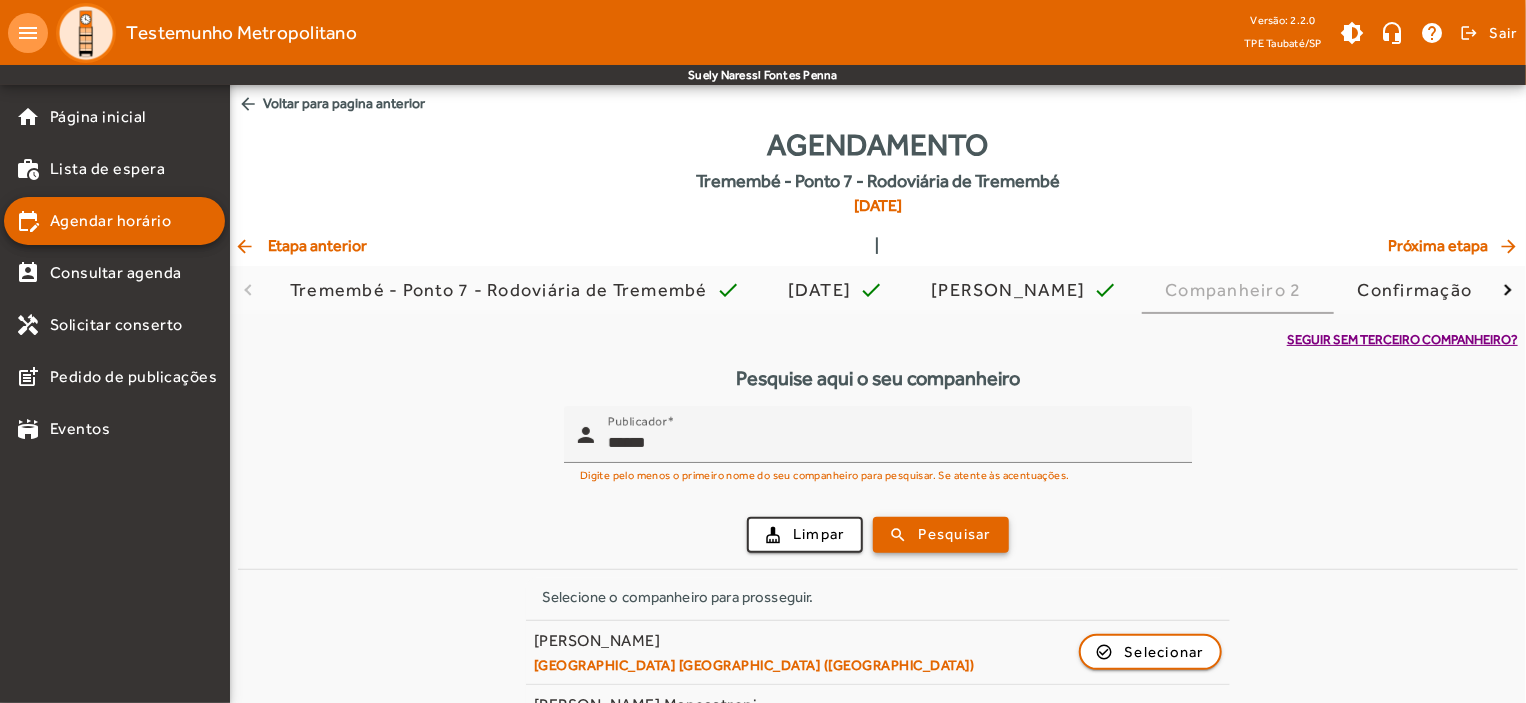 scroll, scrollTop: 615, scrollLeft: 0, axis: vertical 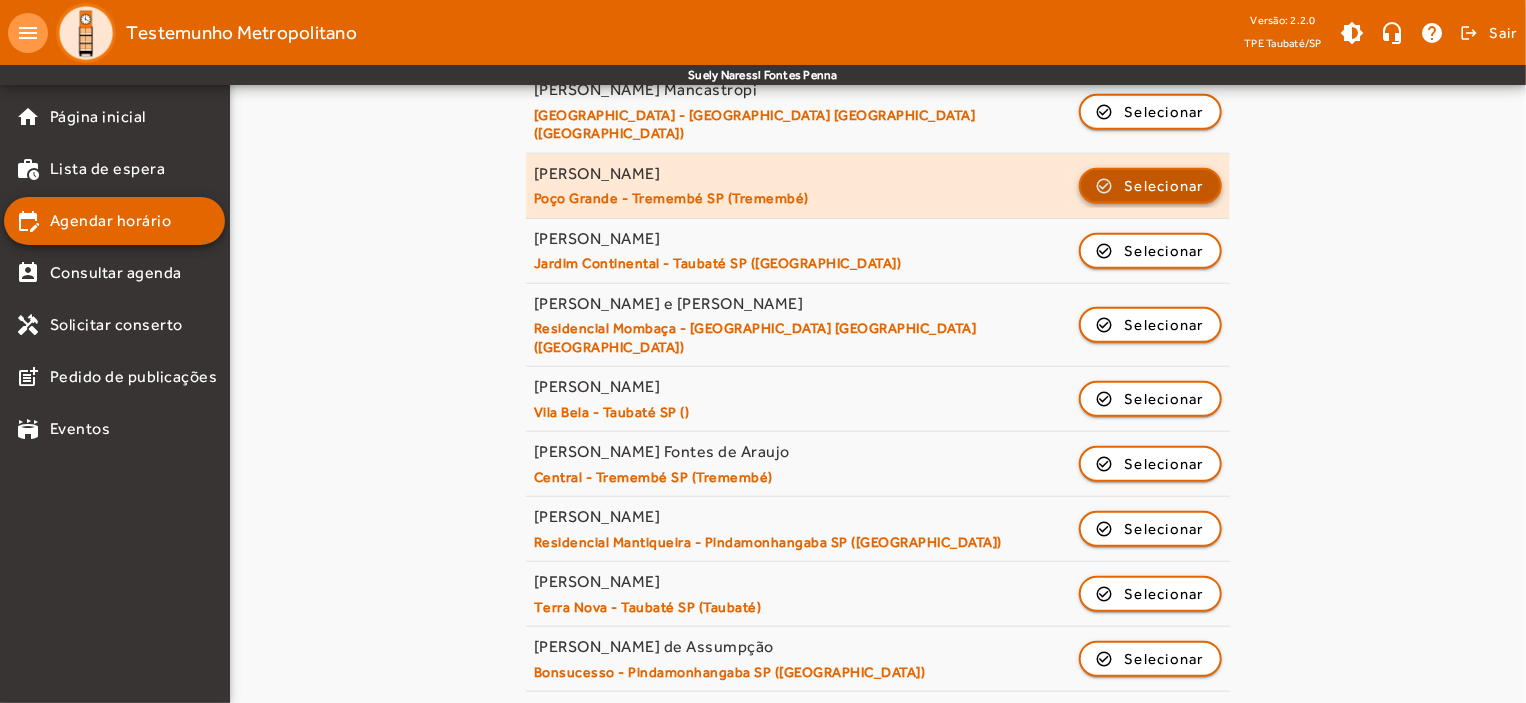 click on "Selecionar" 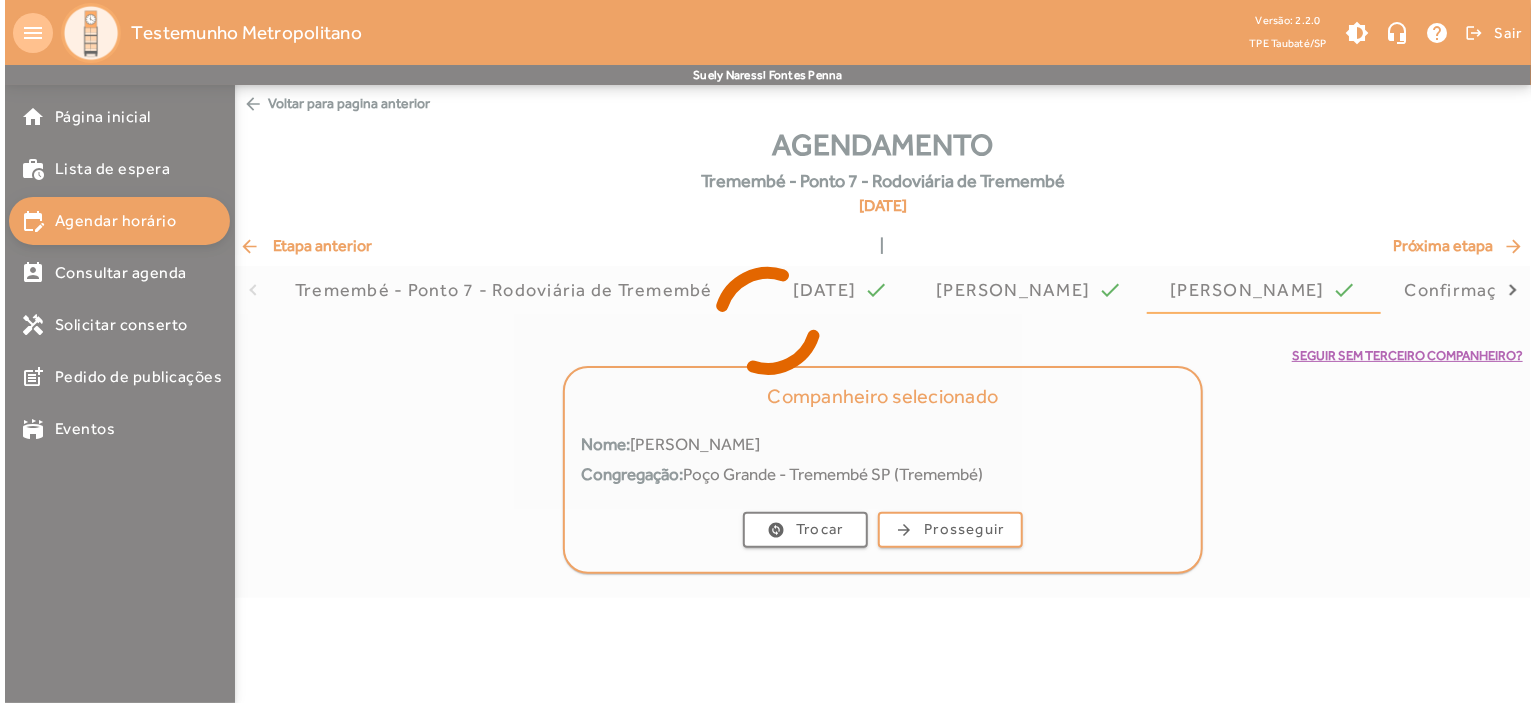 scroll, scrollTop: 0, scrollLeft: 0, axis: both 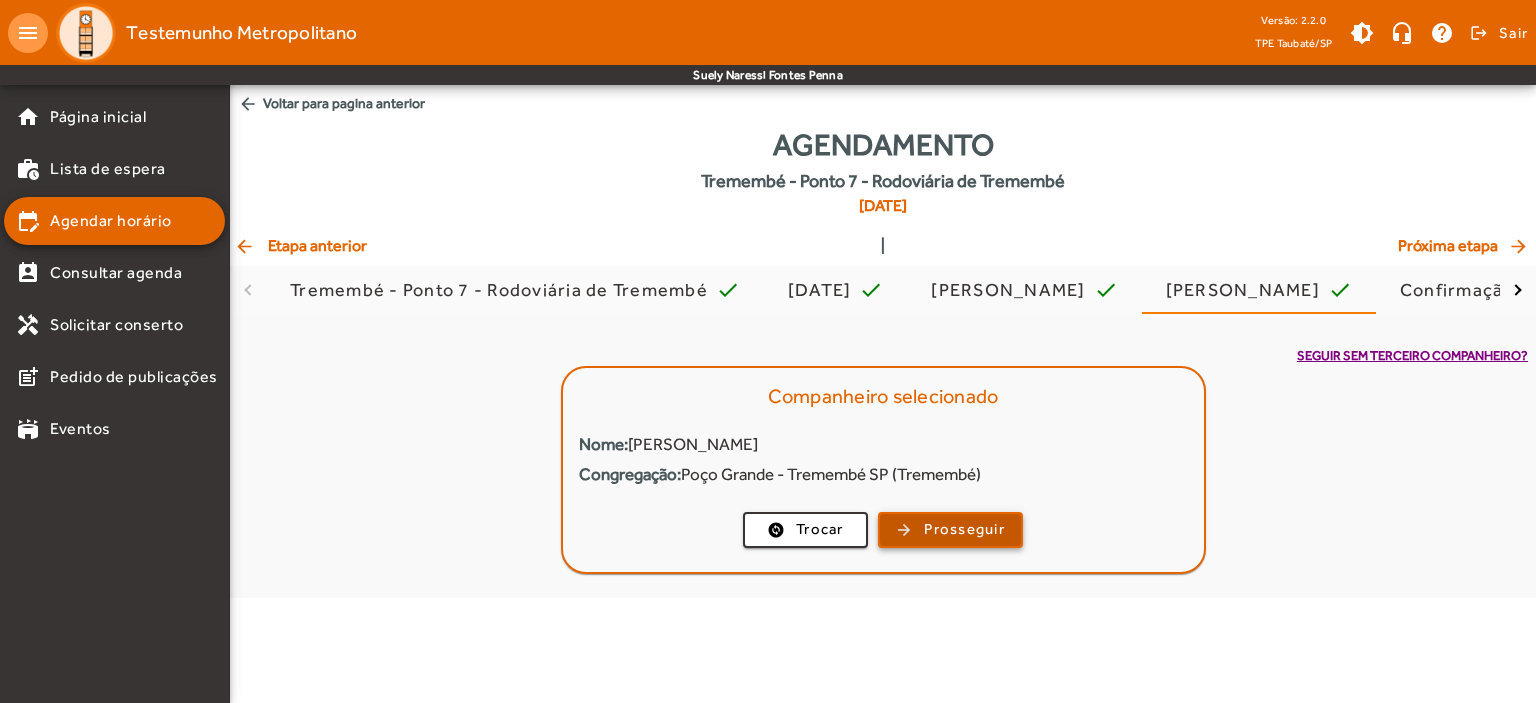 click on "Prosseguir" 